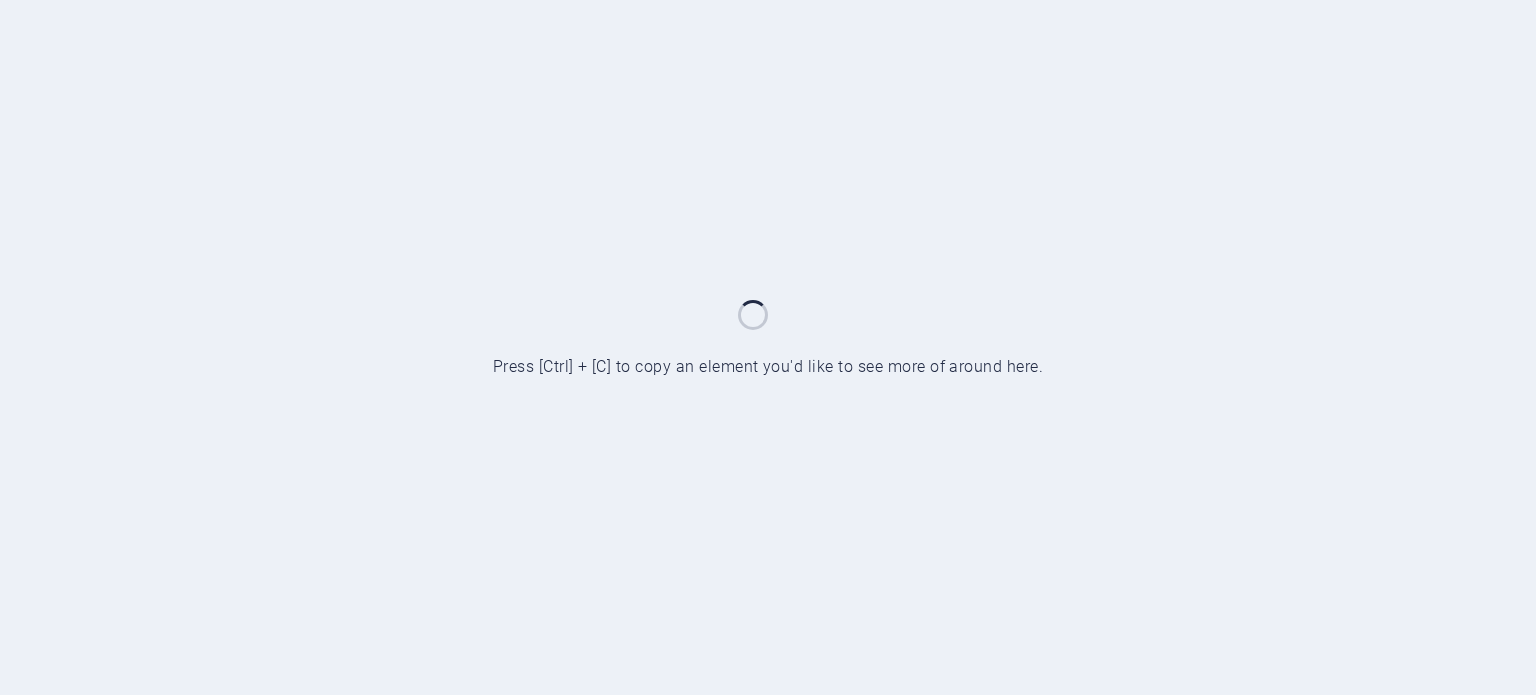 scroll, scrollTop: 0, scrollLeft: 0, axis: both 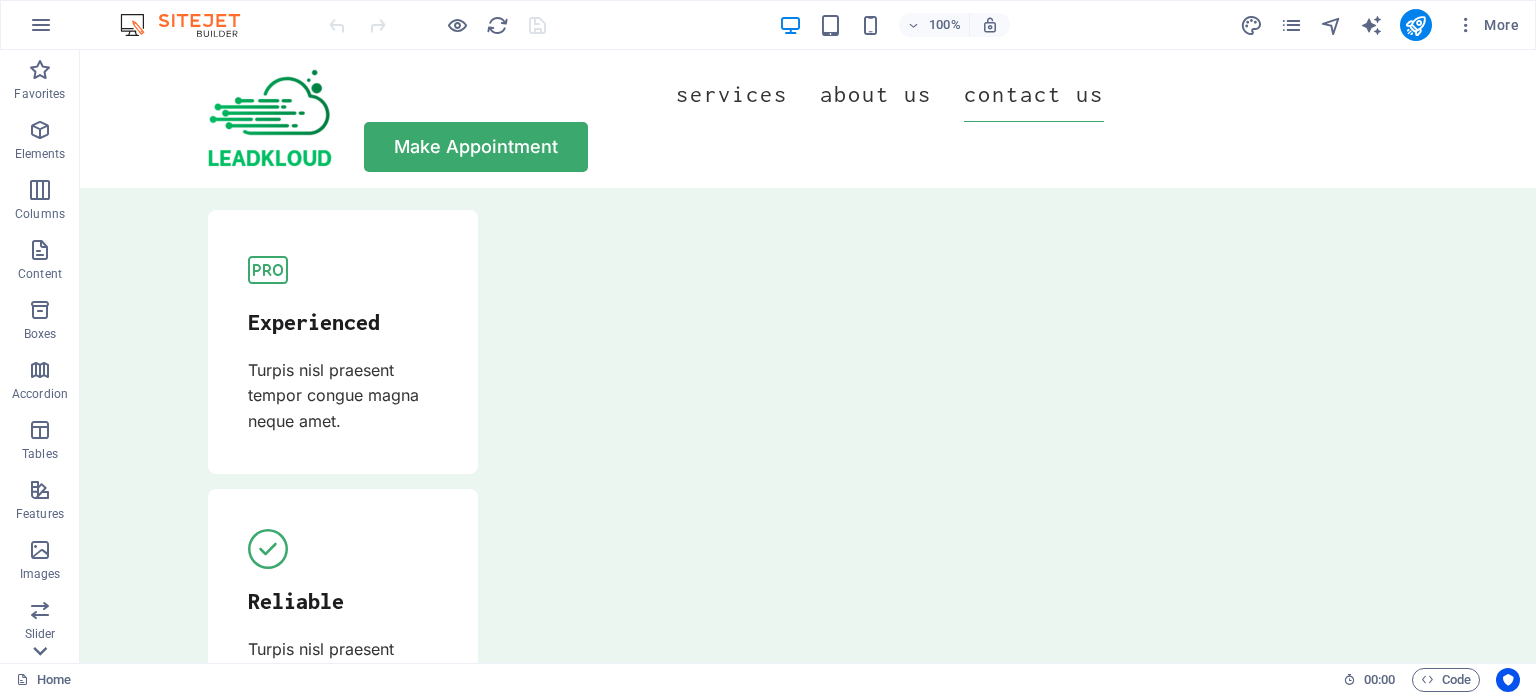 click 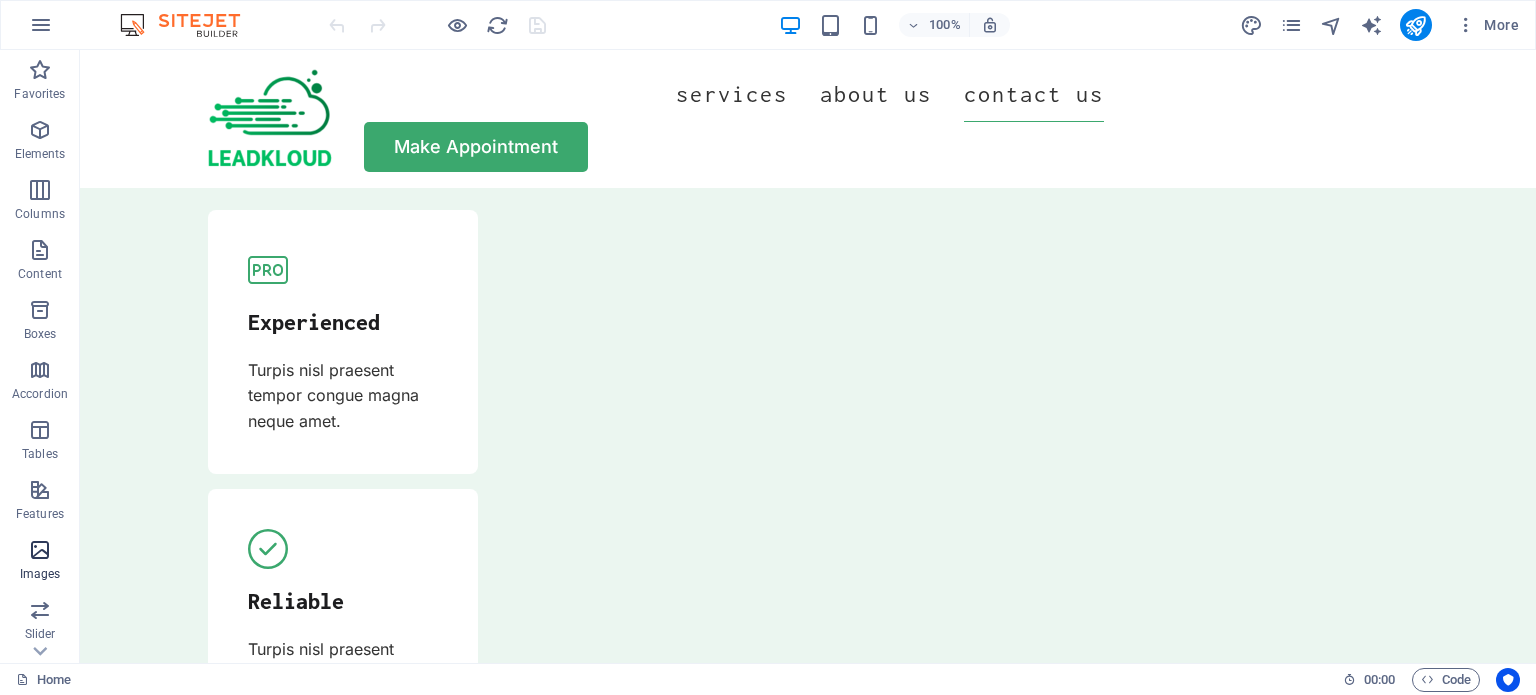 scroll, scrollTop: 286, scrollLeft: 0, axis: vertical 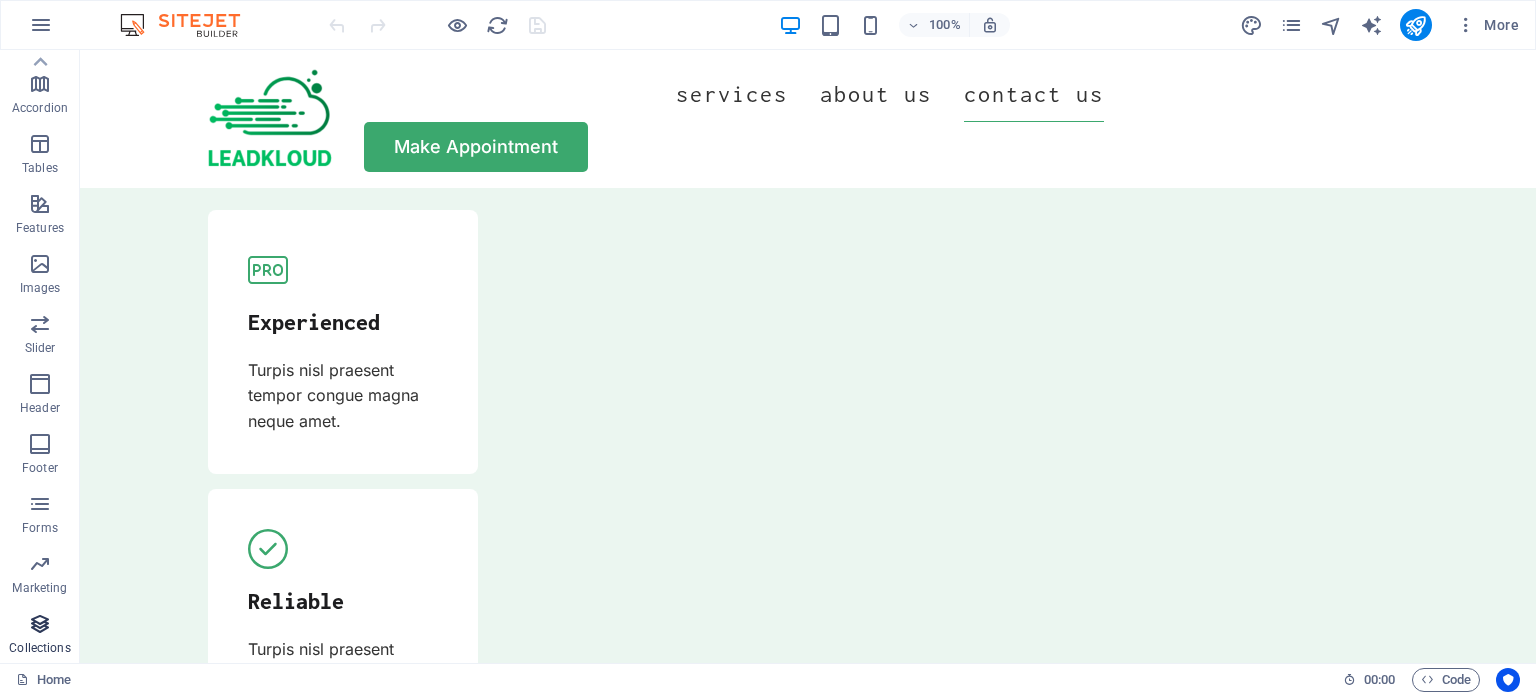 click at bounding box center (40, 624) 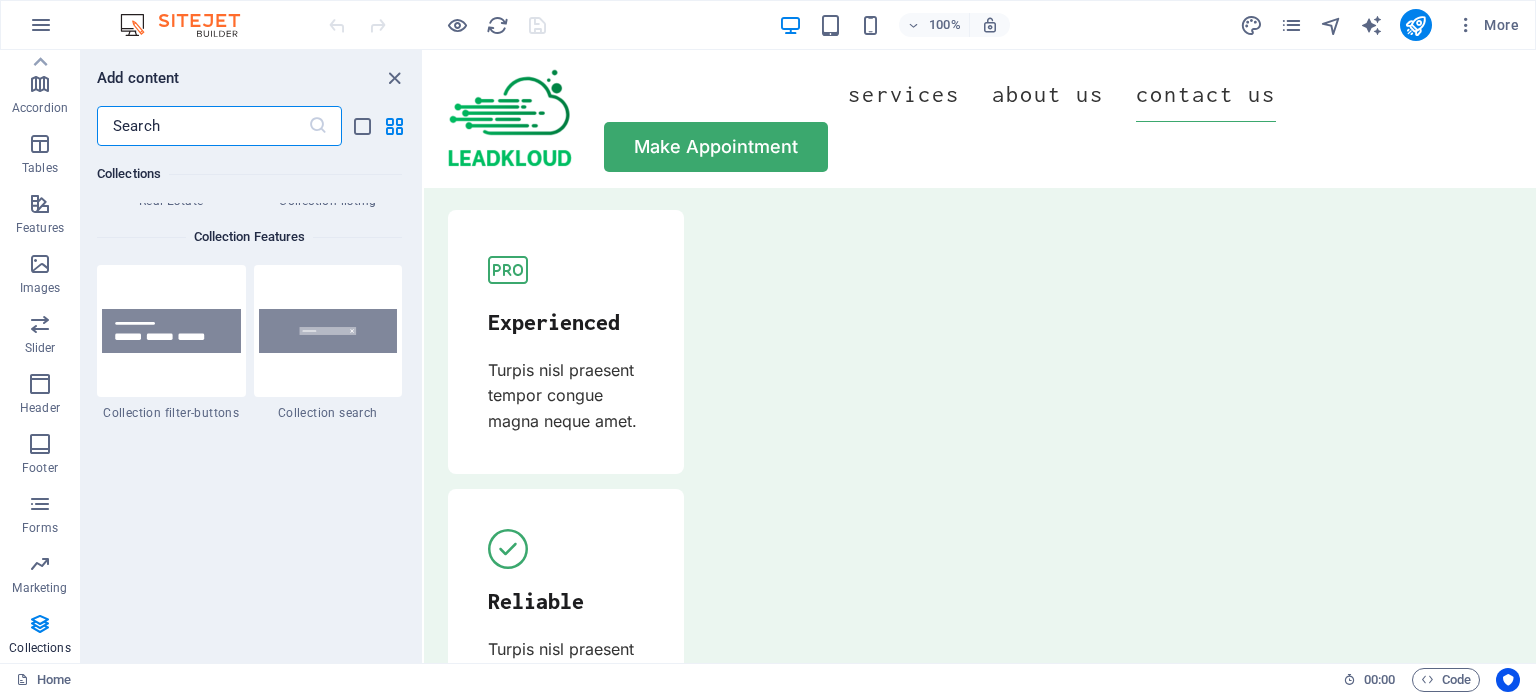 scroll, scrollTop: 19006, scrollLeft: 0, axis: vertical 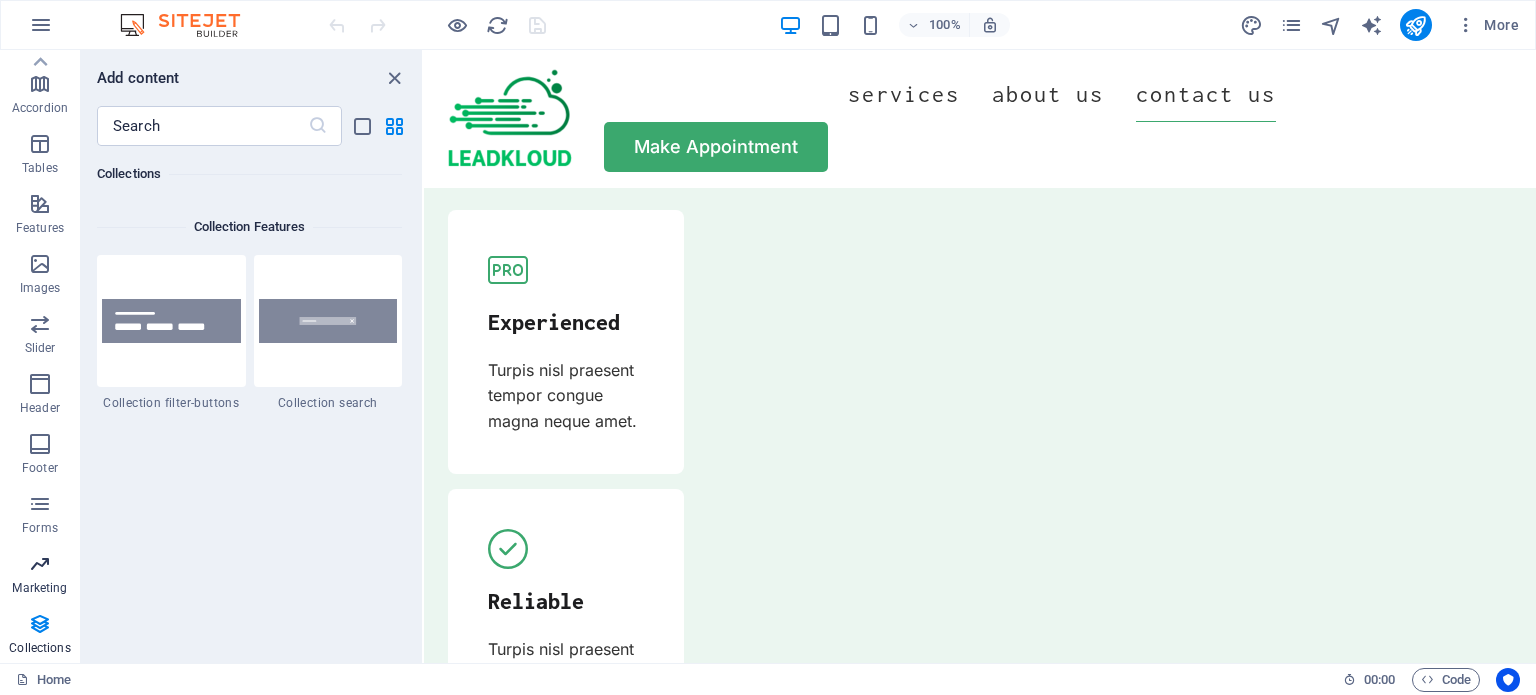 click on "Marketing" at bounding box center (40, 576) 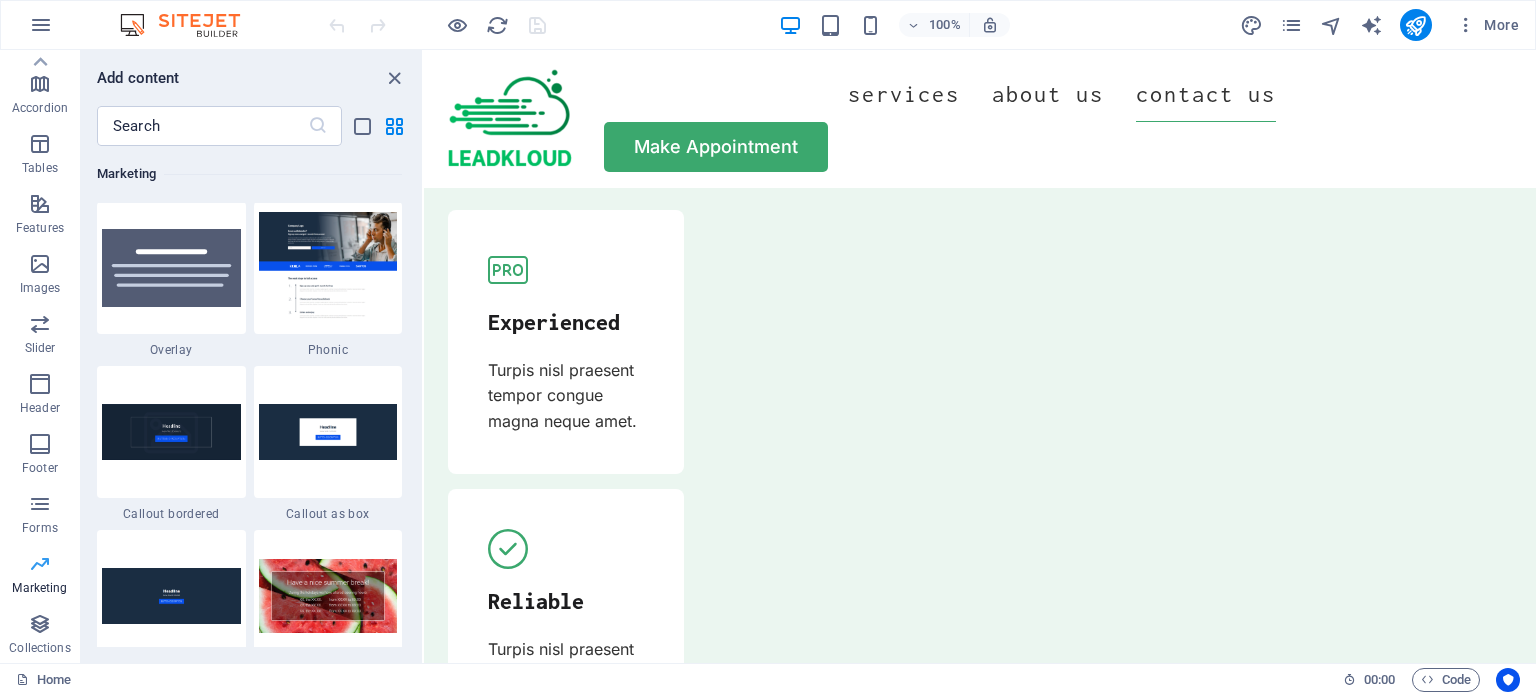 scroll, scrollTop: 16289, scrollLeft: 0, axis: vertical 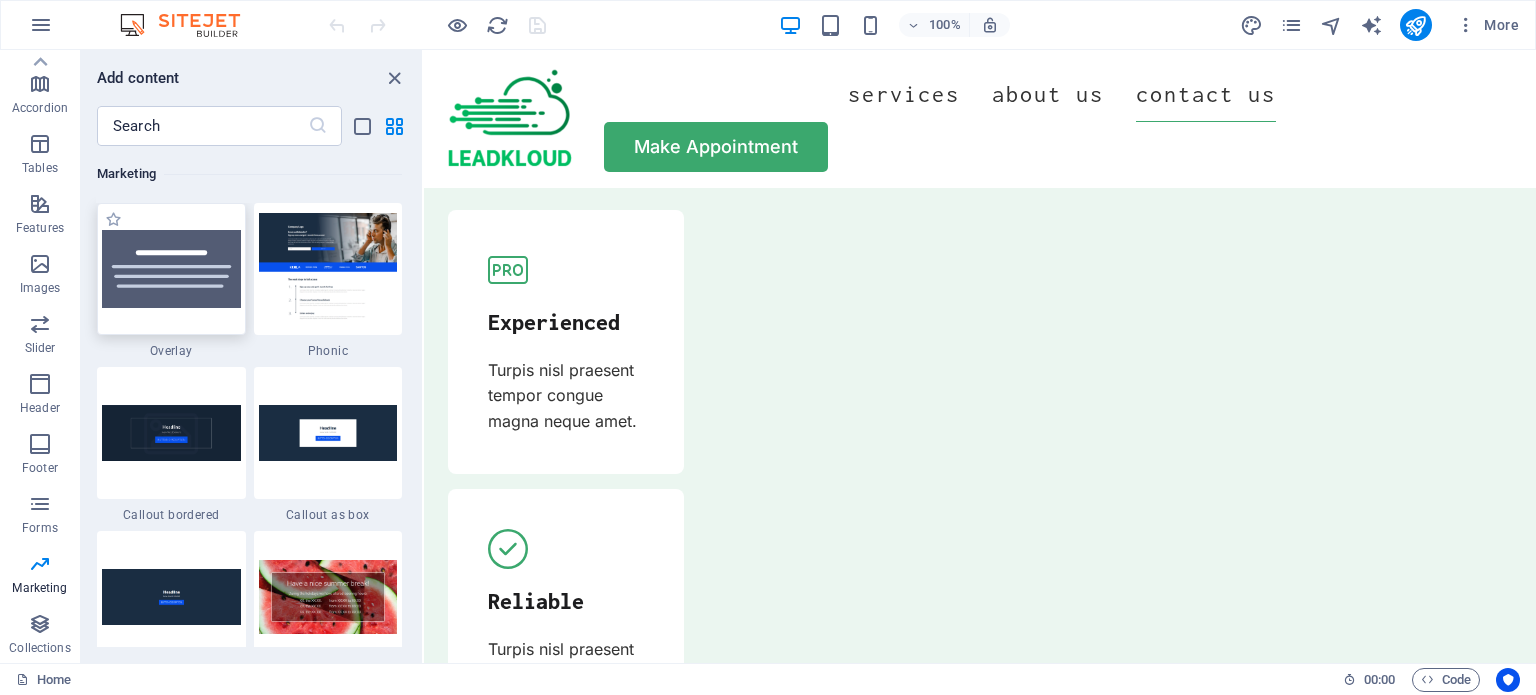 click at bounding box center (171, 269) 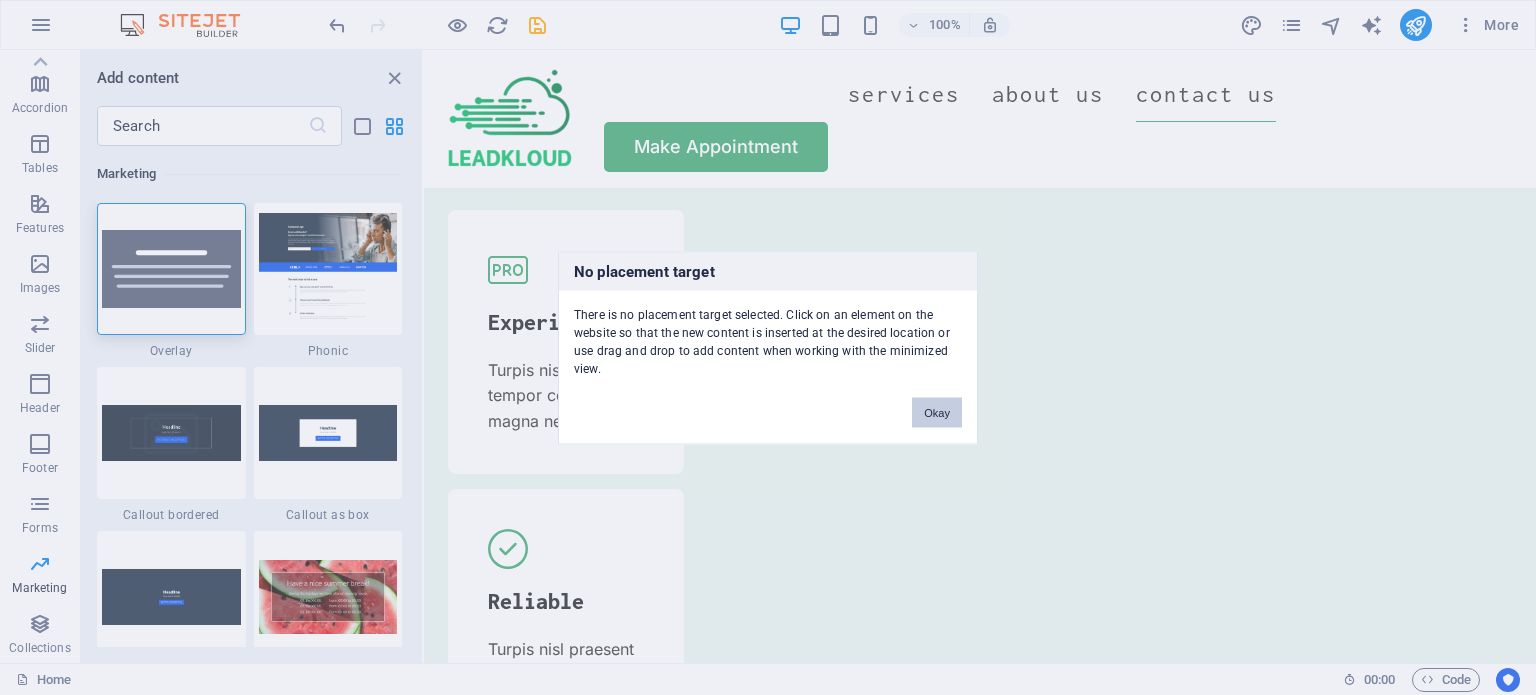 click on "Okay" at bounding box center [937, 412] 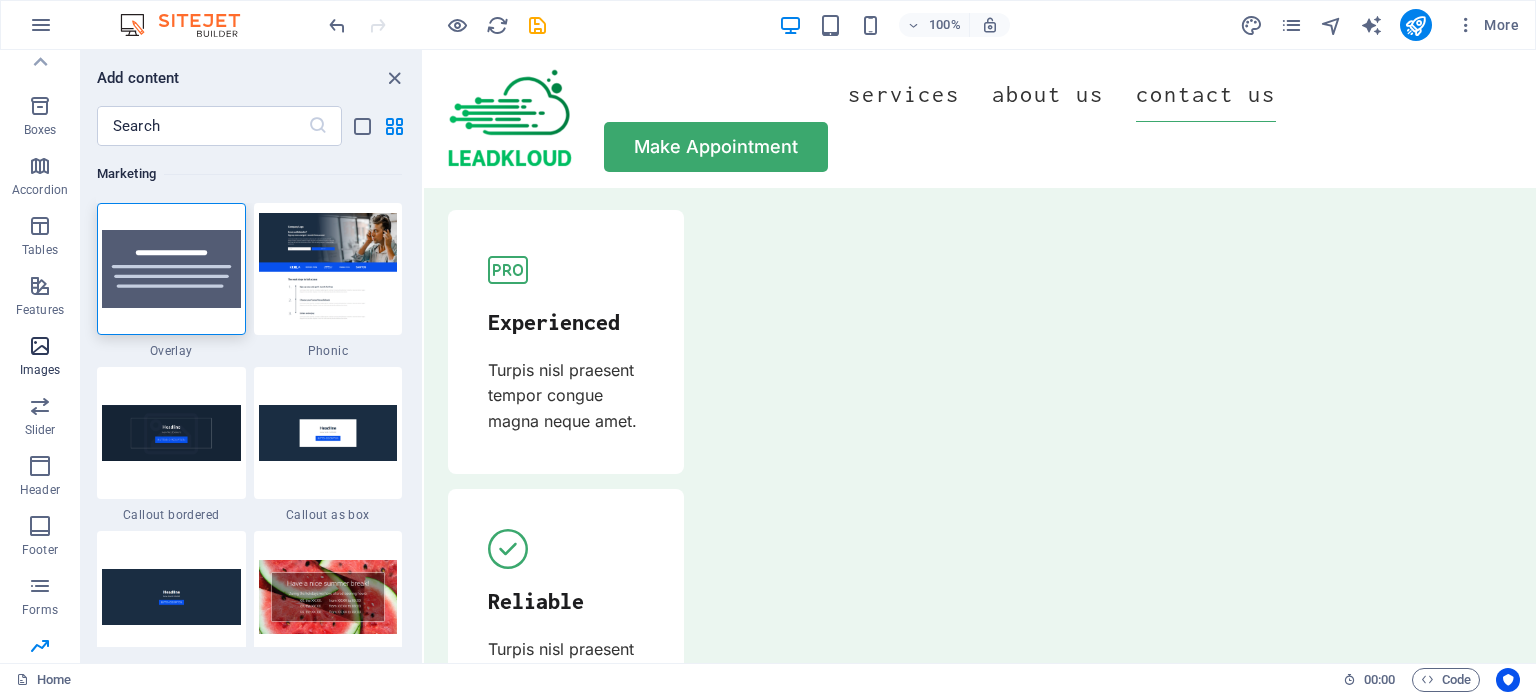 scroll, scrollTop: 173, scrollLeft: 0, axis: vertical 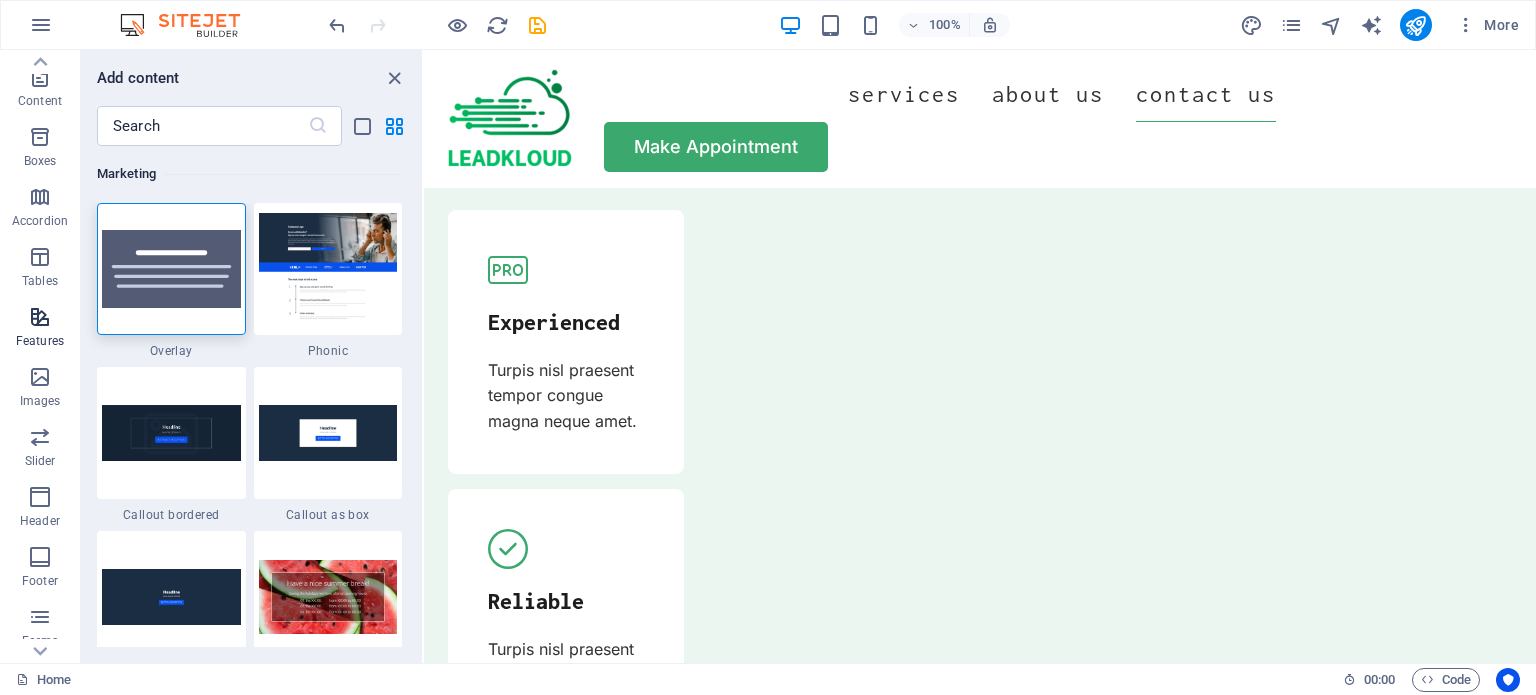 click at bounding box center [40, 317] 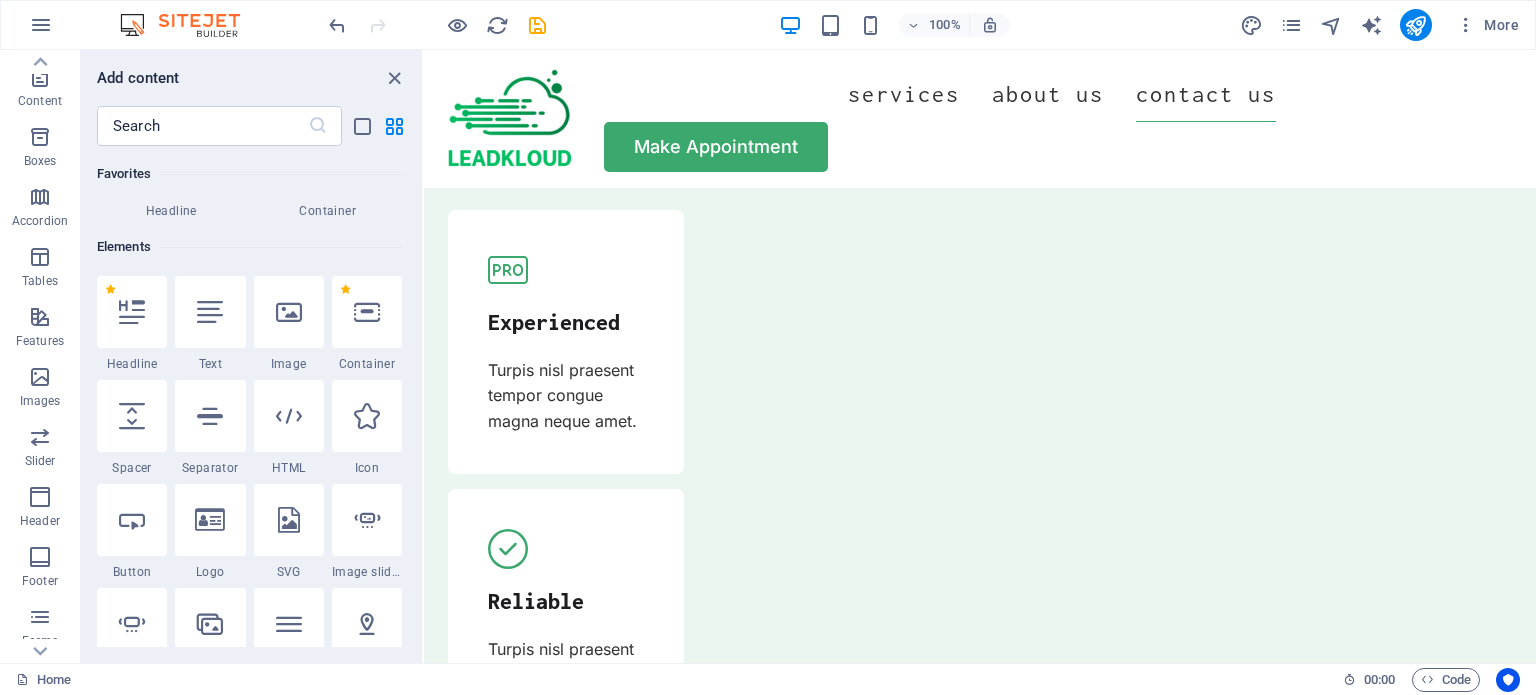 scroll, scrollTop: 67, scrollLeft: 0, axis: vertical 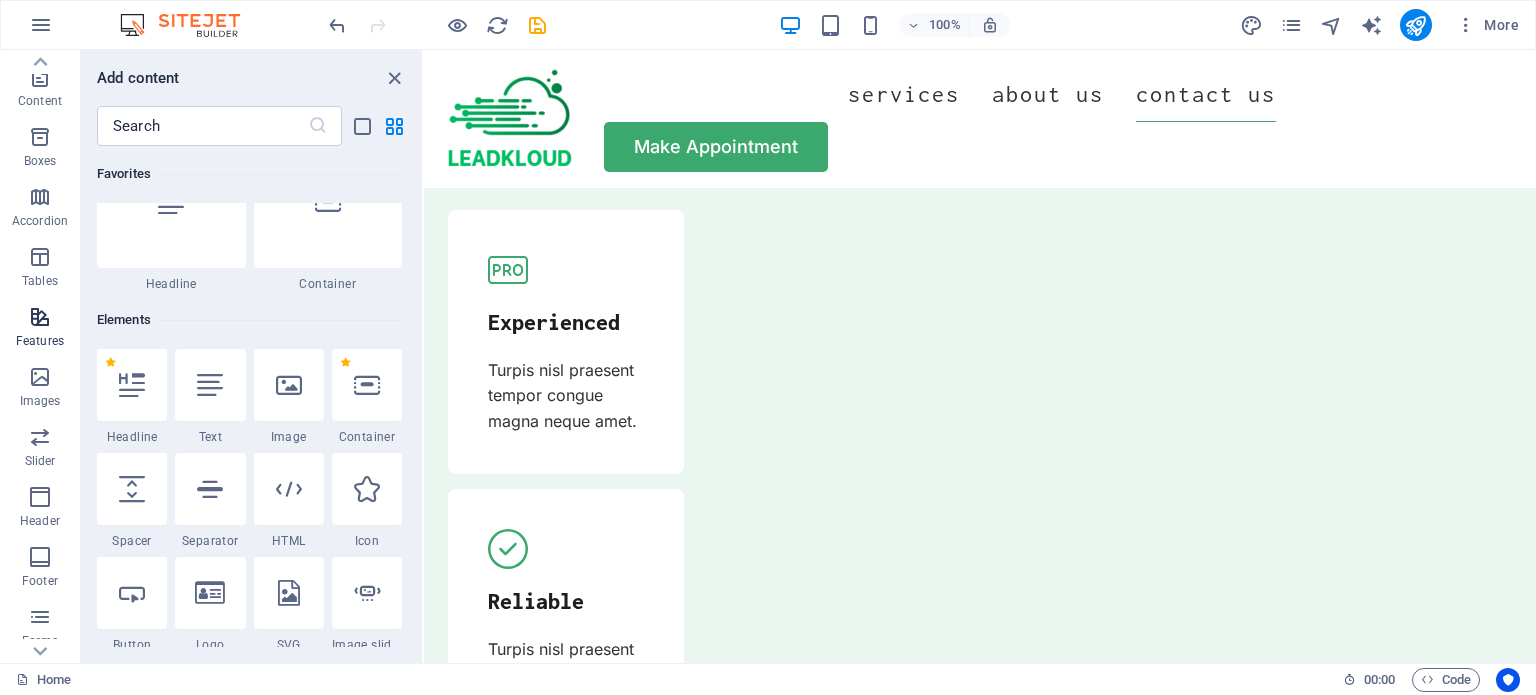 click at bounding box center [40, 317] 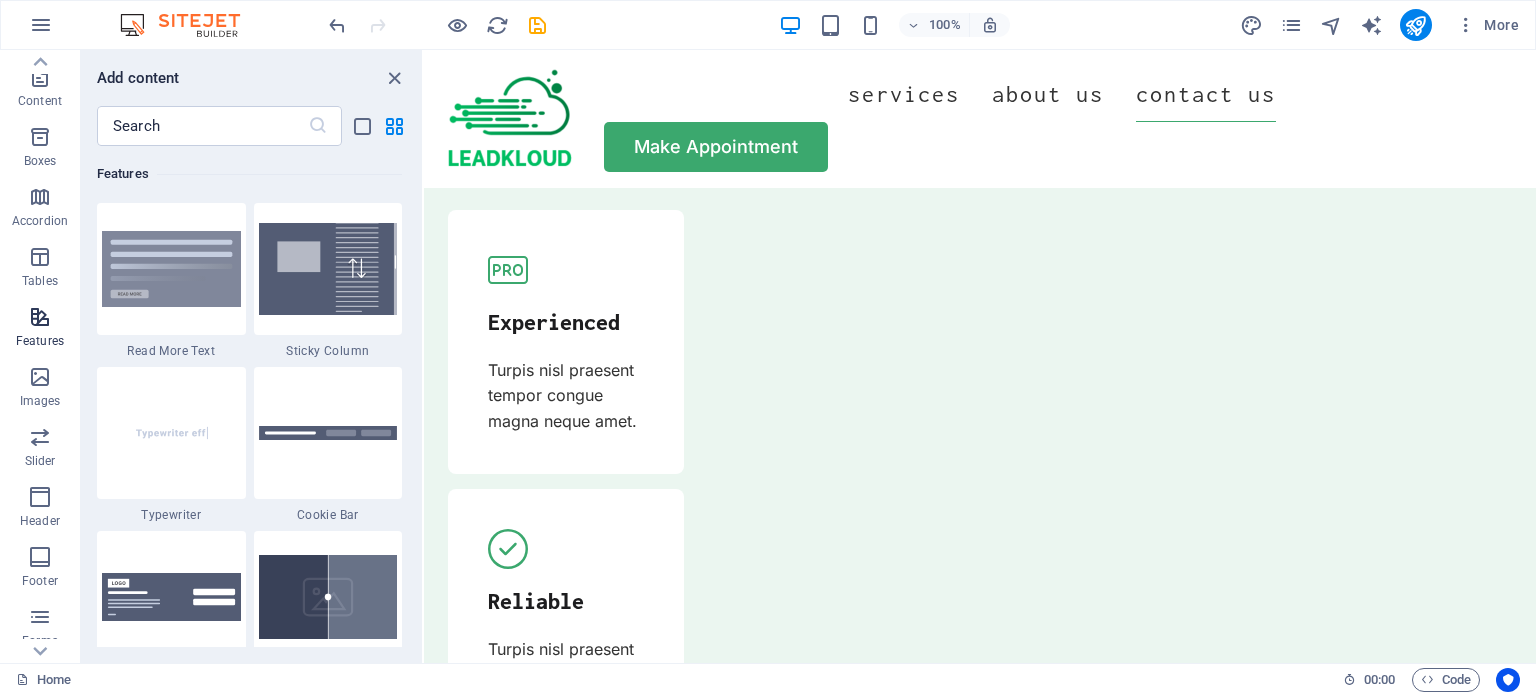 scroll, scrollTop: 7795, scrollLeft: 0, axis: vertical 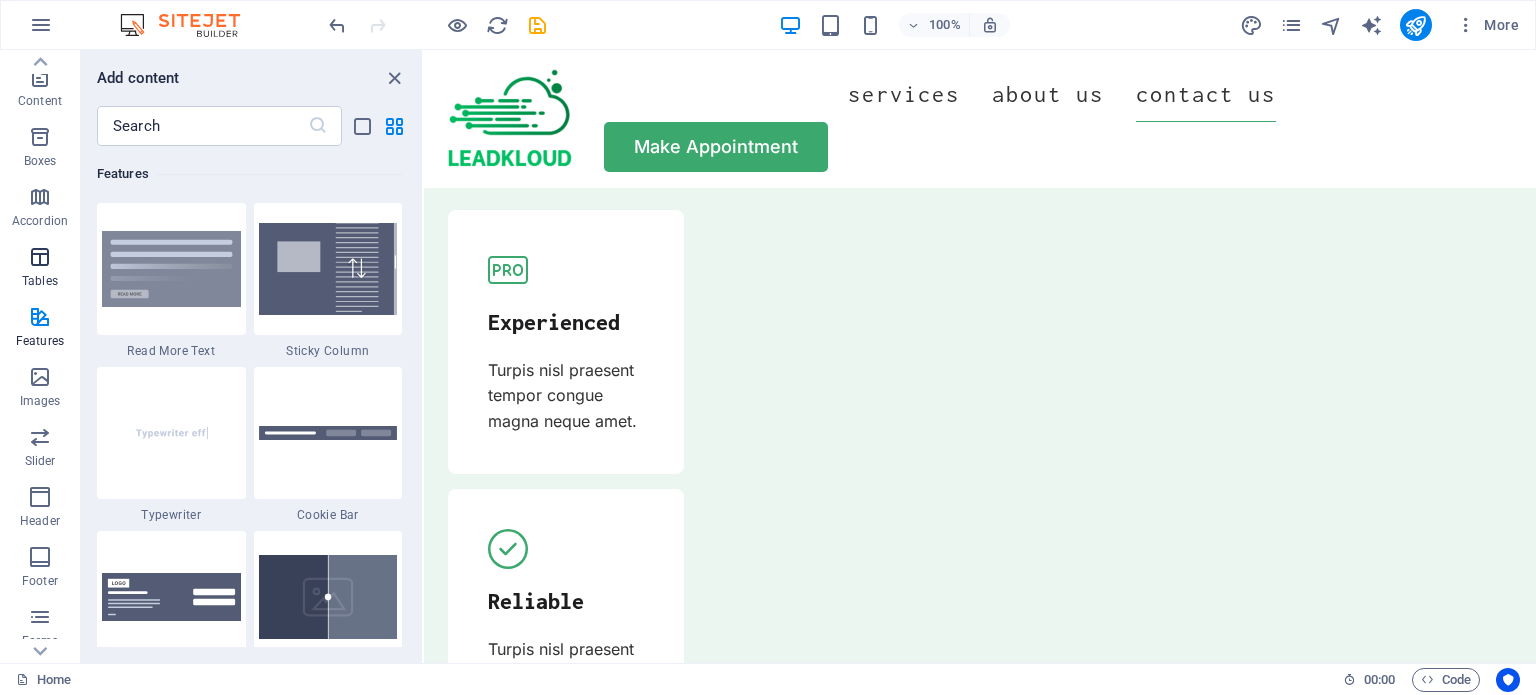 click on "Tables" at bounding box center [40, 269] 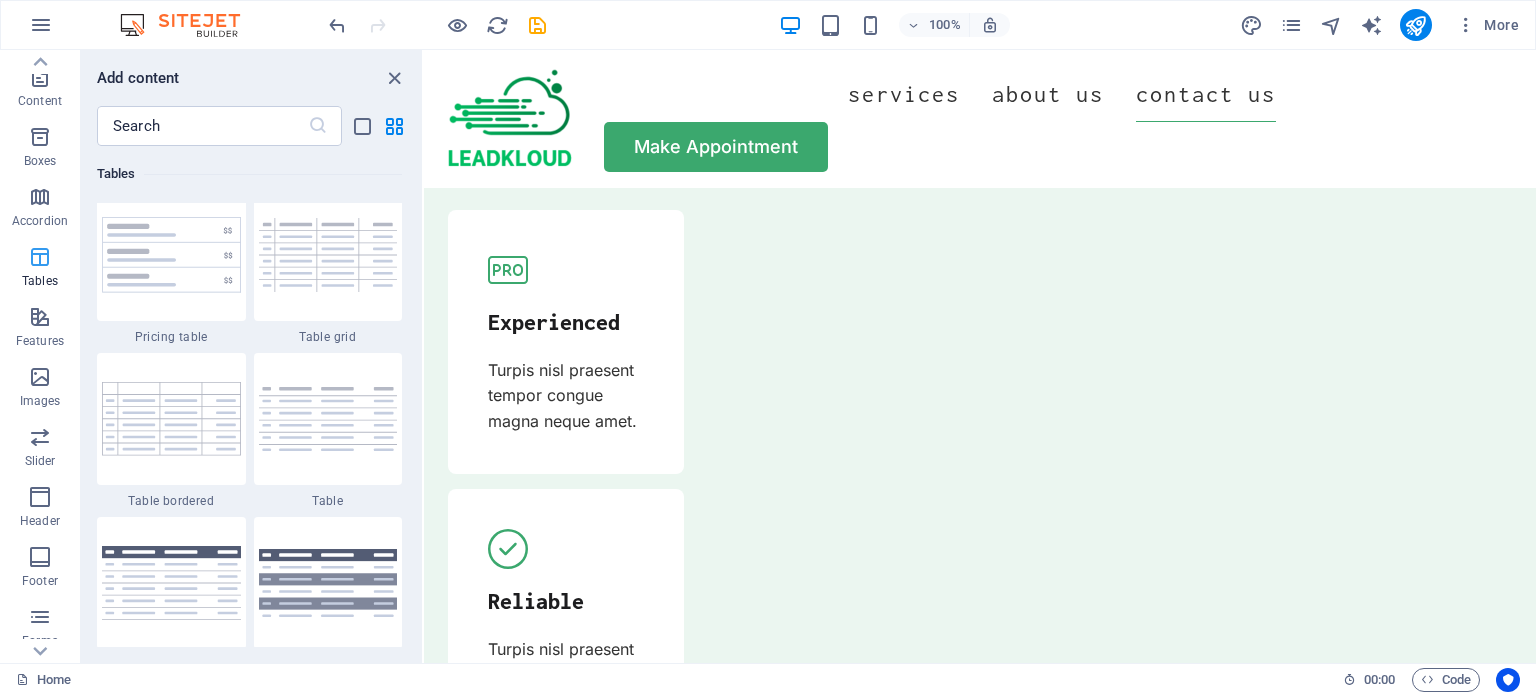 scroll, scrollTop: 6926, scrollLeft: 0, axis: vertical 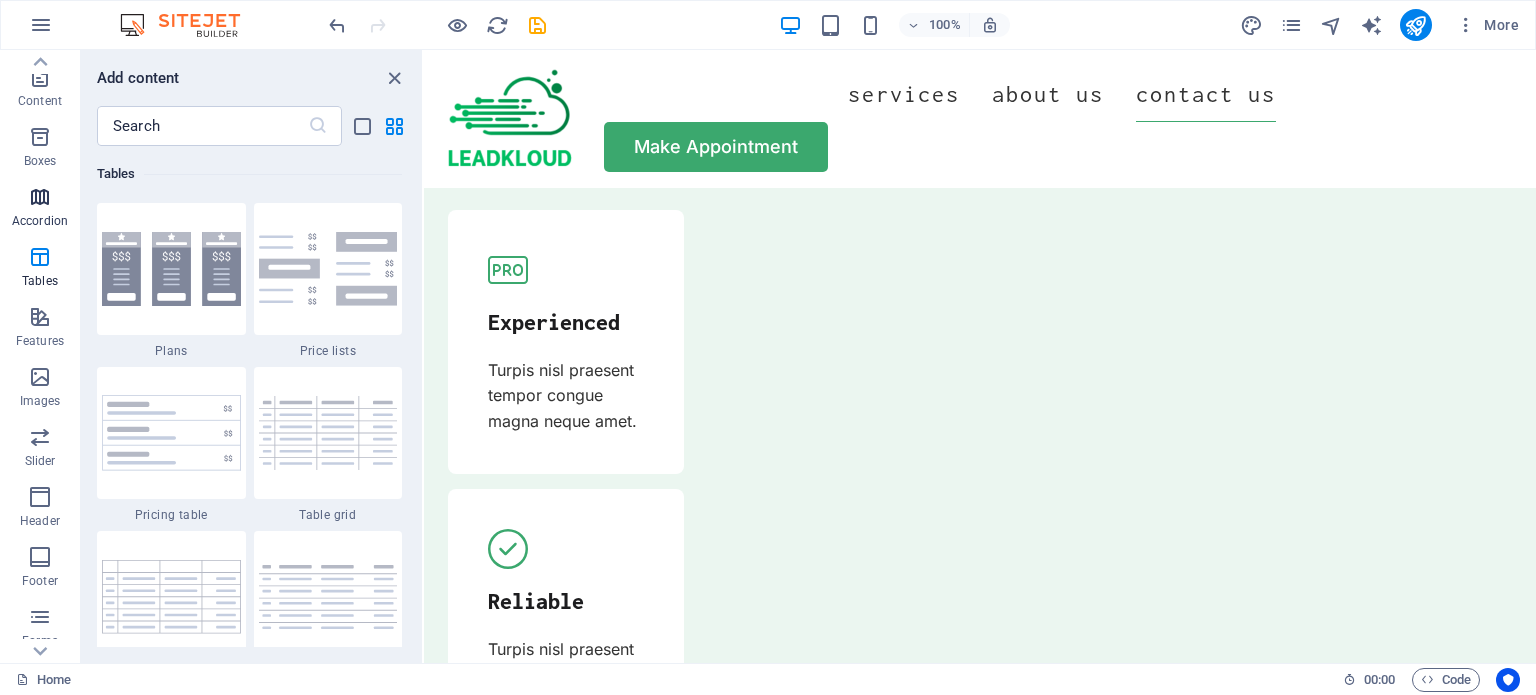 click at bounding box center [40, 197] 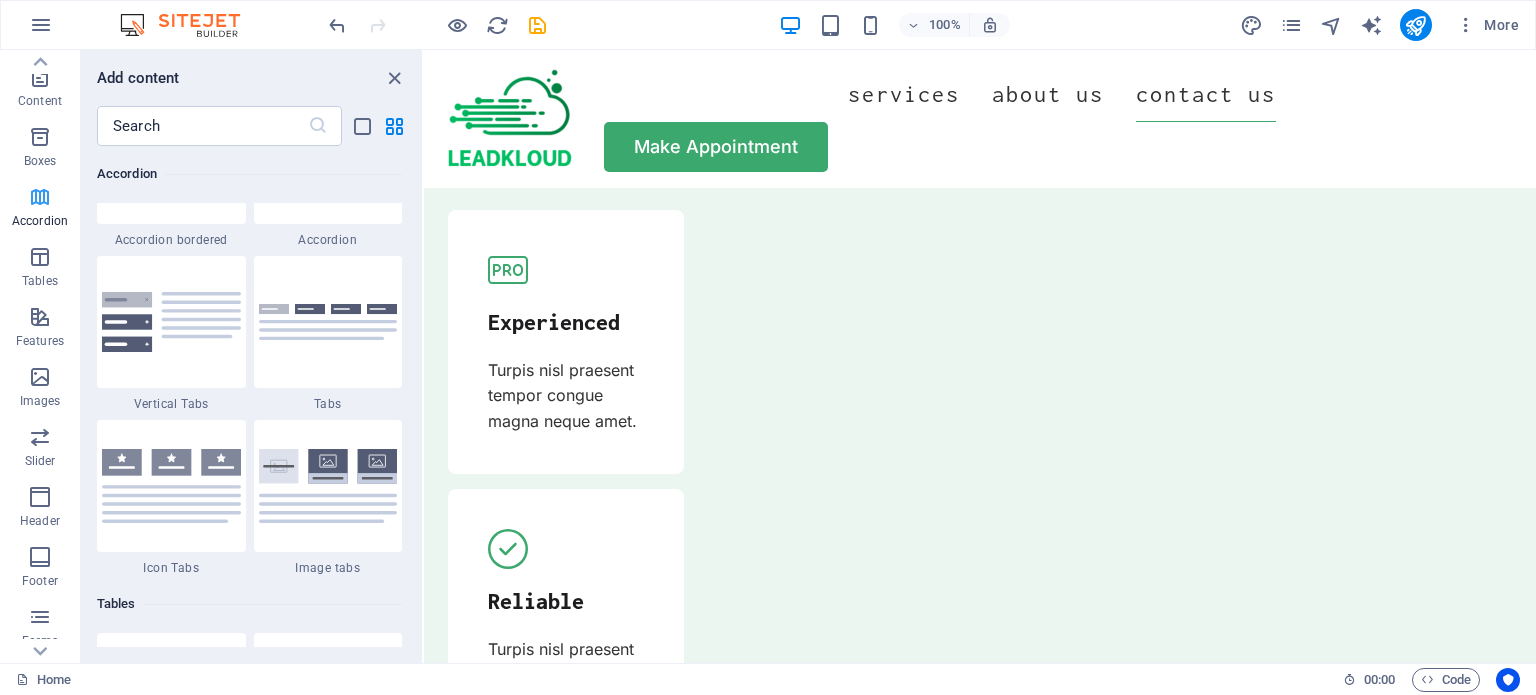 scroll, scrollTop: 6385, scrollLeft: 0, axis: vertical 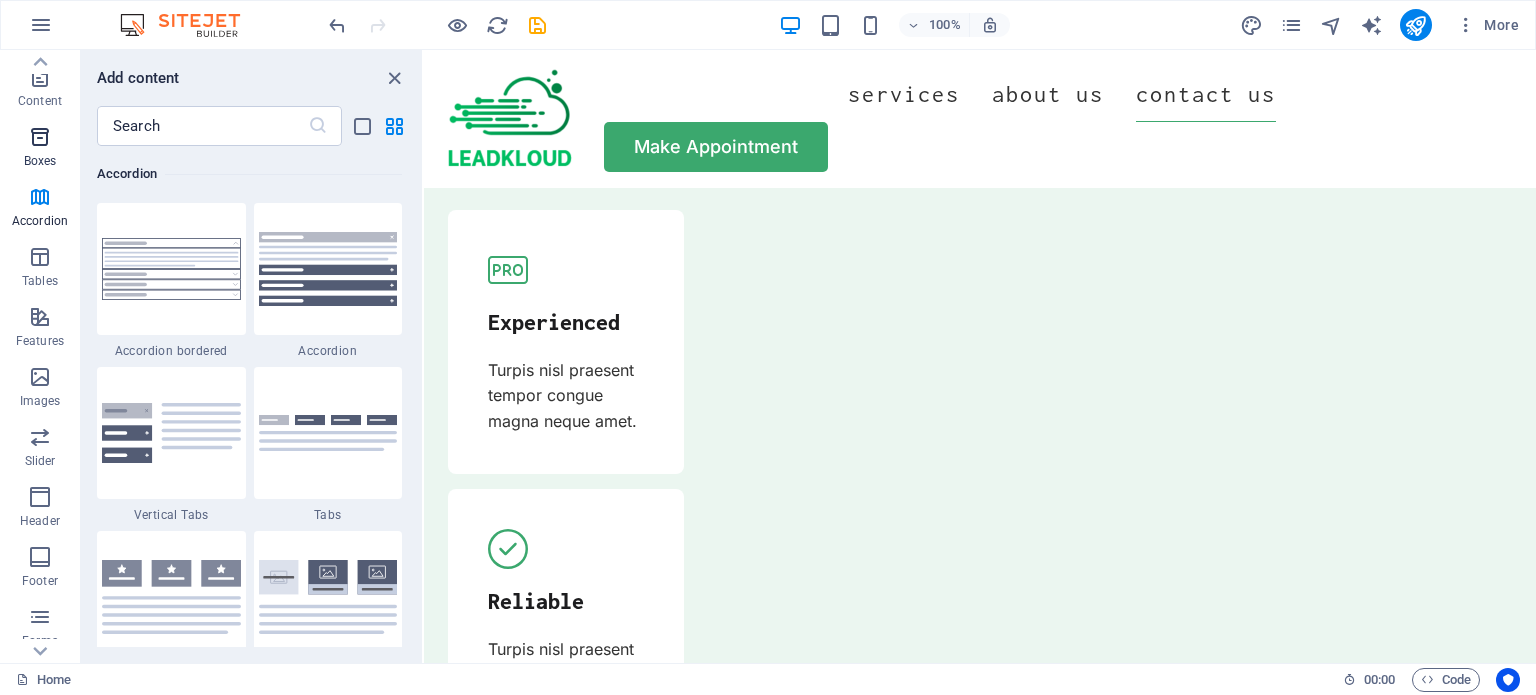 click at bounding box center (40, 137) 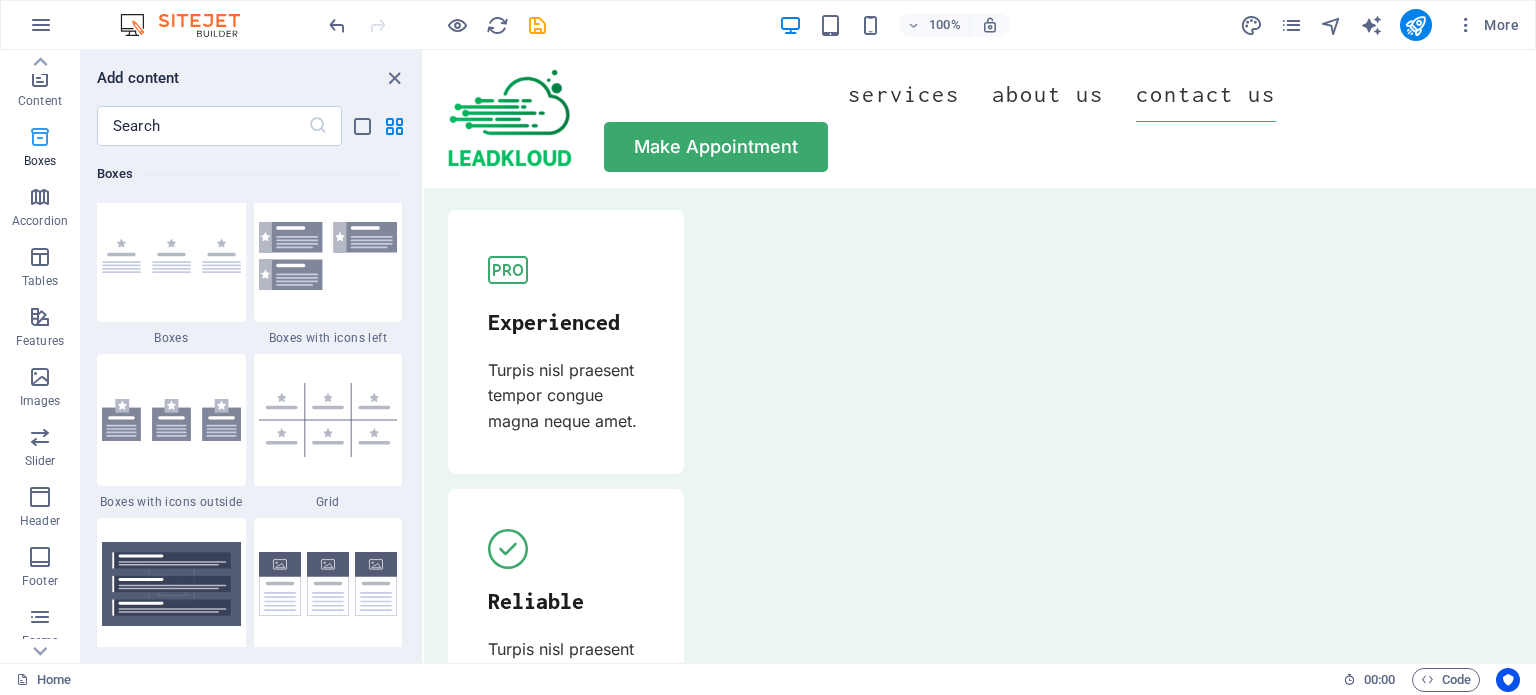 scroll, scrollTop: 5516, scrollLeft: 0, axis: vertical 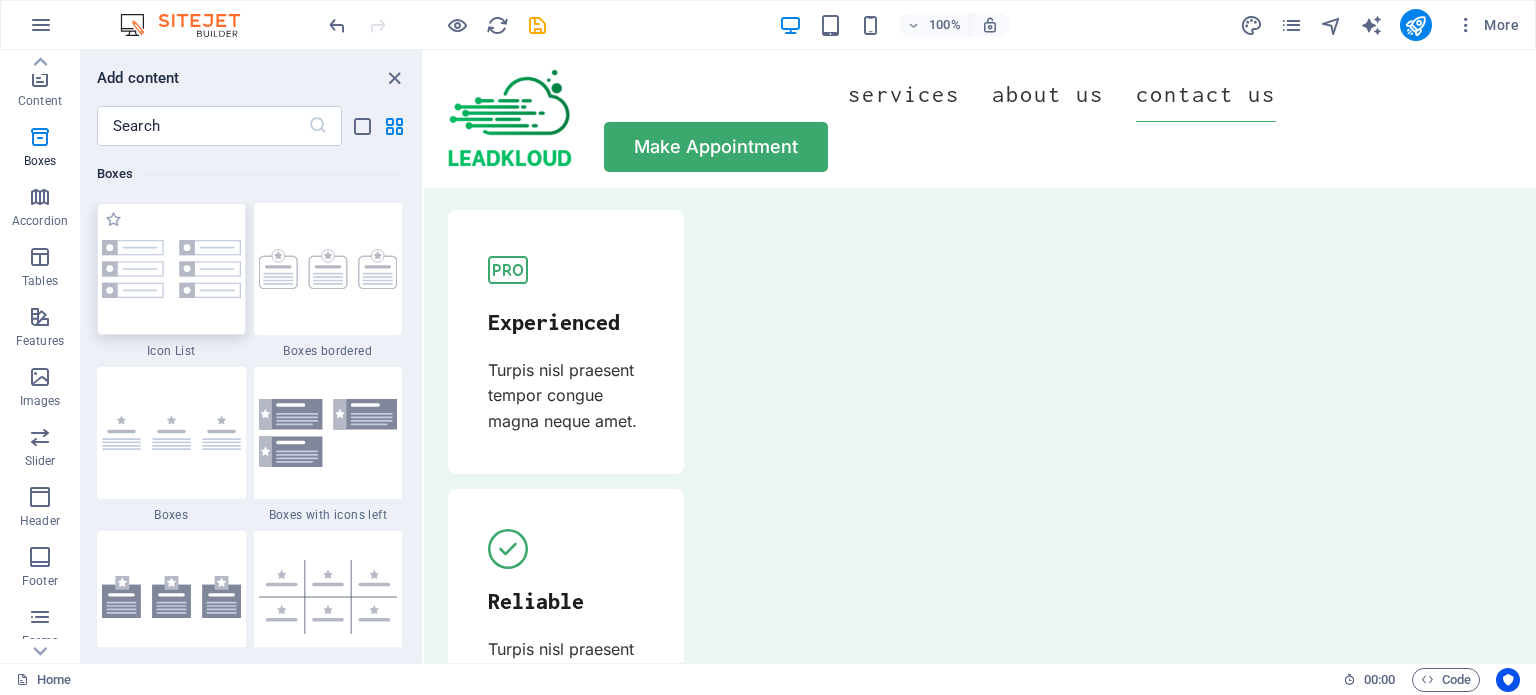 click at bounding box center [171, 269] 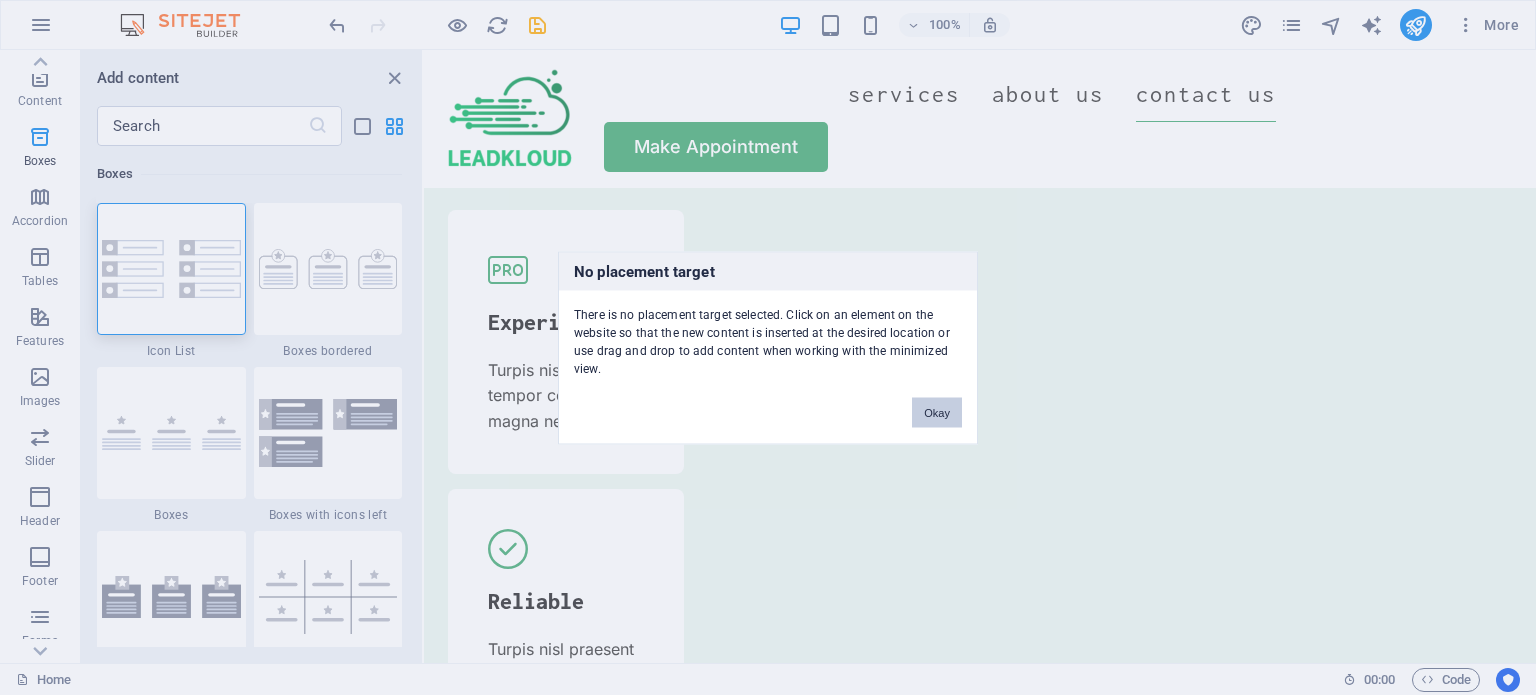 click on "Okay" at bounding box center (937, 412) 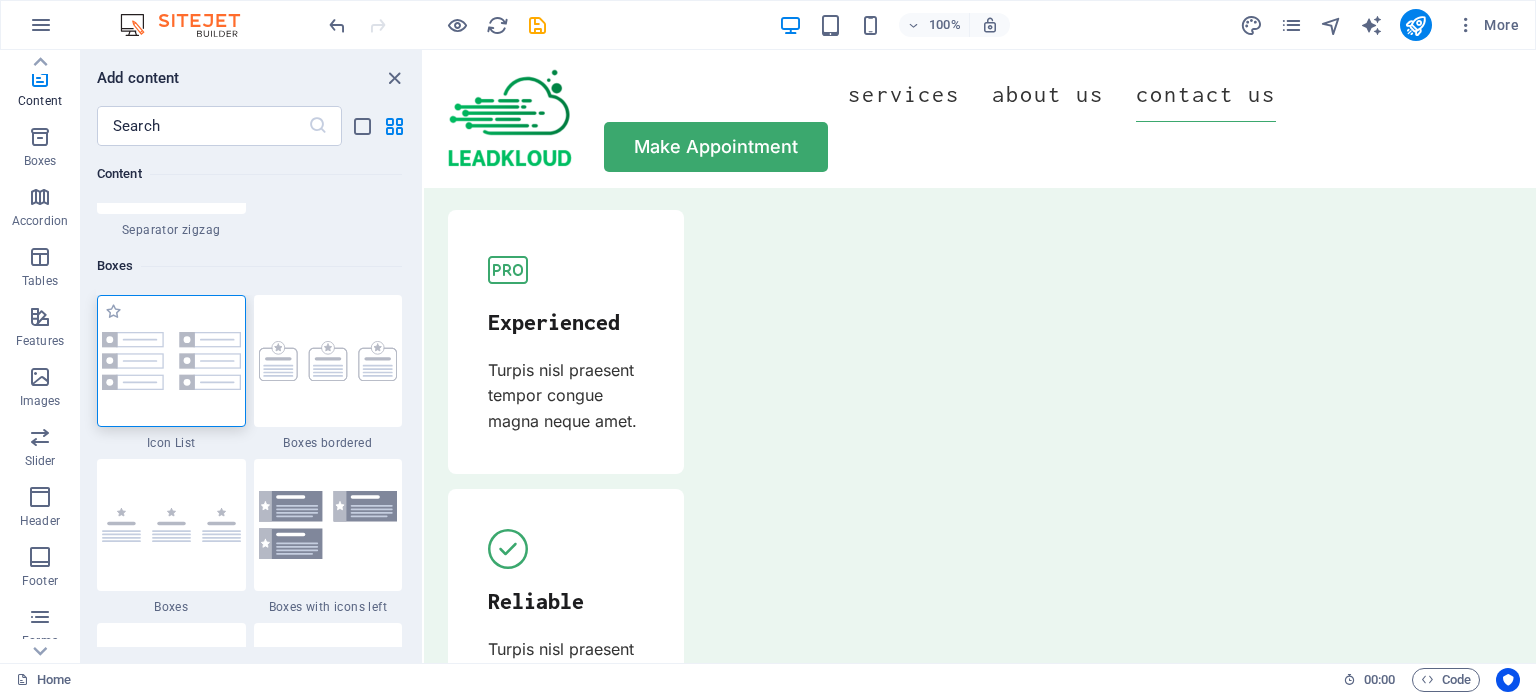 scroll, scrollTop: 5424, scrollLeft: 0, axis: vertical 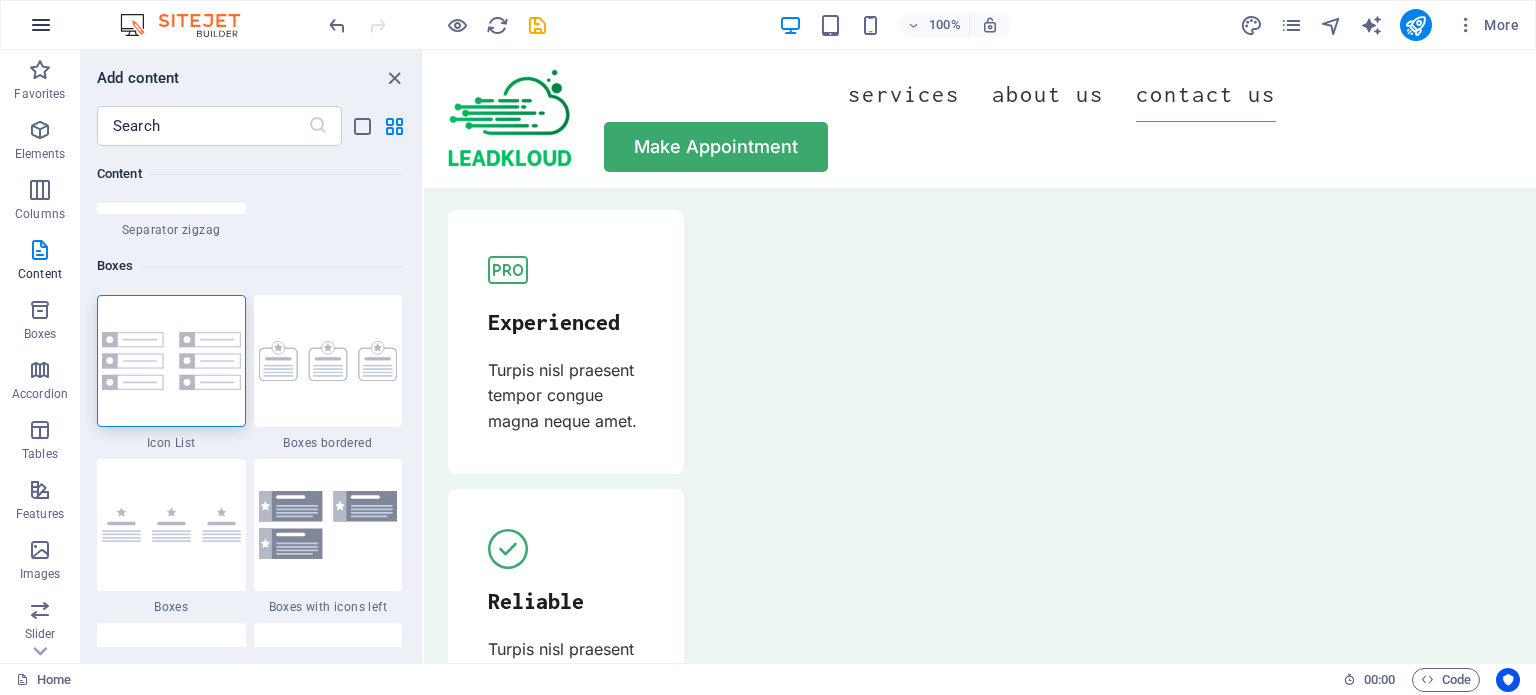 click at bounding box center (41, 25) 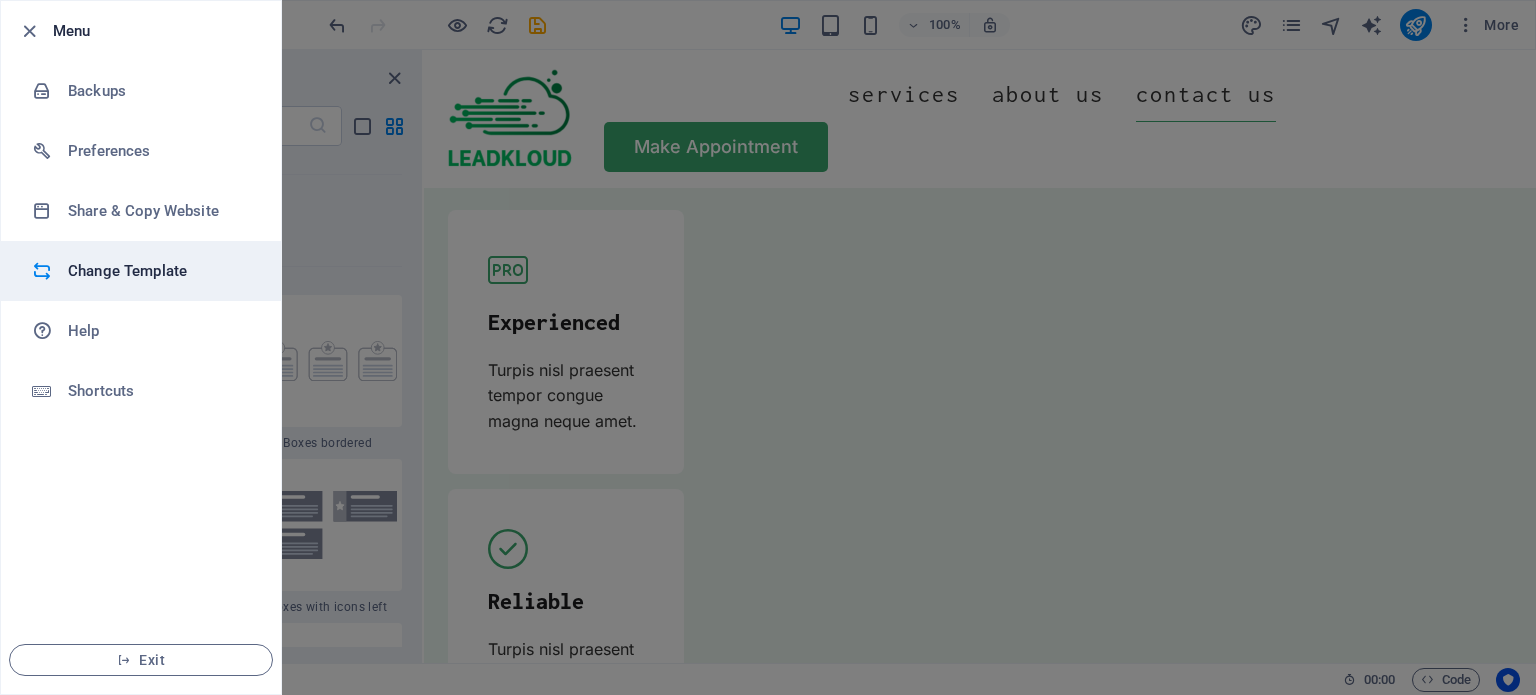 click on "Change Template" at bounding box center [160, 271] 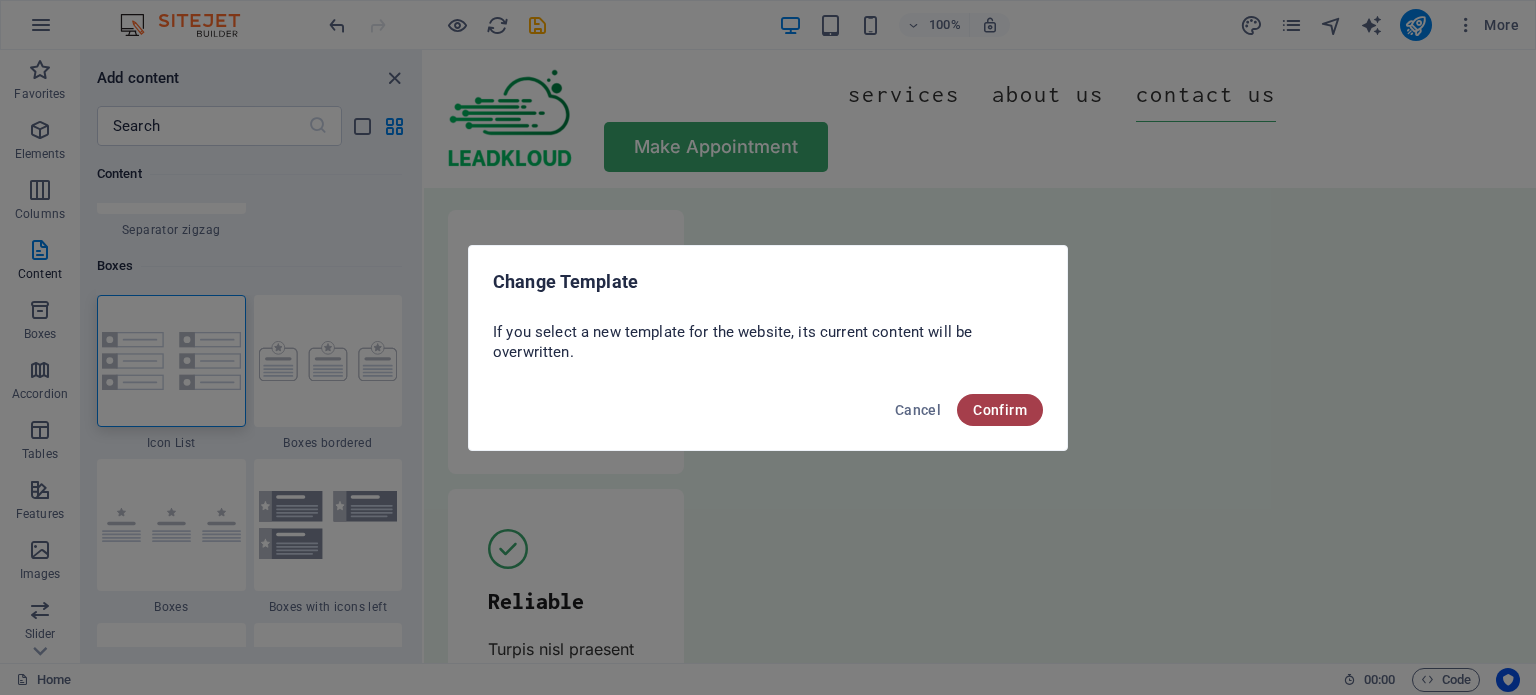 click on "Confirm" at bounding box center [1000, 410] 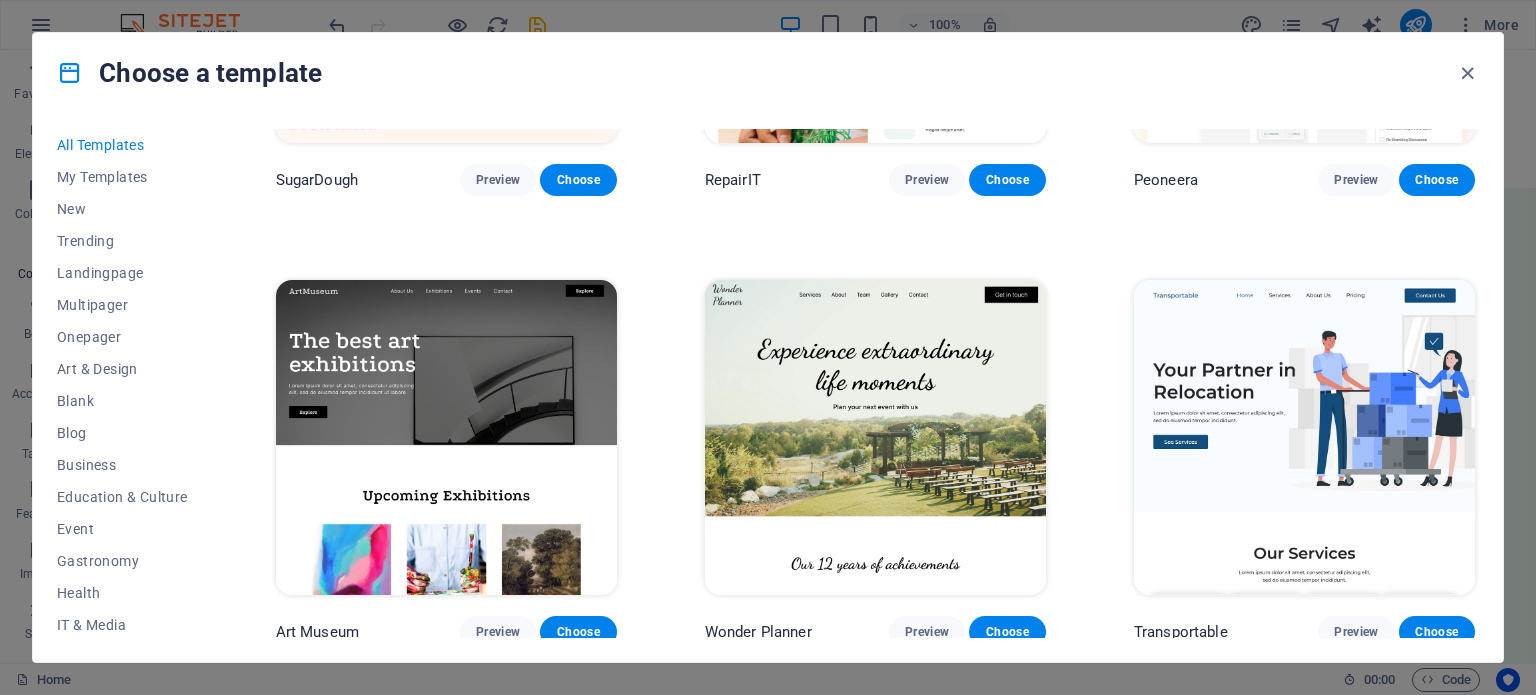scroll, scrollTop: 340, scrollLeft: 0, axis: vertical 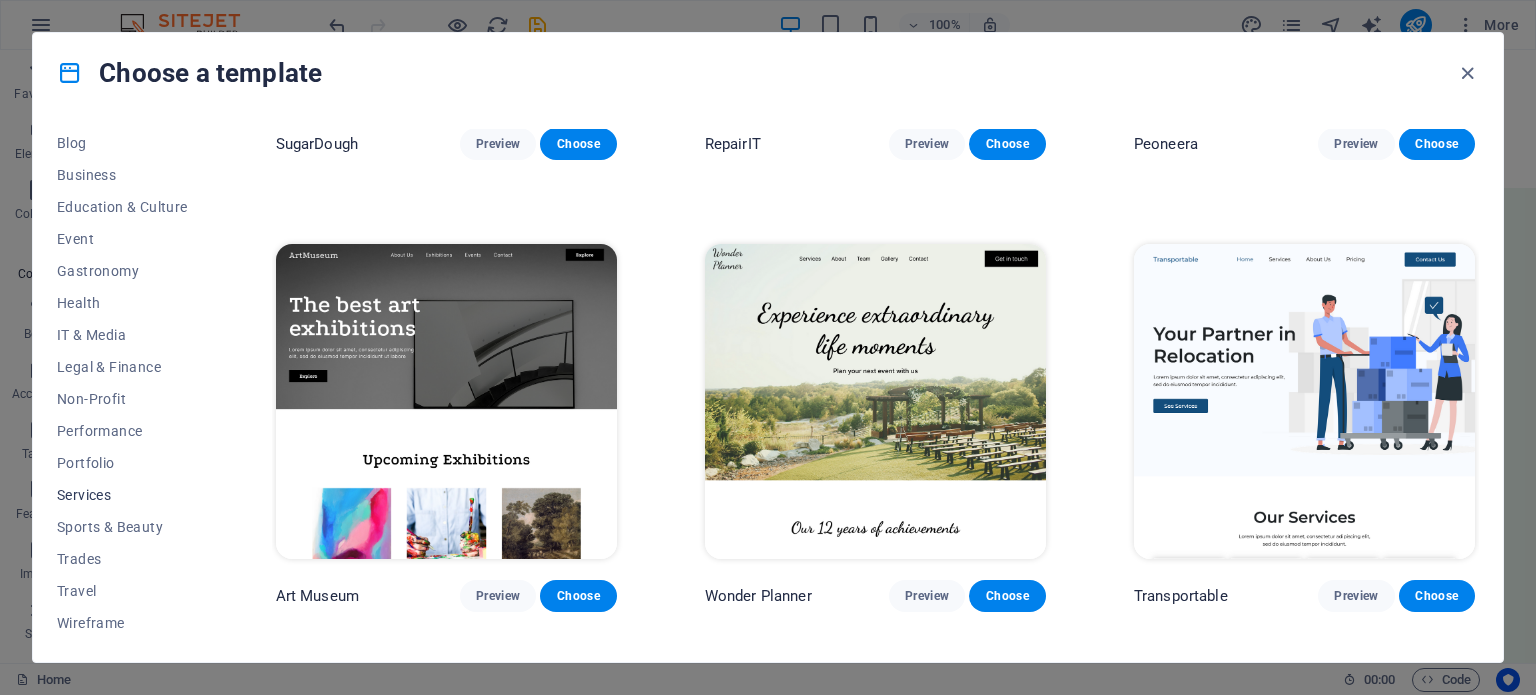 click on "Services" at bounding box center [122, 495] 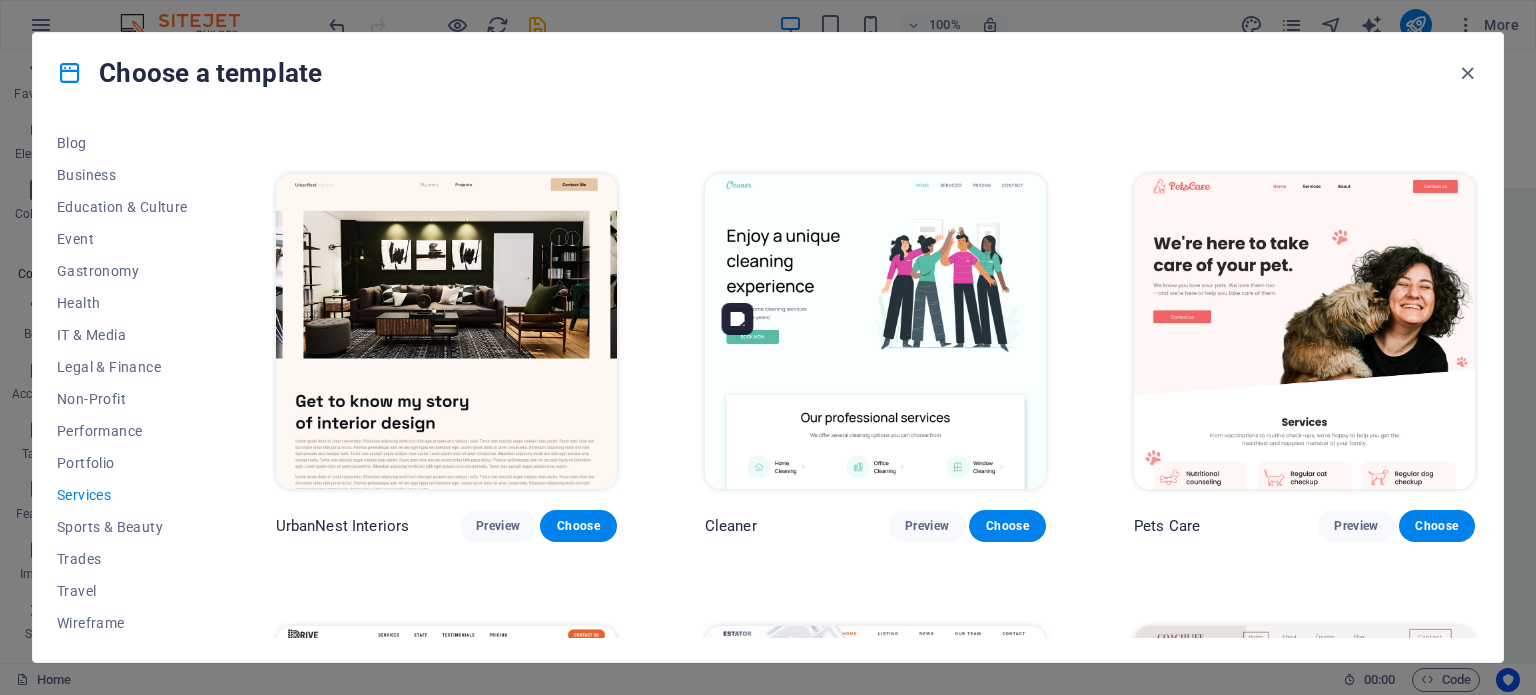 scroll, scrollTop: 446, scrollLeft: 0, axis: vertical 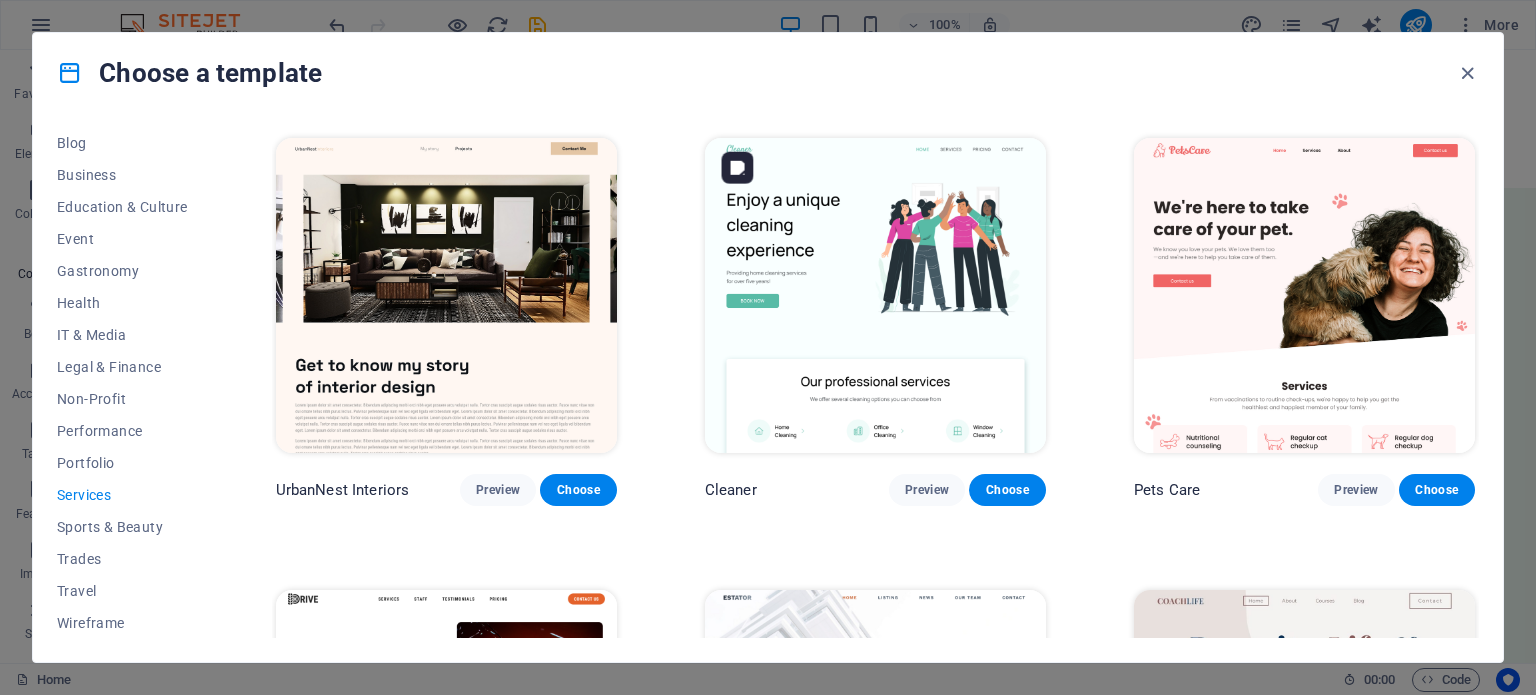 click at bounding box center (875, 295) 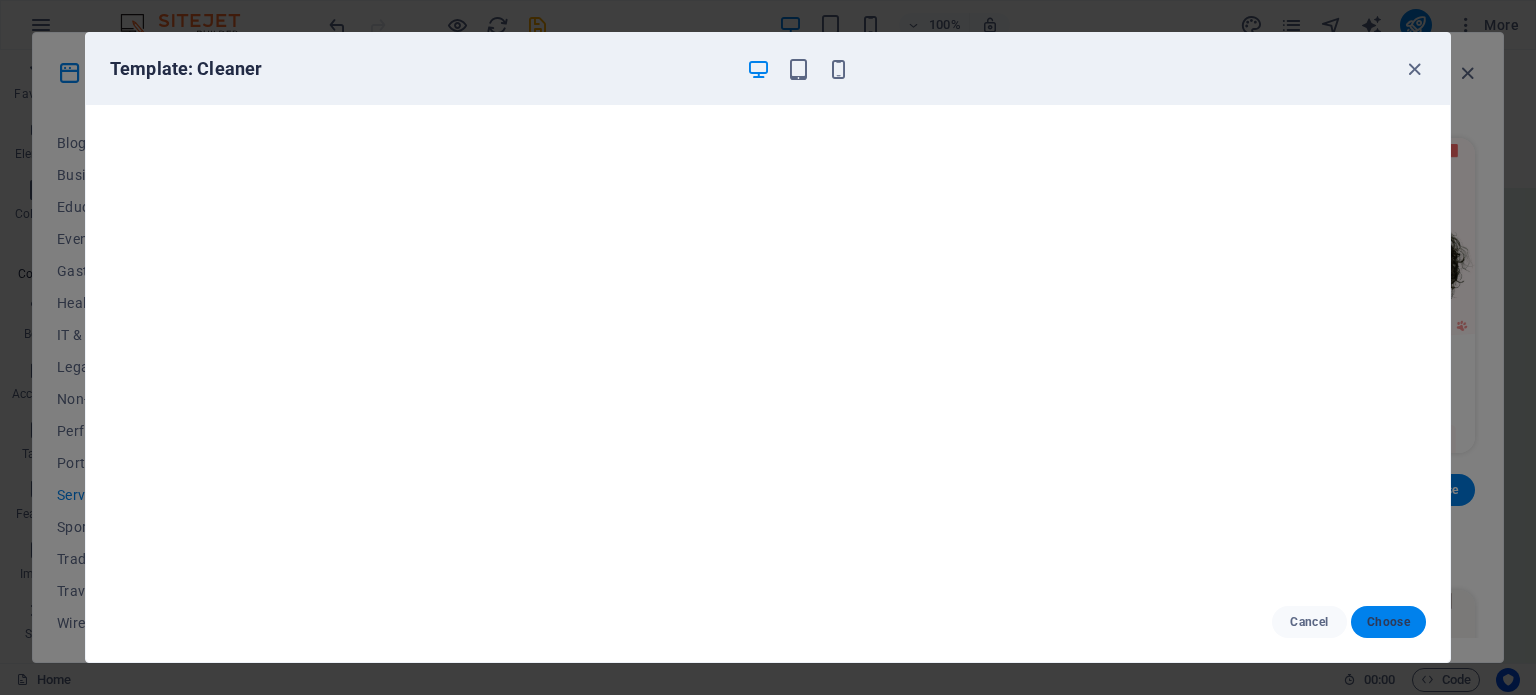 click on "Choose" at bounding box center [1388, 622] 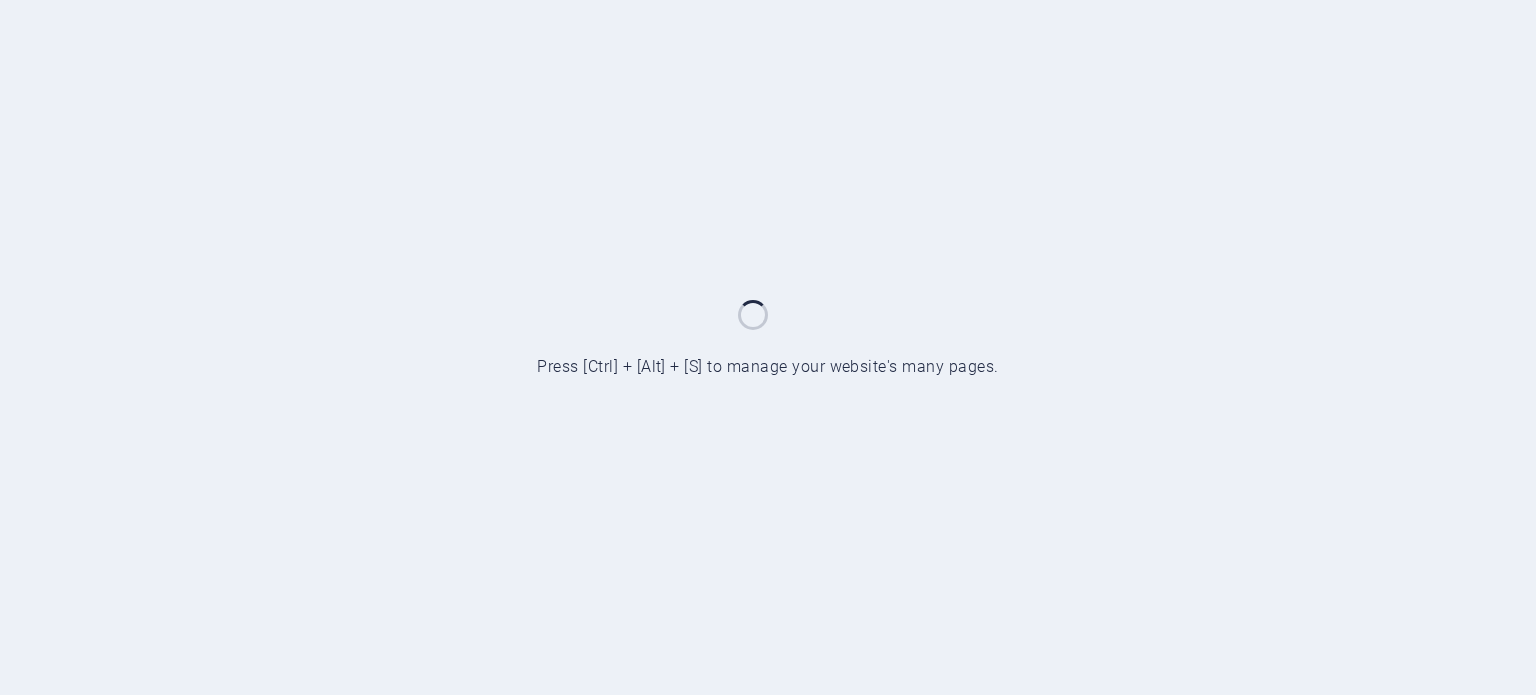 scroll, scrollTop: 0, scrollLeft: 0, axis: both 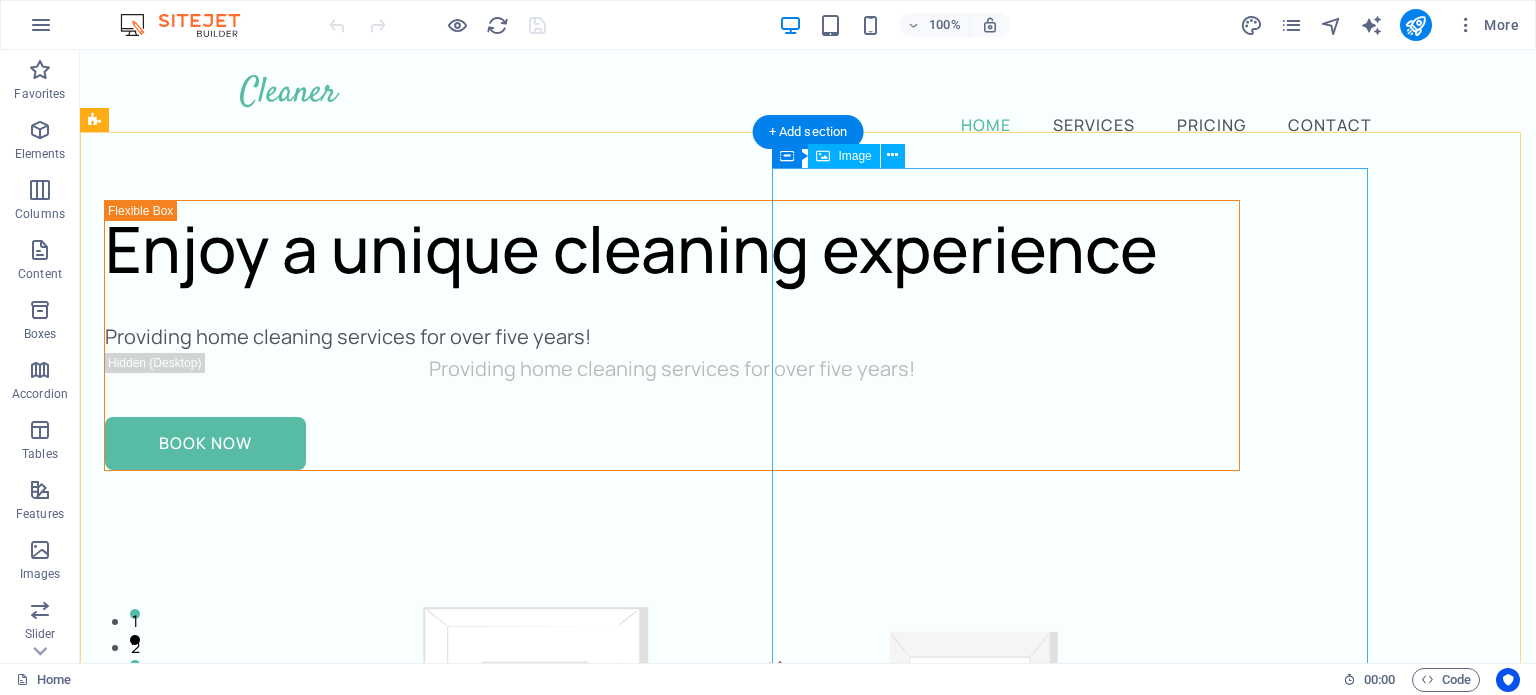 click at bounding box center [672, 1071] 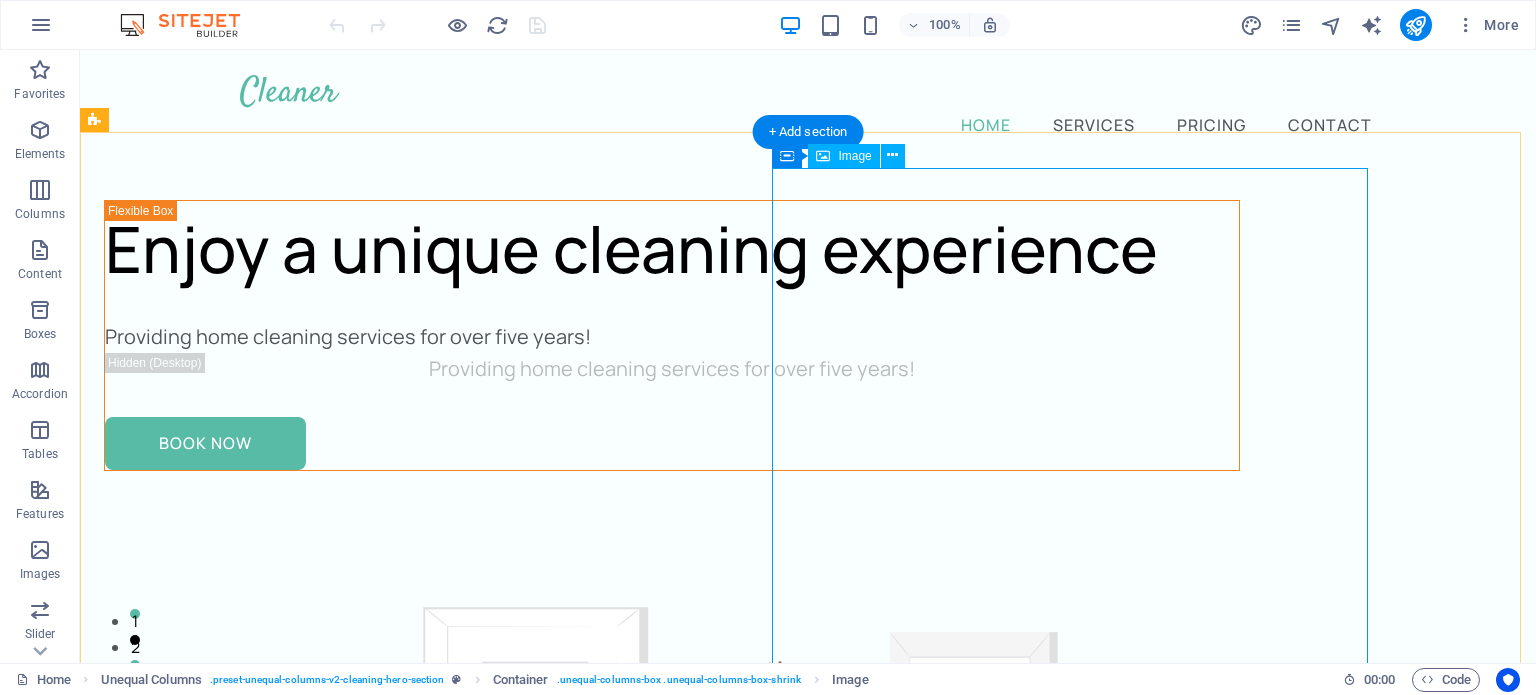 click at bounding box center [672, 1071] 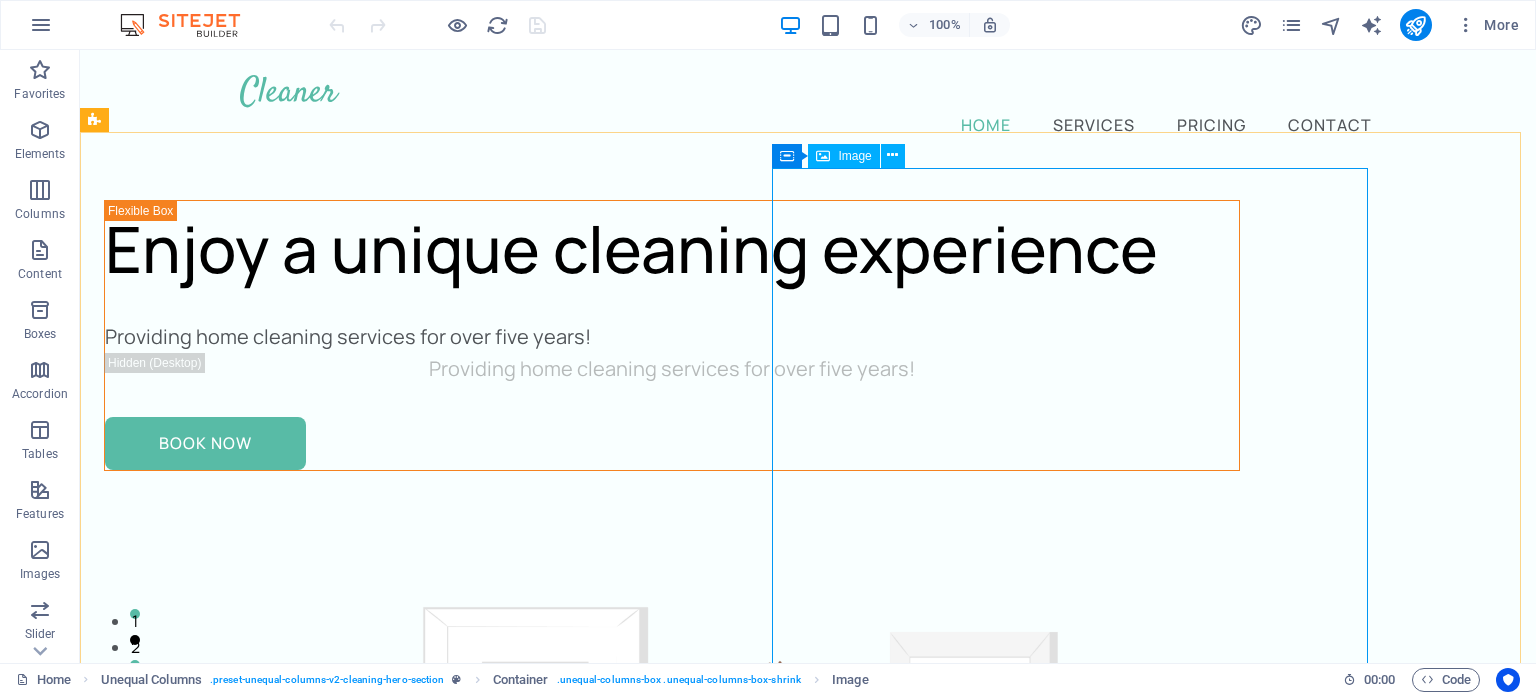 click on "Image" at bounding box center [854, 156] 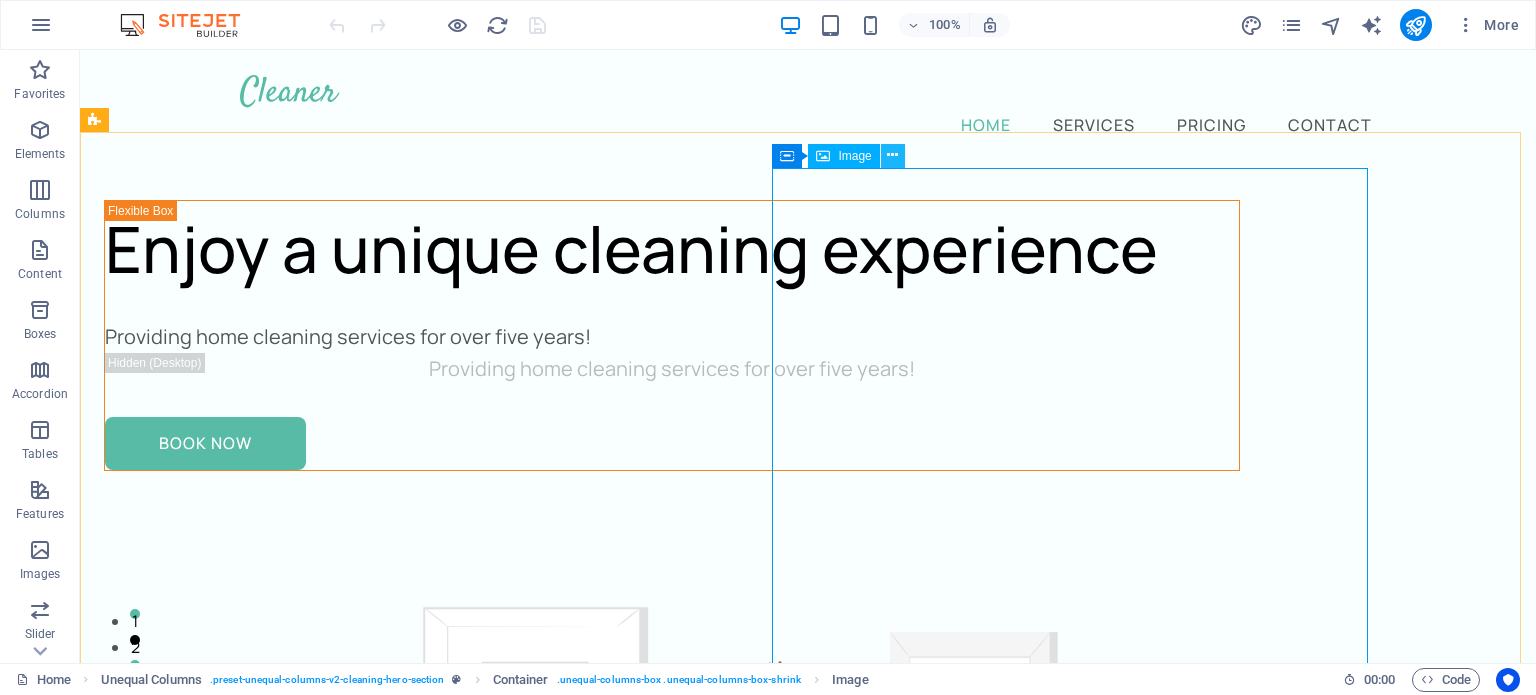 click at bounding box center [892, 155] 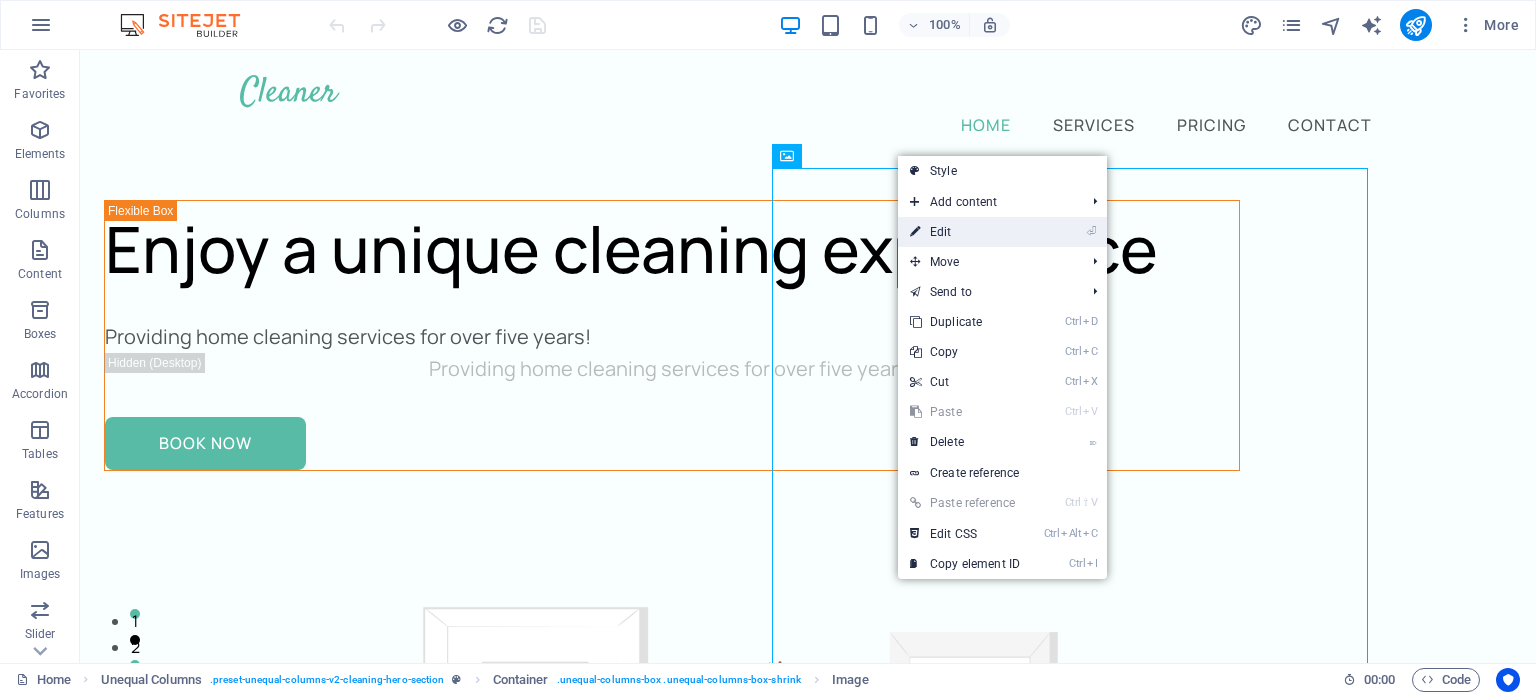 click on "⏎  Edit" at bounding box center [965, 232] 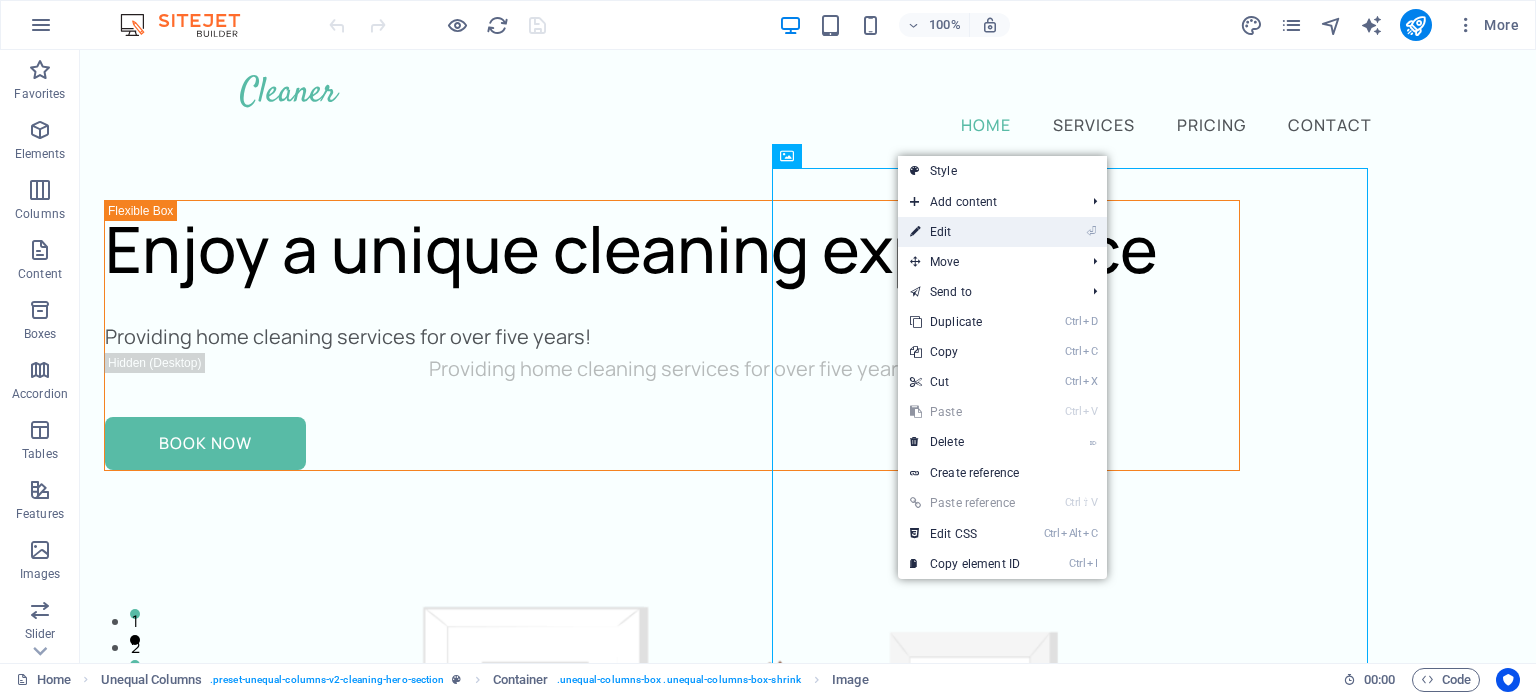 select on "%" 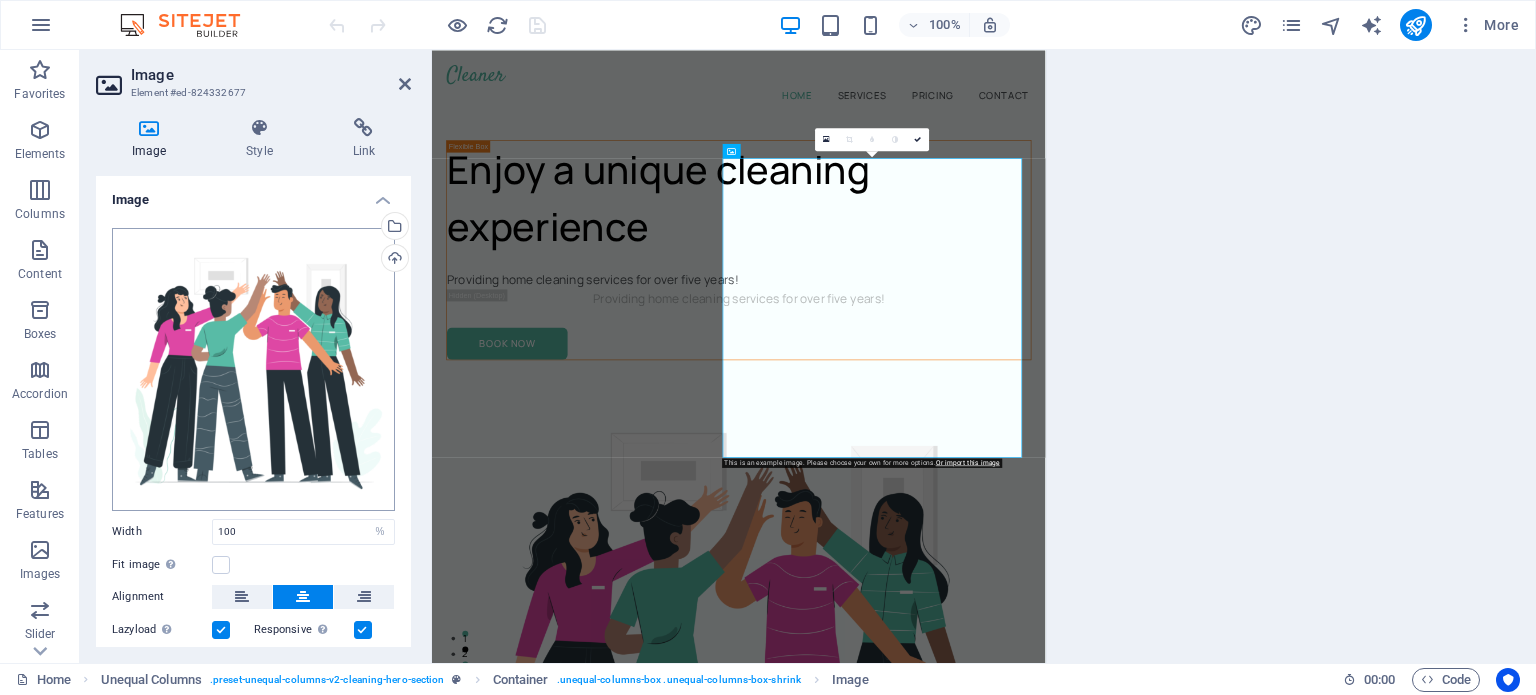 scroll, scrollTop: 117, scrollLeft: 0, axis: vertical 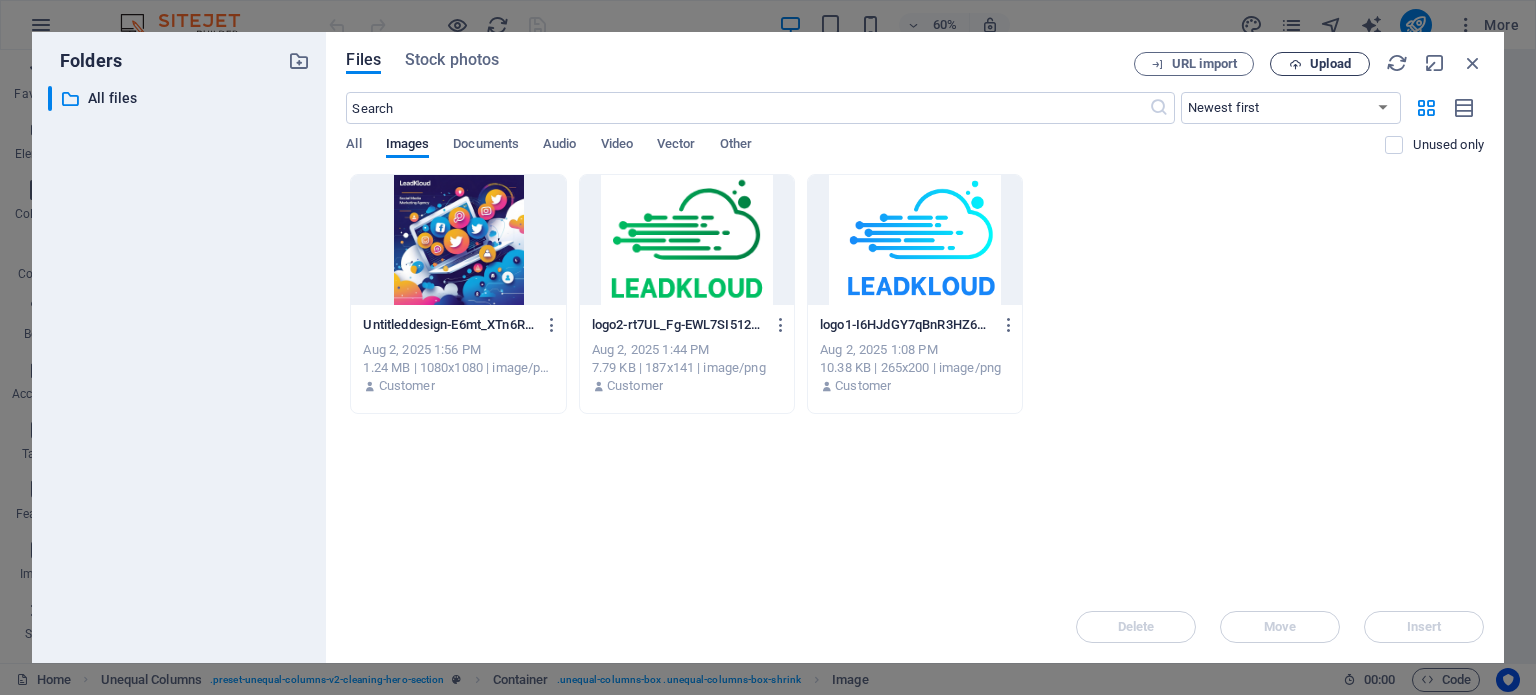 click on "Upload" at bounding box center [1330, 64] 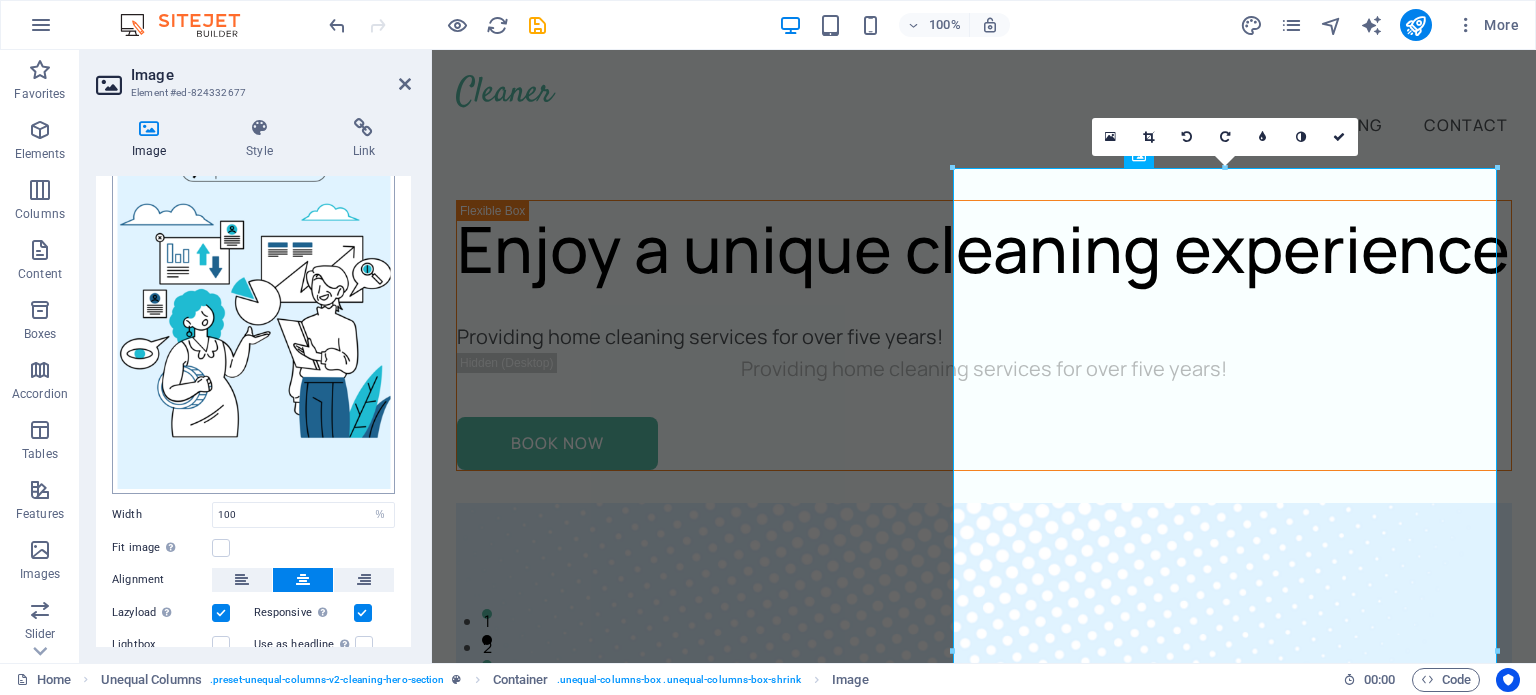 scroll, scrollTop: 235, scrollLeft: 0, axis: vertical 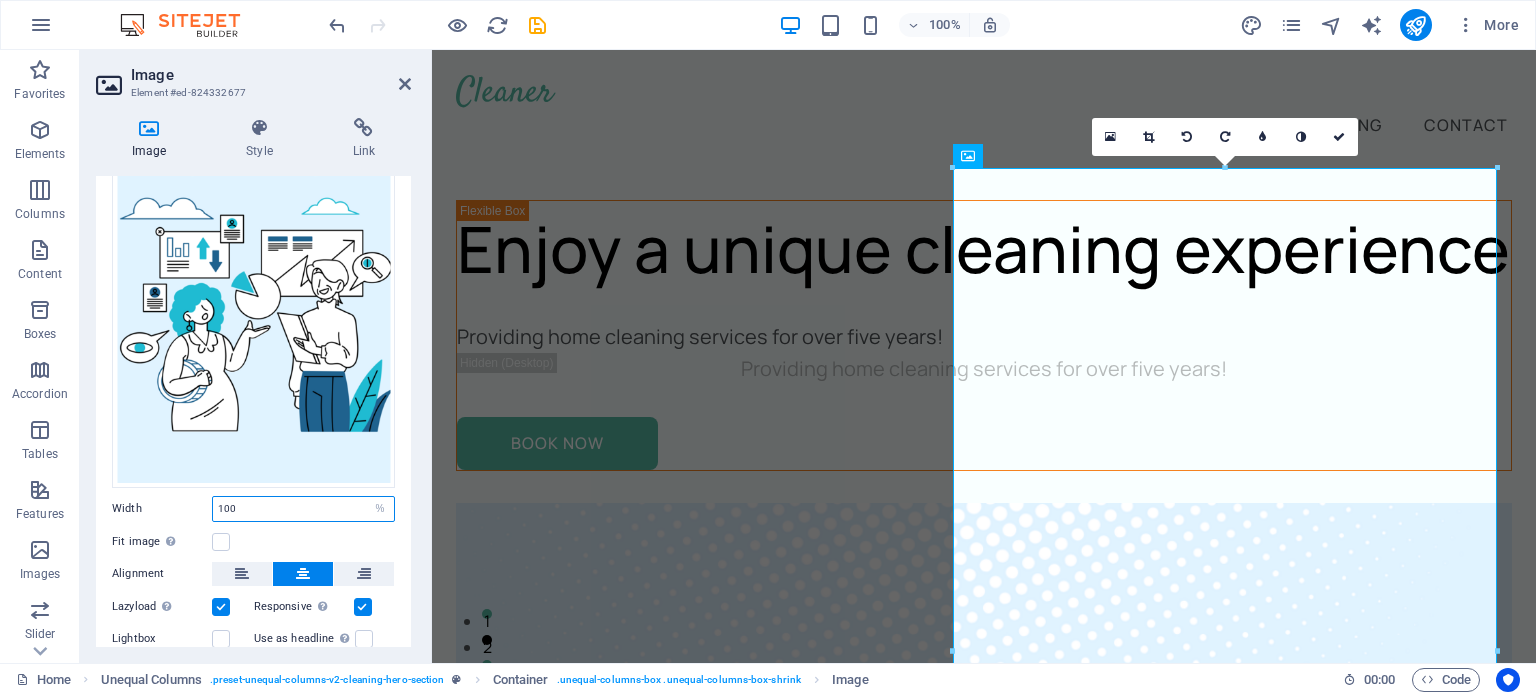 click on "100" at bounding box center (303, 509) 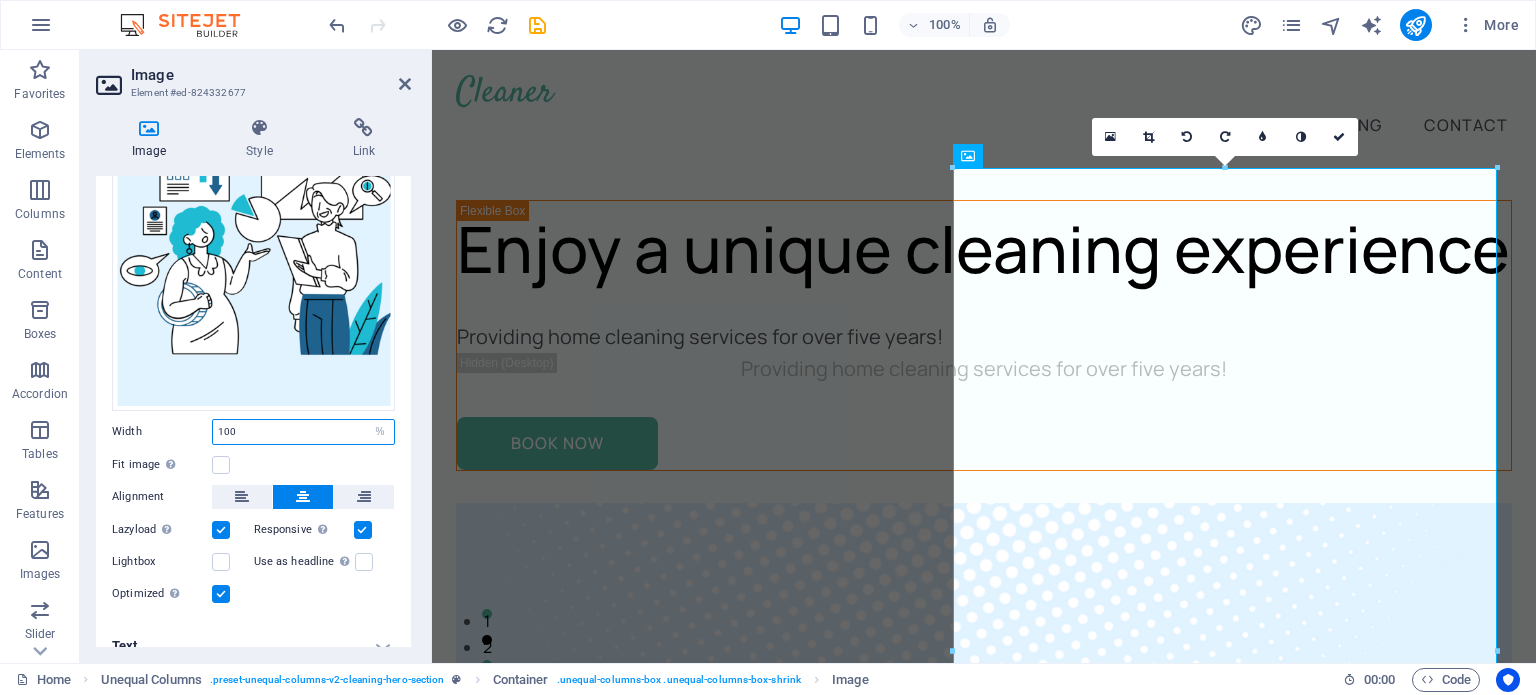 scroll, scrollTop: 315, scrollLeft: 0, axis: vertical 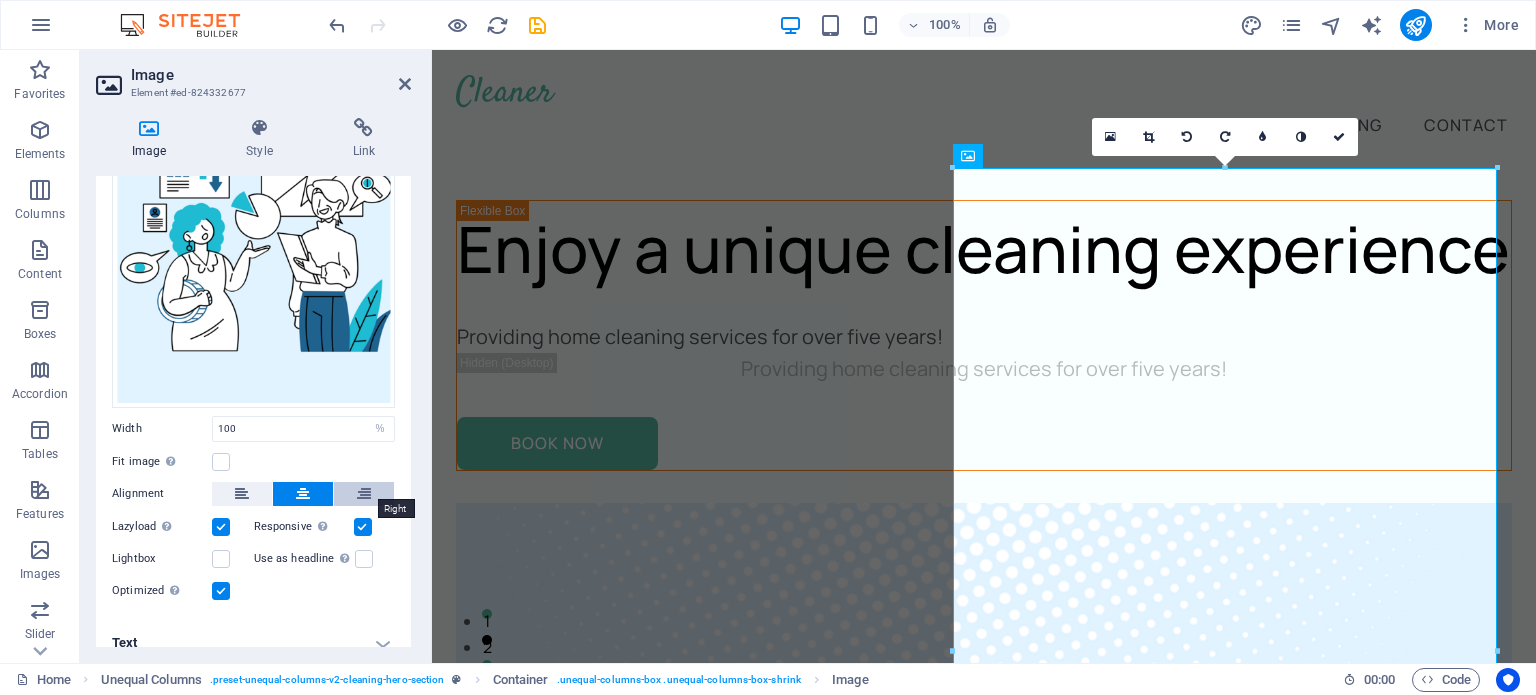 click at bounding box center [364, 494] 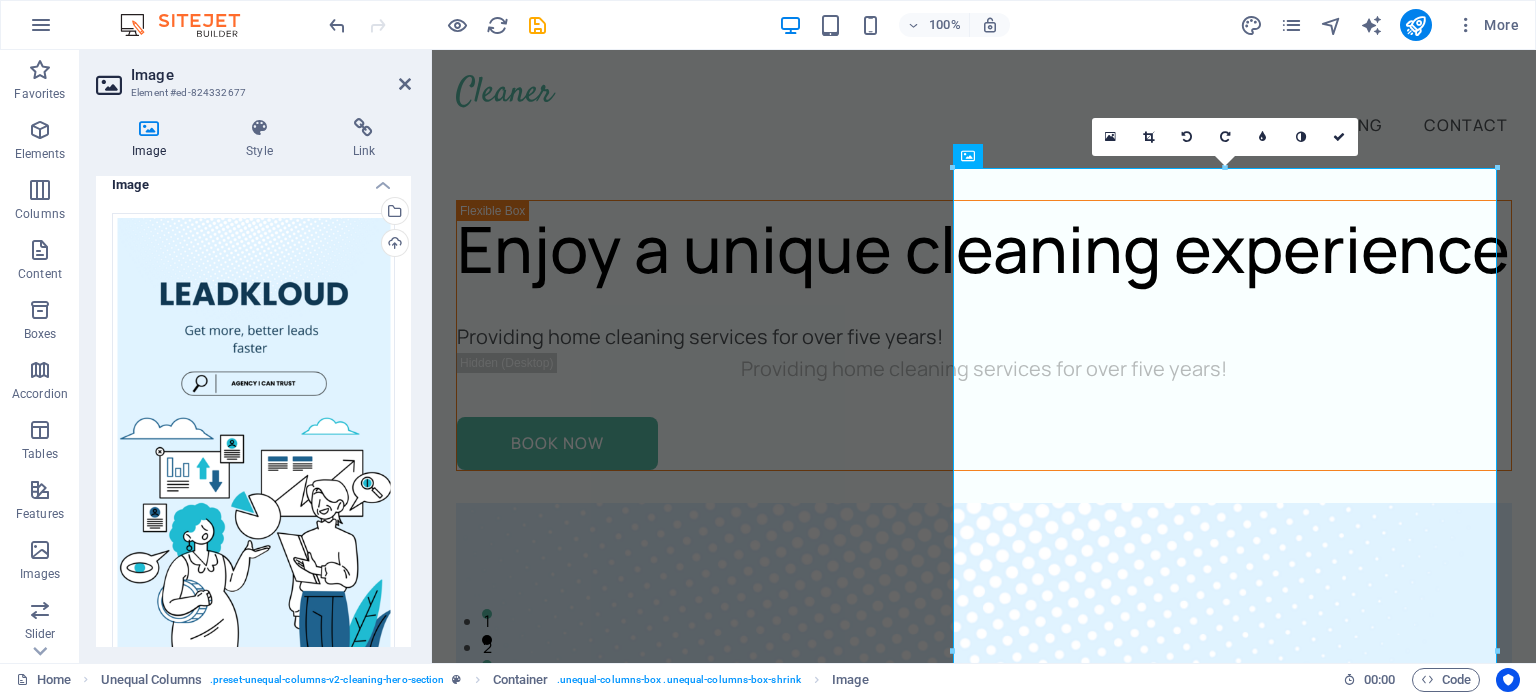 scroll, scrollTop: 0, scrollLeft: 0, axis: both 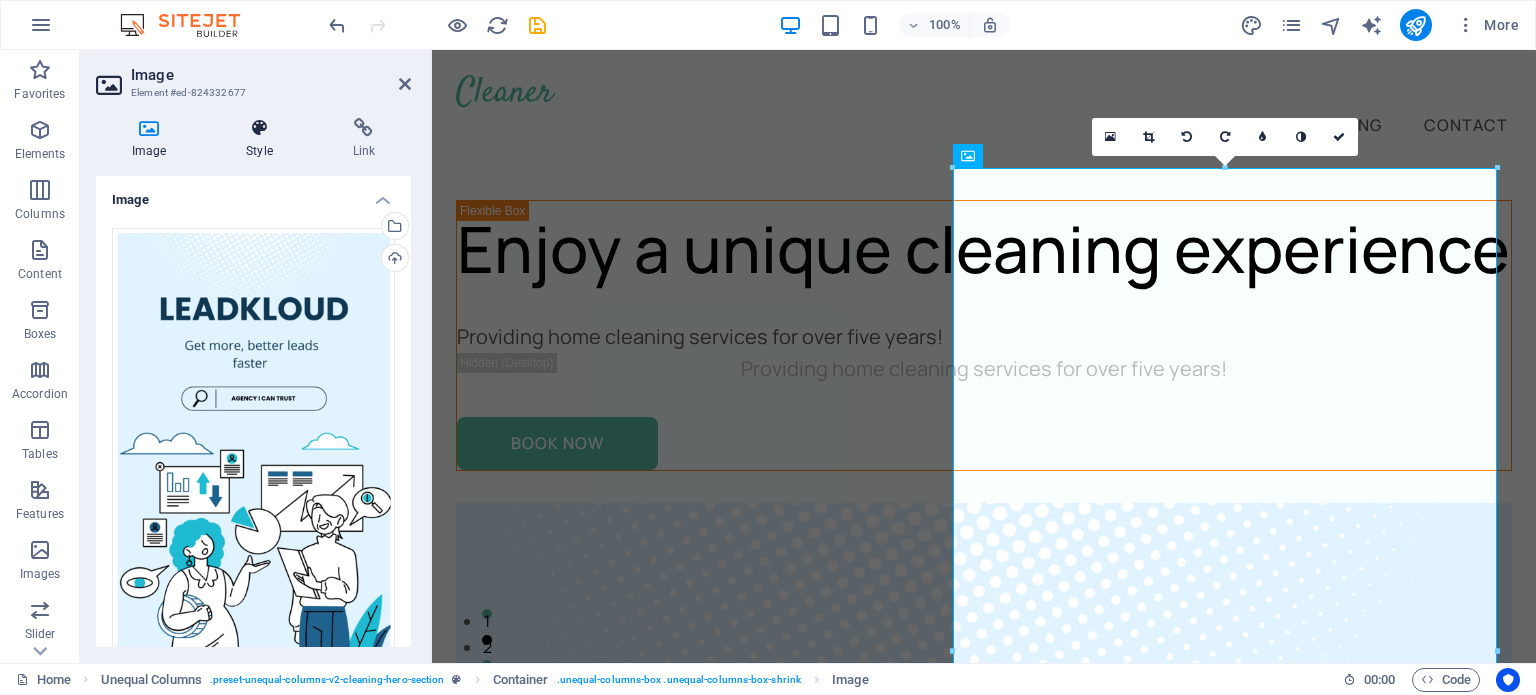 click at bounding box center (259, 128) 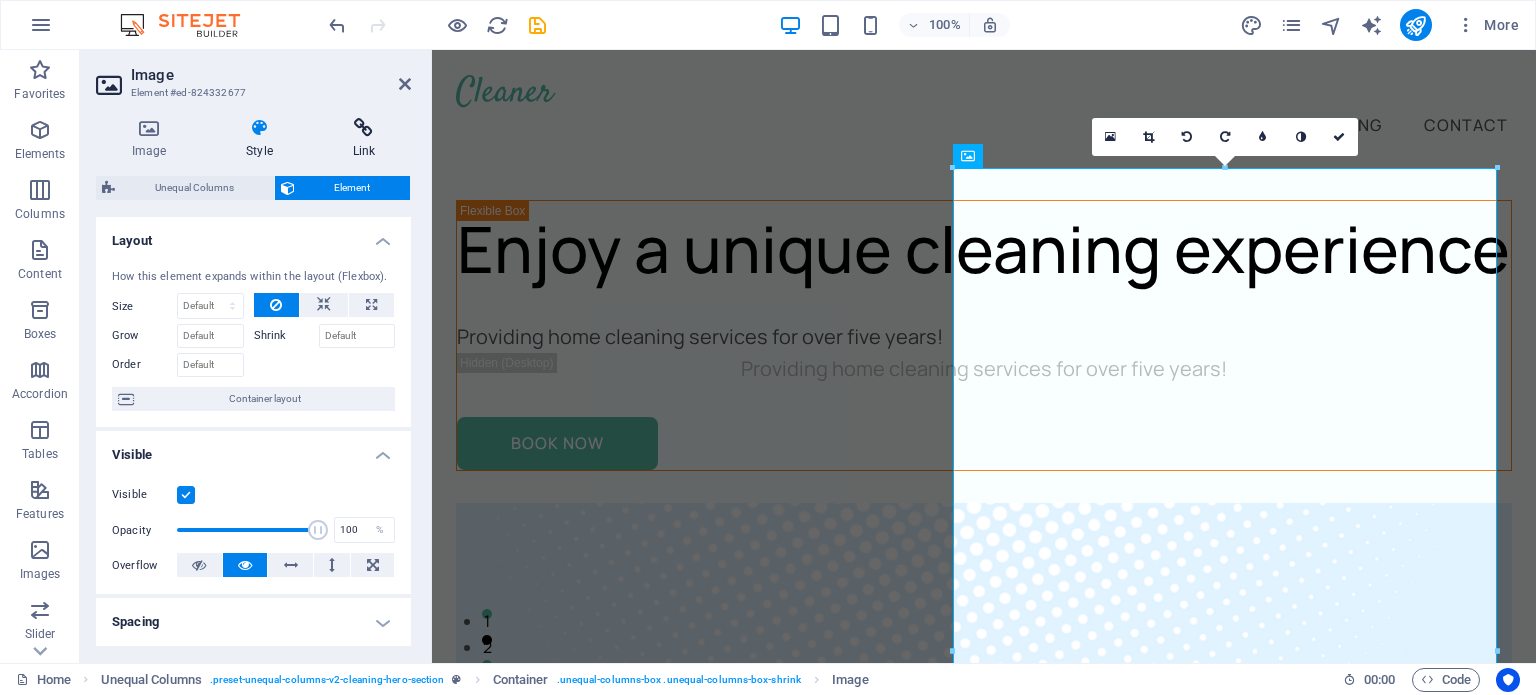 click at bounding box center [364, 128] 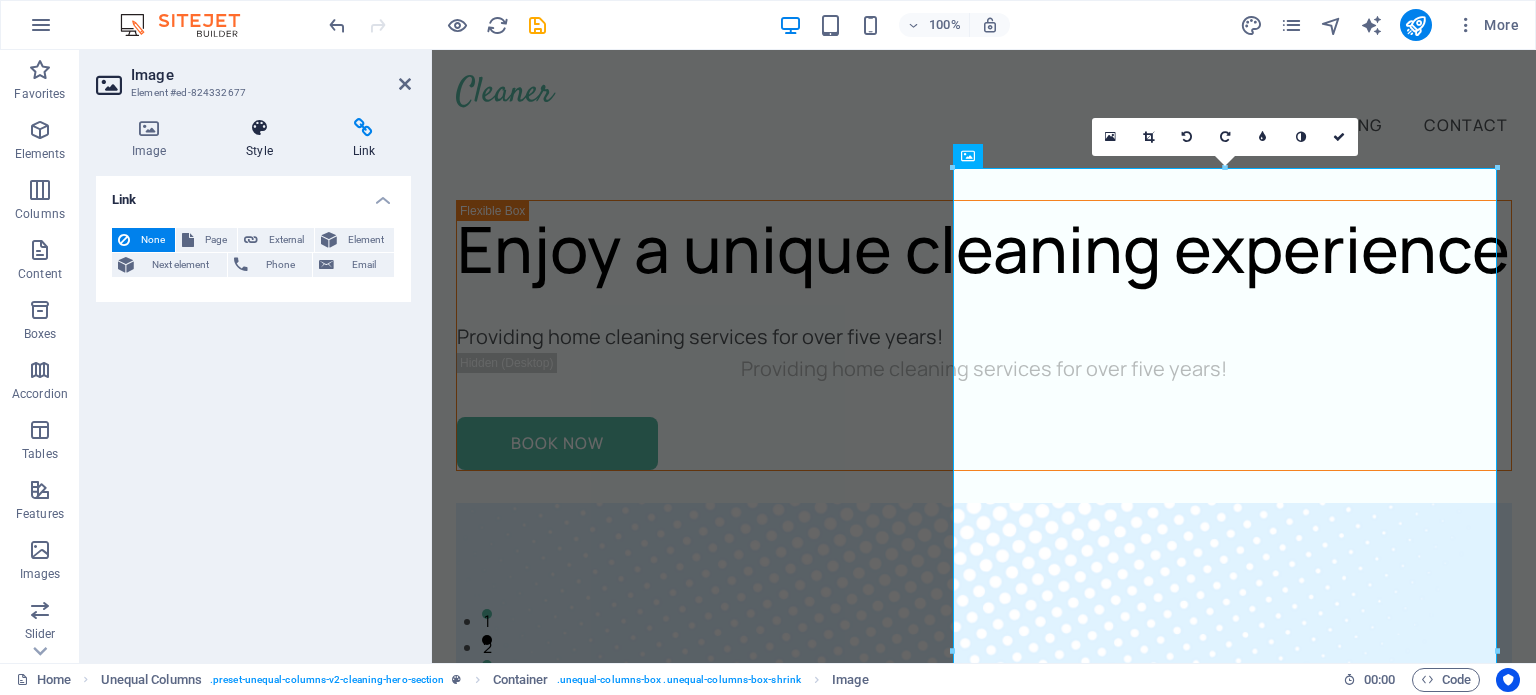click at bounding box center [259, 128] 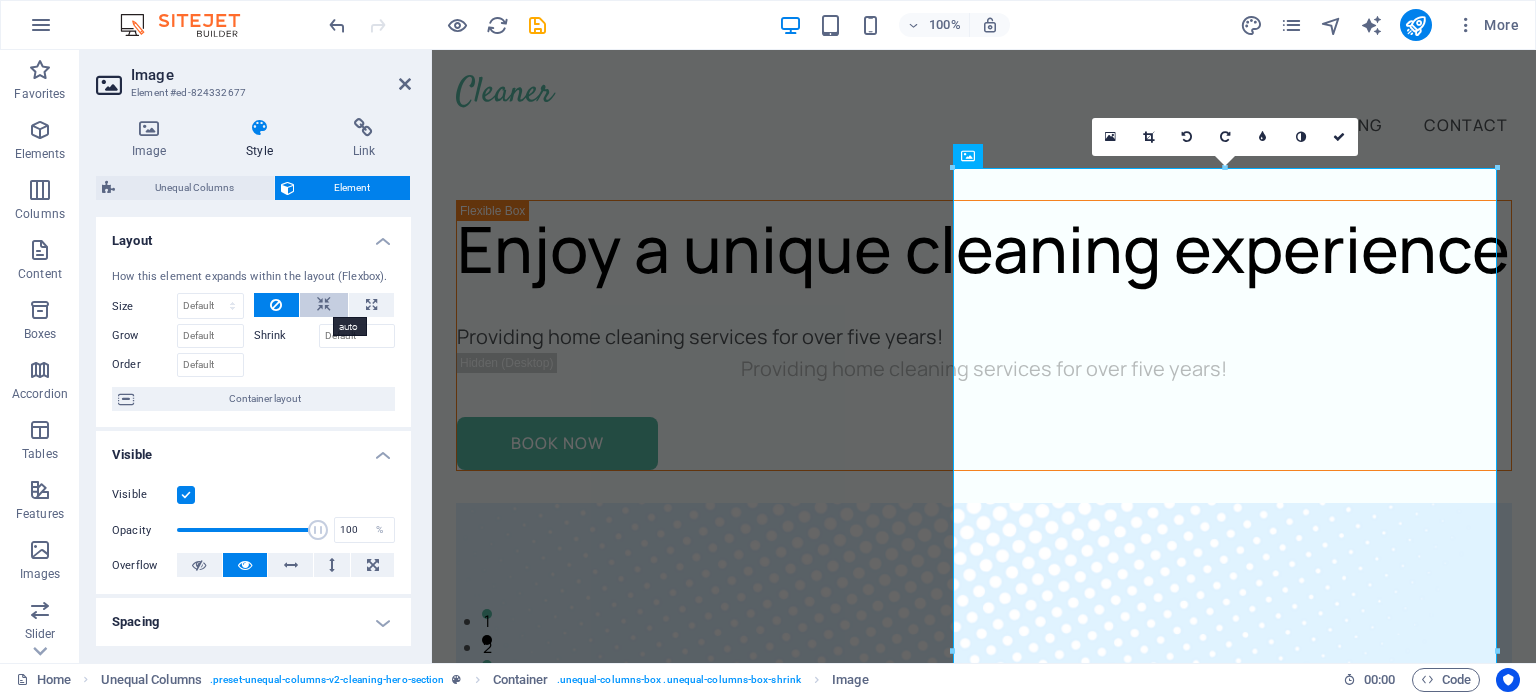 click at bounding box center (324, 305) 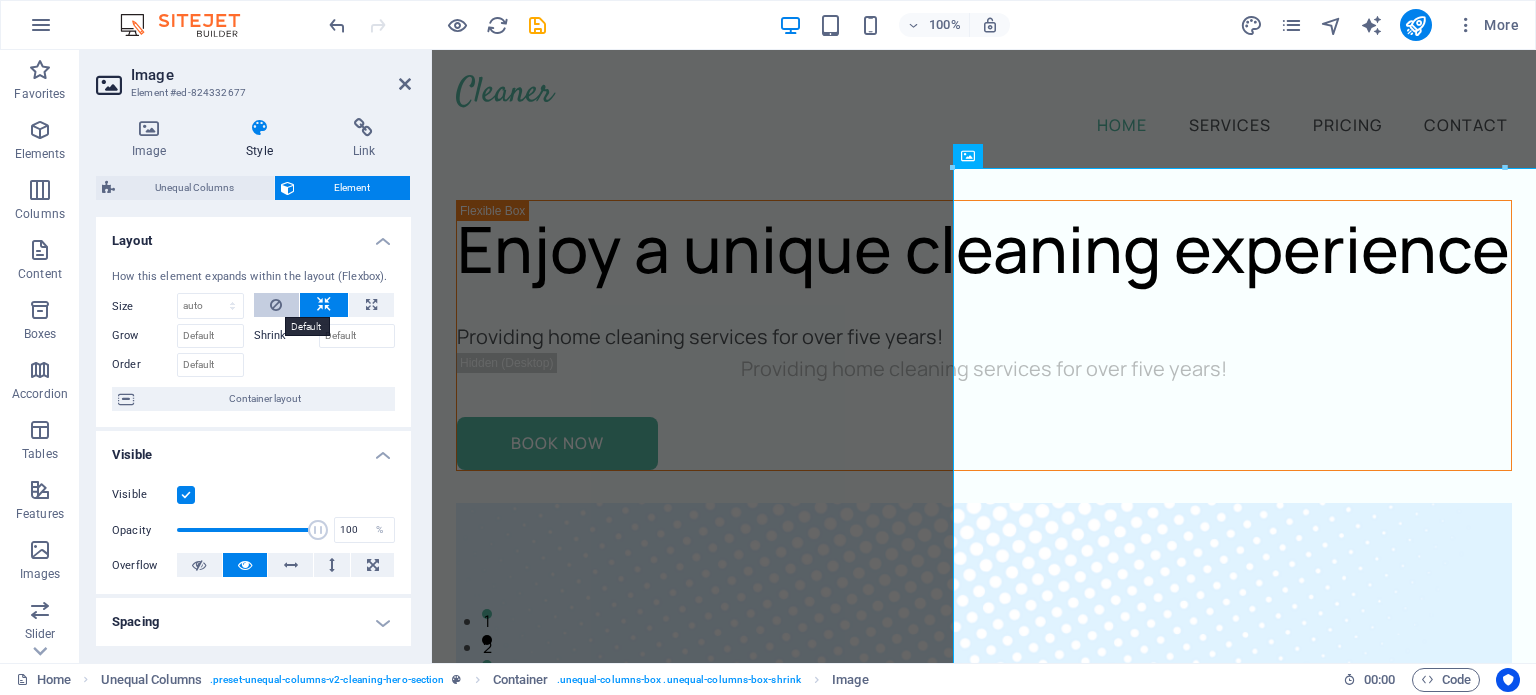 click at bounding box center (277, 305) 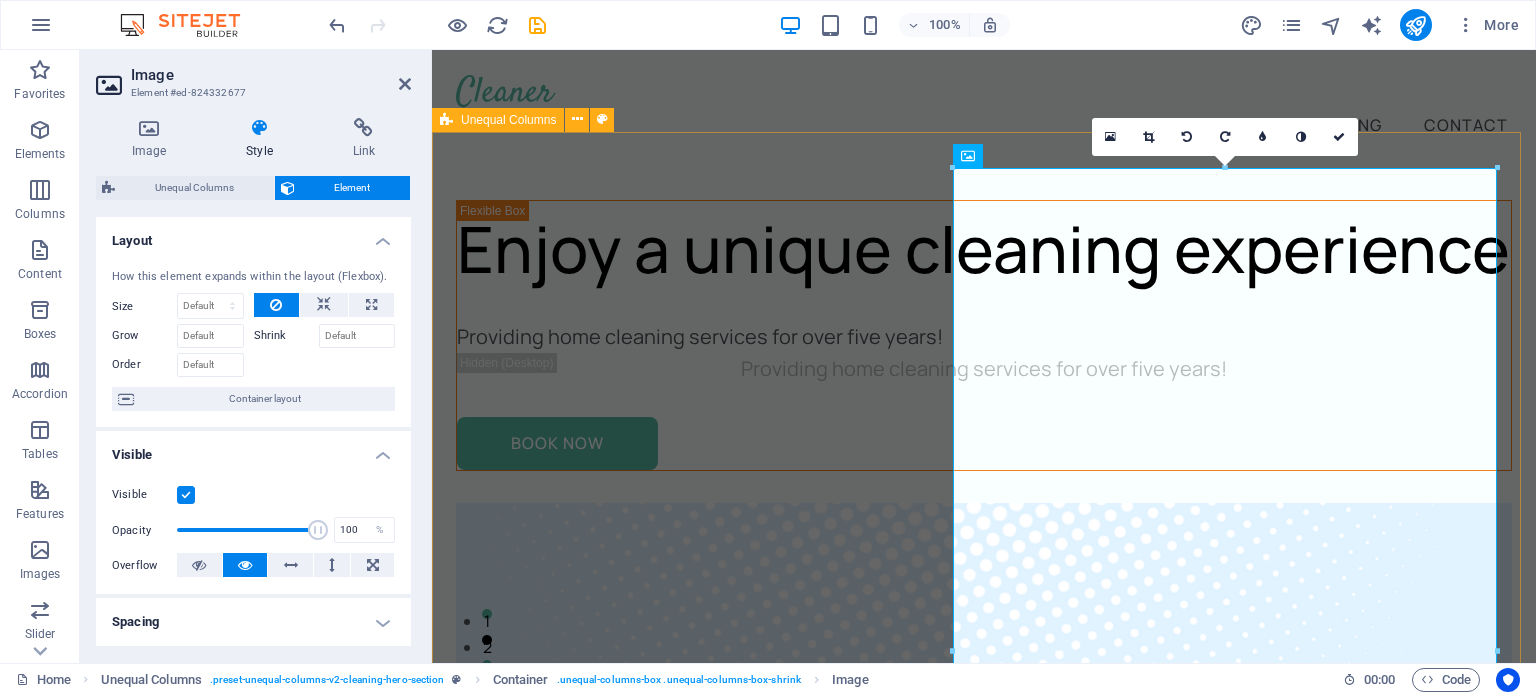 click on "Enjoy a unique cleaning experience Providing home cleaning services for over five years! Providing home cleaning services for over five years! Book Now" at bounding box center [984, 1304] 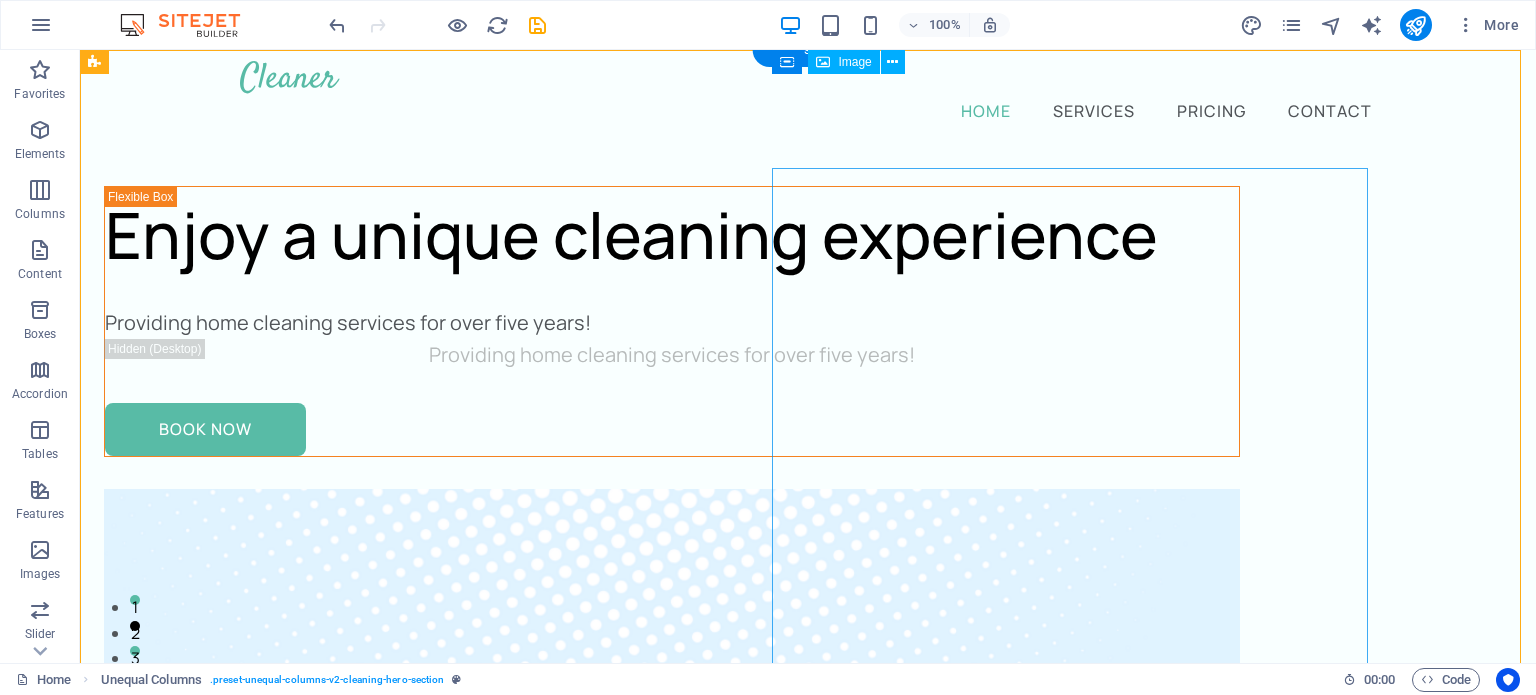 scroll, scrollTop: 0, scrollLeft: 0, axis: both 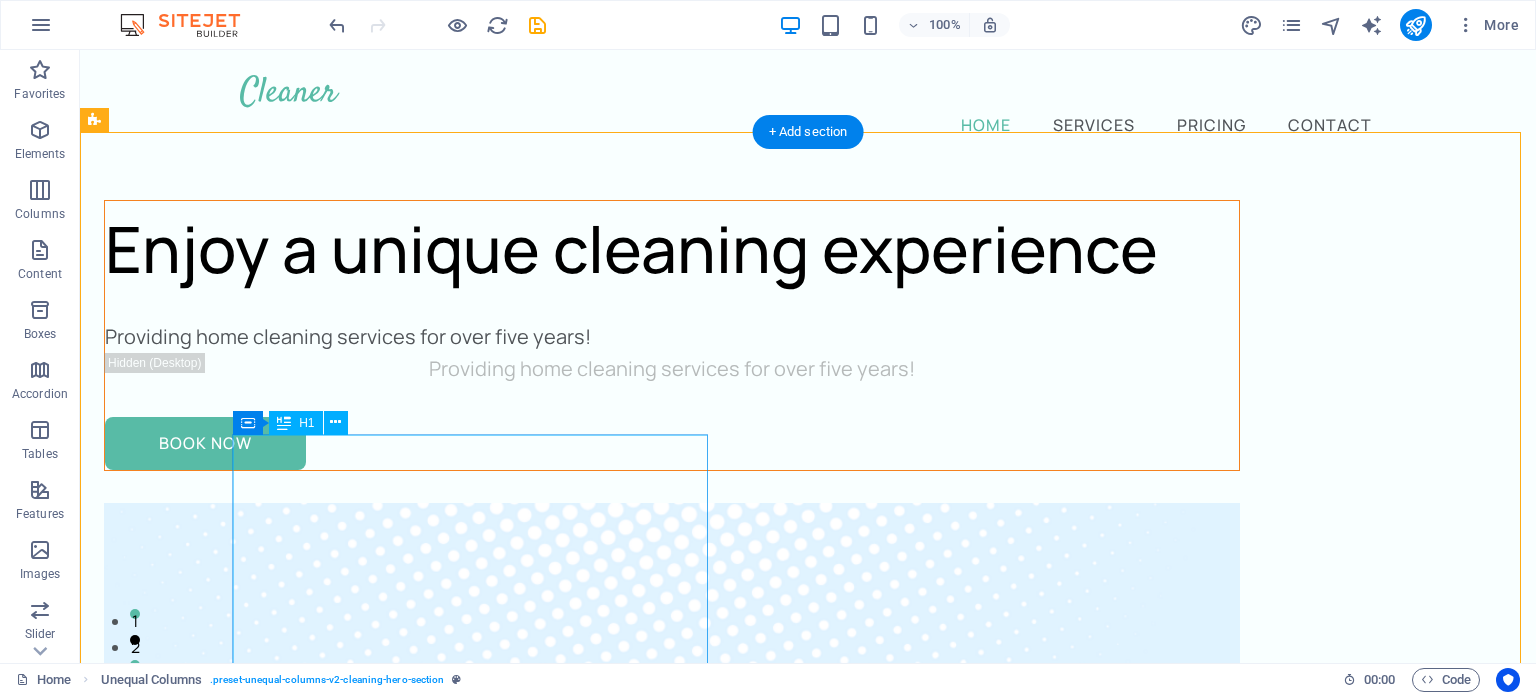 click on "Enjoy a unique cleaning experience" at bounding box center [672, 249] 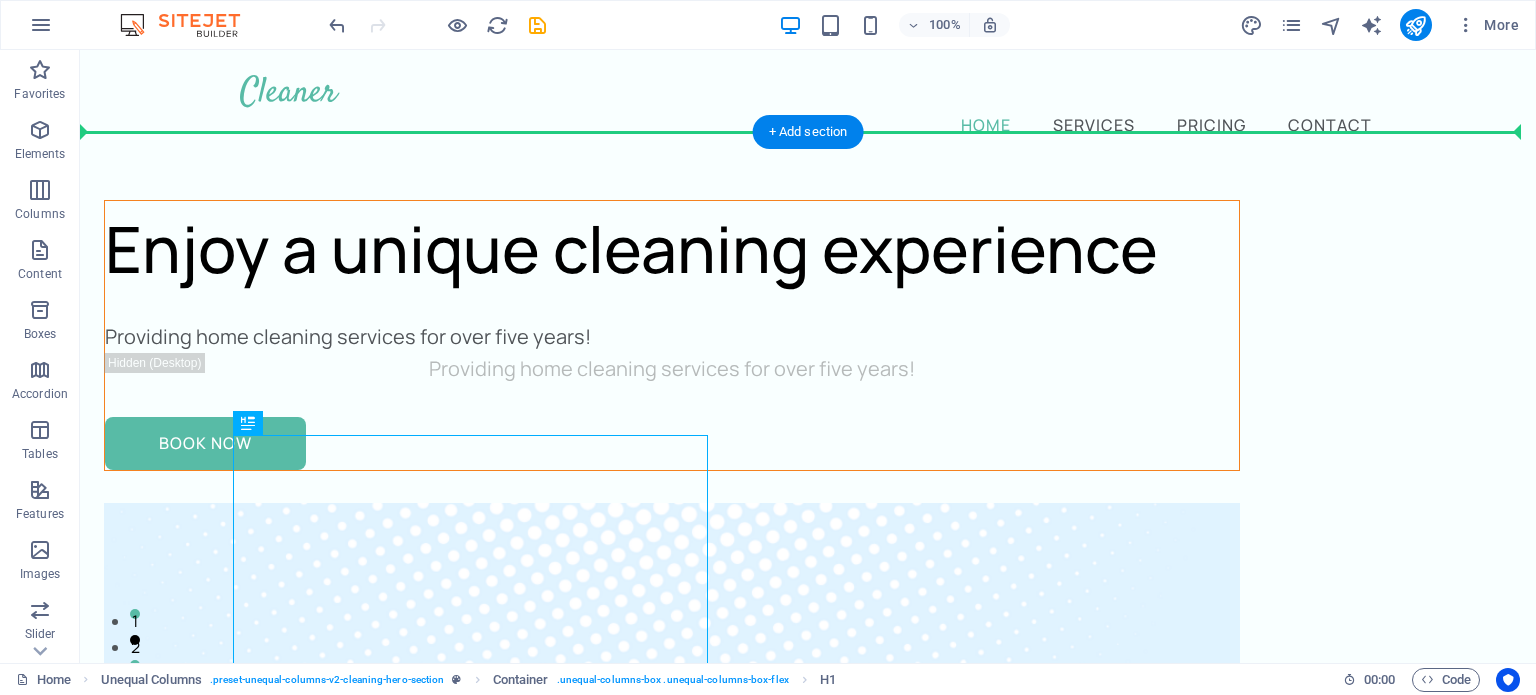 drag, startPoint x: 417, startPoint y: 452, endPoint x: 264, endPoint y: 220, distance: 277.90826 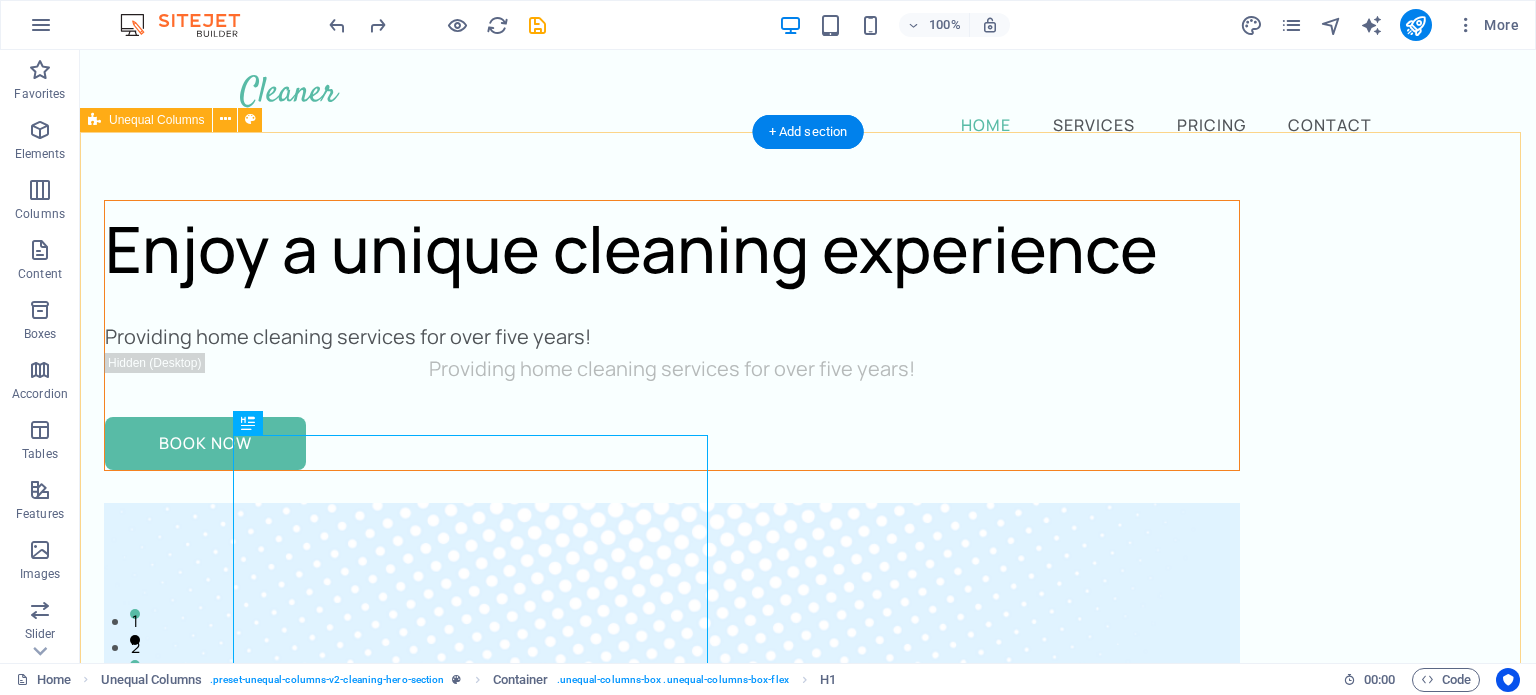 click on "Enjoy a unique cleaning experience Providing home cleaning services for over five years! Providing home cleaning services for over five years! Book Now" at bounding box center (808, 1375) 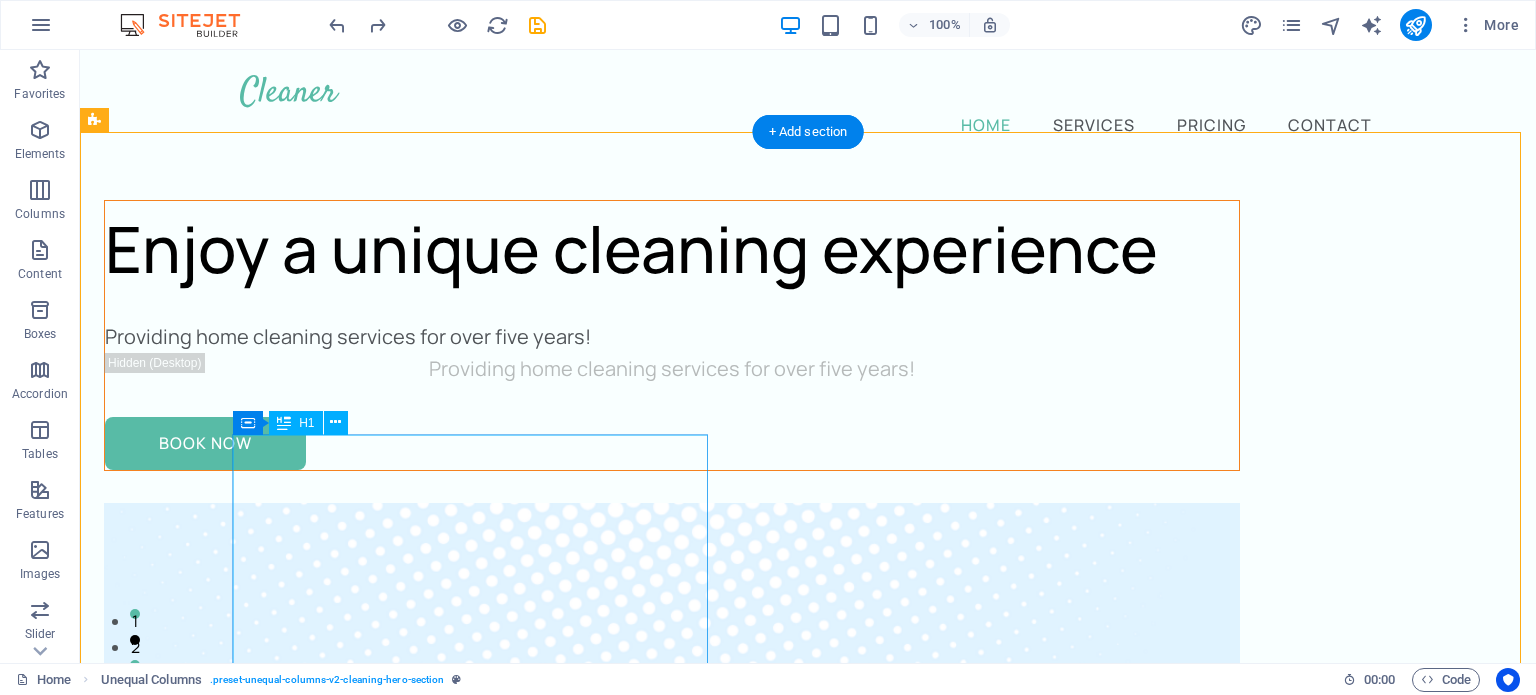 click on "Enjoy a unique cleaning experience" at bounding box center [672, 249] 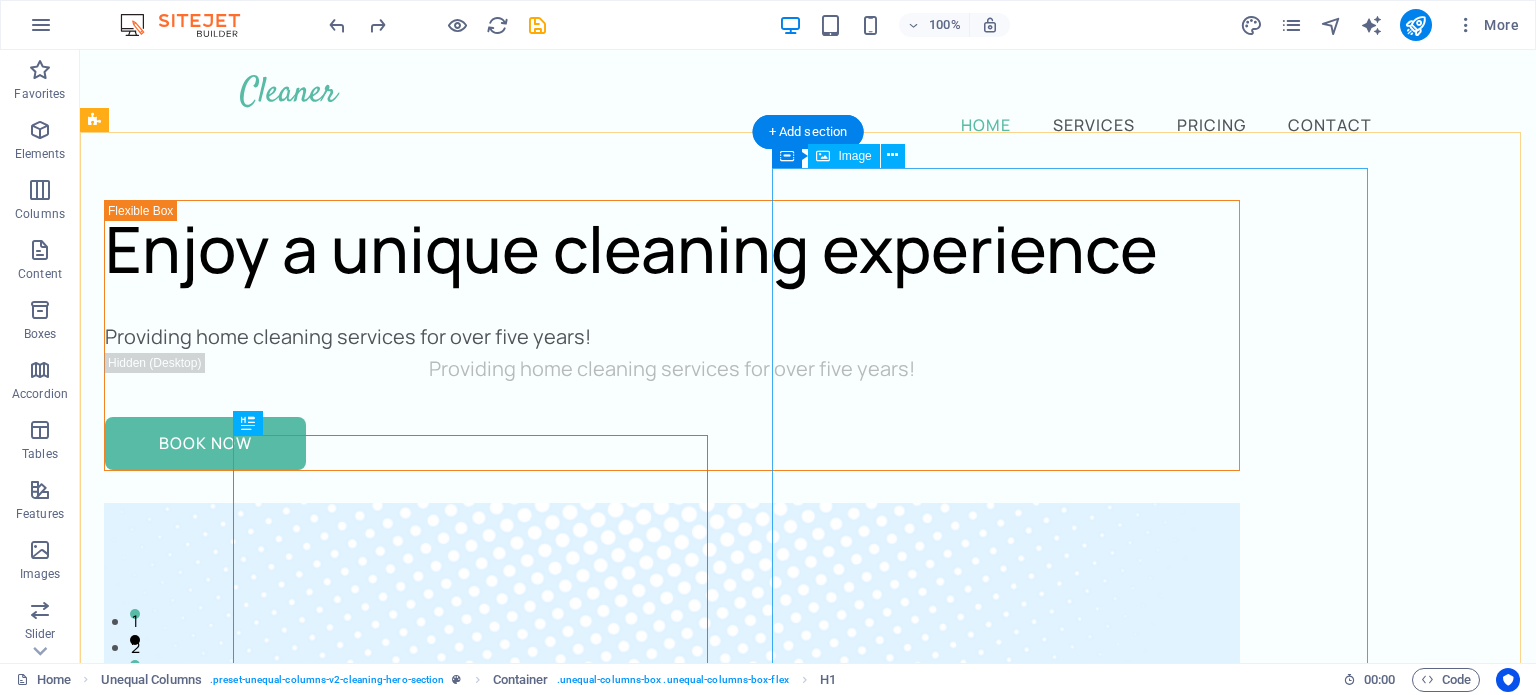 click at bounding box center (672, 1512) 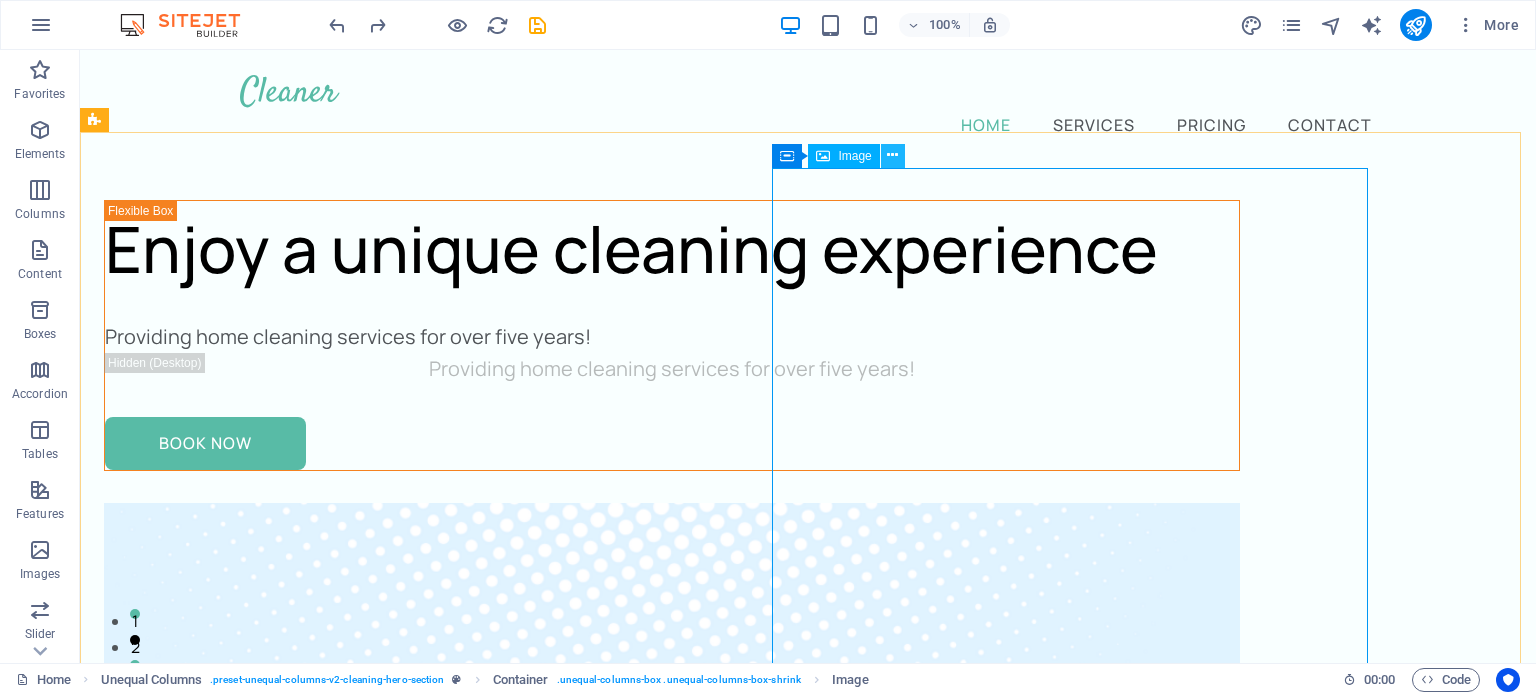 click at bounding box center [892, 155] 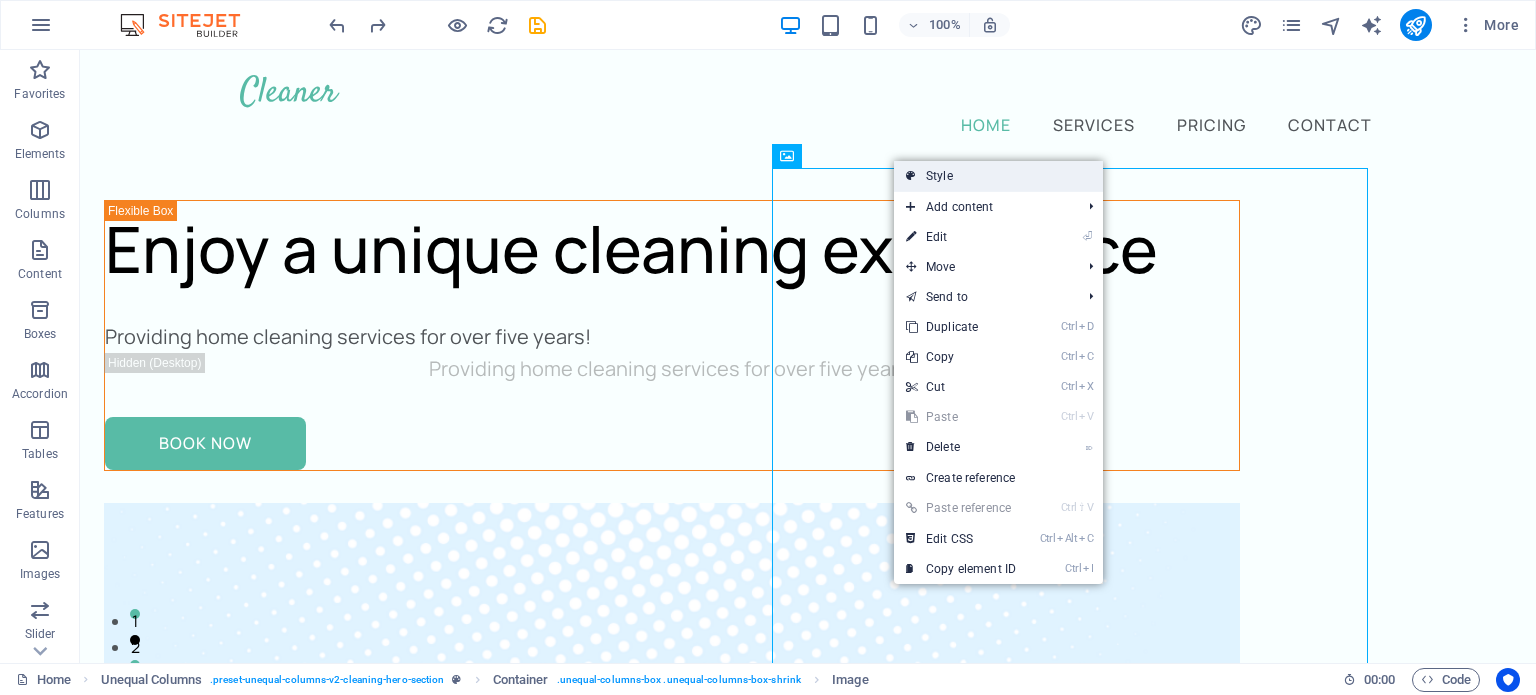 click on "Style" at bounding box center [998, 176] 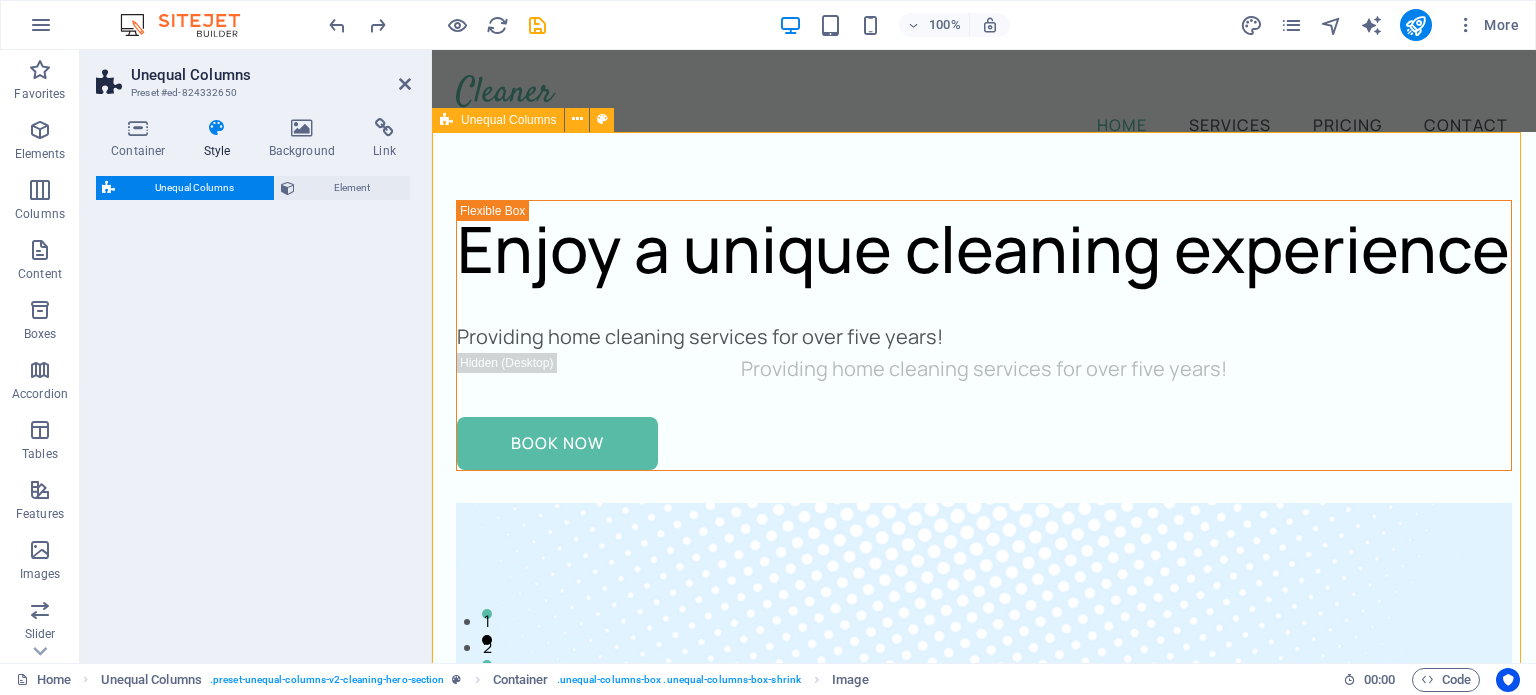 select on "%" 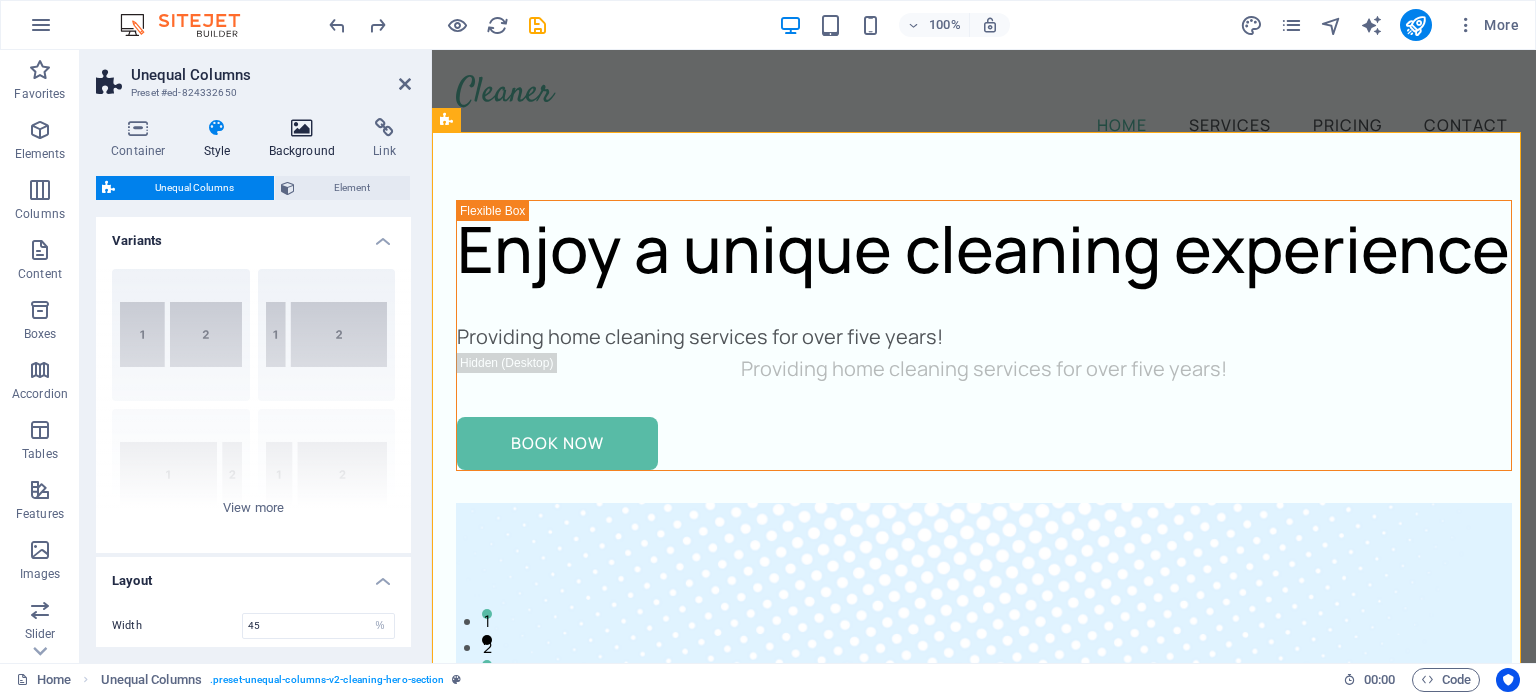 click at bounding box center (302, 128) 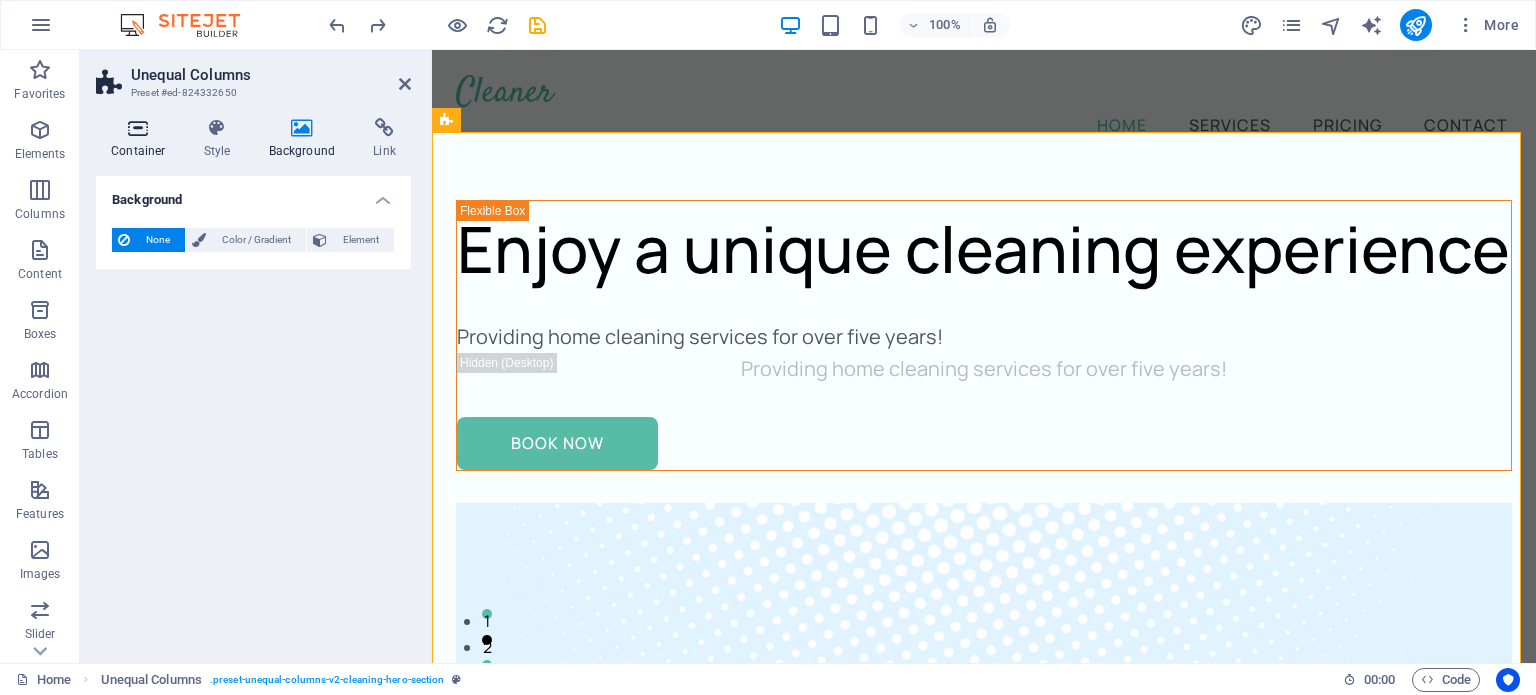 click on "Container" at bounding box center (142, 139) 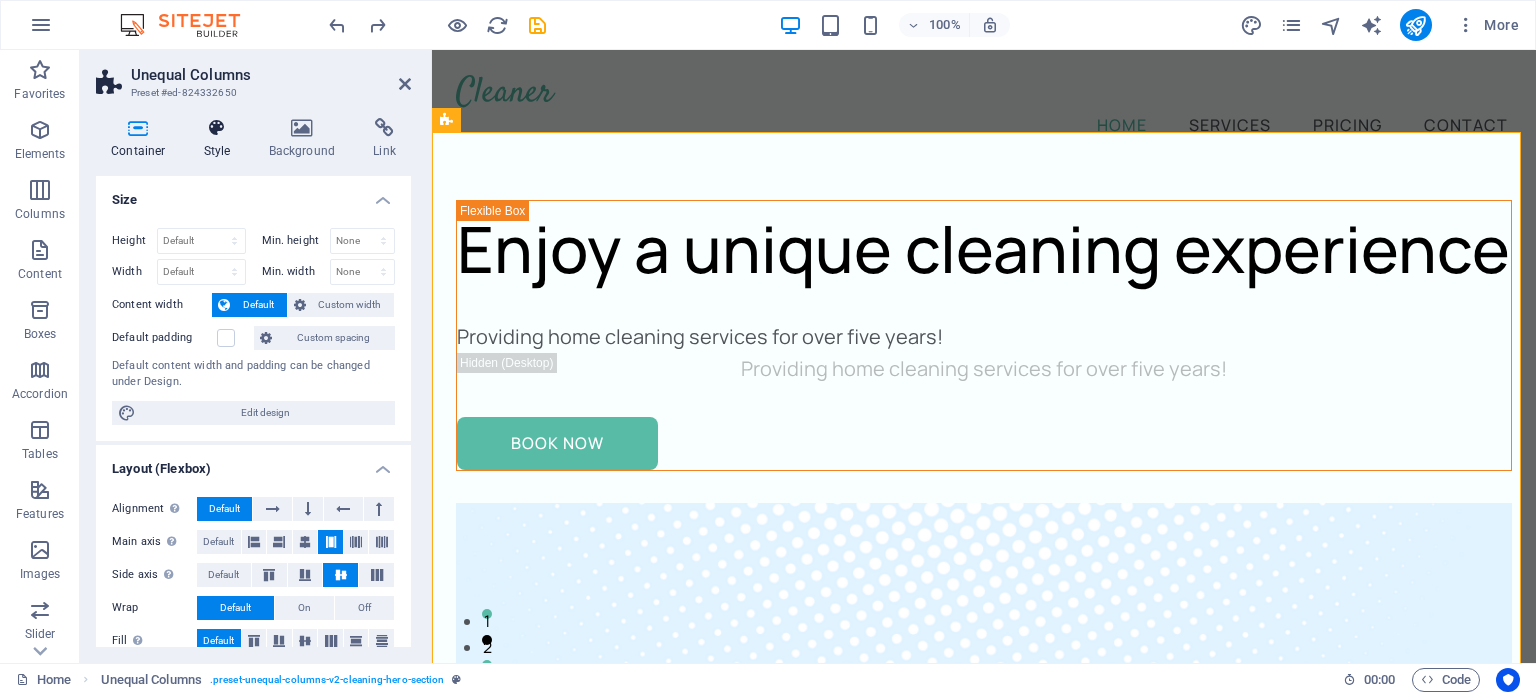 click at bounding box center (217, 128) 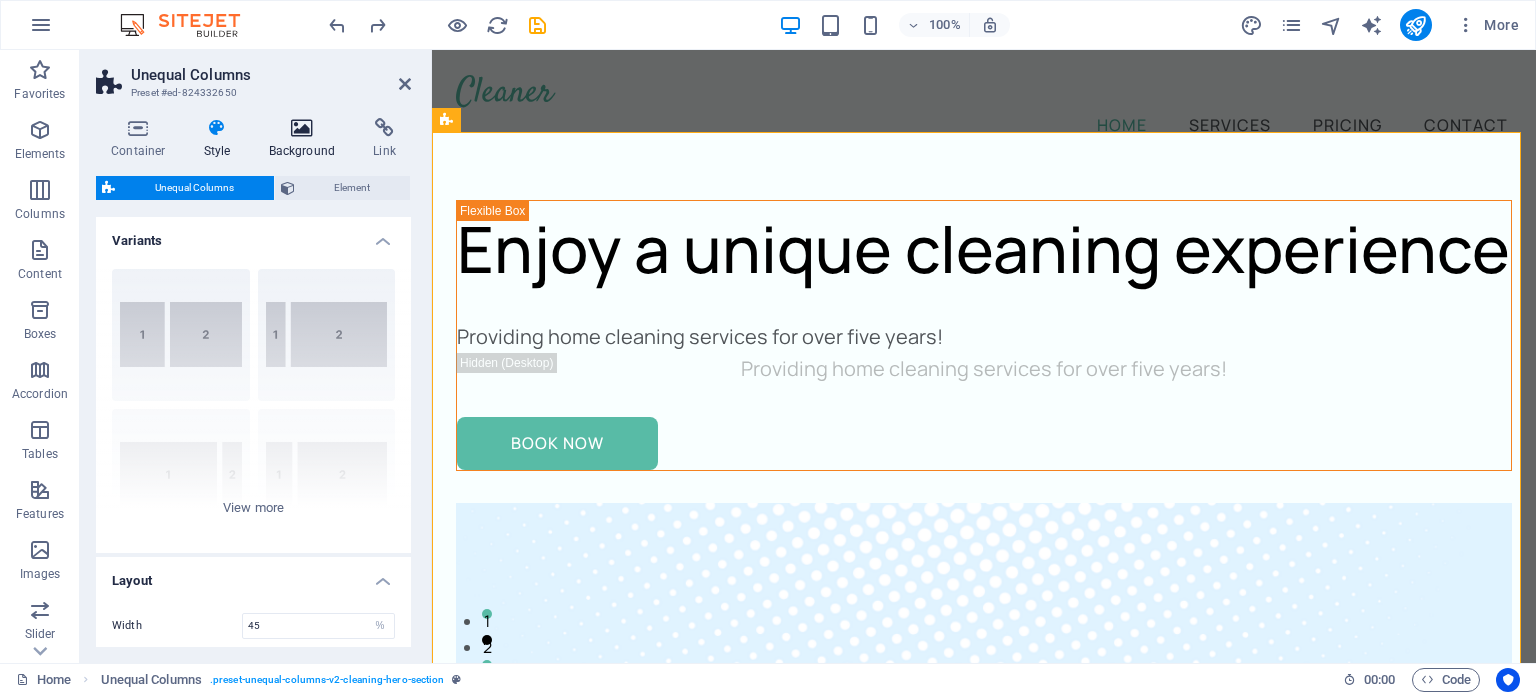 click at bounding box center (302, 128) 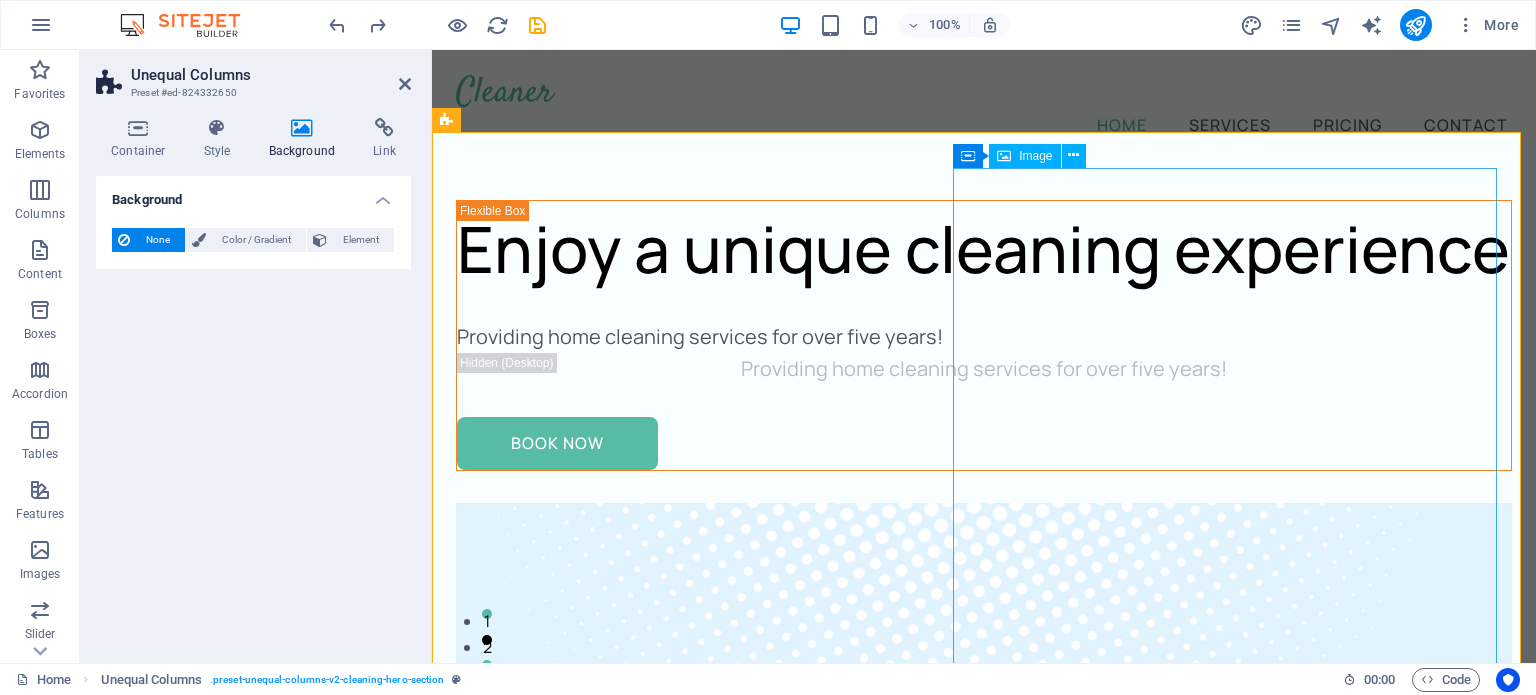click at bounding box center (984, 1441) 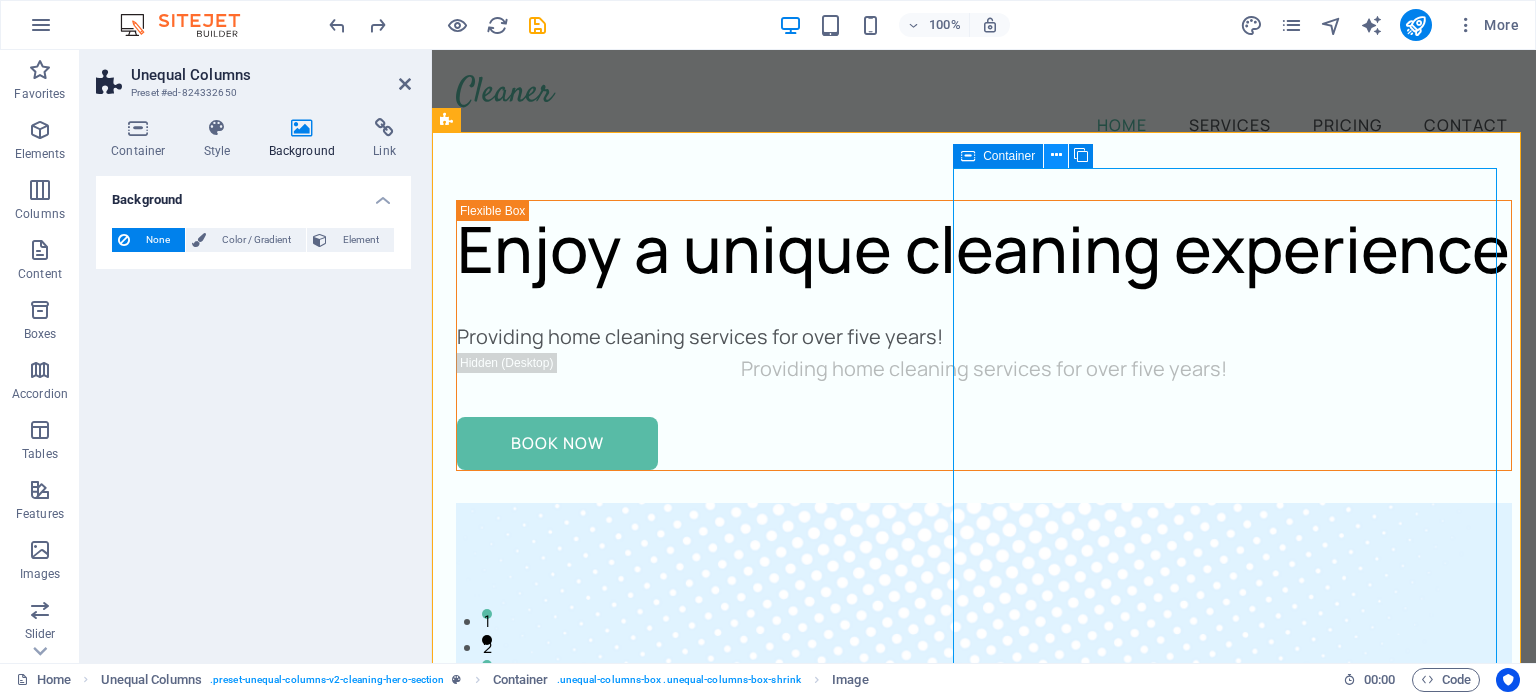click at bounding box center [1056, 156] 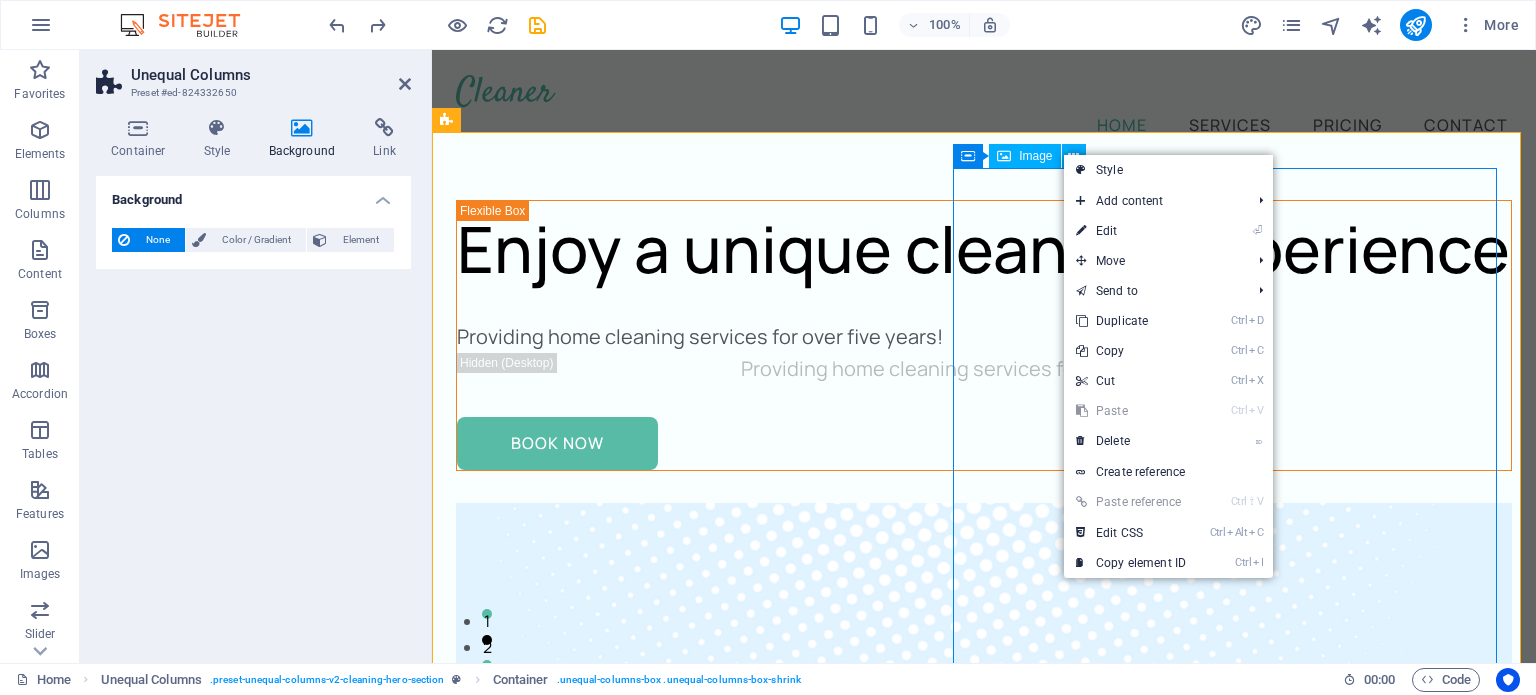 click at bounding box center (984, 1441) 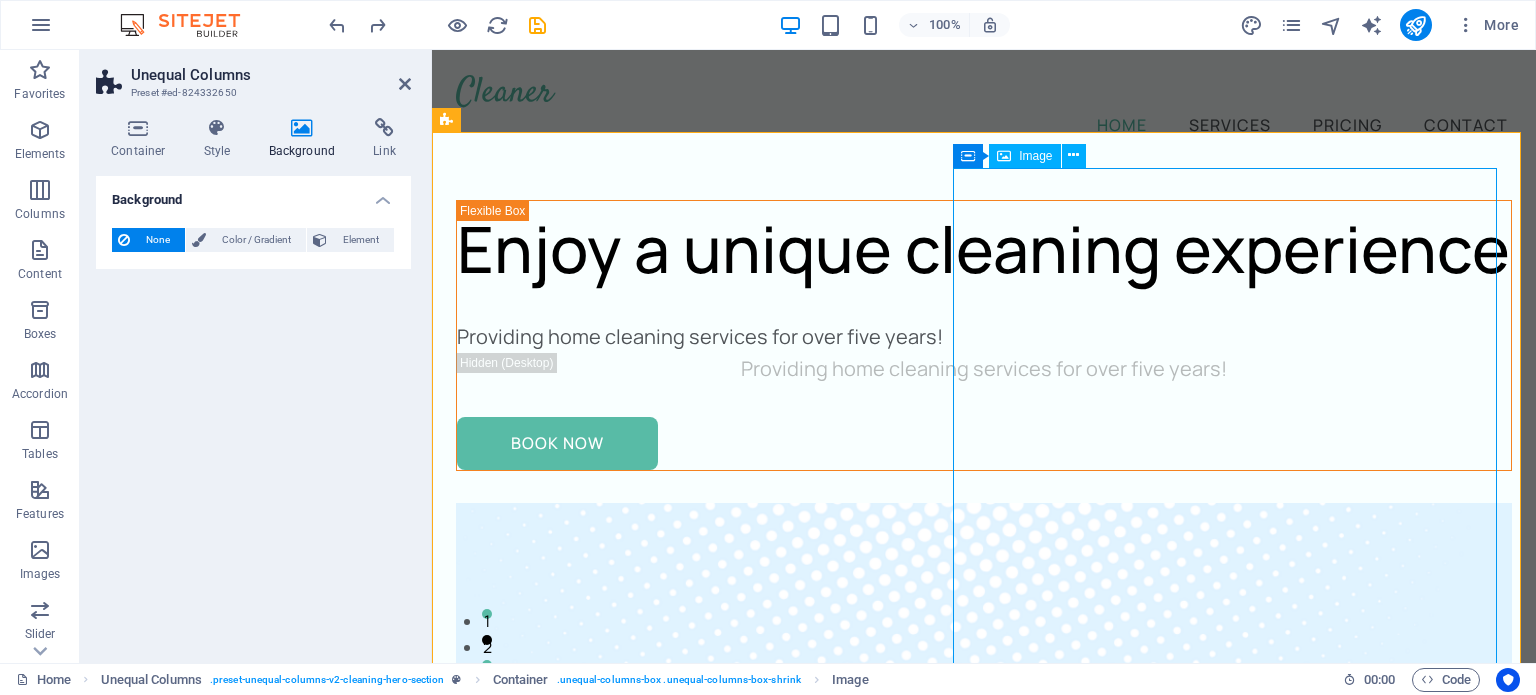 click on "Image" at bounding box center (1024, 156) 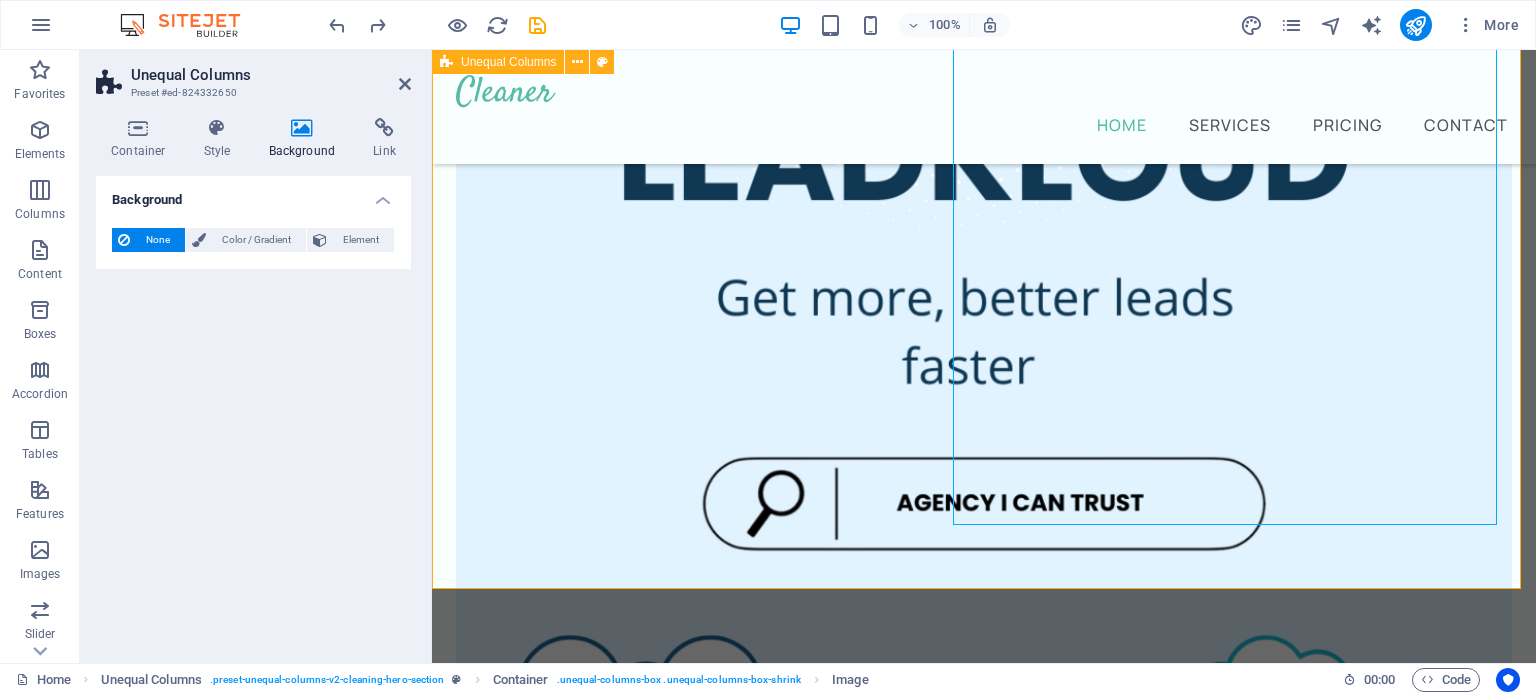 scroll, scrollTop: 608, scrollLeft: 0, axis: vertical 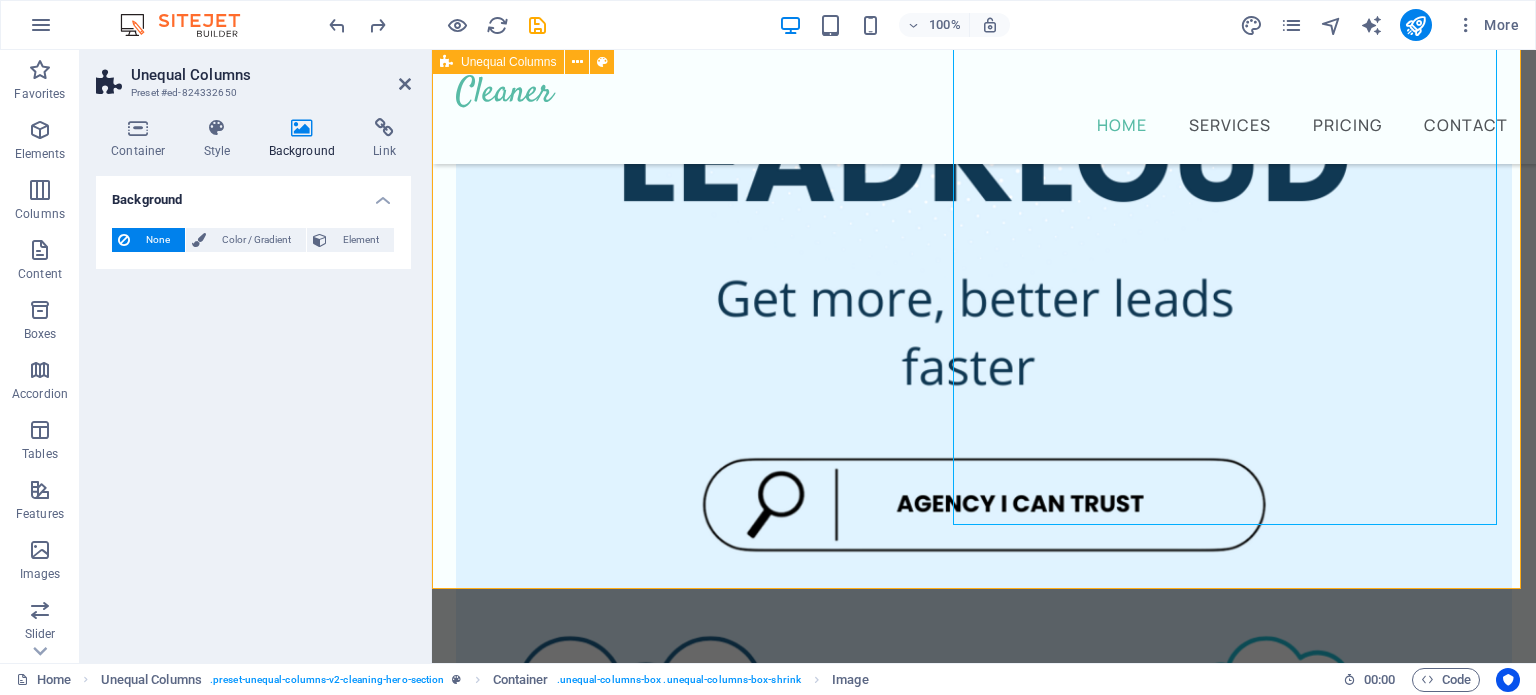 click on "Enjoy a unique cleaning experience Providing home cleaning services for over five years! Providing home cleaning services for over five years! Book Now" at bounding box center (984, 623) 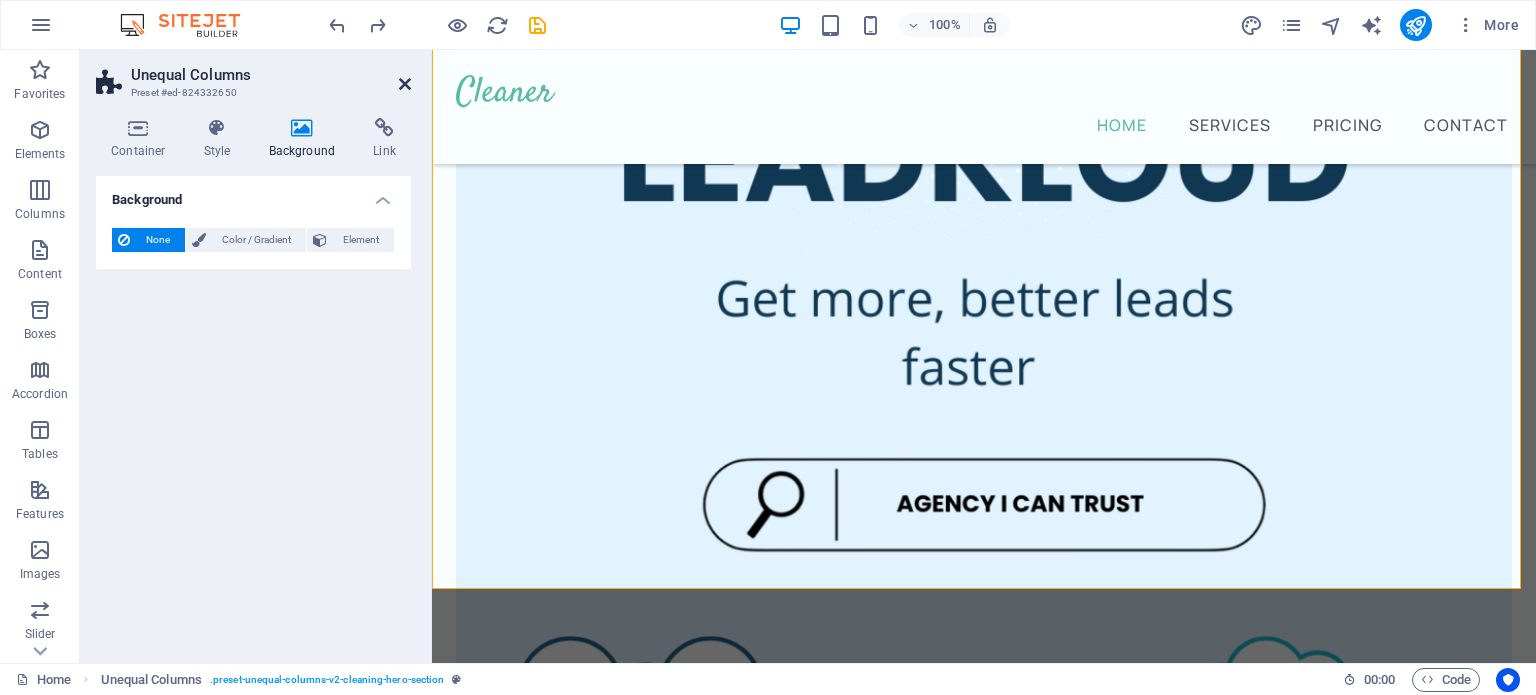 click at bounding box center (405, 84) 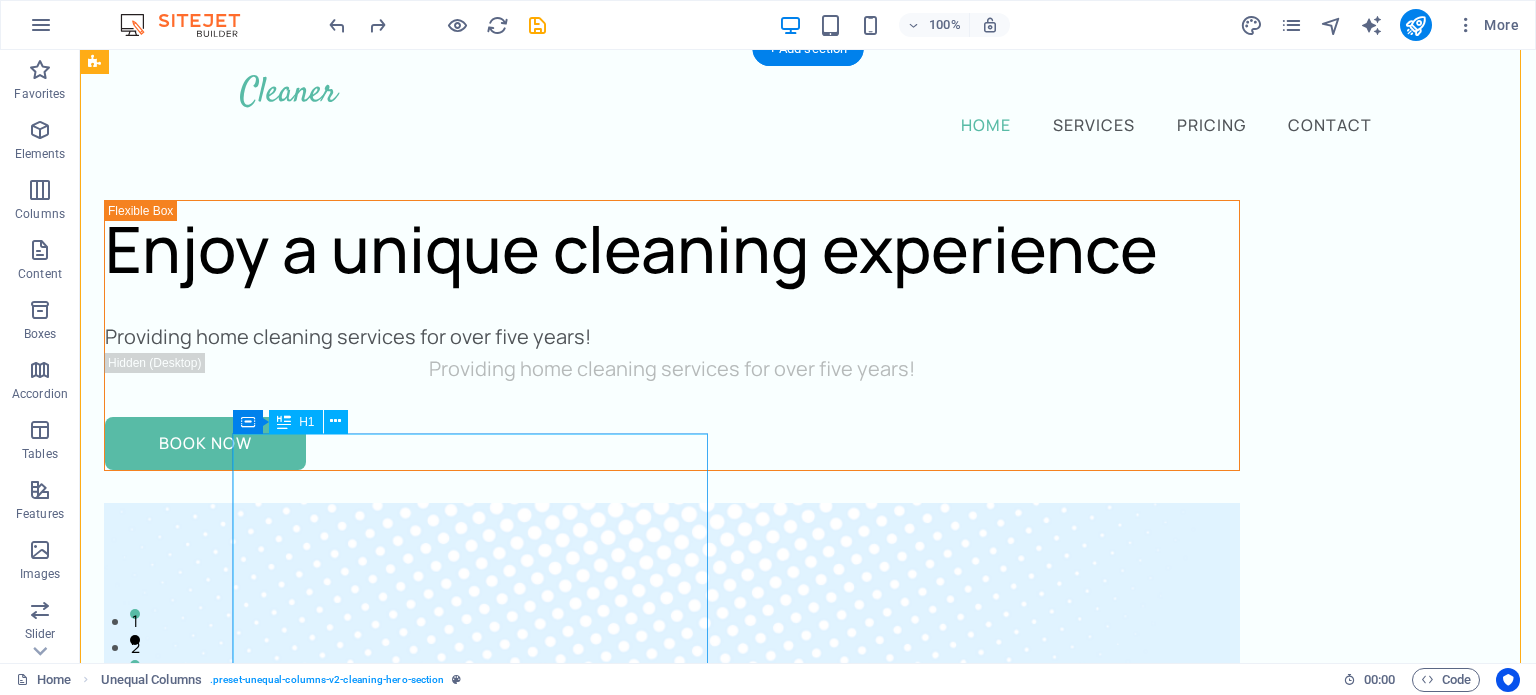 scroll, scrollTop: 0, scrollLeft: 0, axis: both 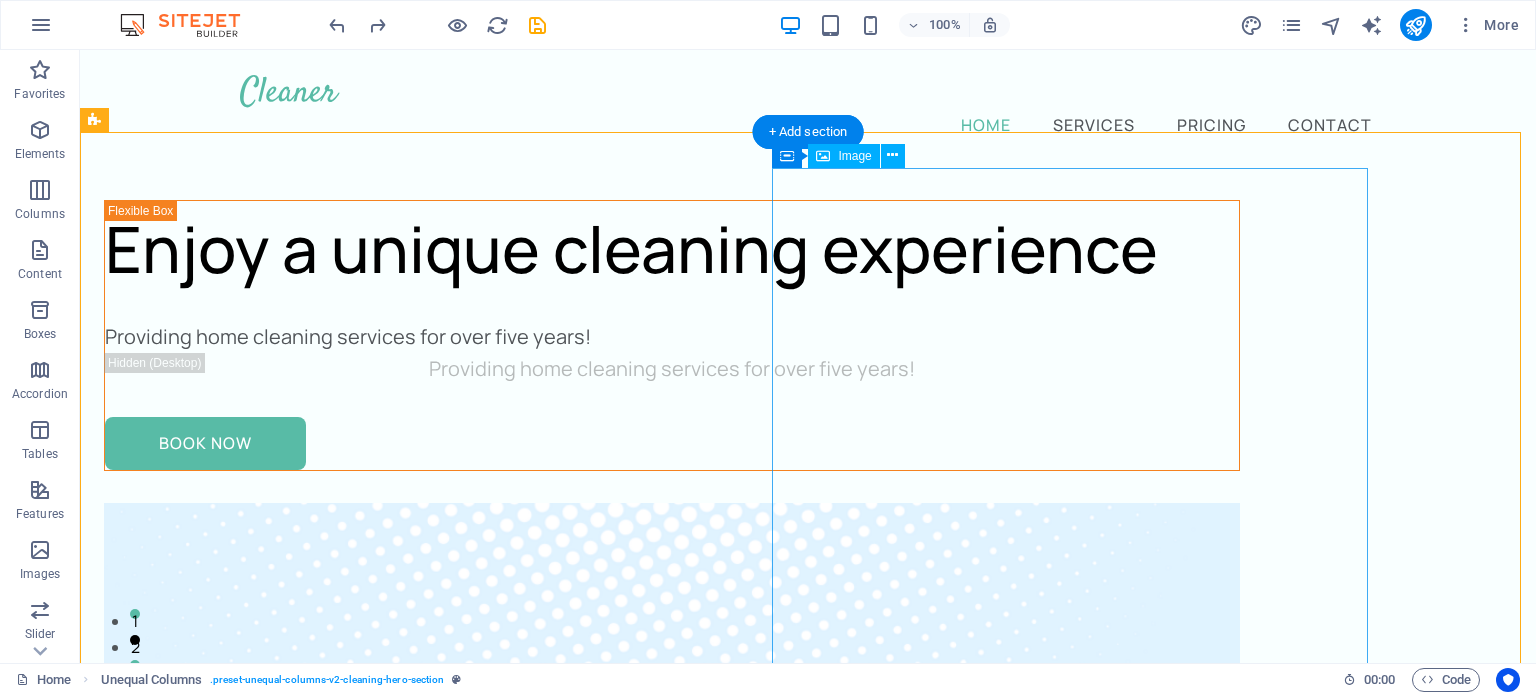 click at bounding box center (672, 1512) 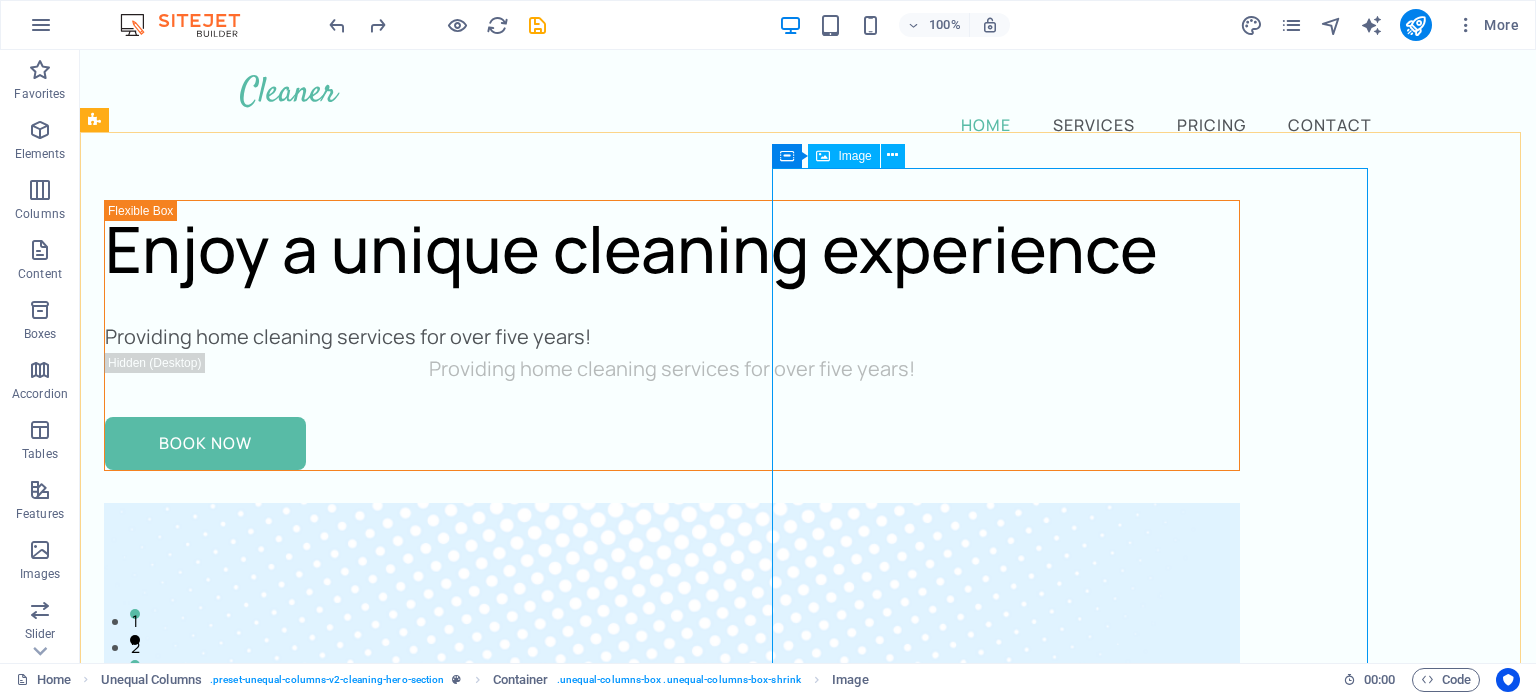 click on "Image" at bounding box center (854, 156) 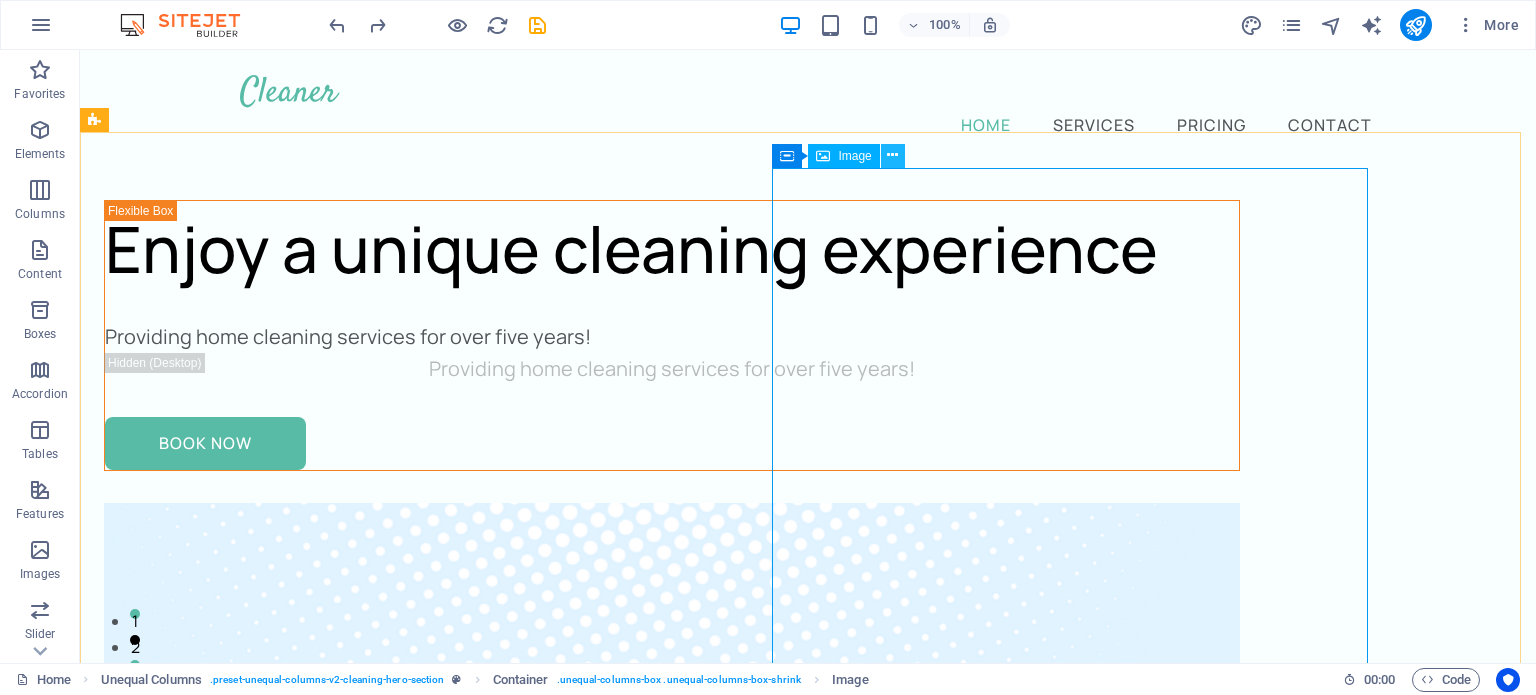 click at bounding box center (892, 155) 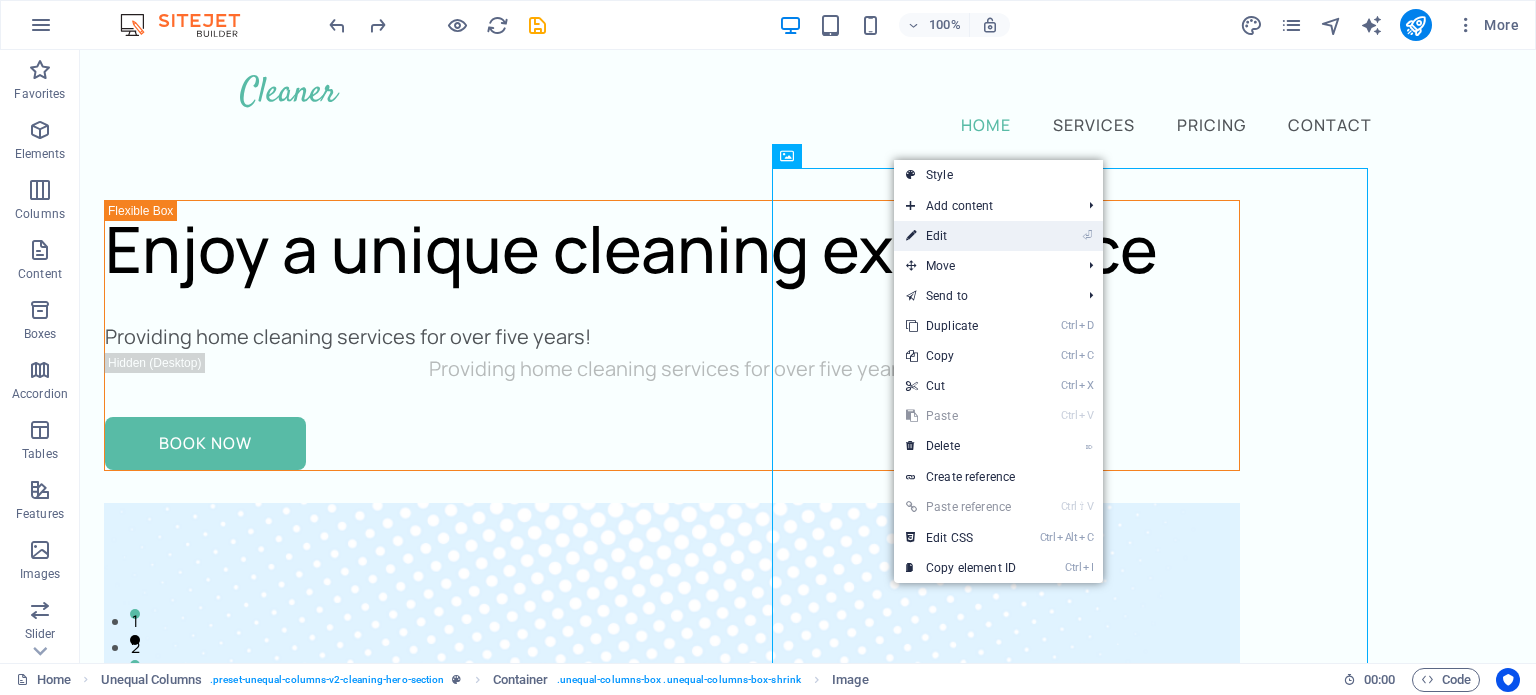click on "⏎  Edit" at bounding box center [961, 236] 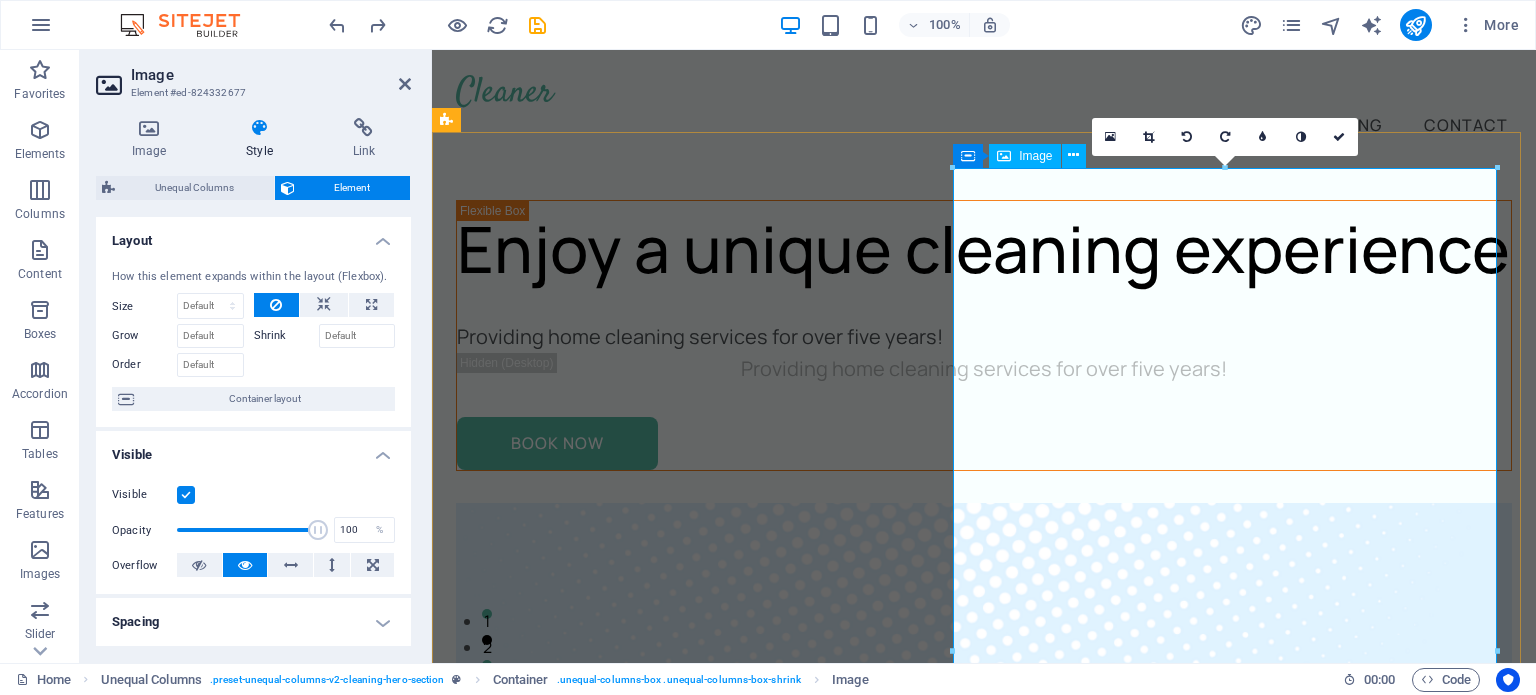 click at bounding box center (984, 1441) 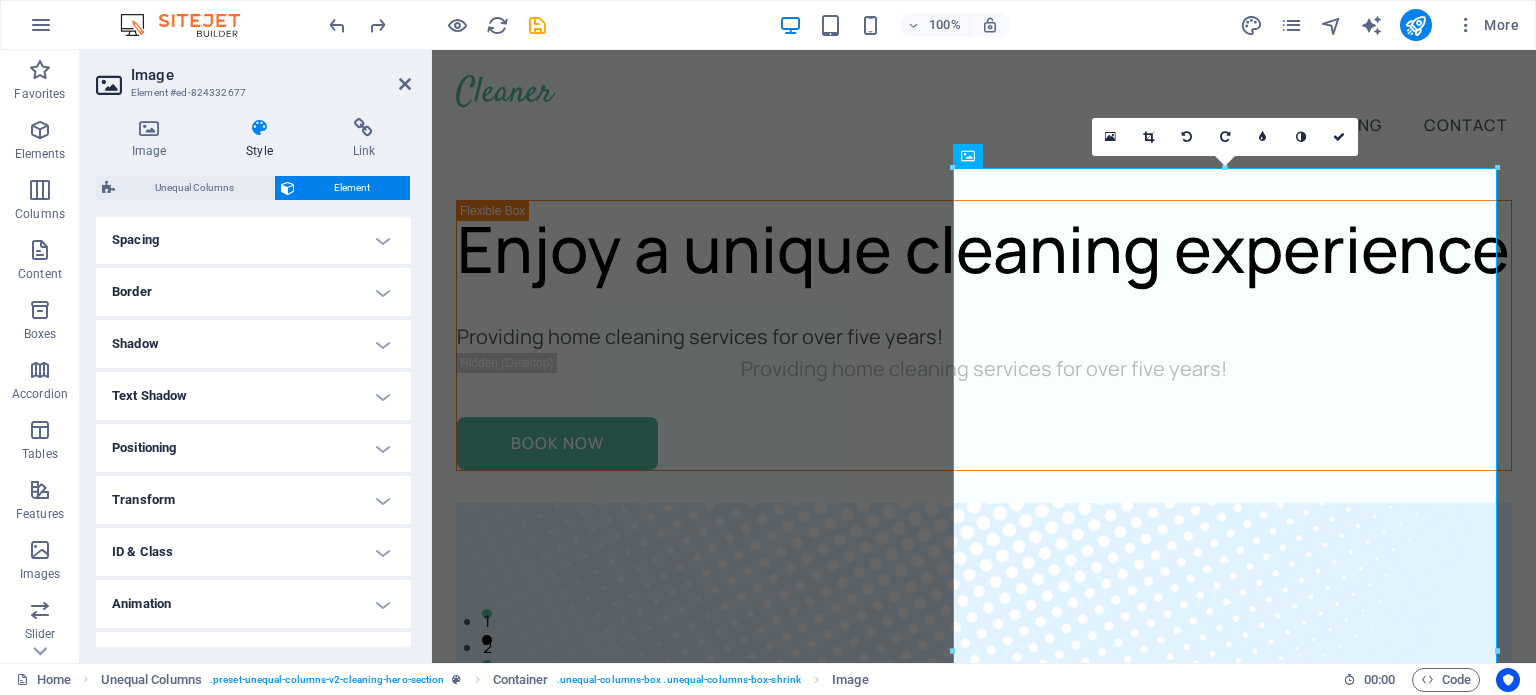 scroll, scrollTop: 414, scrollLeft: 0, axis: vertical 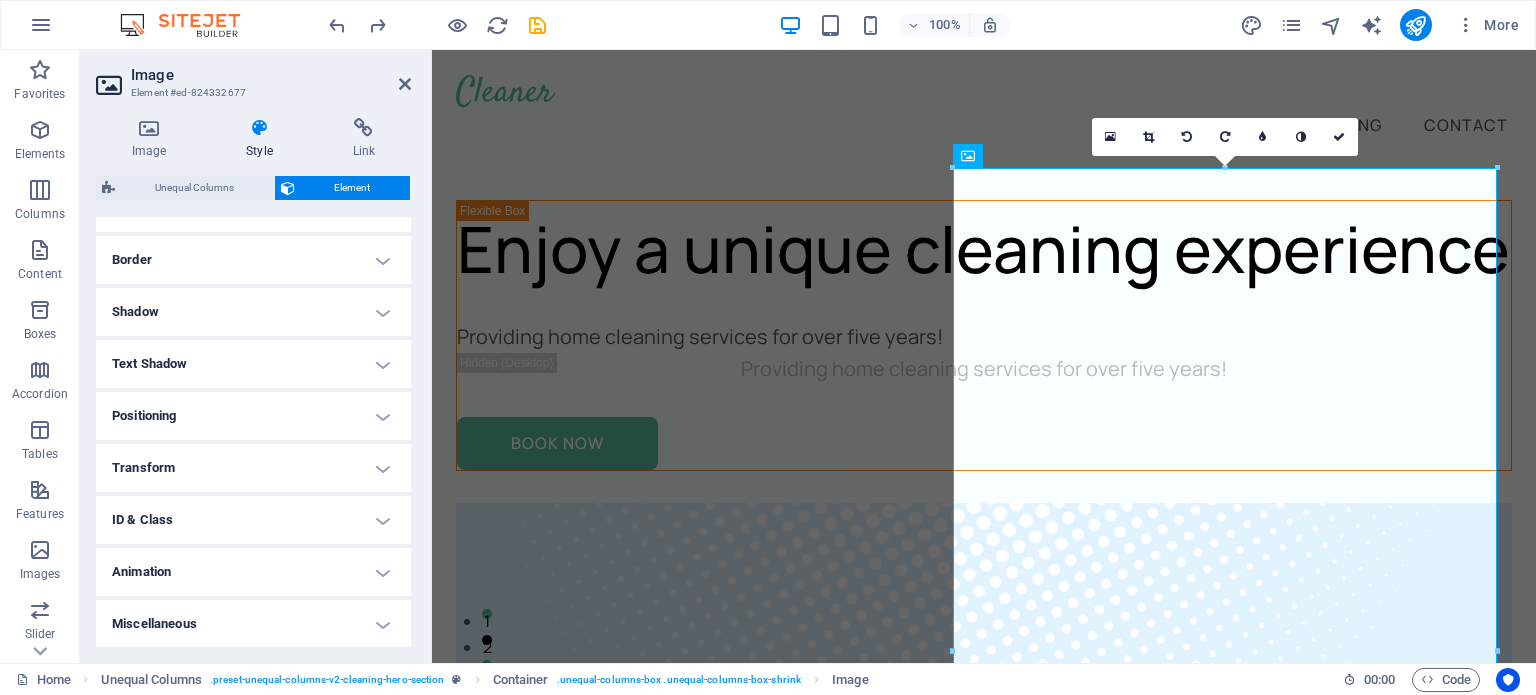 click on "Animation" at bounding box center [253, 572] 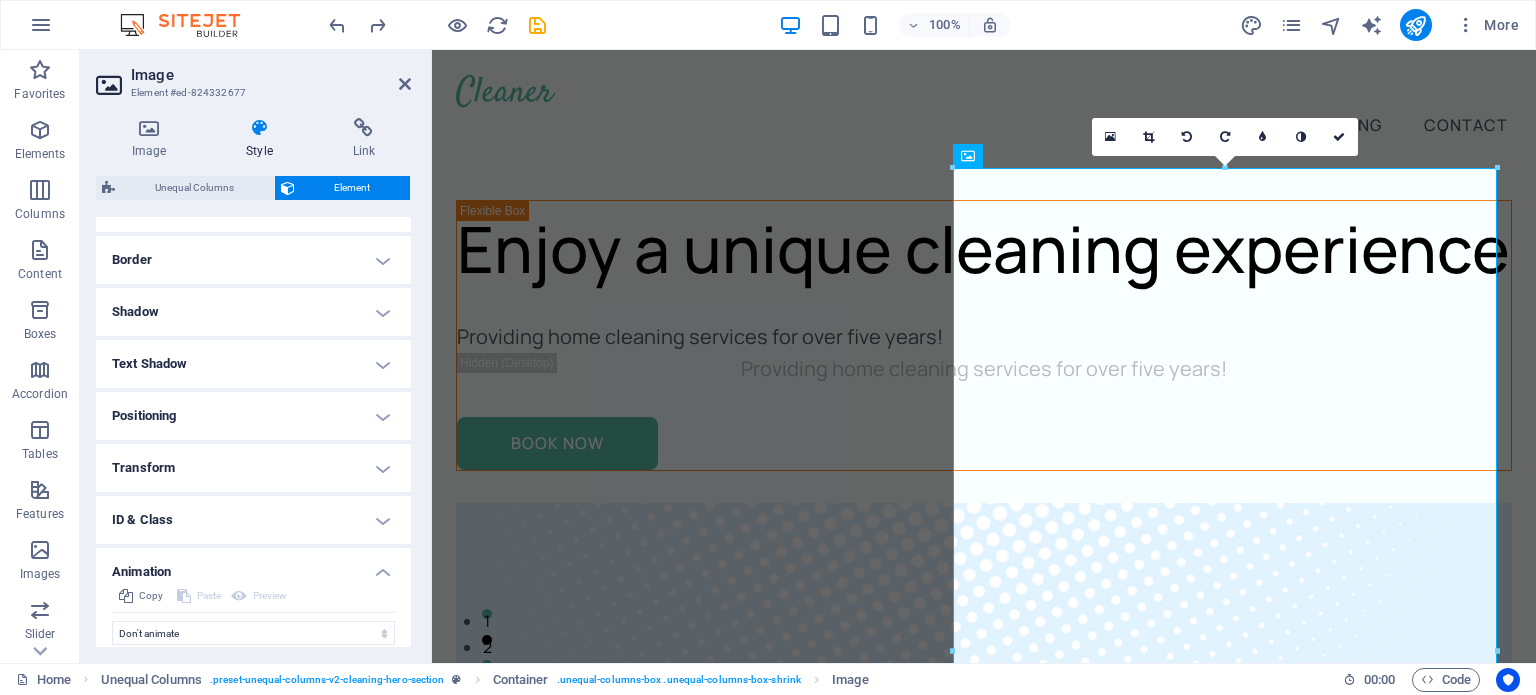 click on "Animation" at bounding box center [253, 566] 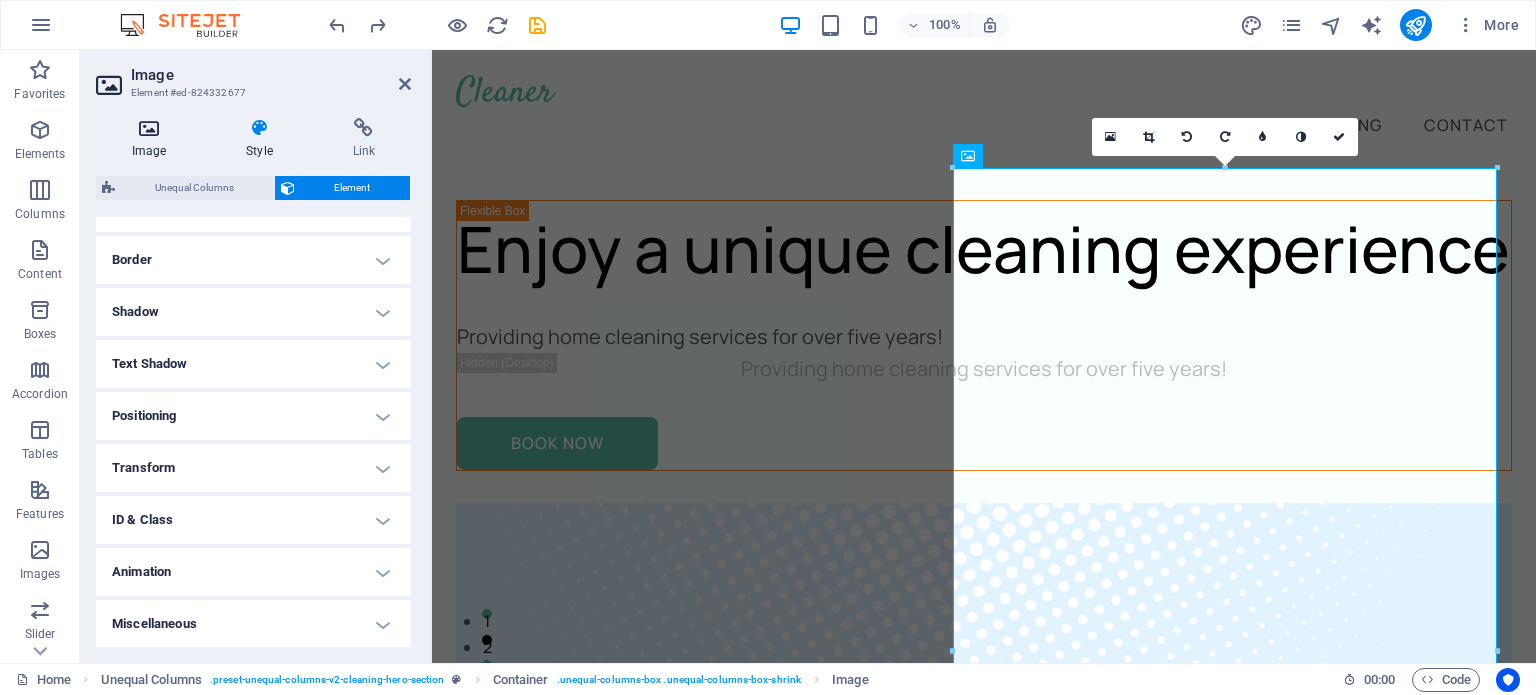 click at bounding box center [149, 128] 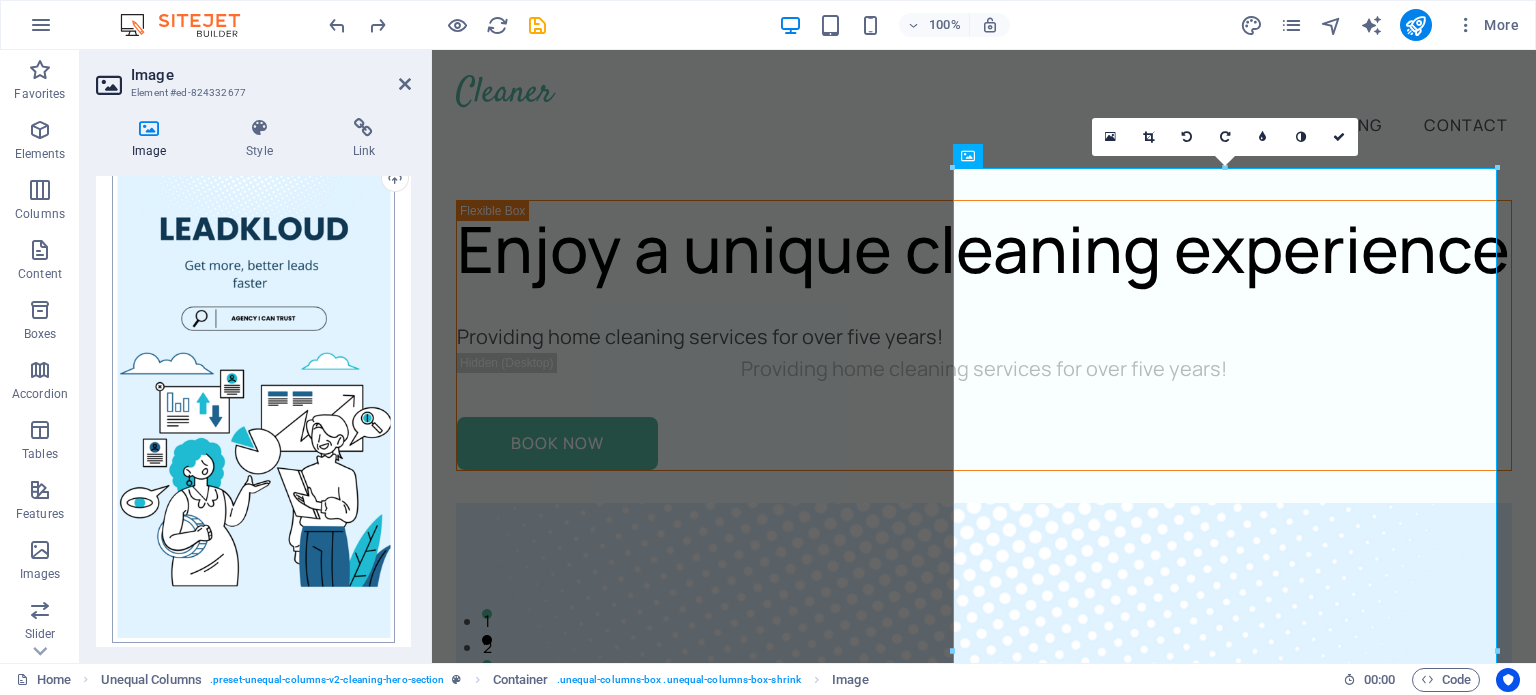 scroll, scrollTop: 59, scrollLeft: 0, axis: vertical 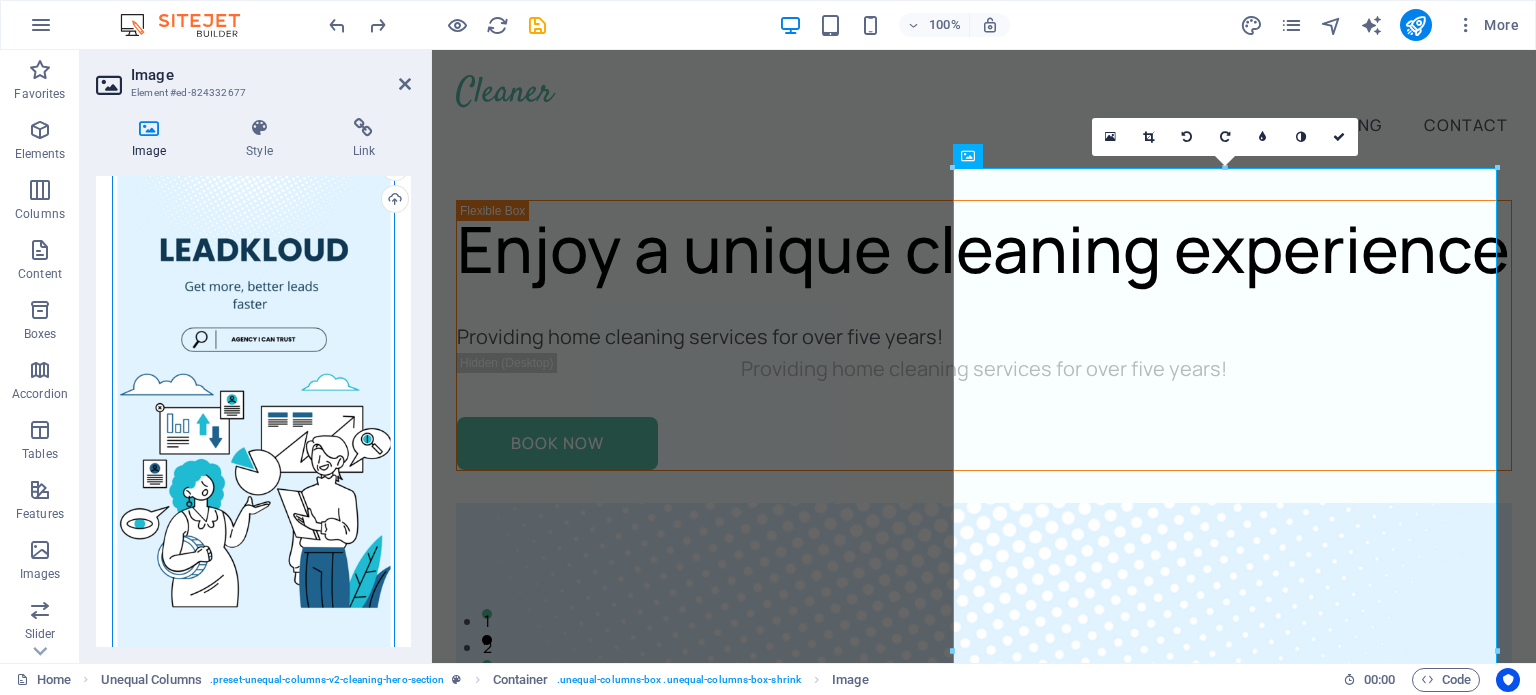 click on "Drag files here, click to choose files or select files from Files or our free stock photos & videos" at bounding box center [253, 416] 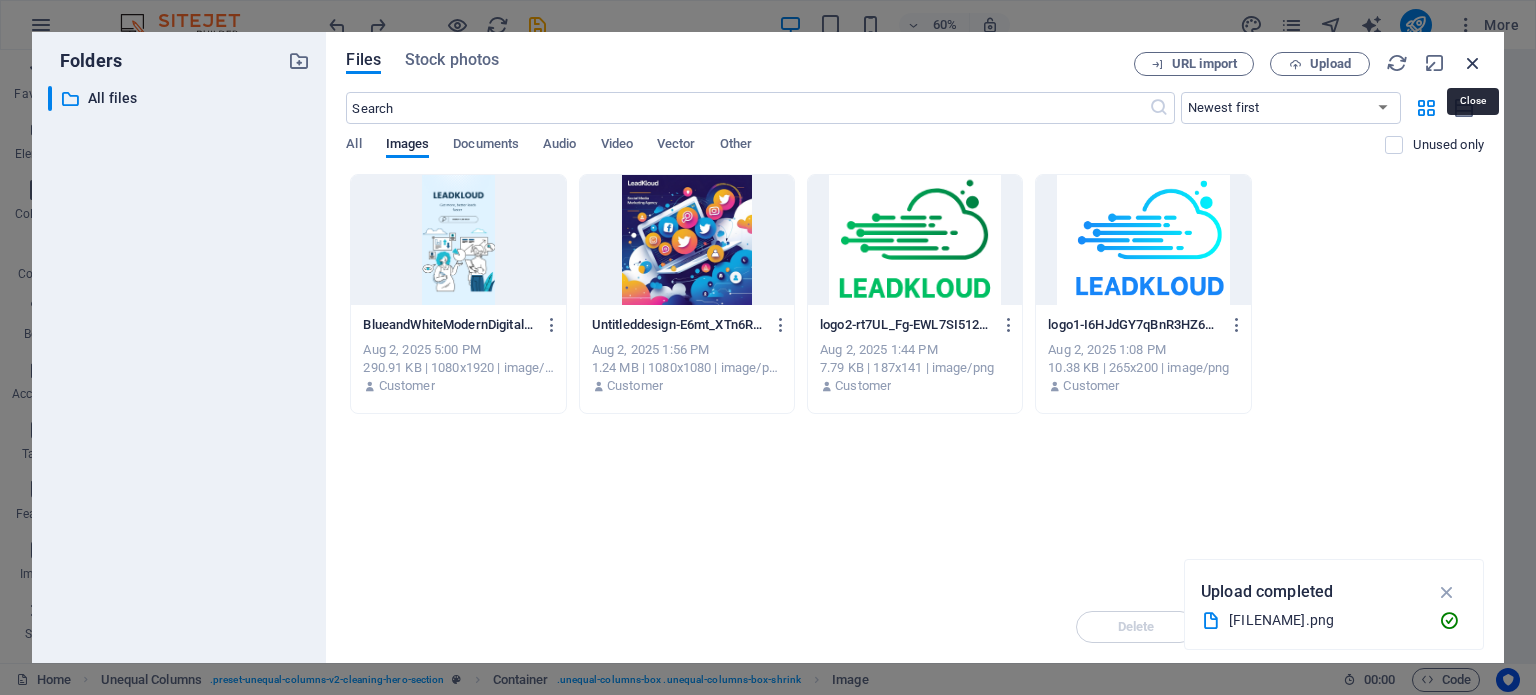 click at bounding box center (1473, 63) 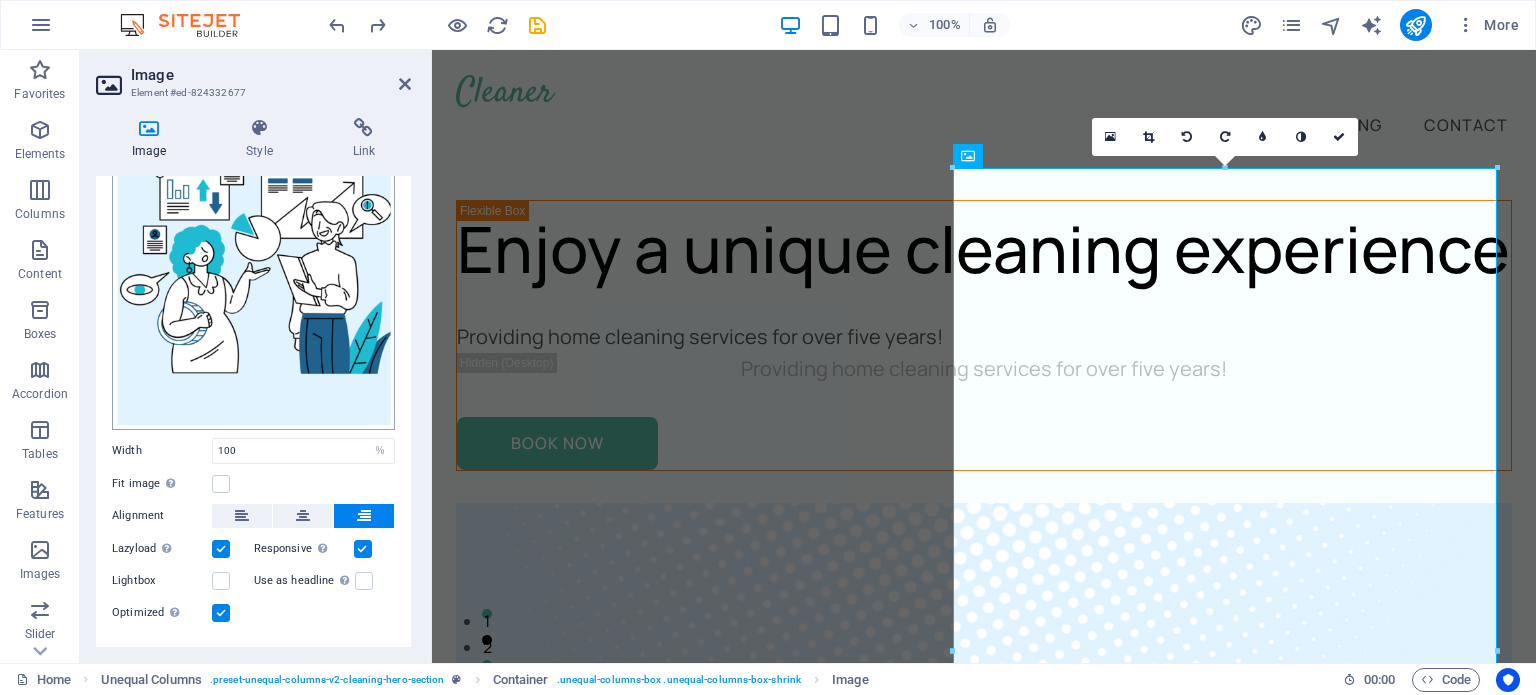 scroll, scrollTop: 285, scrollLeft: 0, axis: vertical 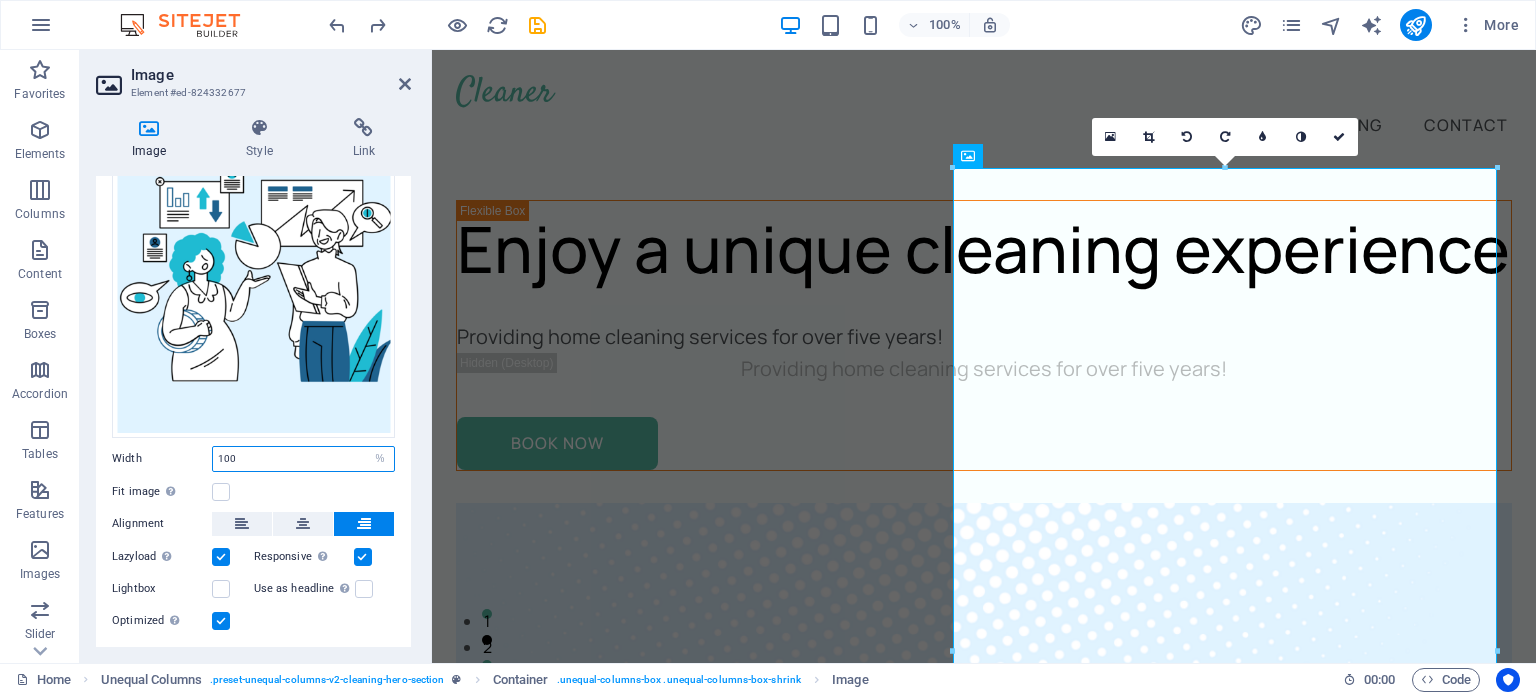 click on "100" at bounding box center [303, 459] 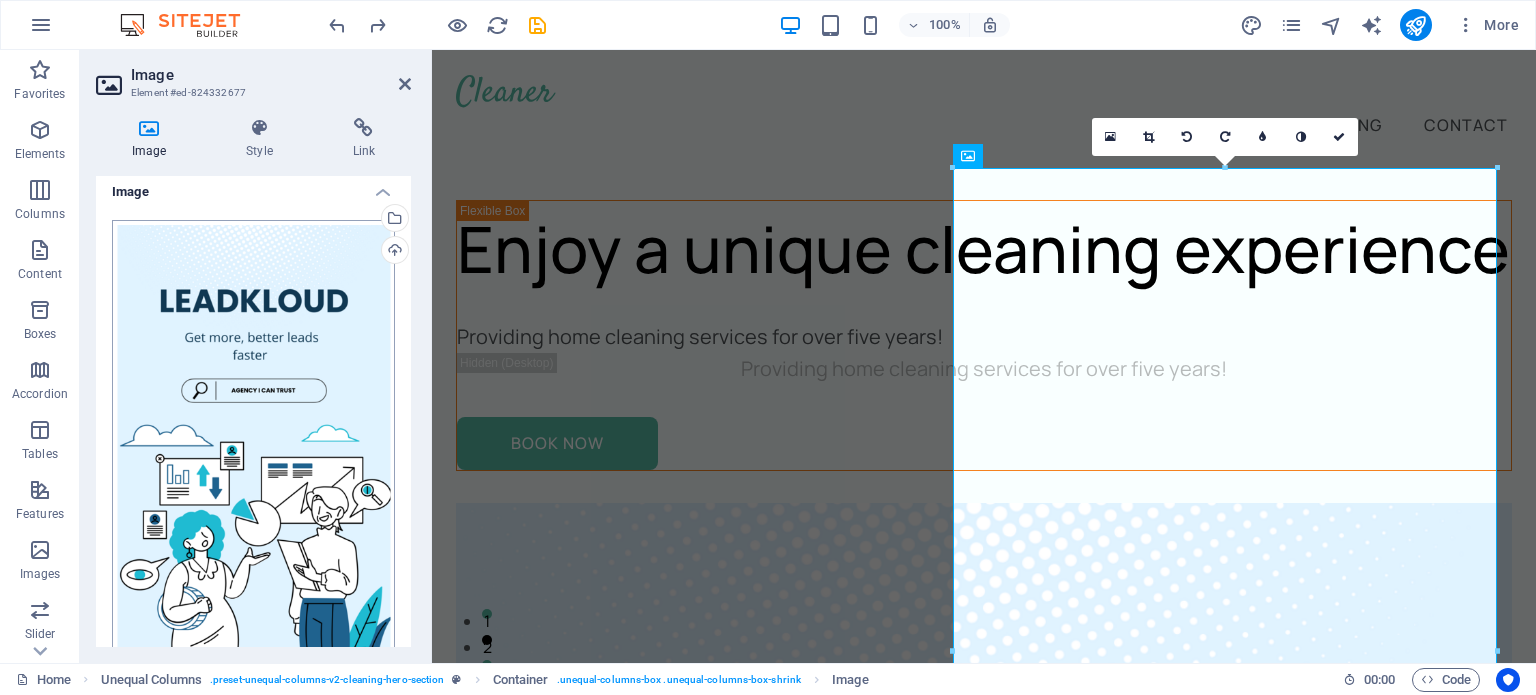scroll, scrollTop: 0, scrollLeft: 0, axis: both 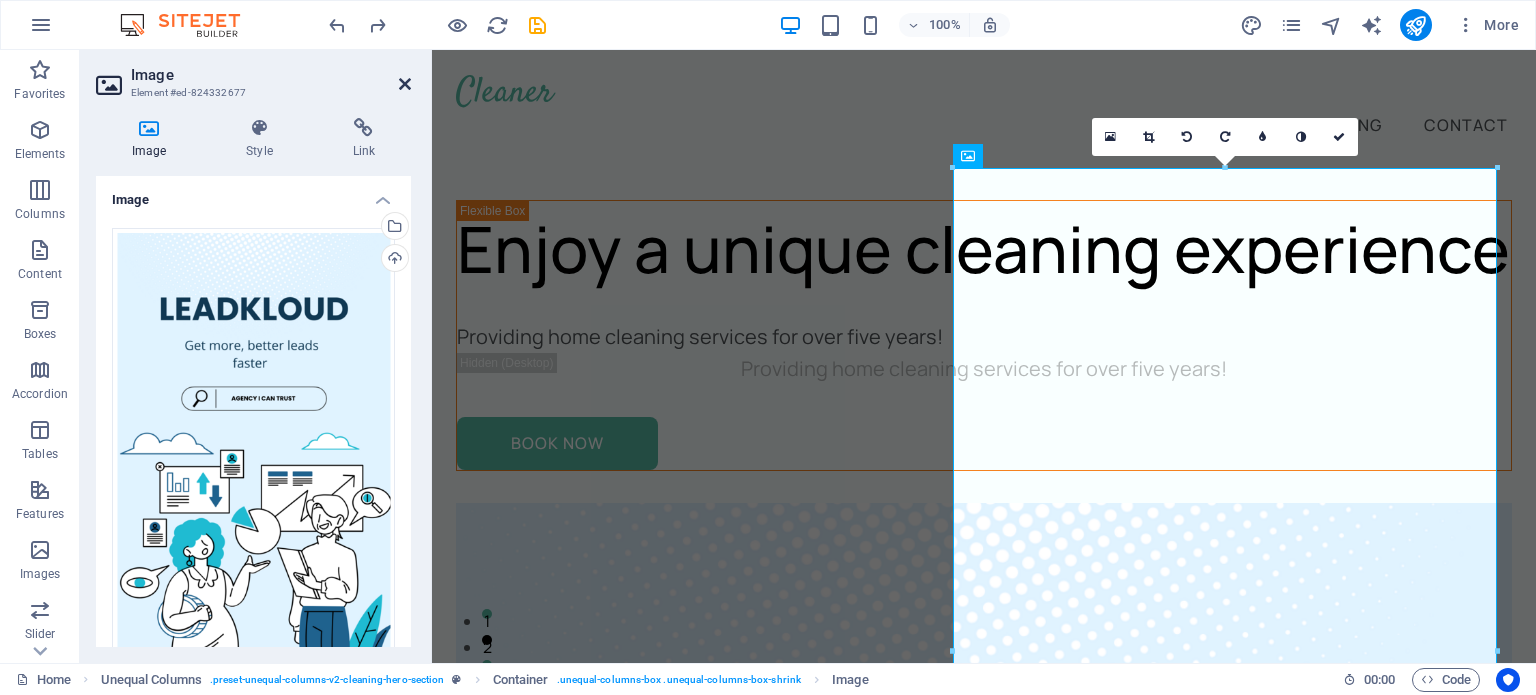 click at bounding box center (405, 84) 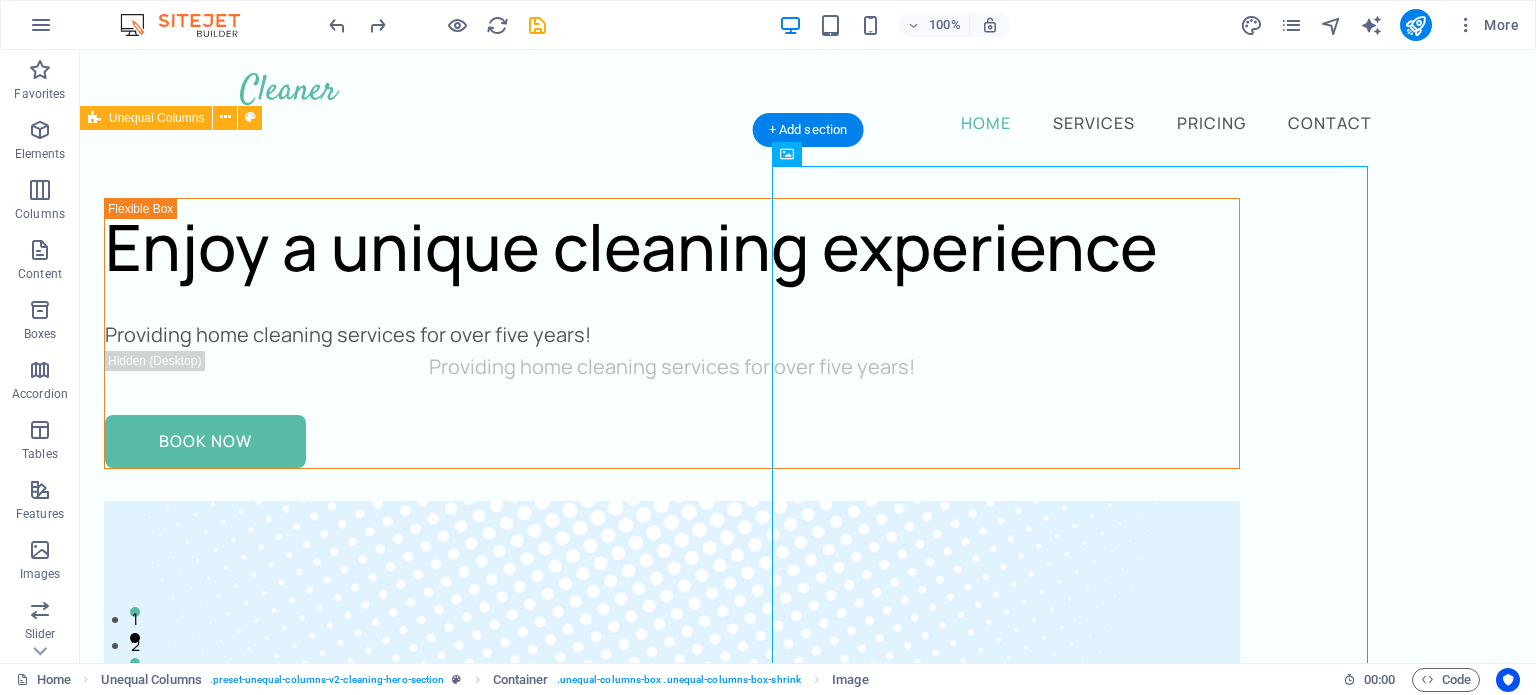 scroll, scrollTop: 0, scrollLeft: 0, axis: both 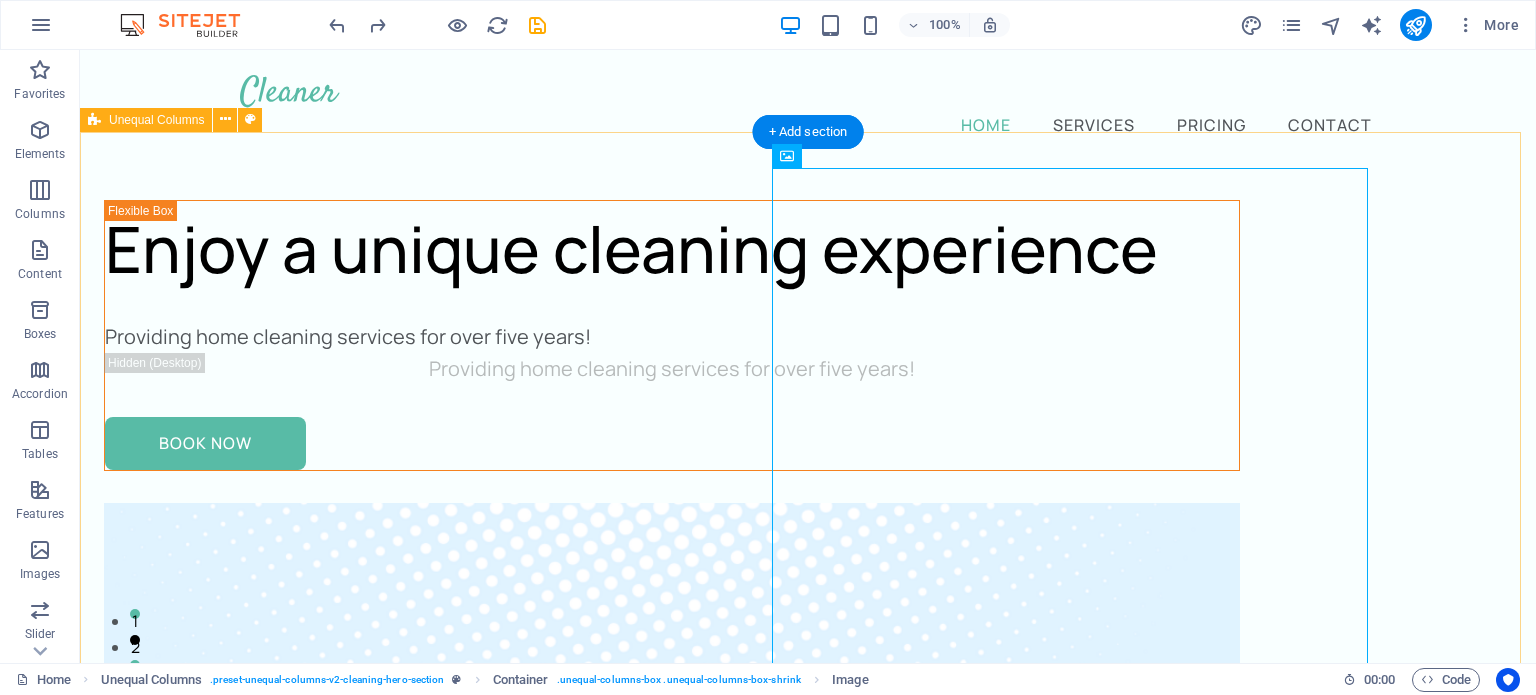 click on "Enjoy a unique cleaning experience Providing home cleaning services for over five years! Providing home cleaning services for over five years! Book Now" at bounding box center (808, 1375) 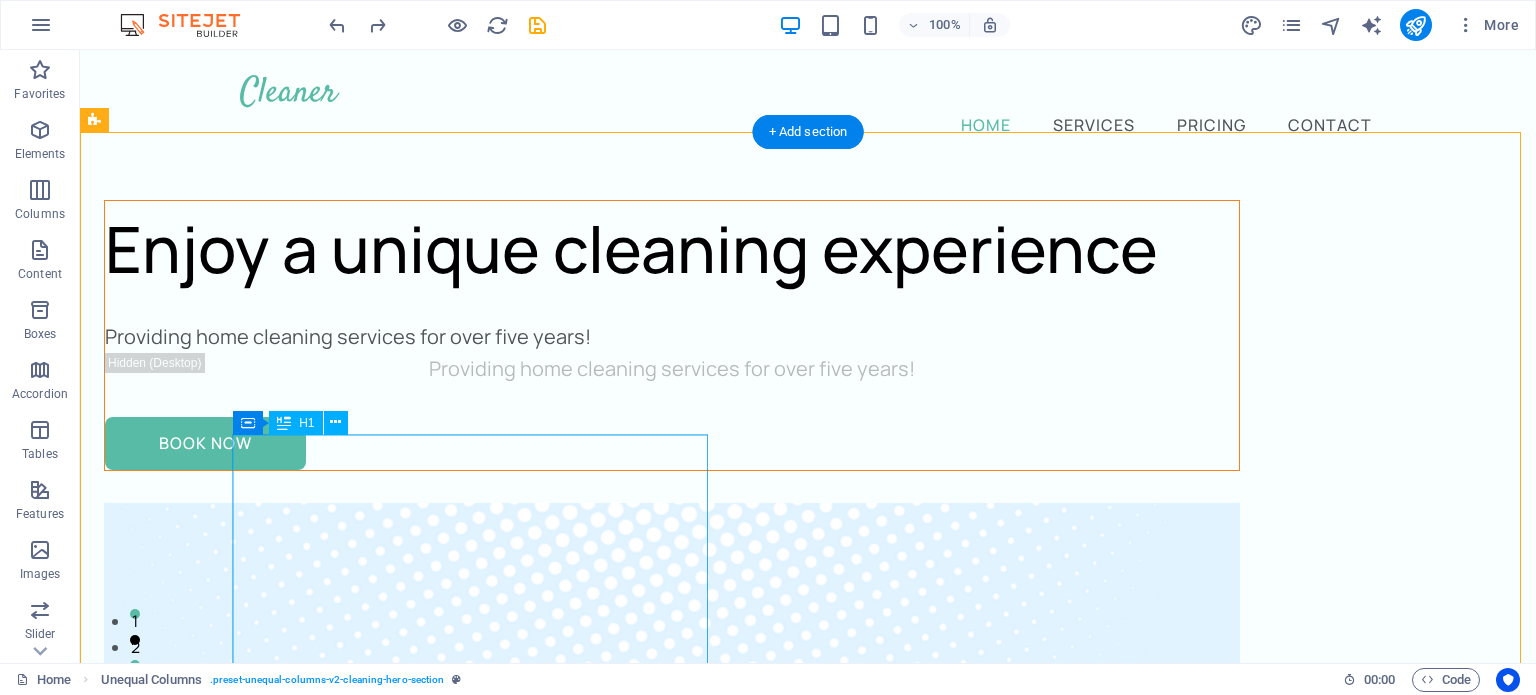 click on "Enjoy a unique cleaning experience" at bounding box center (672, 249) 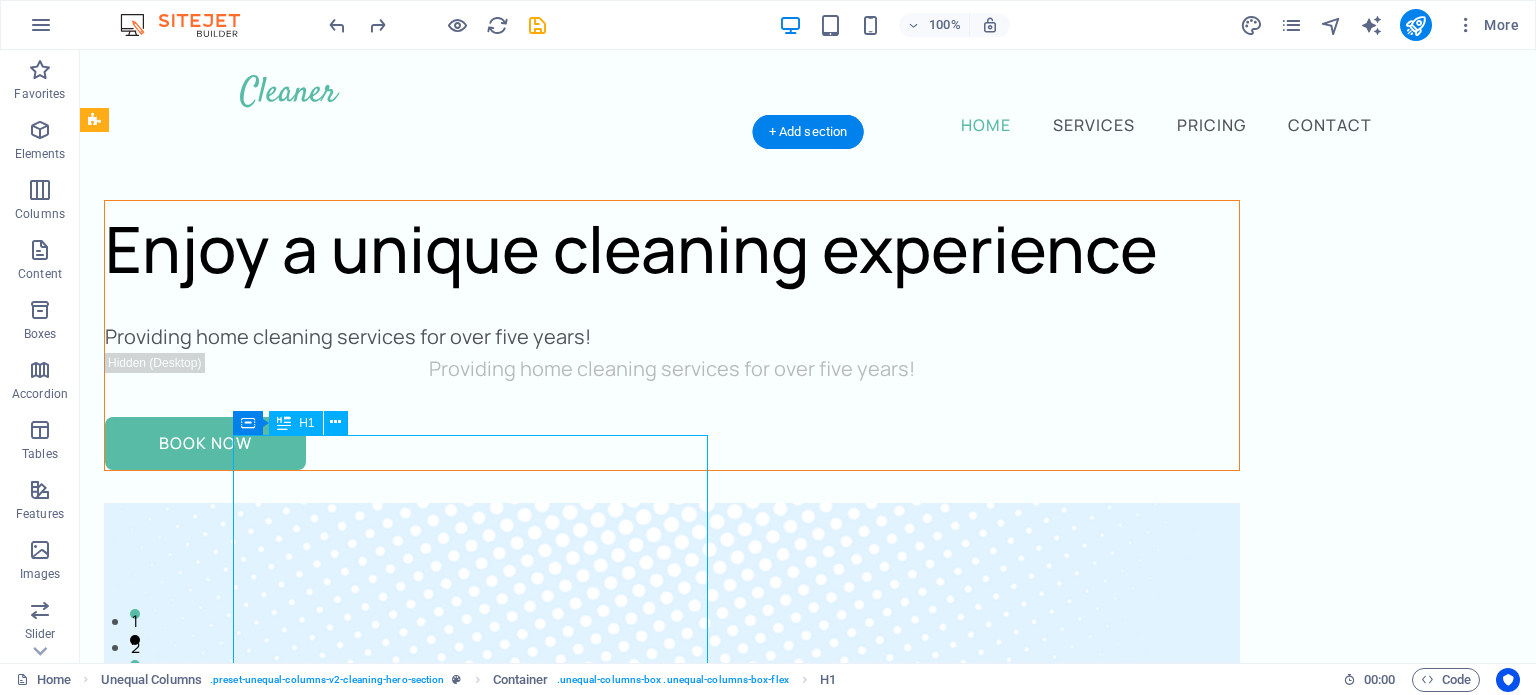 click on "Enjoy a unique cleaning experience" at bounding box center [672, 249] 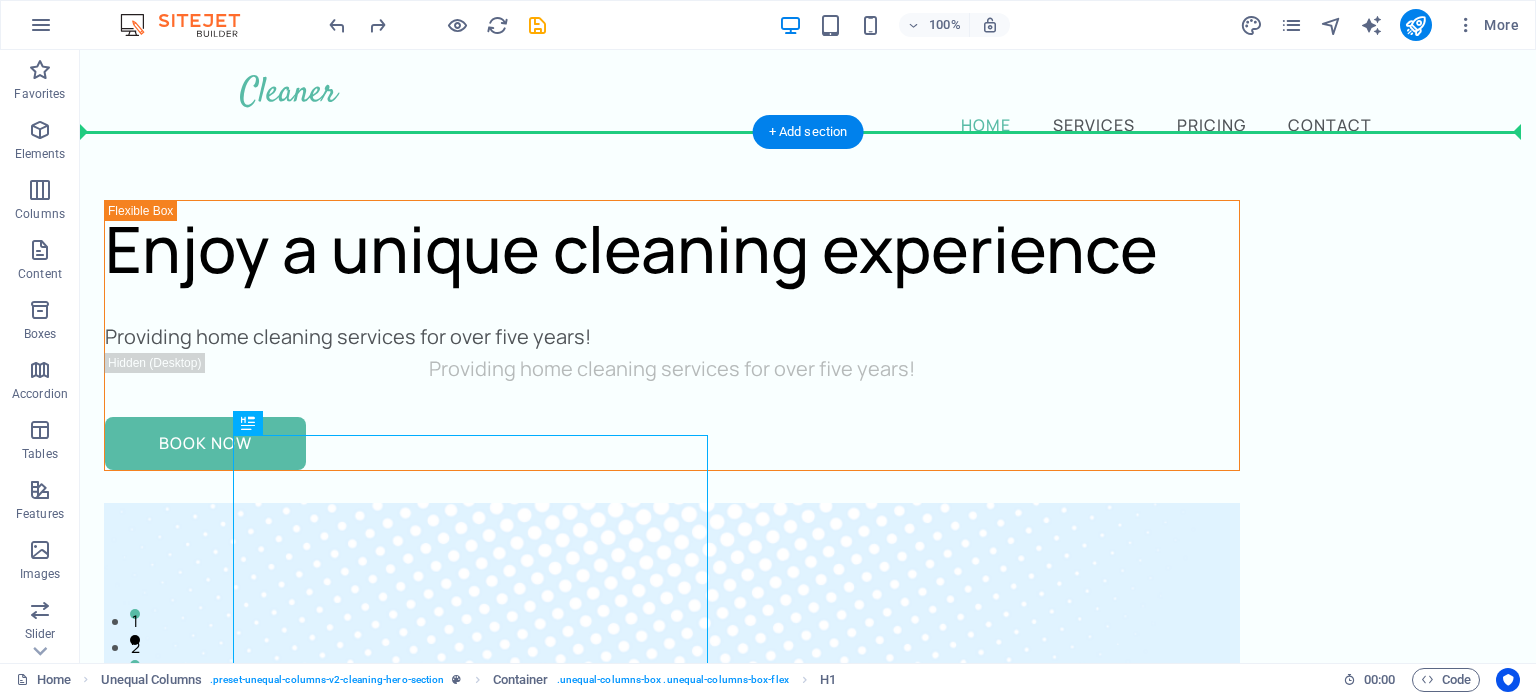 drag, startPoint x: 535, startPoint y: 551, endPoint x: 260, endPoint y: 337, distance: 348.45517 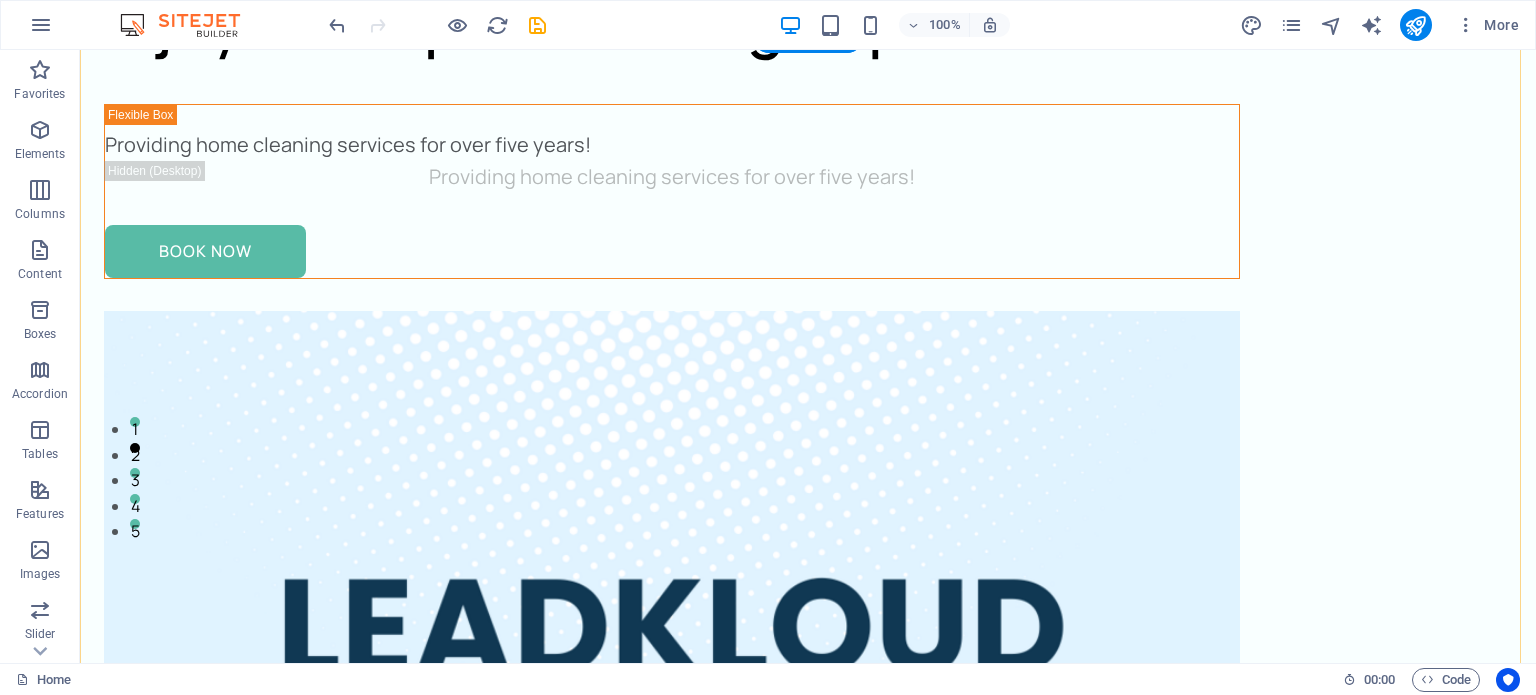 scroll, scrollTop: 360, scrollLeft: 0, axis: vertical 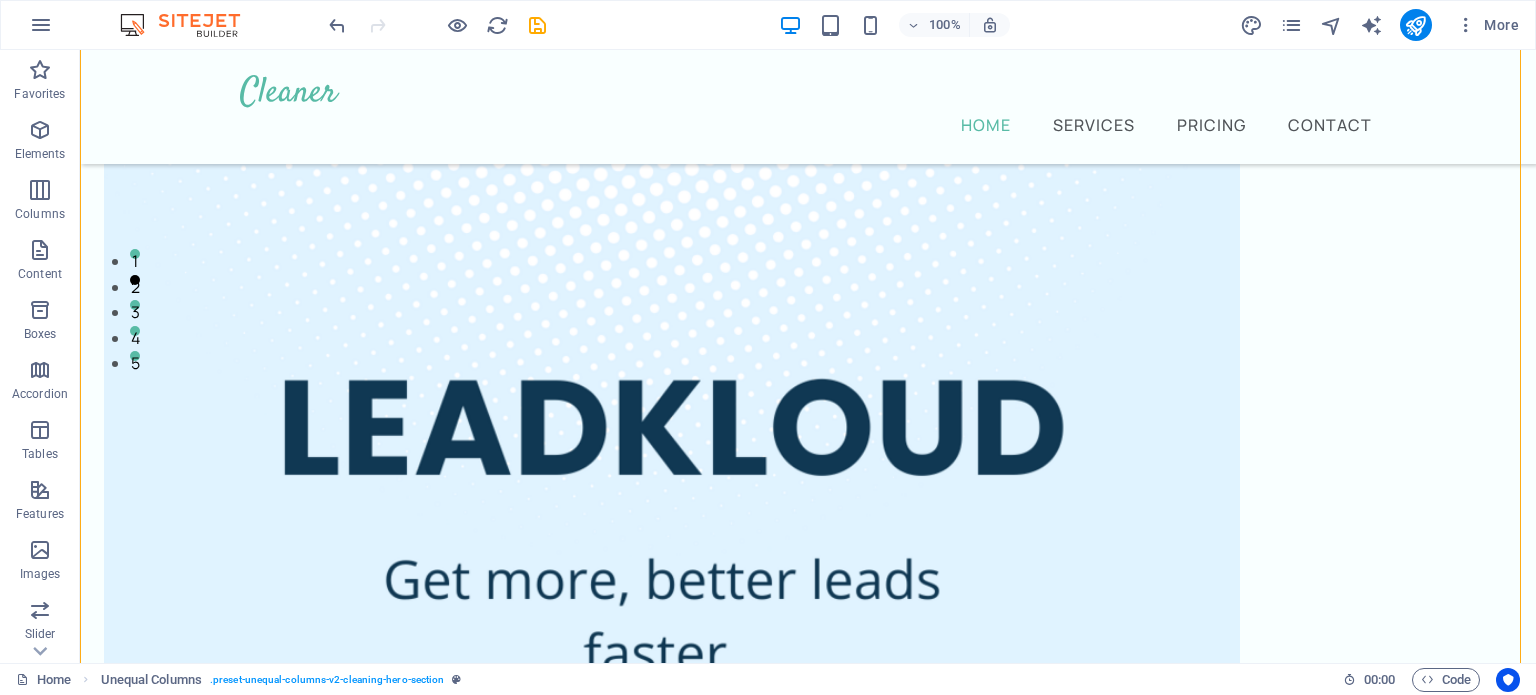 drag, startPoint x: 621, startPoint y: 375, endPoint x: 291, endPoint y: 170, distance: 388.49066 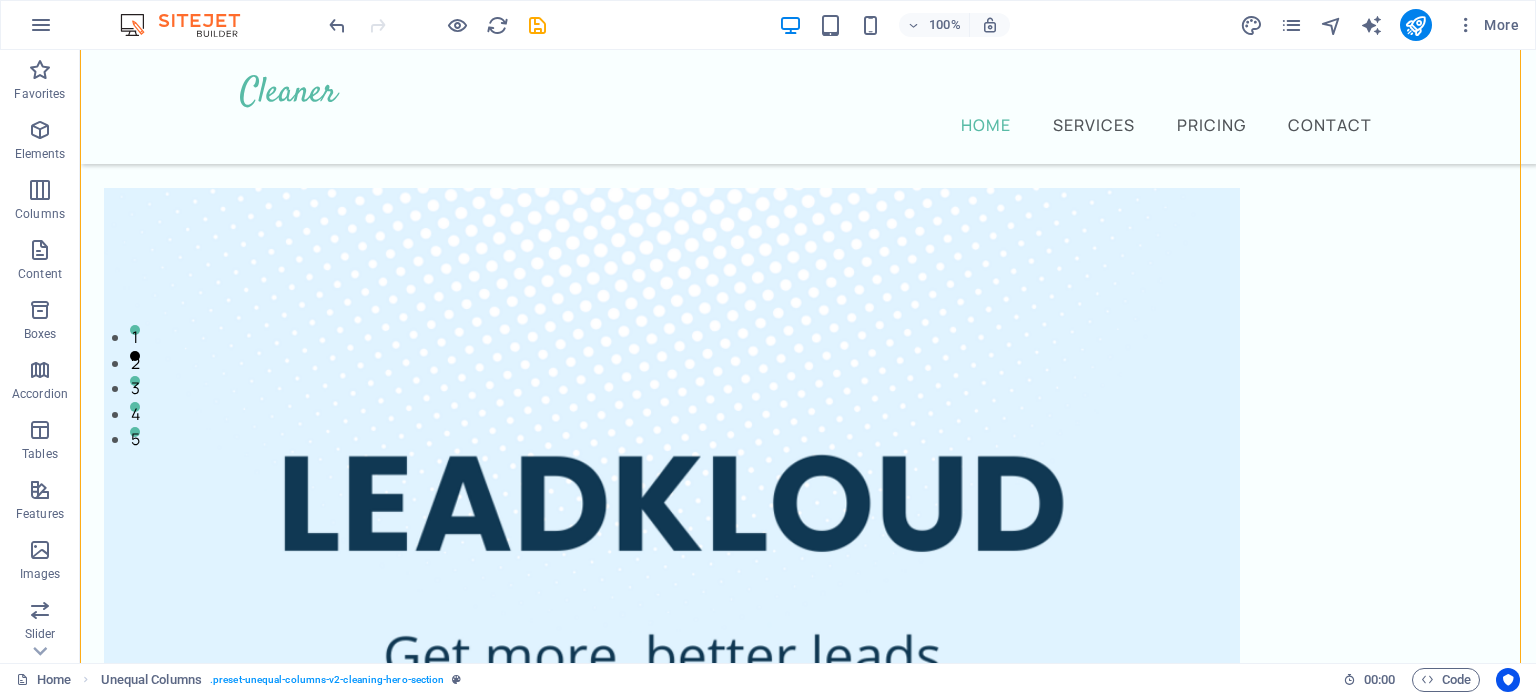 scroll, scrollTop: 286, scrollLeft: 0, axis: vertical 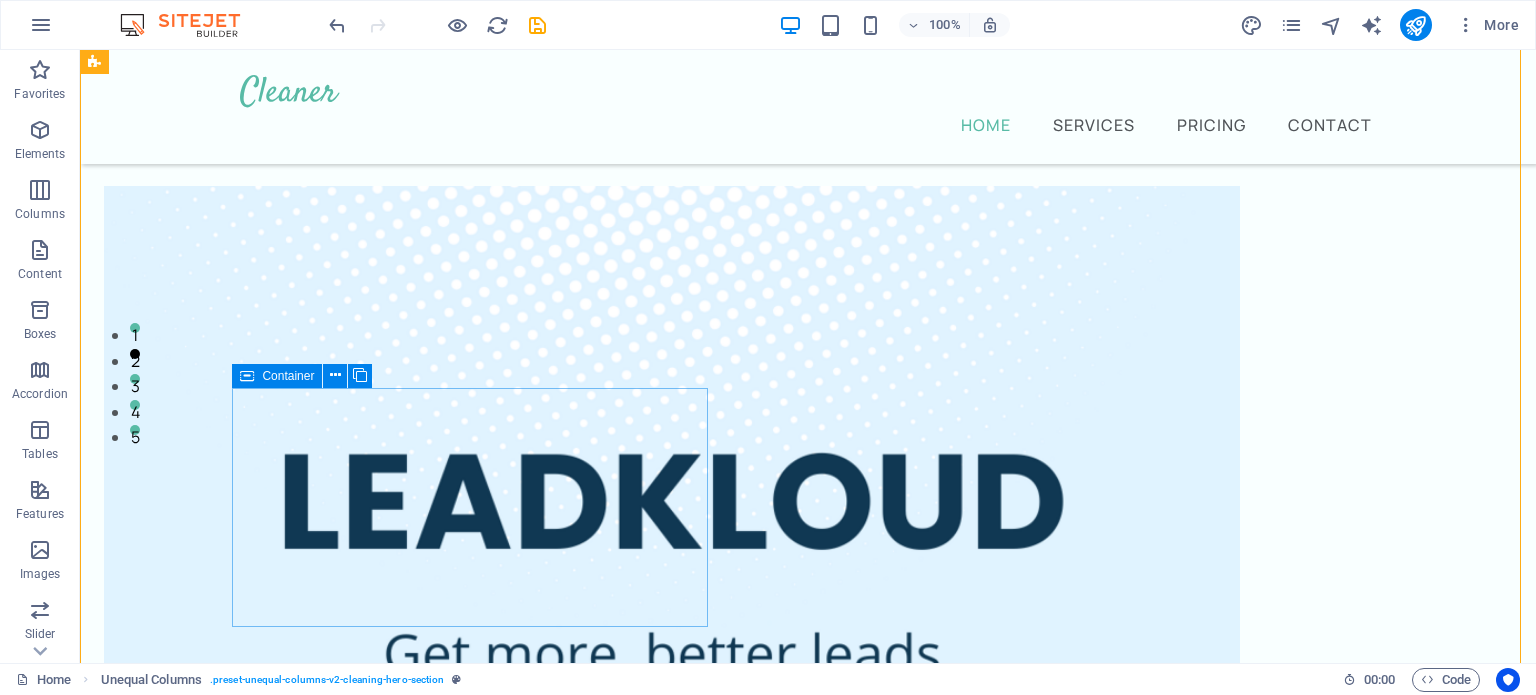 click on "Providing home cleaning services for over five years! Providing home cleaning services for over five years! Book Now" at bounding box center (672, 66) 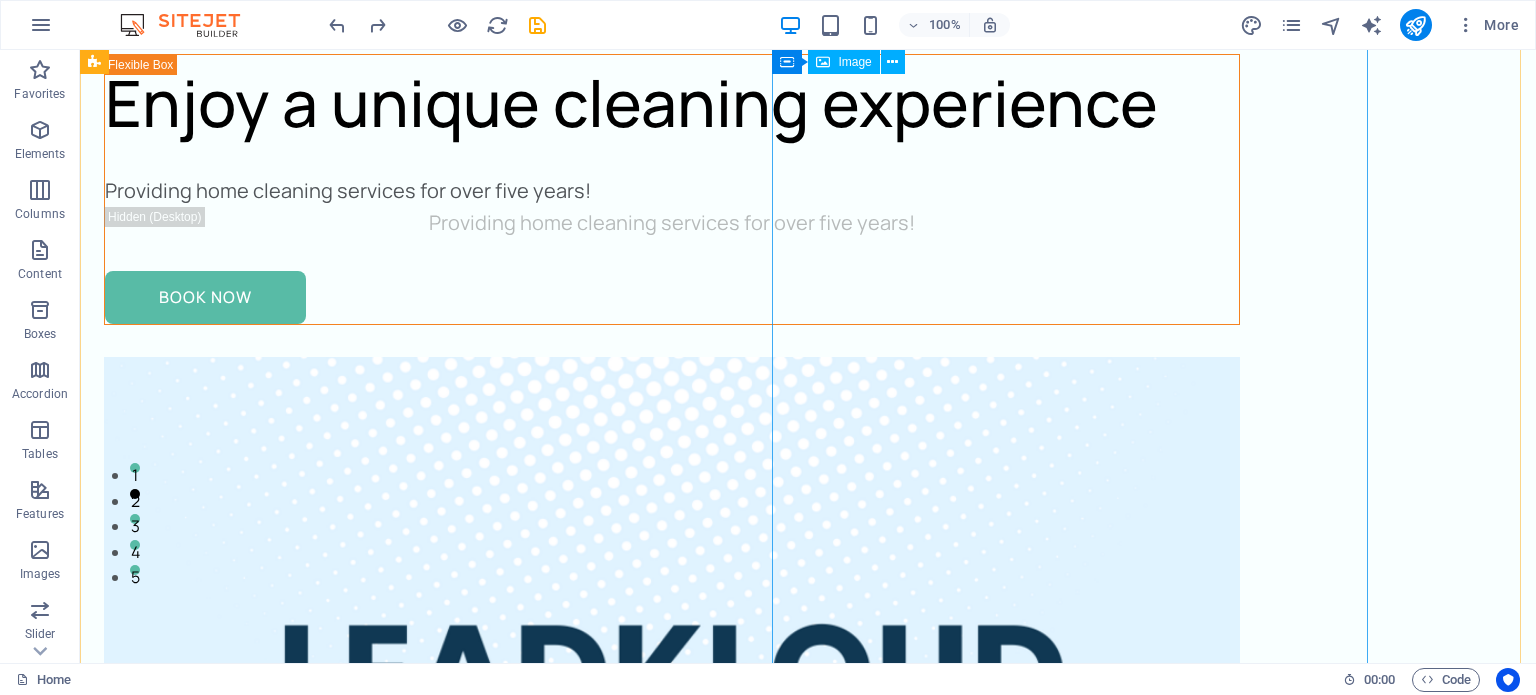 scroll, scrollTop: 0, scrollLeft: 0, axis: both 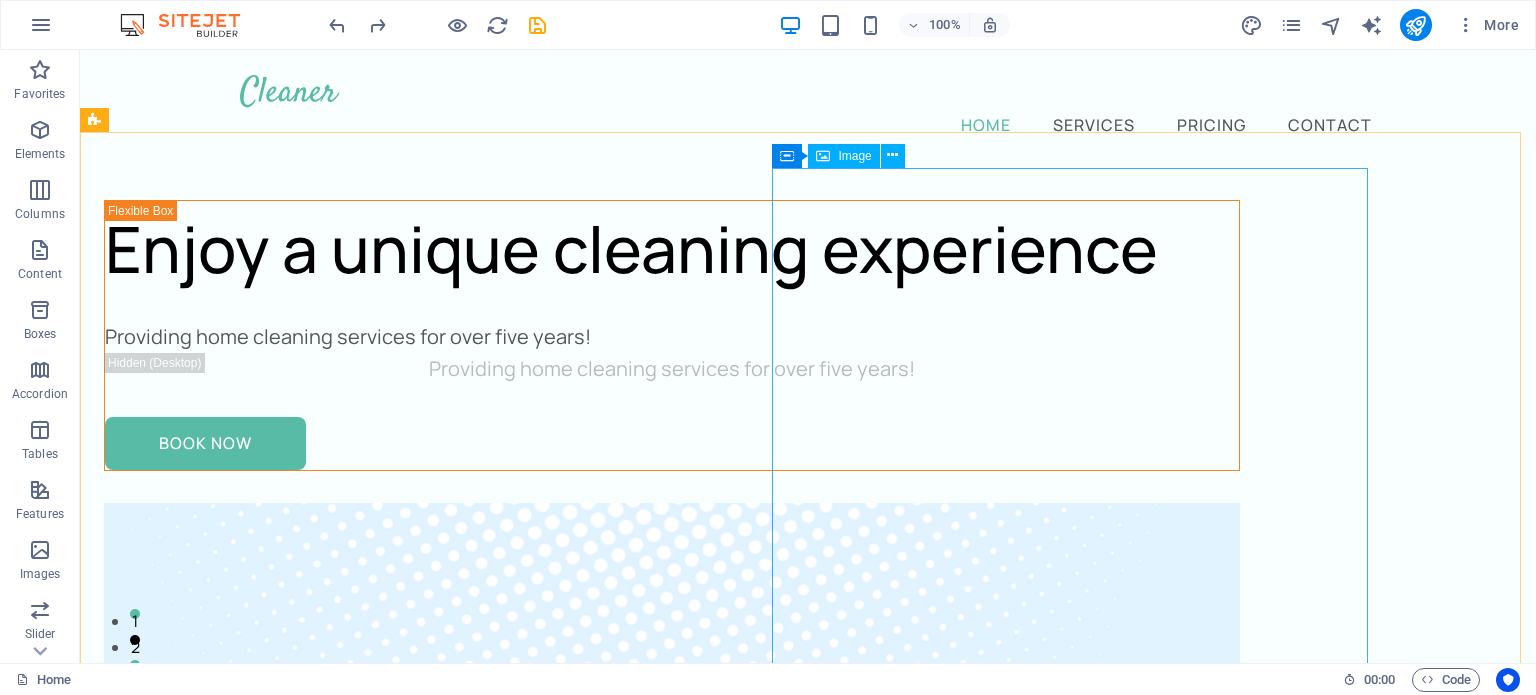 click on "Image" at bounding box center [854, 156] 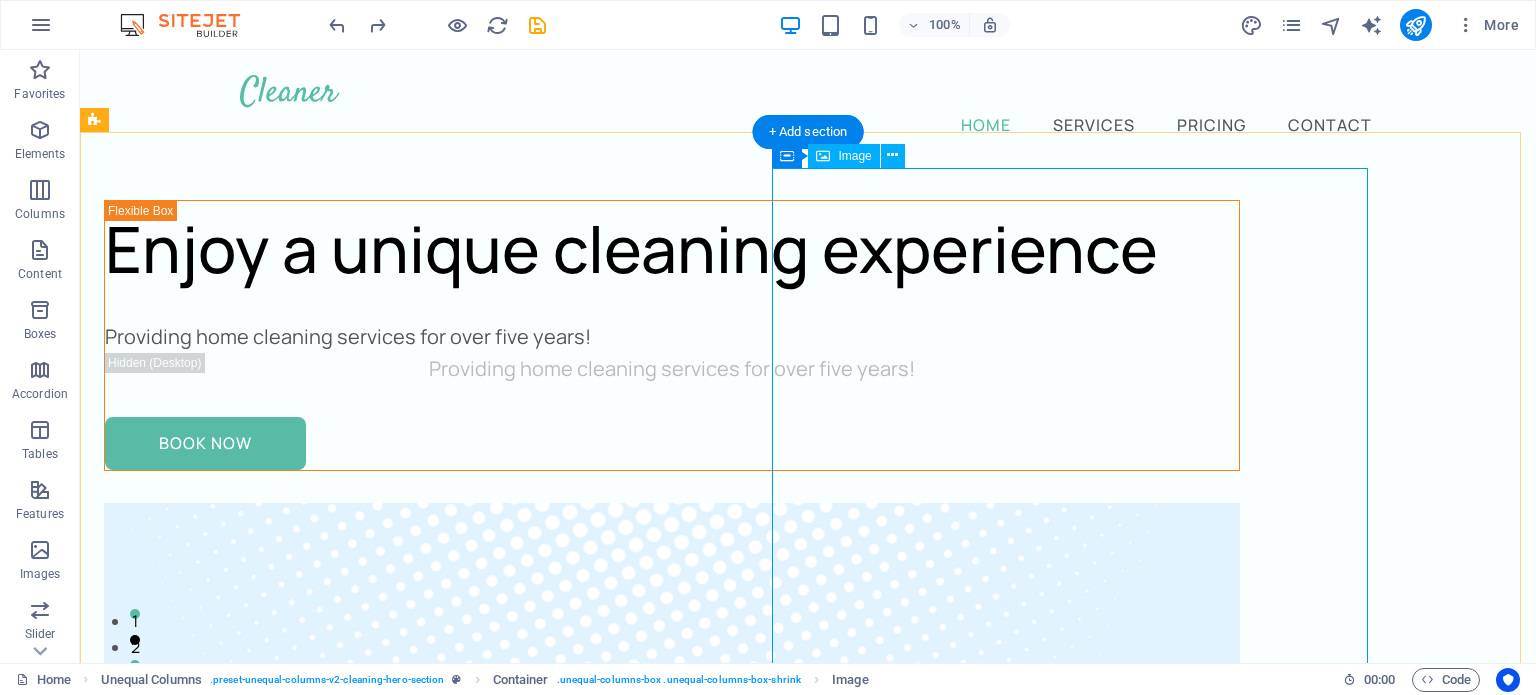 click at bounding box center (672, 1512) 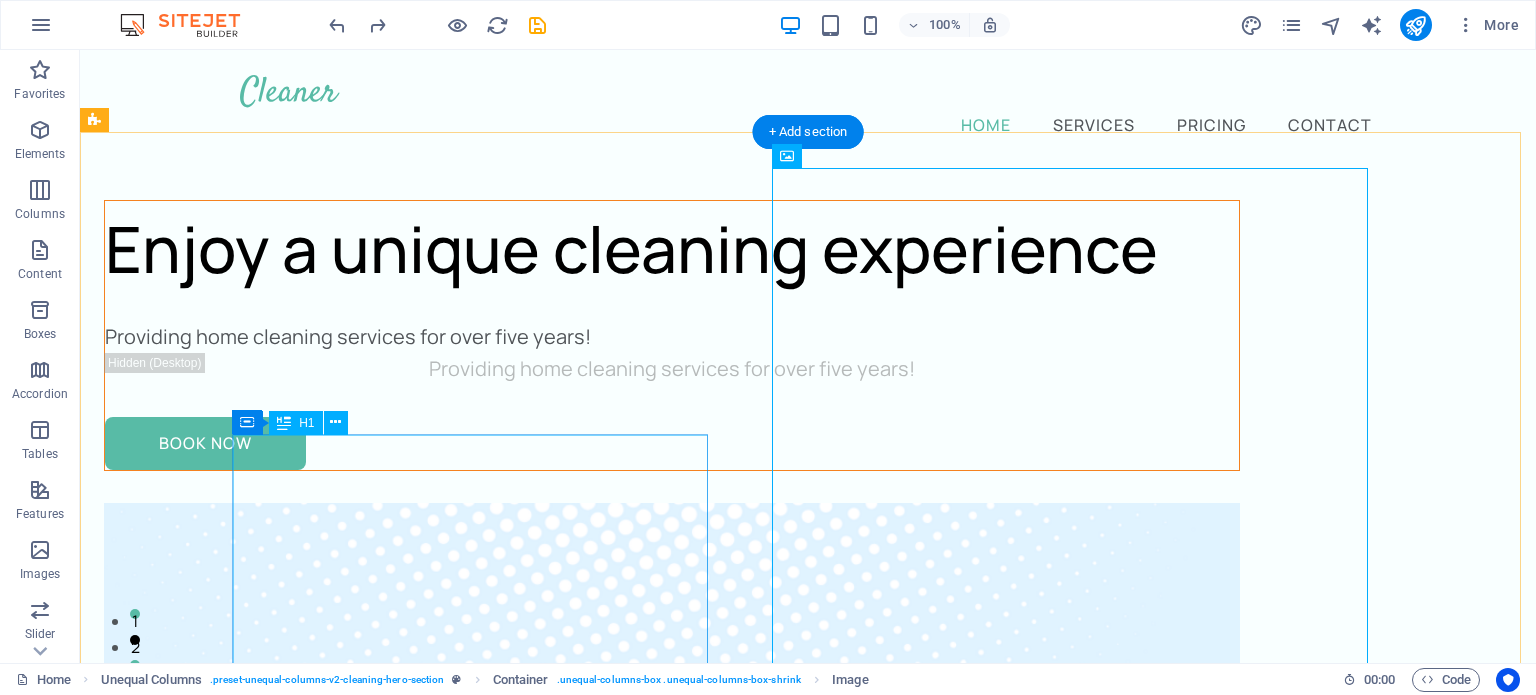click on "Enjoy a unique cleaning experience" at bounding box center (672, 249) 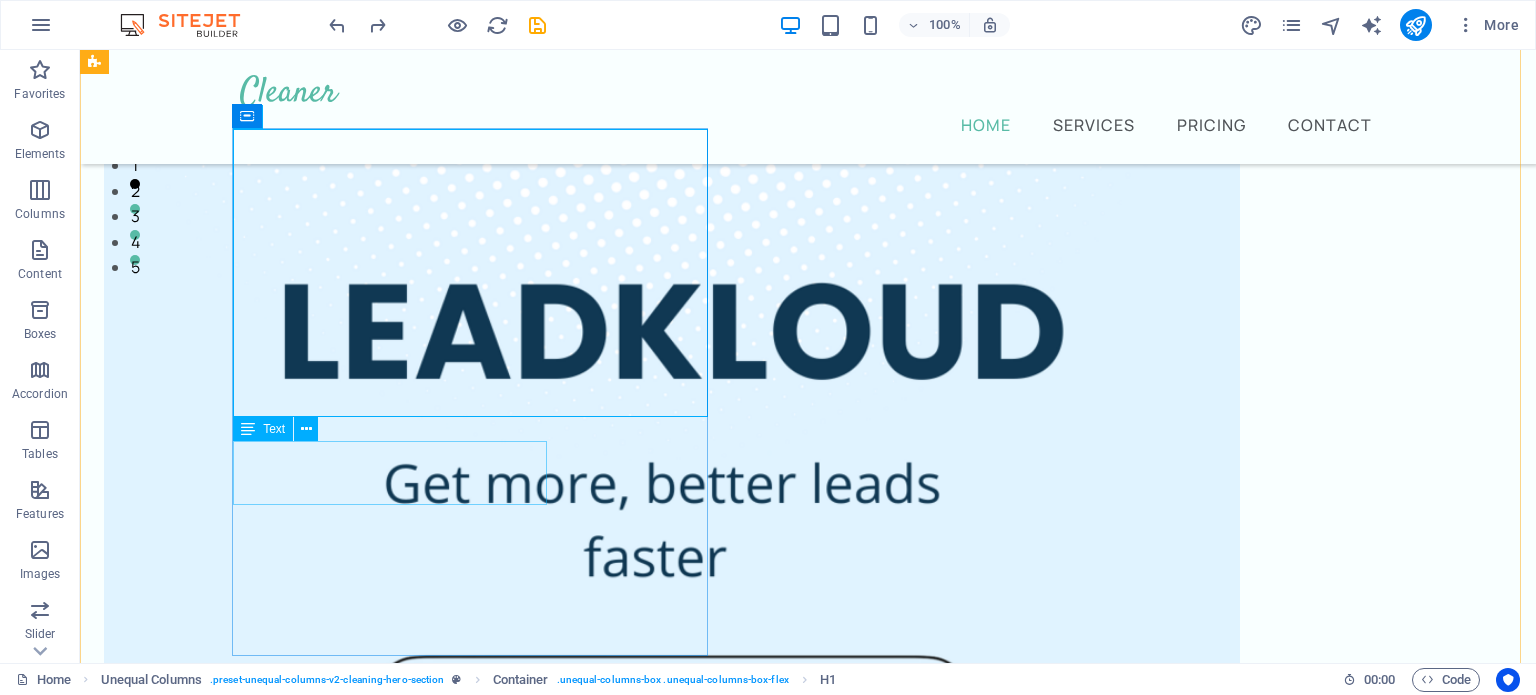 scroll, scrollTop: 460, scrollLeft: 0, axis: vertical 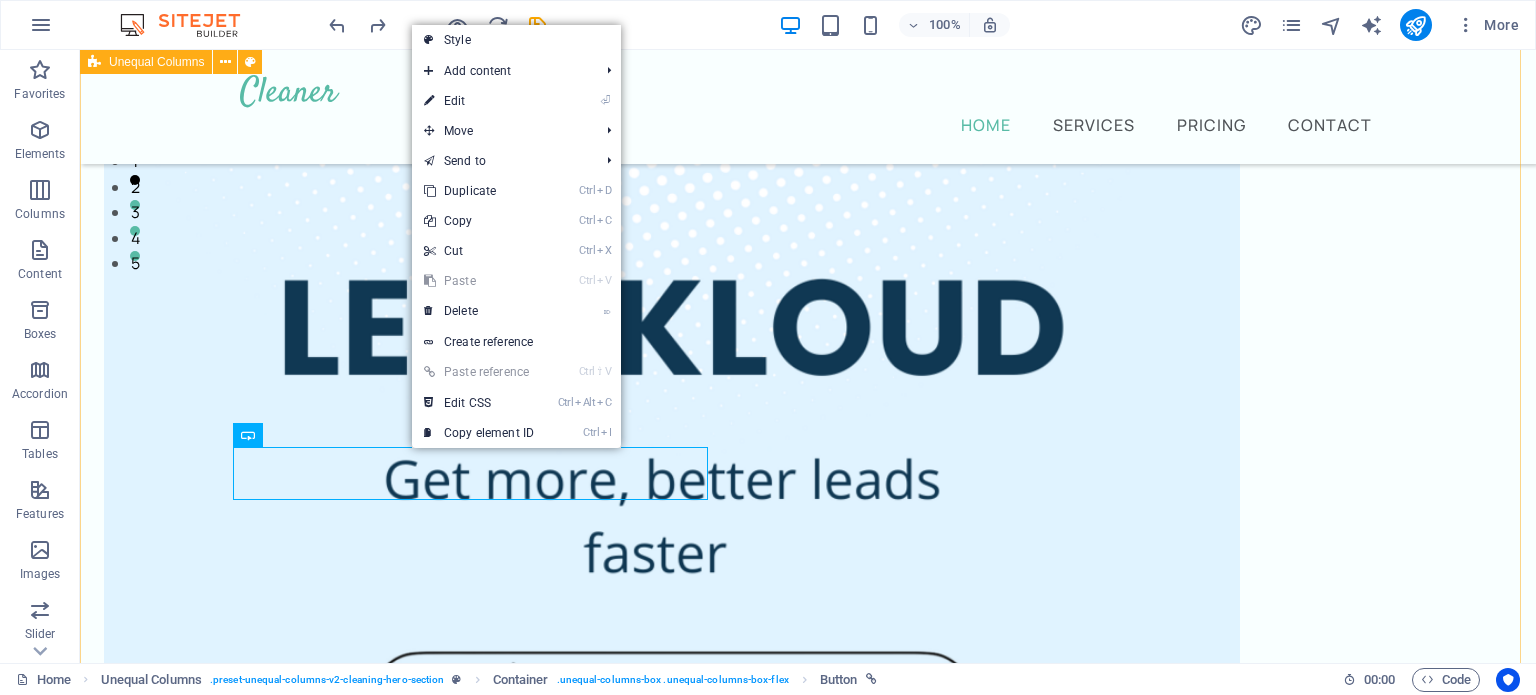 click on "Enjoy a unique cleaning experience Providing home cleaning services for over five years! Providing home cleaning services for over five years! Book Now" at bounding box center [808, 842] 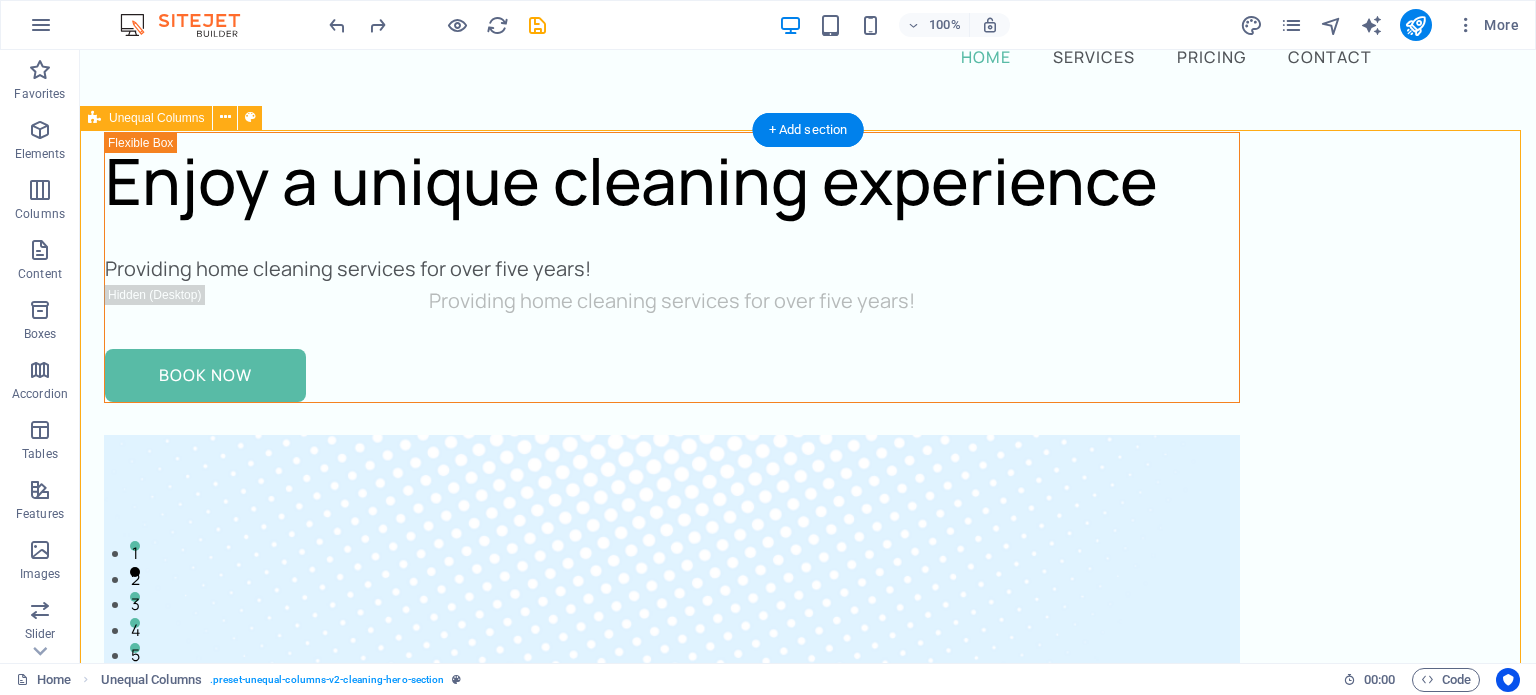 scroll, scrollTop: 73, scrollLeft: 0, axis: vertical 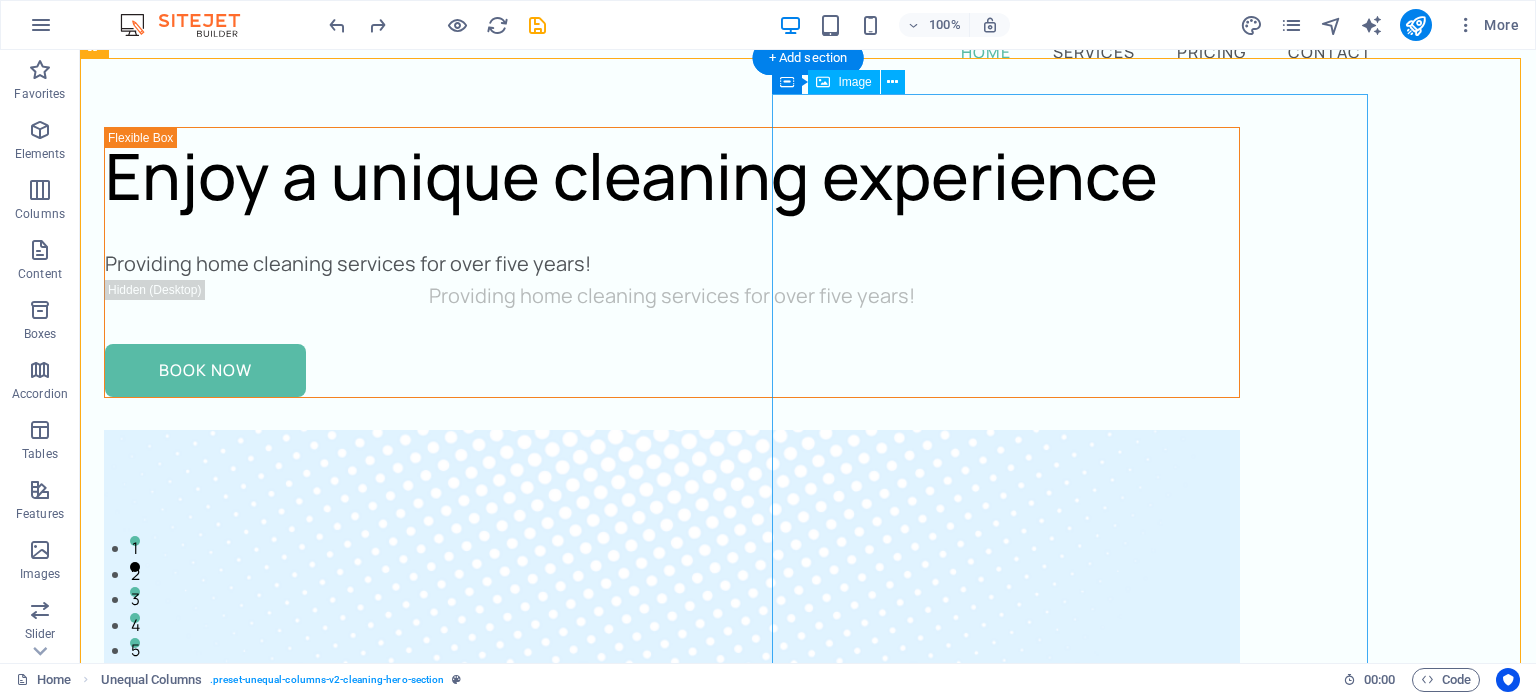 click at bounding box center (672, 1439) 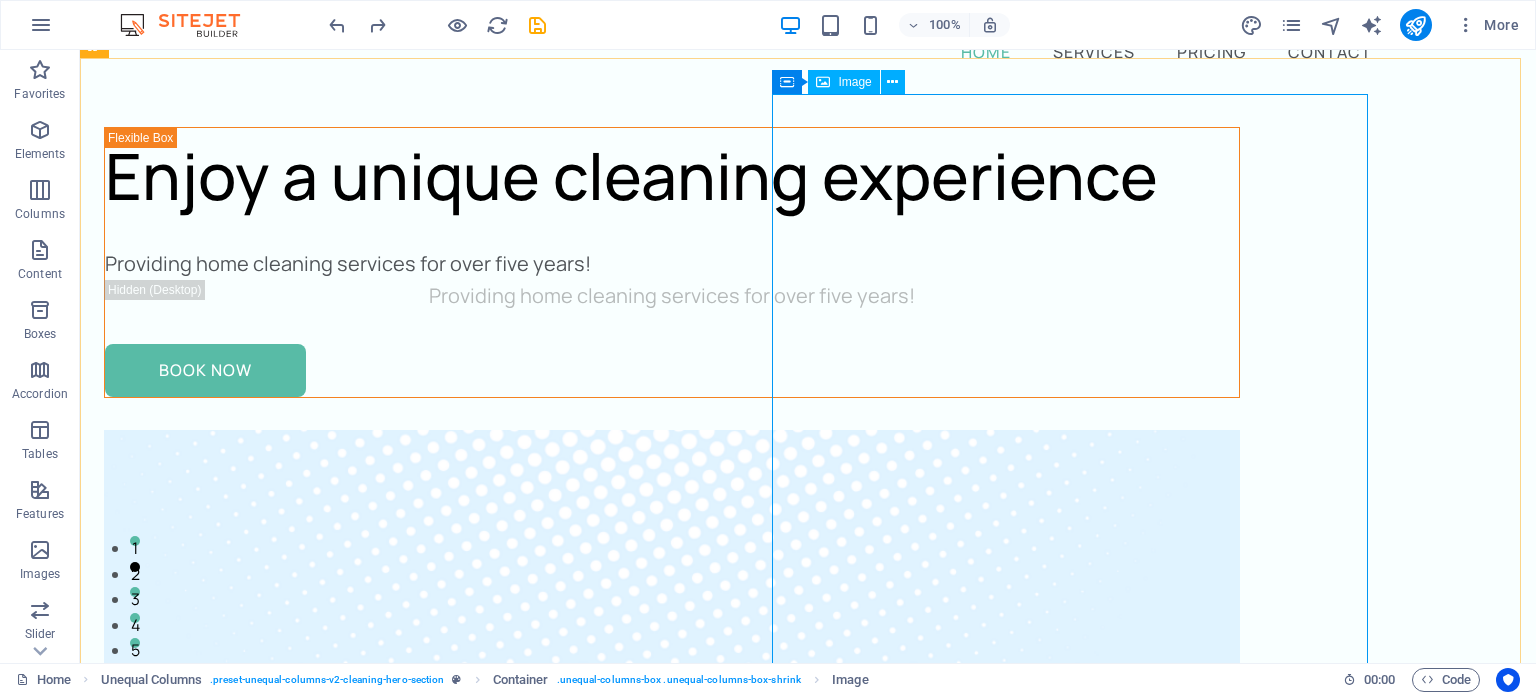 click on "Image" at bounding box center [854, 82] 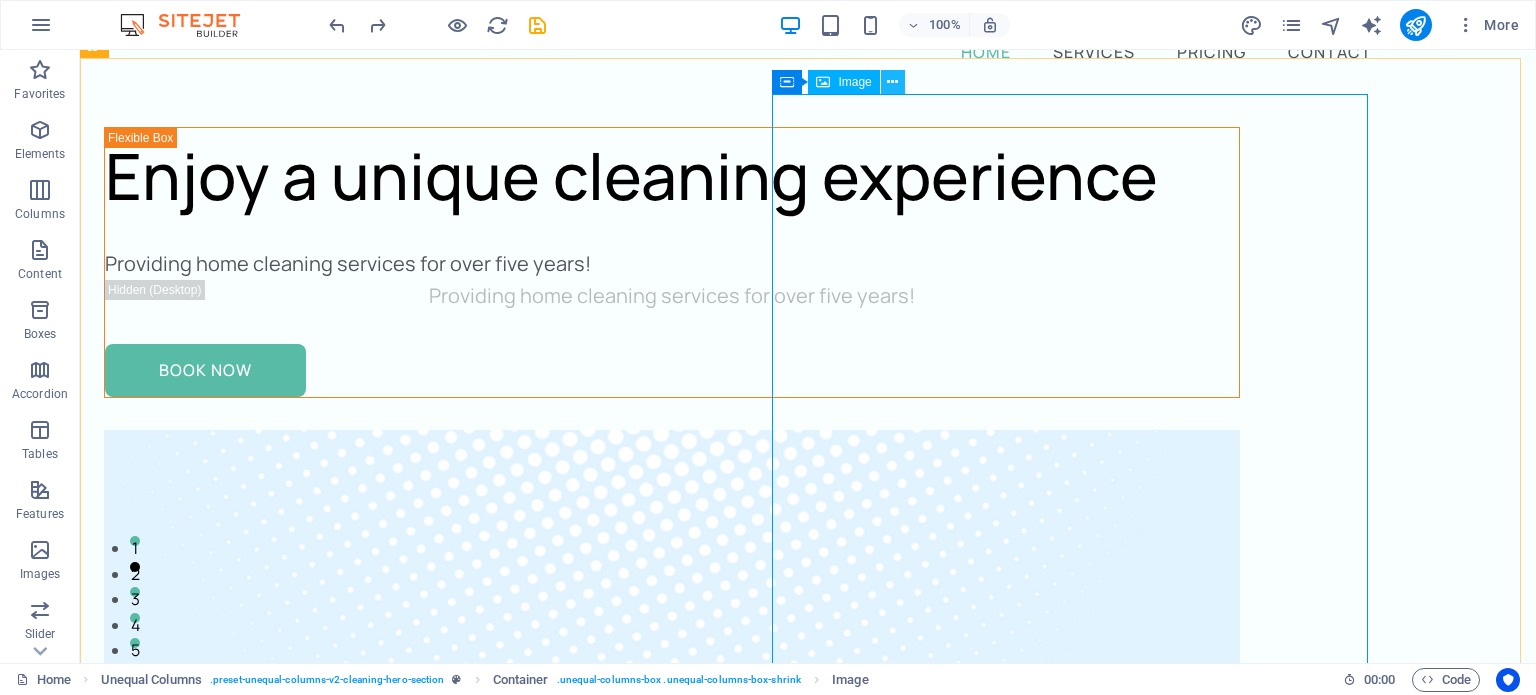 click at bounding box center (892, 82) 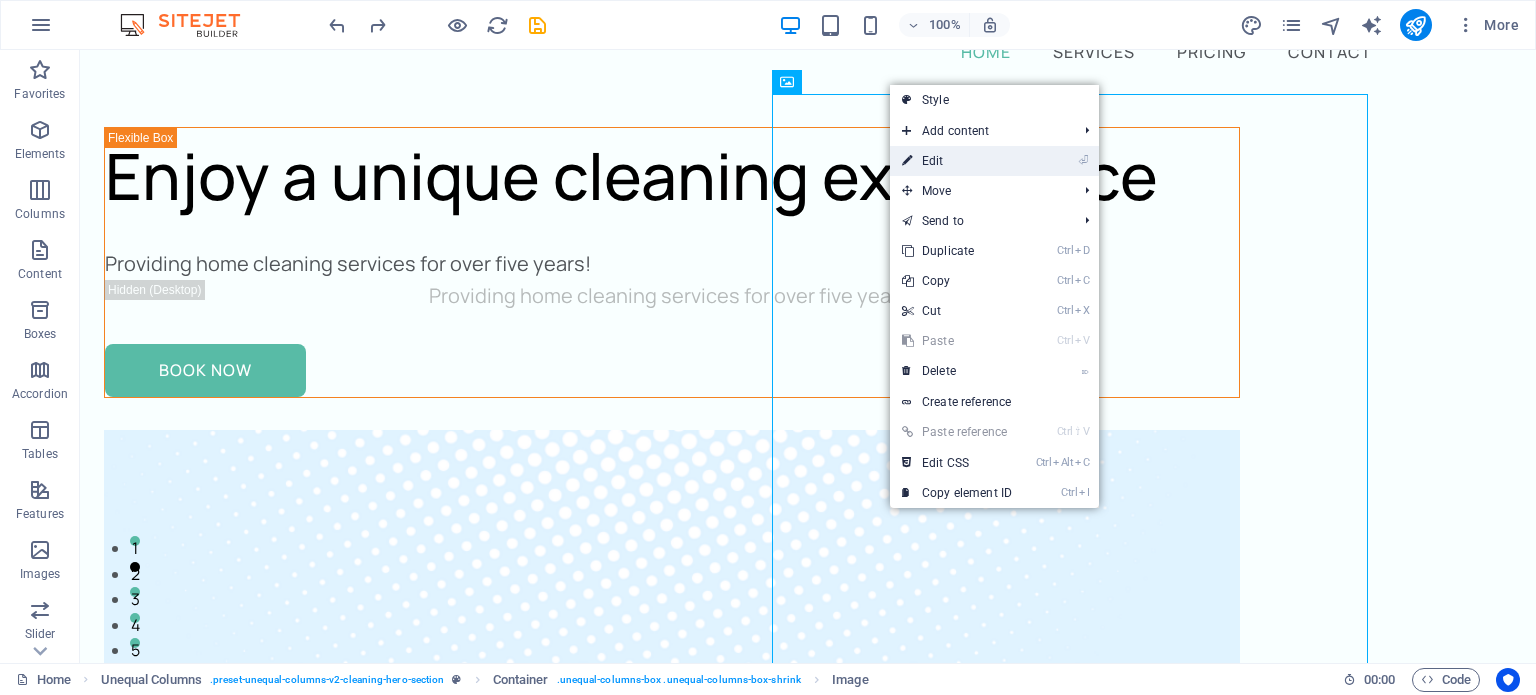click on "⏎  Edit" at bounding box center (957, 161) 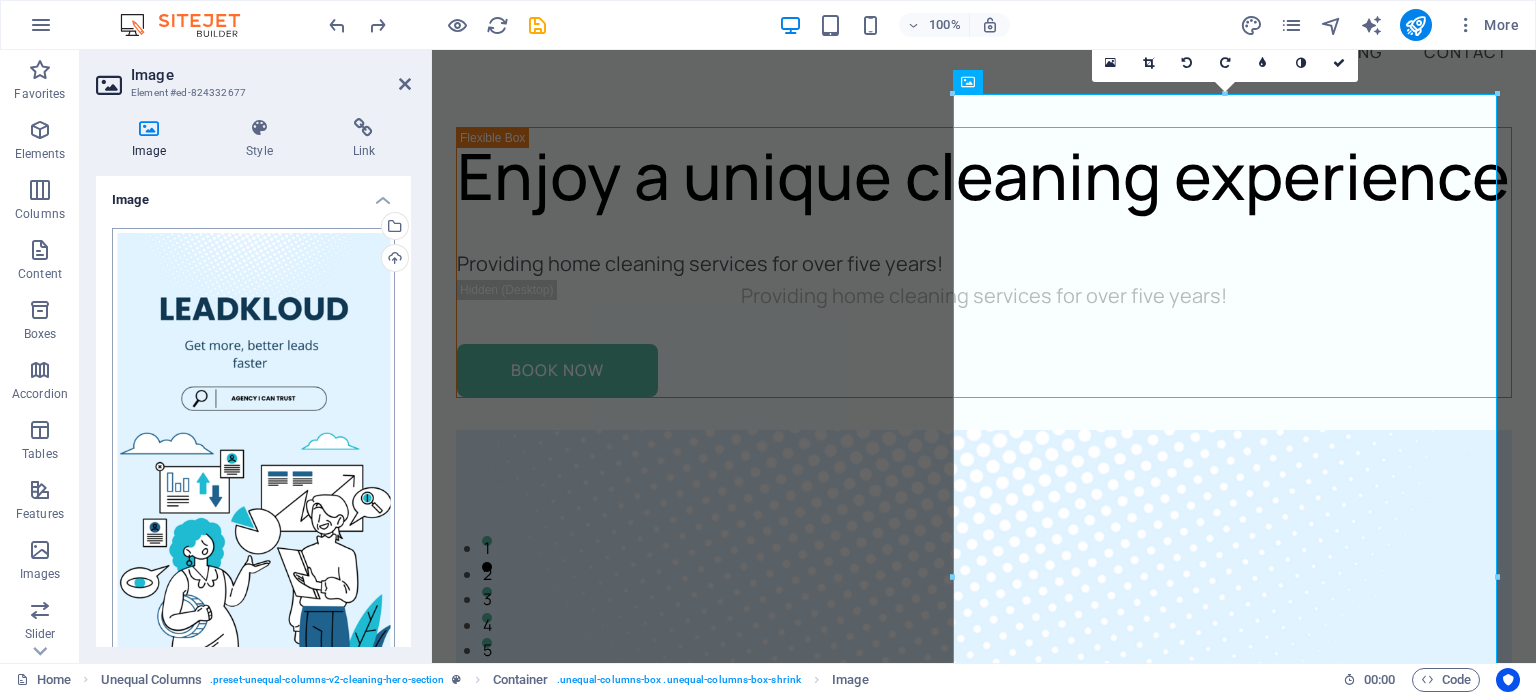scroll, scrollTop: 327, scrollLeft: 0, axis: vertical 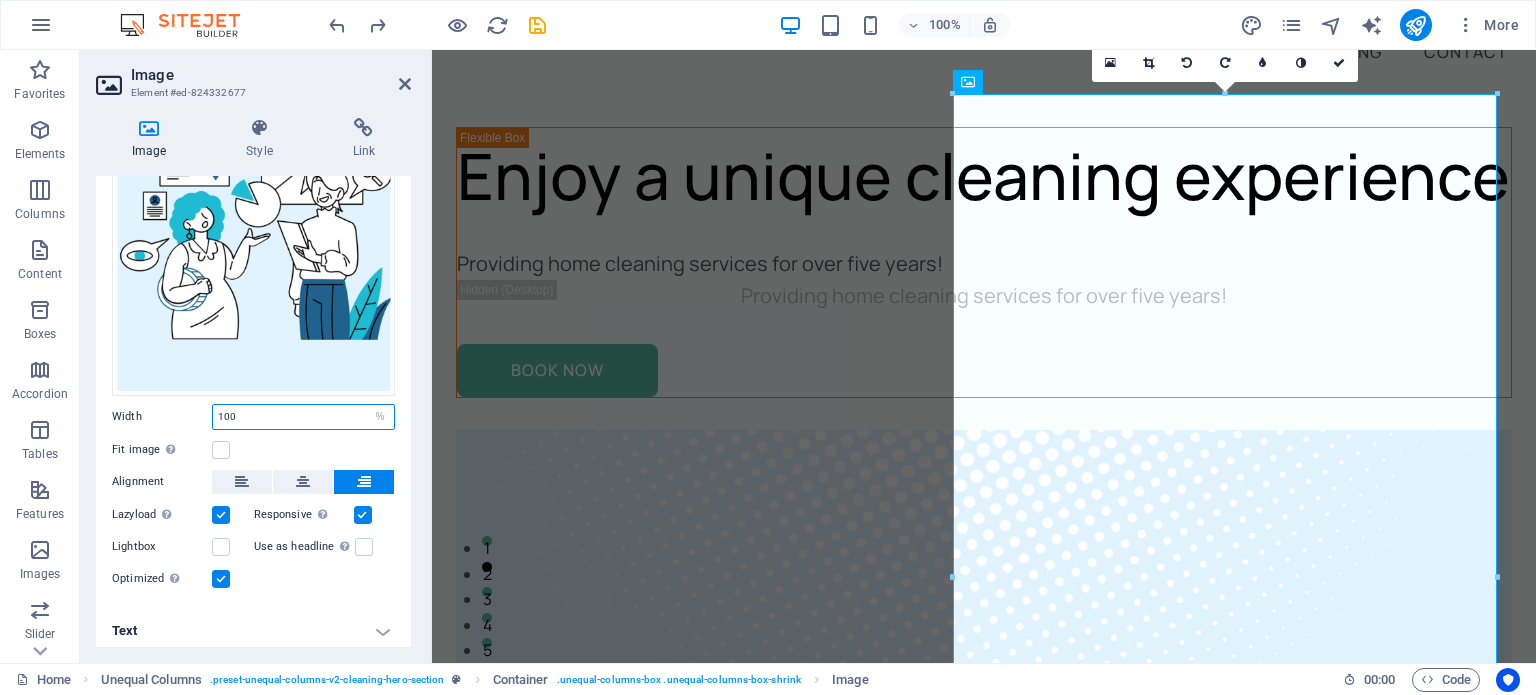 click on "100" at bounding box center (303, 417) 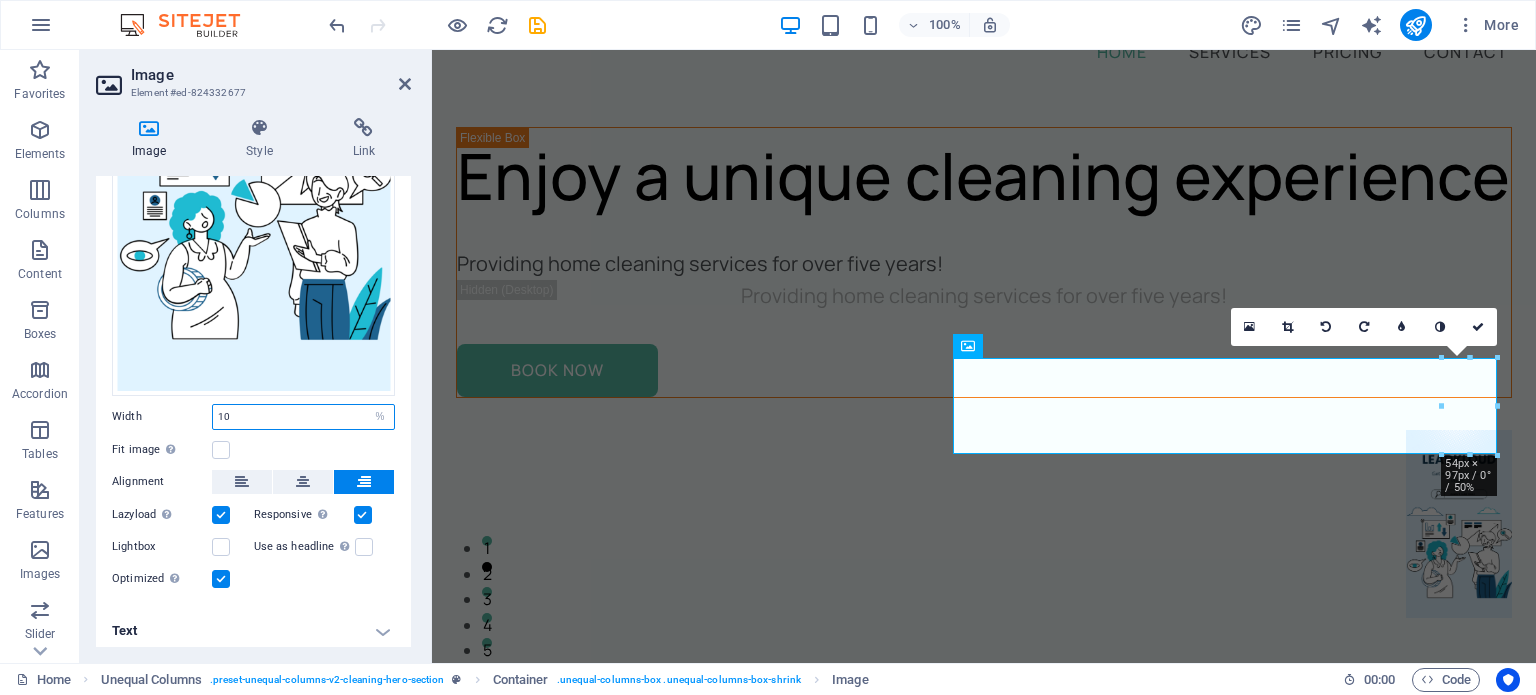 type on "100" 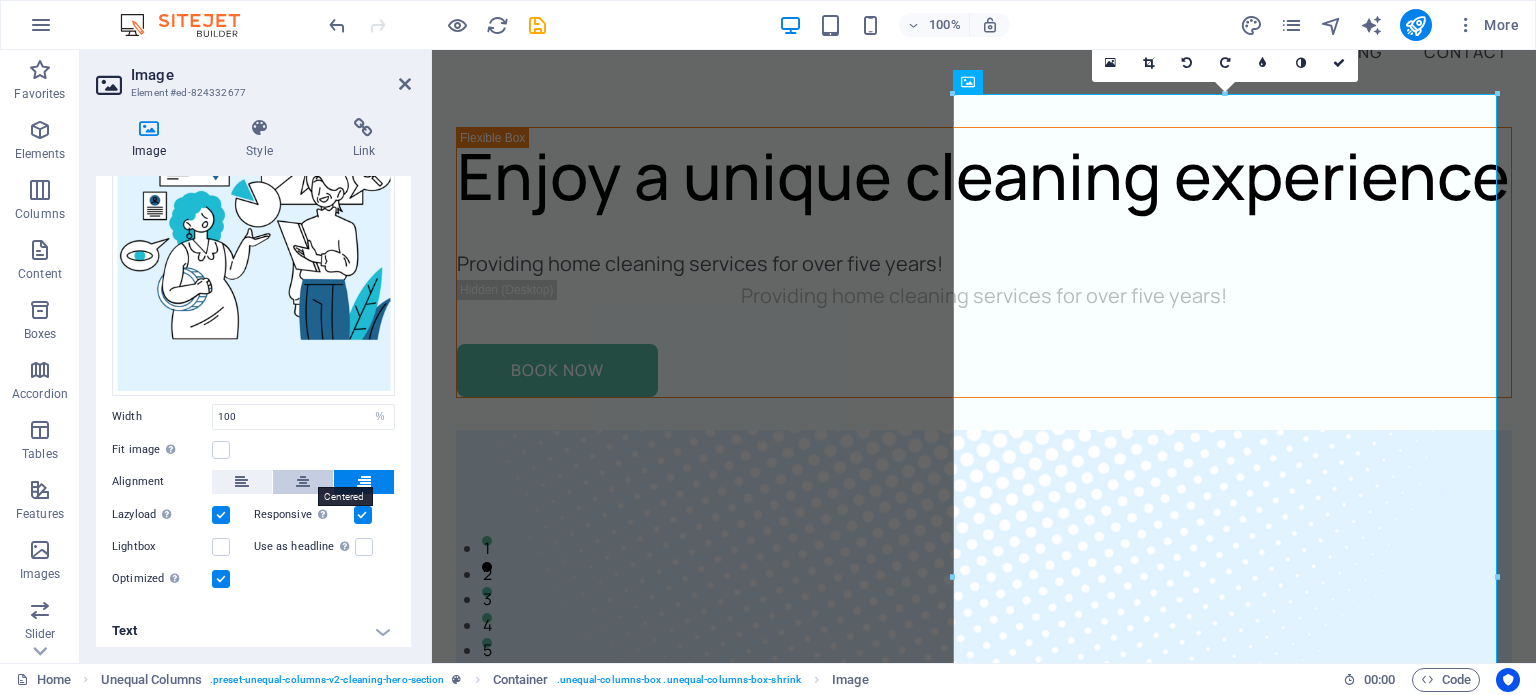 click at bounding box center [303, 482] 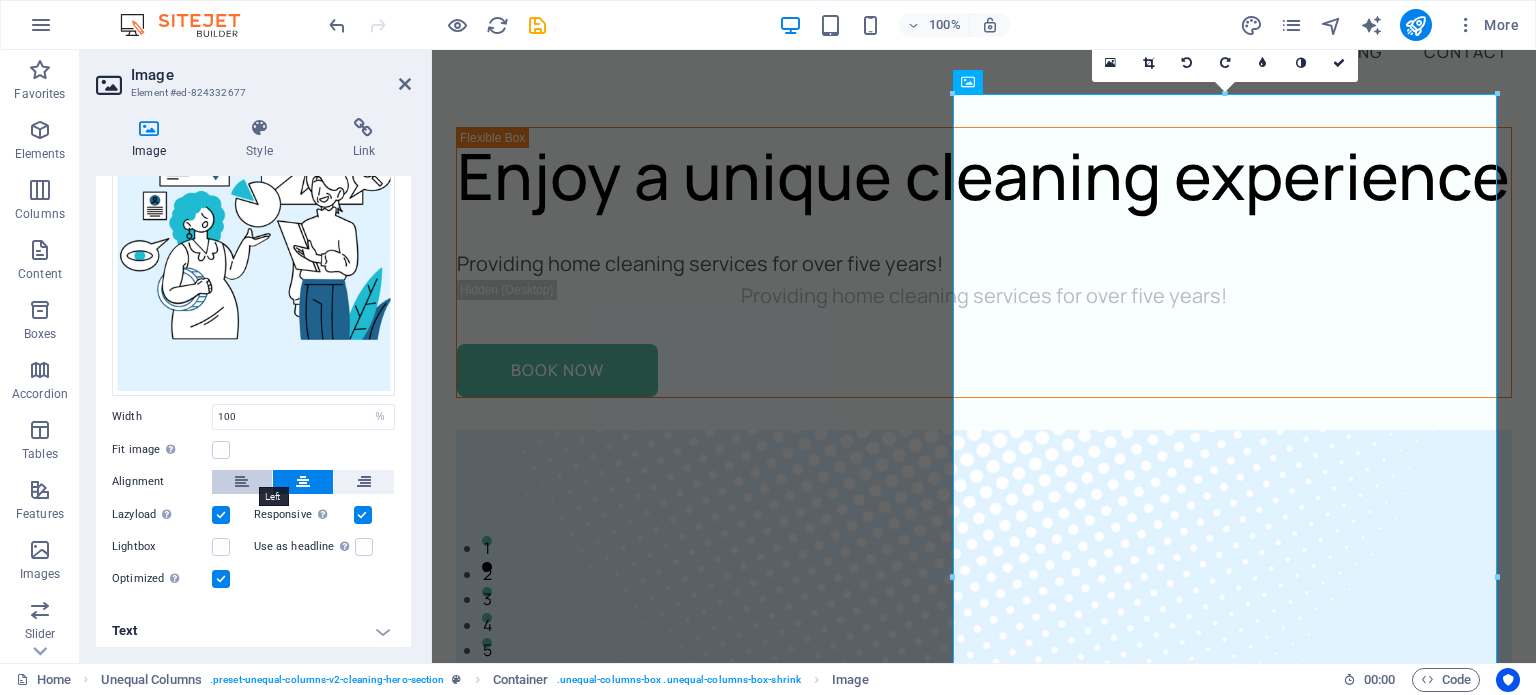 click at bounding box center (242, 482) 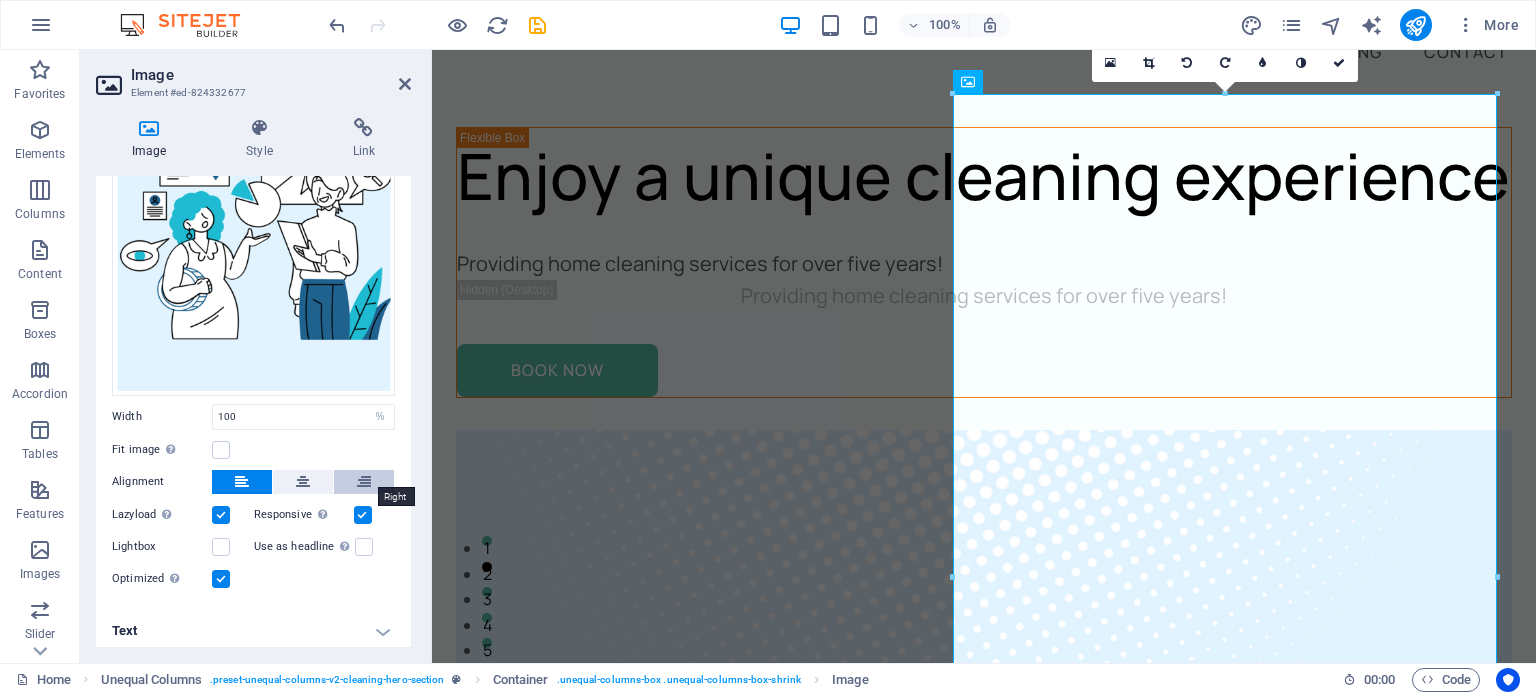 click at bounding box center (364, 482) 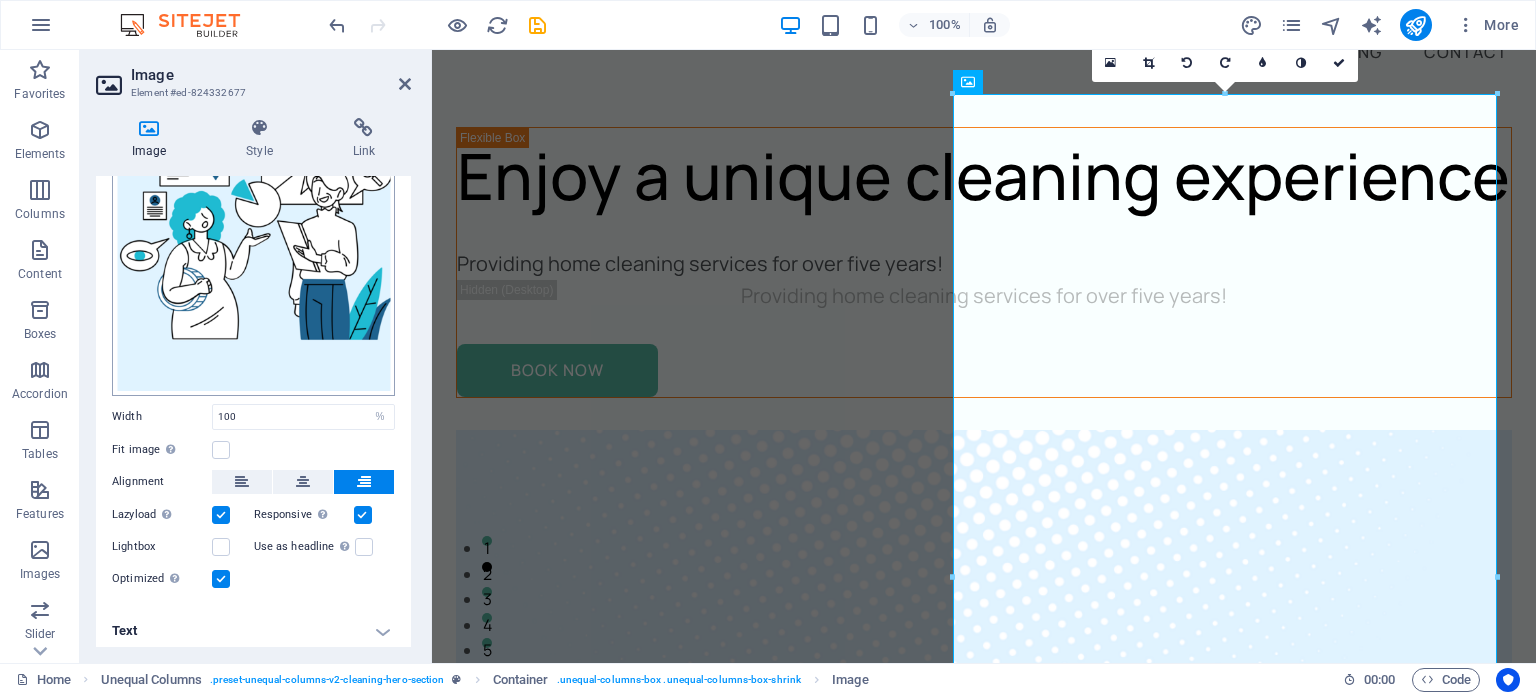 scroll, scrollTop: 0, scrollLeft: 0, axis: both 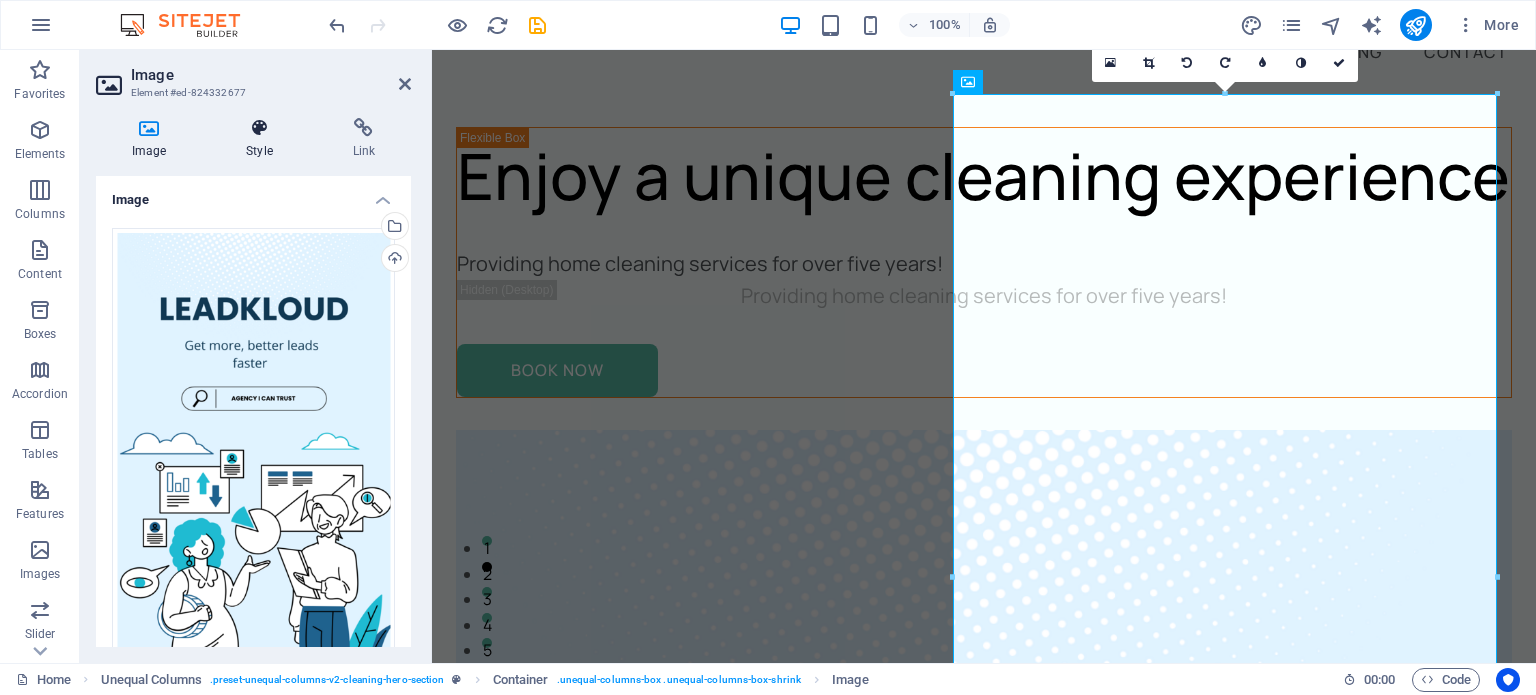 click on "Style" at bounding box center [263, 139] 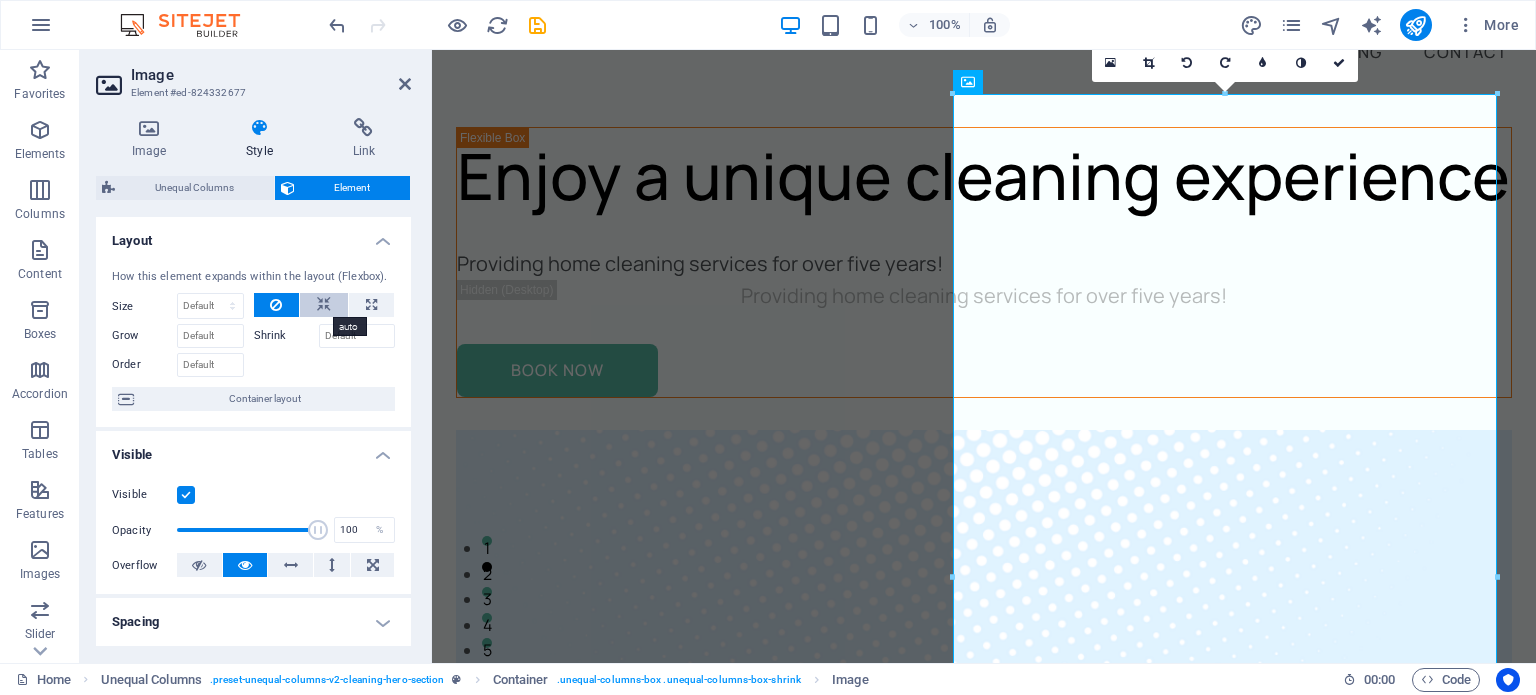 click at bounding box center [324, 305] 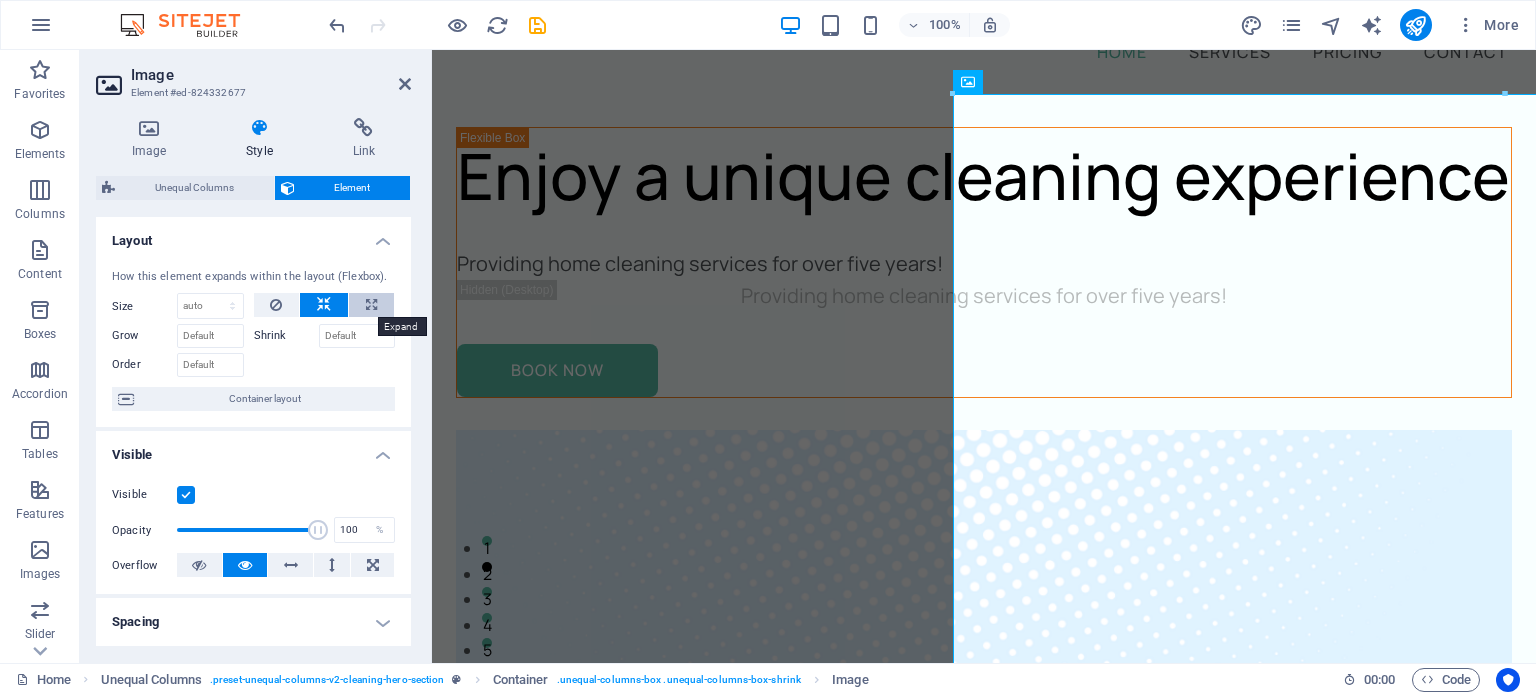 click at bounding box center (371, 305) 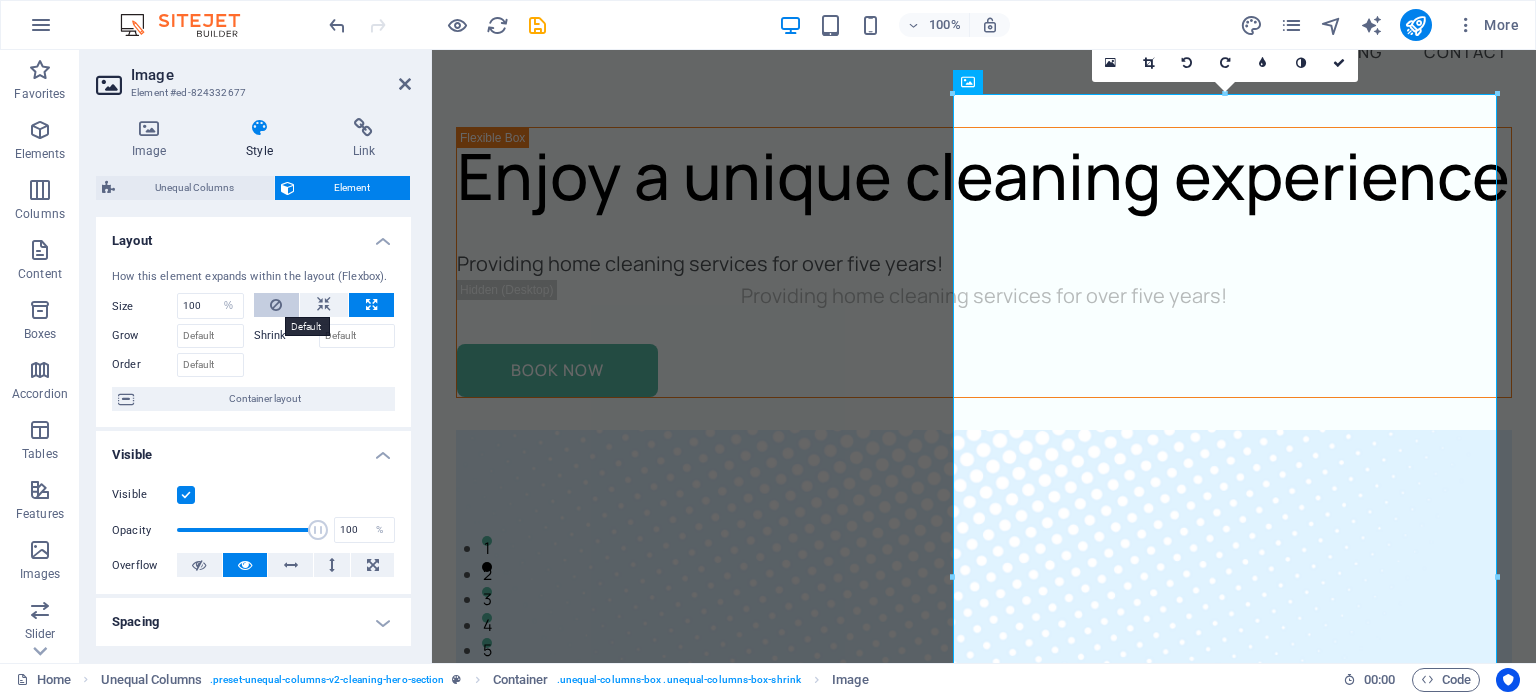 click at bounding box center (277, 305) 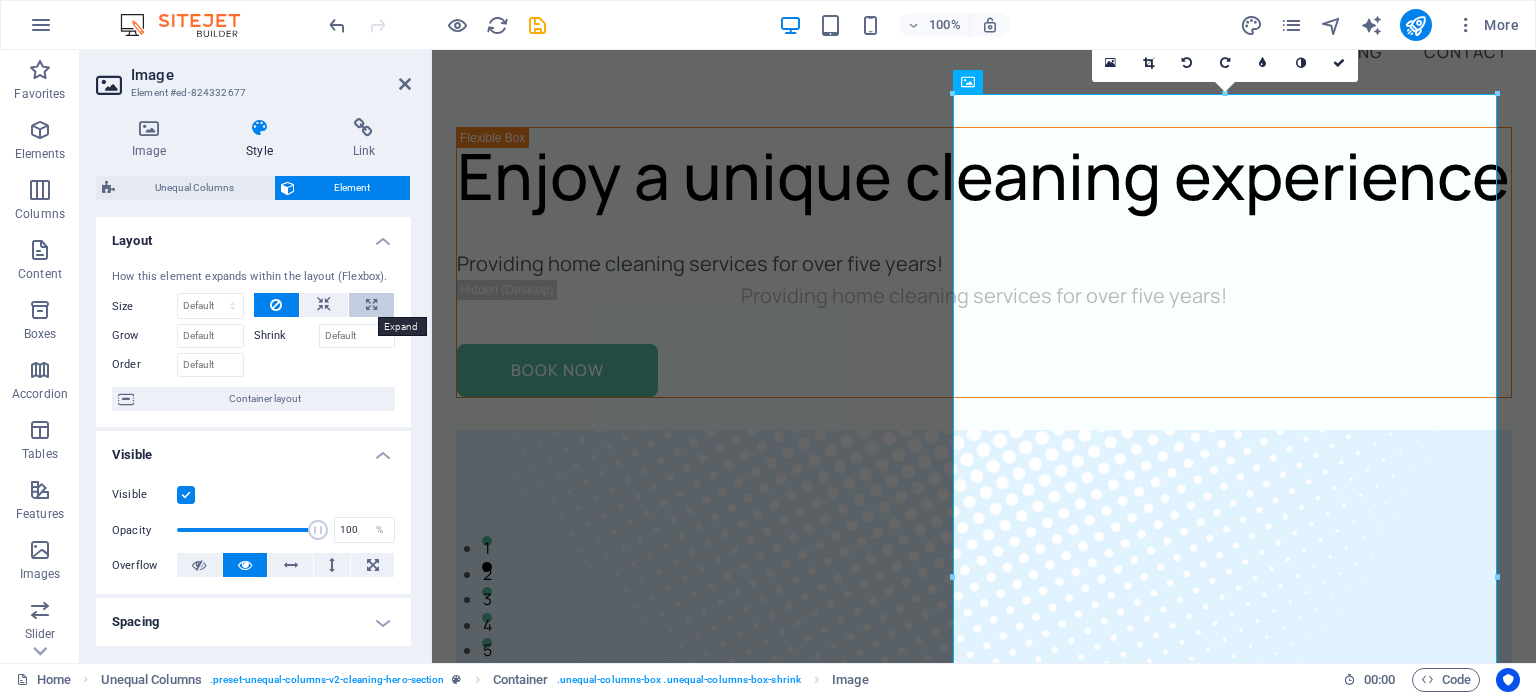 click at bounding box center (371, 305) 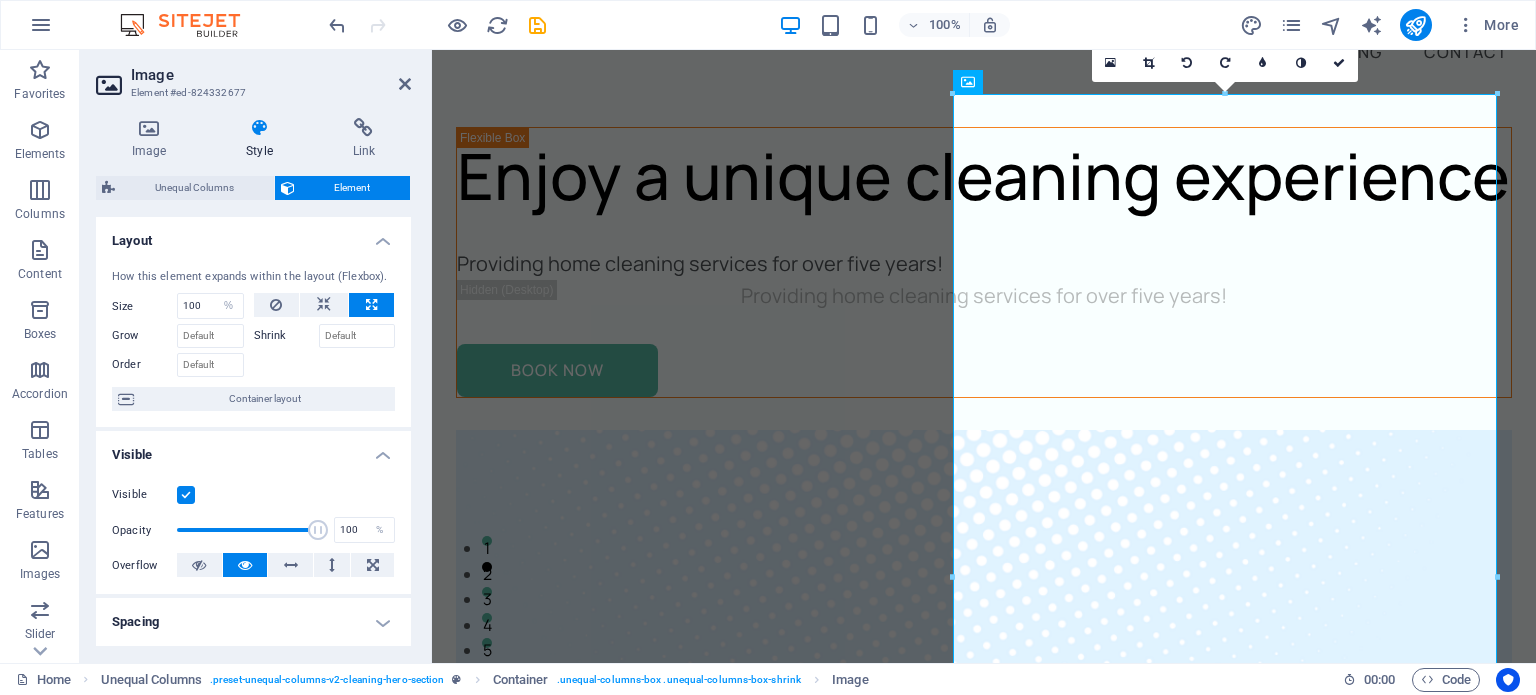 scroll, scrollTop: 8, scrollLeft: 0, axis: vertical 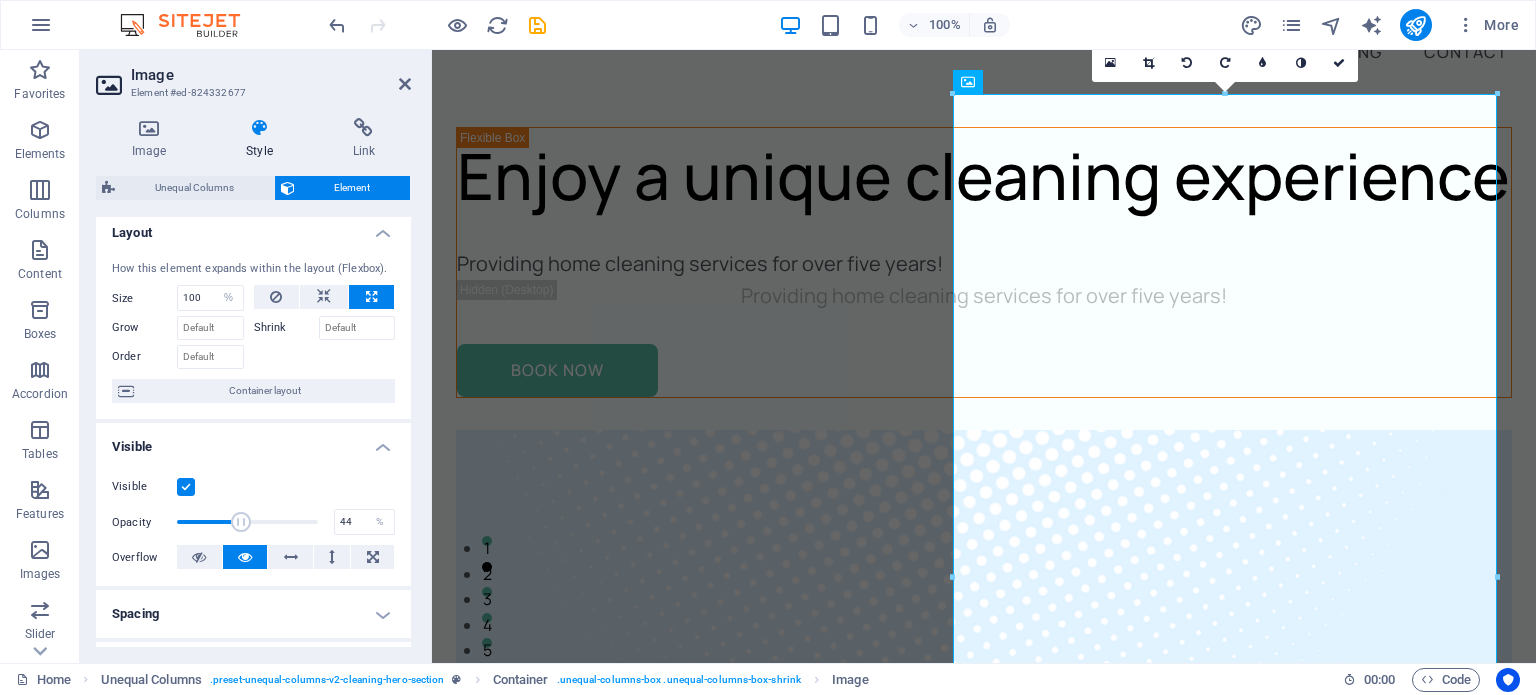 drag, startPoint x: 308, startPoint y: 523, endPoint x: 236, endPoint y: 513, distance: 72.691124 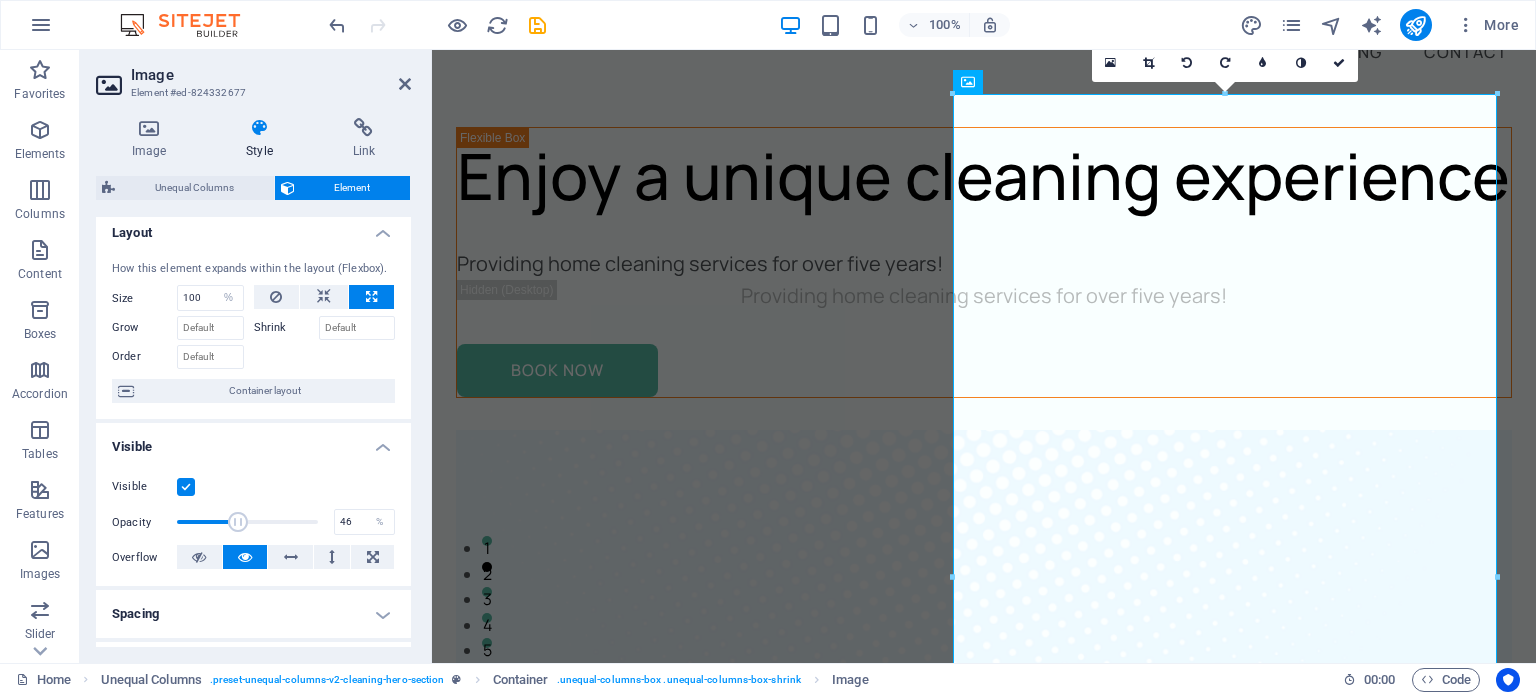 click at bounding box center (238, 522) 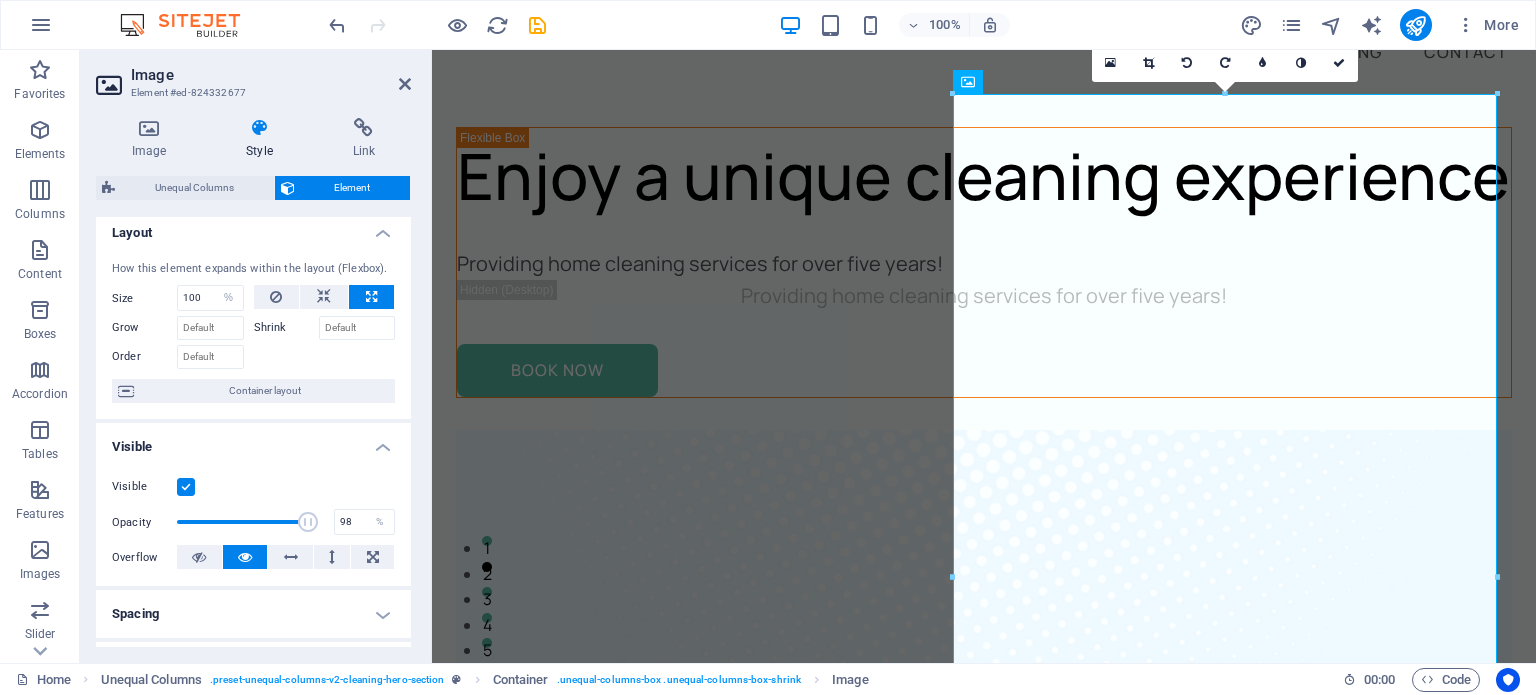 type on "100" 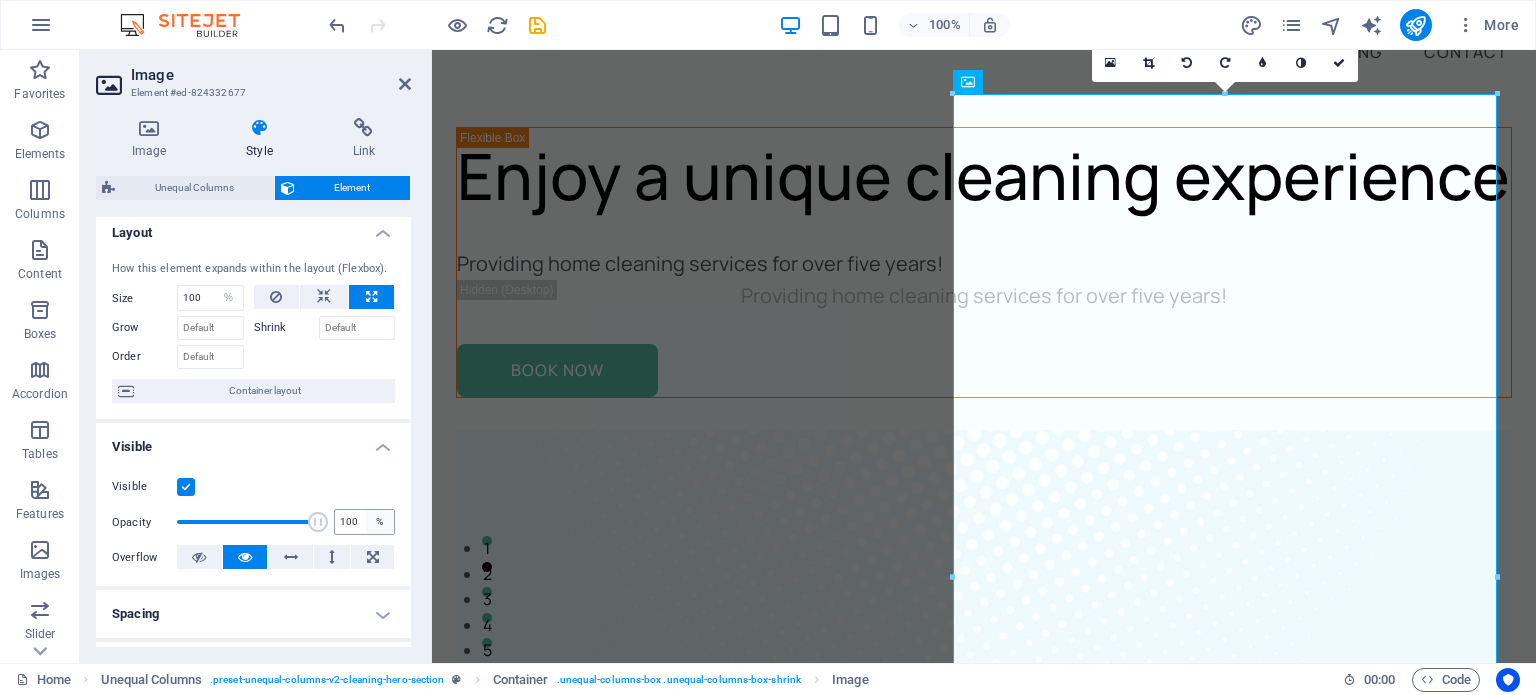 drag, startPoint x: 240, startPoint y: 522, endPoint x: 371, endPoint y: 530, distance: 131.24405 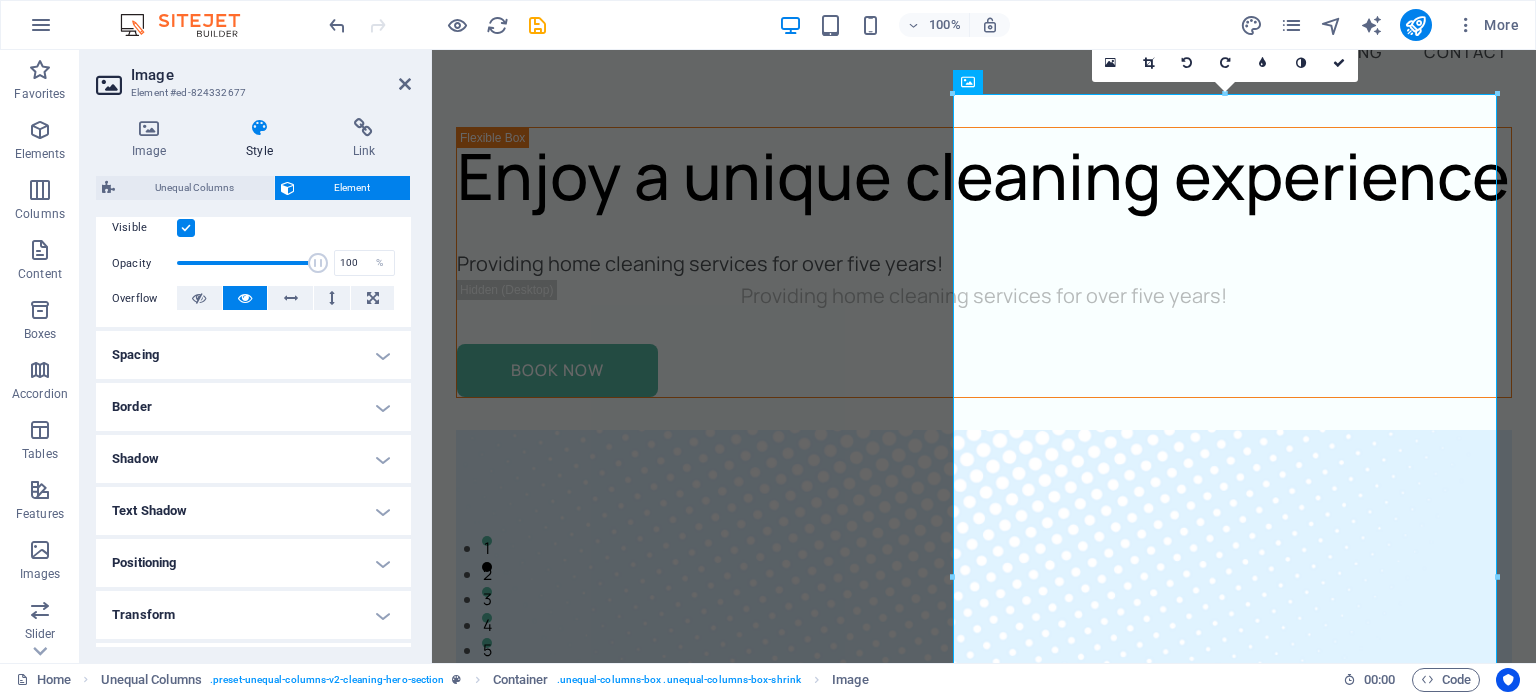 scroll, scrollTop: 290, scrollLeft: 0, axis: vertical 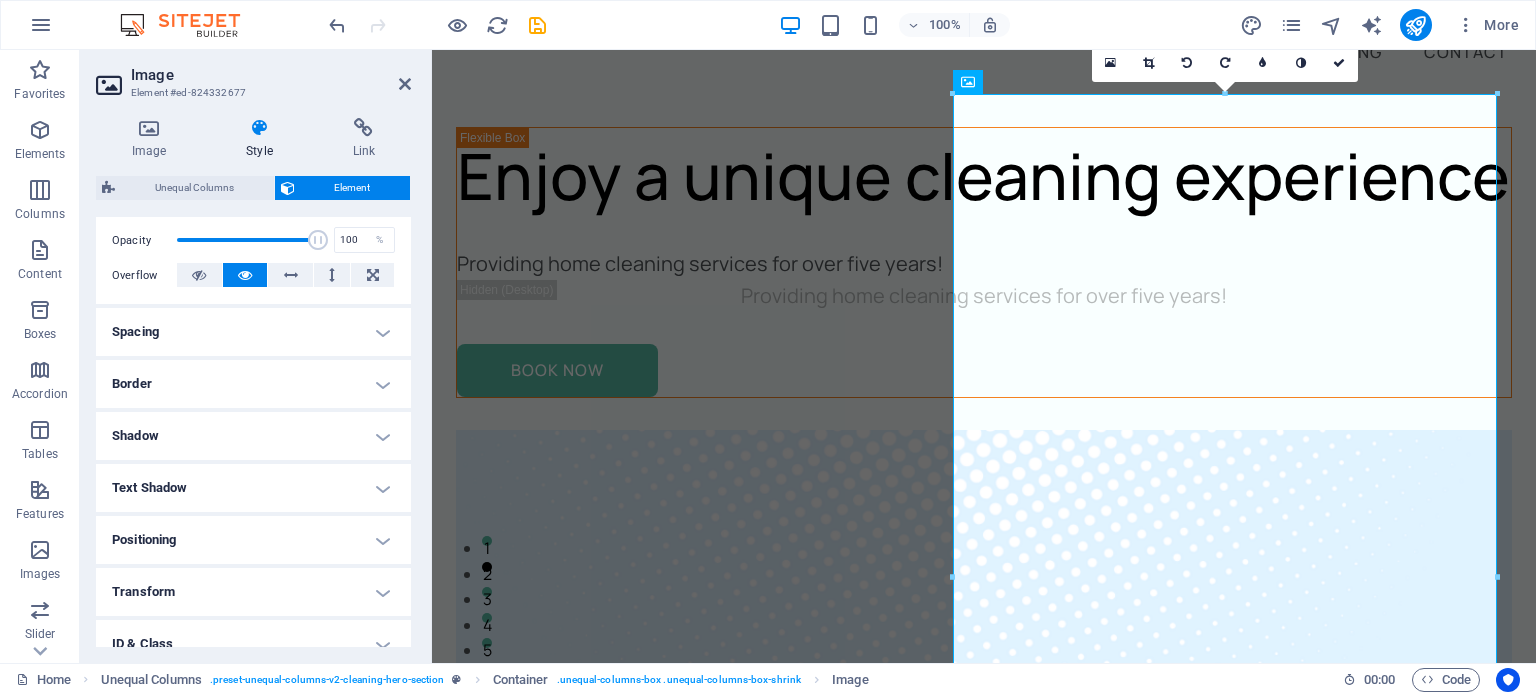 click on "Layout How this element expands within the layout (Flexbox). Size 100 Default auto px % 1/1 1/2 1/3 1/4 1/5 1/6 1/7 1/8 1/9 1/10 Grow Shrink Order Container layout Visible Visible Opacity 100 % Overflow Spacing Margin Default auto px % rem vw vh Custom Custom auto px % rem vw vh auto px % rem vw vh auto px % rem vw vh auto px % rem vw vh Padding Default px rem % vh vw Custom Custom px rem % vh vw px rem % vh vw px rem % vh vw px rem % vh vw Border Style              - Width 1 auto px rem % vh vw Custom Custom 1 auto px rem % vh vw 1 auto px rem % vh vw 1 auto px rem % vh vw 1 auto px rem % vh vw  - Color Round corners Default px rem % vh vw Custom Custom px rem % vh vw px rem % vh vw px rem % vh vw px rem % vh vw Shadow Default None Outside Inside Color X offset 0 px rem vh vw Y offset 0 px rem vh vw Blur 0 px rem % vh vw Spread 0 px rem vh vw Text Shadow Default None Outside Color X offset 0 px rem vh vw Y offset 0 px rem vh vw Blur 0 px rem % vh vw Positioning Default Static Relative Absolute auto" at bounding box center [253, 350] 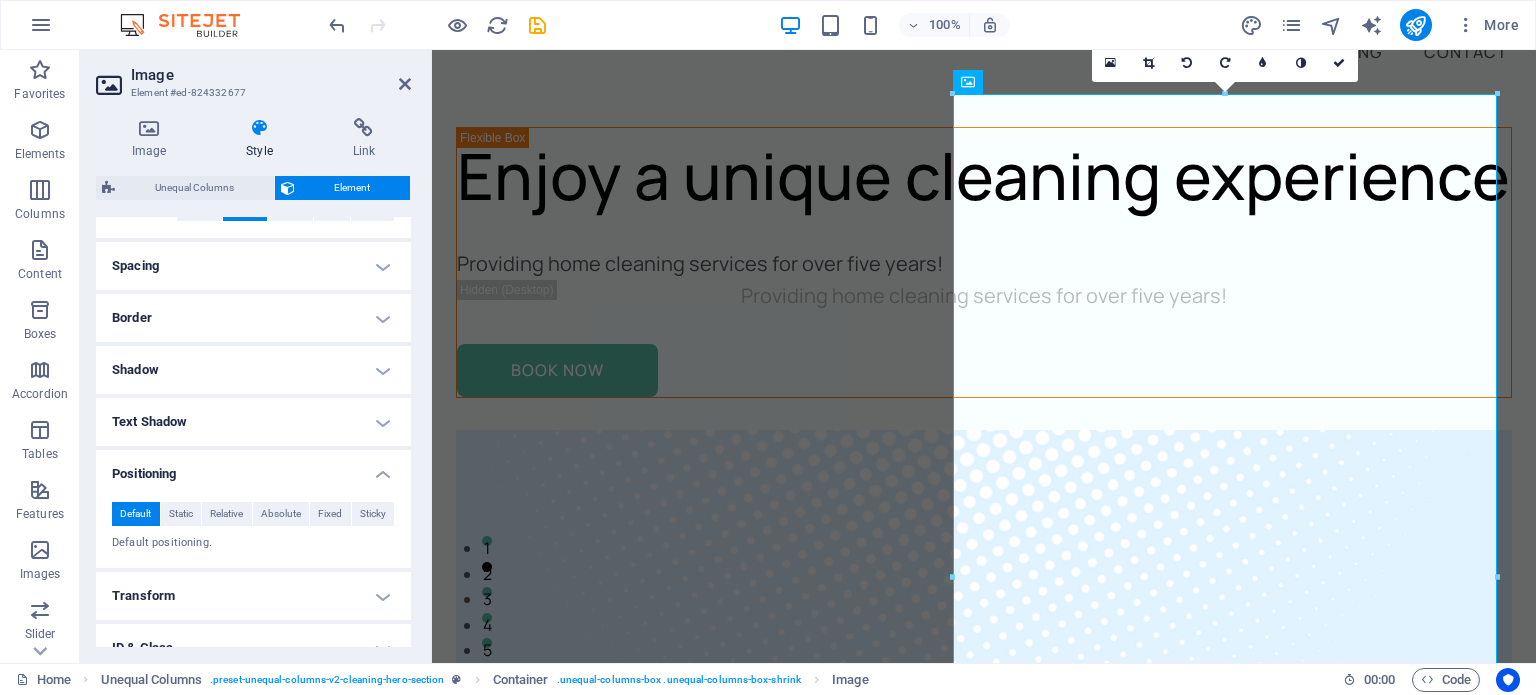 scroll, scrollTop: 364, scrollLeft: 0, axis: vertical 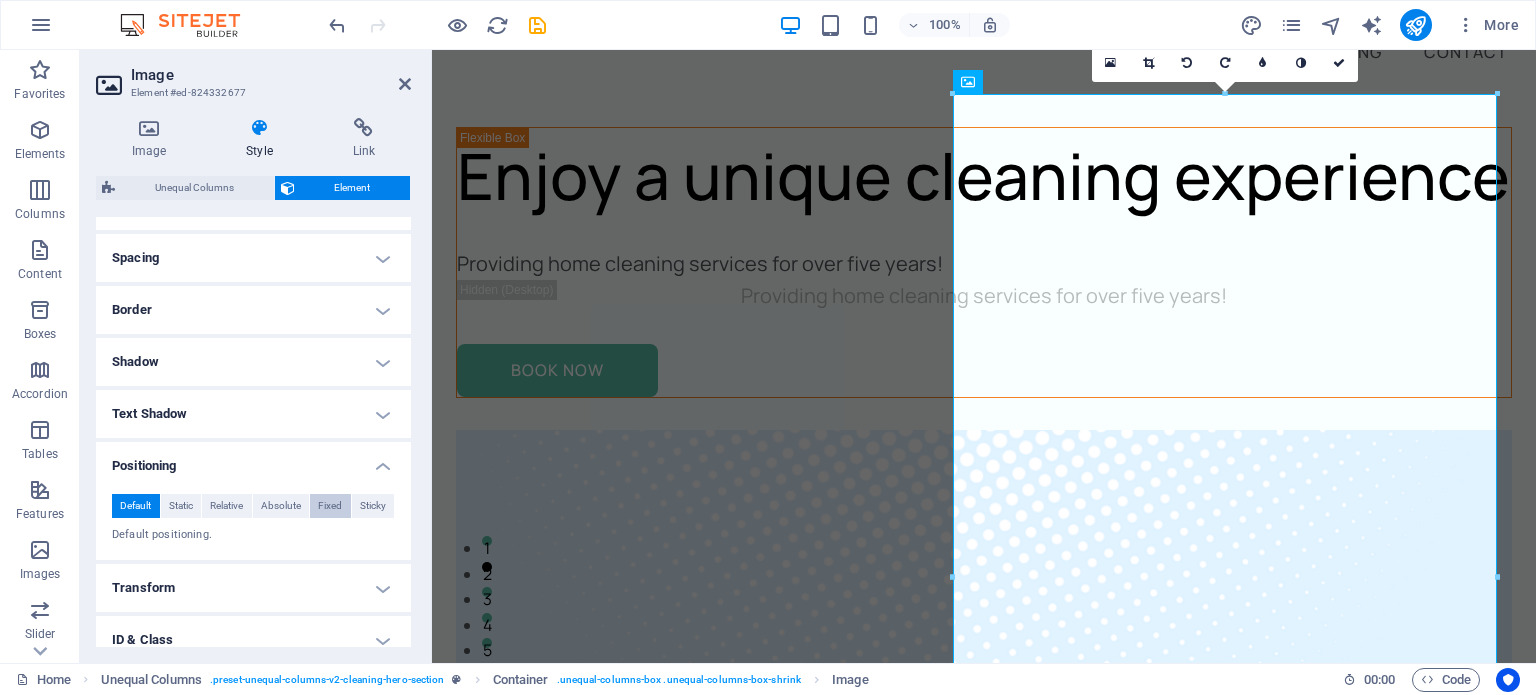 click on "Fixed" at bounding box center (330, 506) 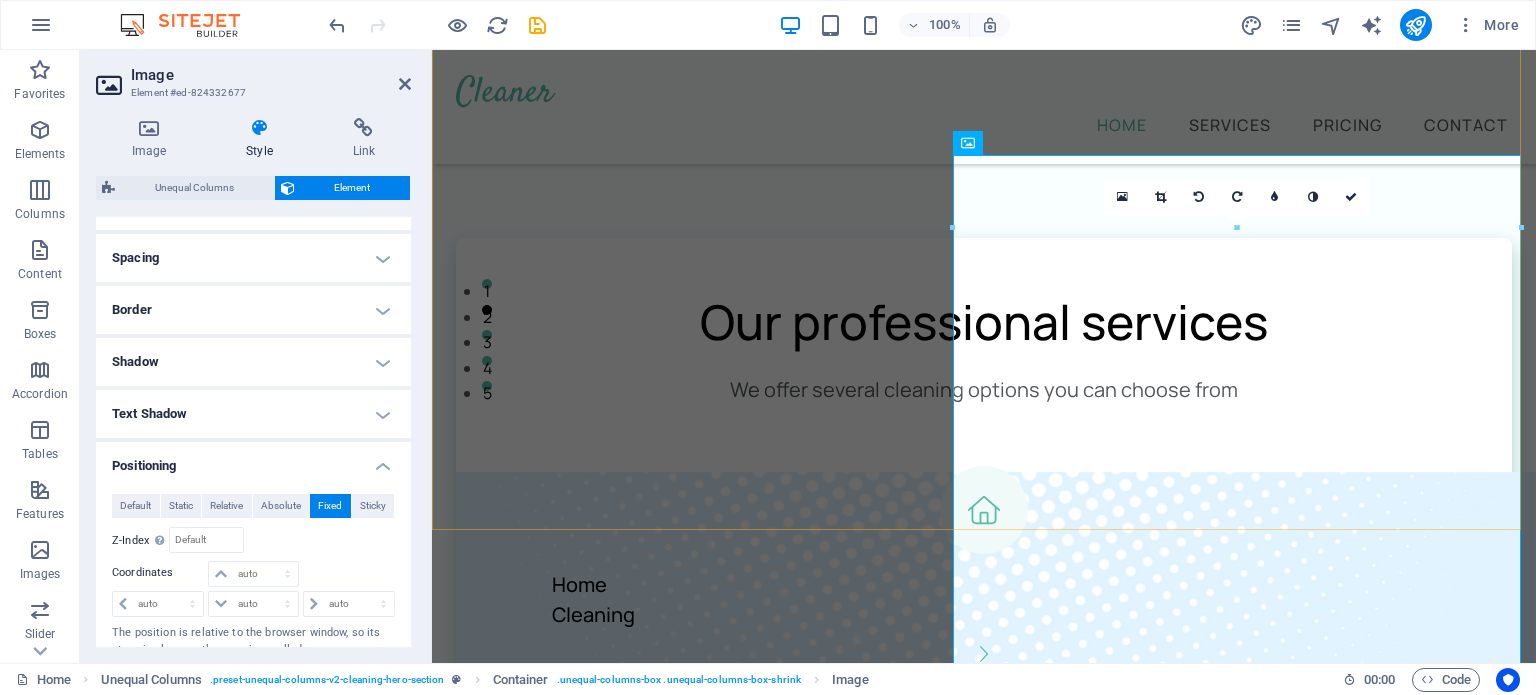 scroll, scrollTop: 332, scrollLeft: 0, axis: vertical 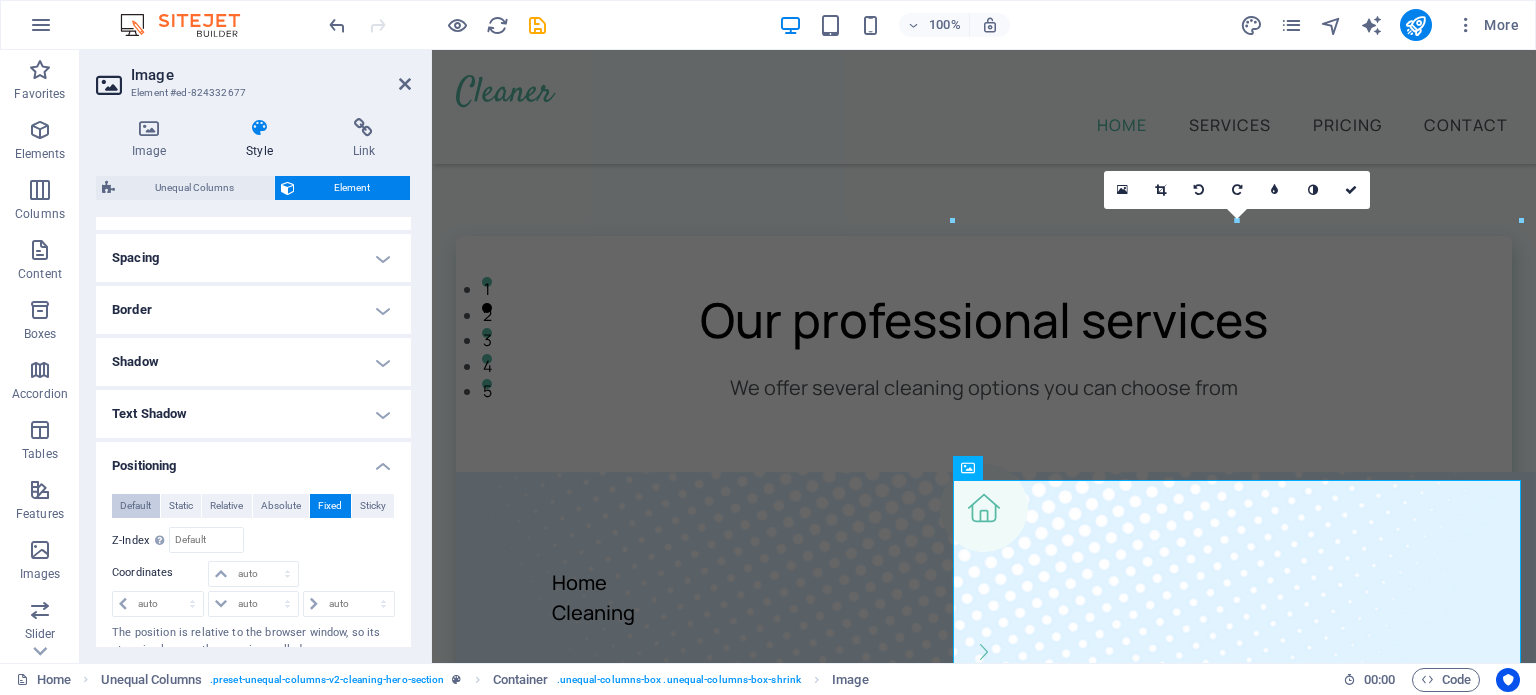 click on "Default" at bounding box center [136, 506] 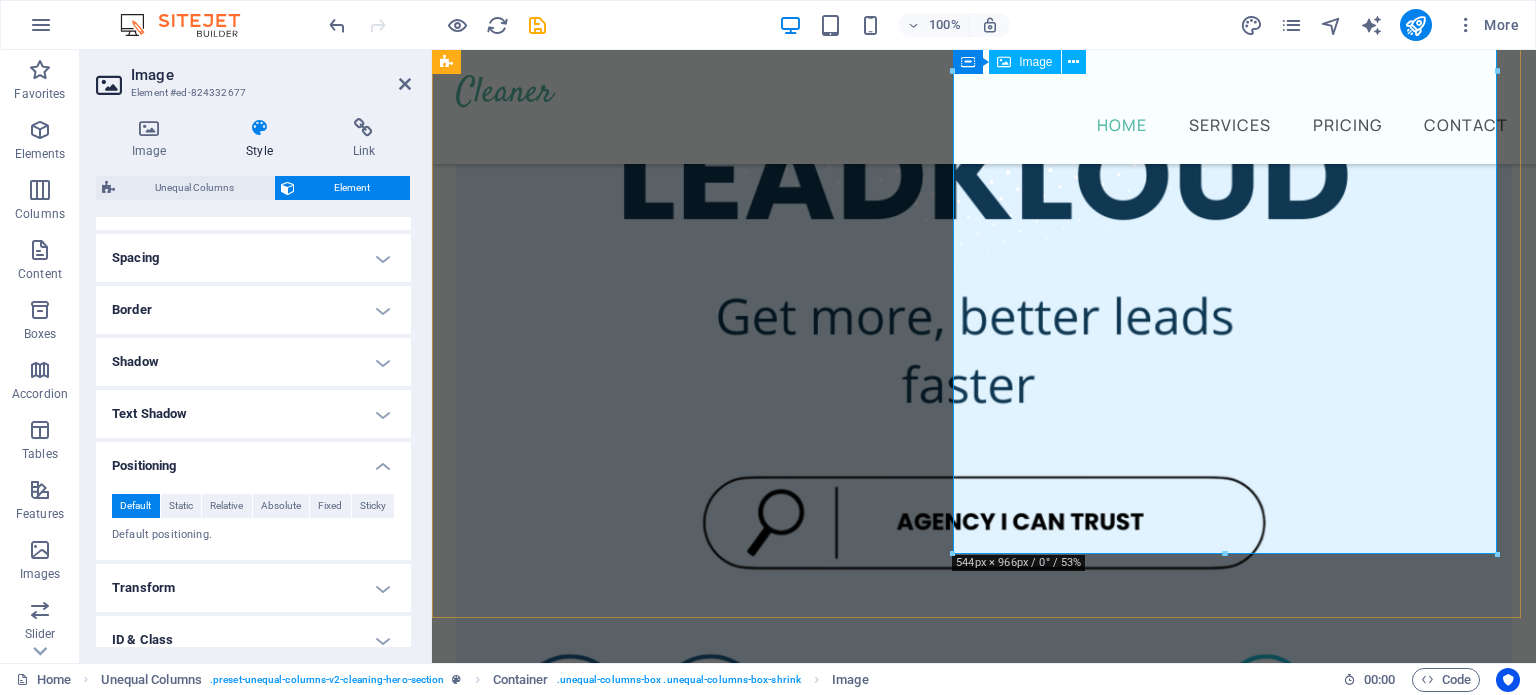 scroll, scrollTop: 580, scrollLeft: 0, axis: vertical 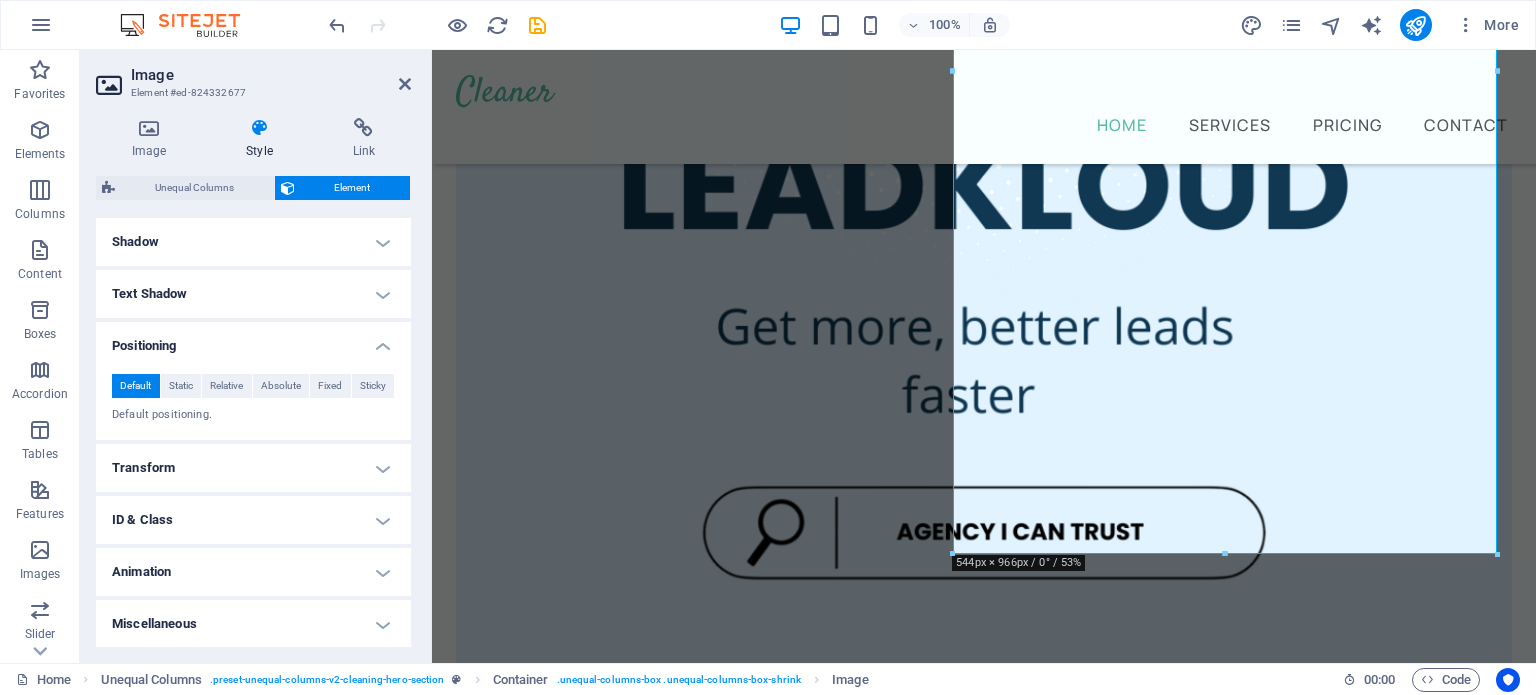 click on "Transform" at bounding box center [253, 468] 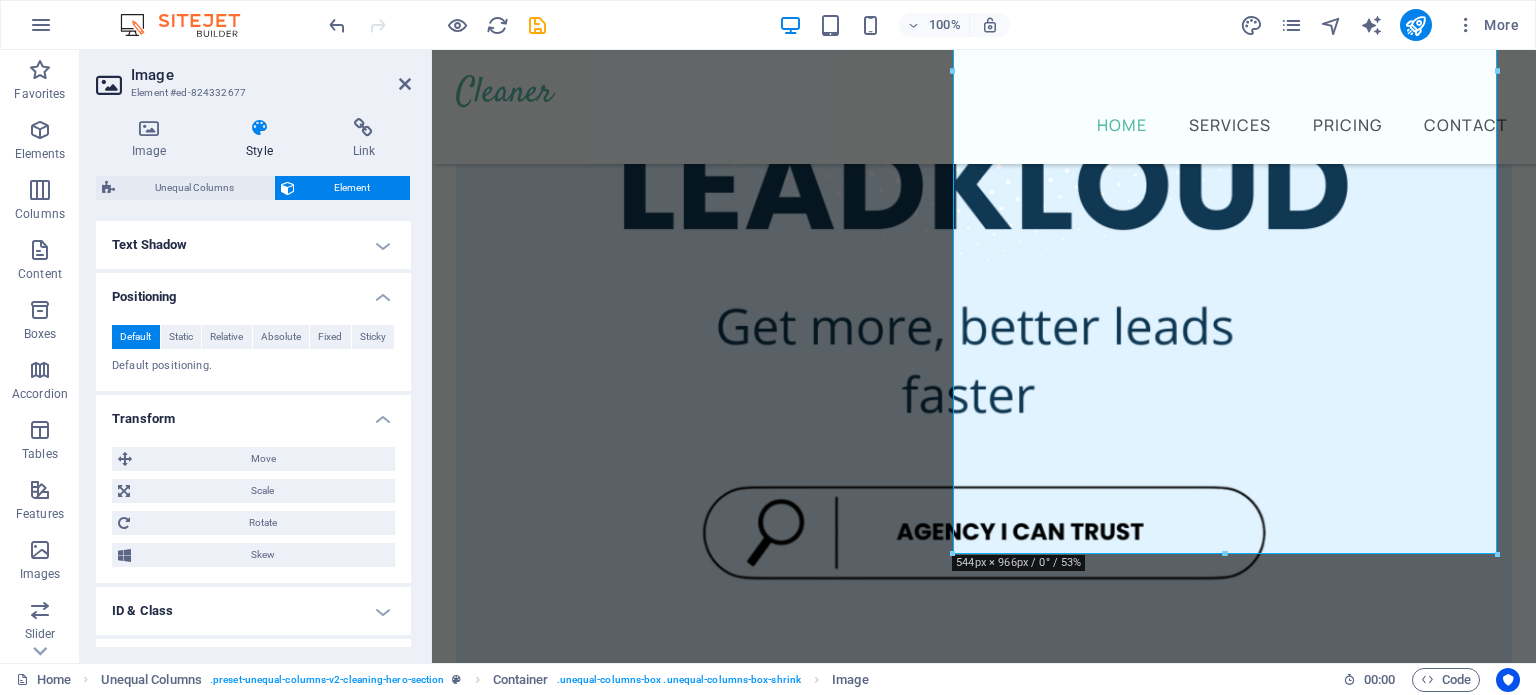 scroll, scrollTop: 533, scrollLeft: 0, axis: vertical 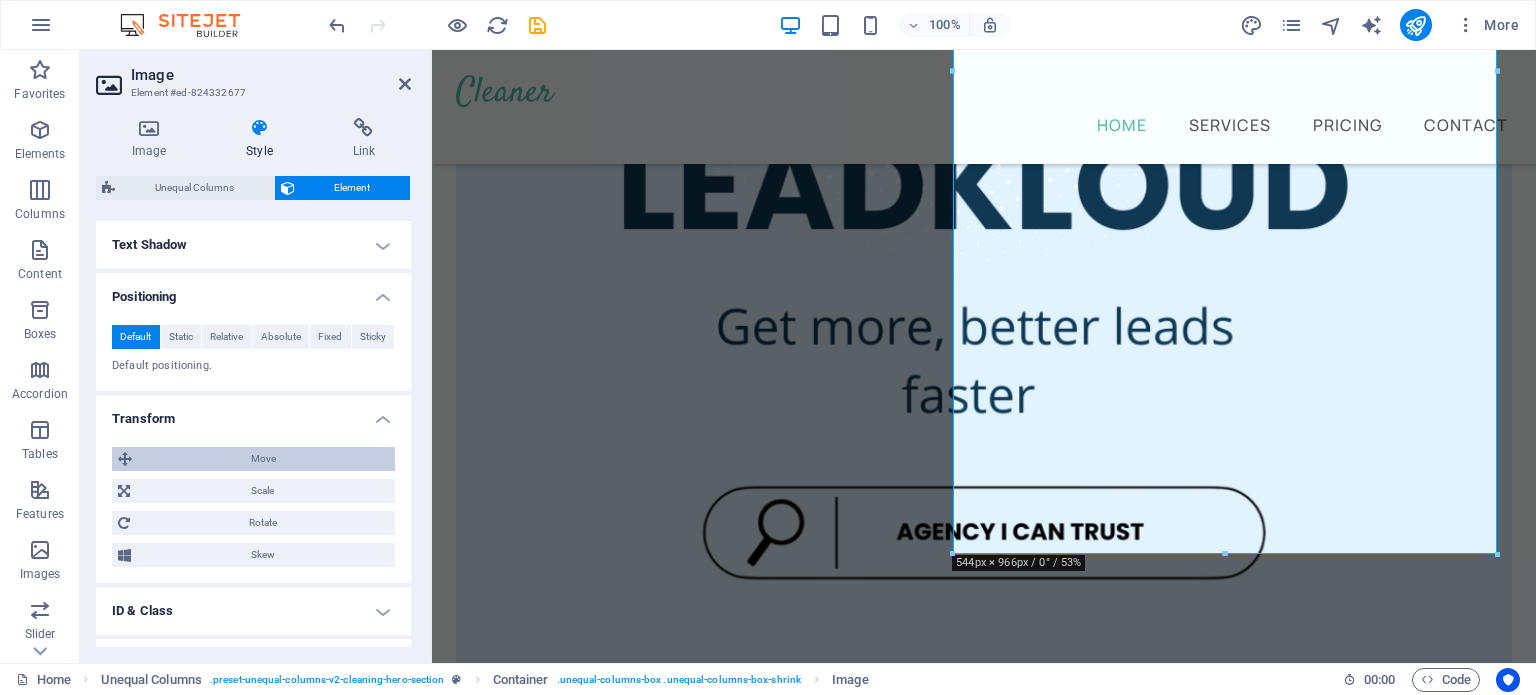 click on "Move" at bounding box center [263, 459] 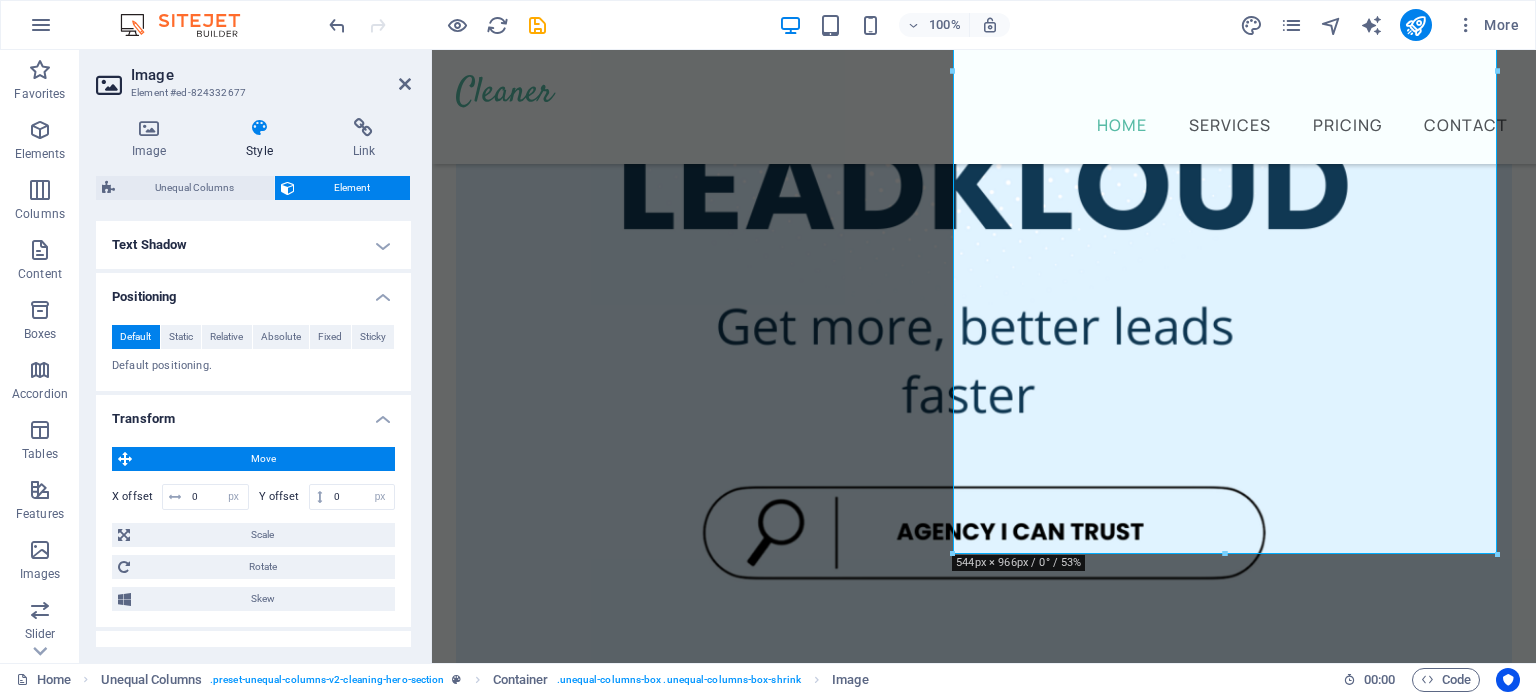 click on "Move" at bounding box center (263, 459) 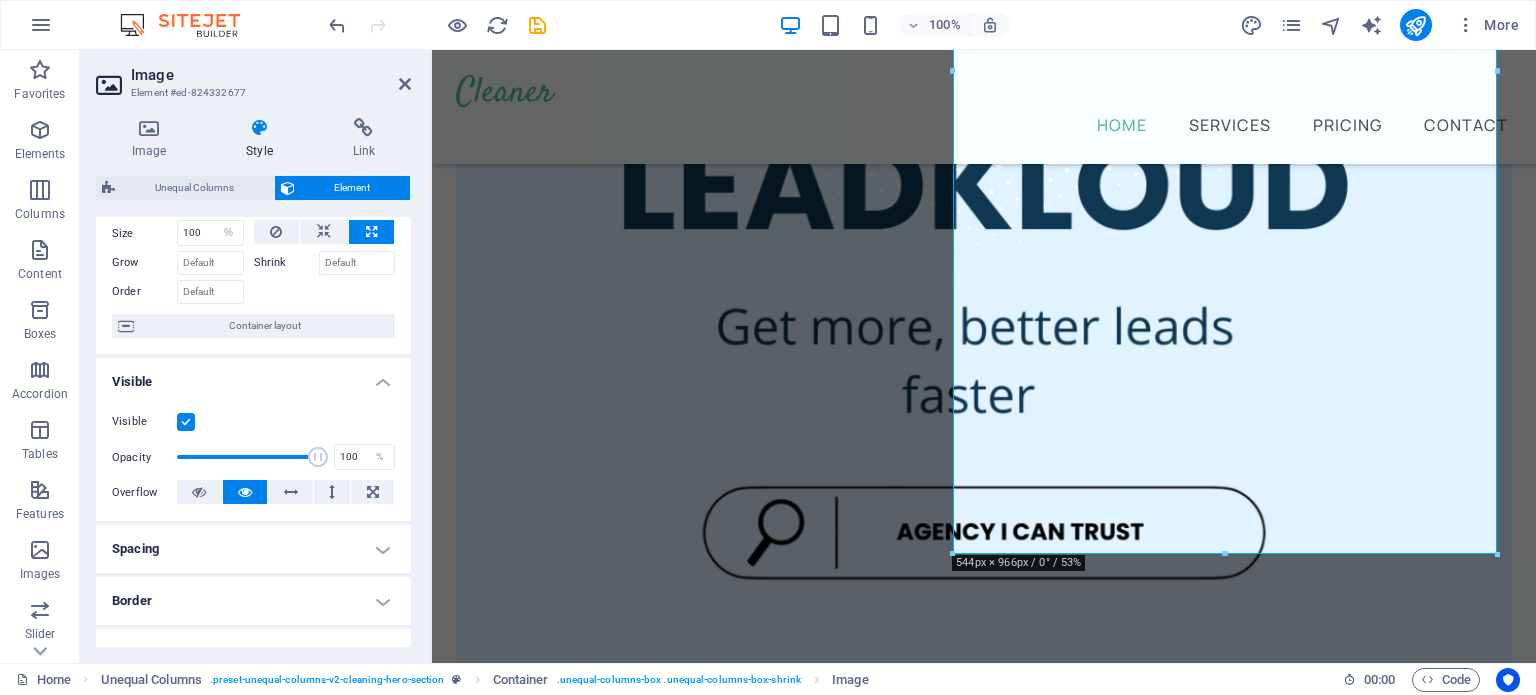 scroll, scrollTop: 0, scrollLeft: 0, axis: both 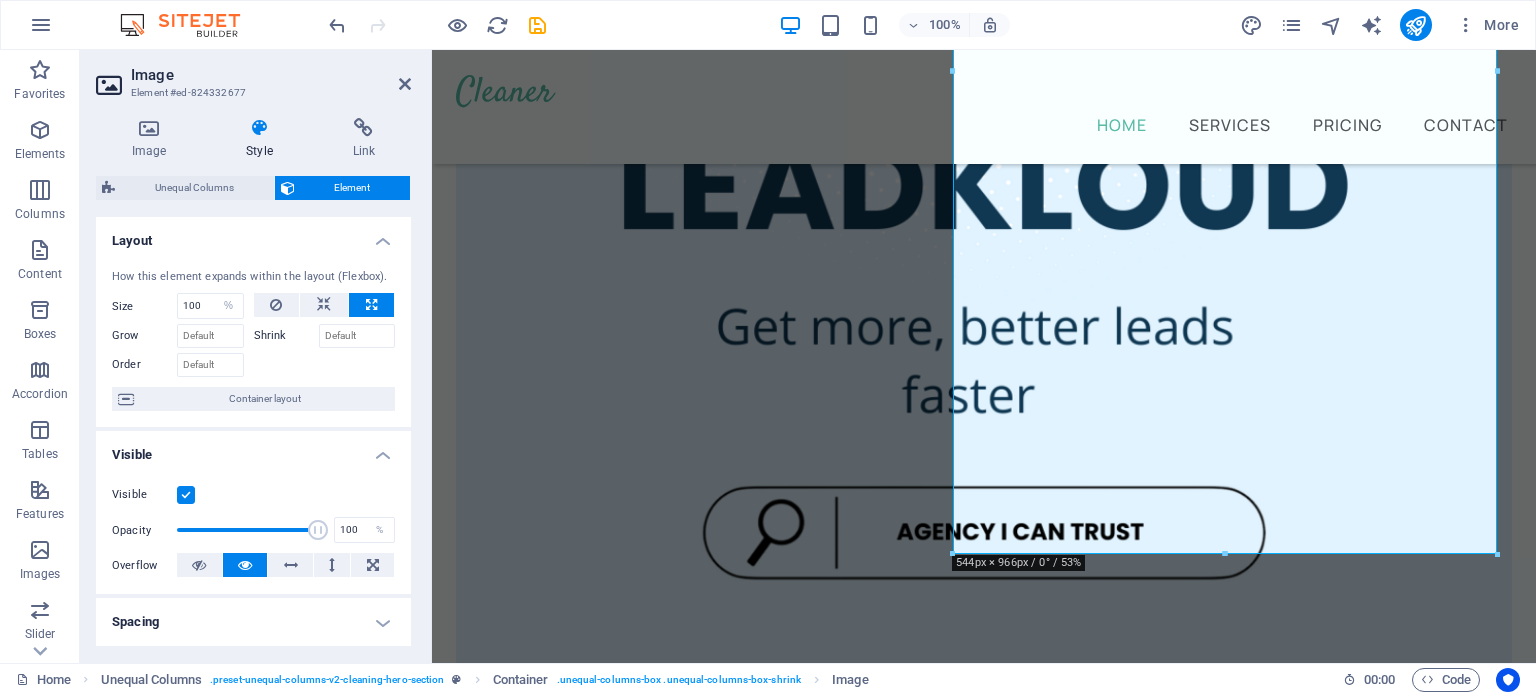 click at bounding box center (259, 128) 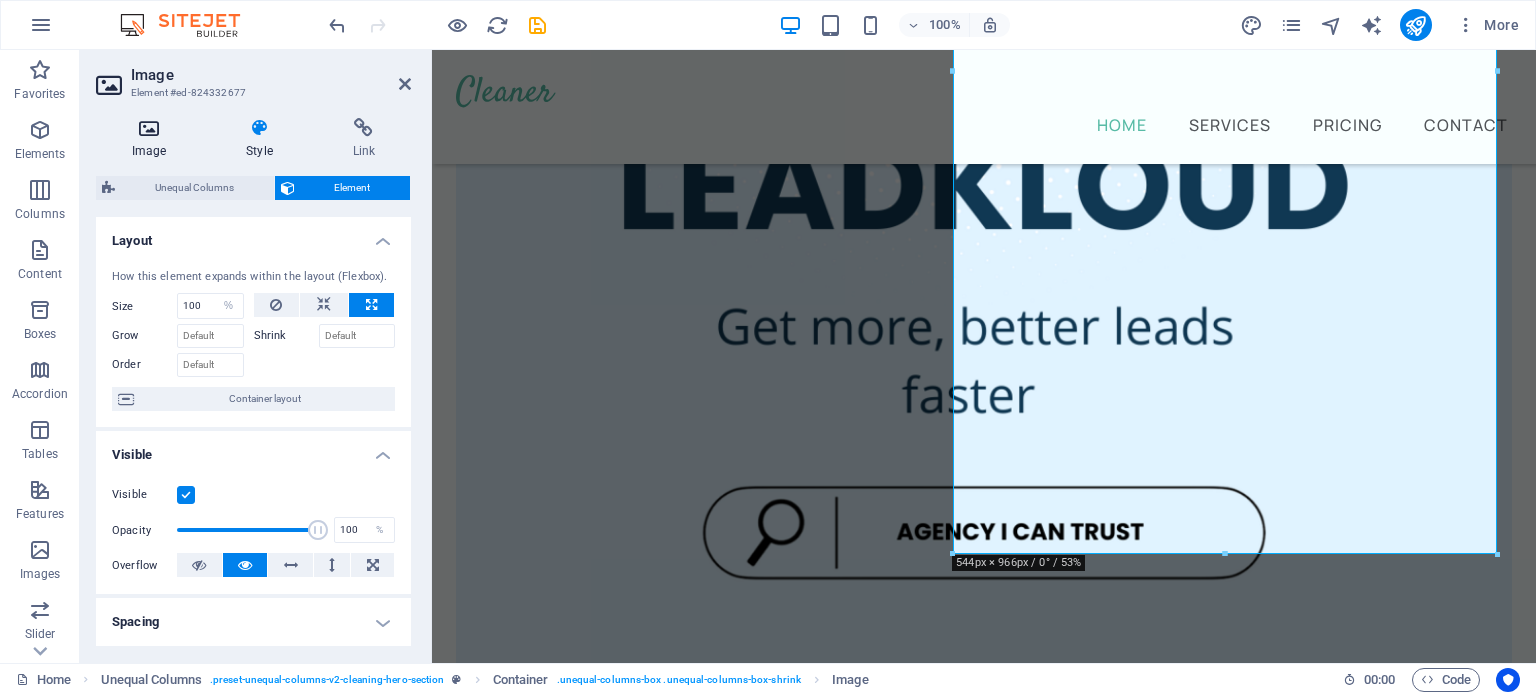 click at bounding box center (149, 128) 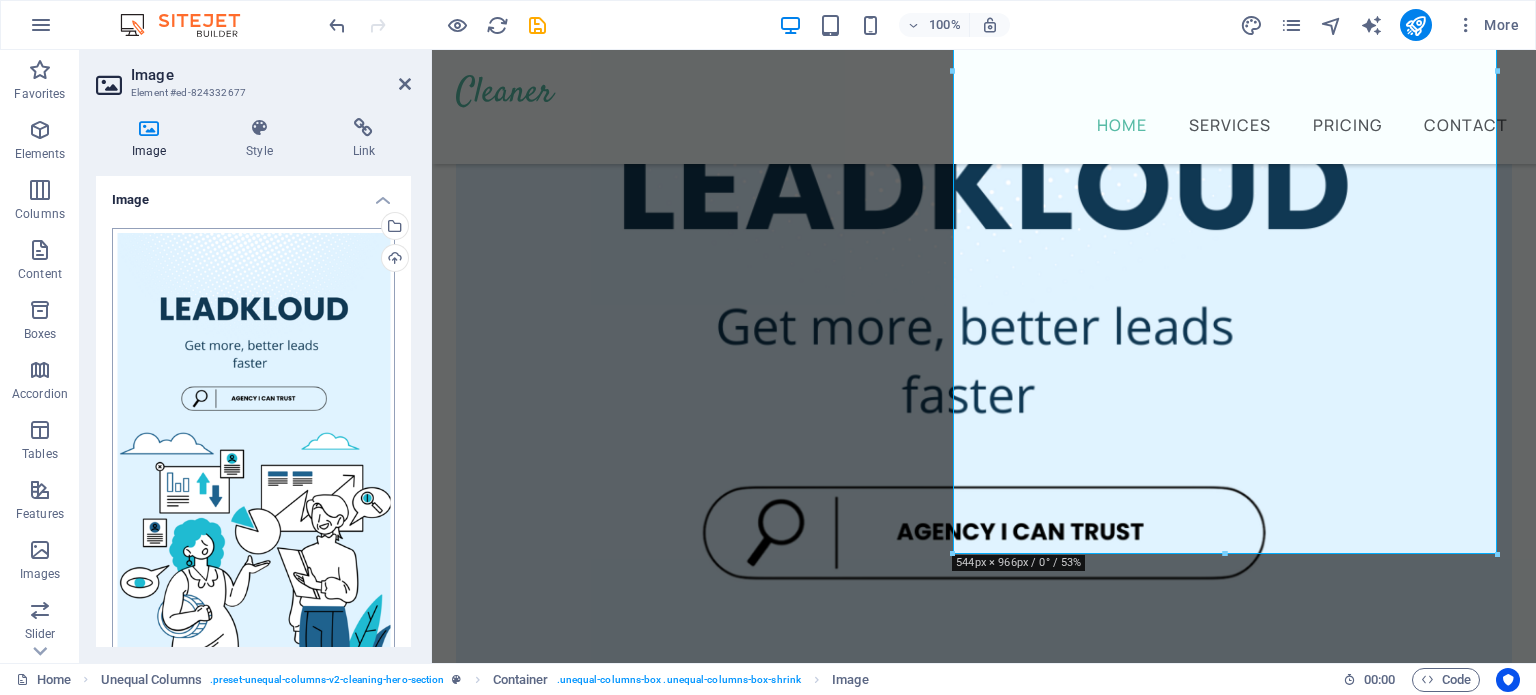 scroll, scrollTop: 327, scrollLeft: 0, axis: vertical 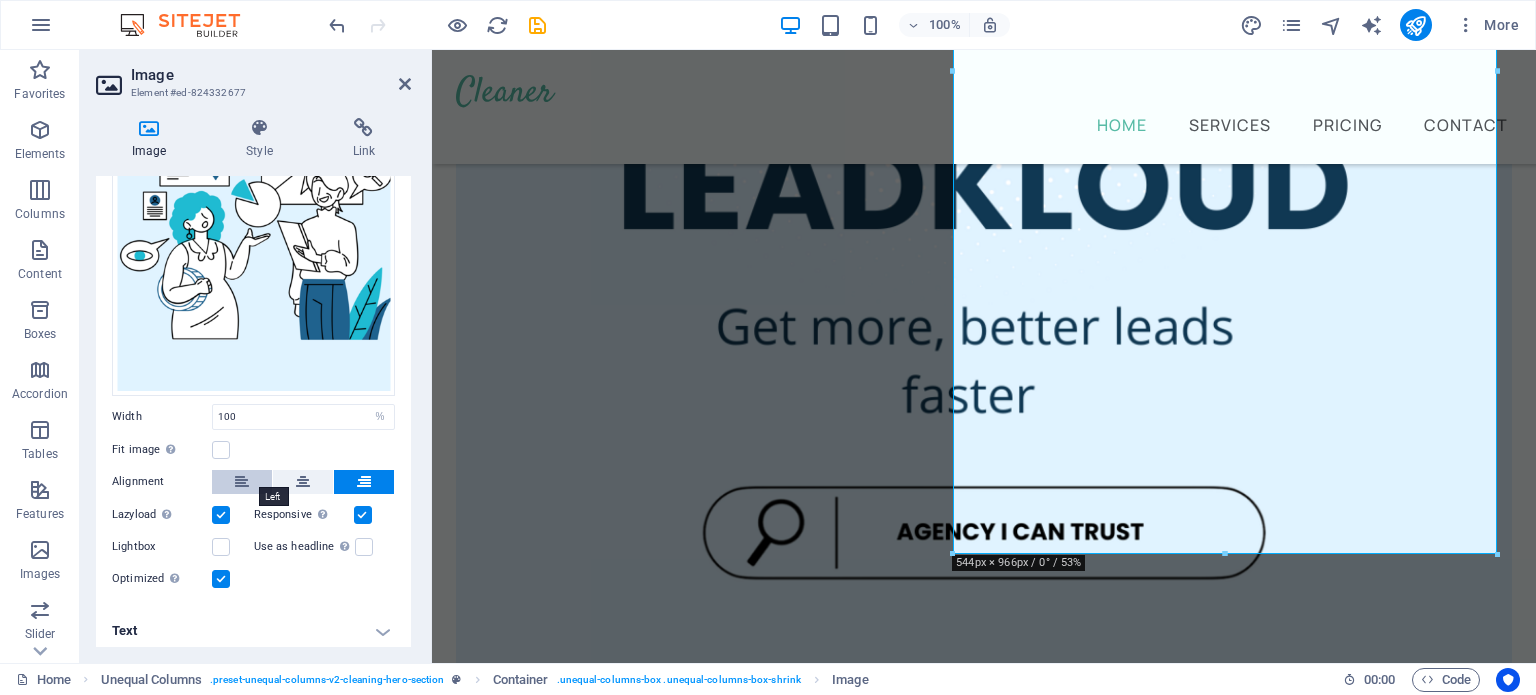 click at bounding box center (242, 482) 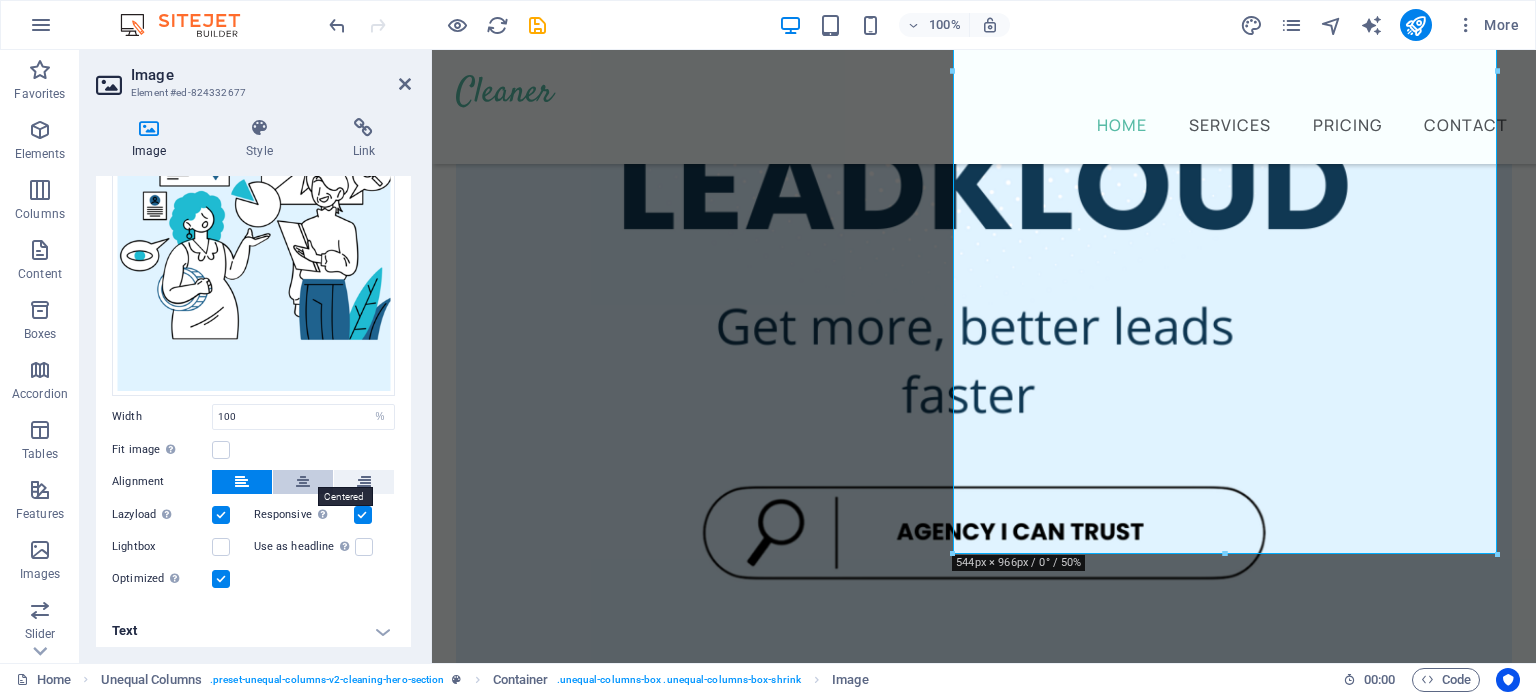 click at bounding box center (303, 482) 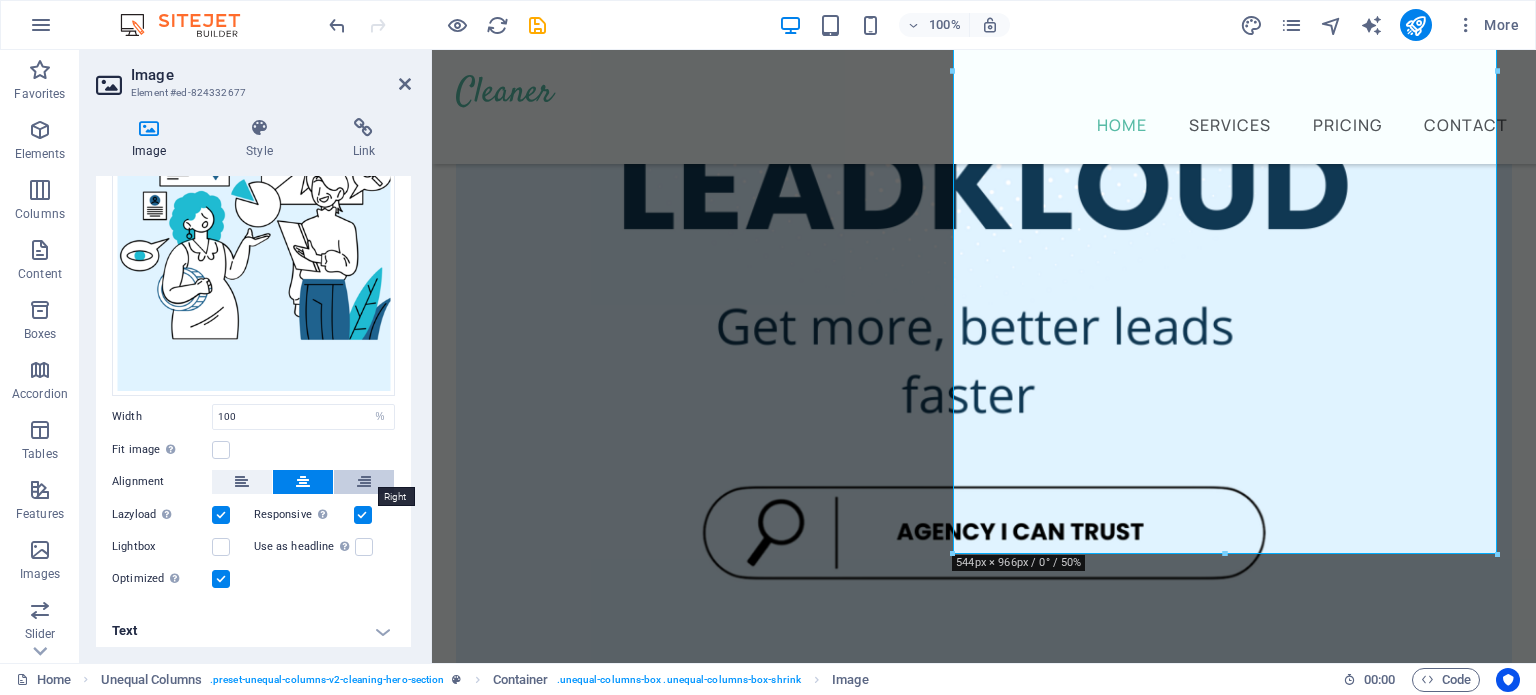 click at bounding box center (364, 482) 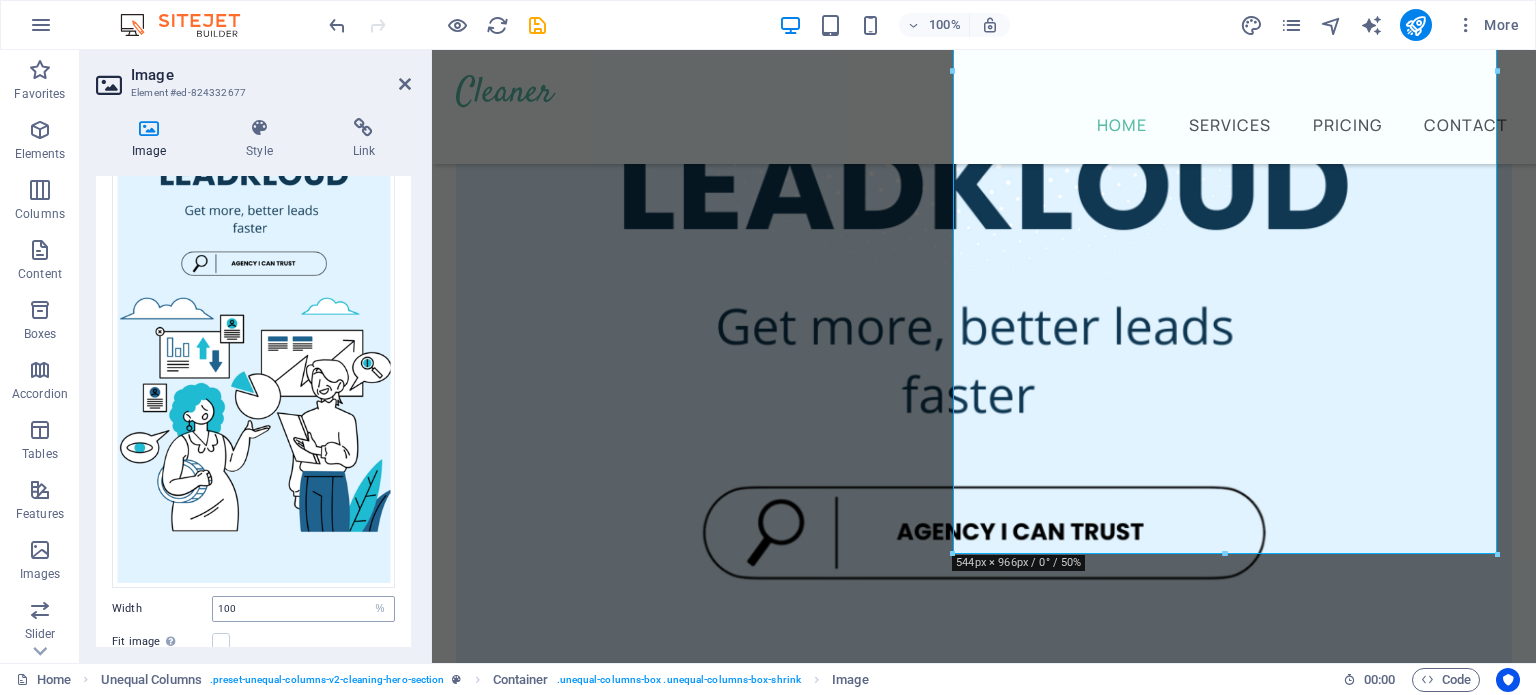 scroll, scrollTop: 0, scrollLeft: 0, axis: both 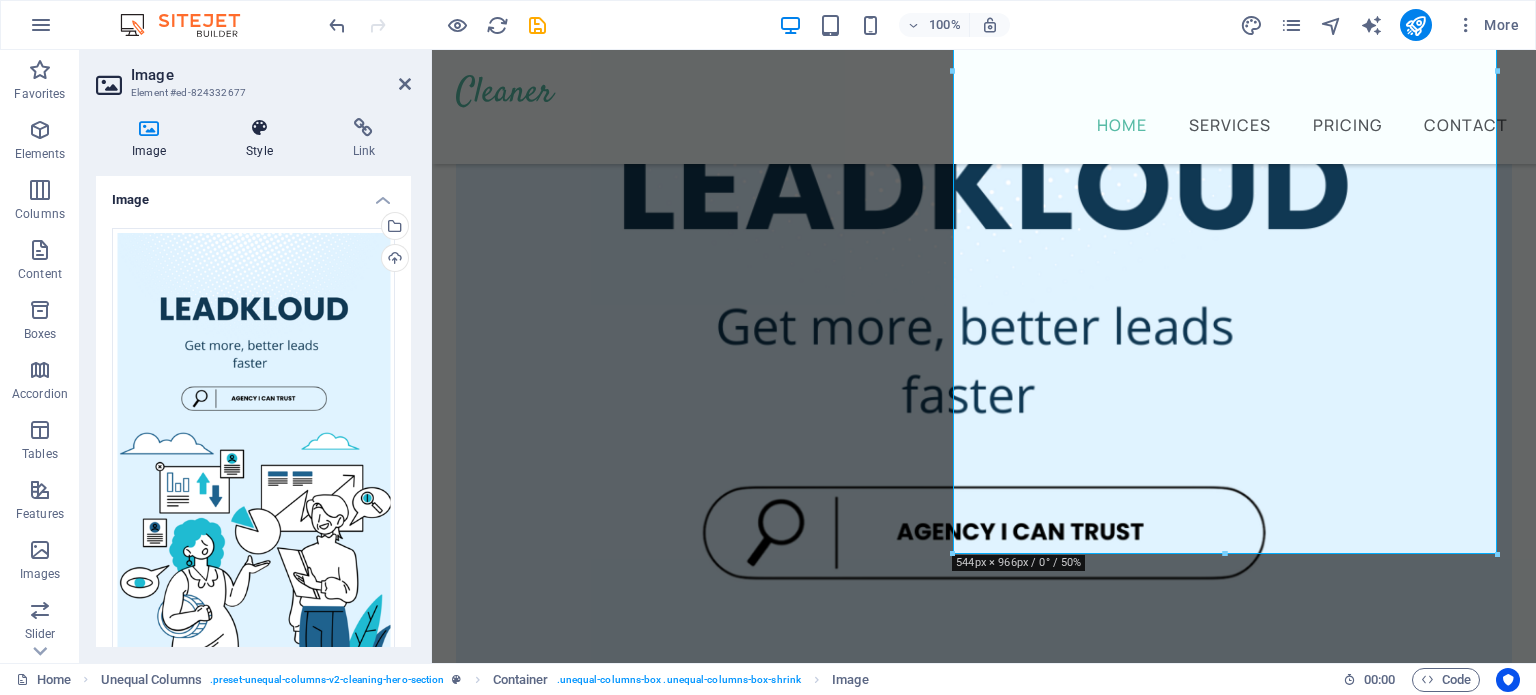 click at bounding box center [259, 128] 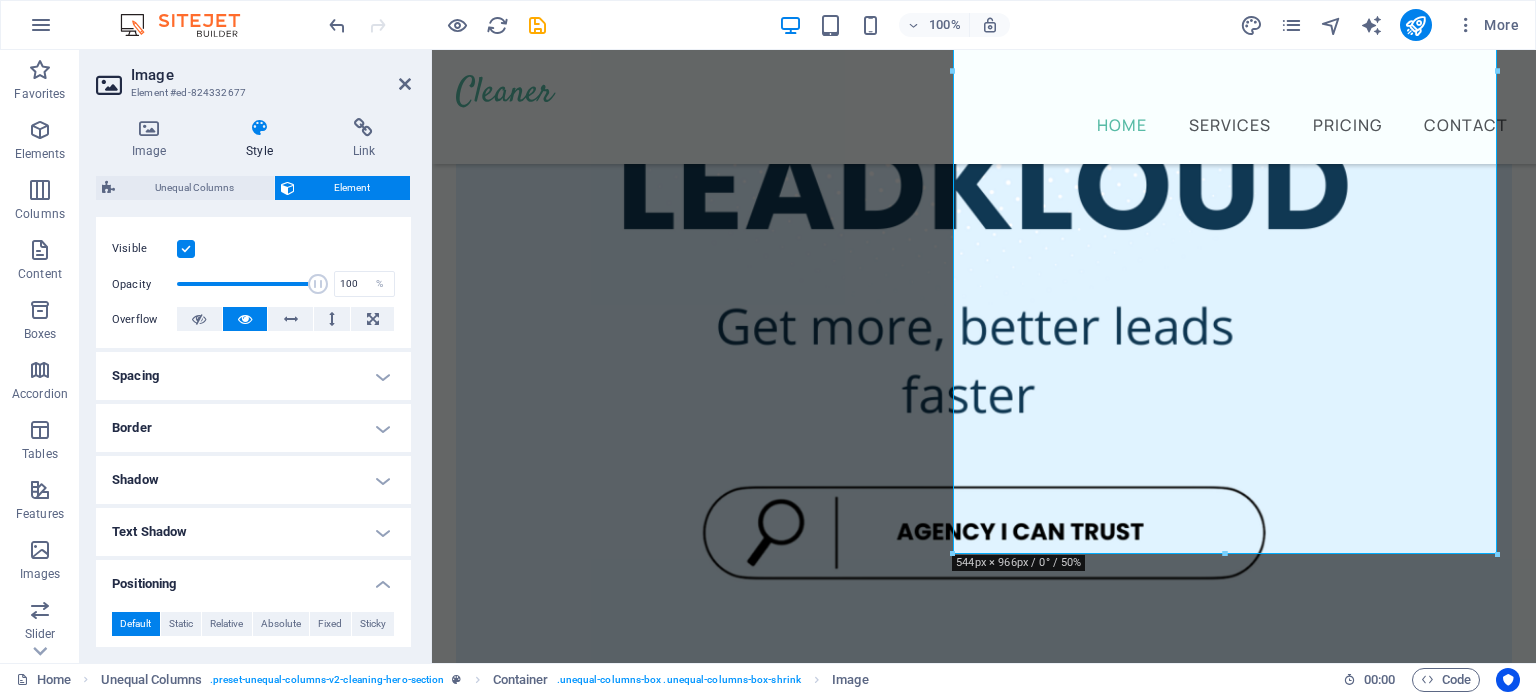 scroll, scrollTop: 0, scrollLeft: 0, axis: both 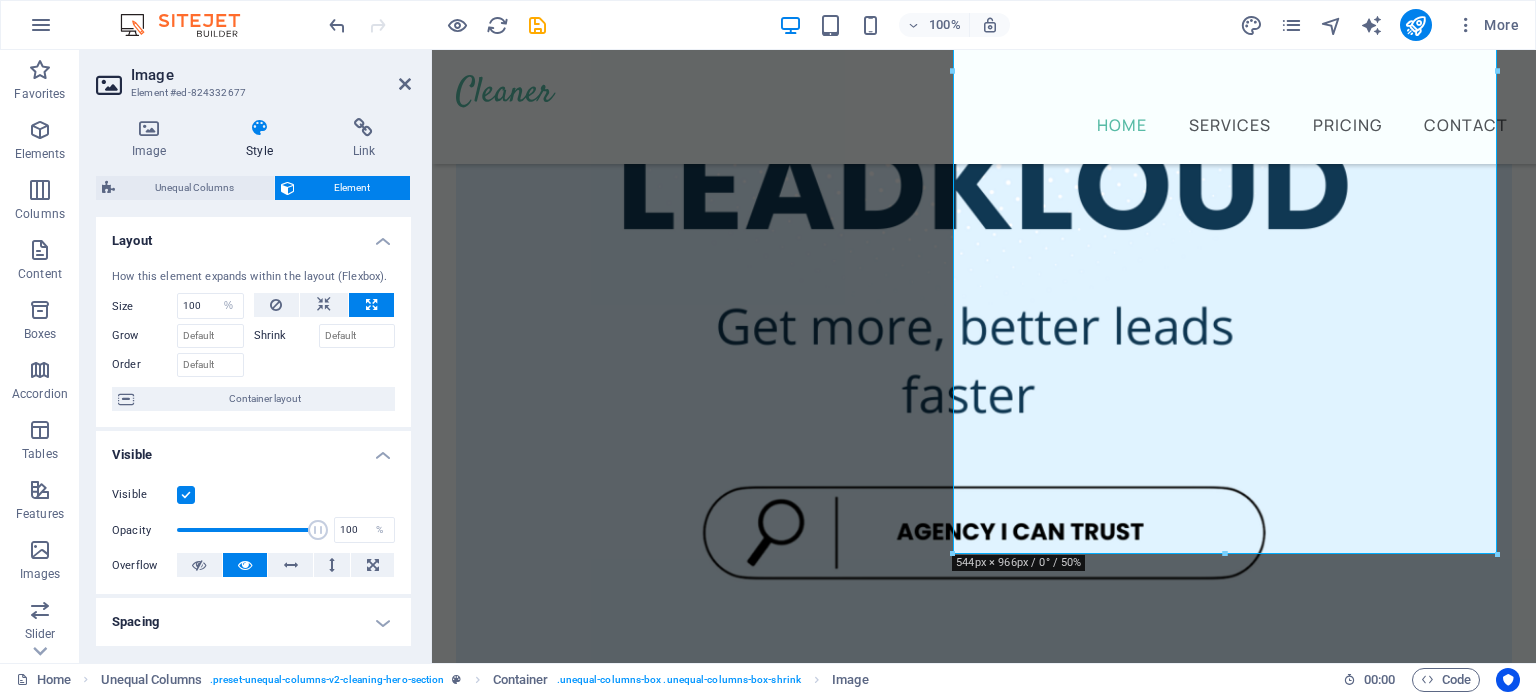 click on "Image" at bounding box center [271, 75] 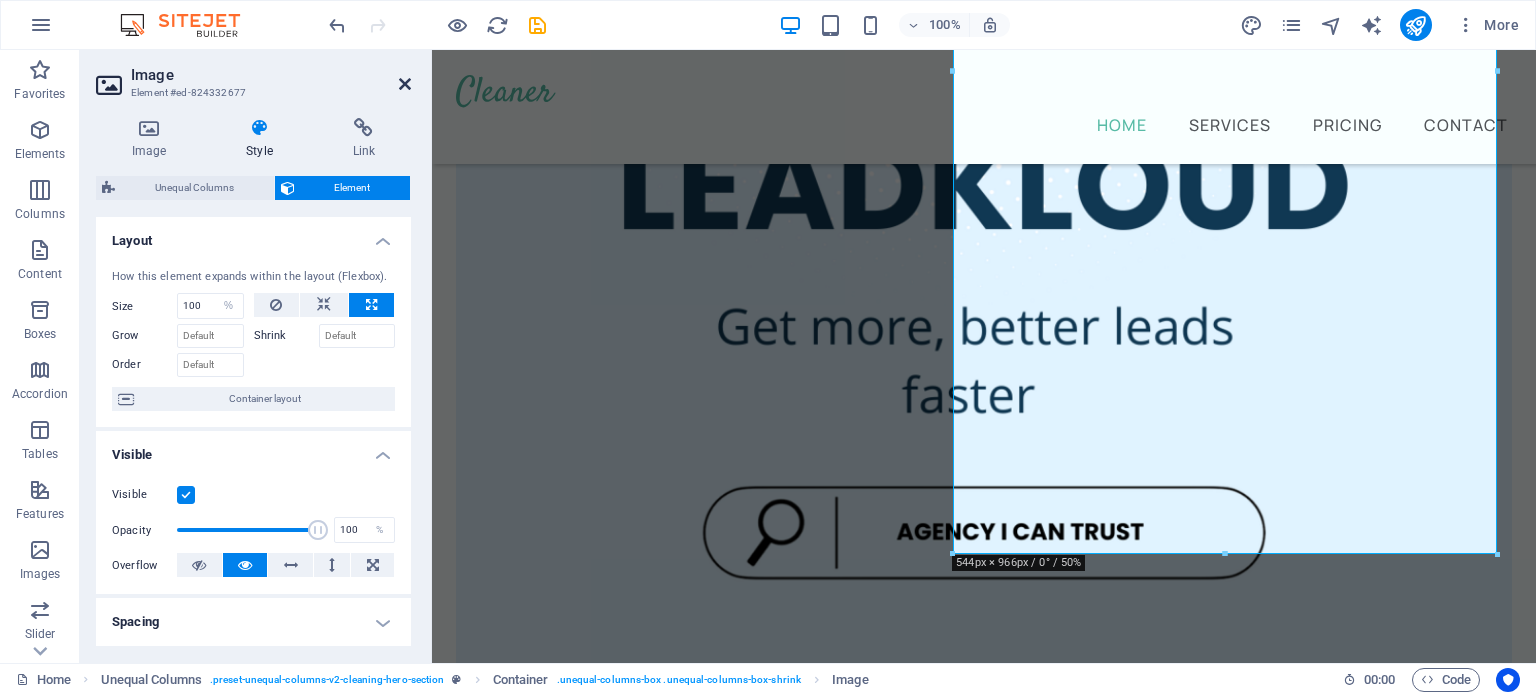 click at bounding box center (405, 84) 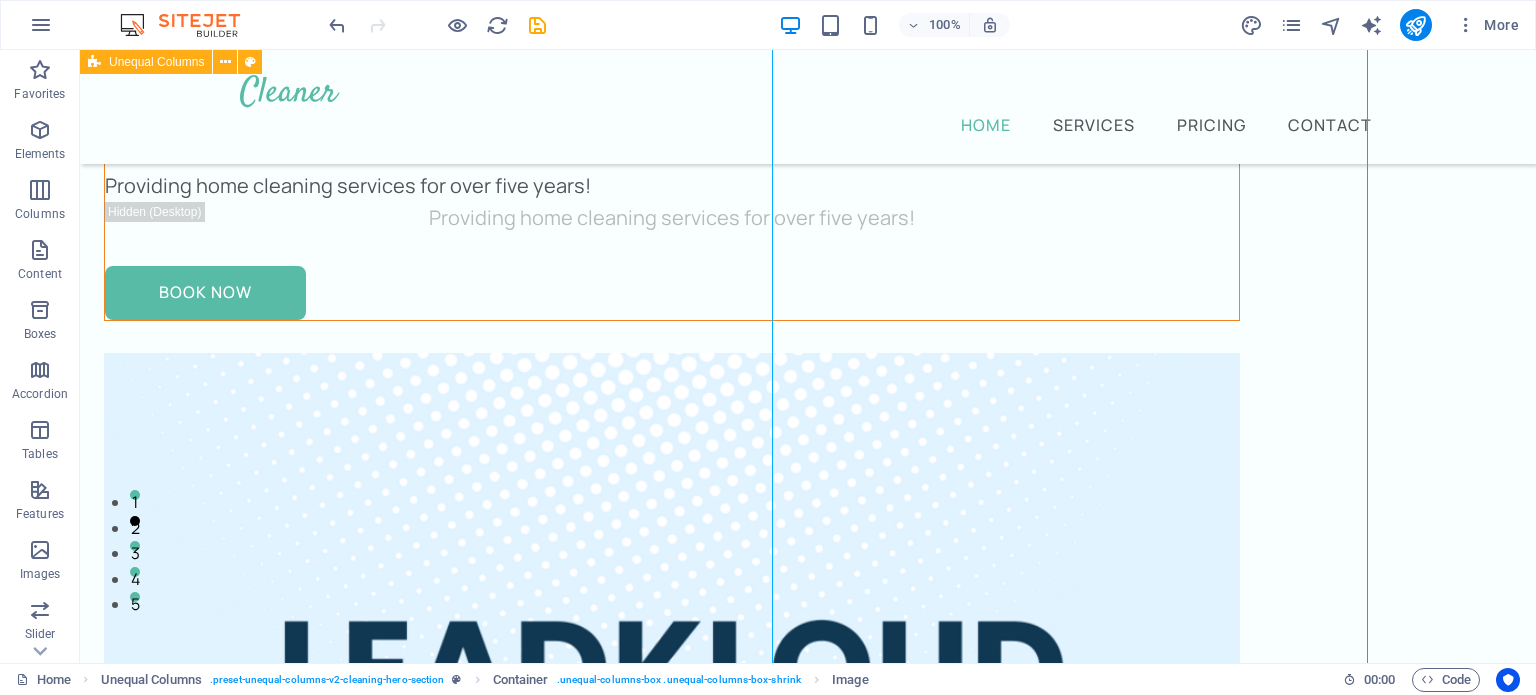 scroll, scrollTop: 104, scrollLeft: 0, axis: vertical 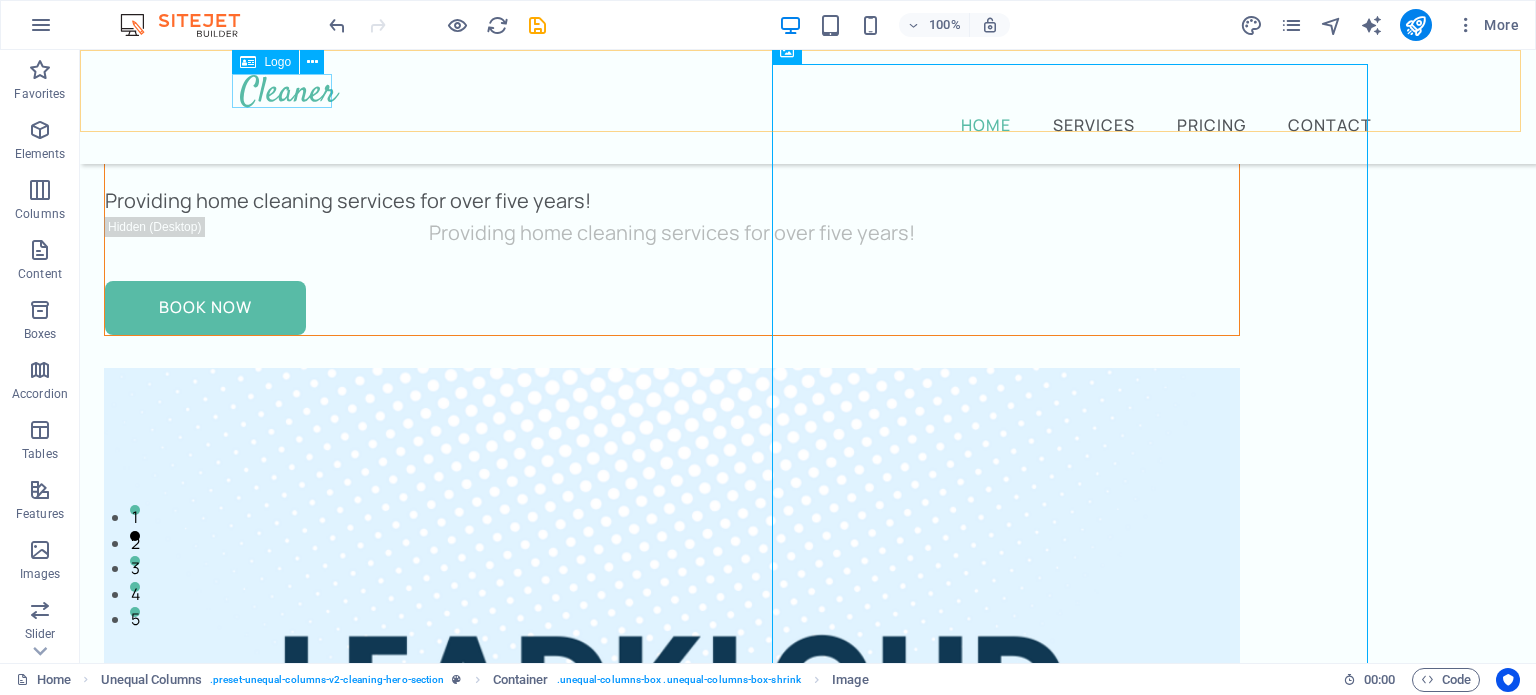 click at bounding box center [808, 91] 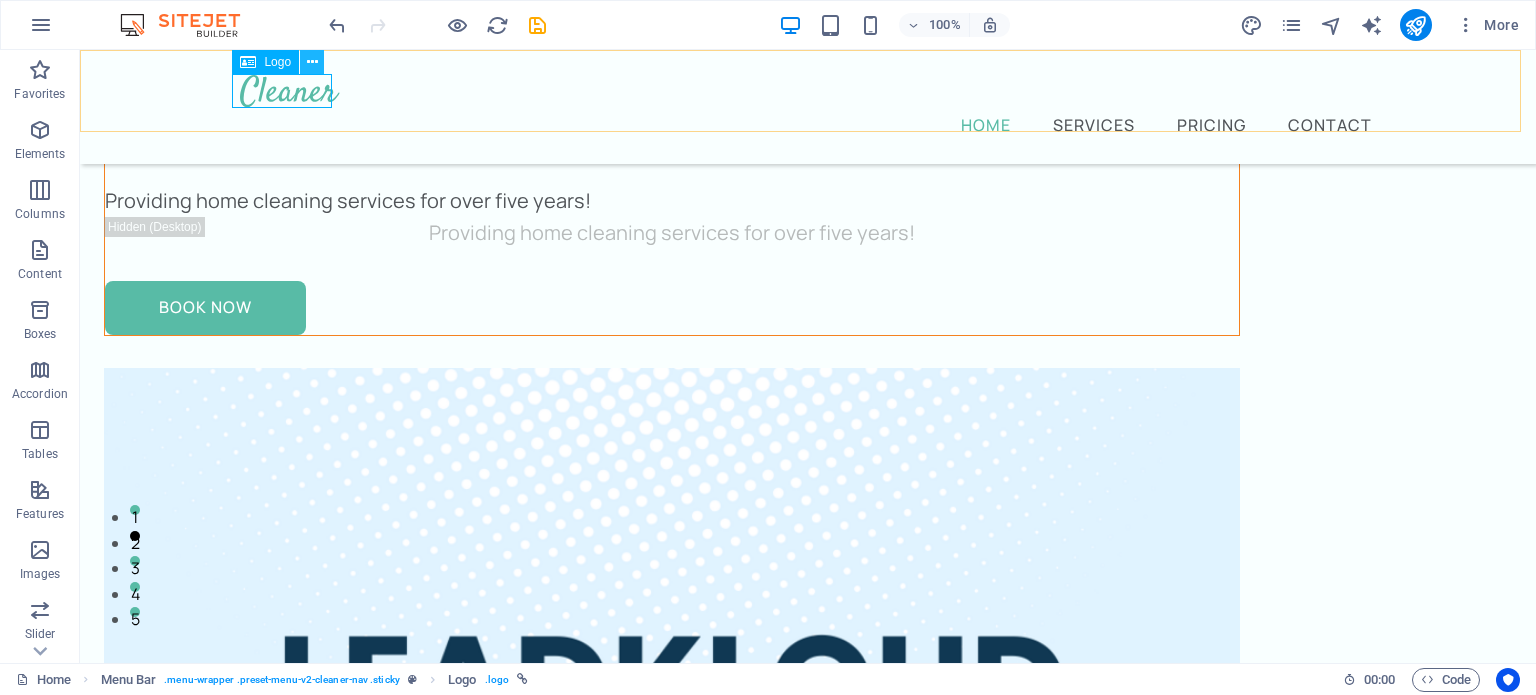click at bounding box center [312, 62] 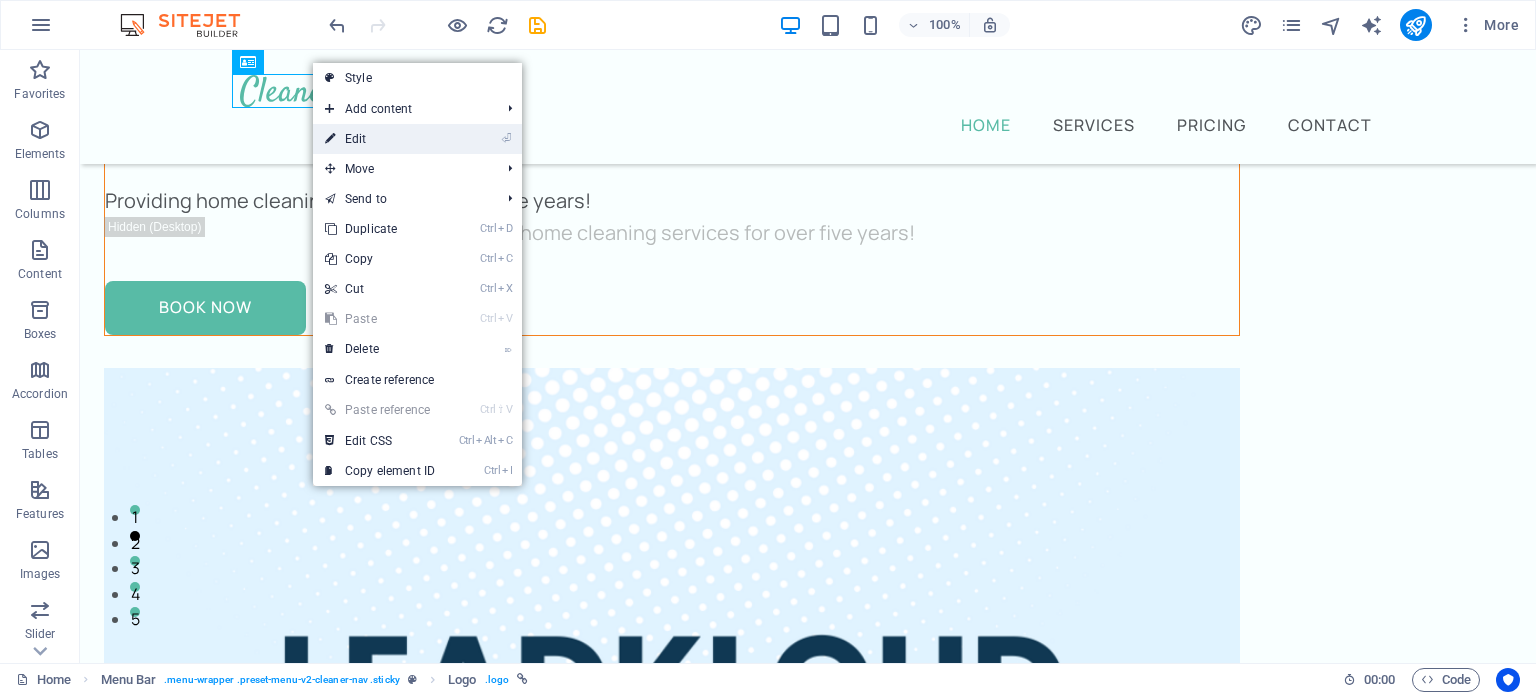 click on "⏎  Edit" at bounding box center (380, 139) 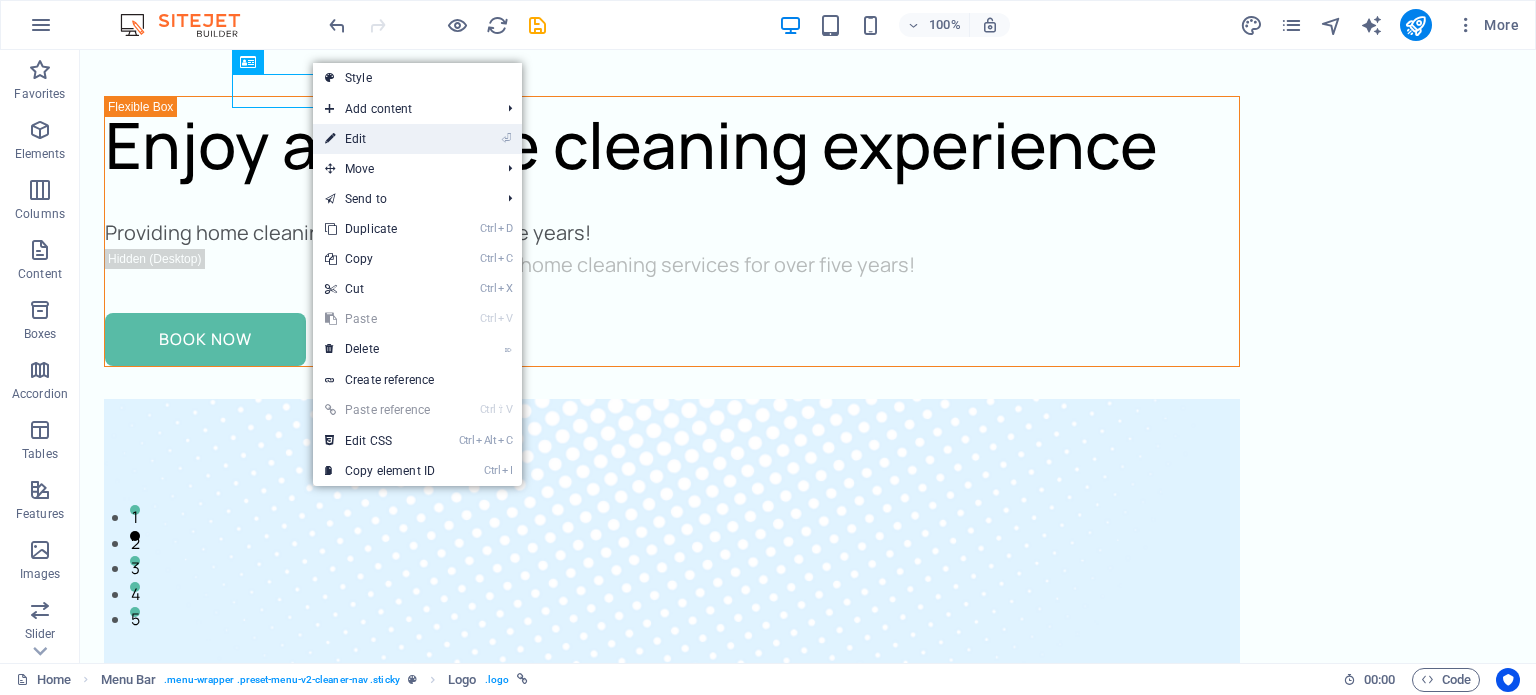 select on "px" 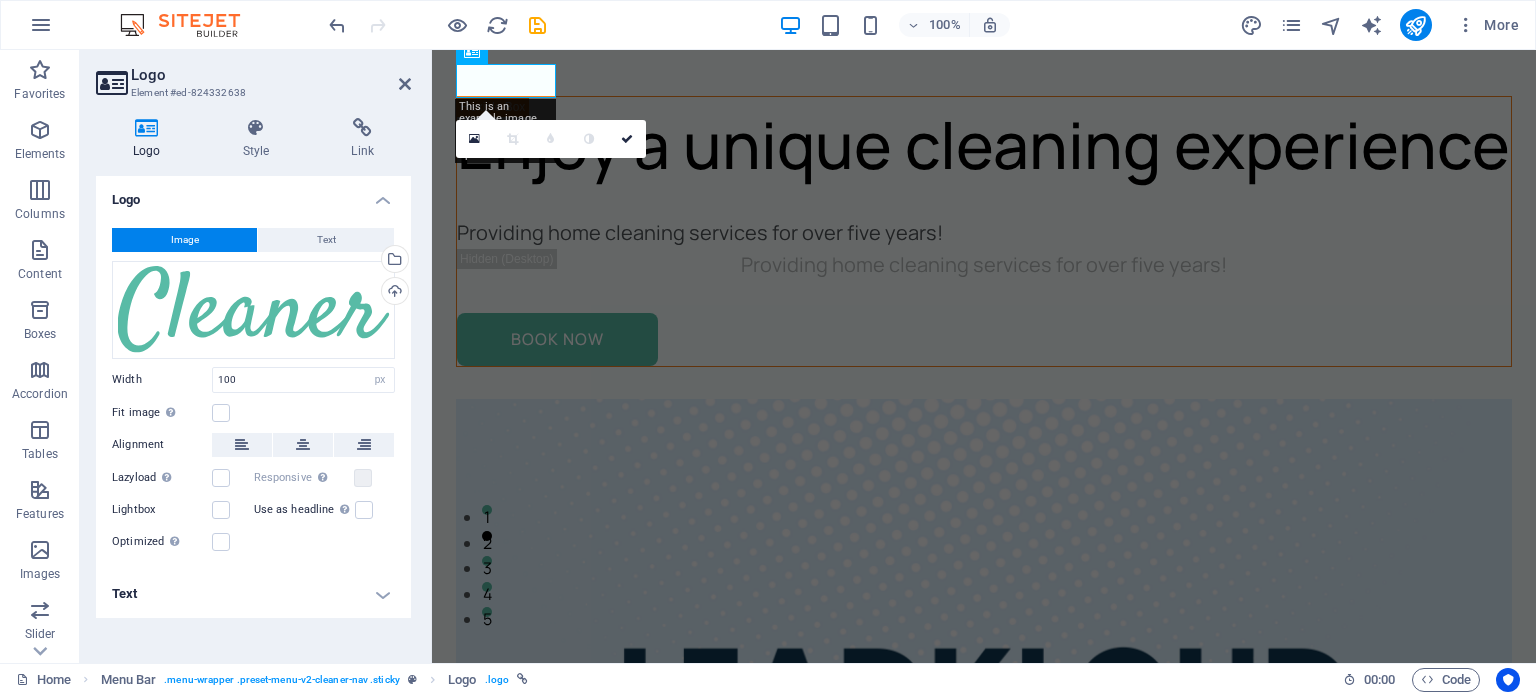 scroll, scrollTop: 9, scrollLeft: 0, axis: vertical 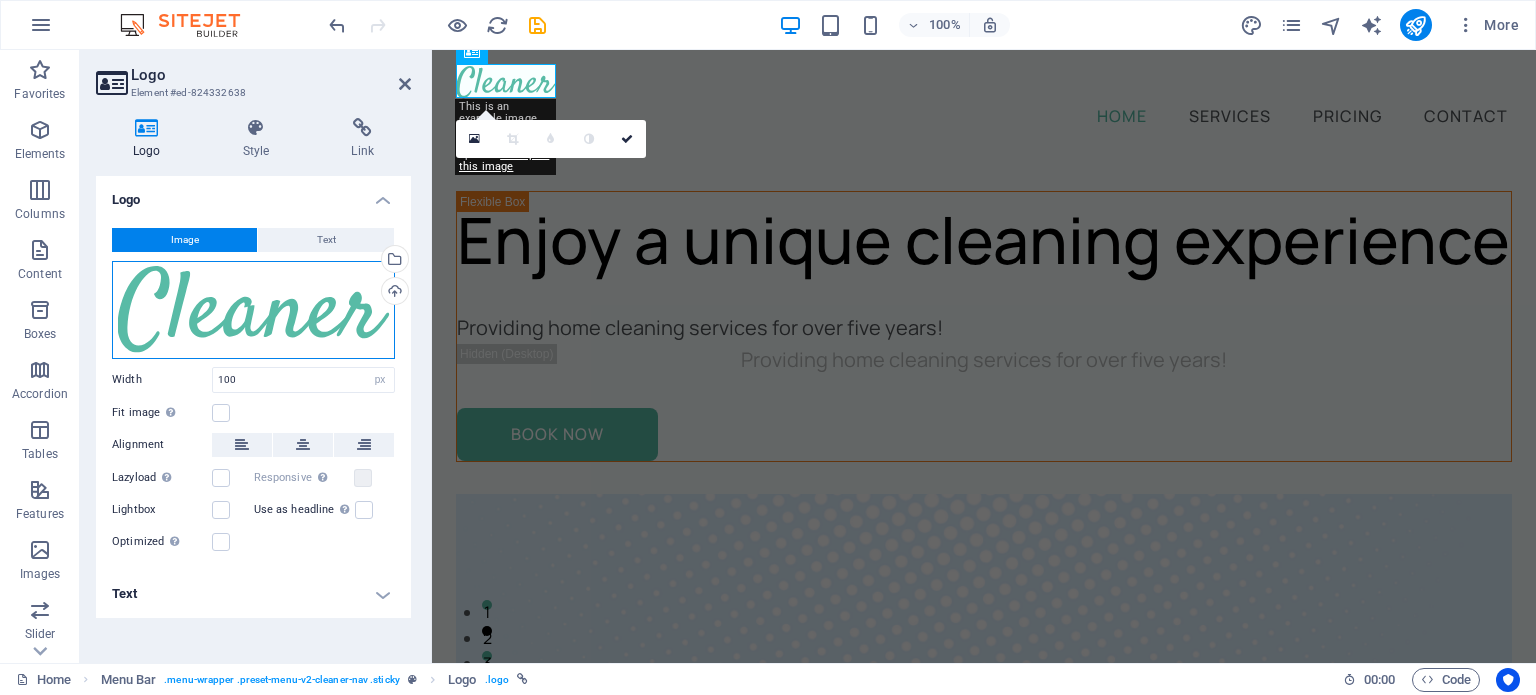 click on "Drag files here, click to choose files or select files from Files or our free stock photos & videos" at bounding box center (253, 310) 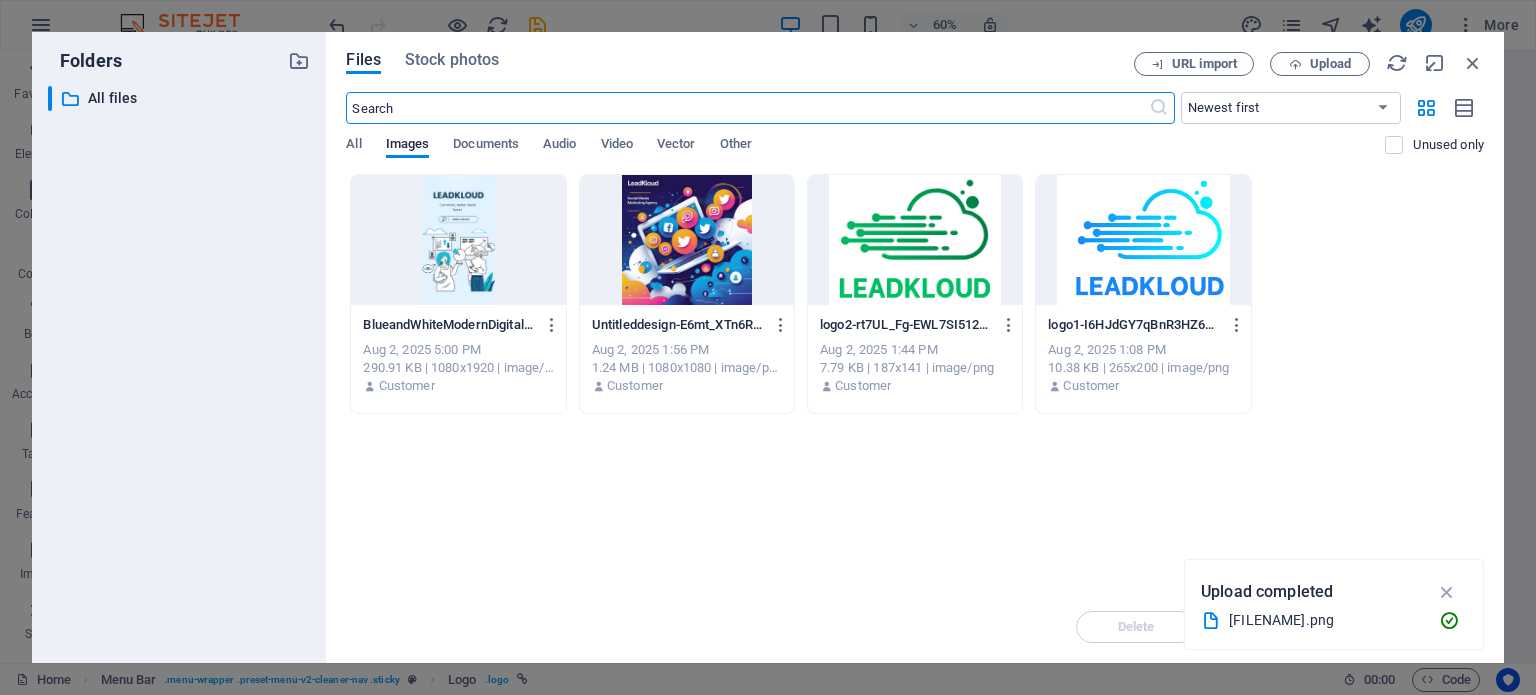 scroll, scrollTop: 0, scrollLeft: 0, axis: both 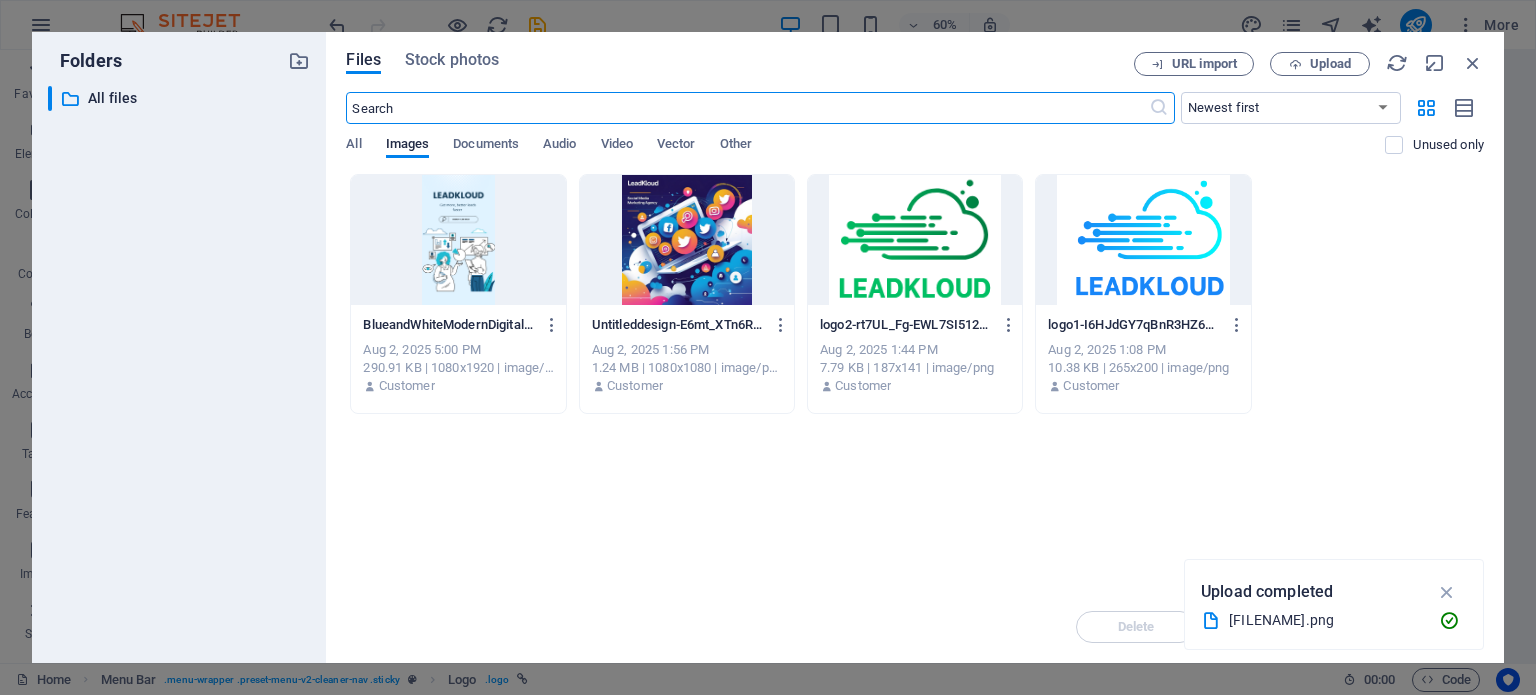 click at bounding box center (1143, 240) 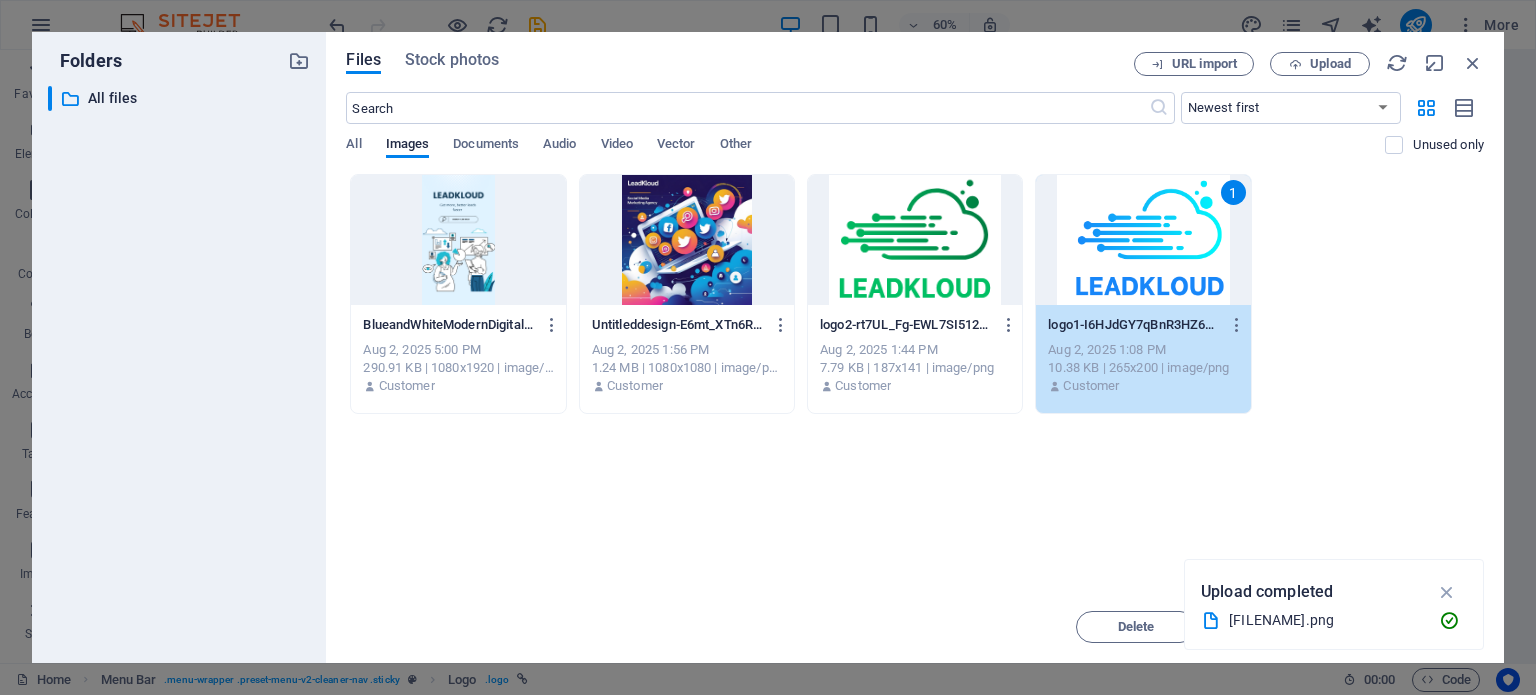 click on "1" at bounding box center (1143, 240) 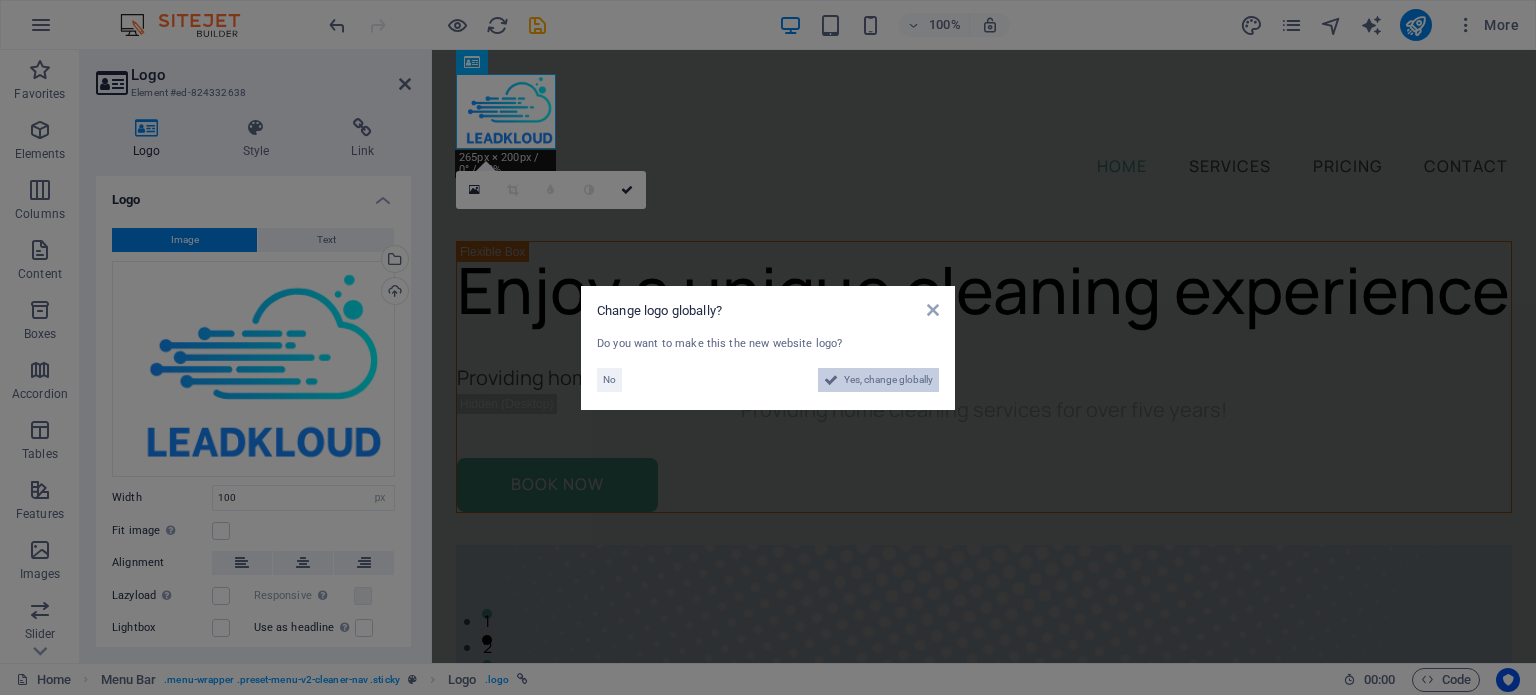 click on "Yes, change globally" at bounding box center [888, 380] 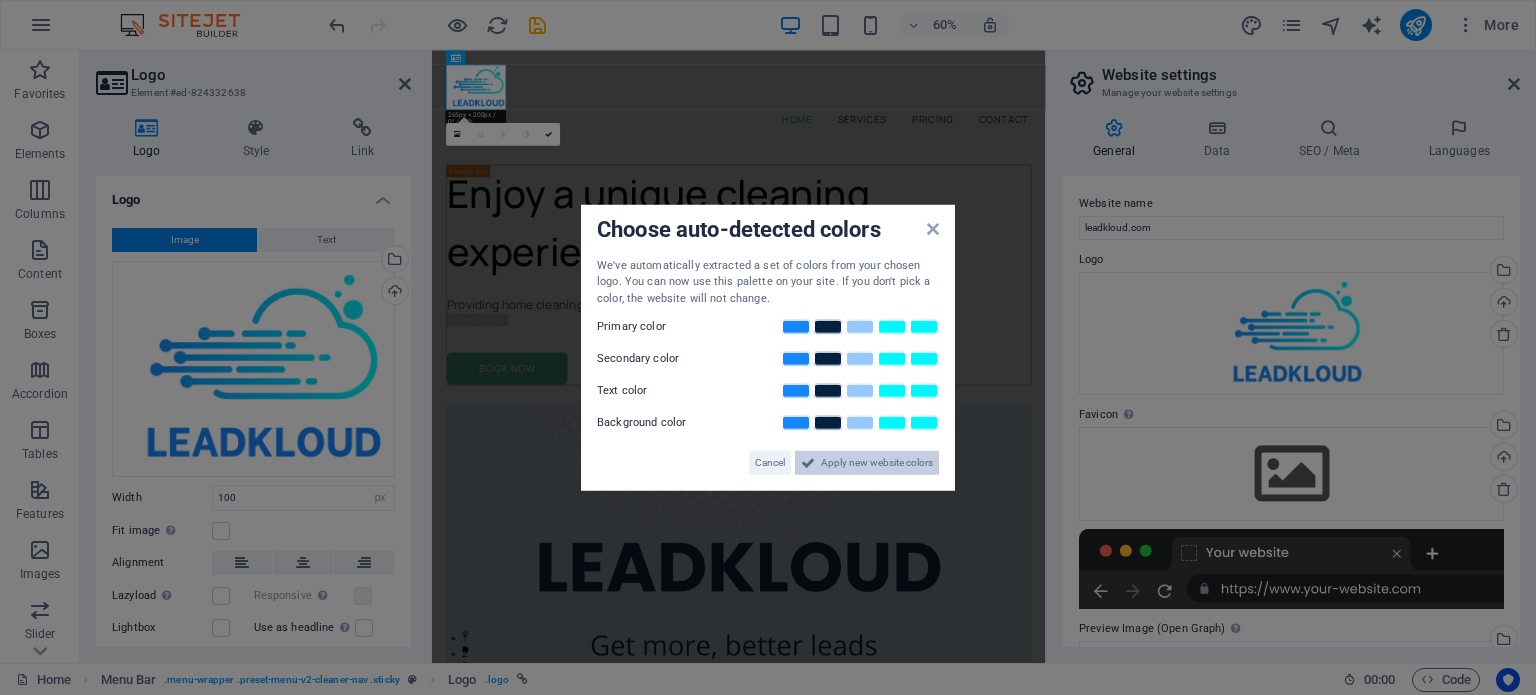 click on "Apply new website colors" at bounding box center (877, 463) 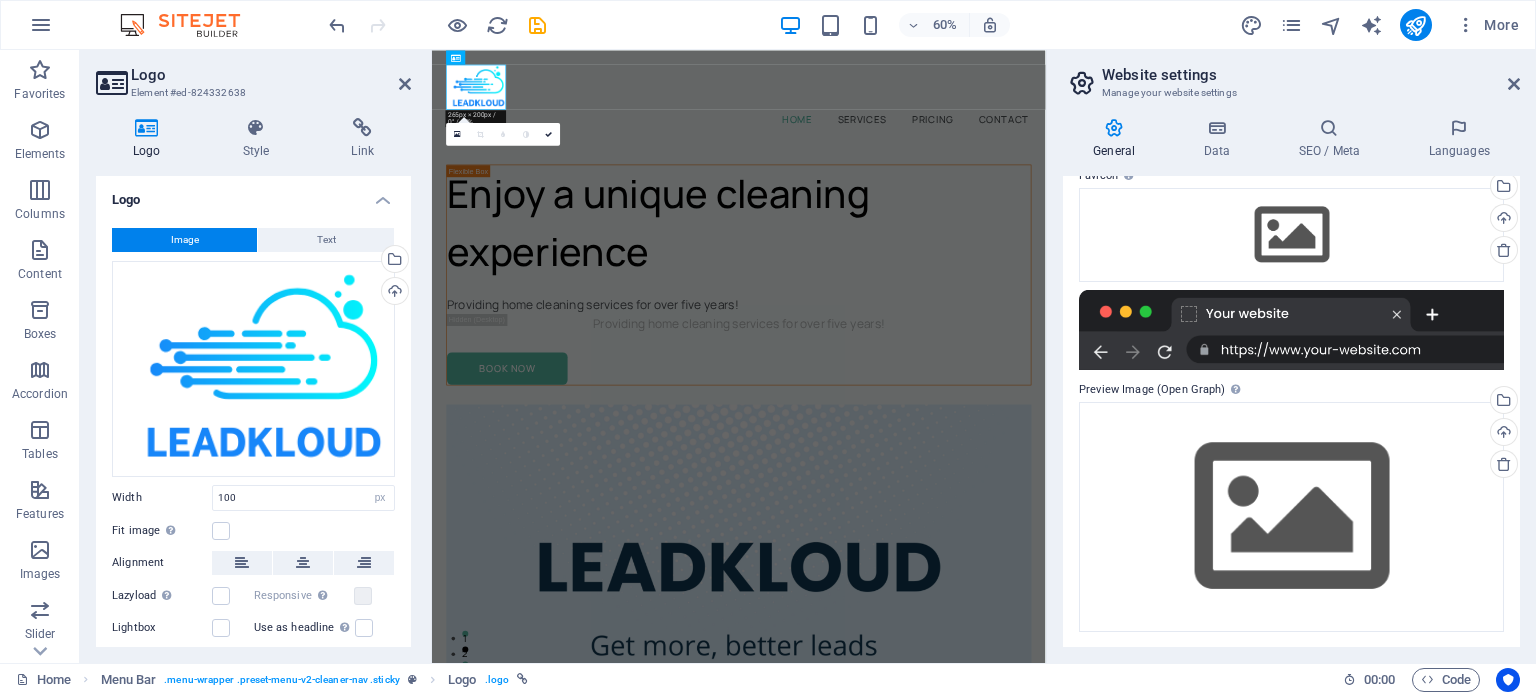 scroll, scrollTop: 0, scrollLeft: 0, axis: both 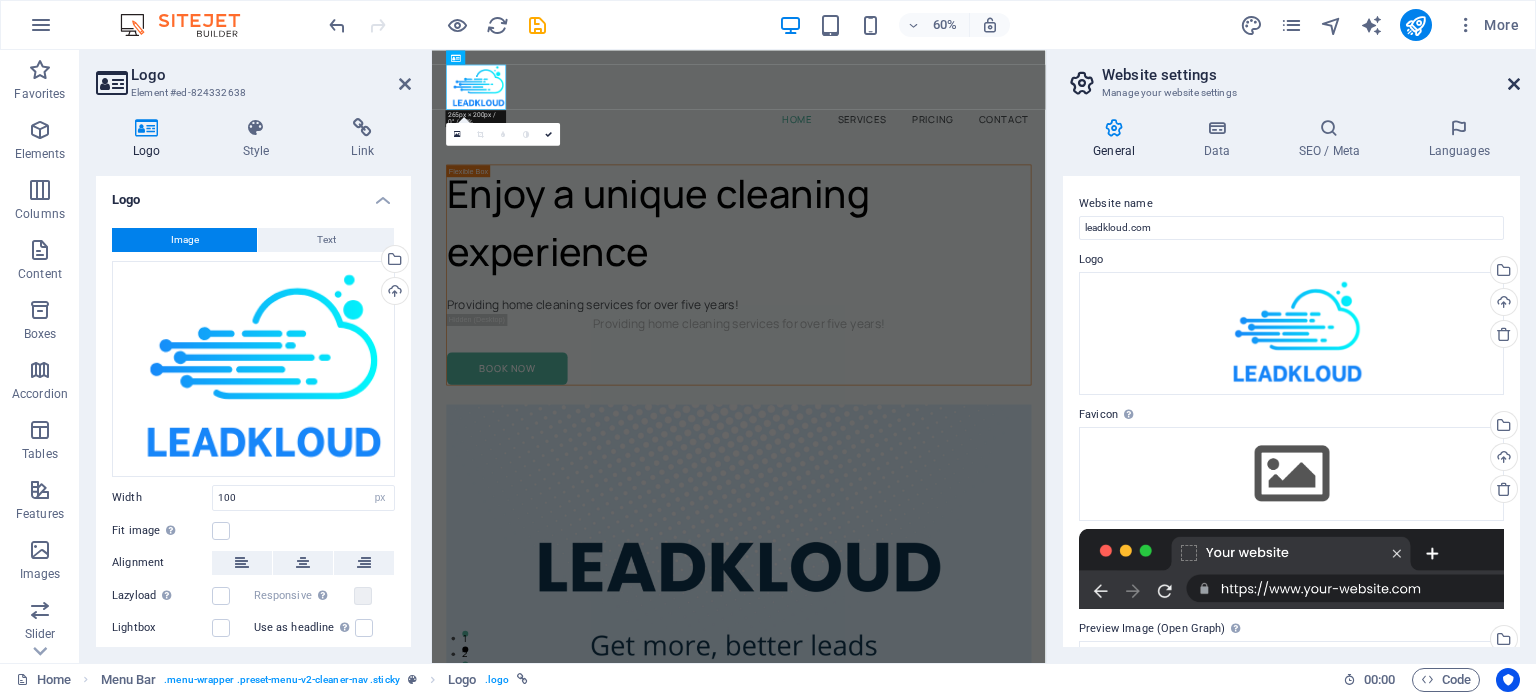 click at bounding box center (1514, 84) 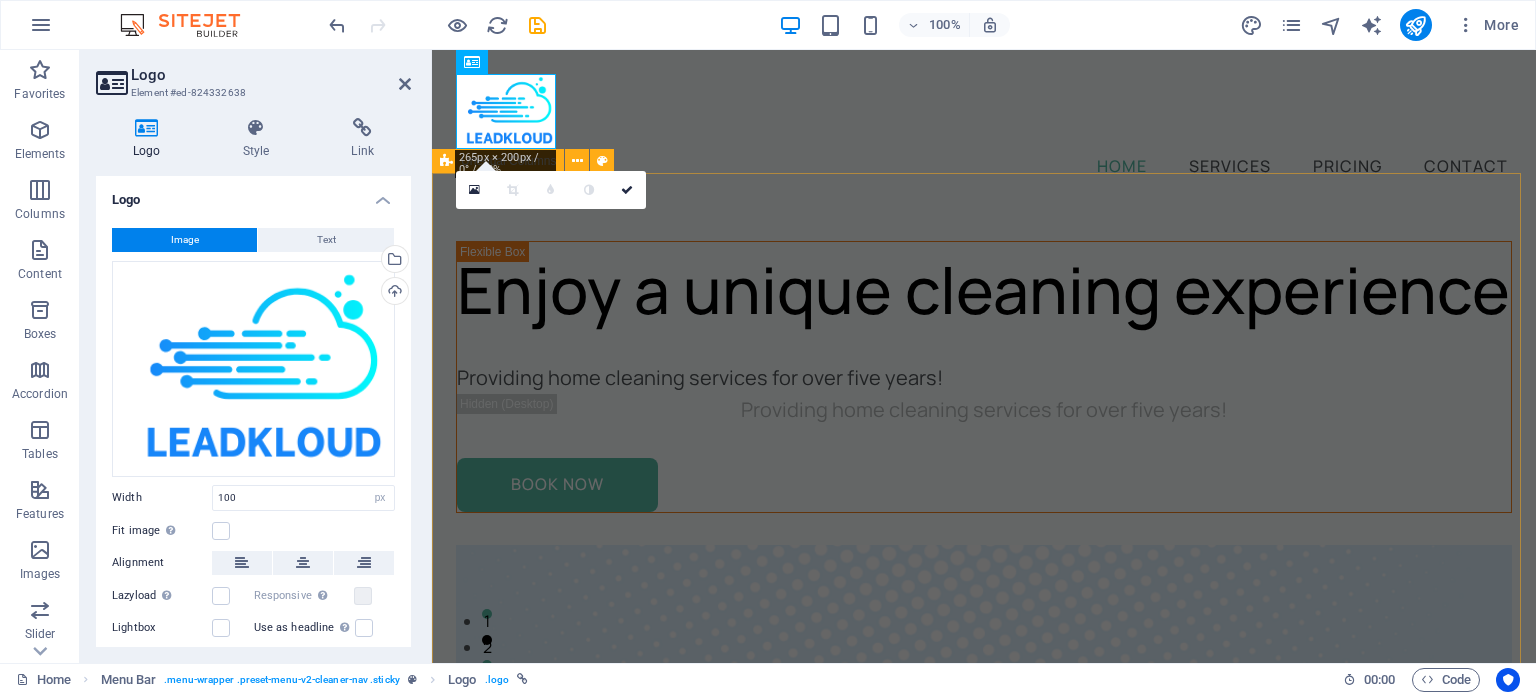 click on "Enjoy a unique cleaning experience Providing home cleaning services for over five years! Providing home cleaning services for over five years! Book Now" at bounding box center [984, 1345] 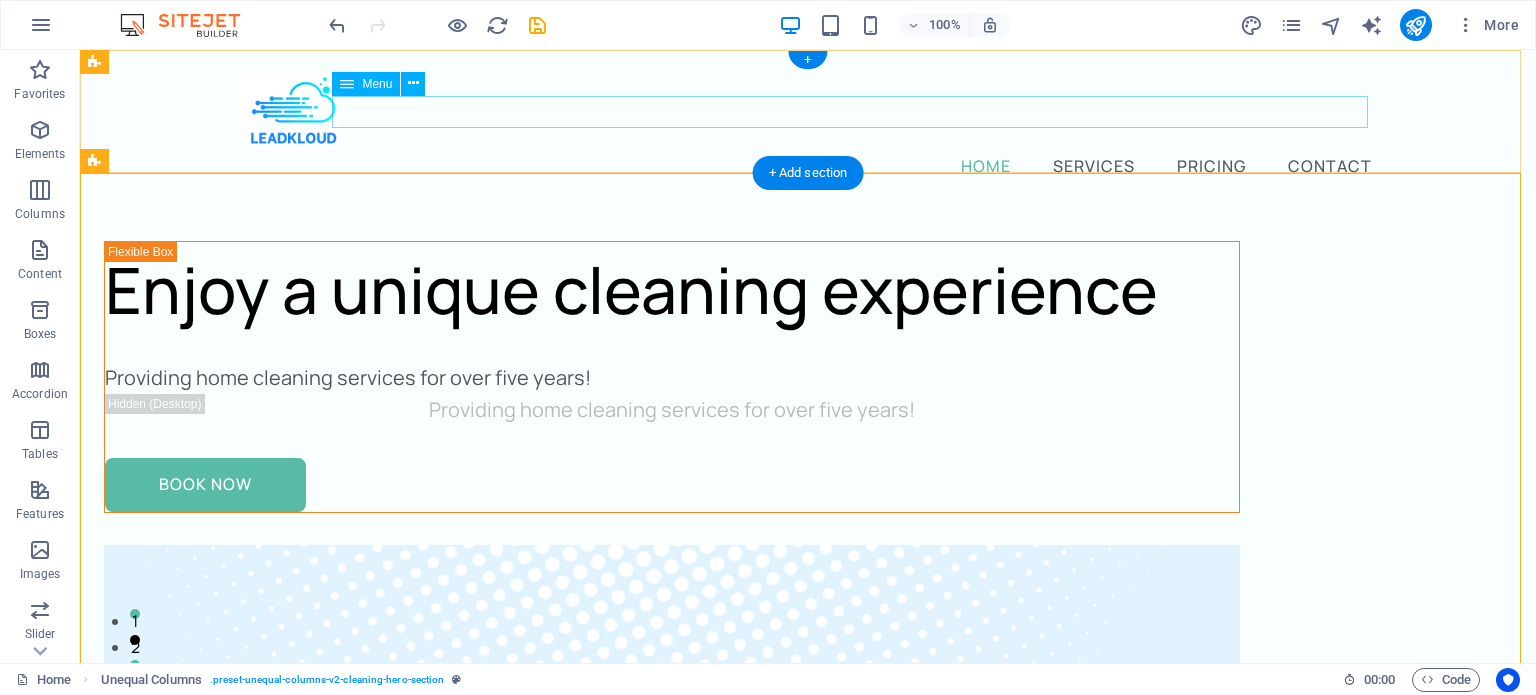 click on "Home Services Pricing Contact" at bounding box center [808, 165] 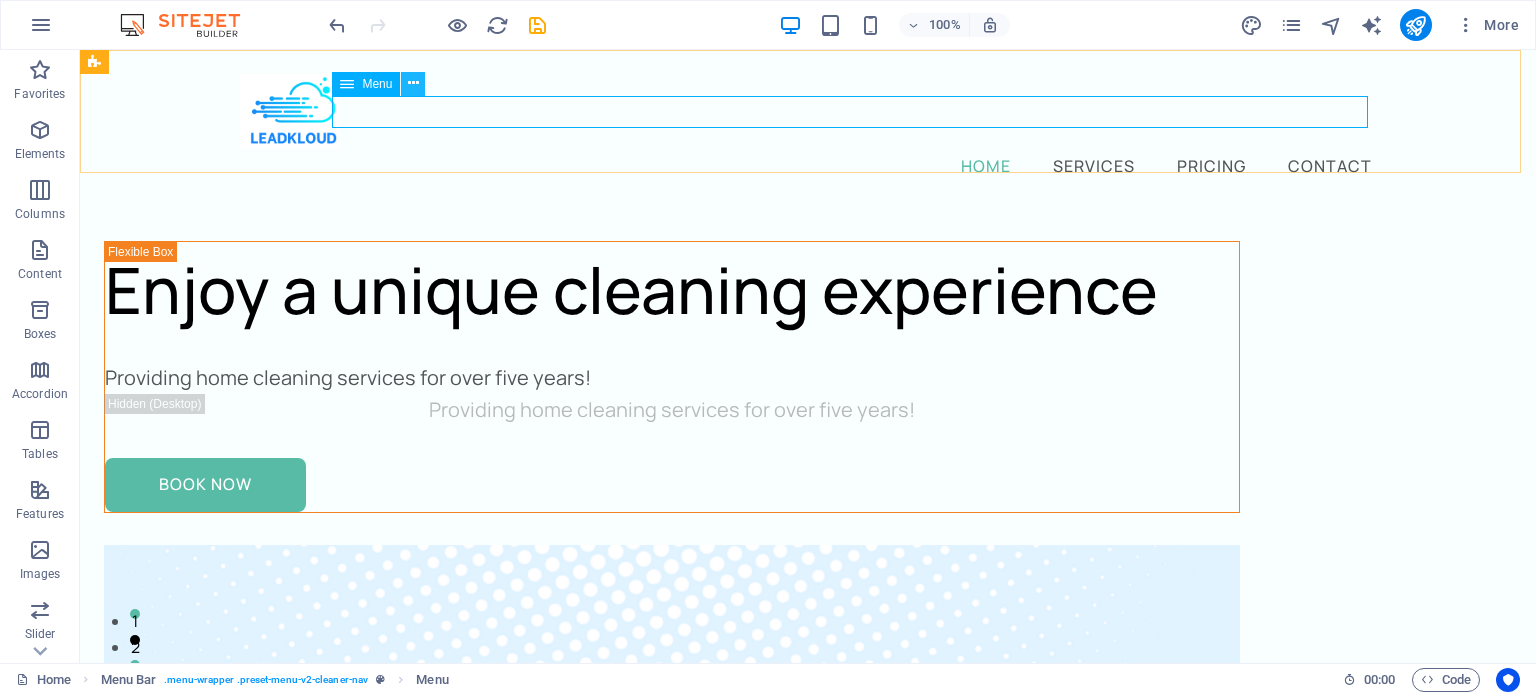 click at bounding box center (413, 83) 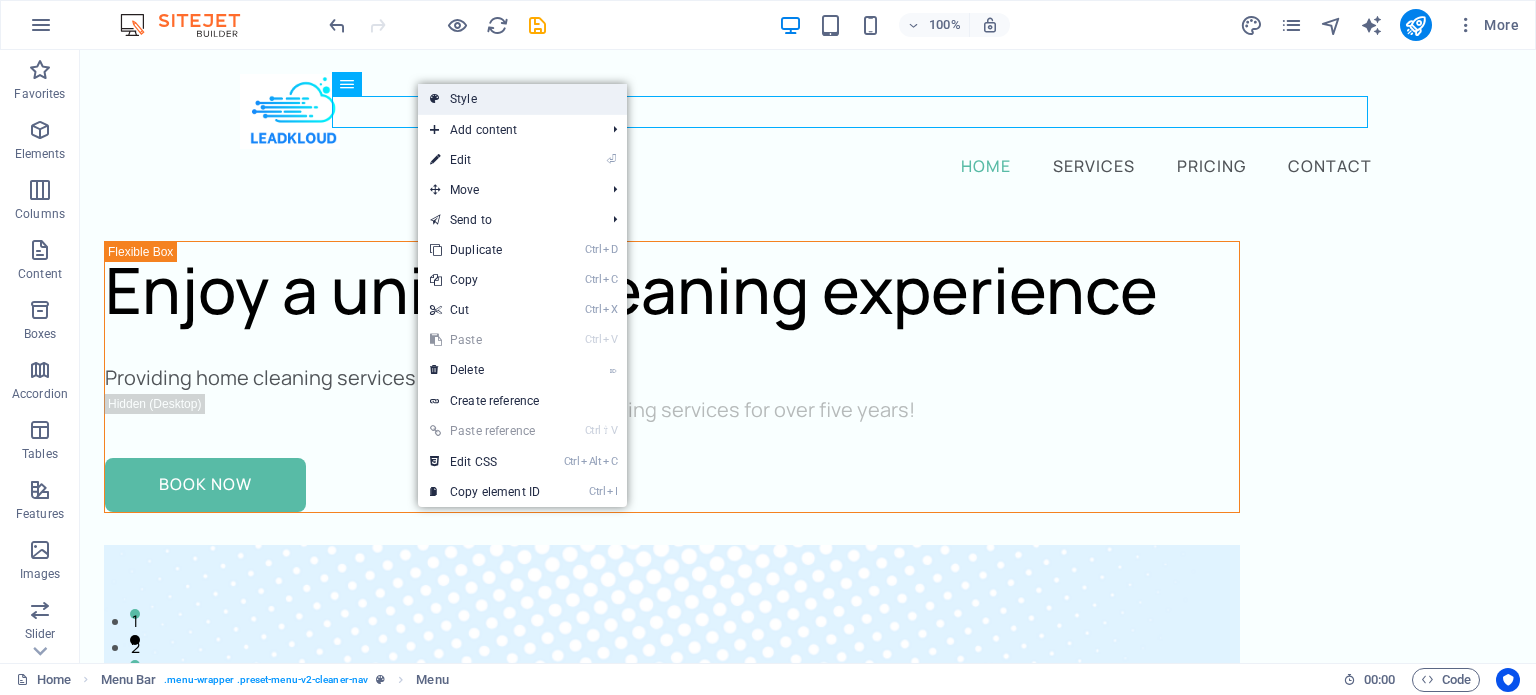 click on "Style" at bounding box center [522, 99] 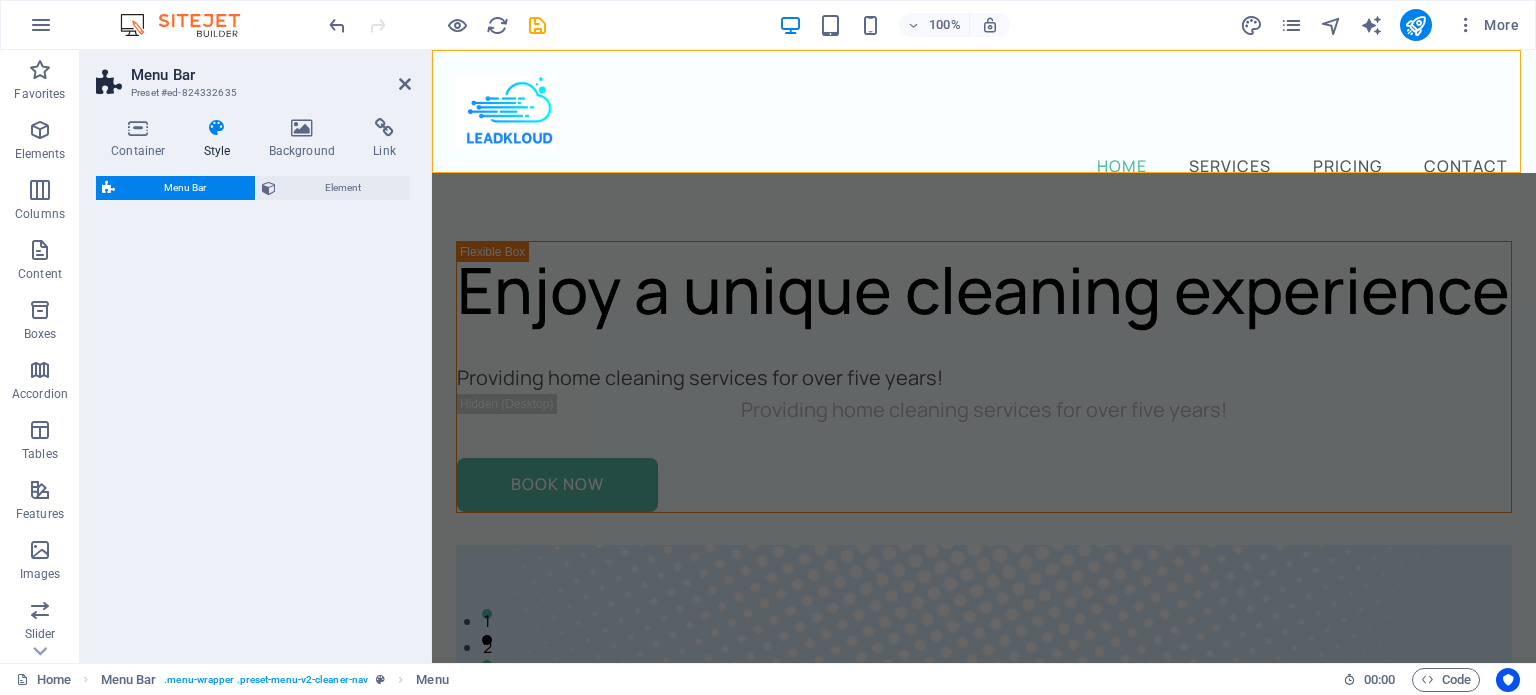select on "px" 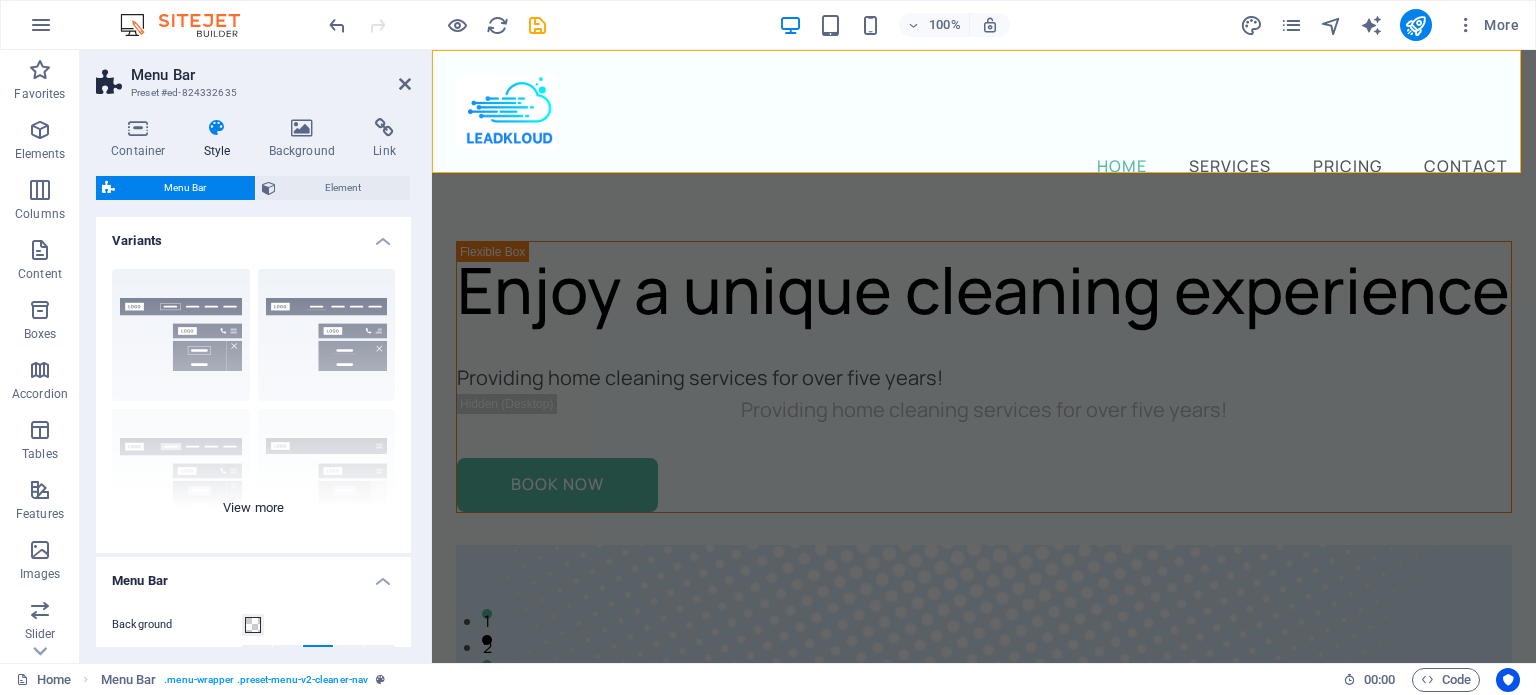 click on "Border Centered Default Fixed Loki Trigger Wide XXL" at bounding box center [253, 403] 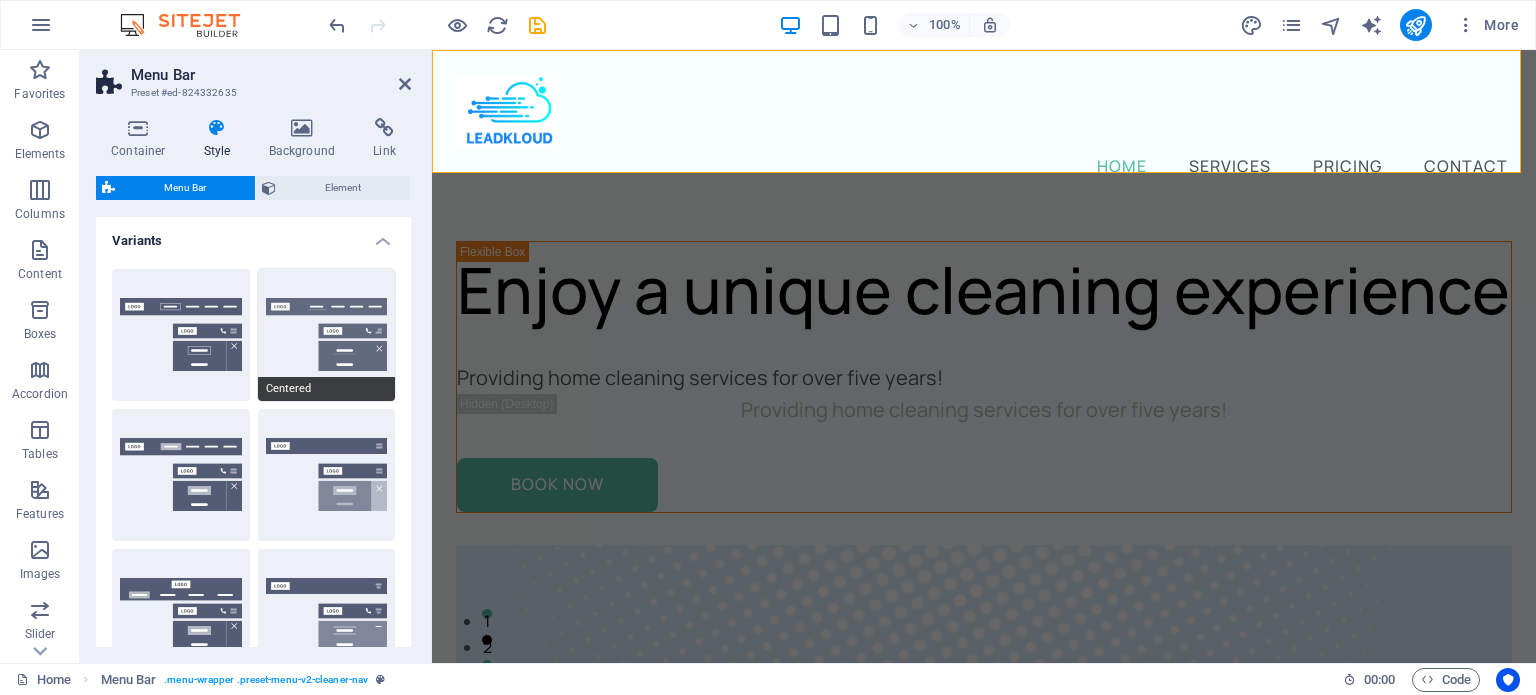 click on "Centered" at bounding box center [327, 335] 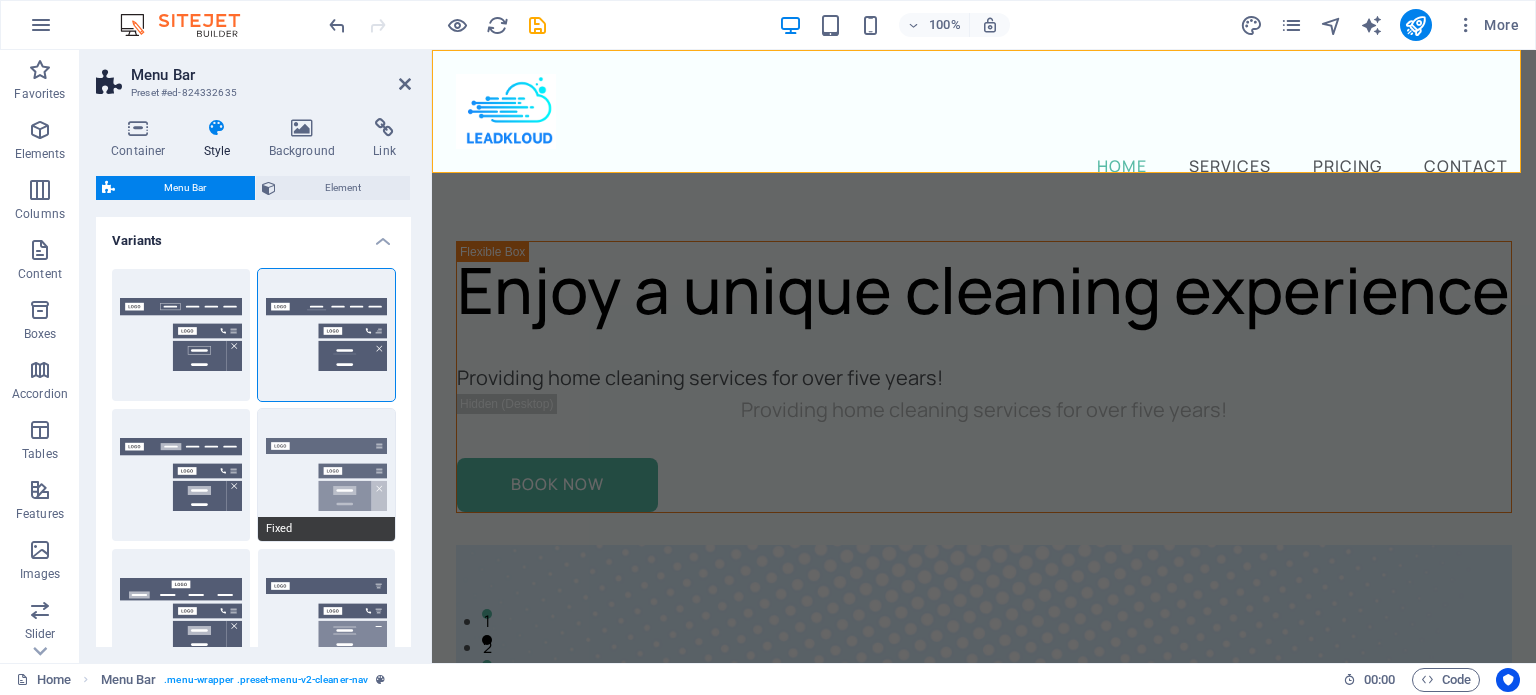 click on "Fixed" at bounding box center [327, 475] 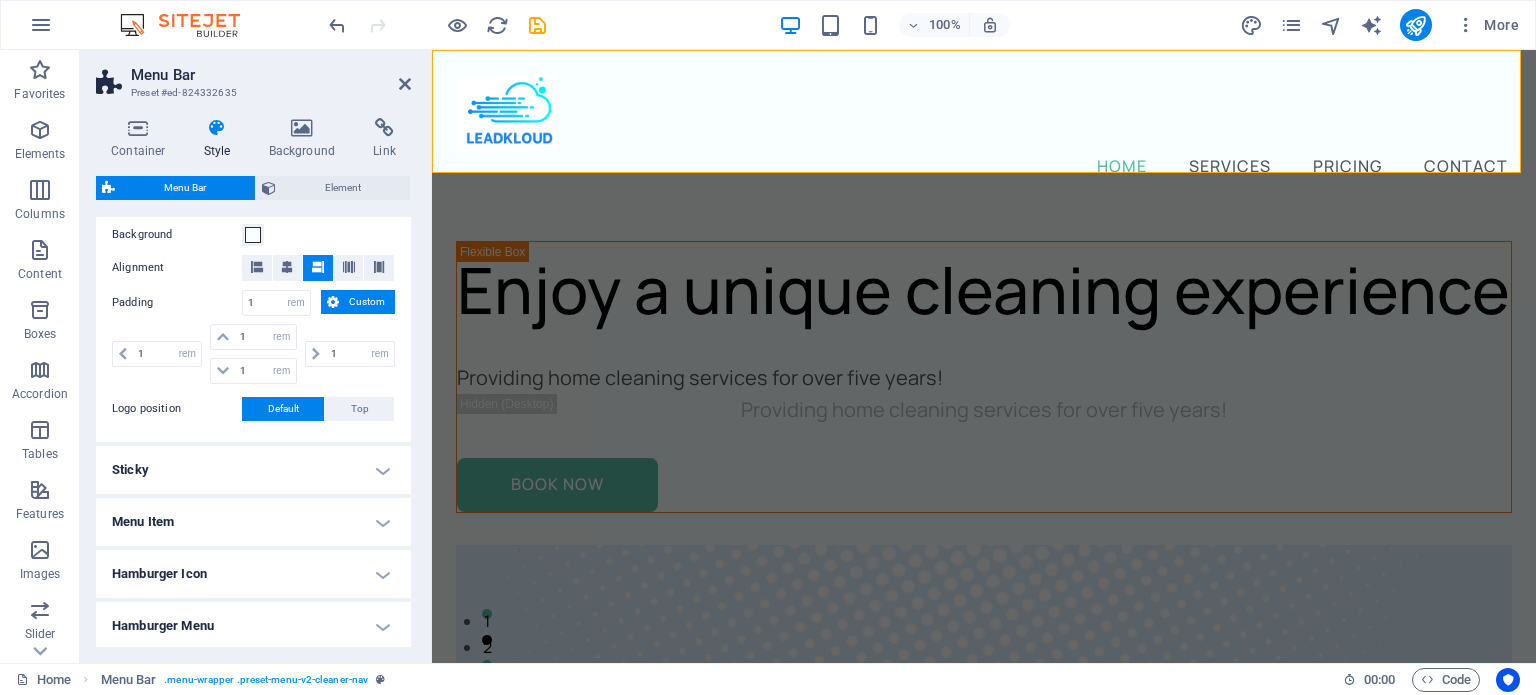 scroll, scrollTop: 681, scrollLeft: 0, axis: vertical 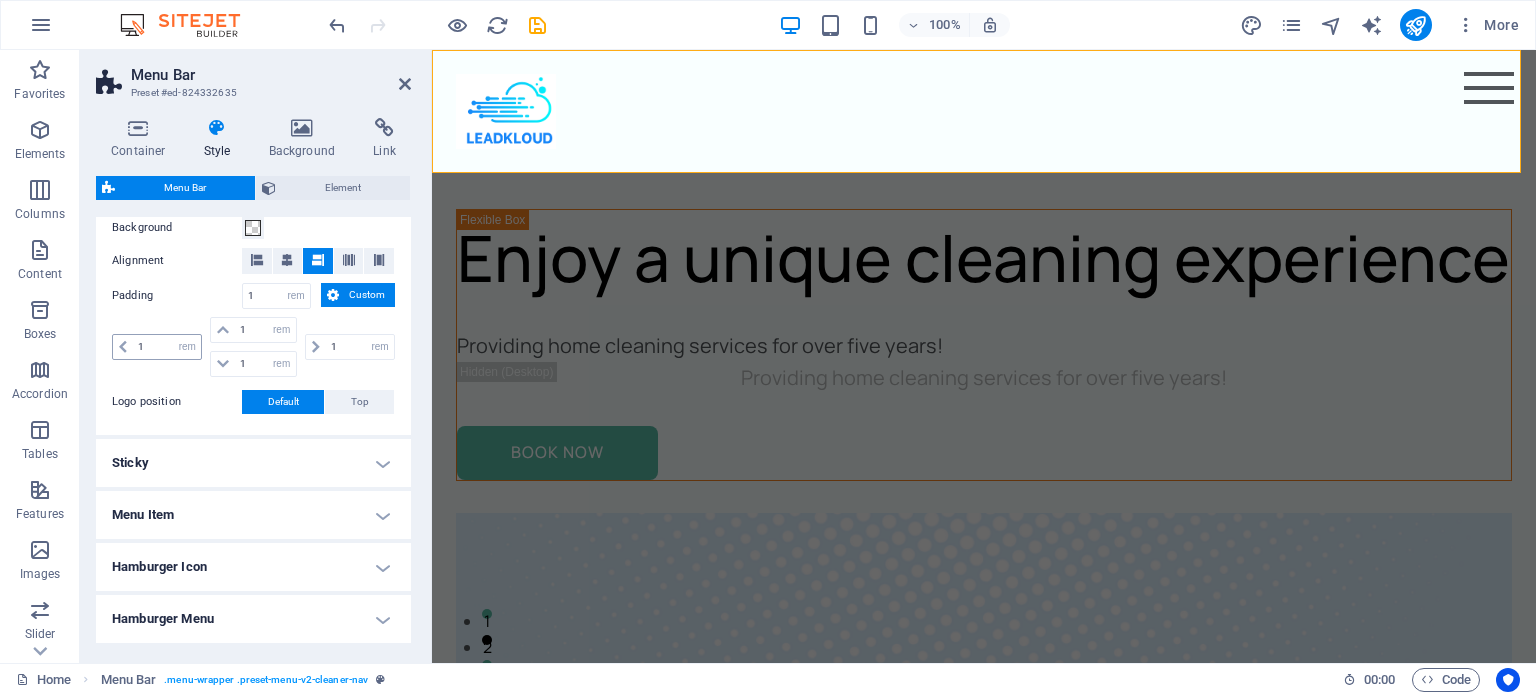 click at bounding box center (123, 347) 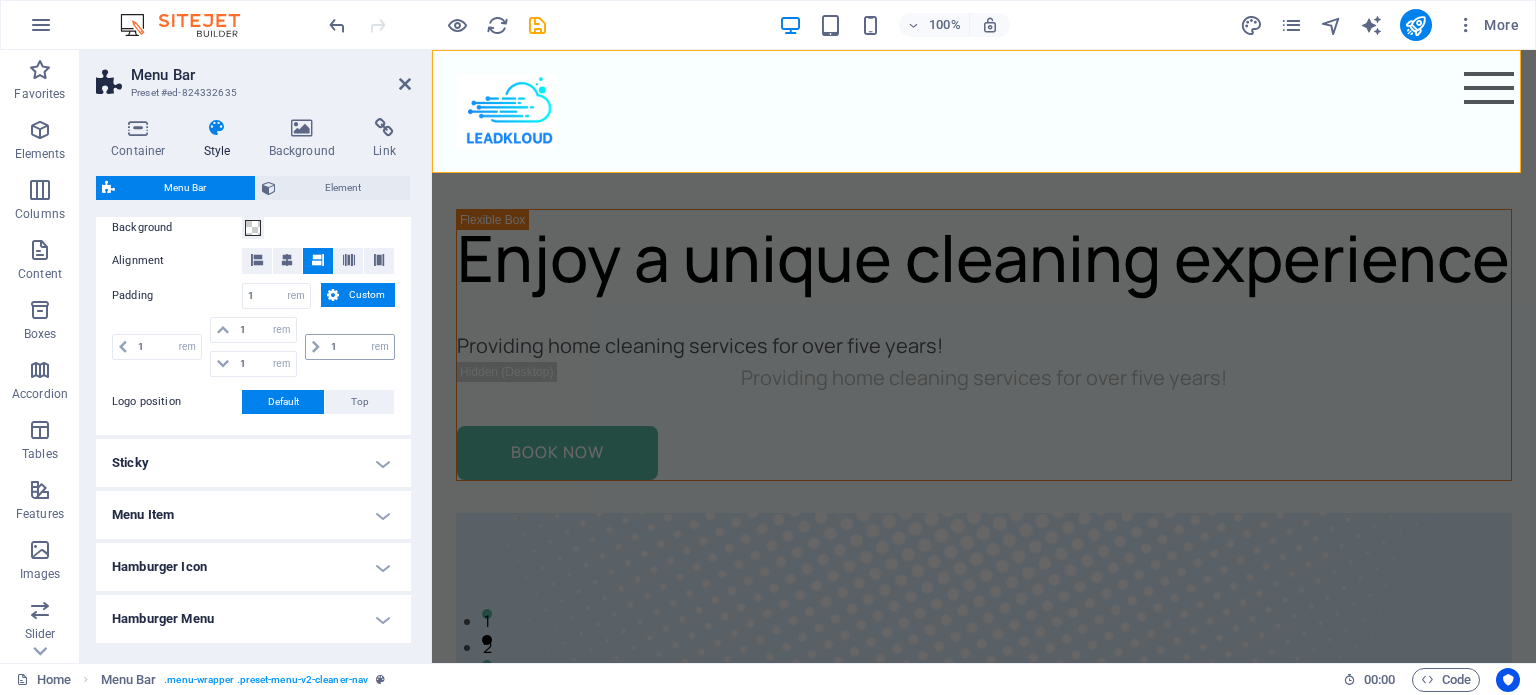 click at bounding box center (316, 347) 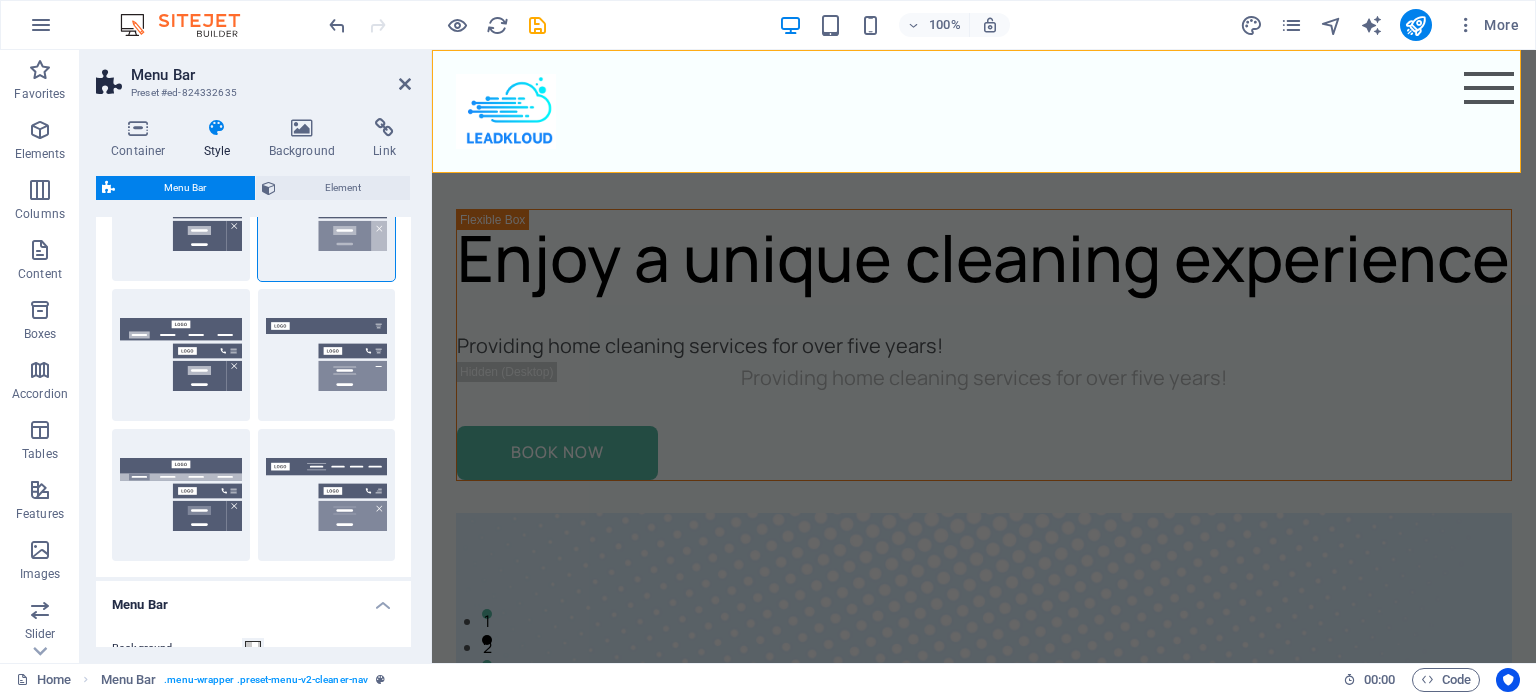 scroll, scrollTop: 164, scrollLeft: 0, axis: vertical 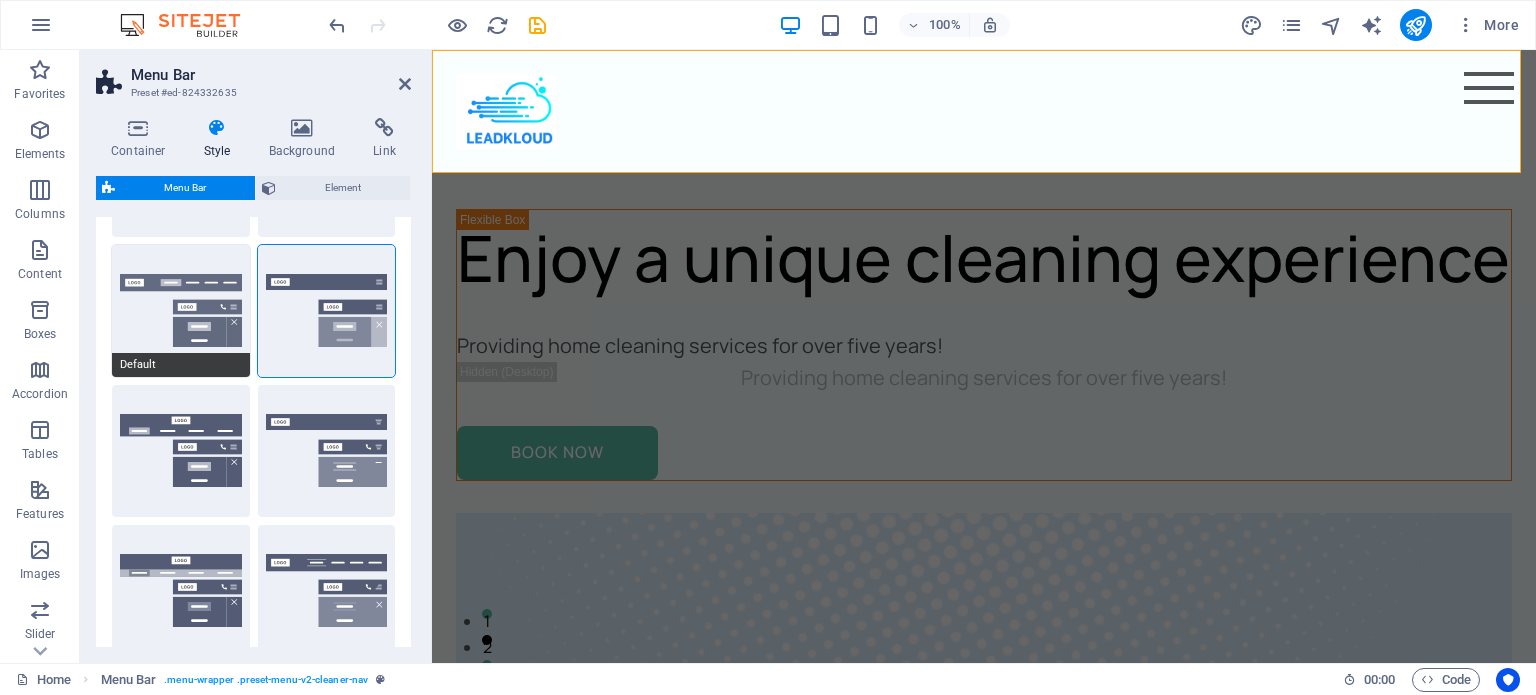 click on "Default" at bounding box center (181, 311) 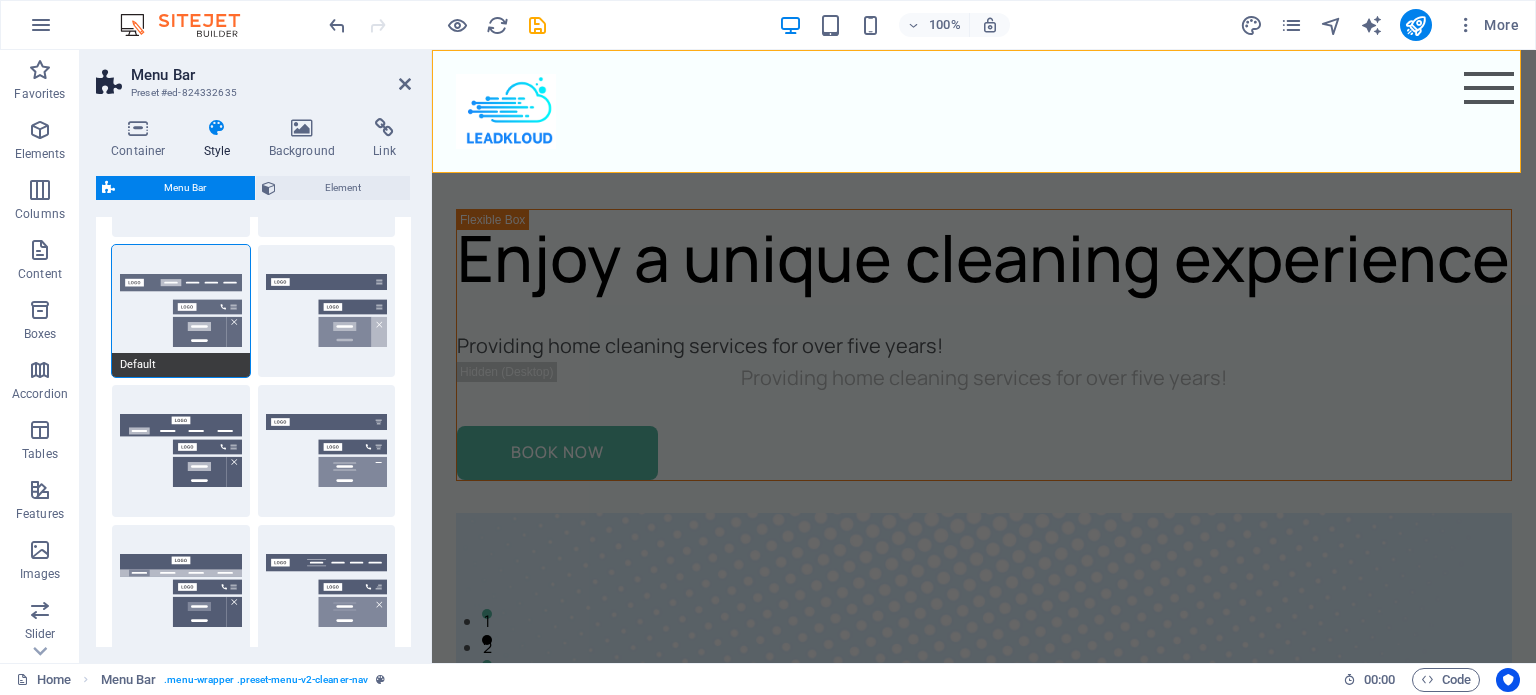 scroll, scrollTop: 0, scrollLeft: 0, axis: both 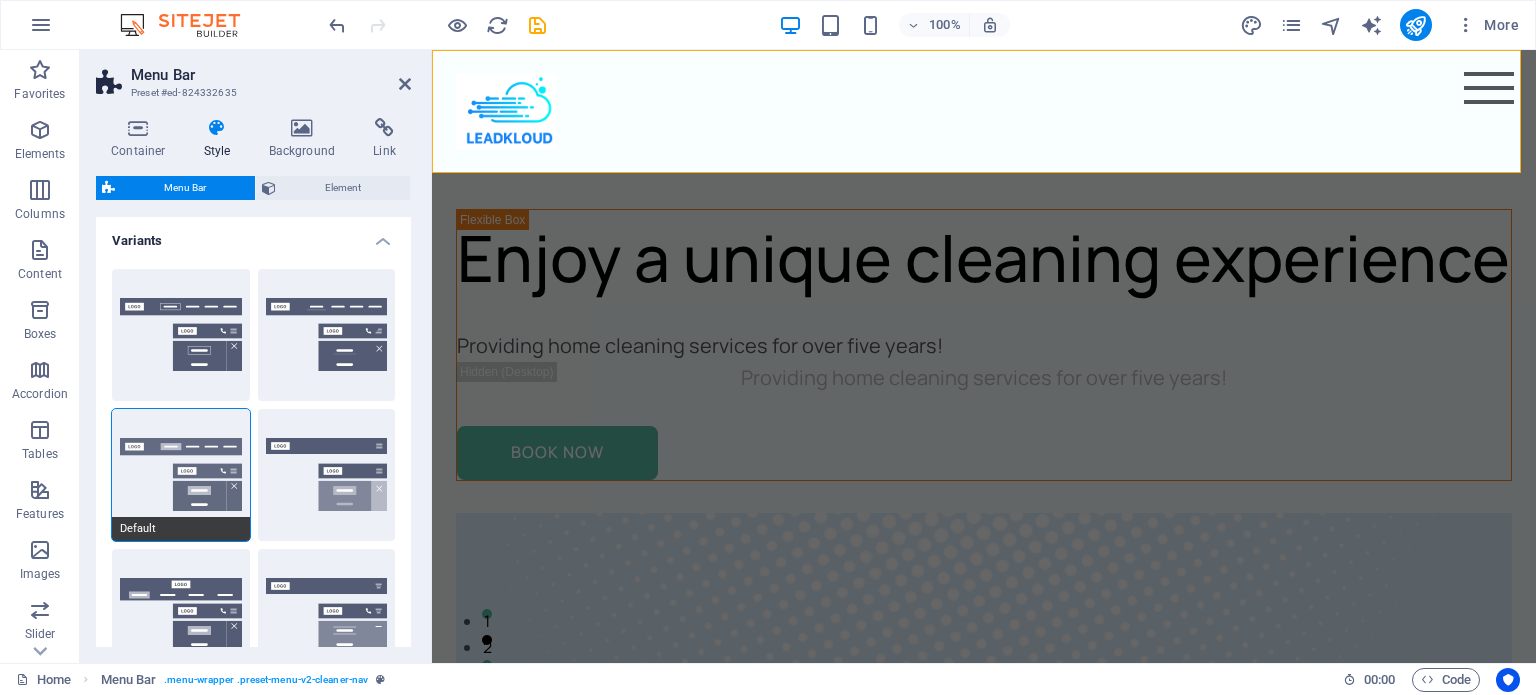 click on "Border" at bounding box center [181, 335] 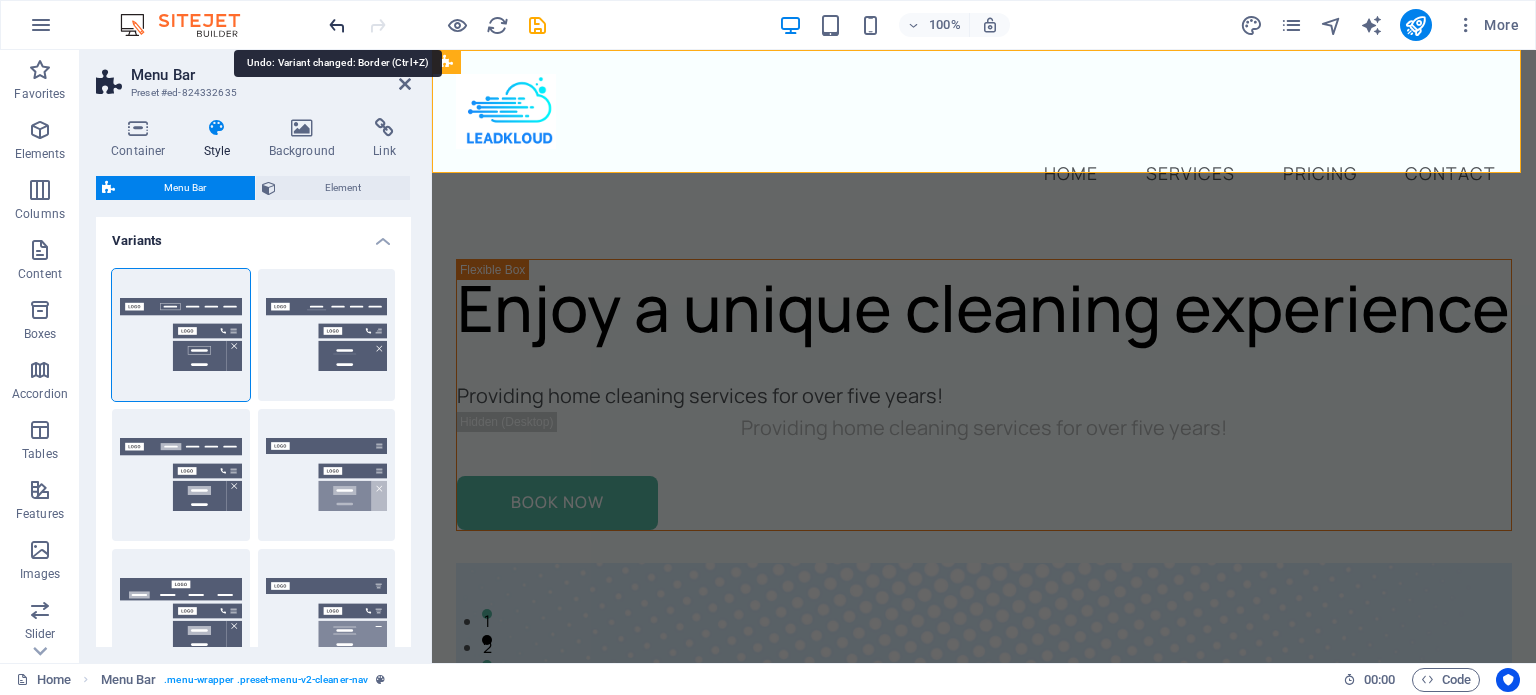 click at bounding box center (337, 25) 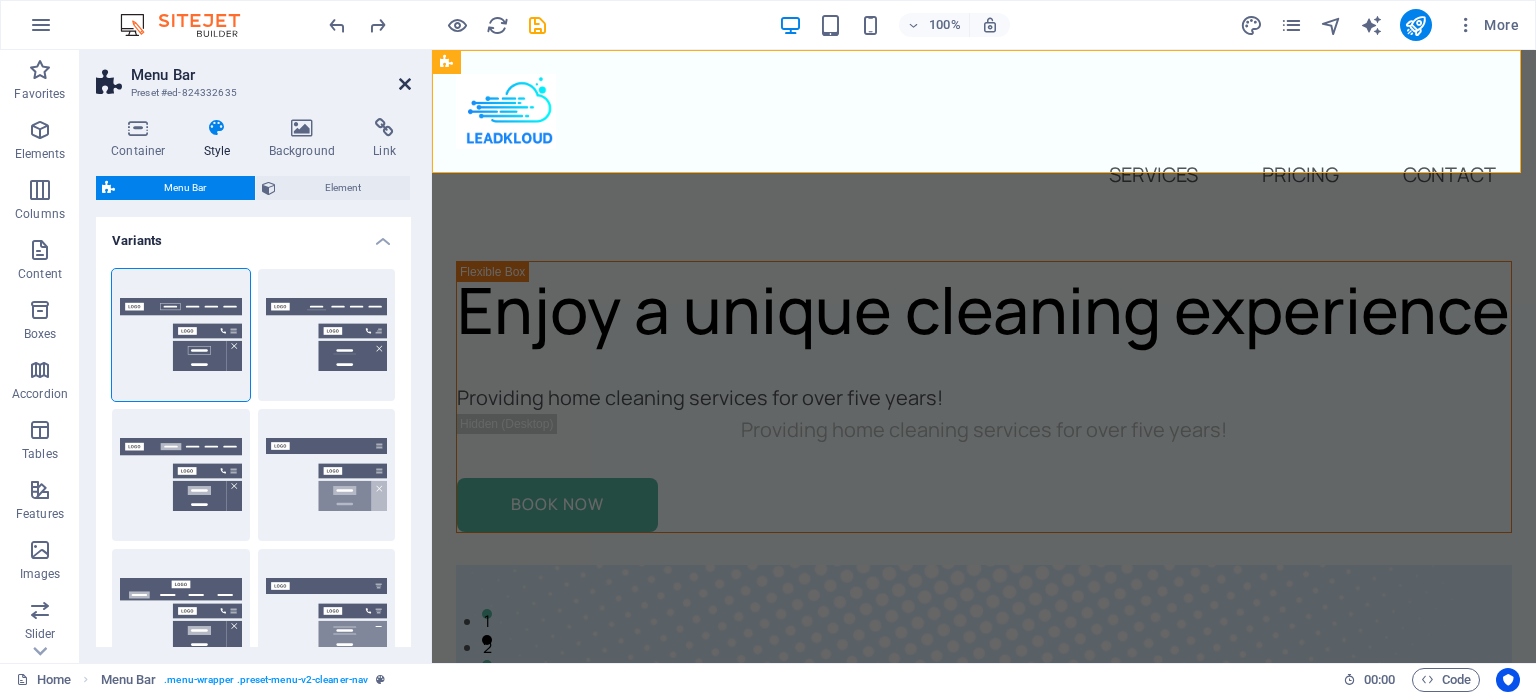 click at bounding box center (405, 84) 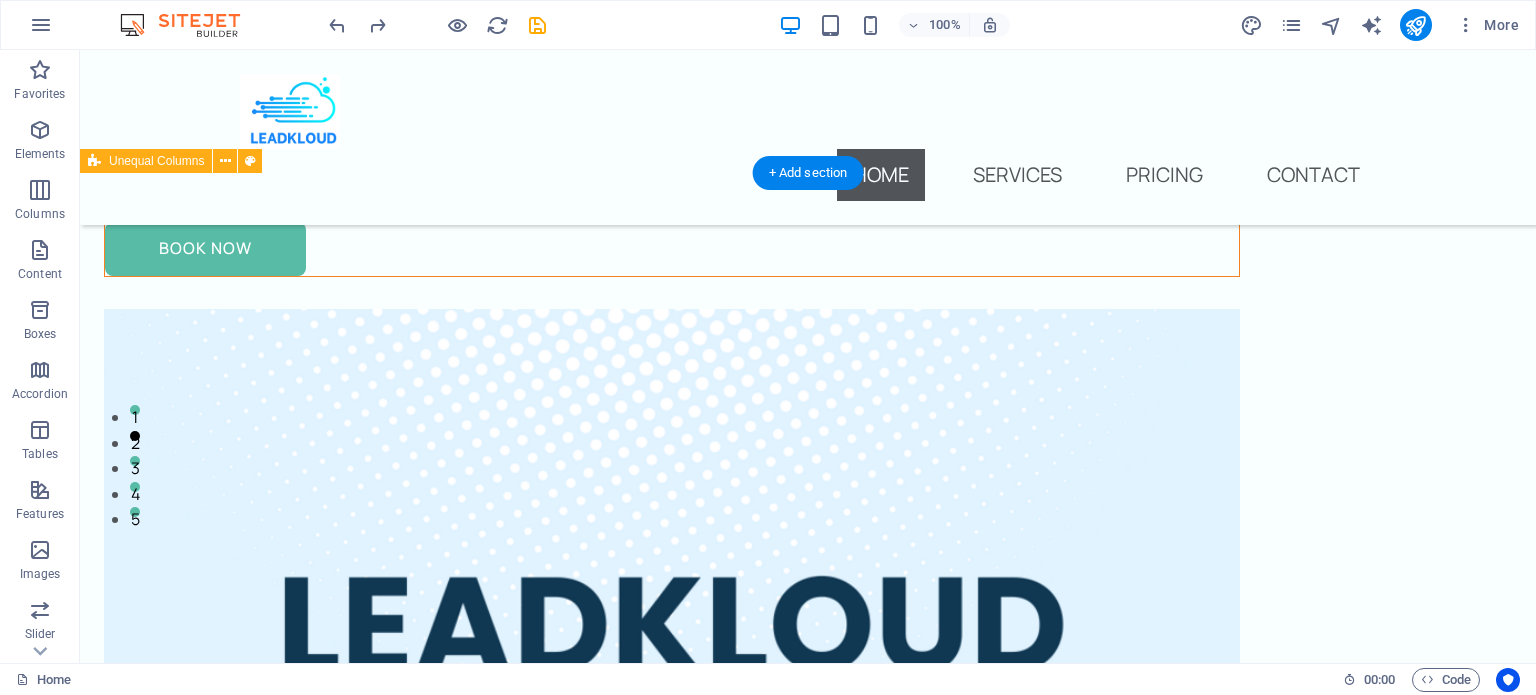 scroll, scrollTop: 0, scrollLeft: 0, axis: both 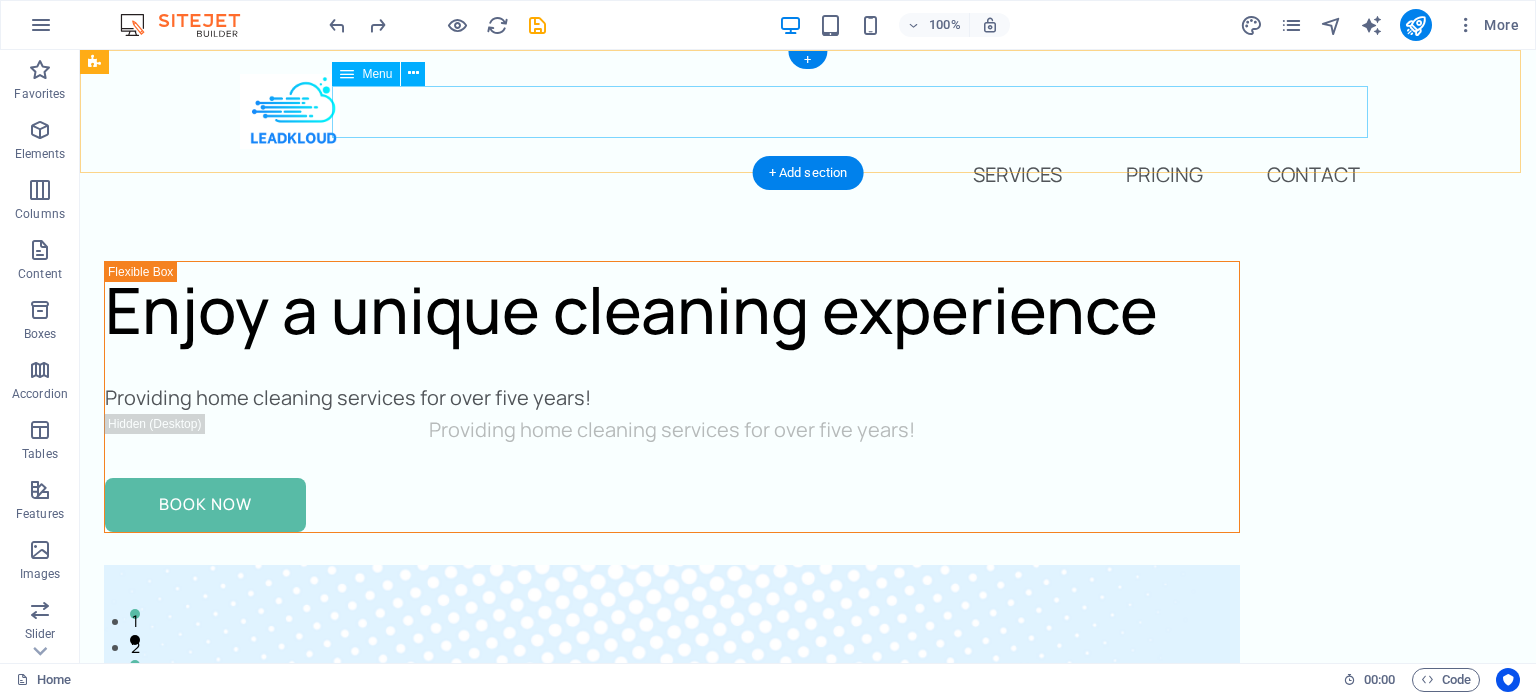 click on "Home Services Pricing Contact" at bounding box center (808, 175) 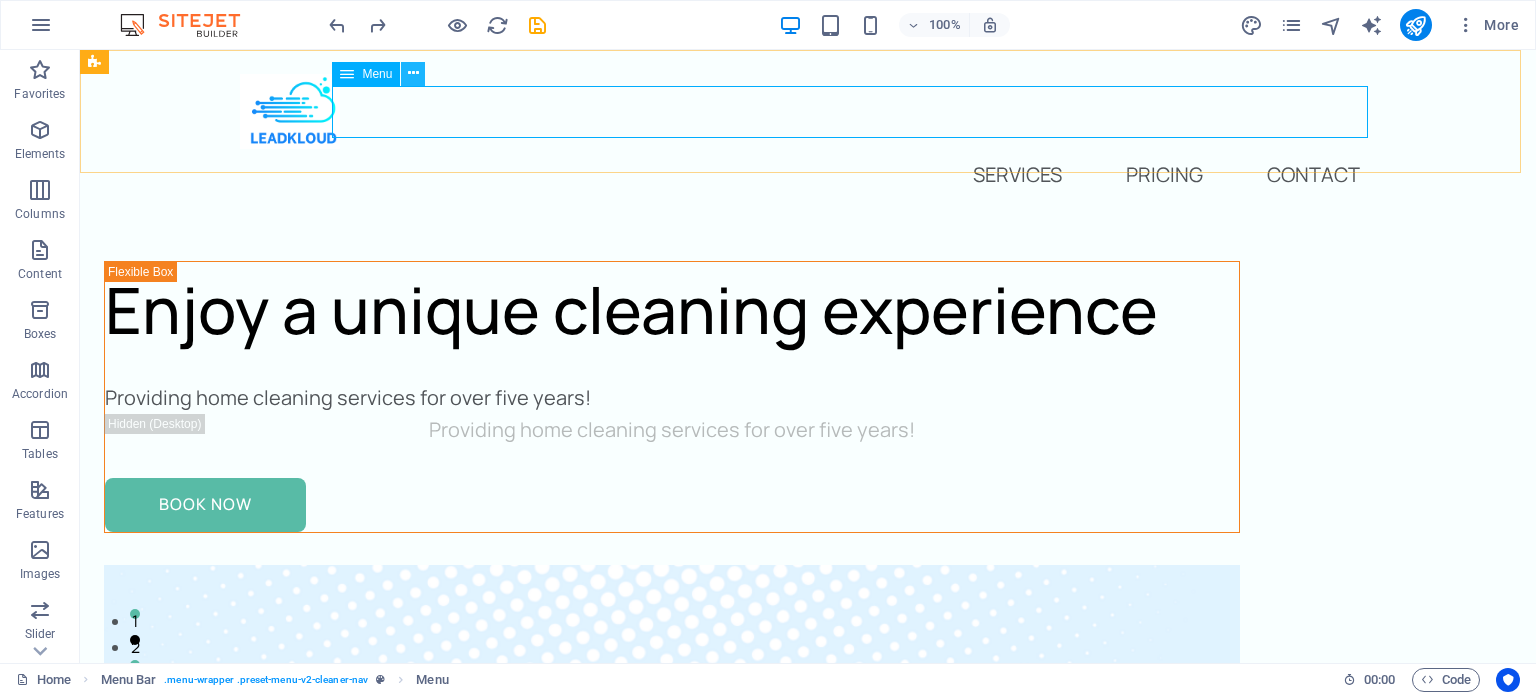 click at bounding box center (413, 73) 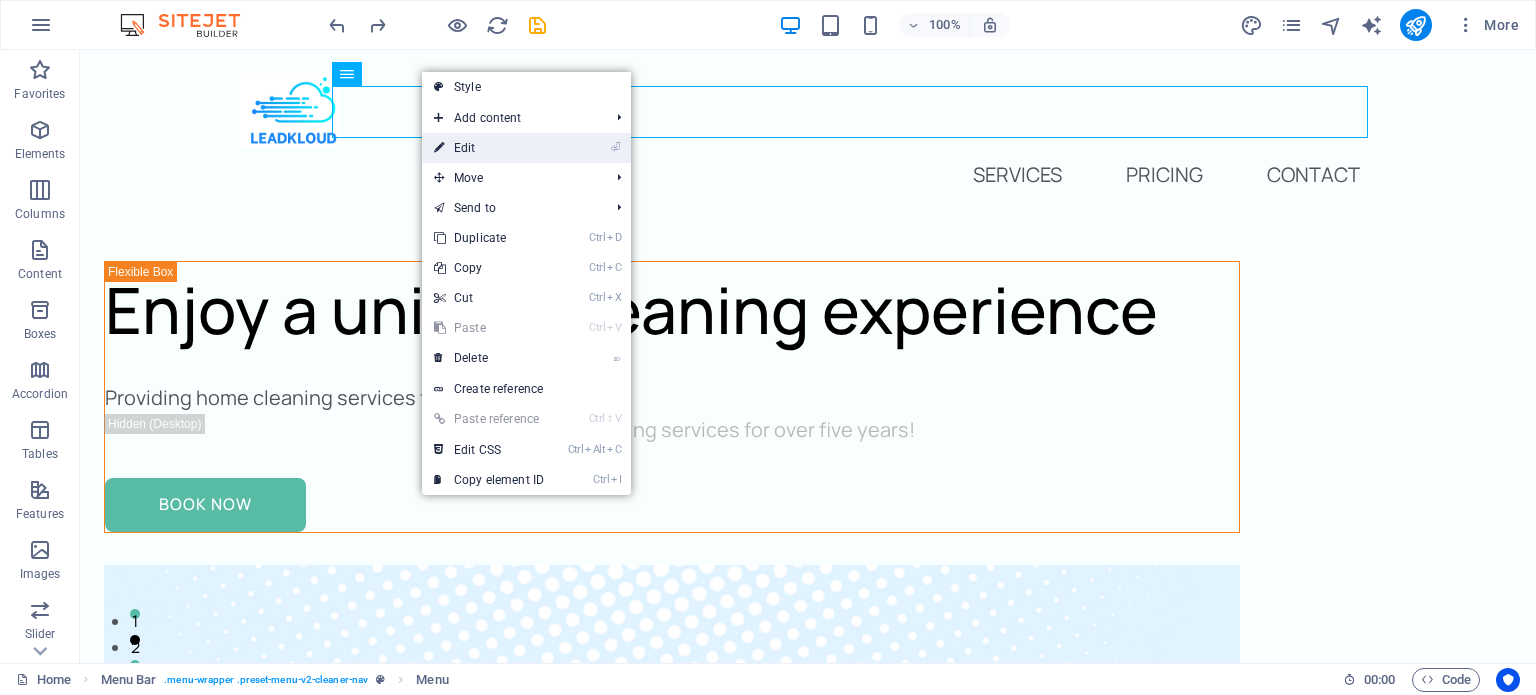 click on "⏎  Edit" at bounding box center (489, 148) 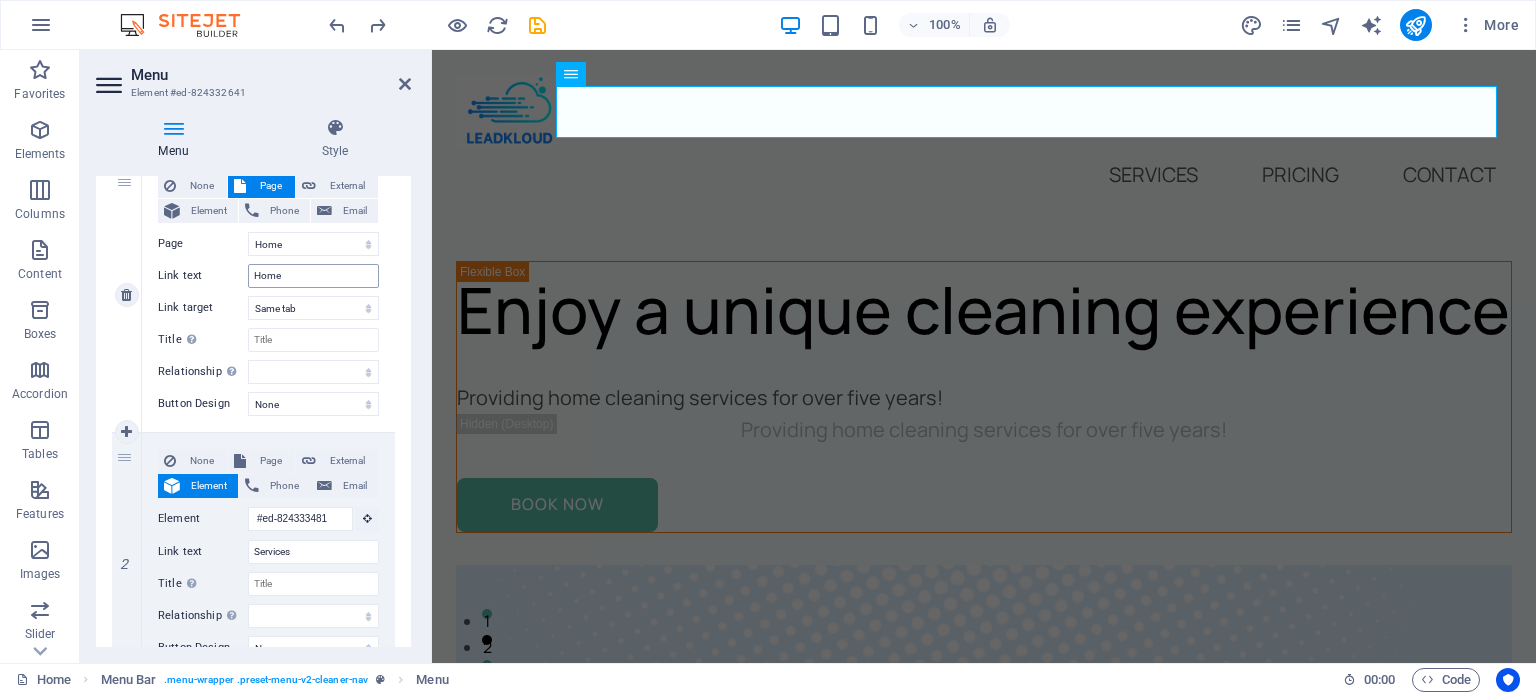 scroll, scrollTop: 232, scrollLeft: 0, axis: vertical 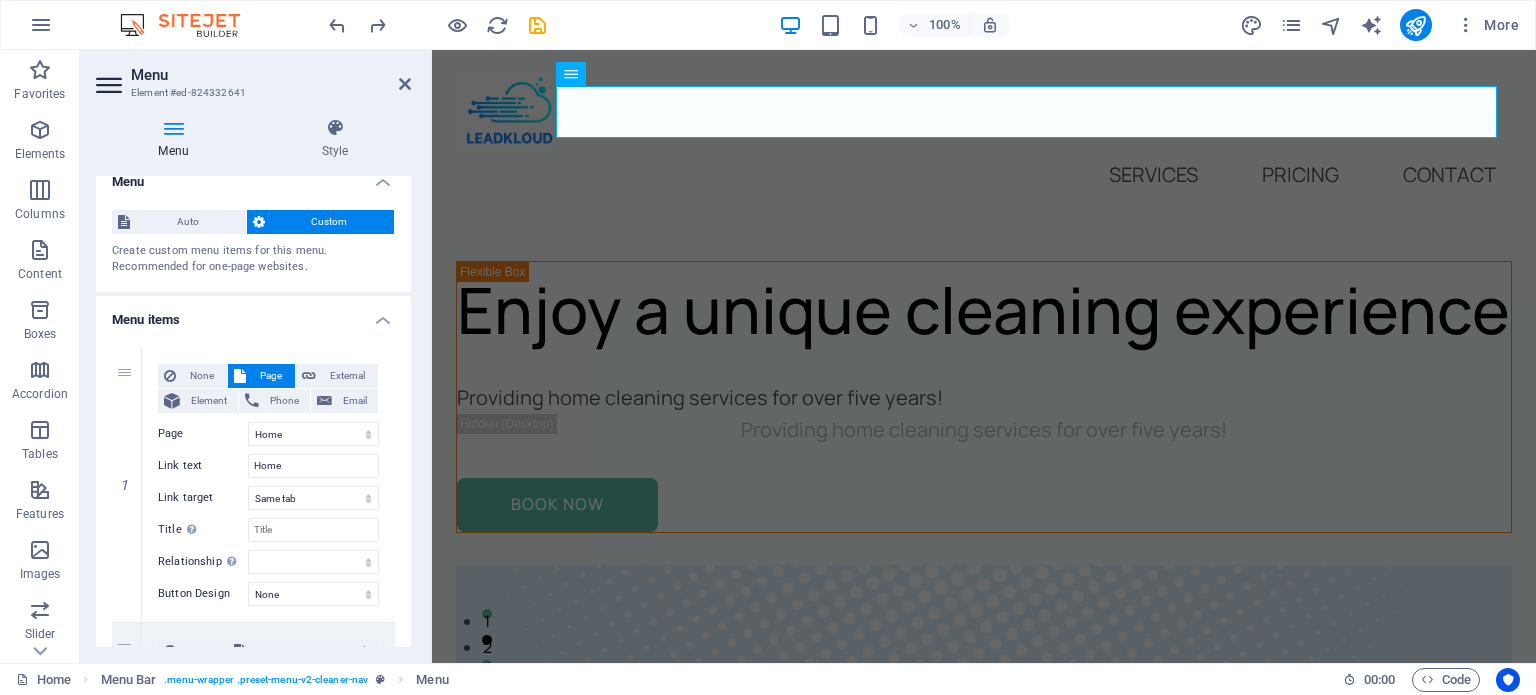 click at bounding box center (173, 128) 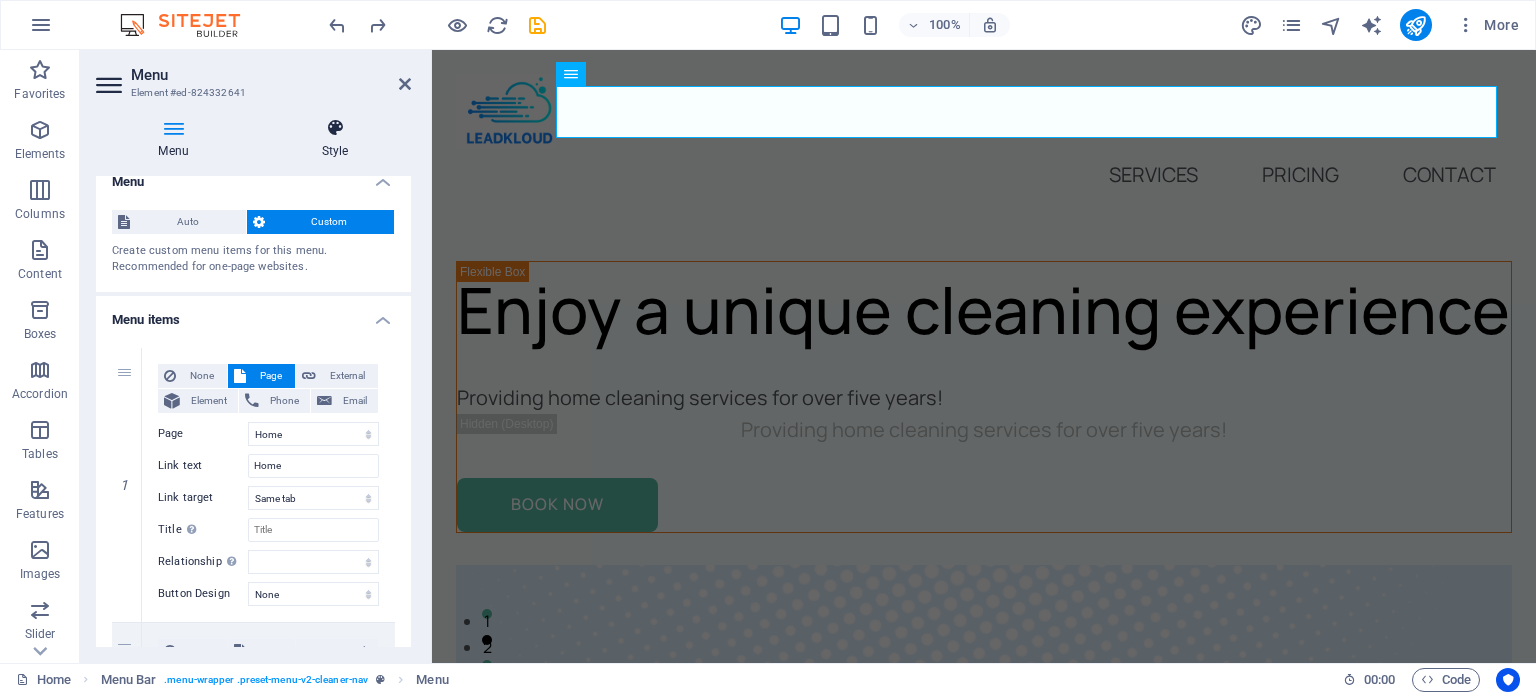 click at bounding box center (335, 128) 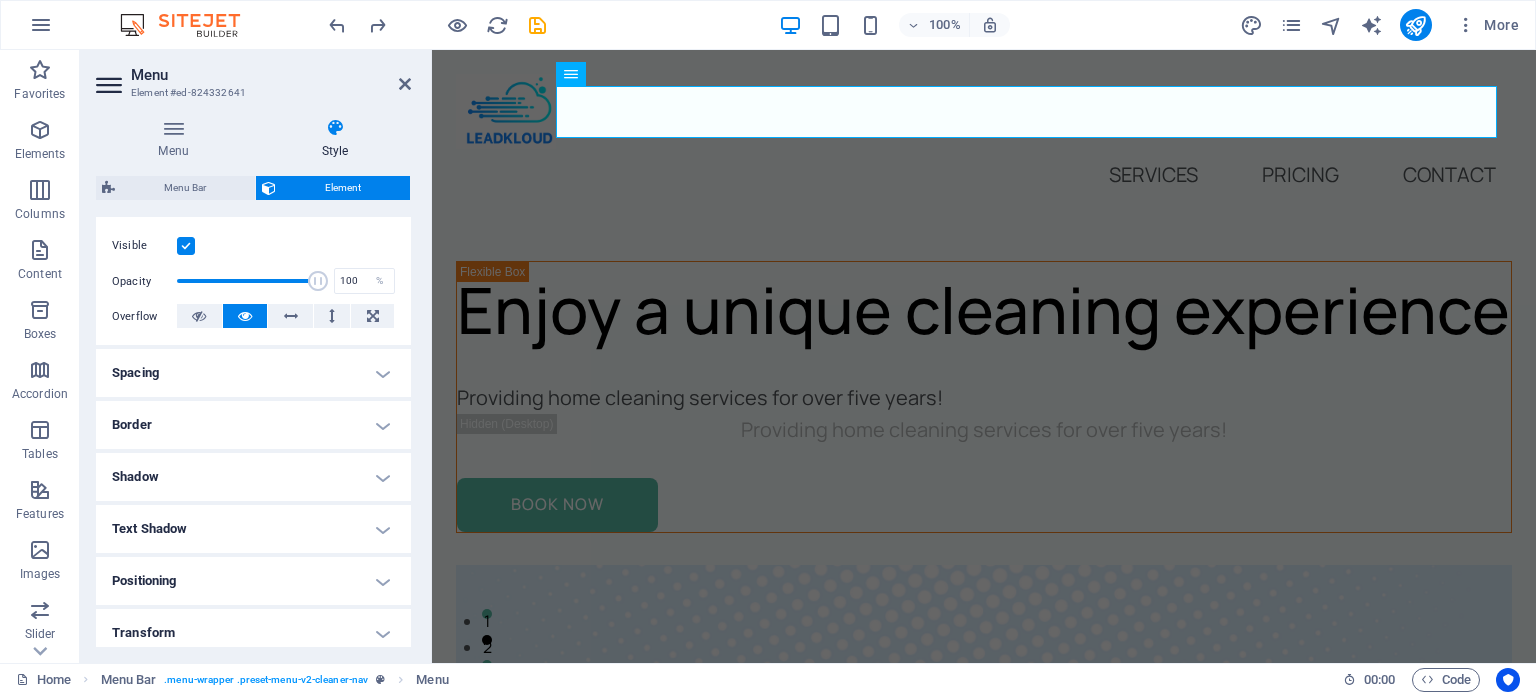 scroll, scrollTop: 255, scrollLeft: 0, axis: vertical 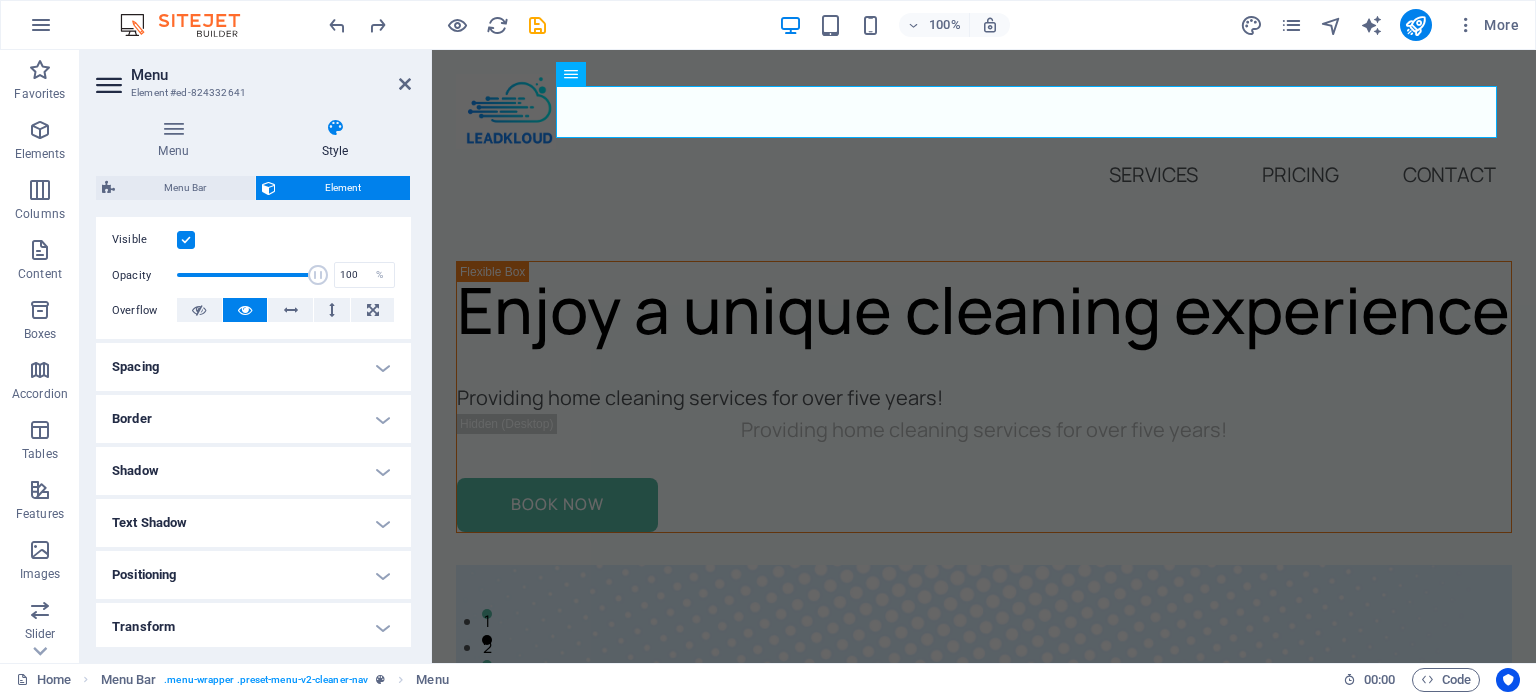 click on "Spacing" at bounding box center [253, 367] 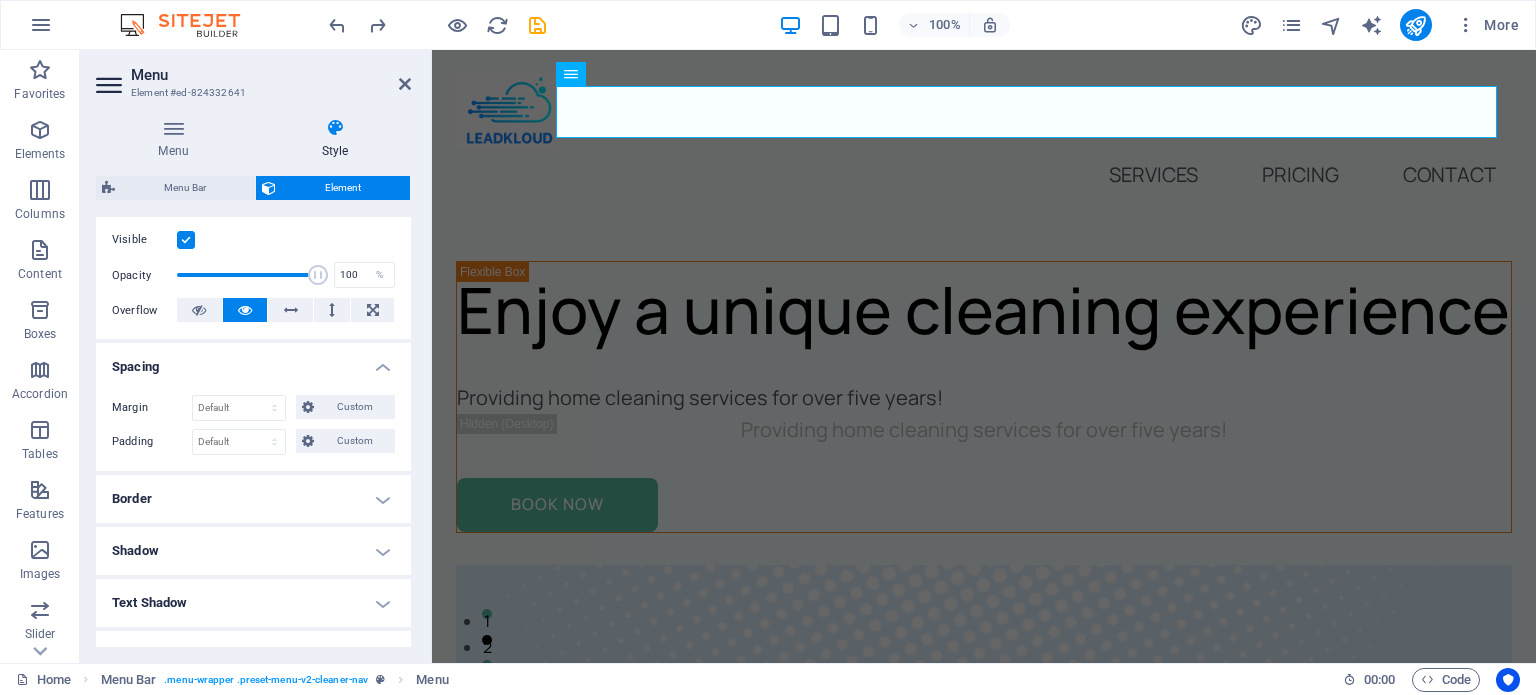 click on "Spacing" at bounding box center [253, 361] 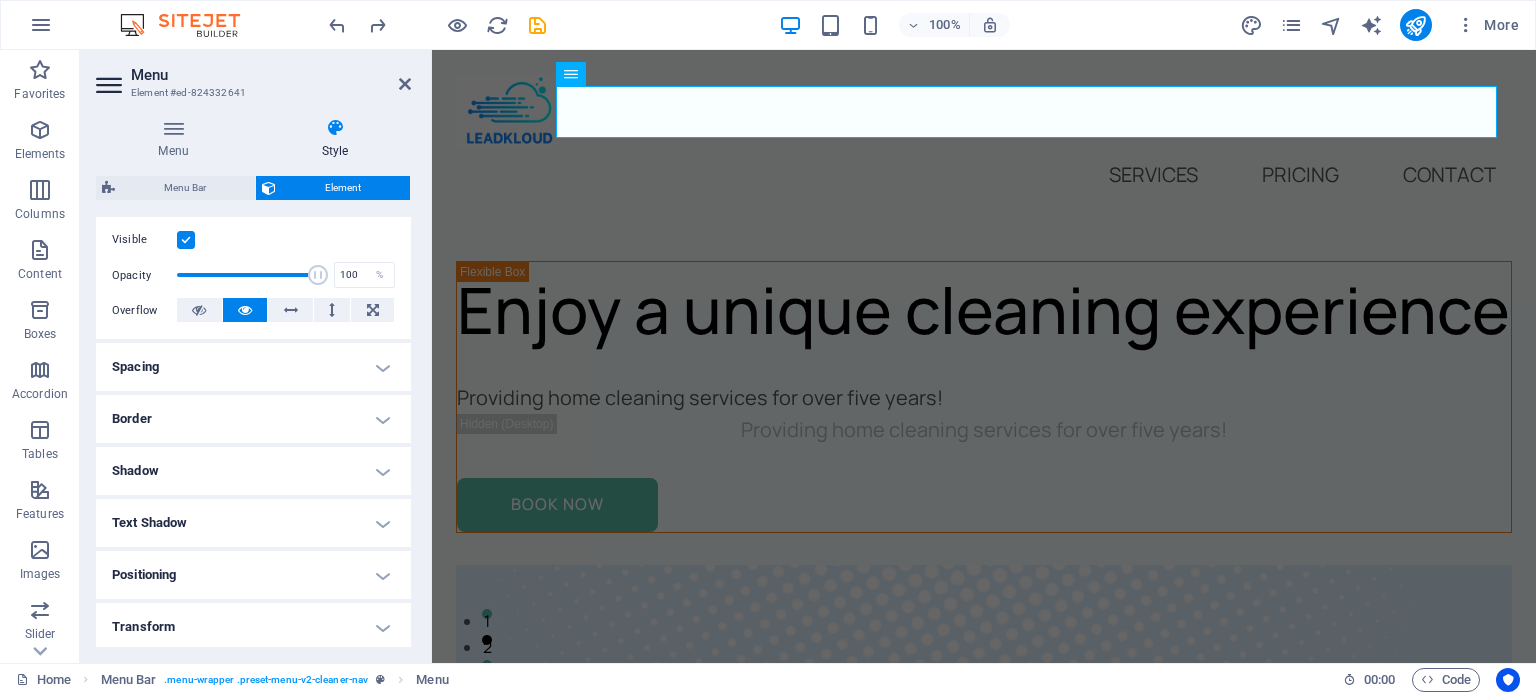 click on "Border" at bounding box center (253, 419) 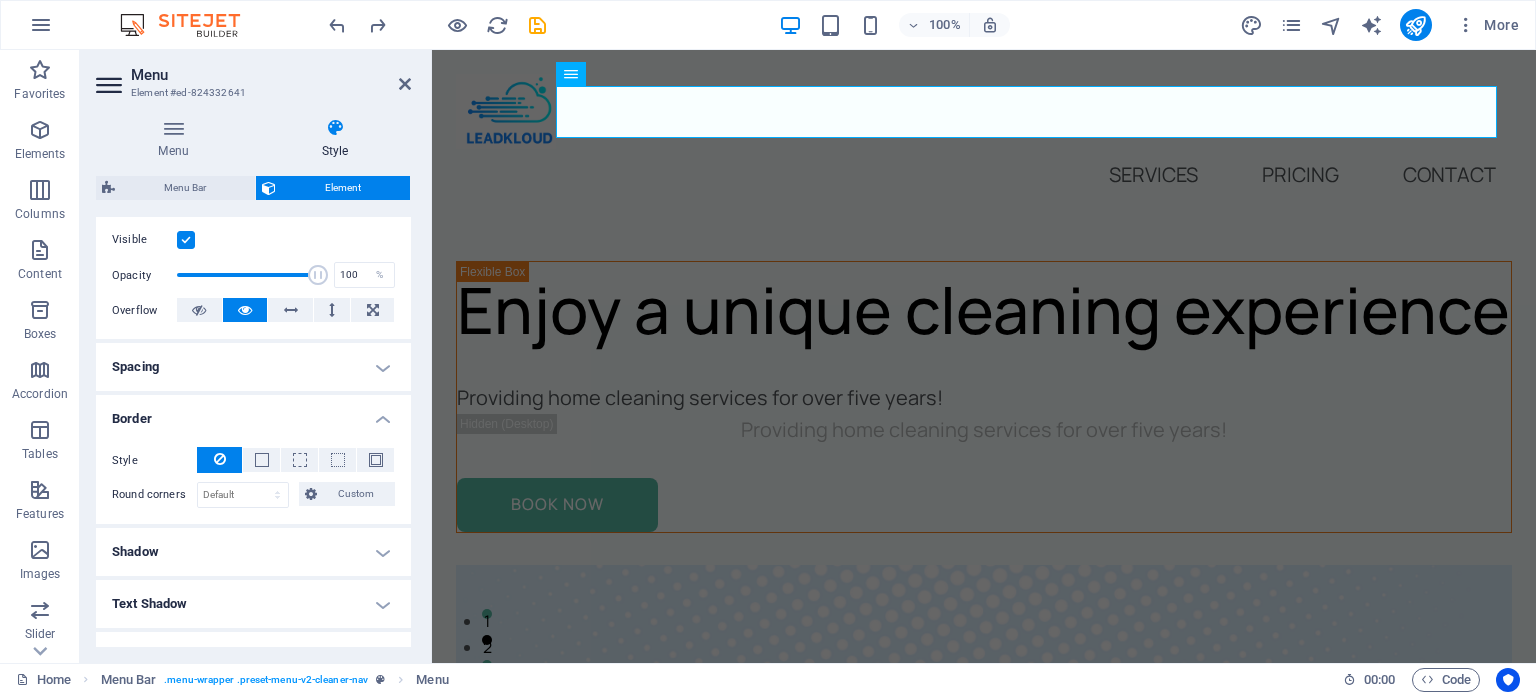 click on "Border" at bounding box center [253, 413] 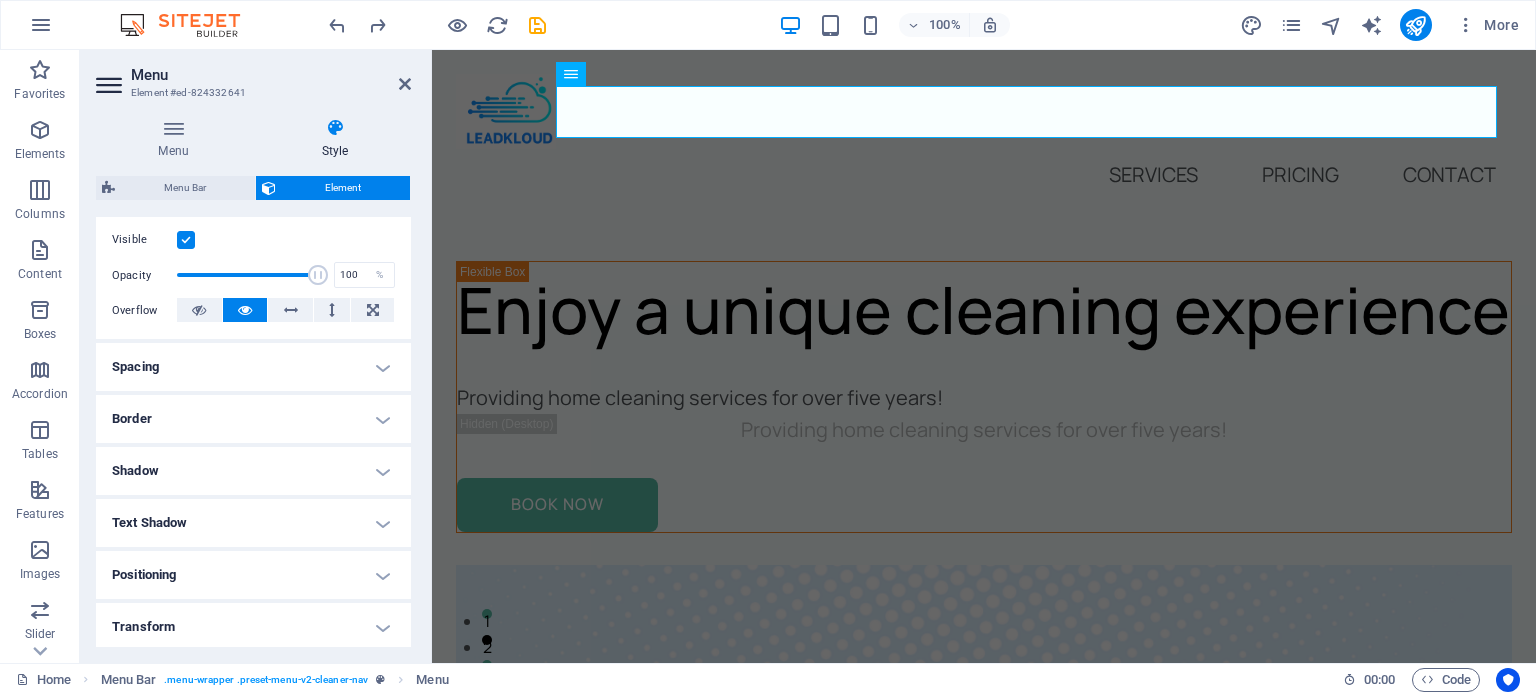 click on "Shadow" at bounding box center [253, 471] 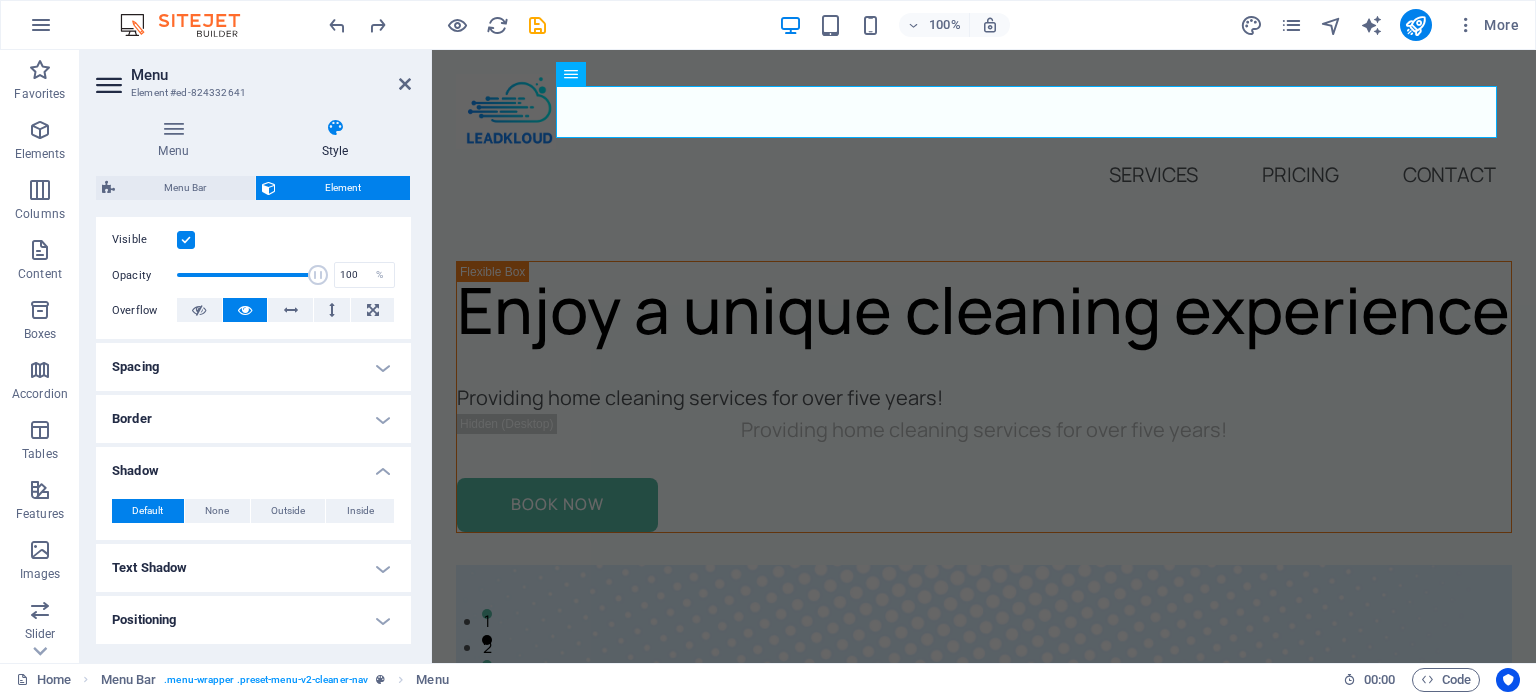 click on "Shadow" at bounding box center [253, 465] 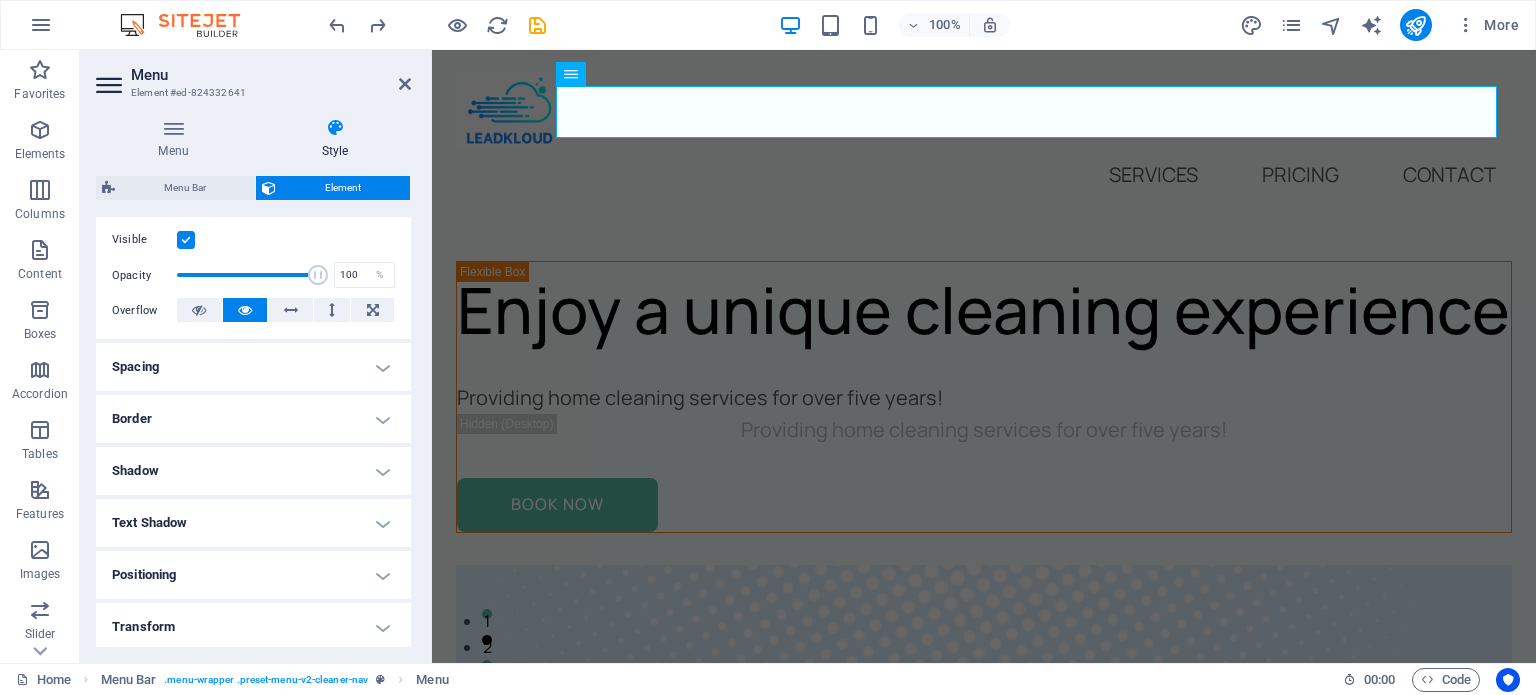 click on "Text Shadow" at bounding box center [253, 523] 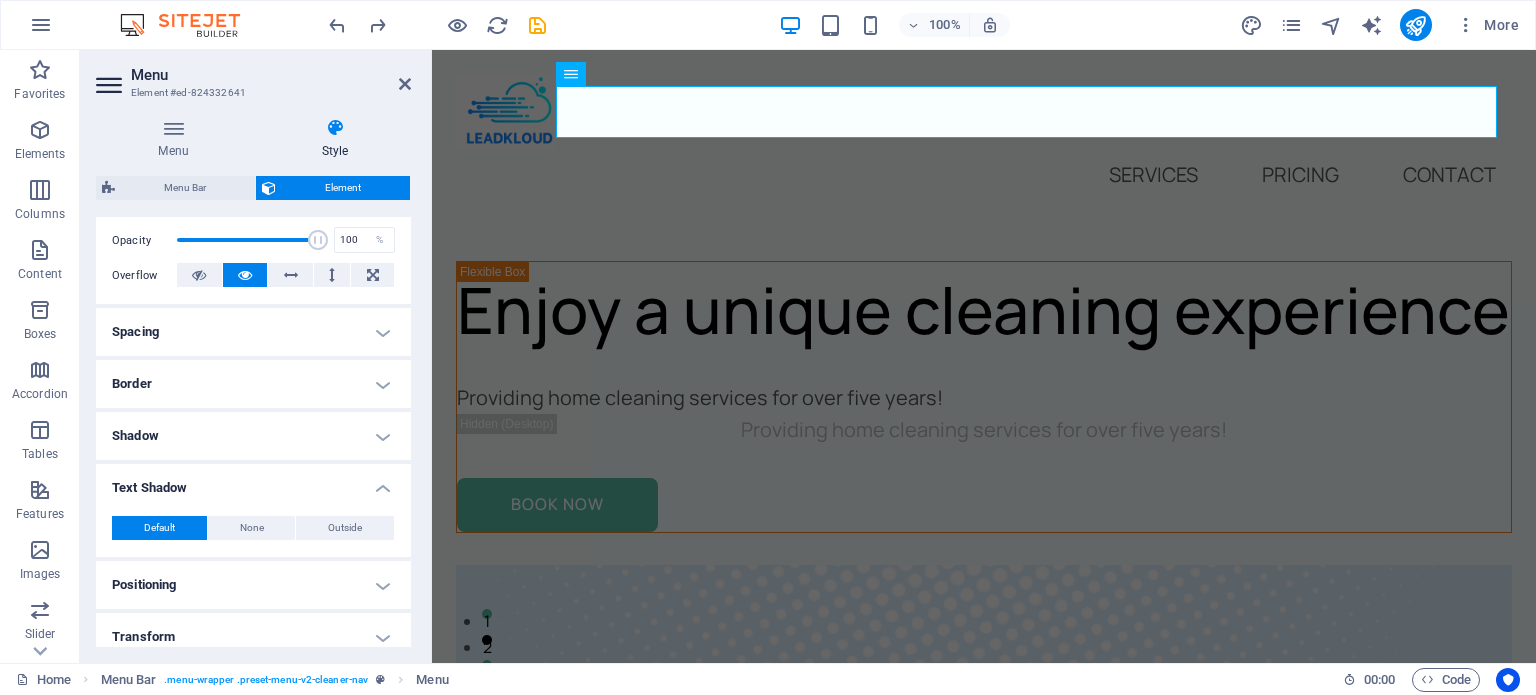 scroll, scrollTop: 295, scrollLeft: 0, axis: vertical 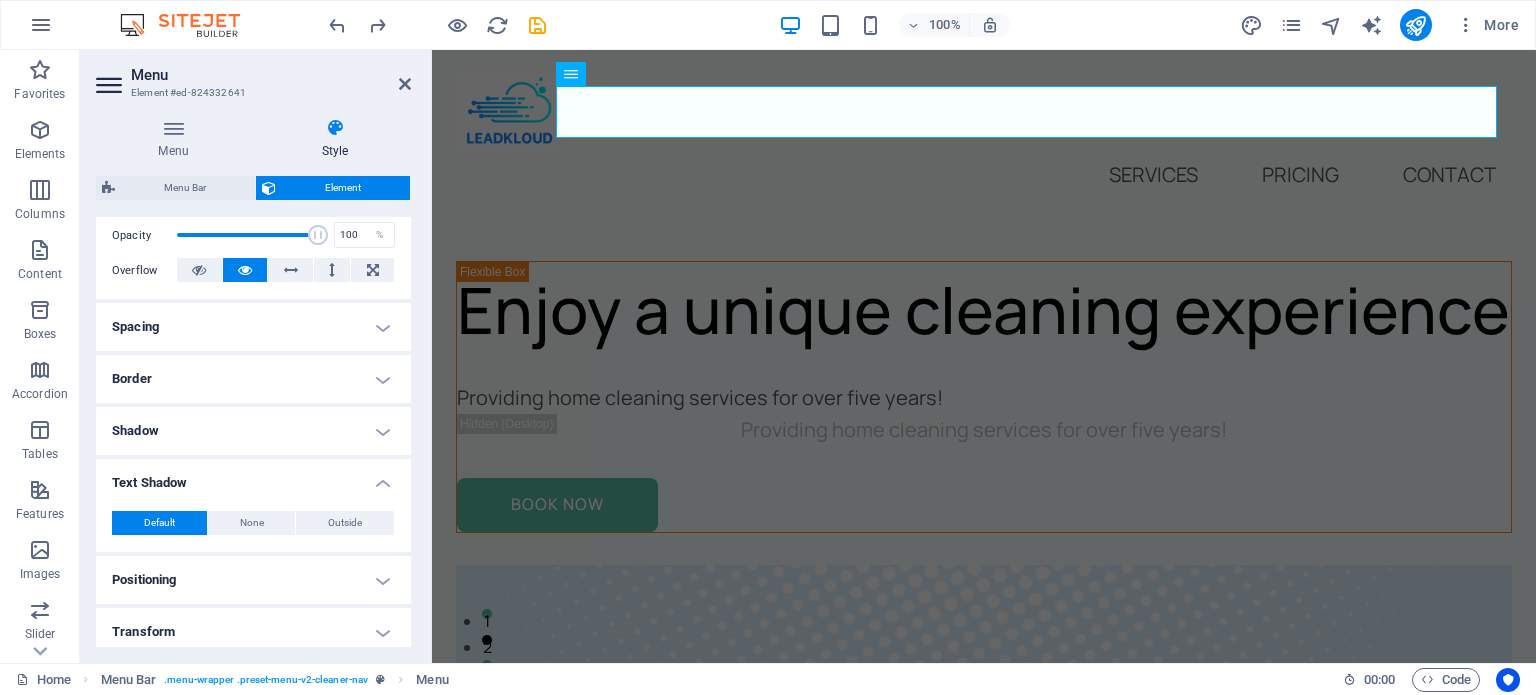 click on "Text Shadow" at bounding box center [253, 477] 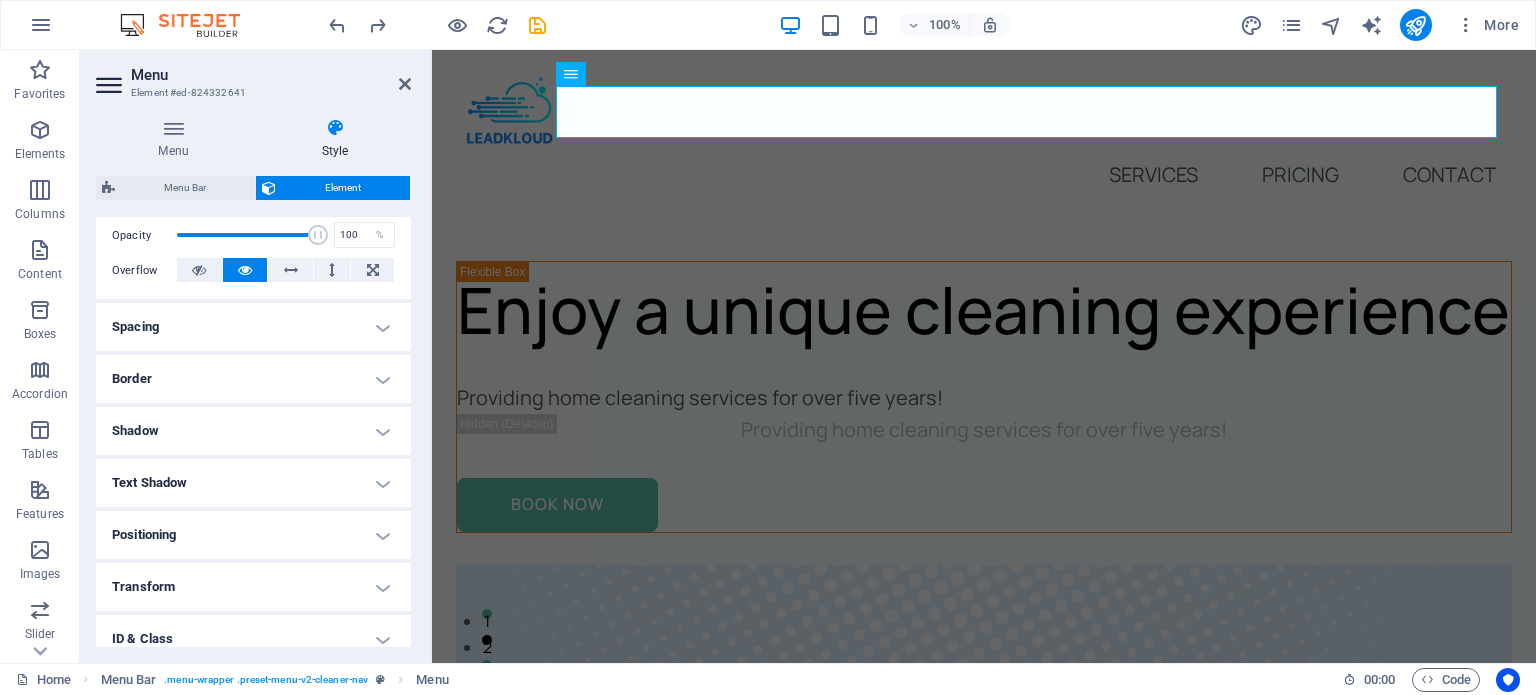 click on "Positioning" at bounding box center [253, 535] 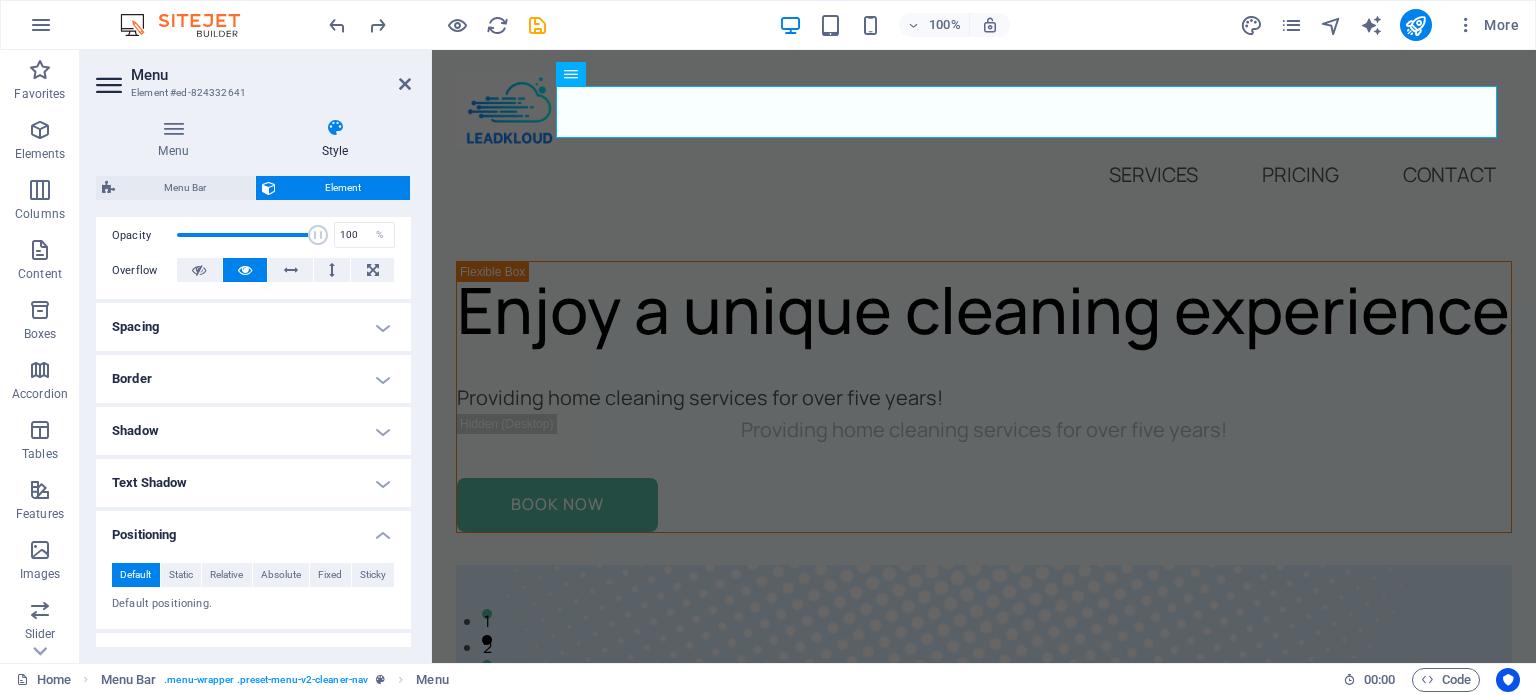click on "Positioning" at bounding box center [253, 529] 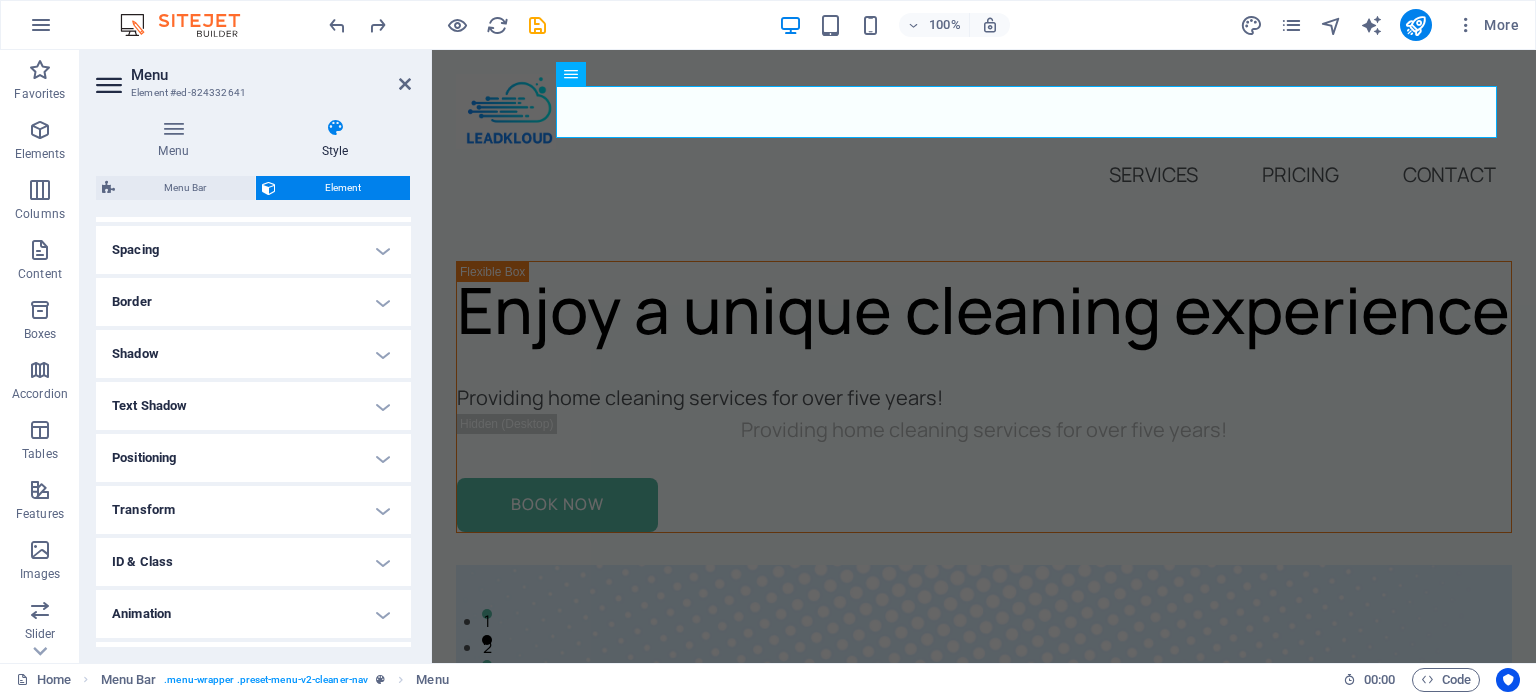 scroll, scrollTop: 408, scrollLeft: 0, axis: vertical 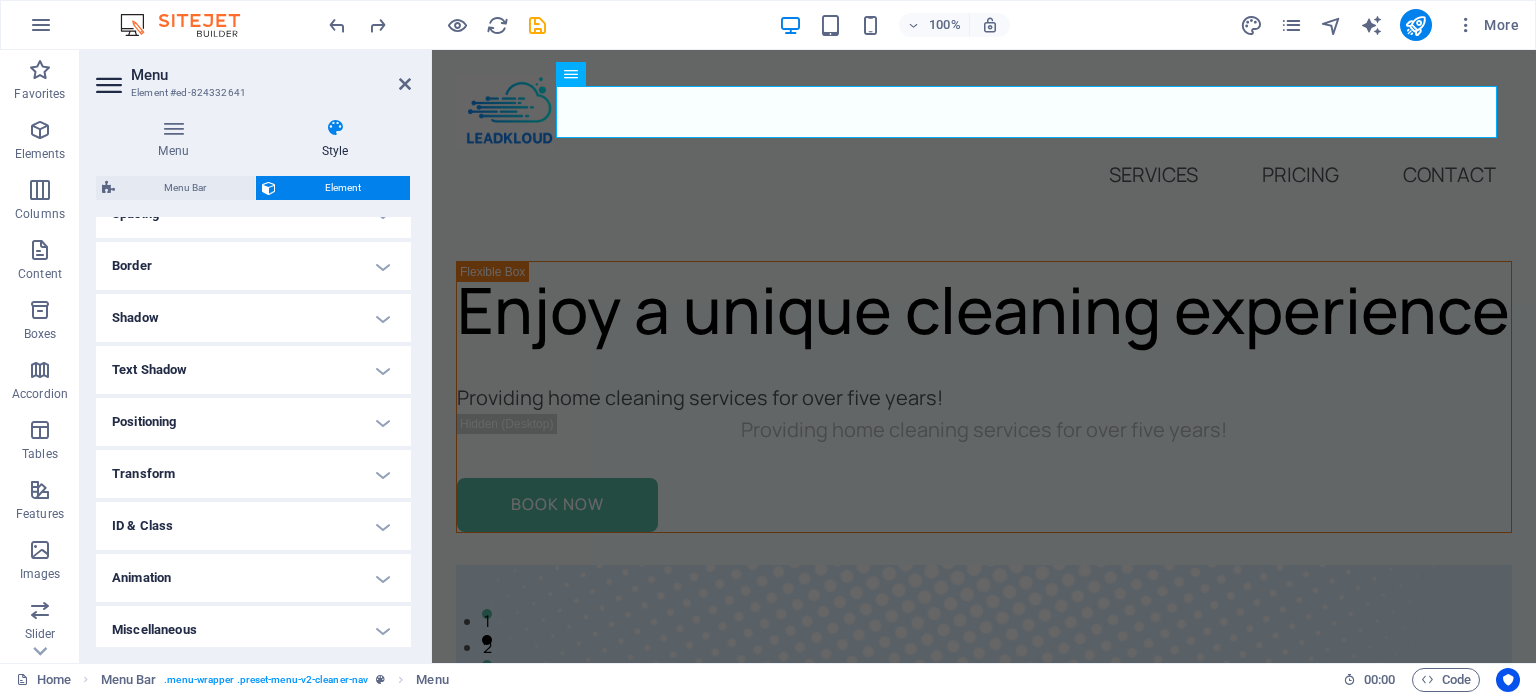 click on "Transform" at bounding box center [253, 474] 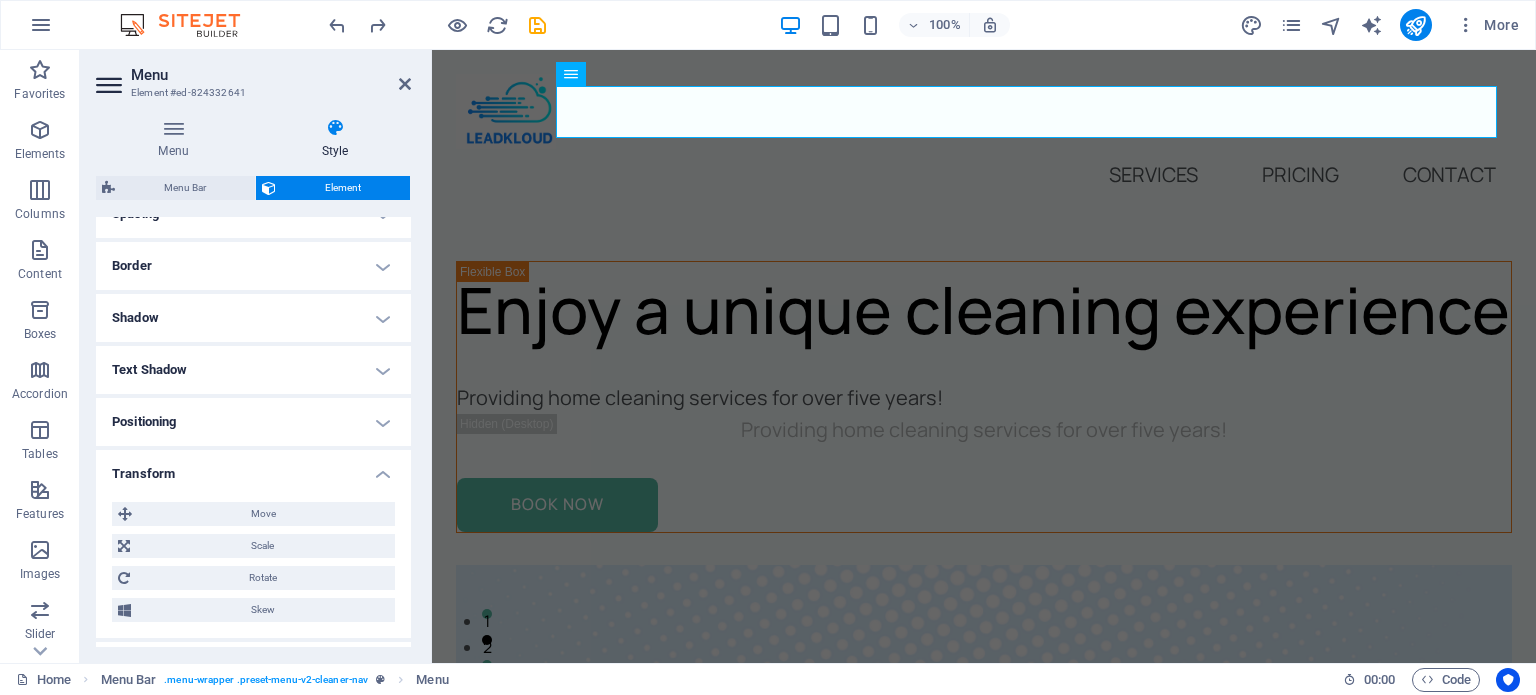 click on "Transform" at bounding box center (253, 468) 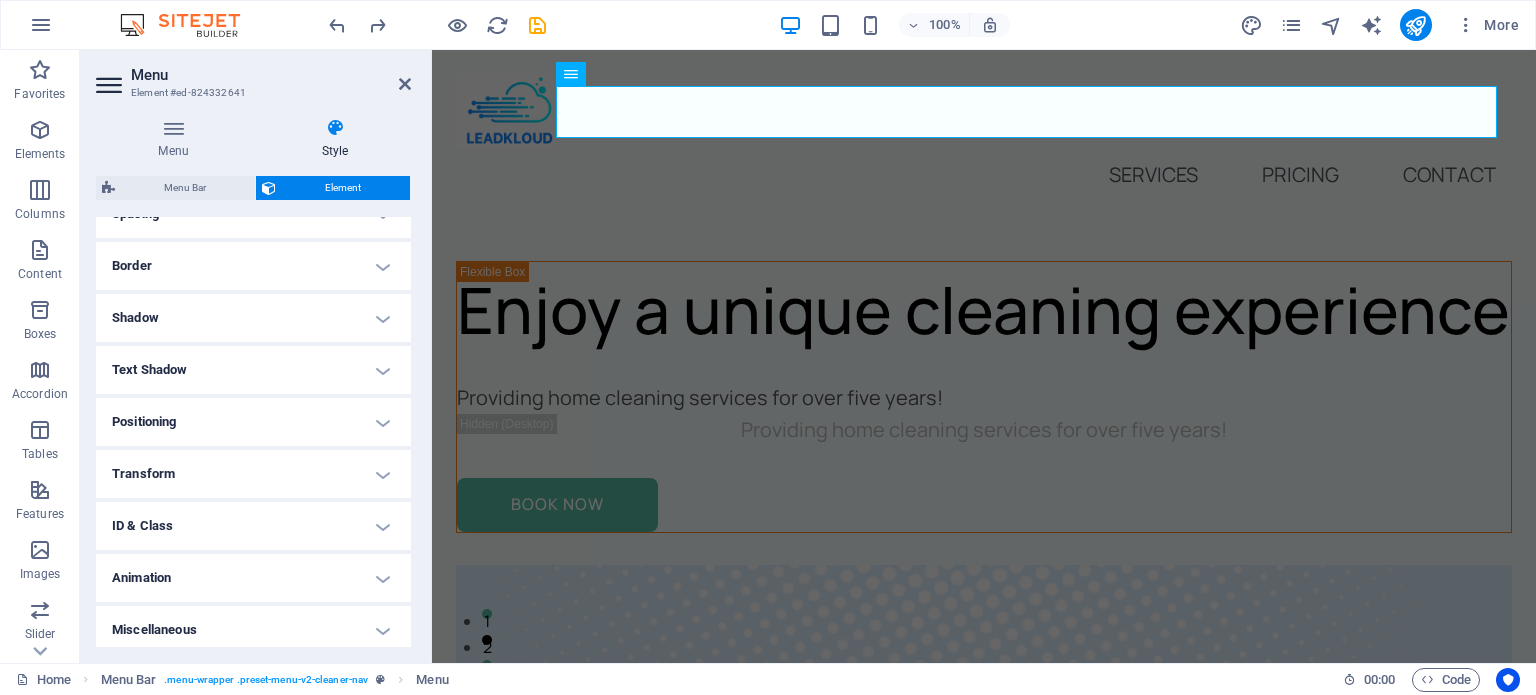 scroll, scrollTop: 414, scrollLeft: 0, axis: vertical 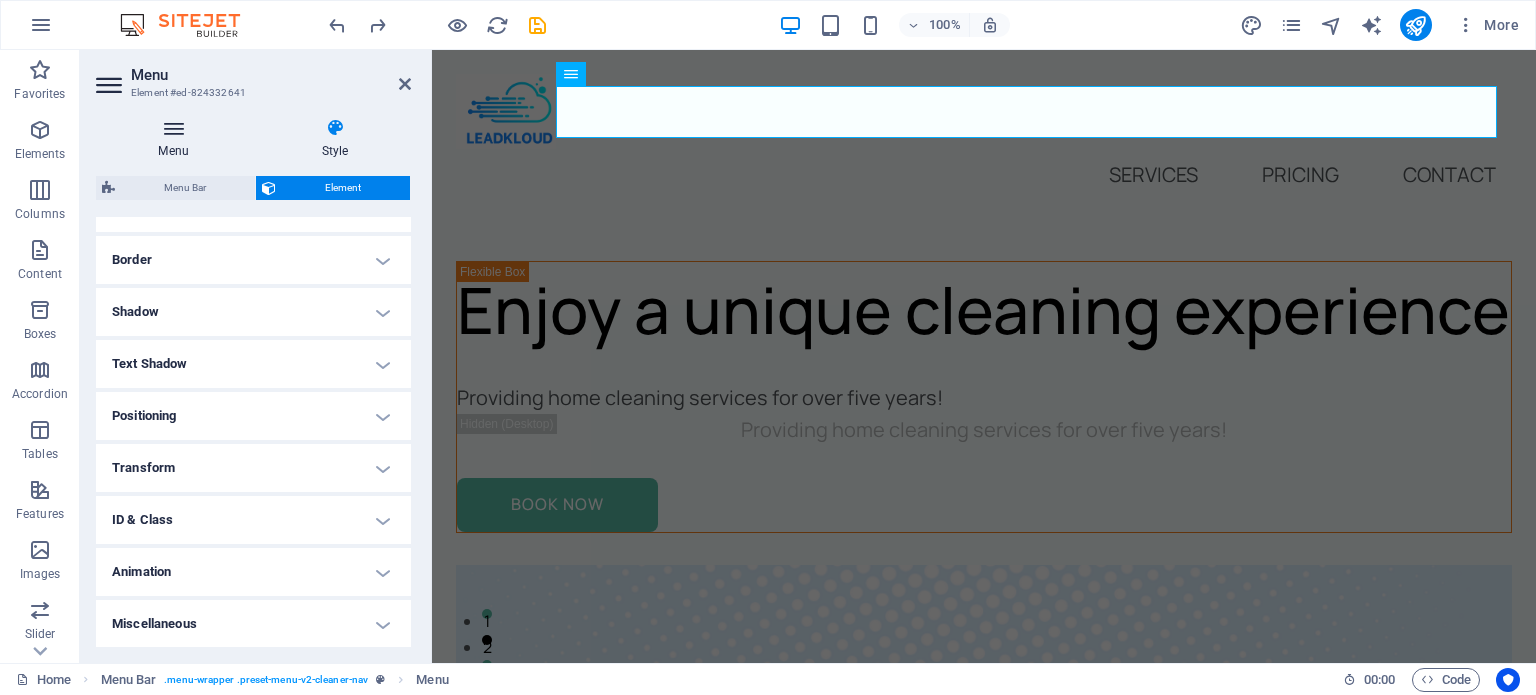 click at bounding box center (173, 128) 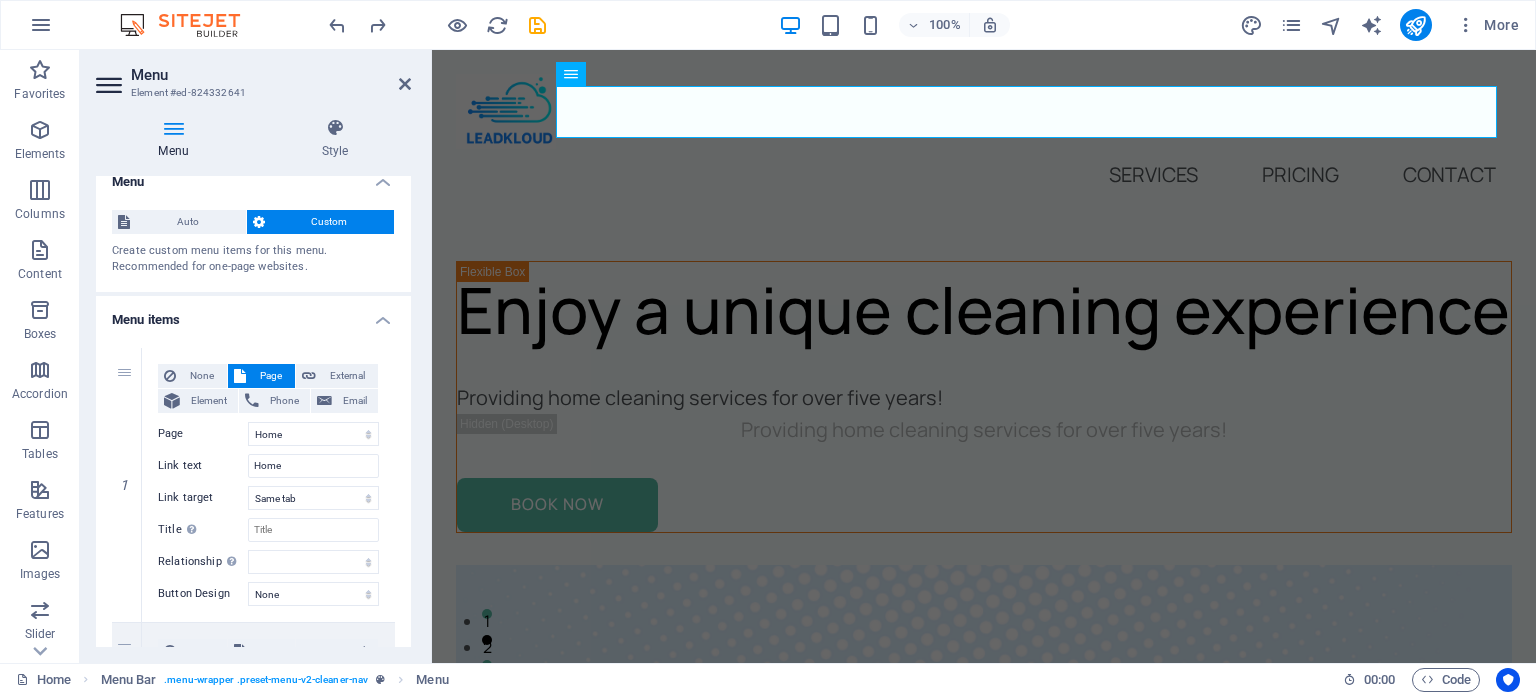 click at bounding box center (111, 85) 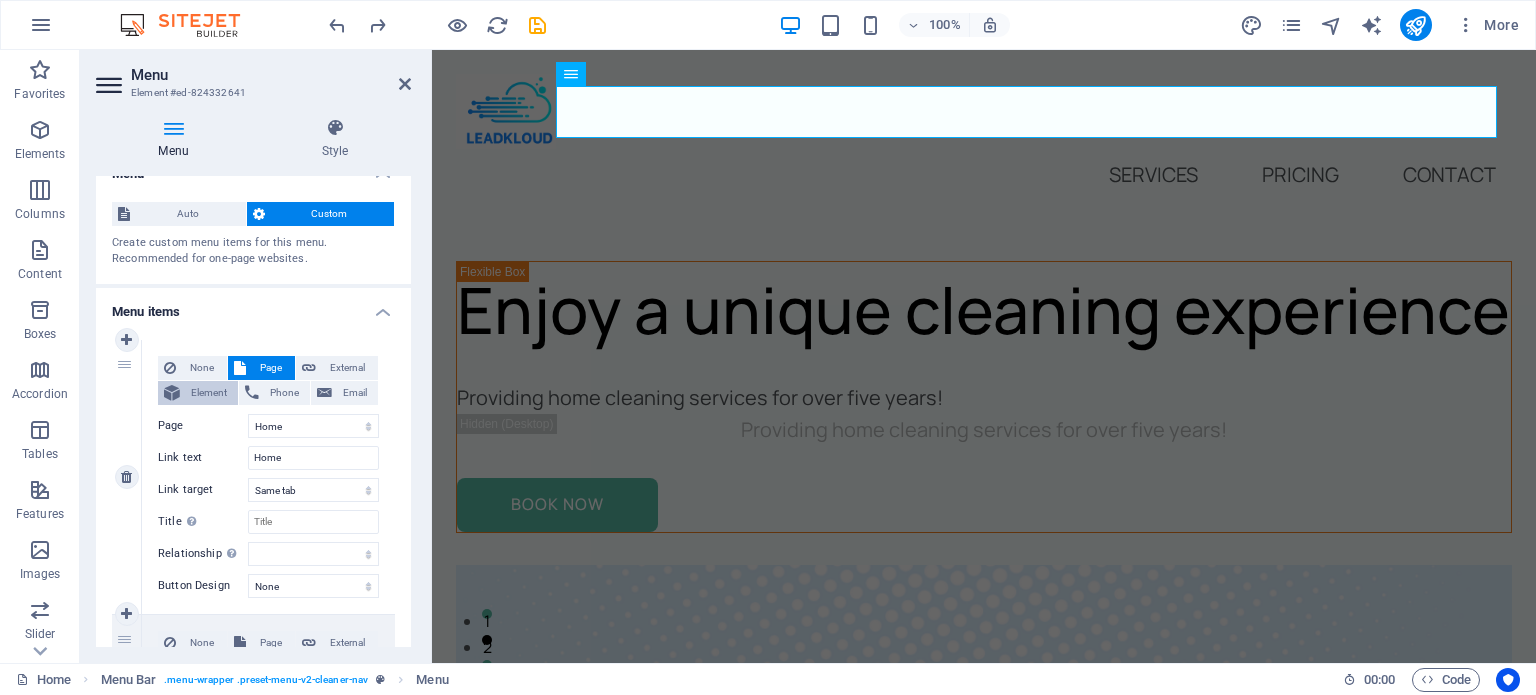 scroll, scrollTop: 0, scrollLeft: 0, axis: both 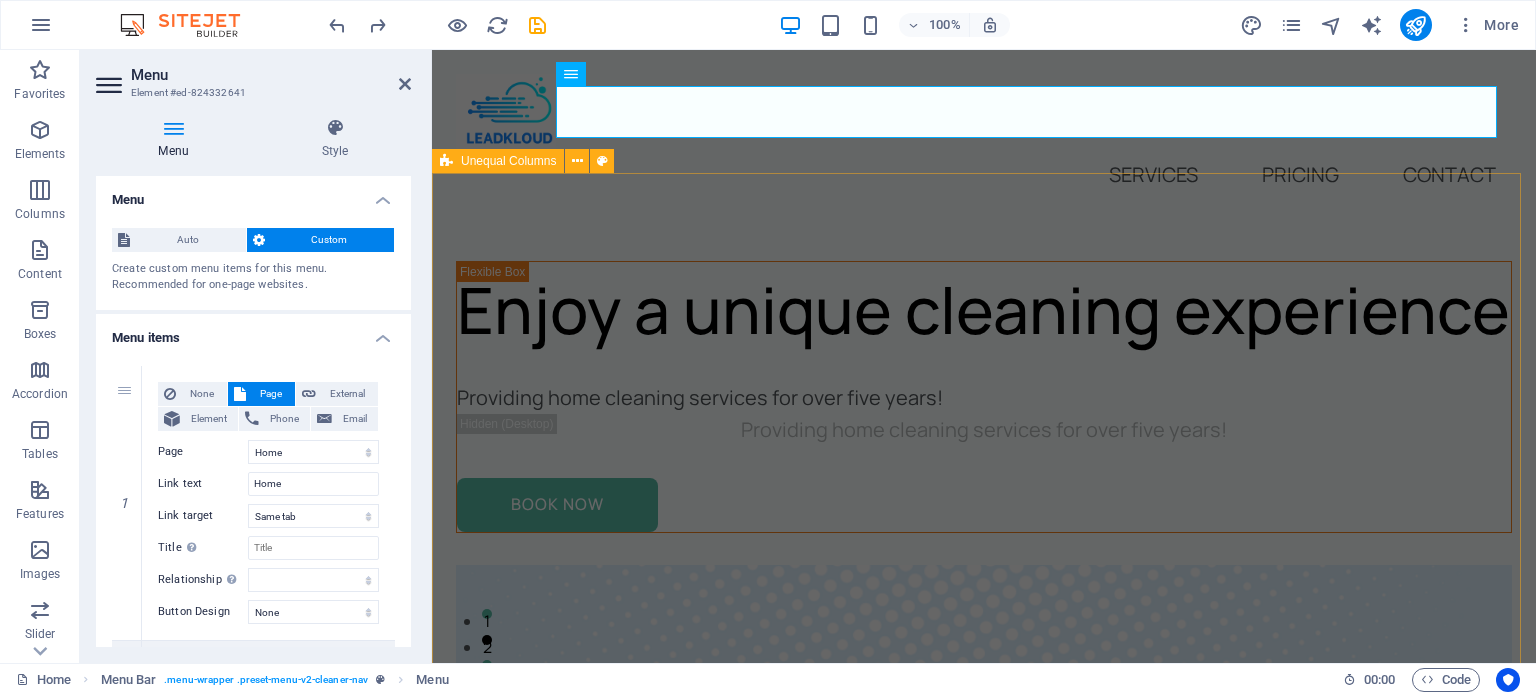 click on "Enjoy a unique cleaning experience Providing home cleaning services for over five years! Providing home cleaning services for over five years! Book Now" at bounding box center [984, 1365] 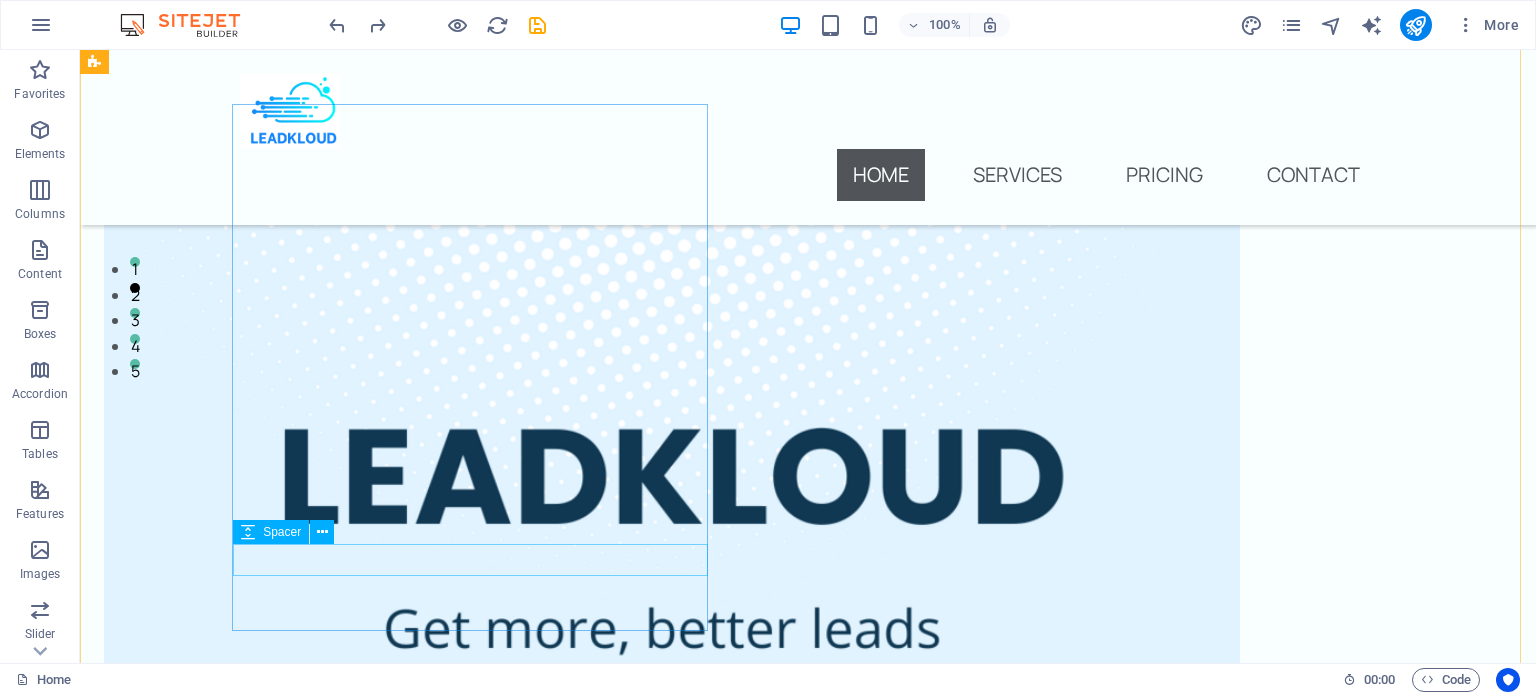 scroll, scrollTop: 348, scrollLeft: 0, axis: vertical 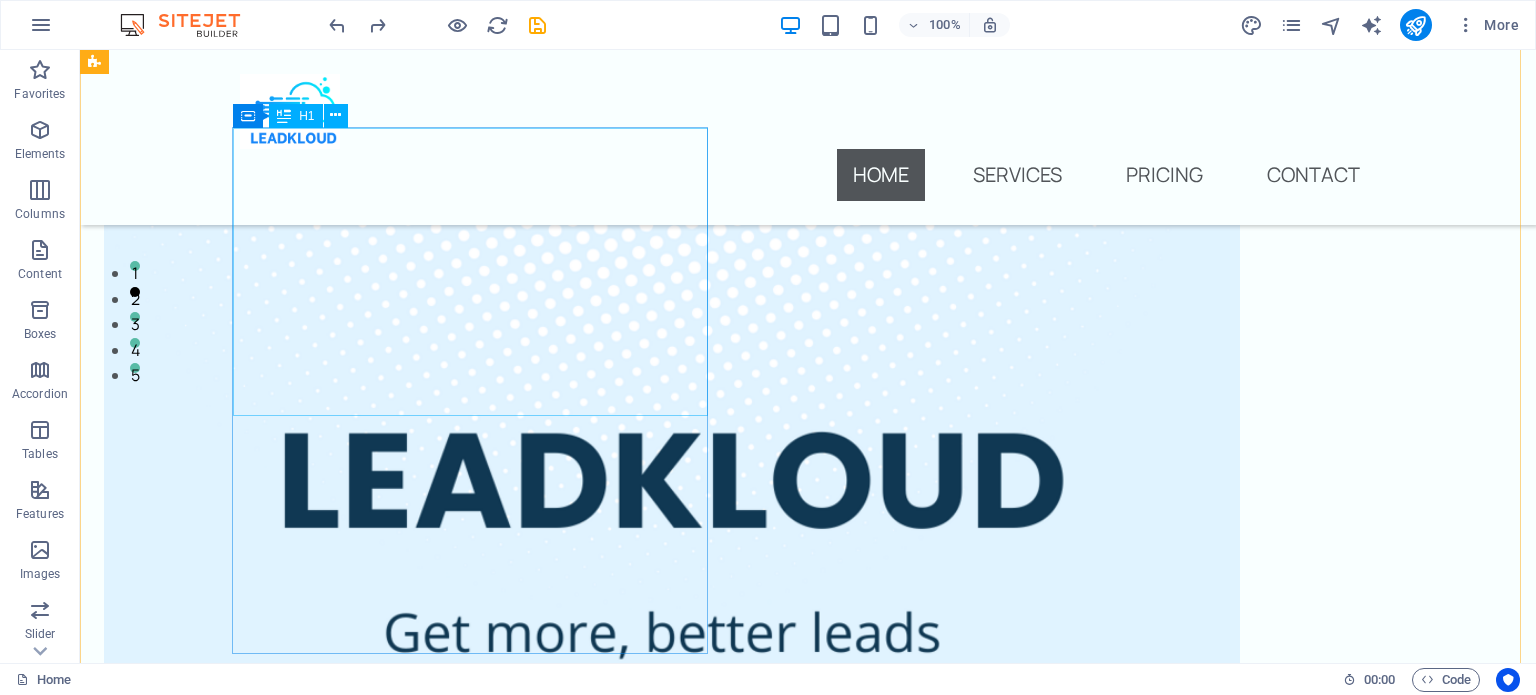 click on "Enjoy a unique cleaning experience" at bounding box center (672, -90) 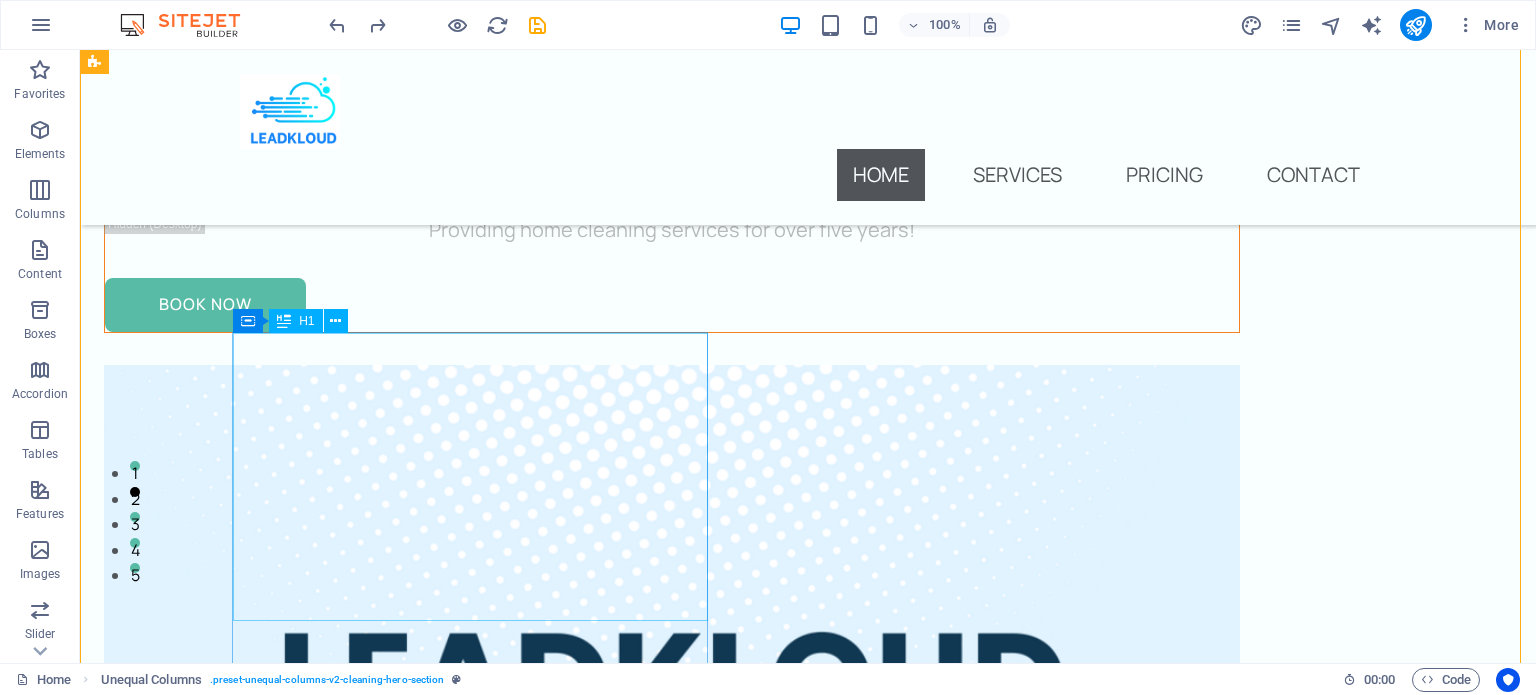 scroll, scrollTop: 139, scrollLeft: 0, axis: vertical 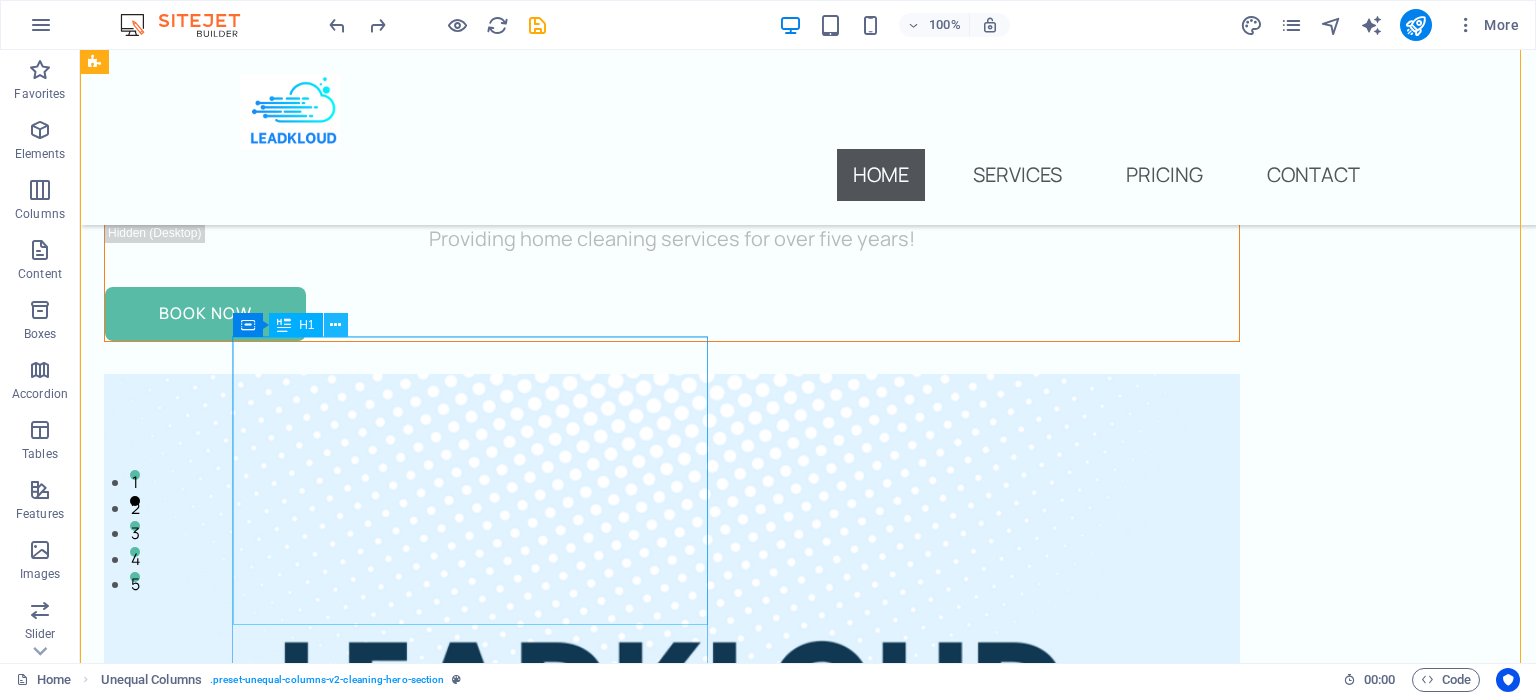 click at bounding box center (335, 325) 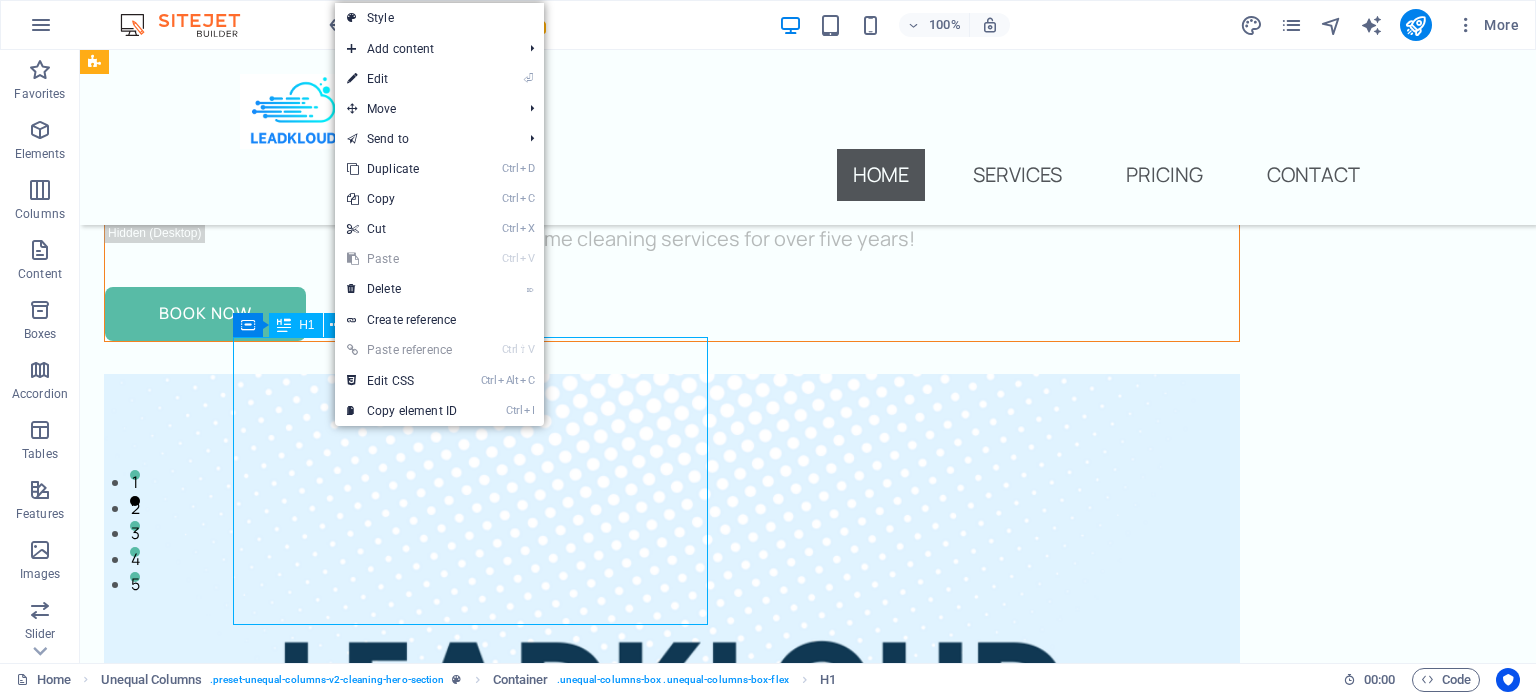 click on "H1" at bounding box center [295, 325] 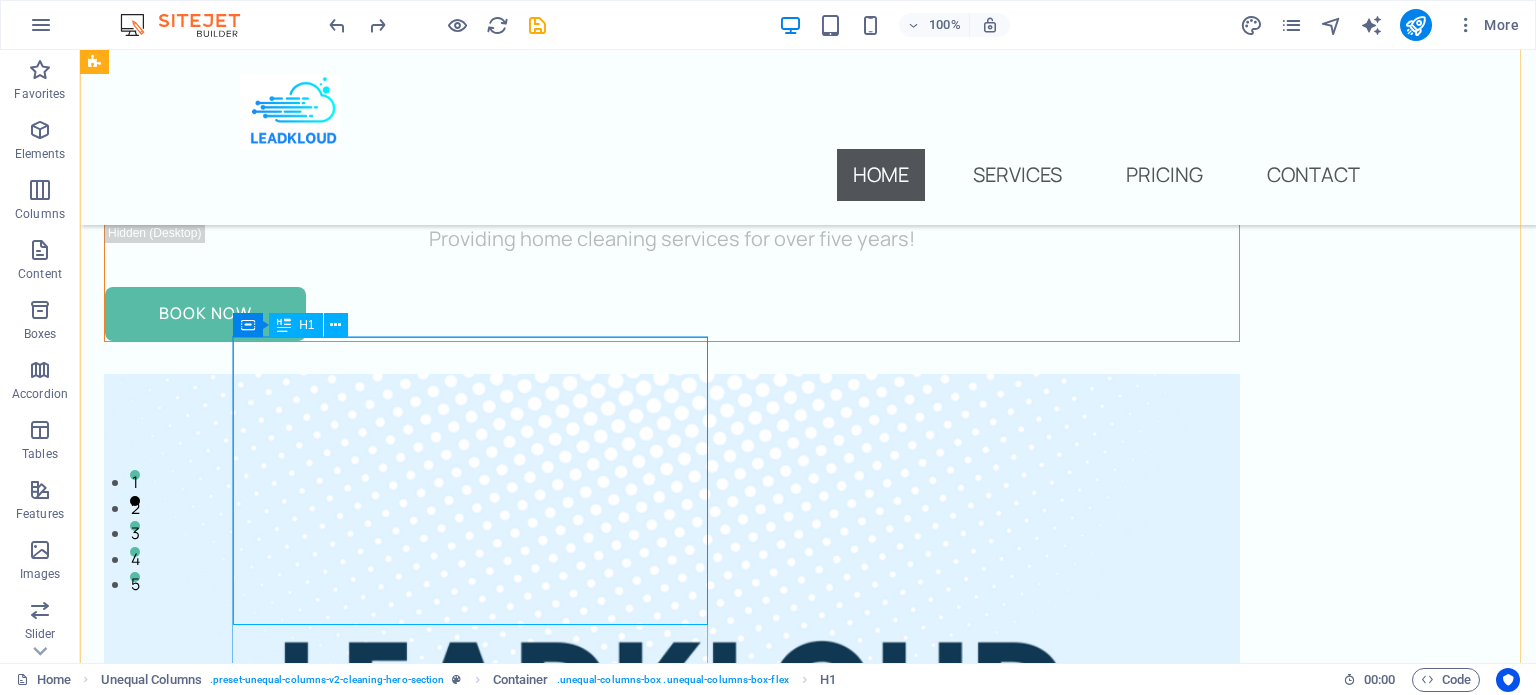 click on "Enjoy a unique cleaning experience" at bounding box center (672, 119) 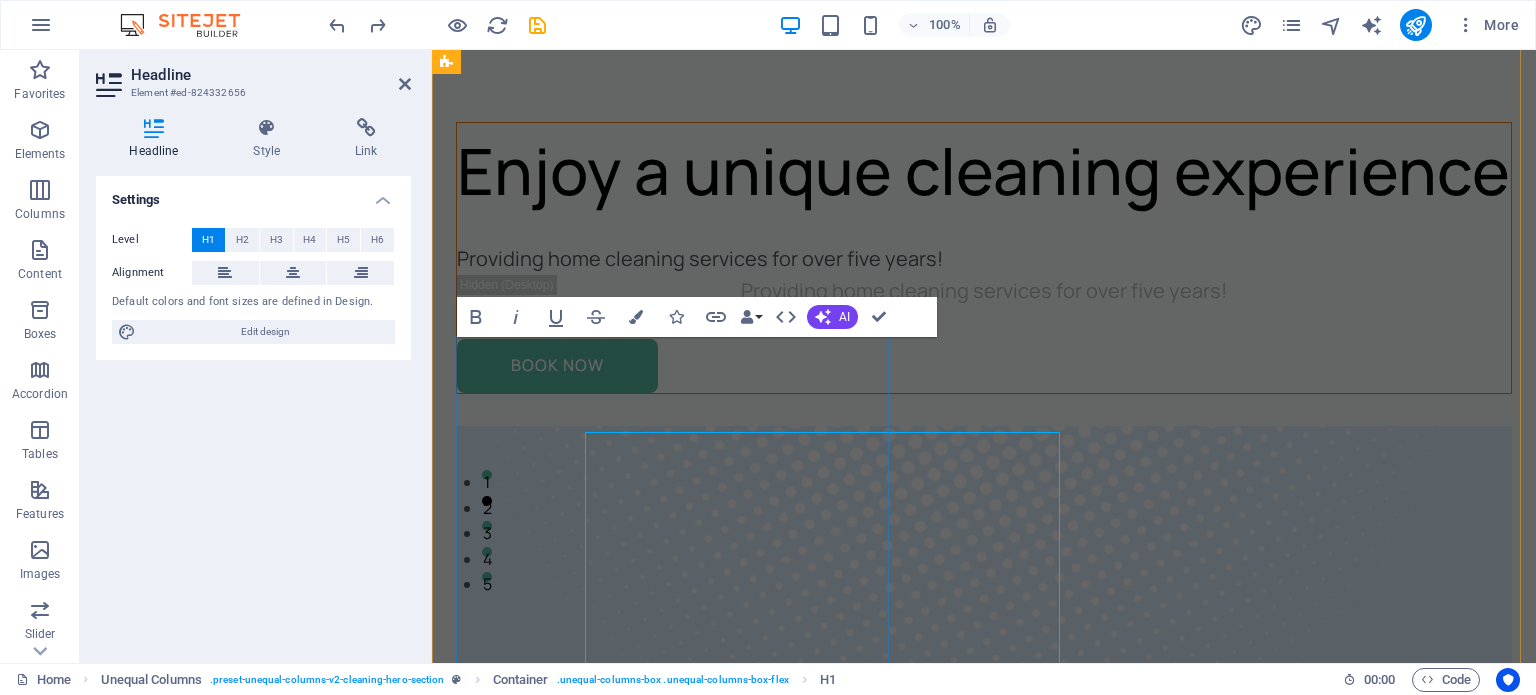 click on "Enjoy a unique cleaning experience Providing home cleaning services for over five years! Providing home cleaning services for over five years! Book Now" at bounding box center [984, 1226] 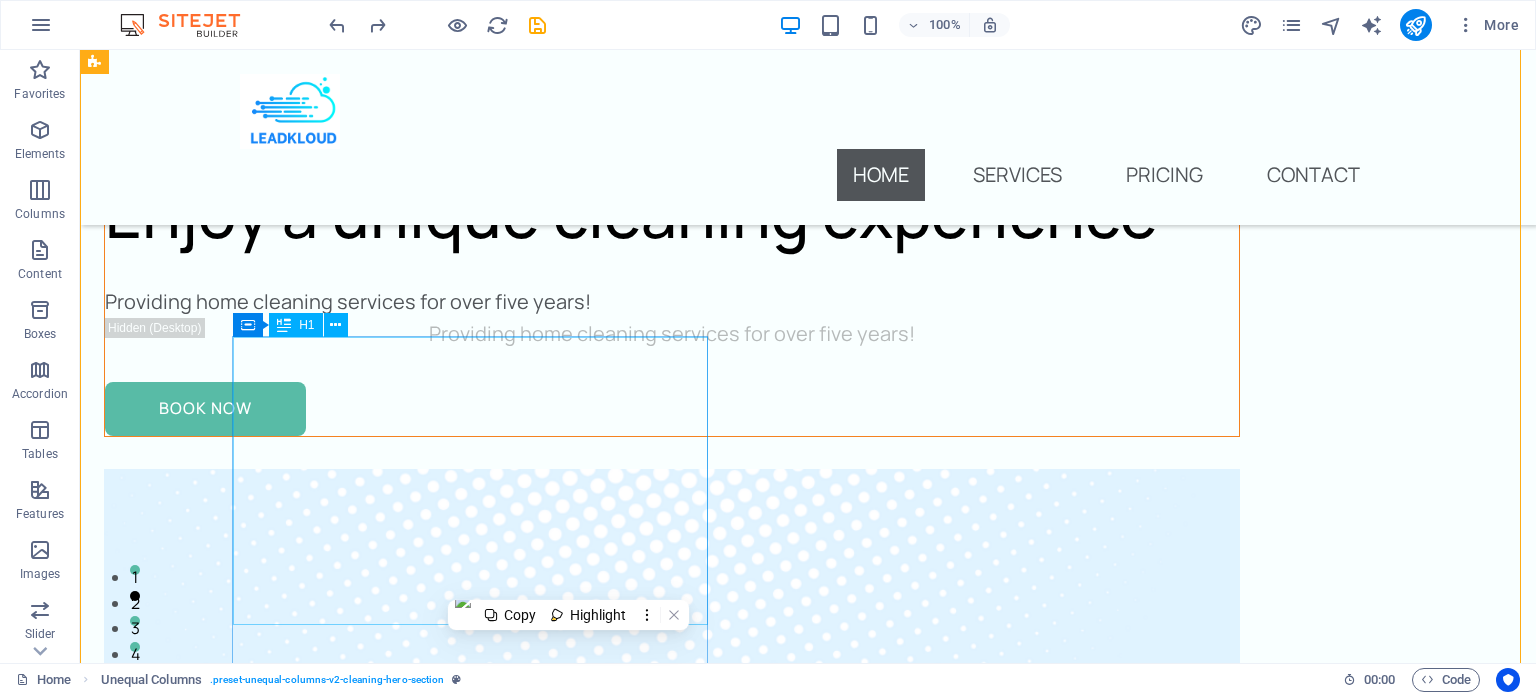 scroll, scrollTop: 139, scrollLeft: 0, axis: vertical 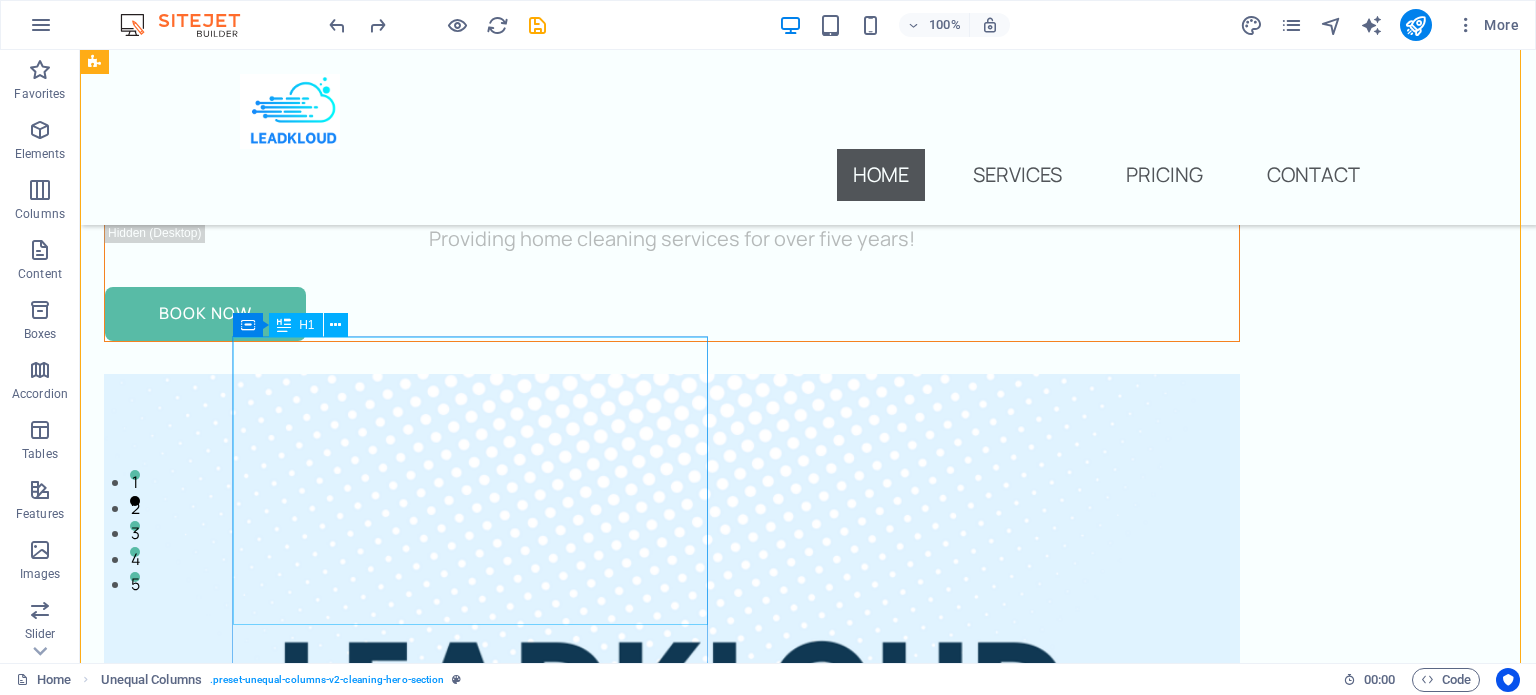click on "Enjoy a unique cleaning experience" at bounding box center (672, 119) 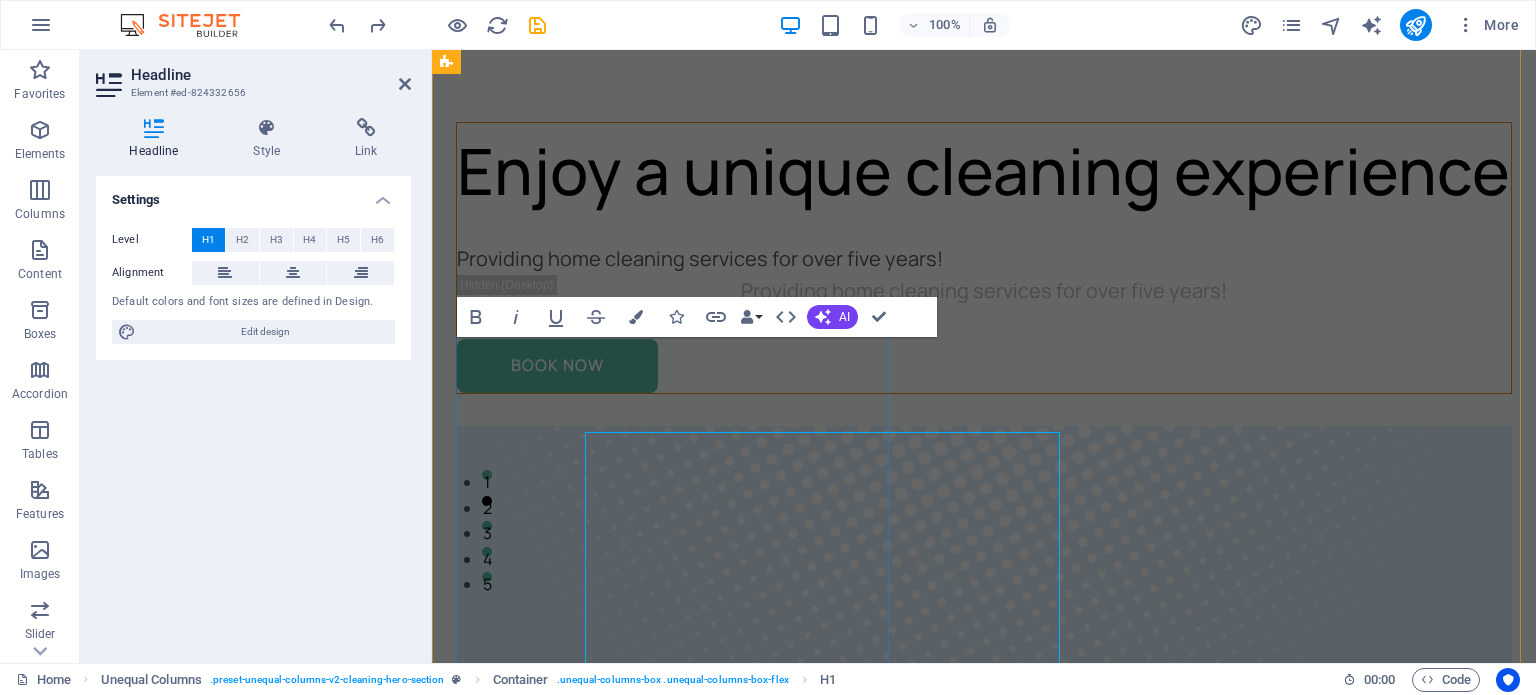 click on "Enjoy a unique cleaning experience Providing home cleaning services for over five years! Providing home cleaning services for over five years! Book Now" at bounding box center [984, 1226] 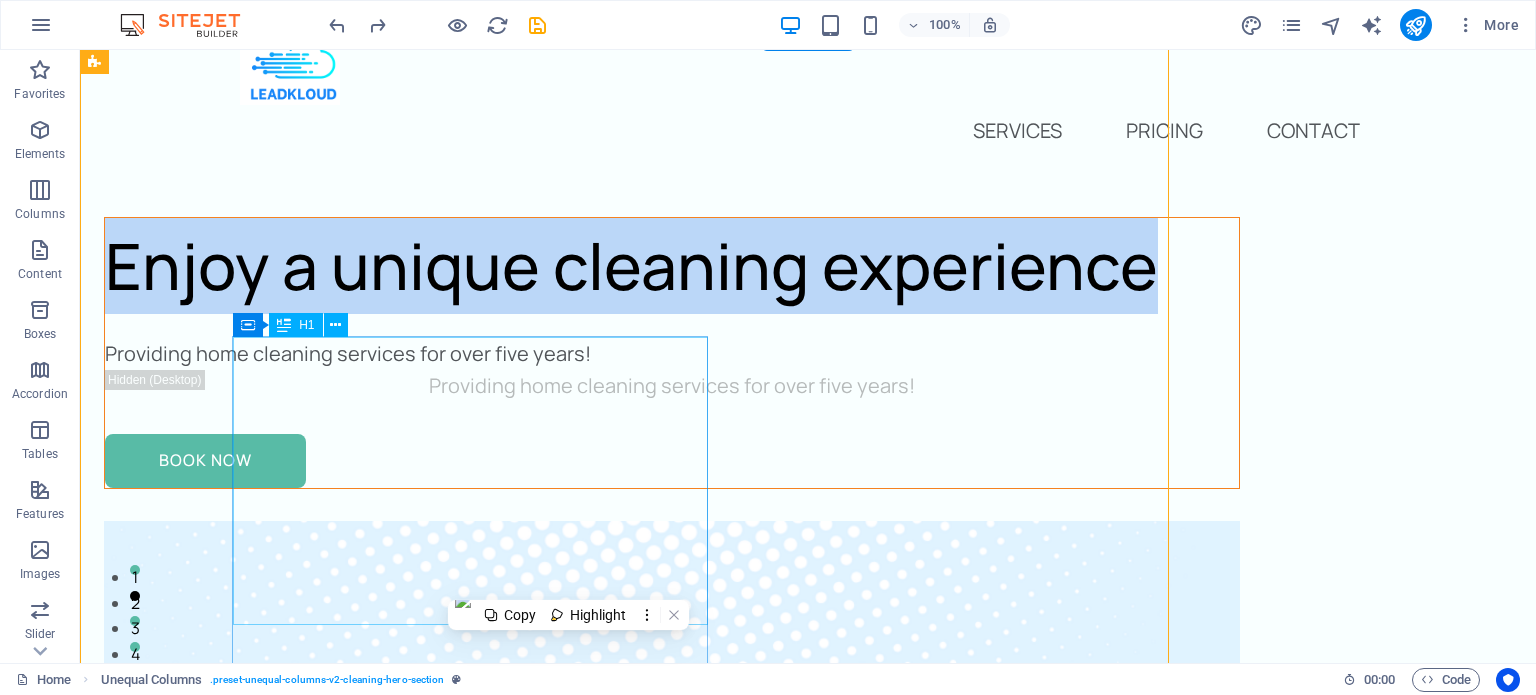 scroll, scrollTop: 139, scrollLeft: 0, axis: vertical 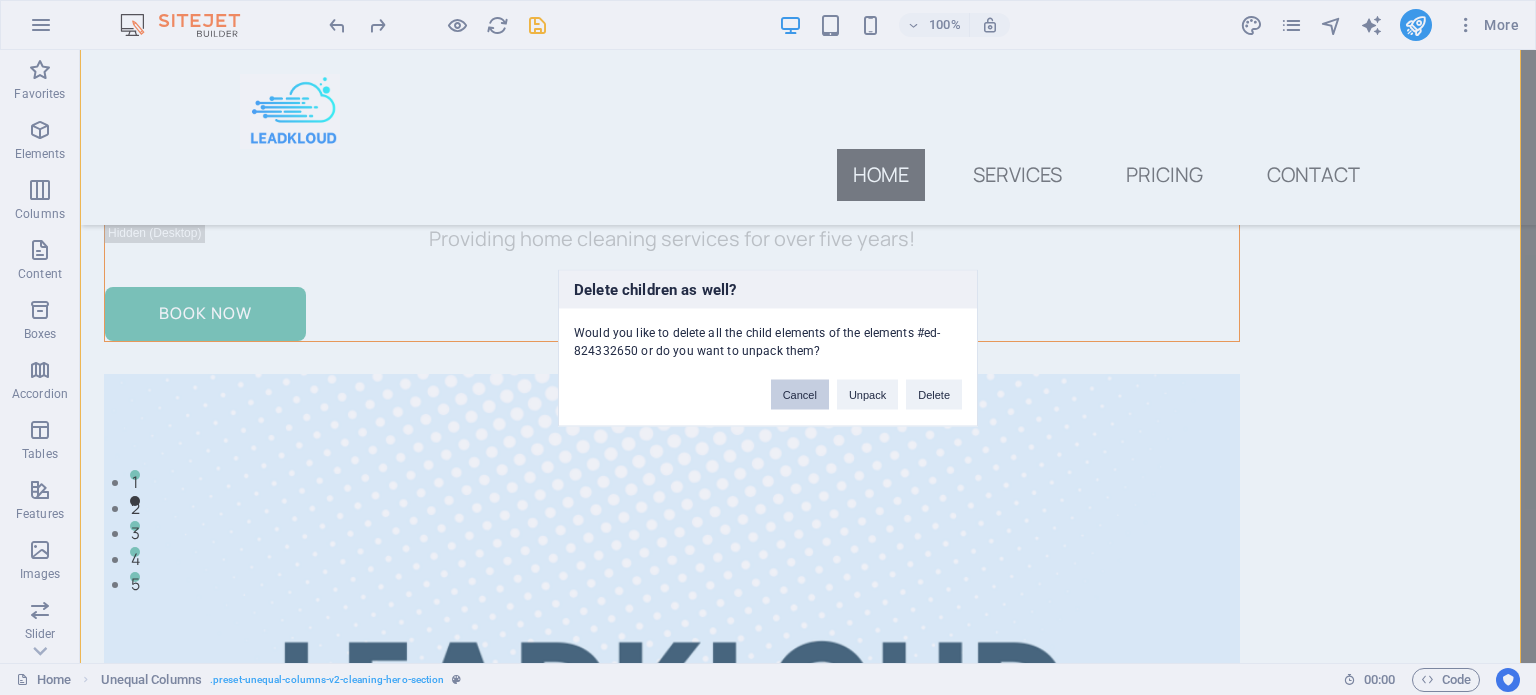 click on "Cancel" at bounding box center (800, 394) 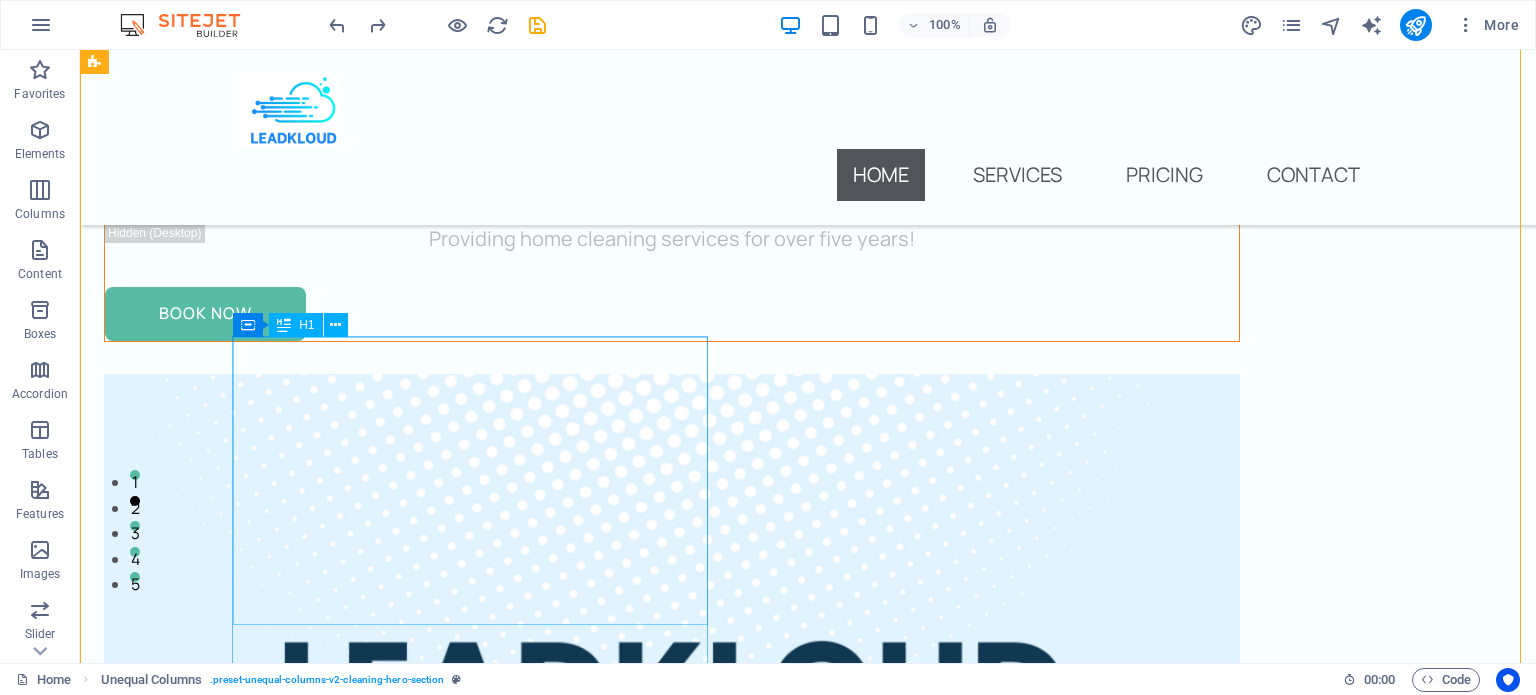 click on "Enjoy a unique cleaning experience" at bounding box center (672, 119) 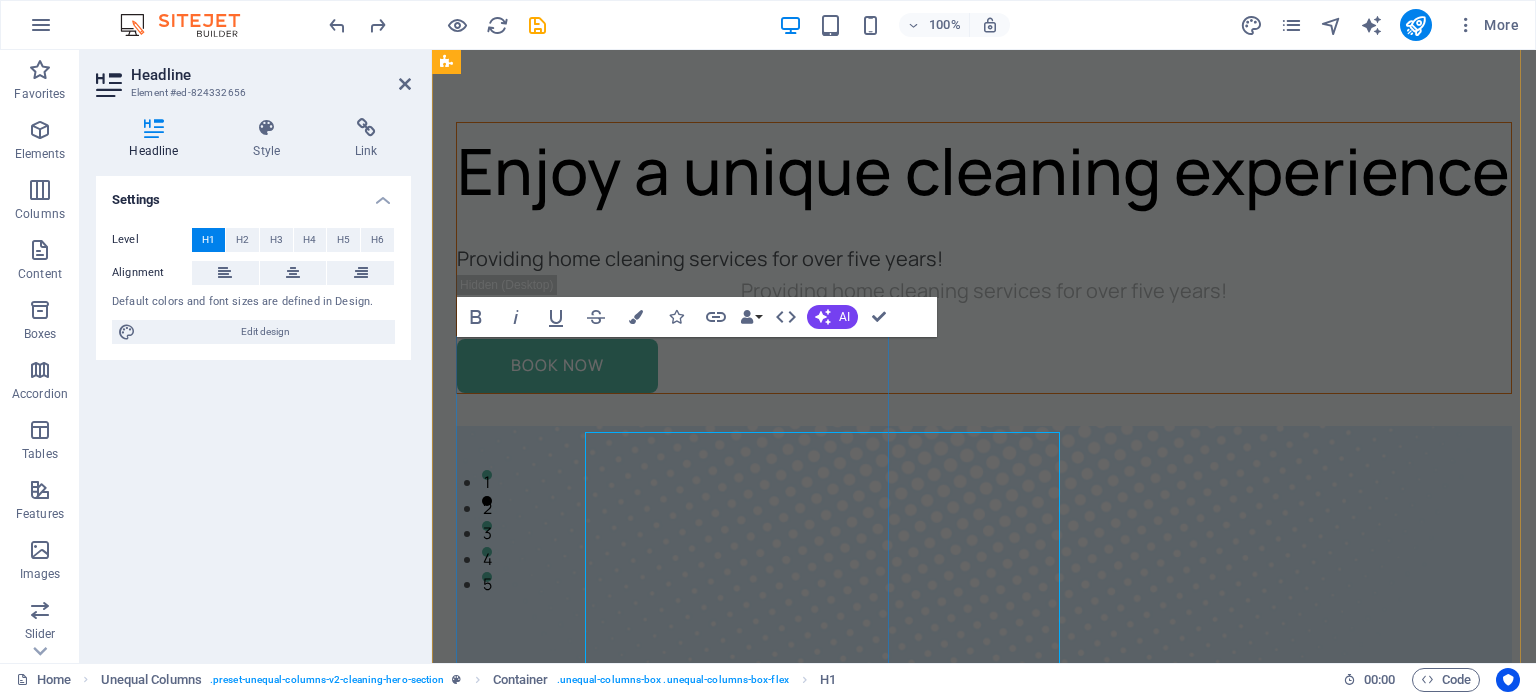click on "Enjoy a unique cleaning experience Providing home cleaning services for over five years! Providing home cleaning services for over five years! Book Now" at bounding box center (984, 1226) 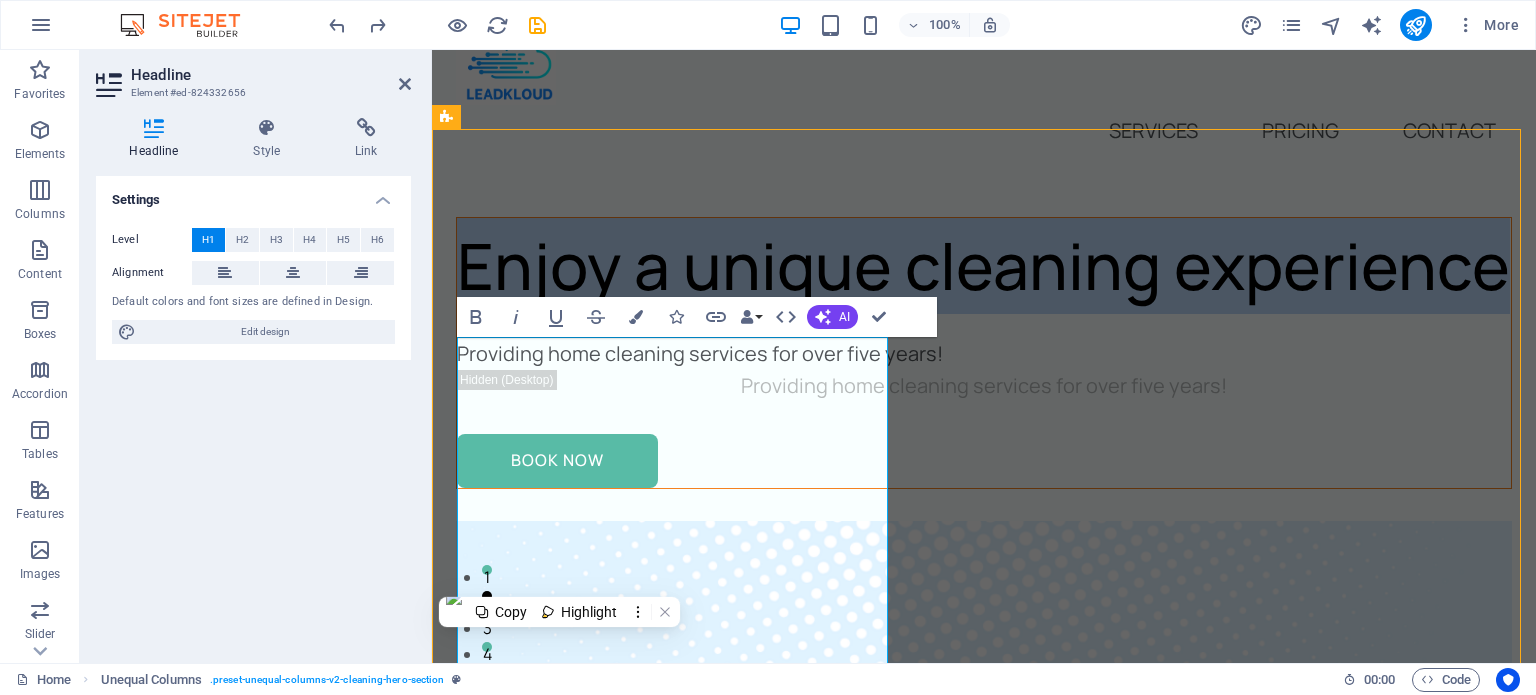 scroll, scrollTop: 139, scrollLeft: 0, axis: vertical 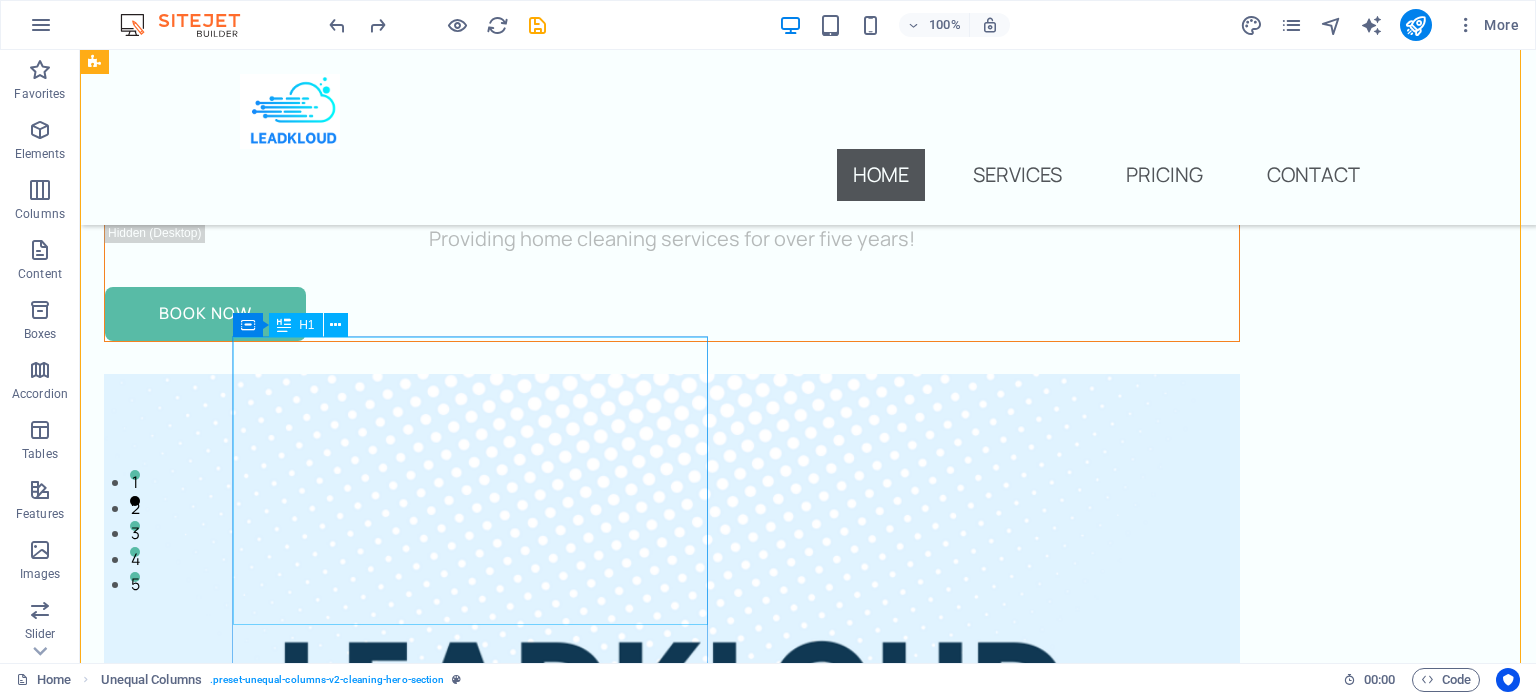 click on "Enjoy a unique cleaning experience" at bounding box center [672, 119] 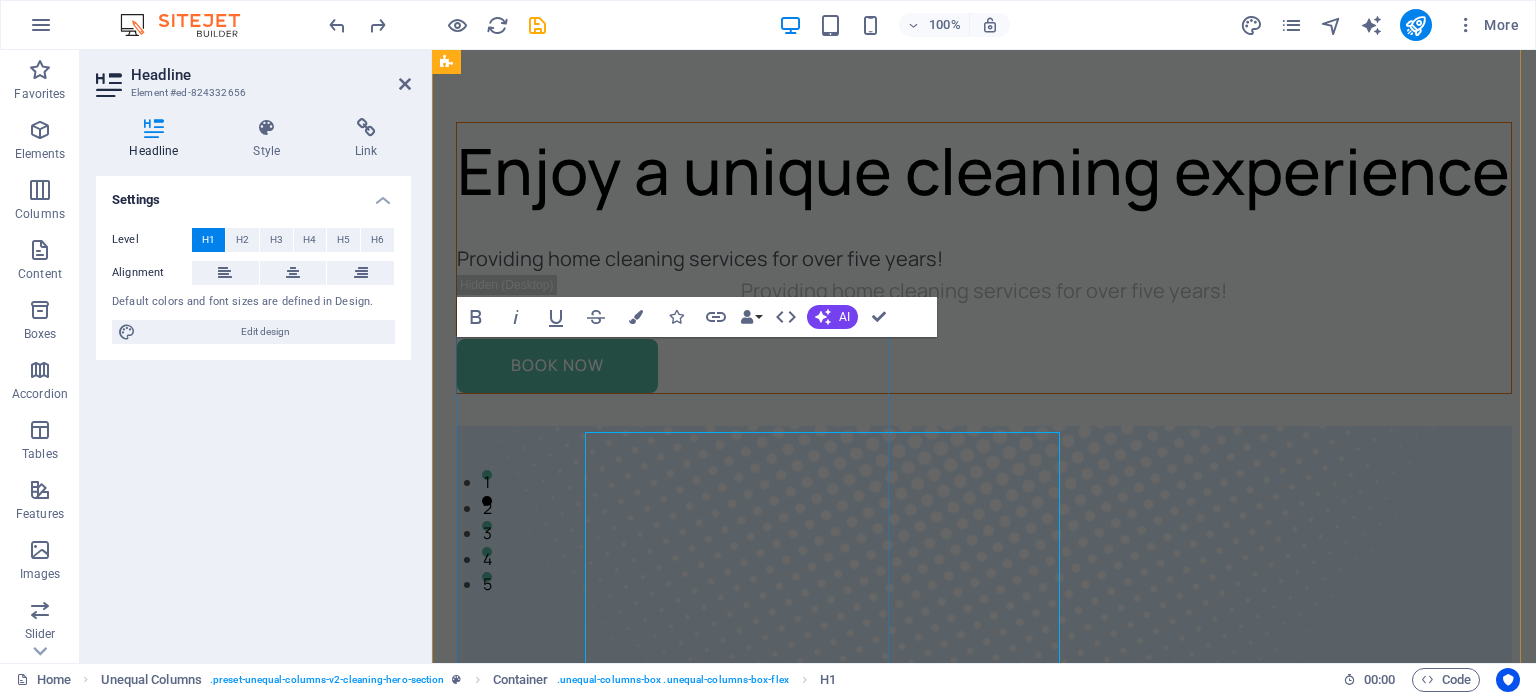scroll, scrollTop: 44, scrollLeft: 0, axis: vertical 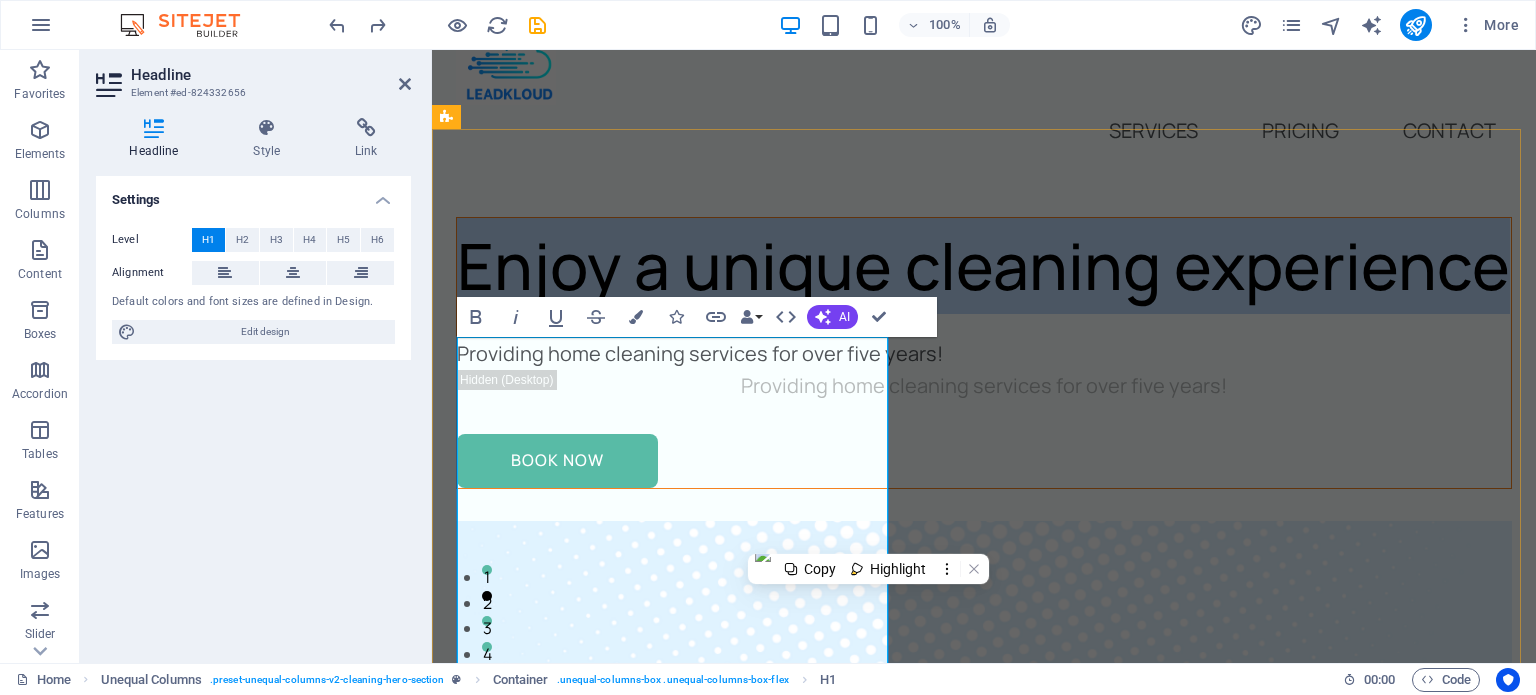 click on "Enjoy a unique cleaning experience" at bounding box center [984, 266] 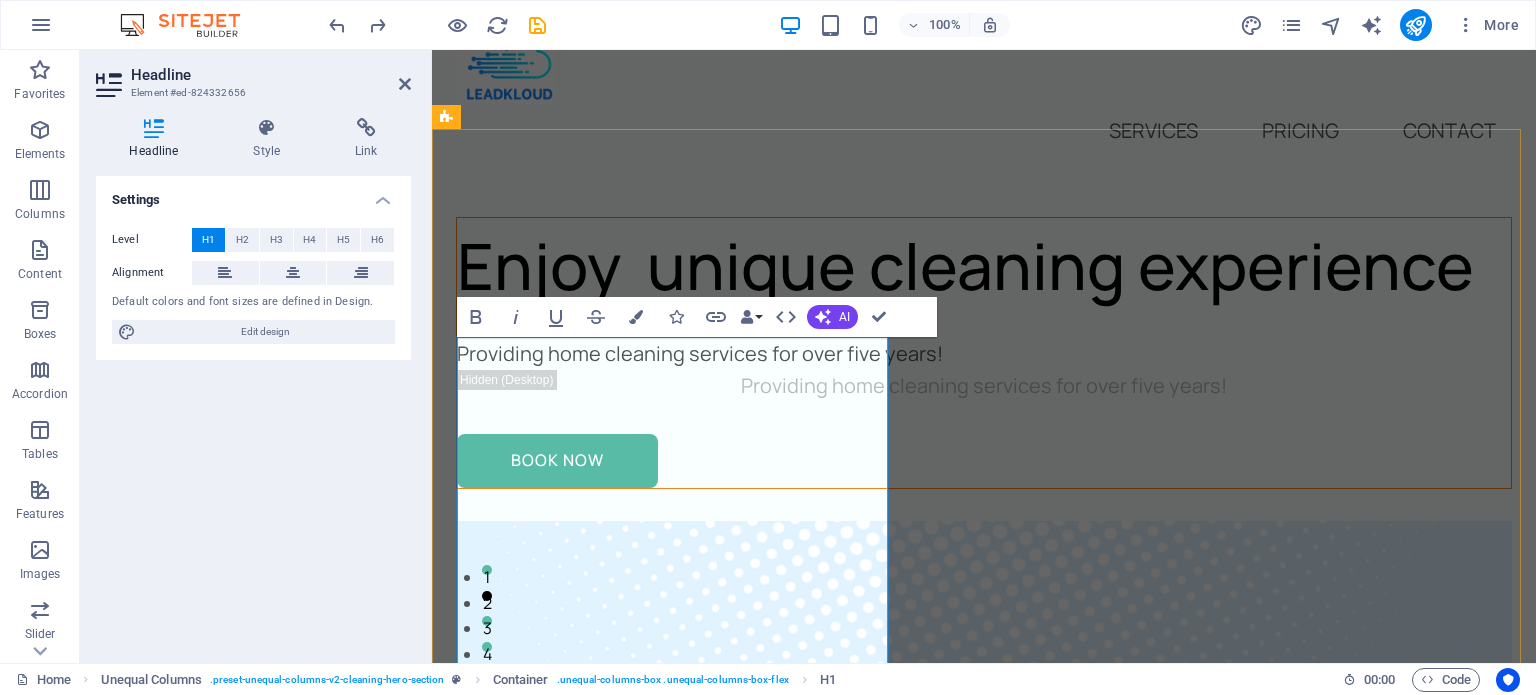 scroll, scrollTop: 92, scrollLeft: 0, axis: vertical 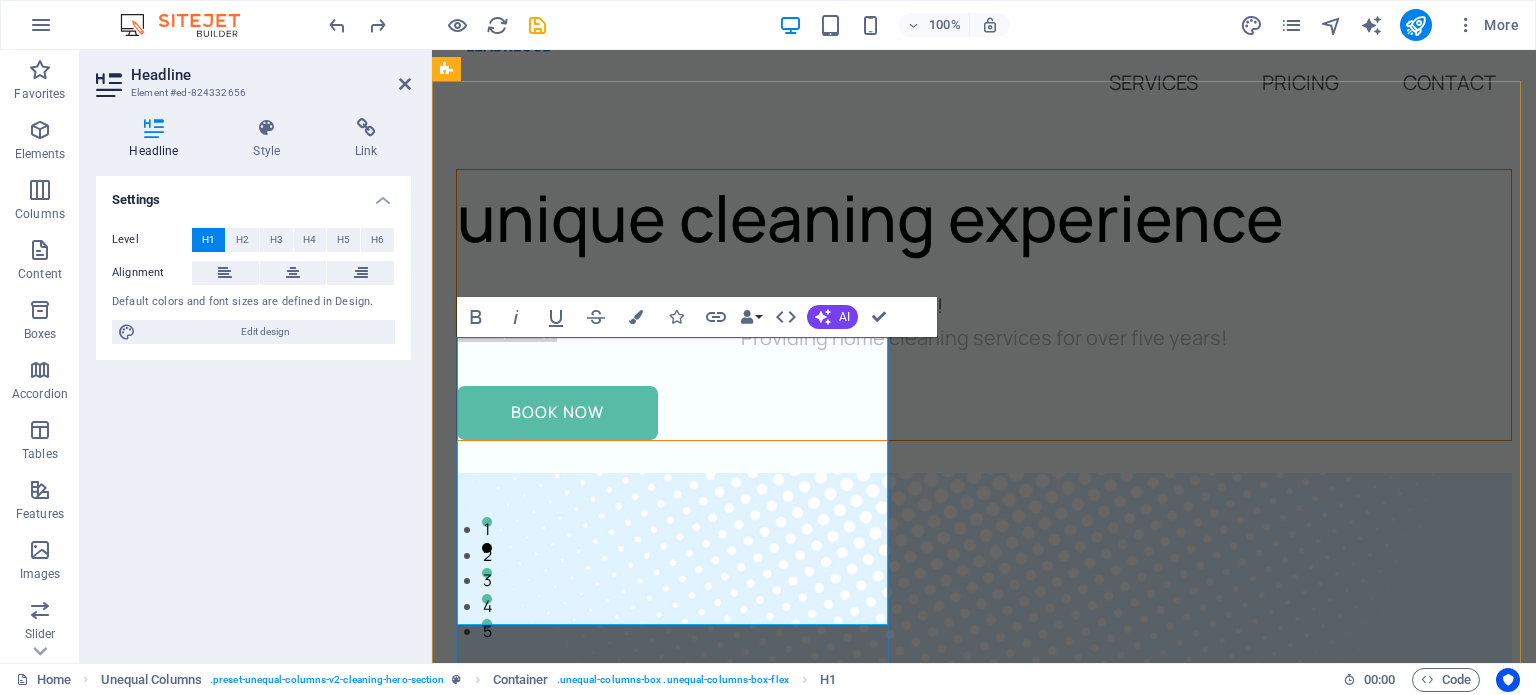 click on "unique cleaning experience" at bounding box center [984, 218] 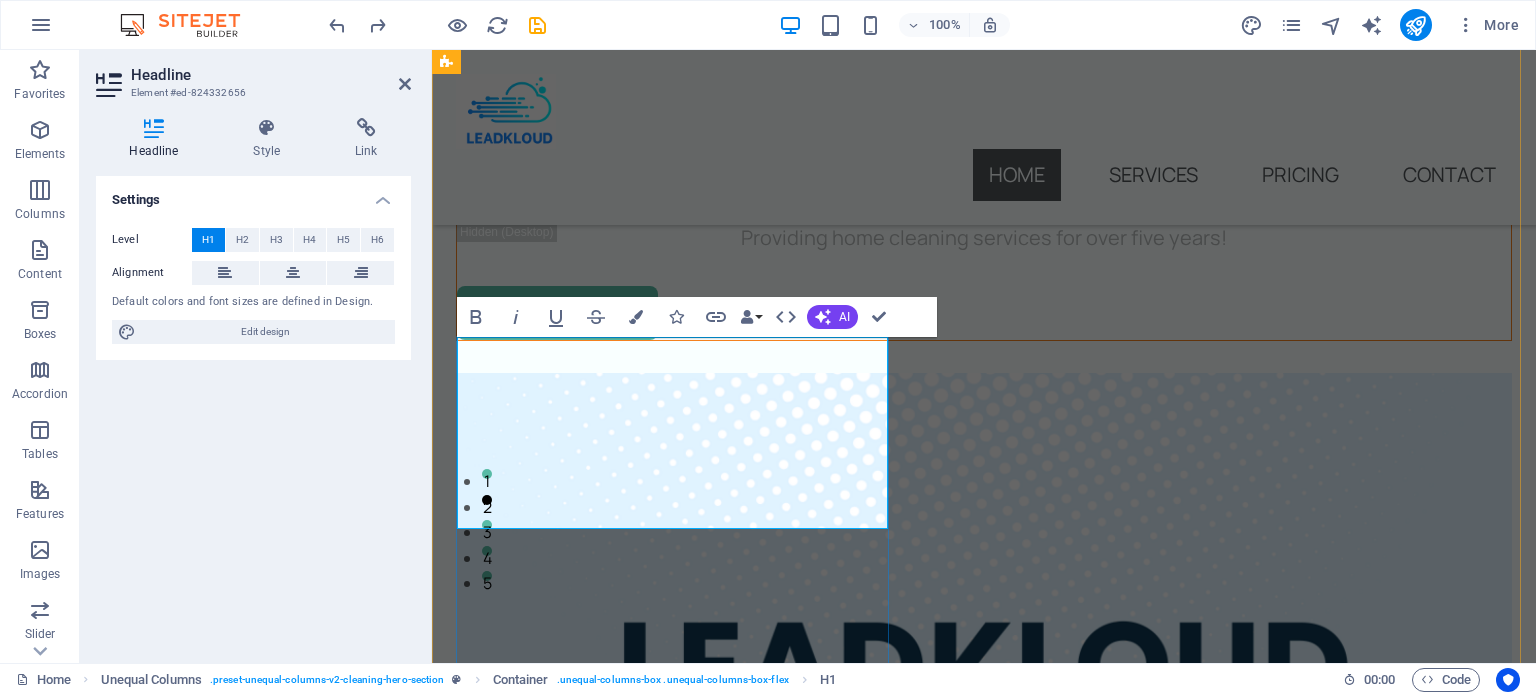 scroll, scrollTop: 188, scrollLeft: 0, axis: vertical 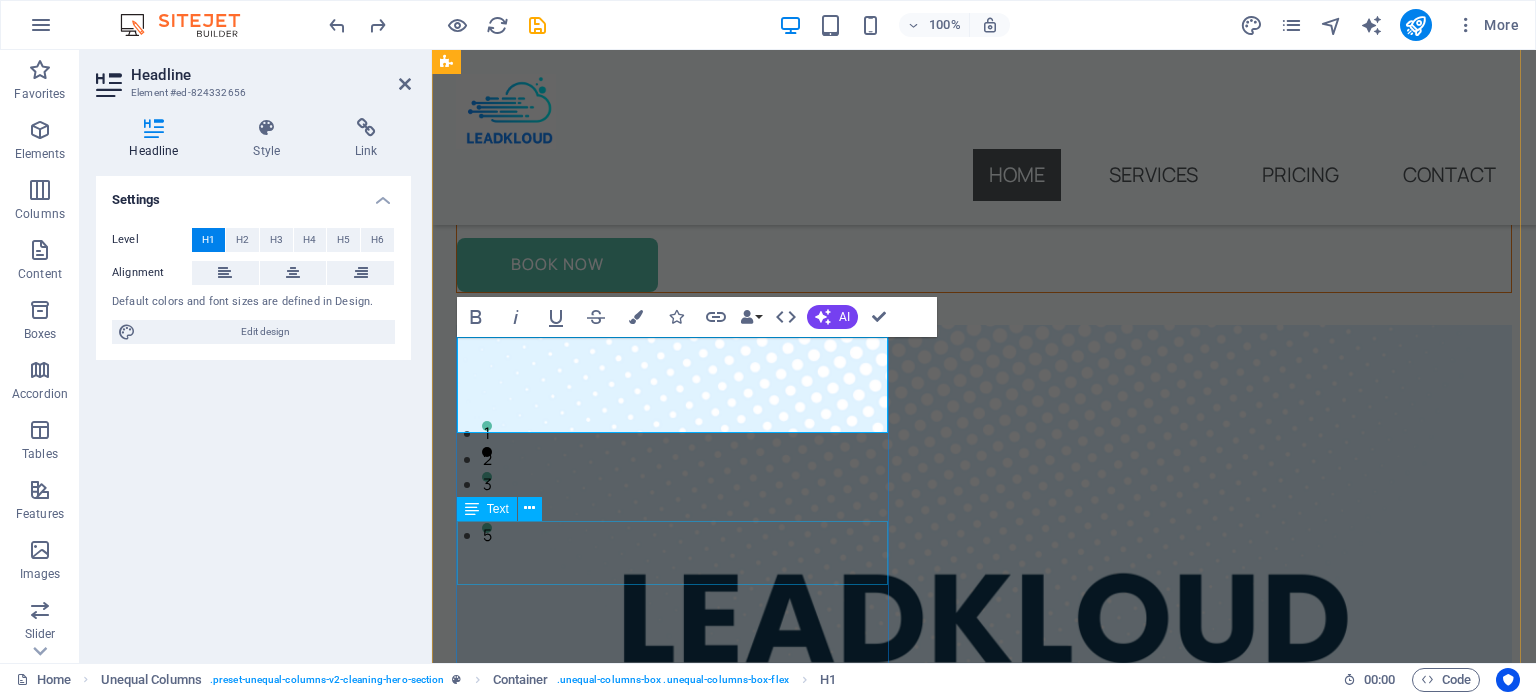 type 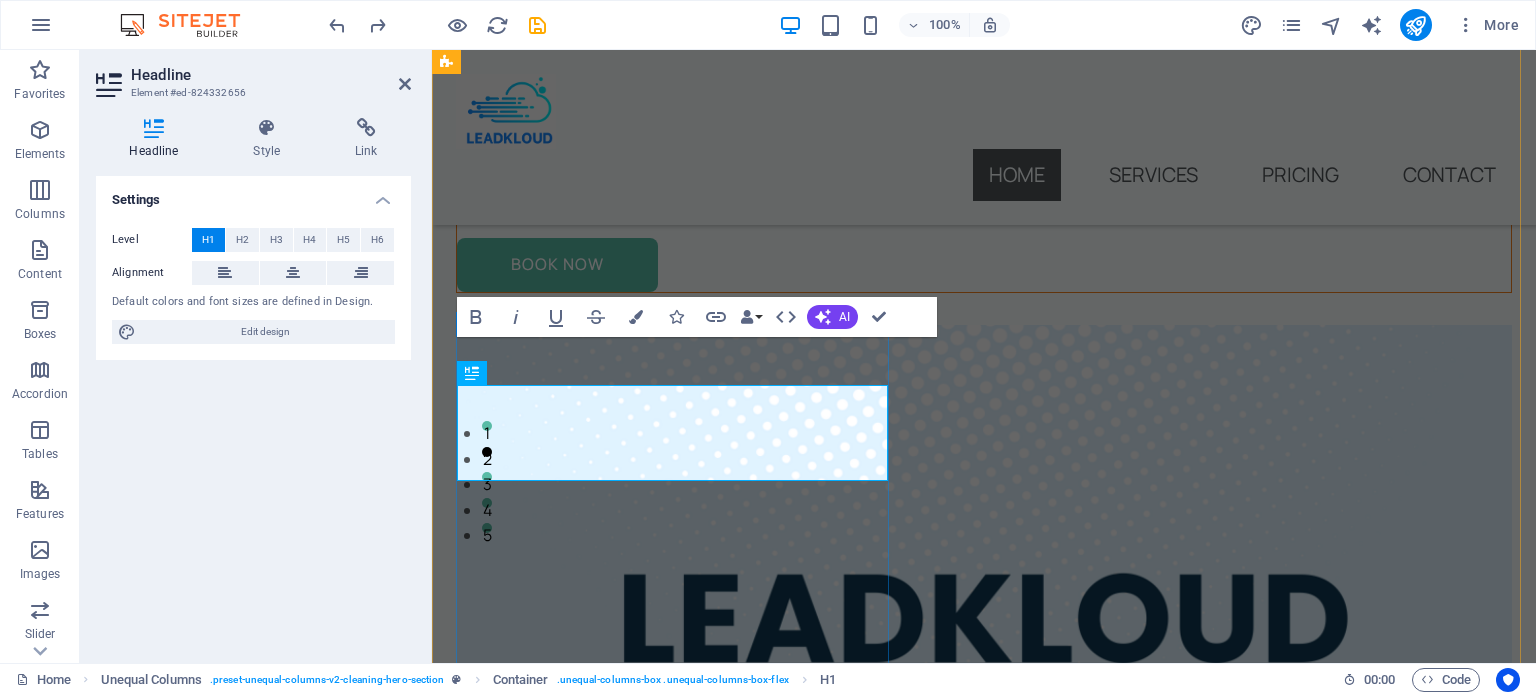 scroll, scrollTop: 140, scrollLeft: 0, axis: vertical 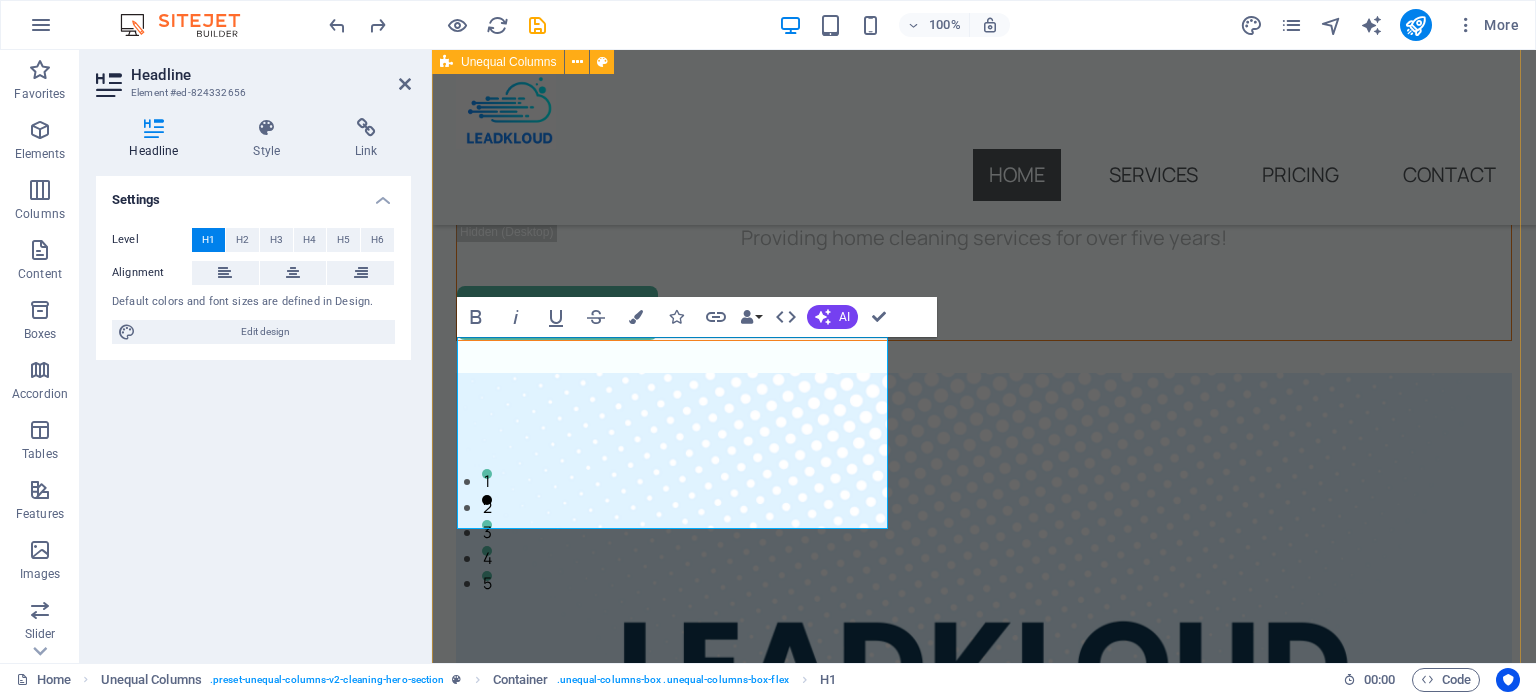 click on "Hey, open to new clients Providing home cleaning services for over five years! Providing home cleaning services for over five years! Book Now" at bounding box center (984, 1112) 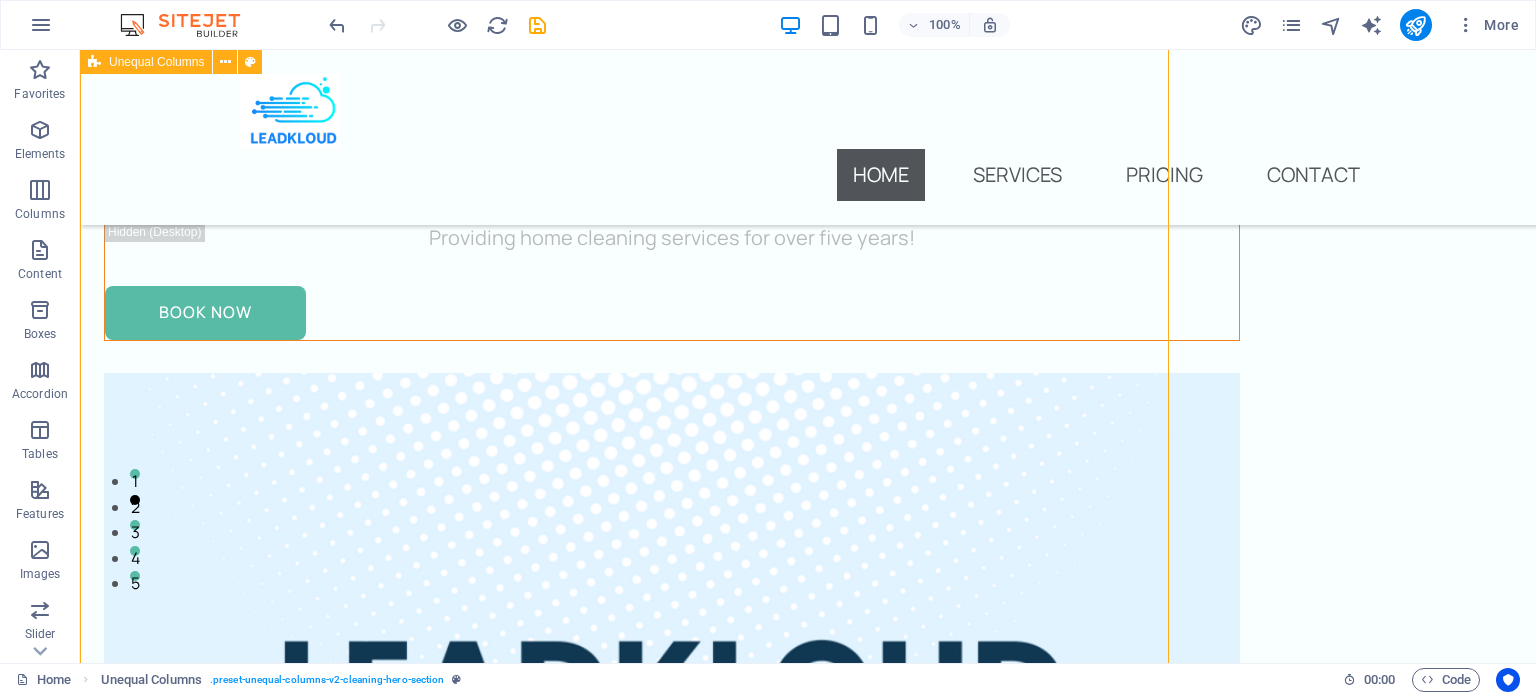 scroll, scrollTop: 187, scrollLeft: 0, axis: vertical 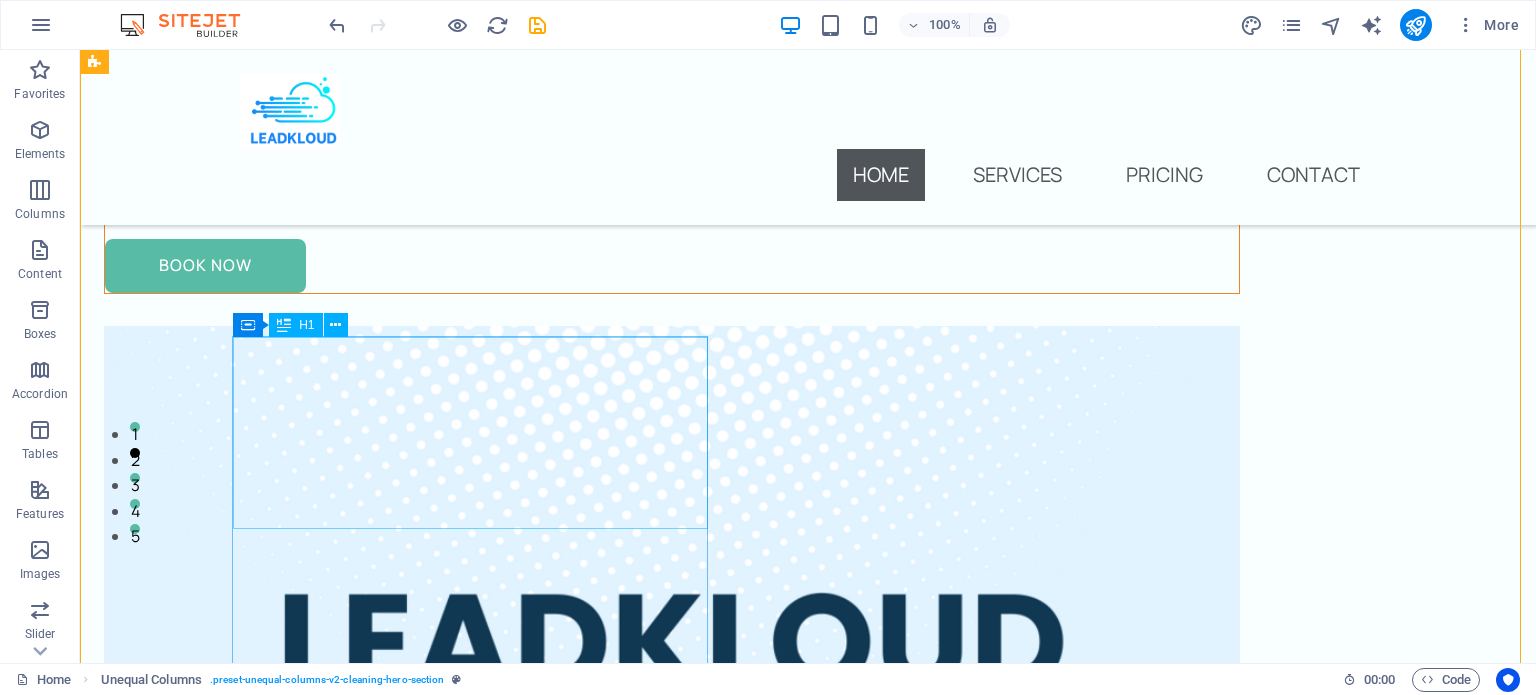 click on "Hey, open to new clients" at bounding box center [672, 71] 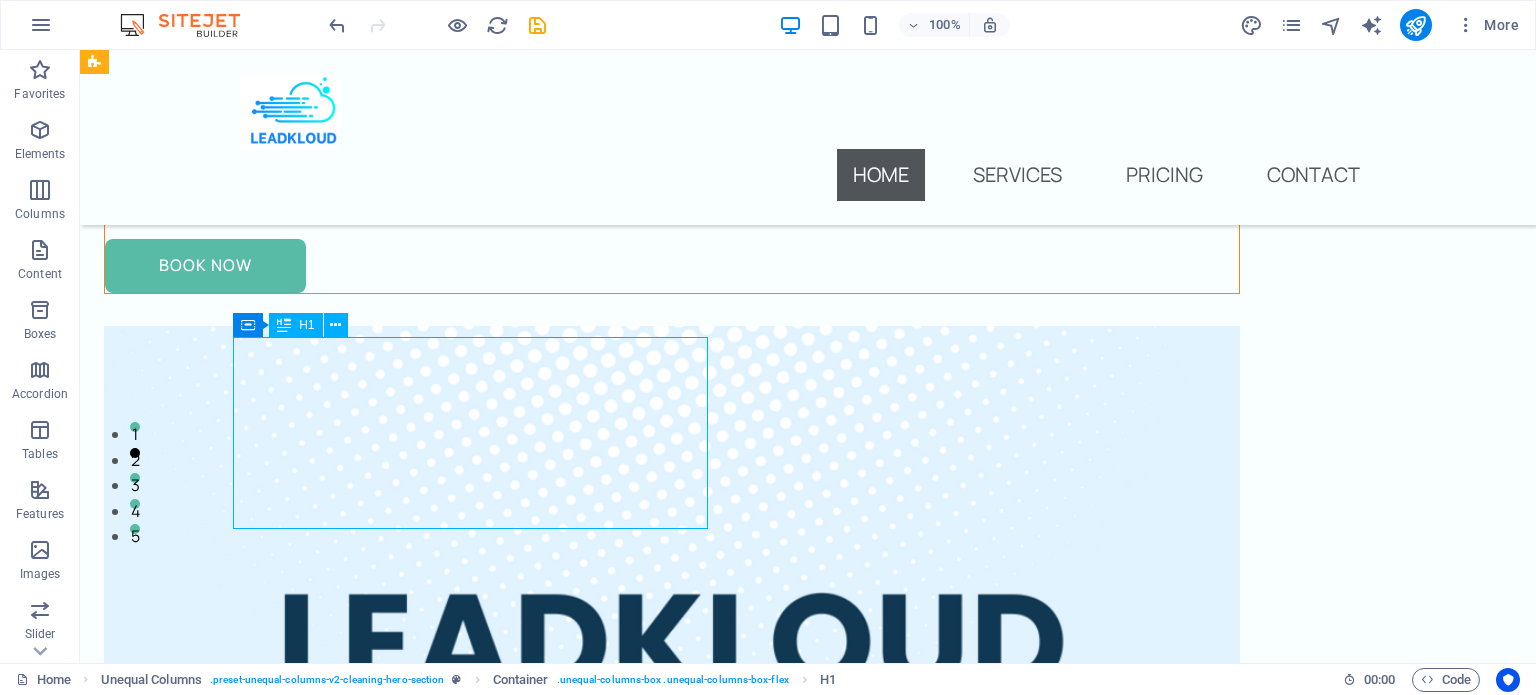 click on "Hey, open to new clients" at bounding box center [672, 71] 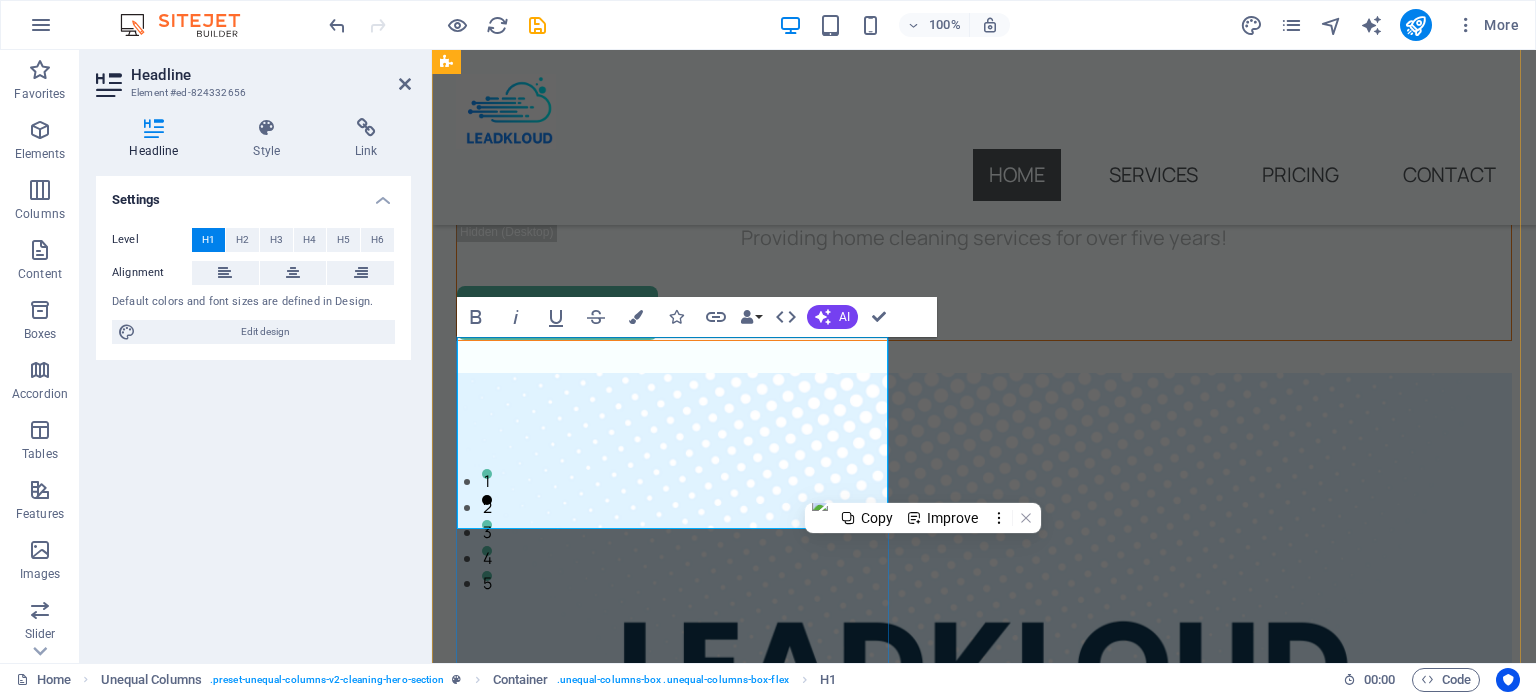 click on "Hey, open to new clients" at bounding box center [984, 118] 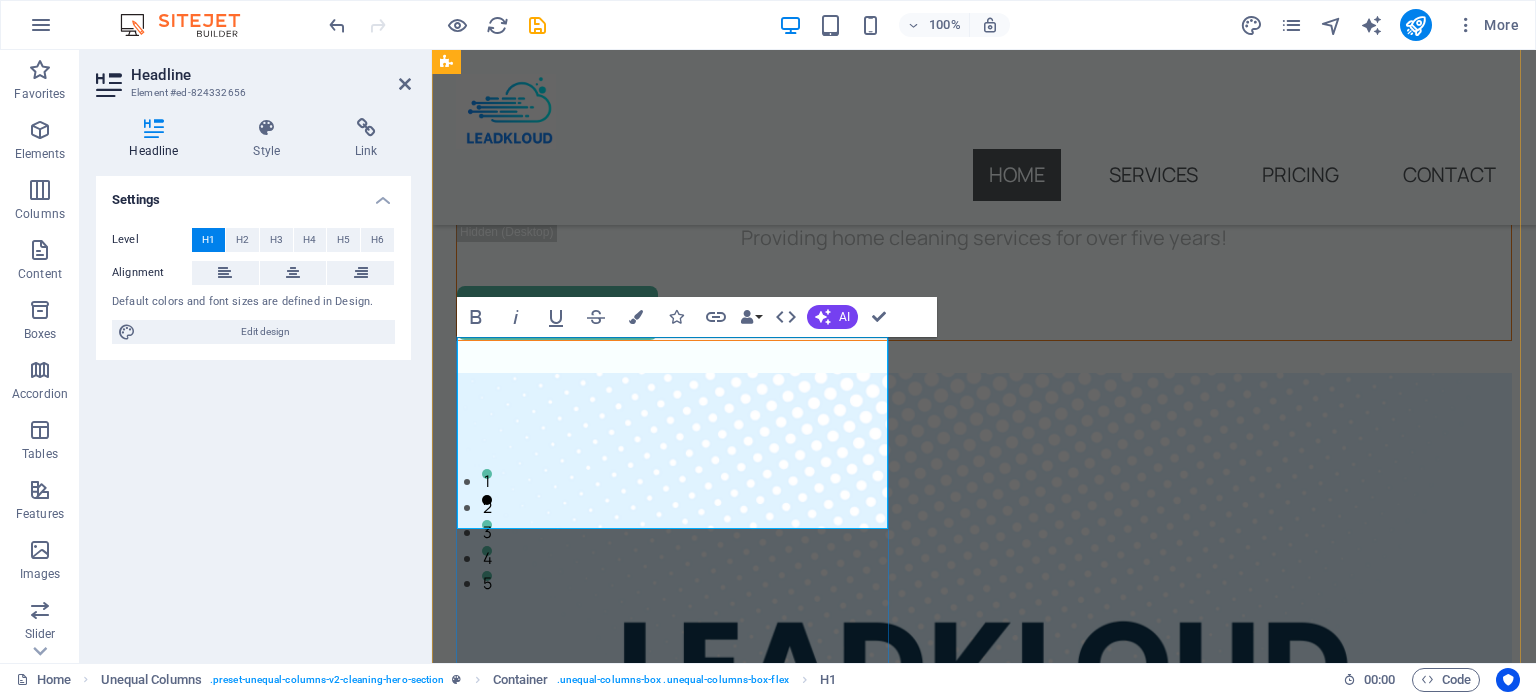 type 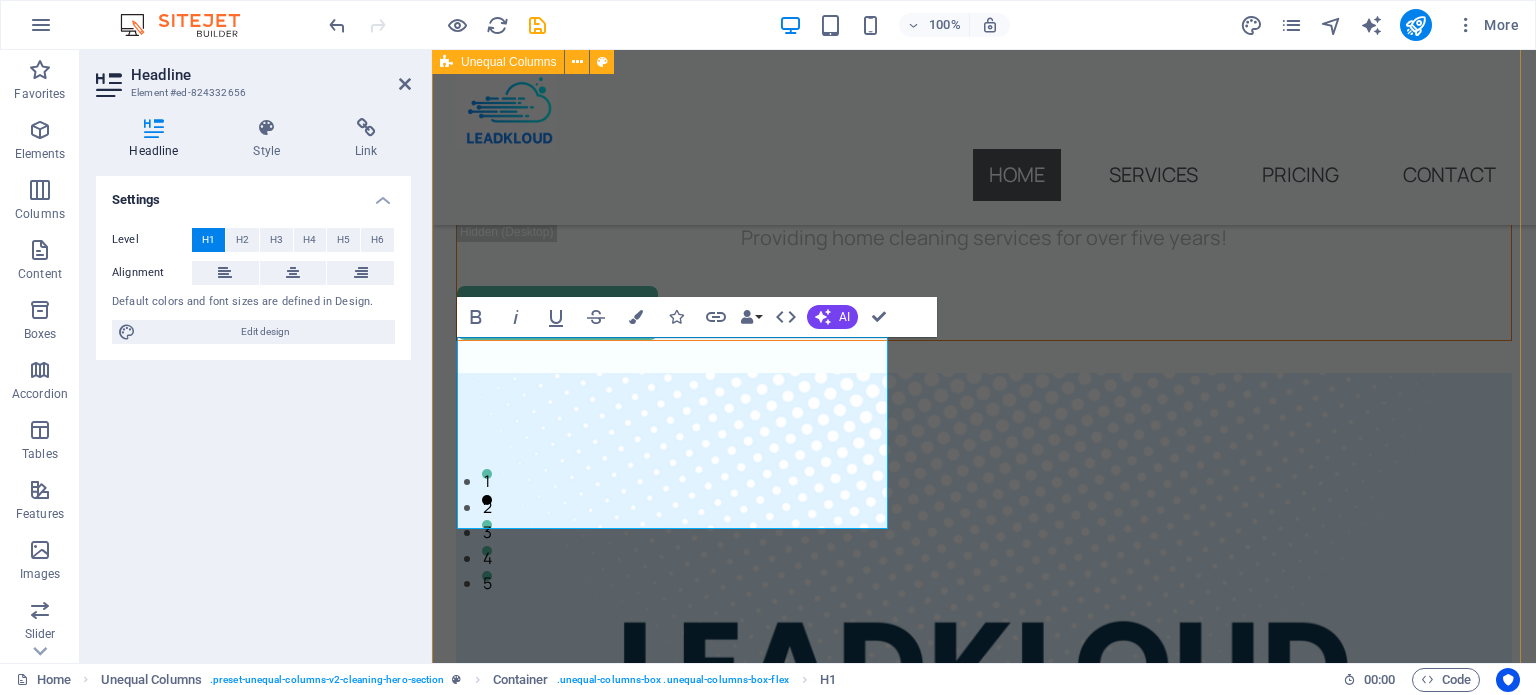 click on "Hey, open to new clients? Providing home cleaning services for over five years! Providing home cleaning services for over five years! Book Now" at bounding box center (984, 1112) 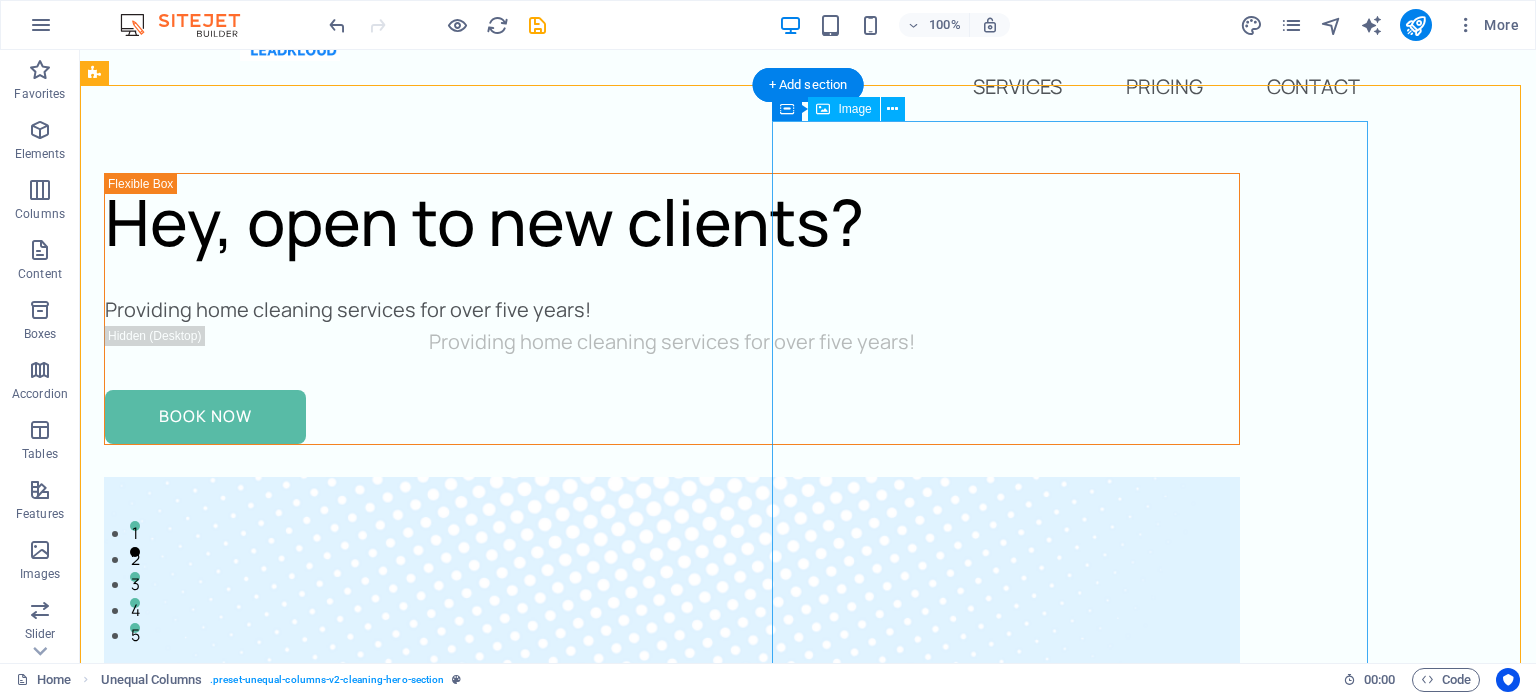 scroll, scrollTop: 179, scrollLeft: 0, axis: vertical 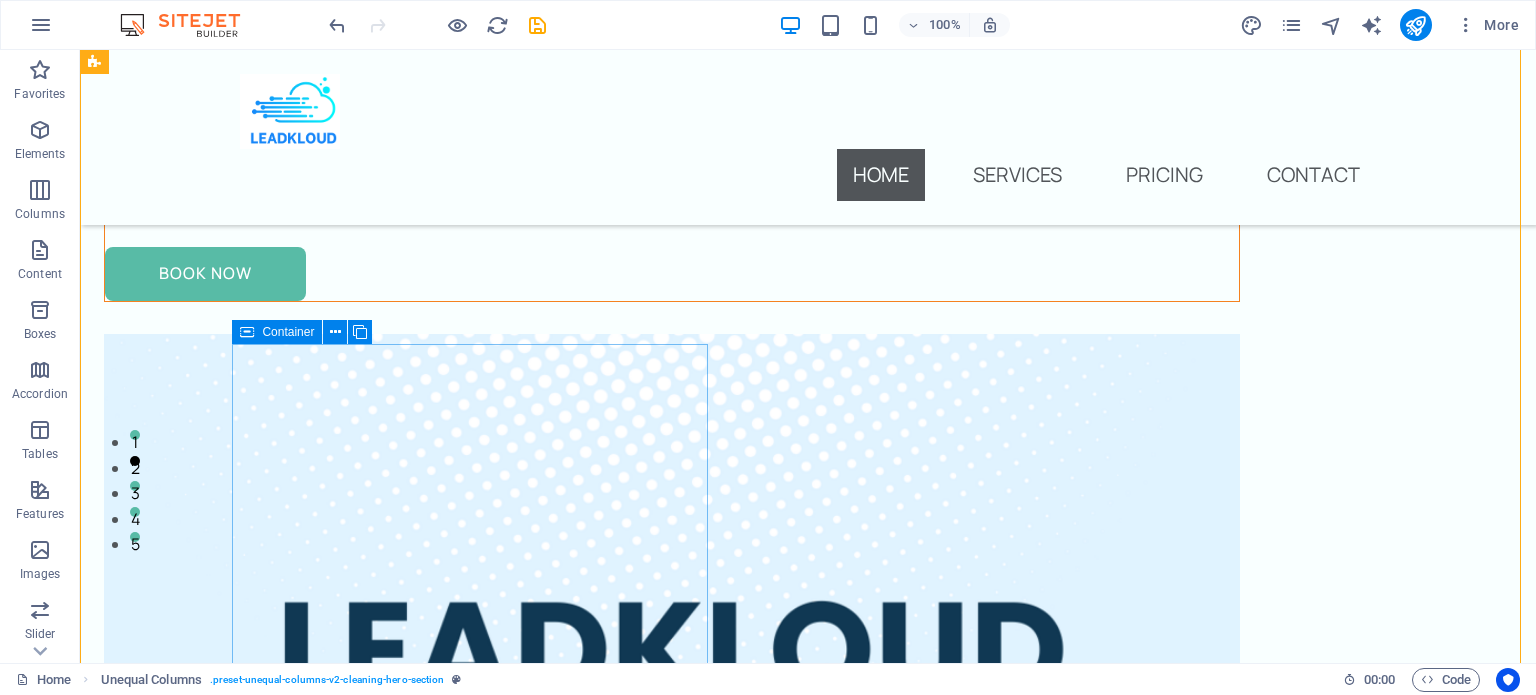 click on "Hey, open to new clients? Providing home cleaning services for over five years! Providing home cleaning services for over five years! Book Now" at bounding box center [672, 166] 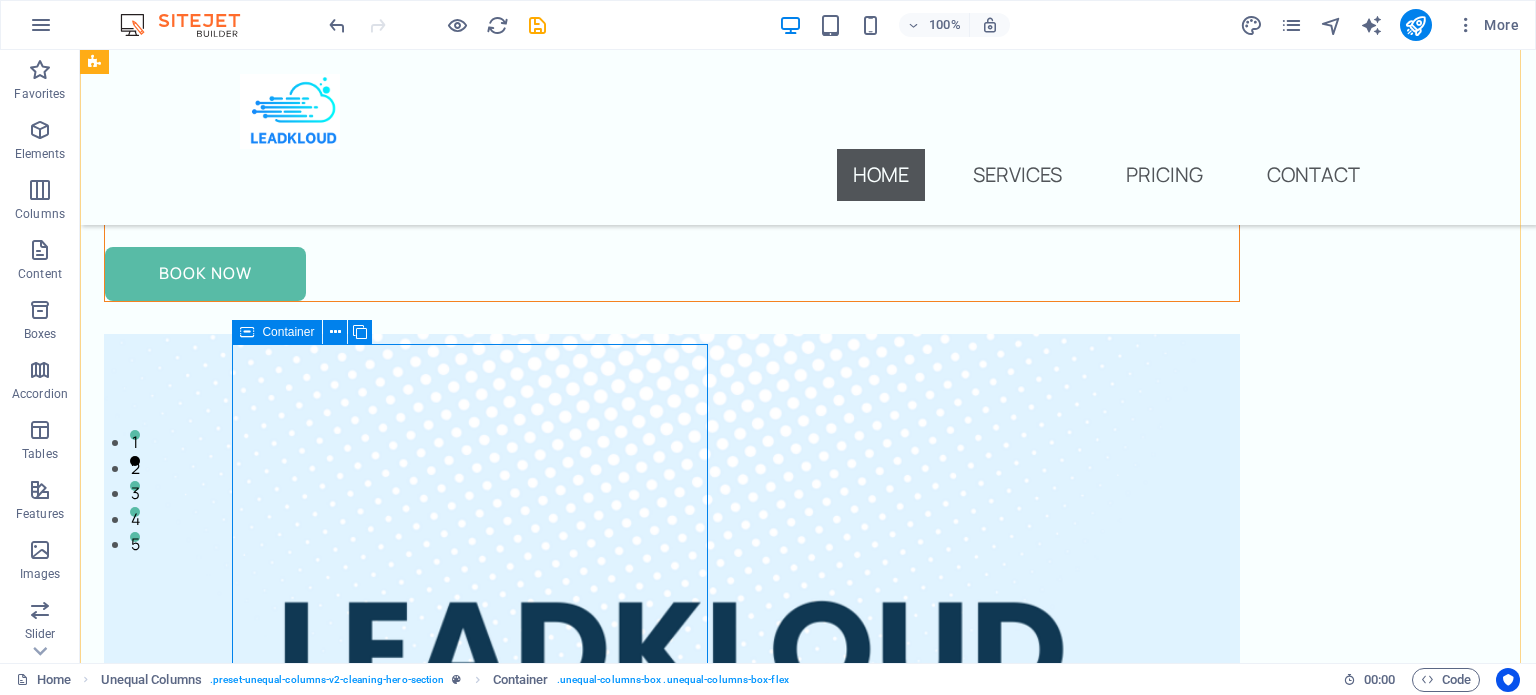 click on "Hey, open to new clients? Providing home cleaning services for over five years! Providing home cleaning services for over five years! Book Now" at bounding box center [672, 166] 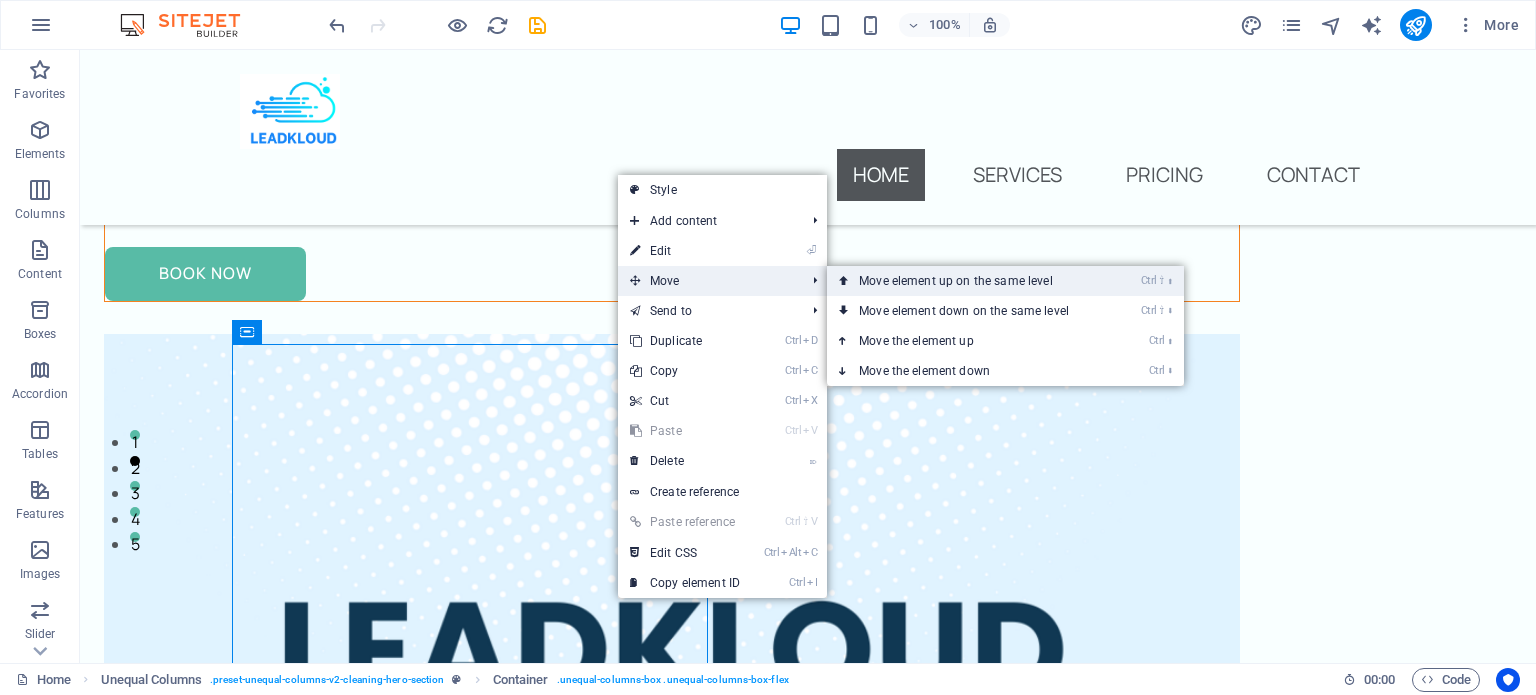 click on "Ctrl ⇧ ⬆  Move element up on the same level" at bounding box center (968, 281) 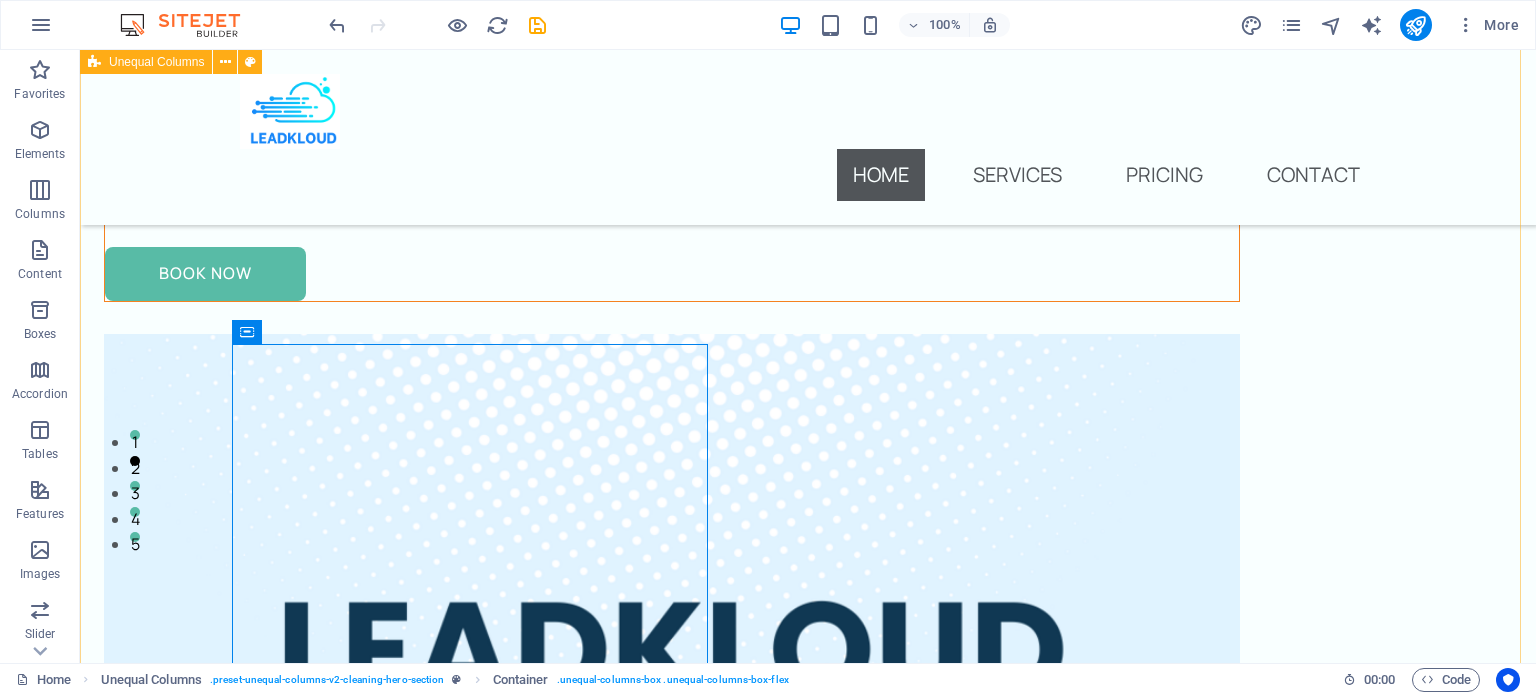 click on "Hey, open to new clients? Providing home cleaning services for over five years! Providing home cleaning services for over five years! Book Now" at bounding box center [808, 1144] 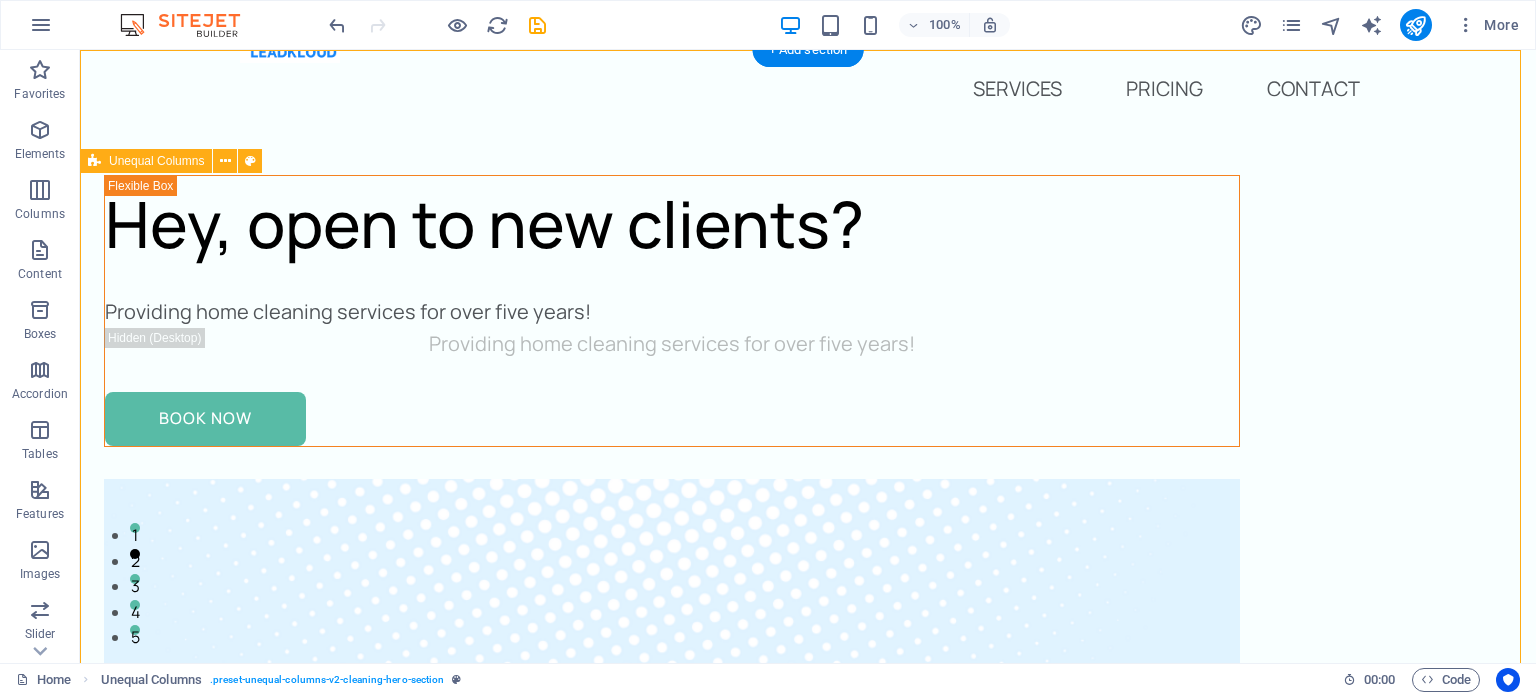 scroll, scrollTop: 0, scrollLeft: 0, axis: both 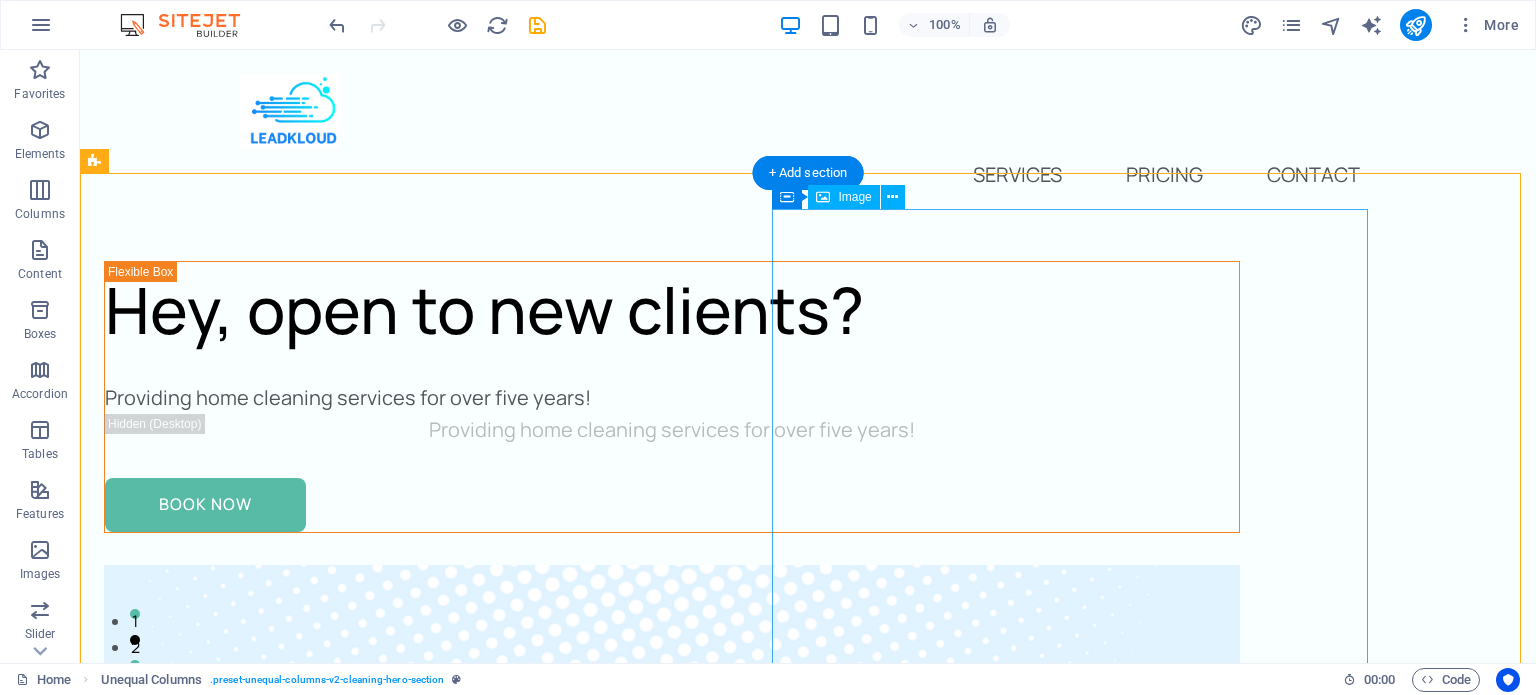 click at bounding box center (672, 1574) 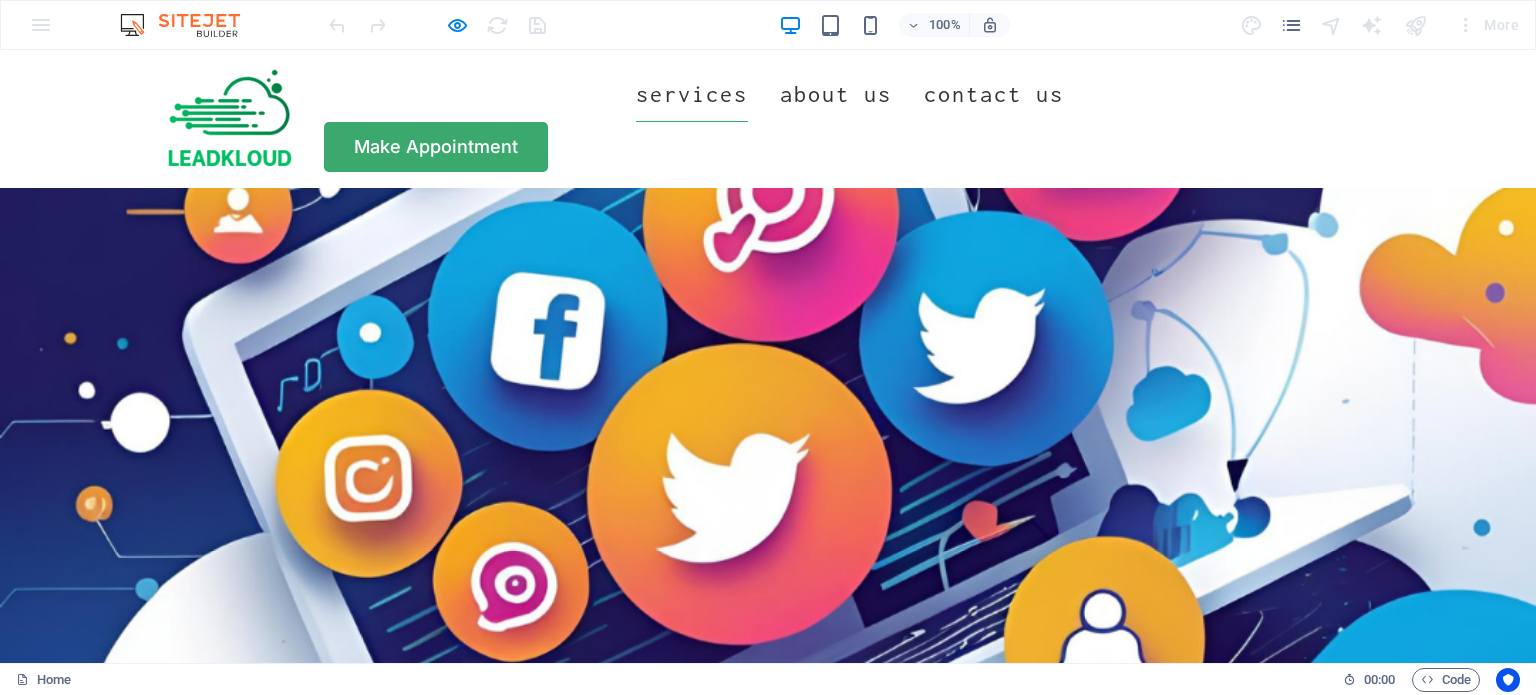 scroll, scrollTop: 0, scrollLeft: 0, axis: both 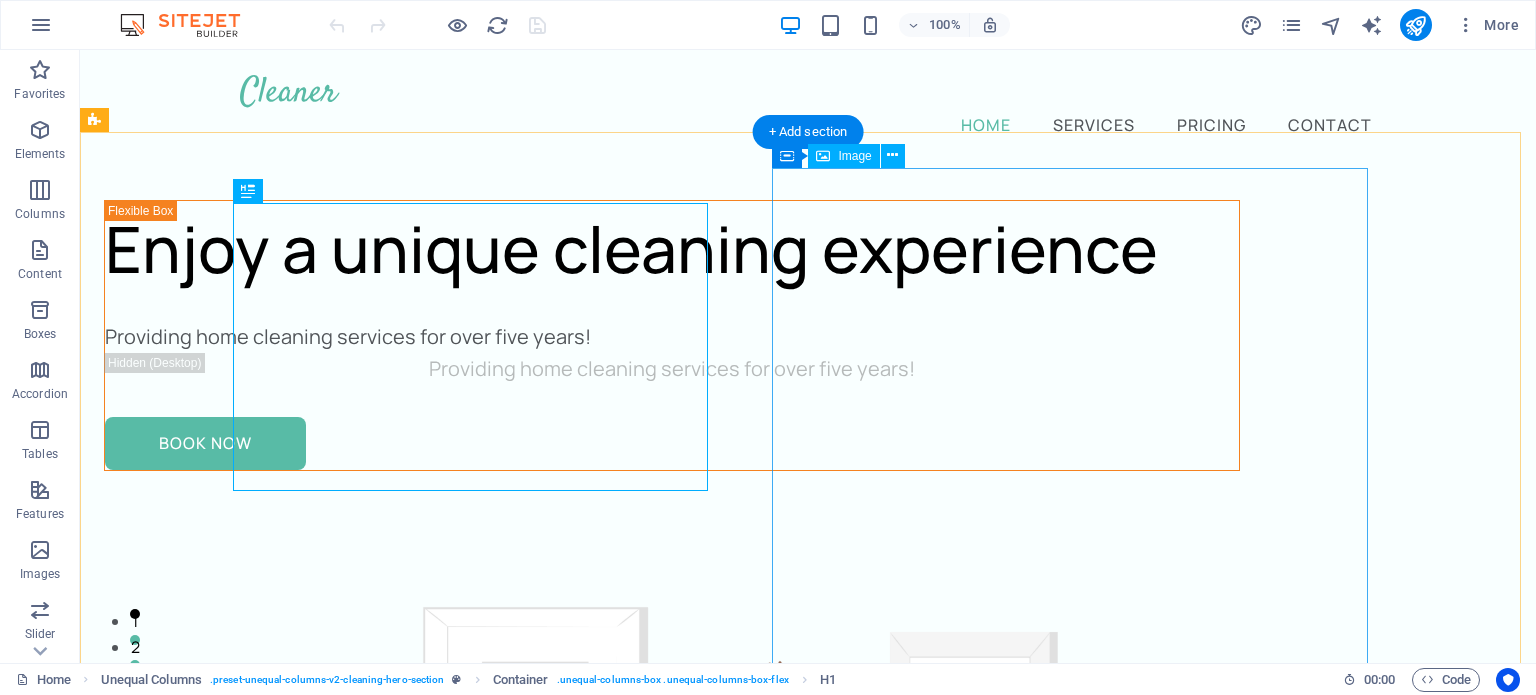 click at bounding box center (672, 1071) 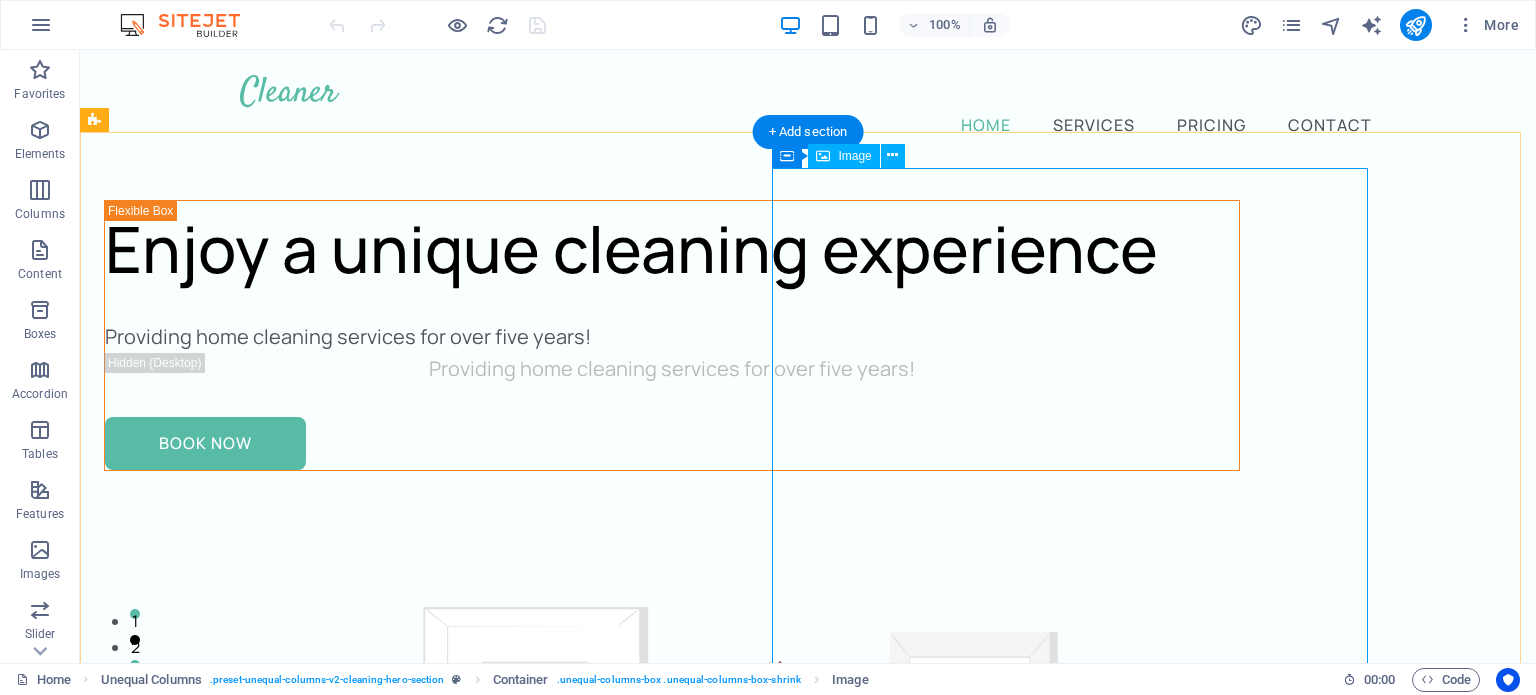 click at bounding box center [672, 1071] 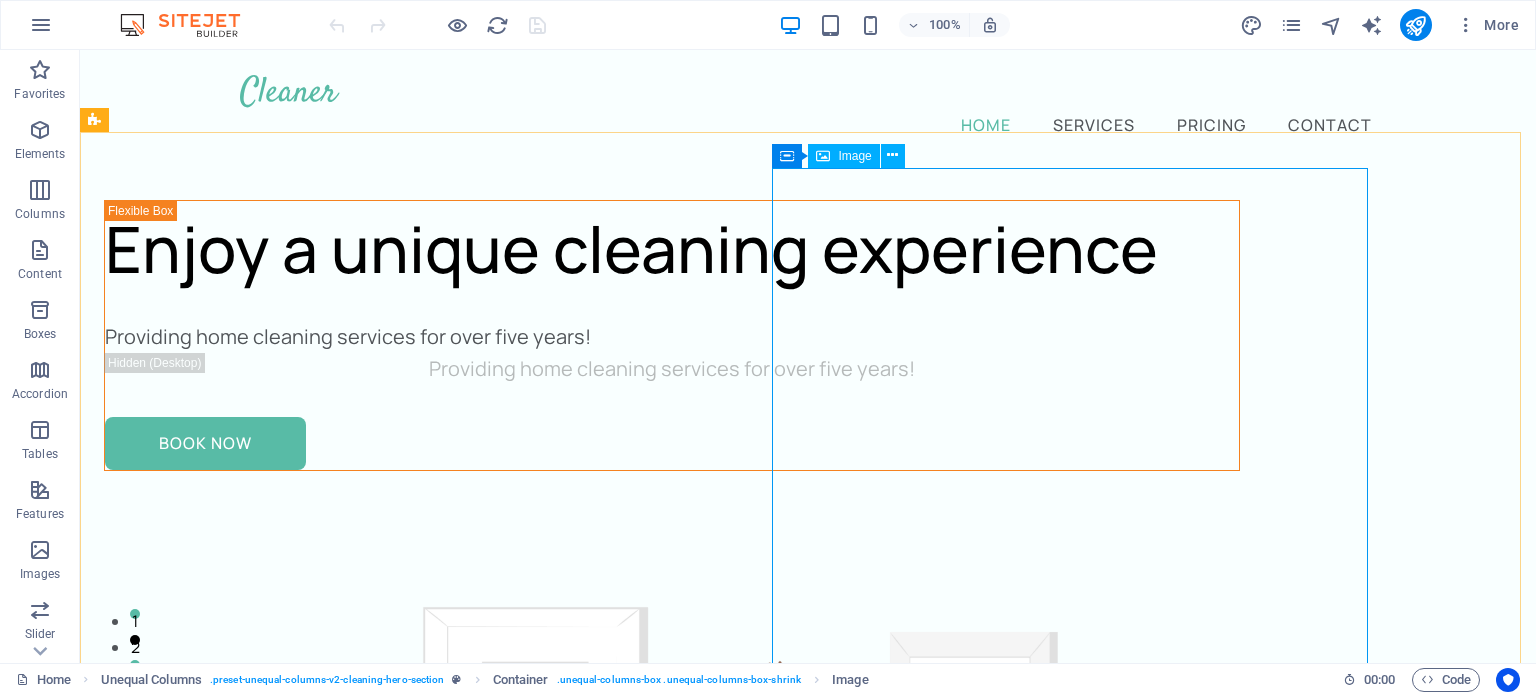 click on "Image" at bounding box center (854, 156) 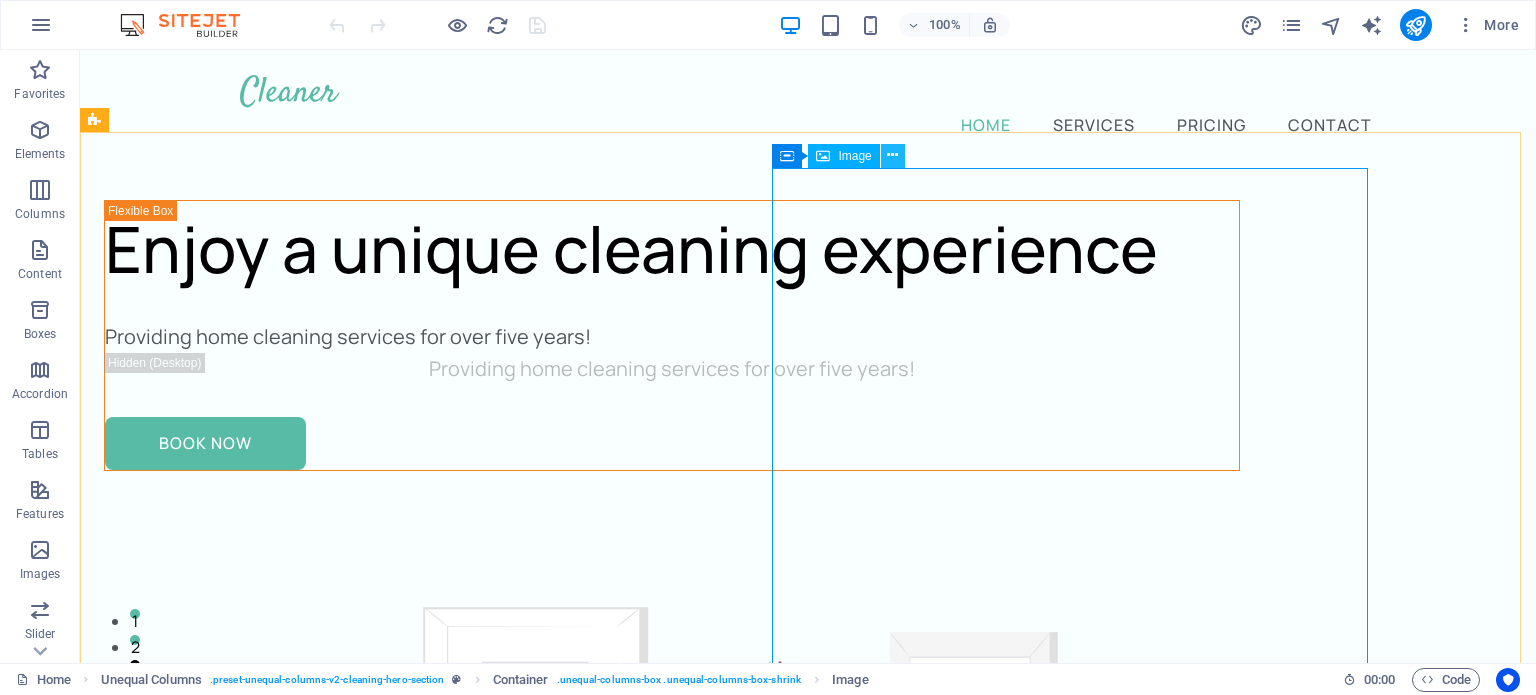 click at bounding box center (892, 155) 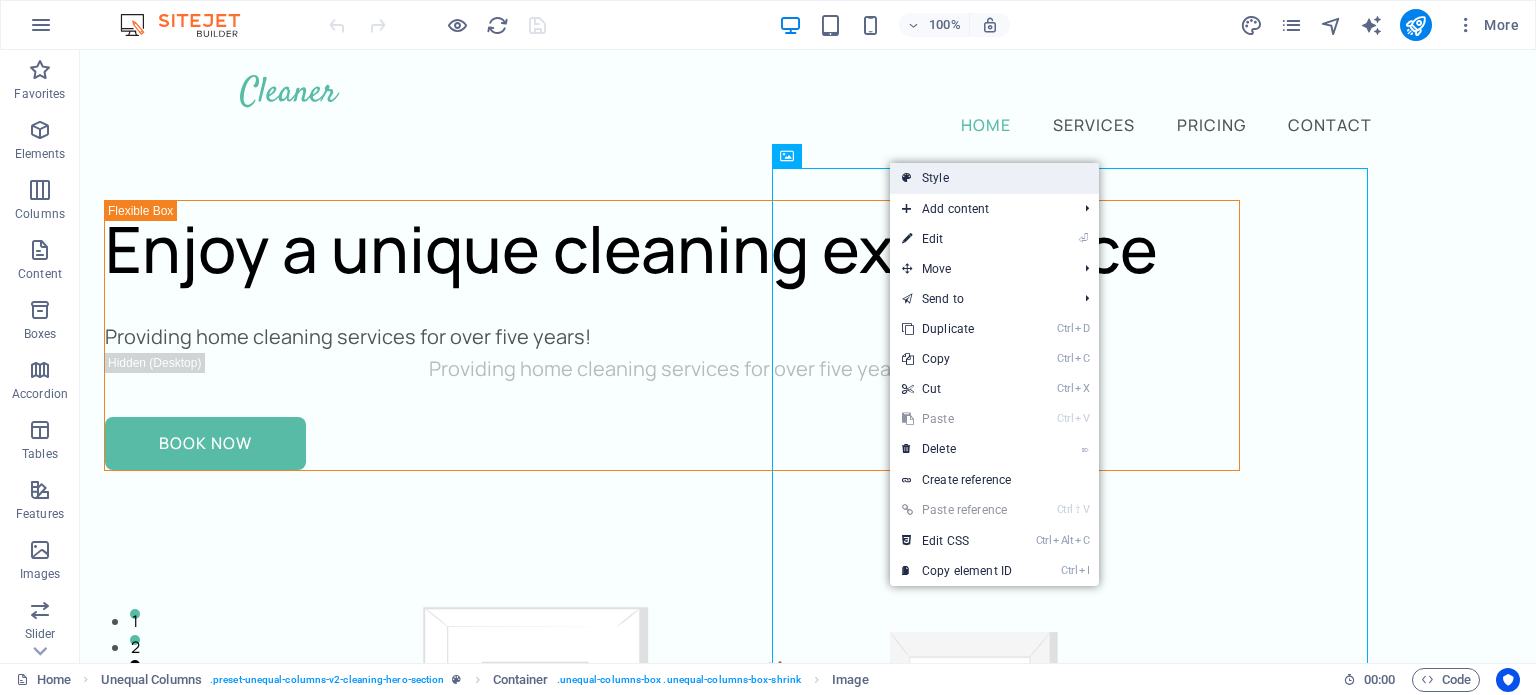 click on "Style" at bounding box center (994, 178) 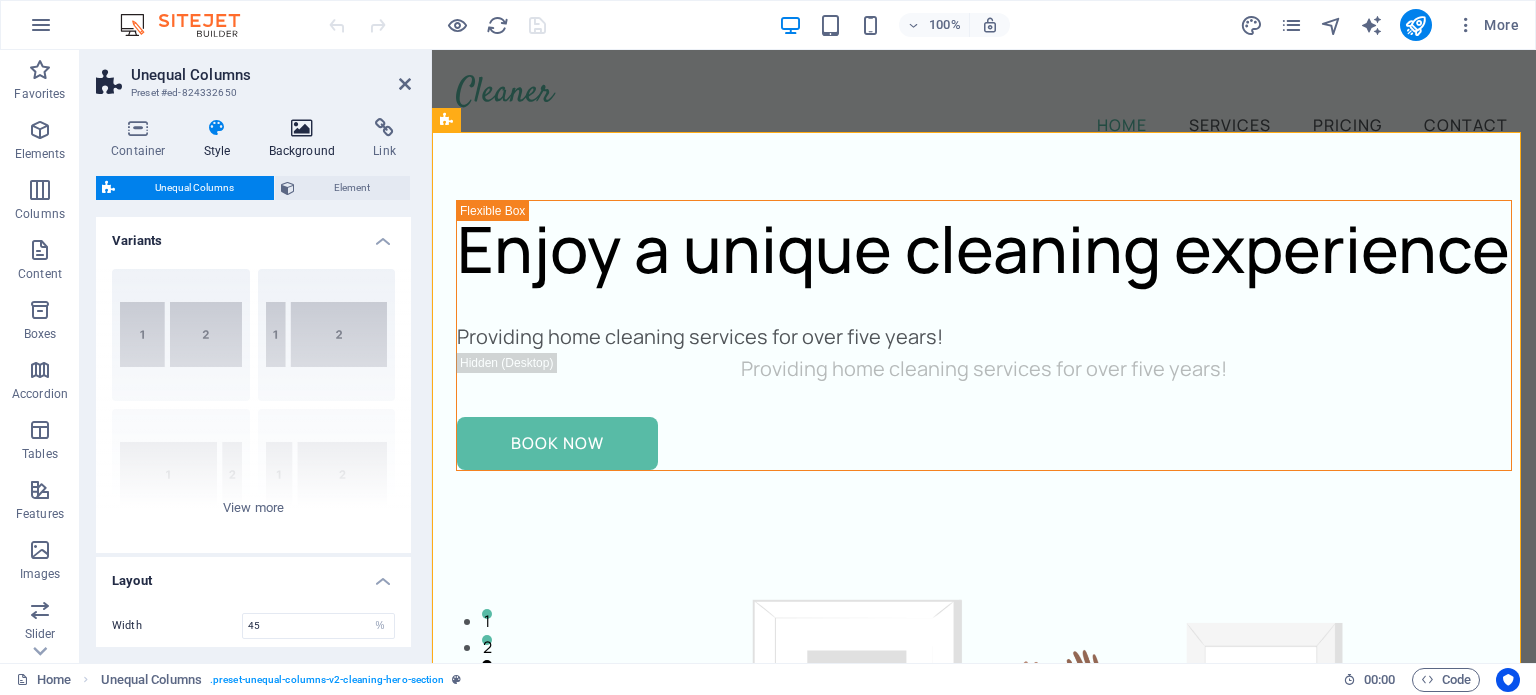 click at bounding box center [302, 128] 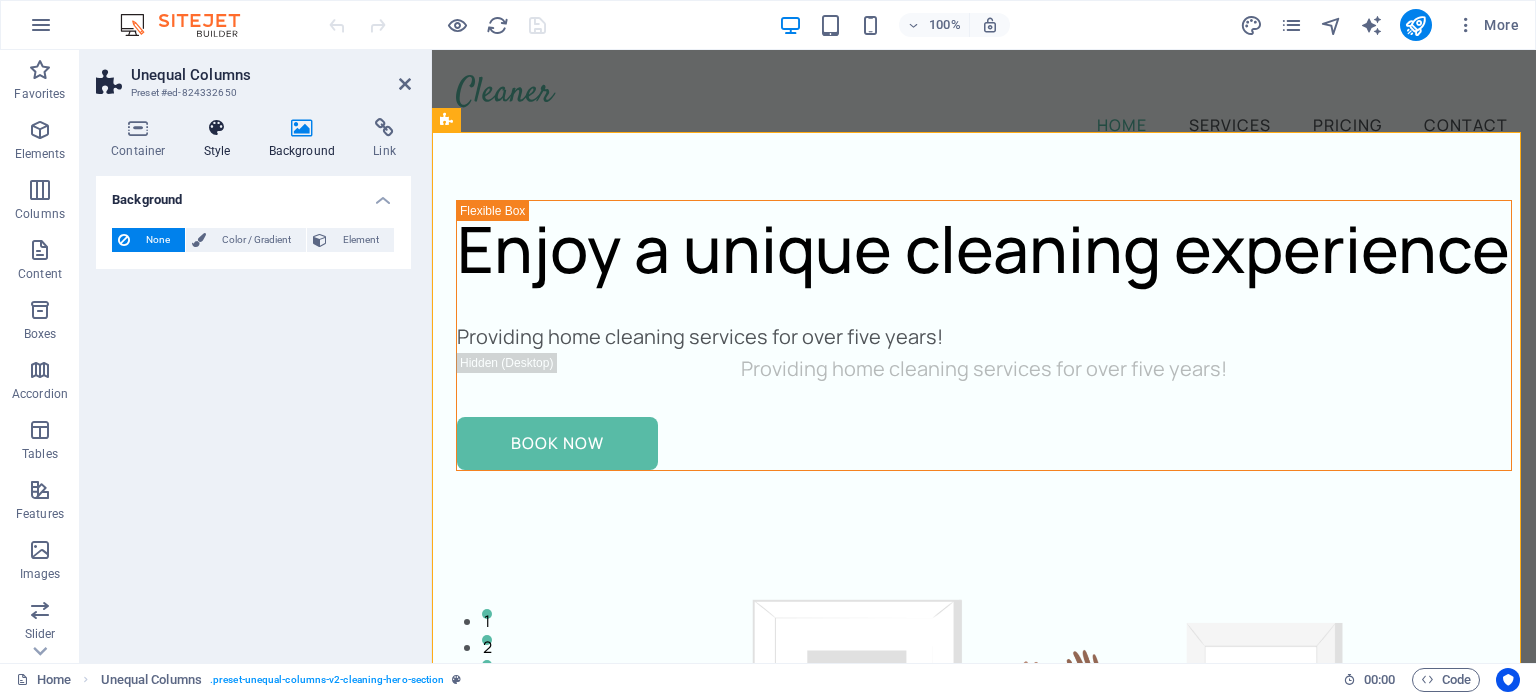 click at bounding box center [217, 128] 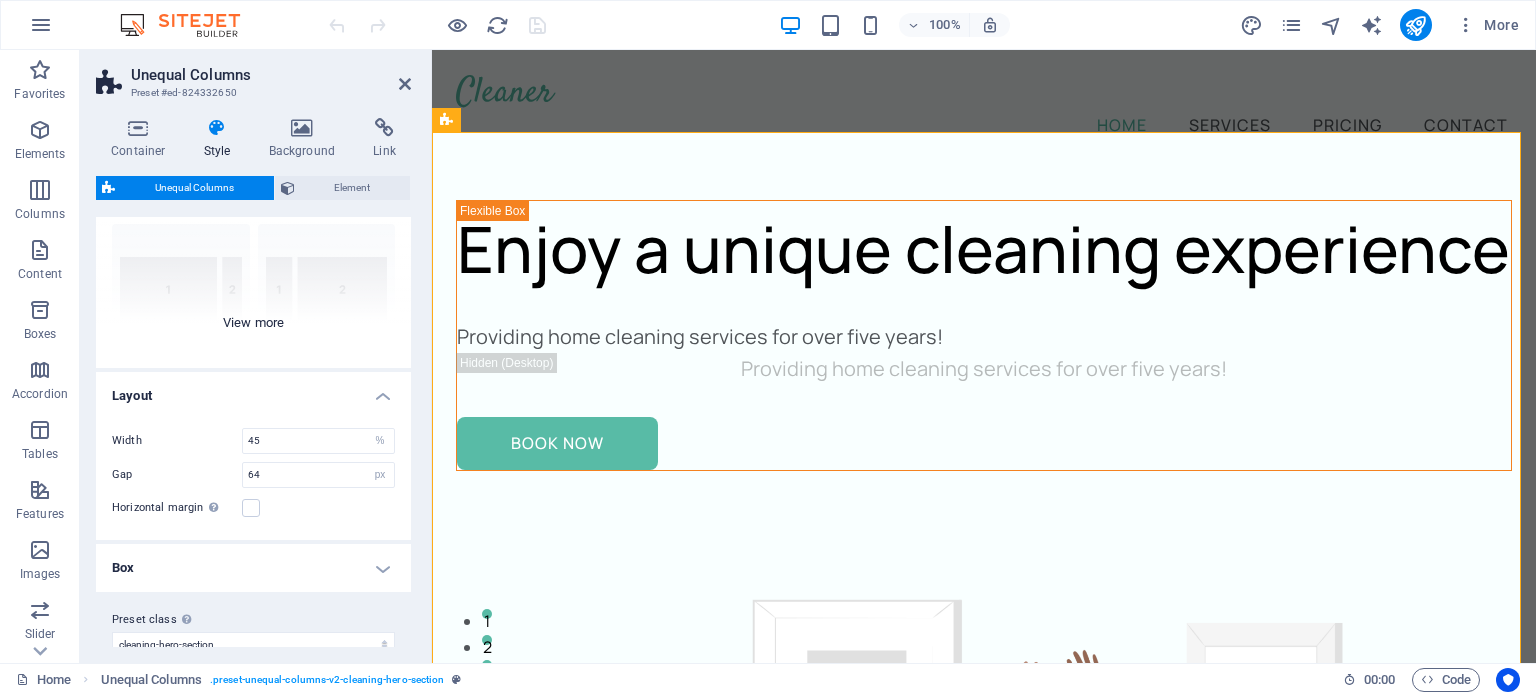 scroll, scrollTop: 208, scrollLeft: 0, axis: vertical 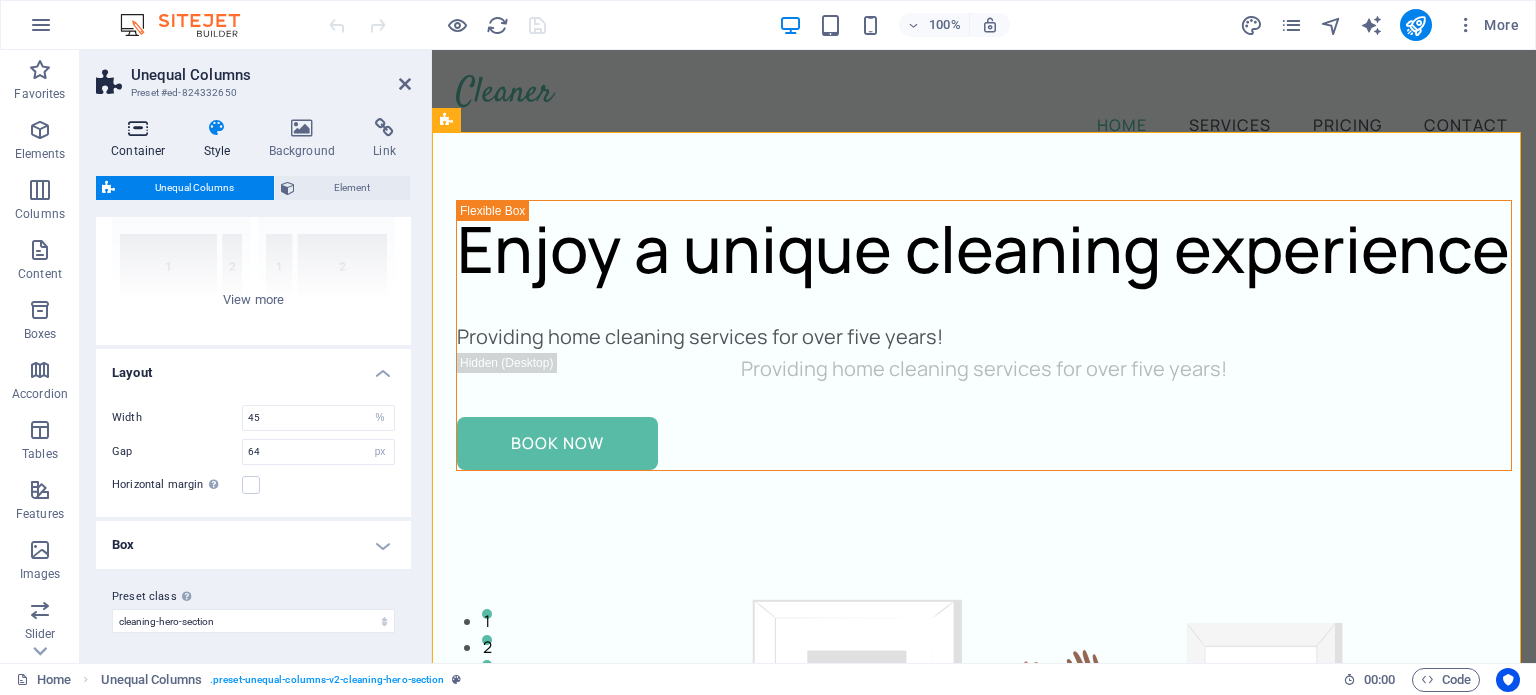 click at bounding box center (138, 128) 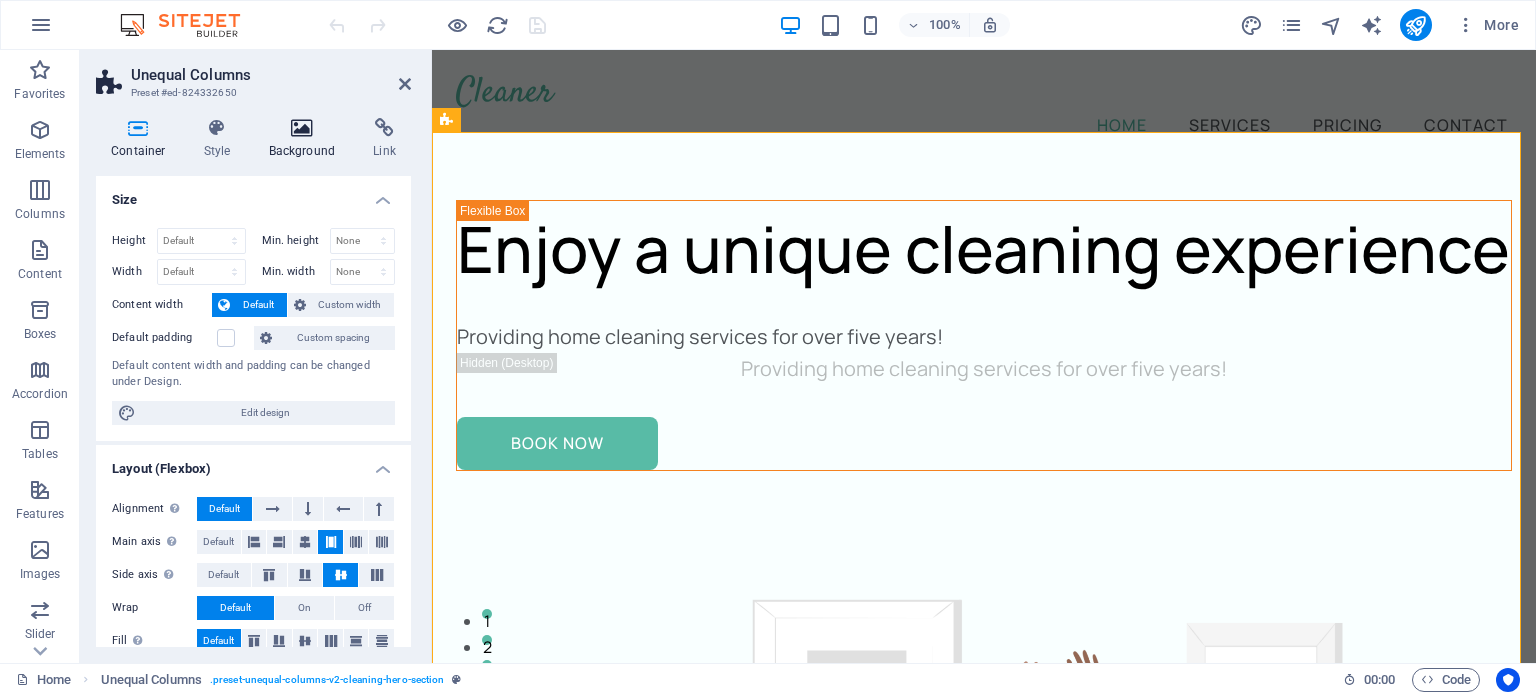 click at bounding box center (302, 128) 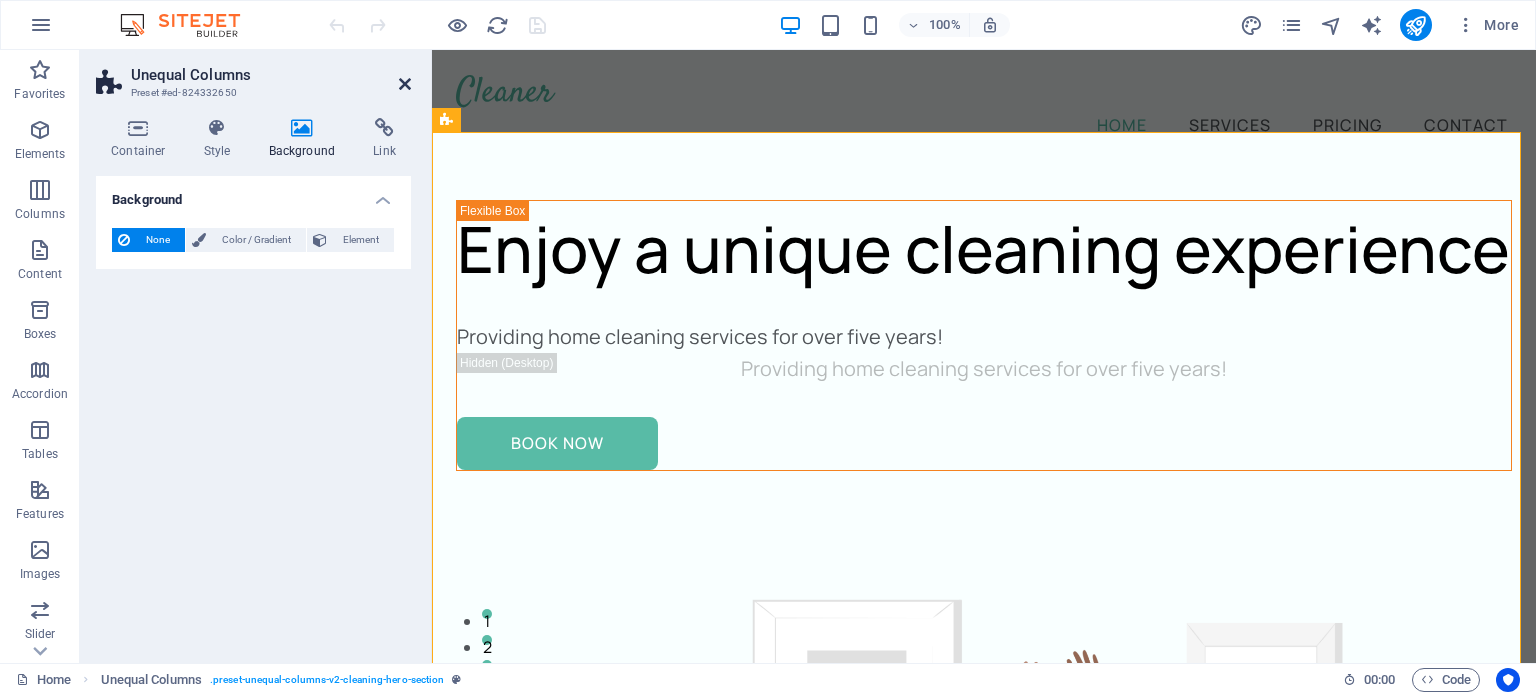 click at bounding box center (405, 84) 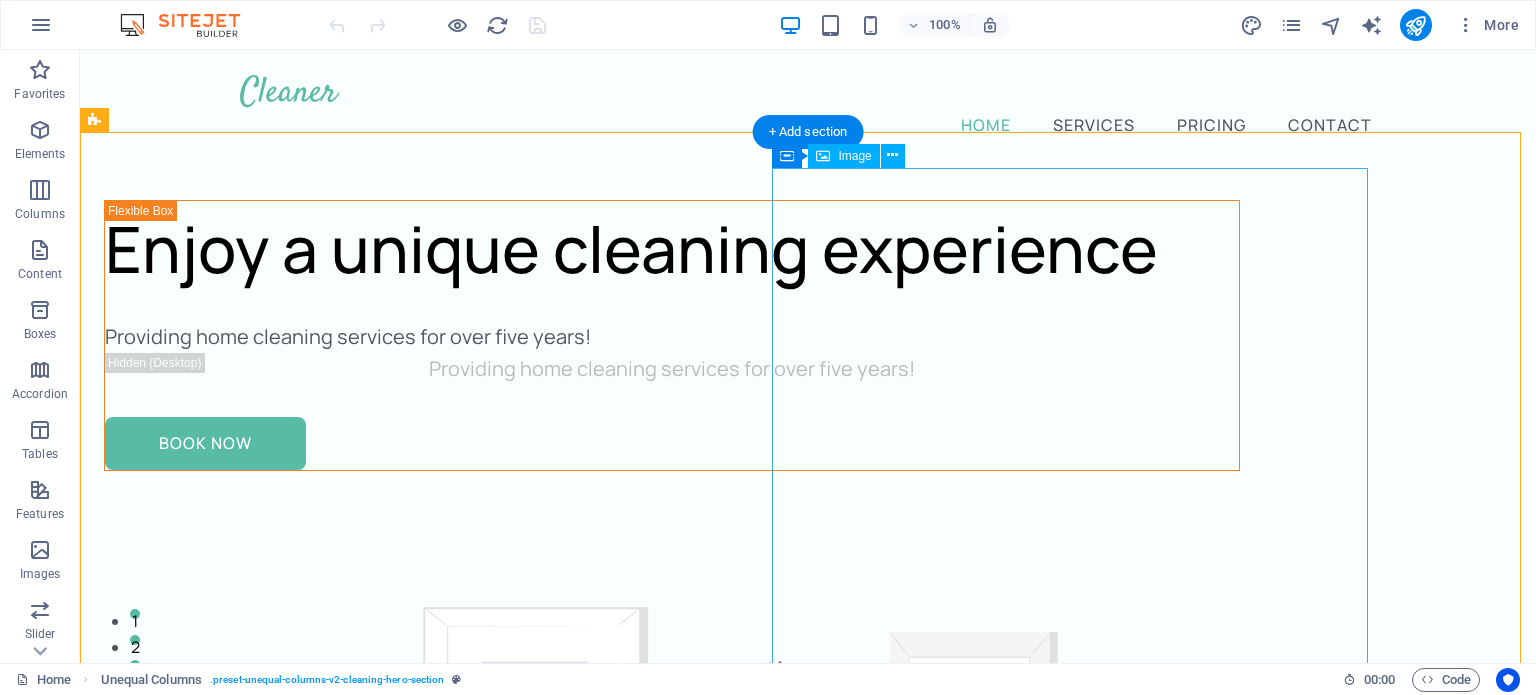 click at bounding box center (672, 1071) 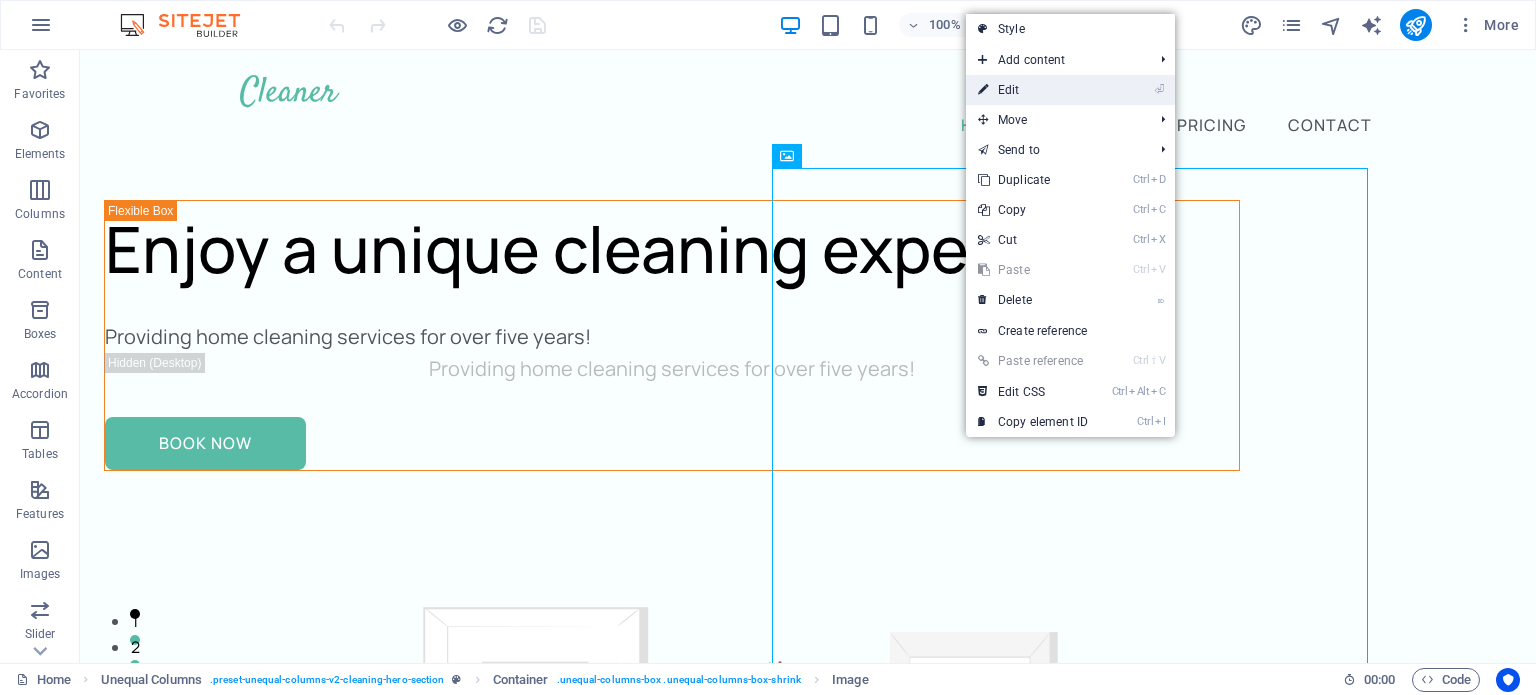 click on "⏎  Edit" at bounding box center [1033, 90] 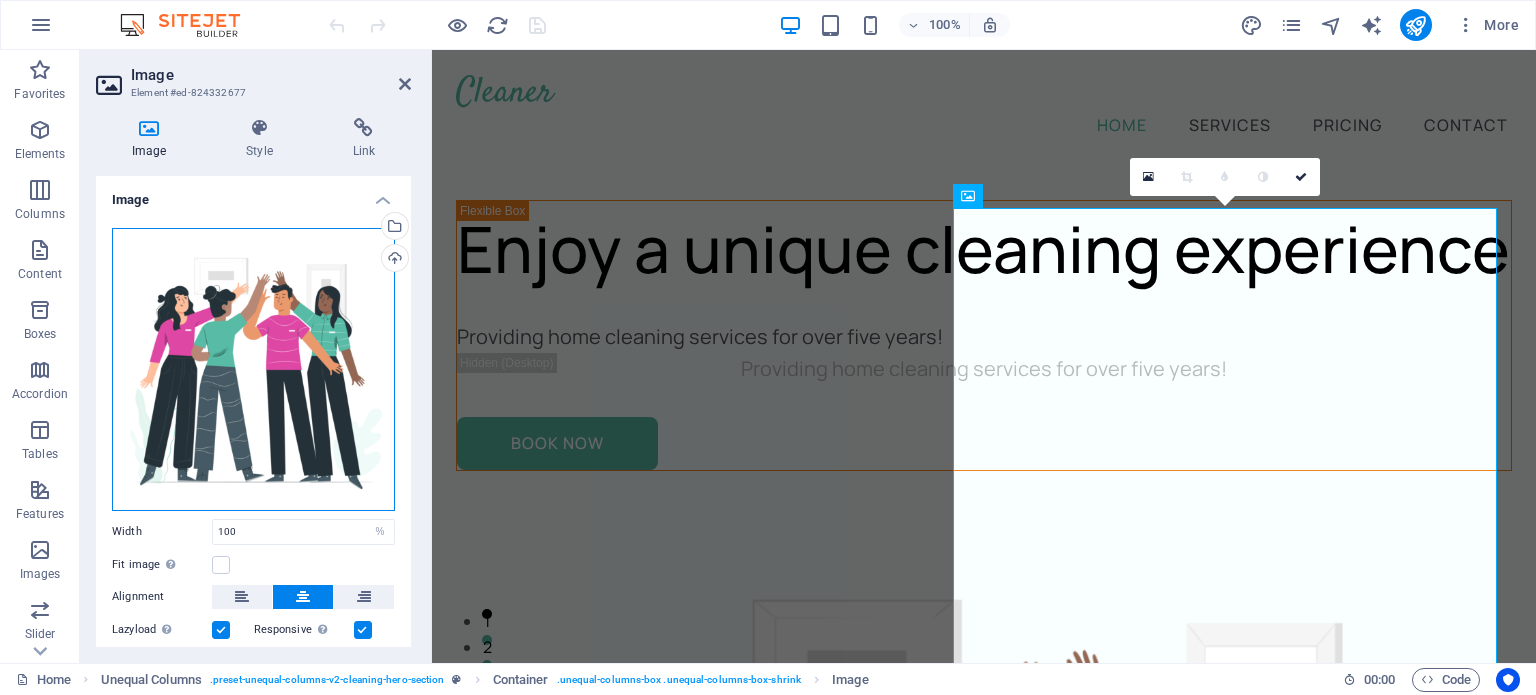 click on "Drag files here, click to choose files or select files from Files or our free stock photos & videos" at bounding box center (253, 369) 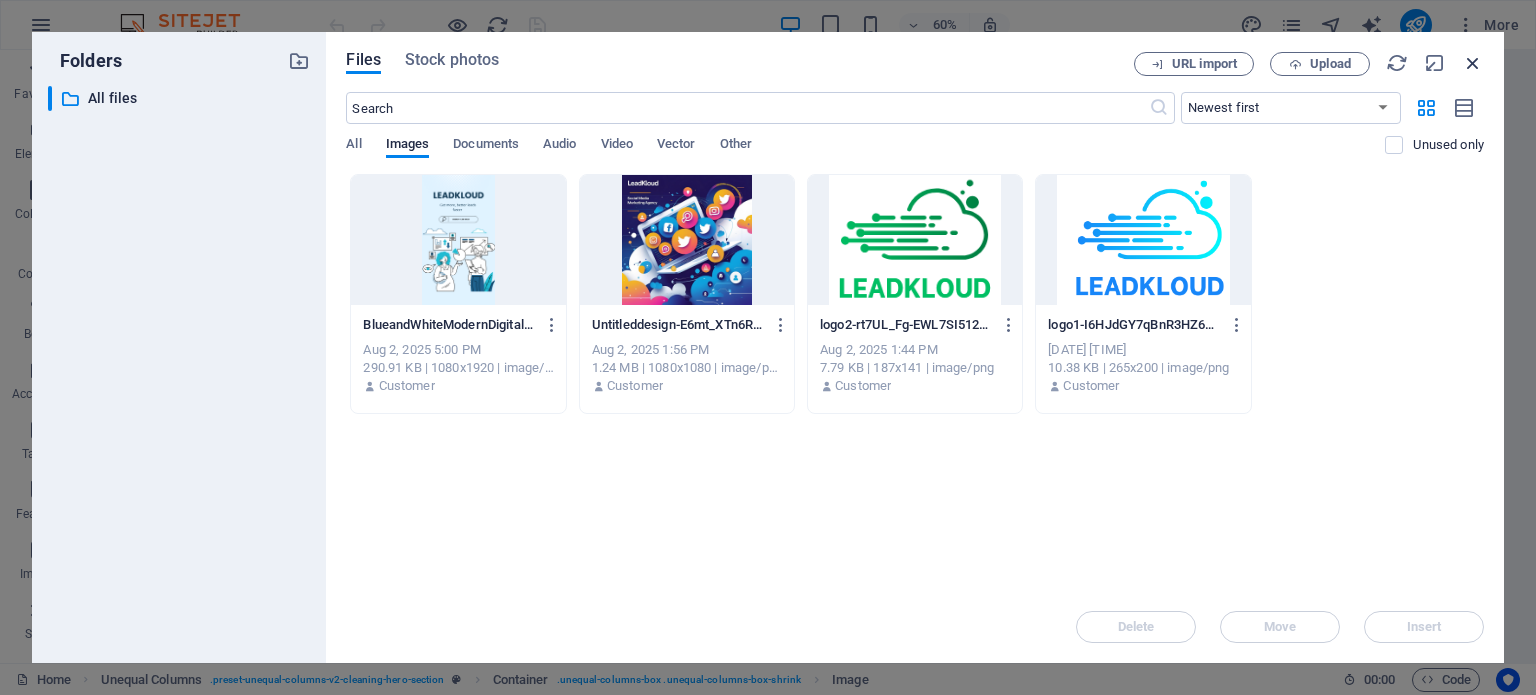 drag, startPoint x: 275, startPoint y: 339, endPoint x: 1464, endPoint y: 57, distance: 1221.984 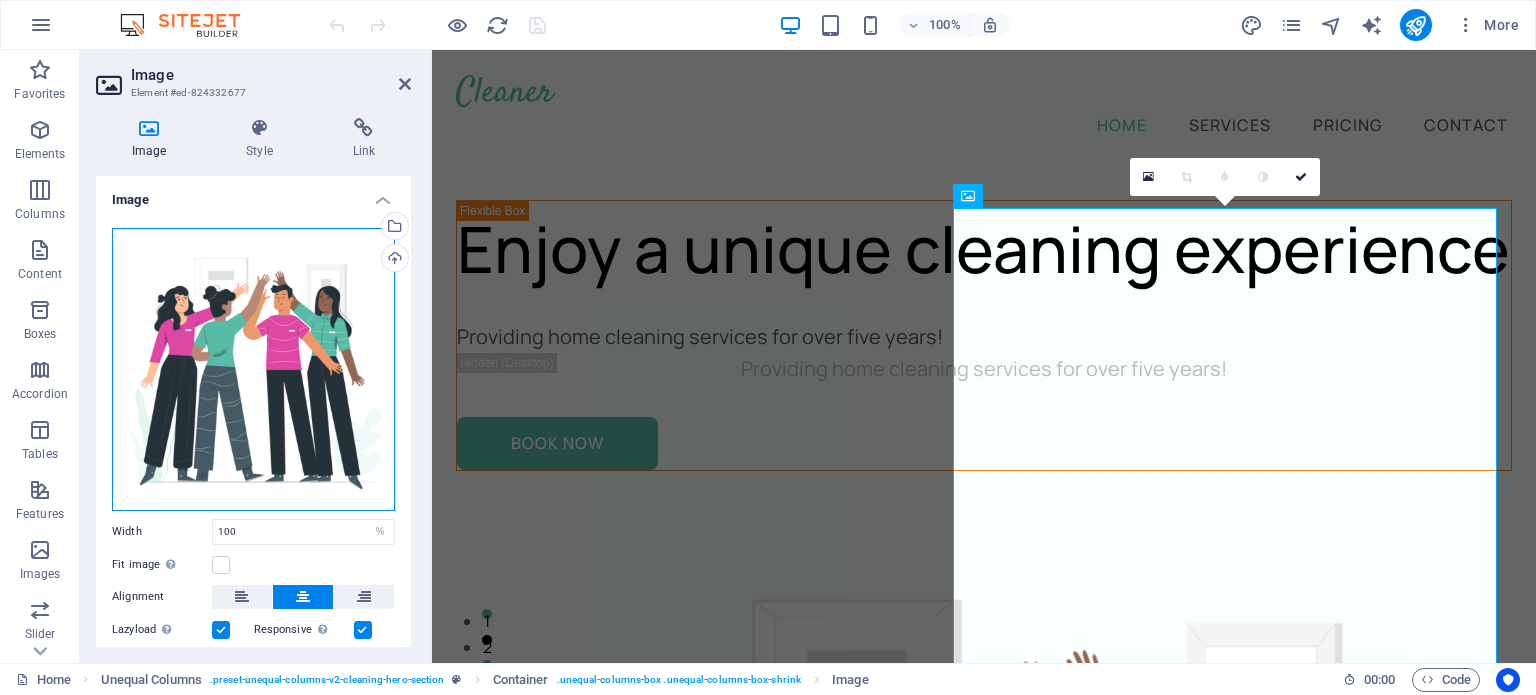 click on "Drag files here, click to choose files or select files from Files or our free stock photos & videos" at bounding box center [253, 369] 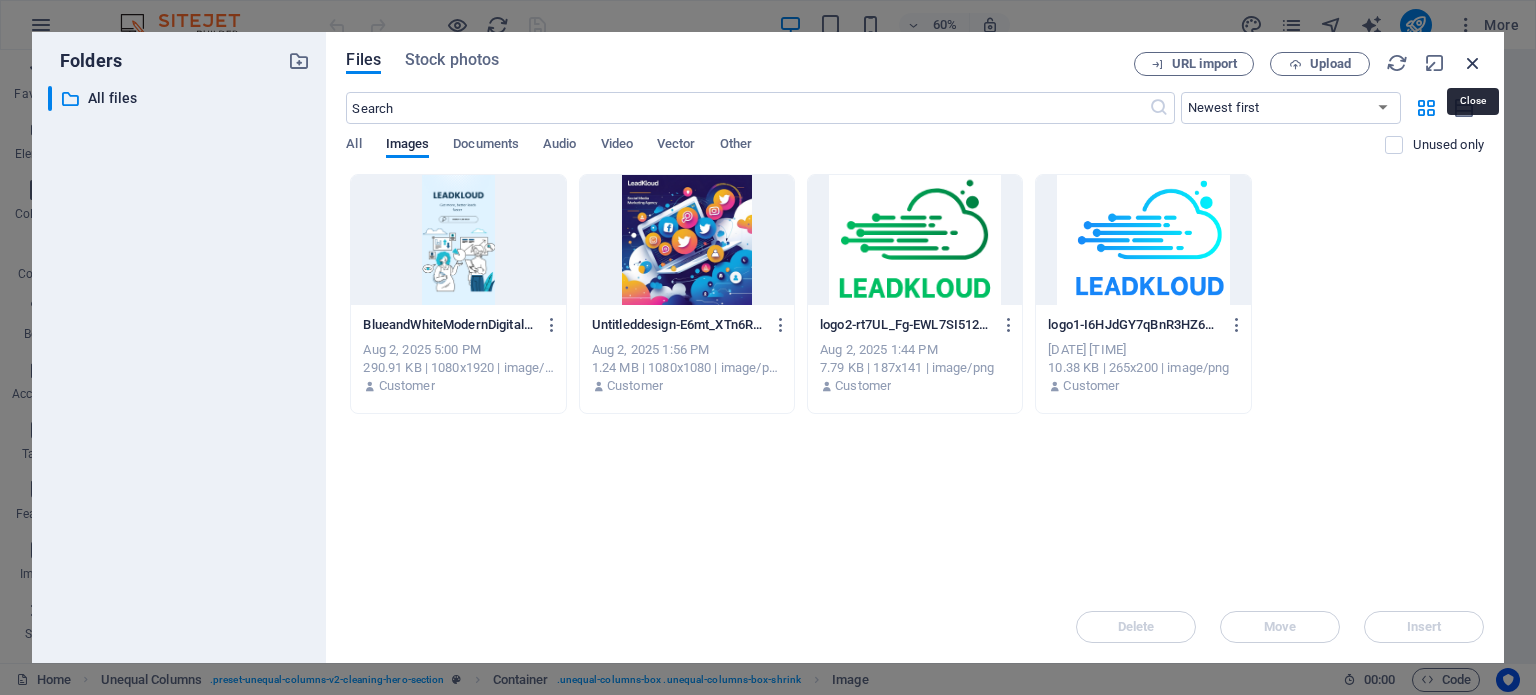 click at bounding box center [1473, 63] 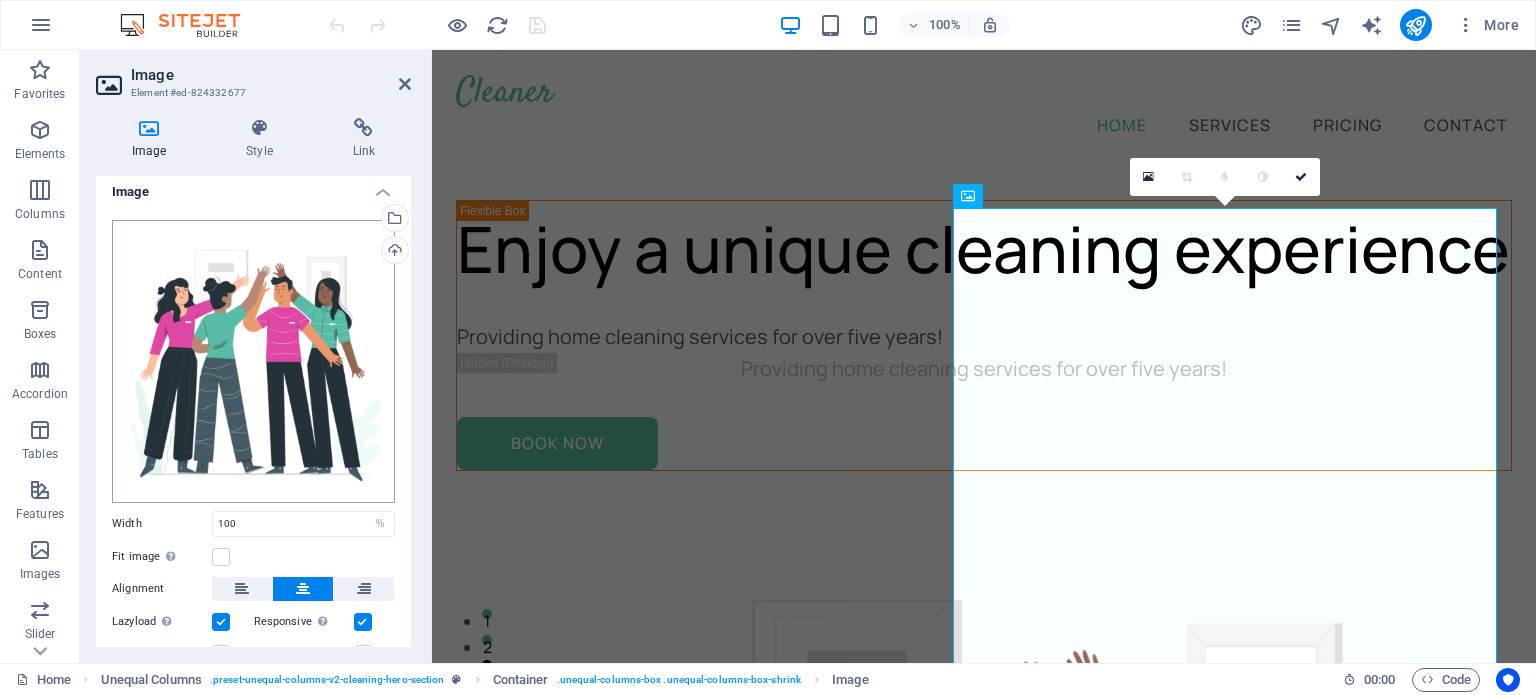 scroll, scrollTop: 0, scrollLeft: 0, axis: both 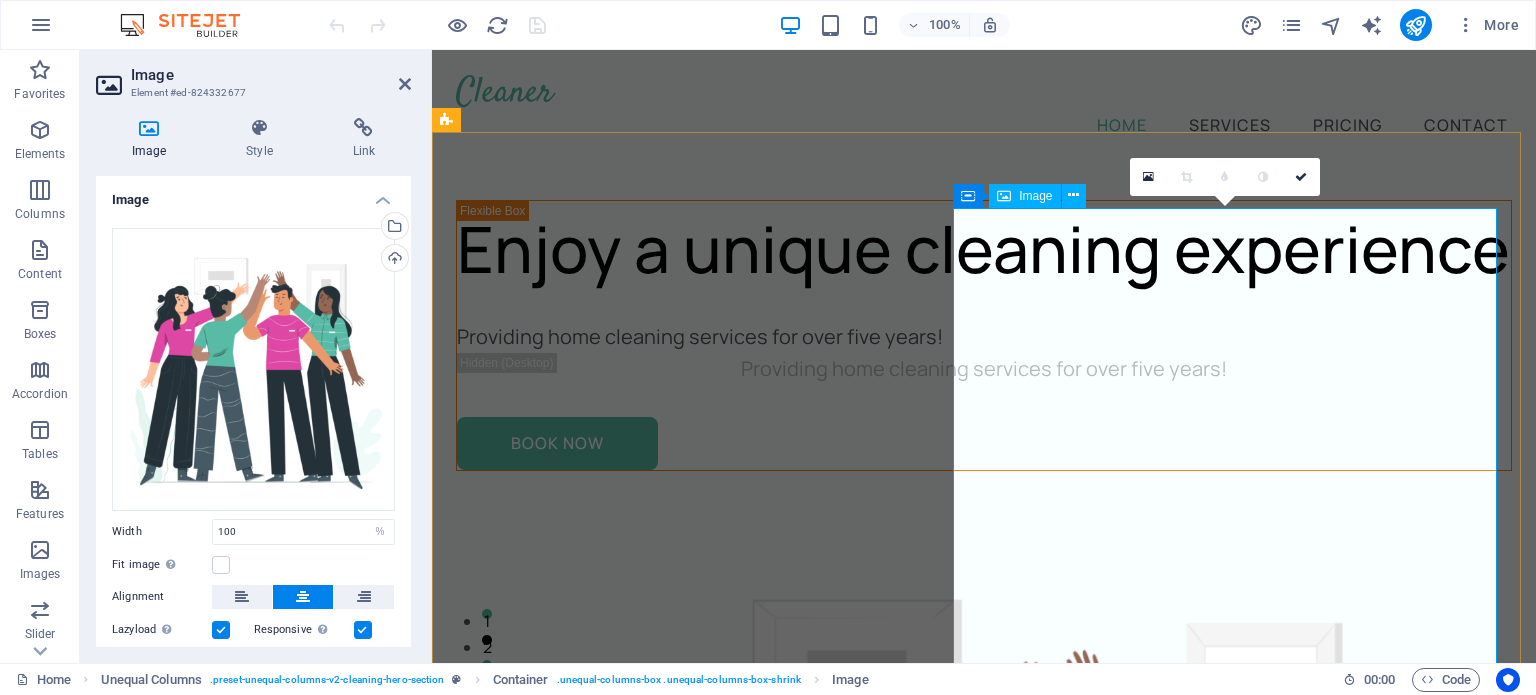 click at bounding box center [984, 1031] 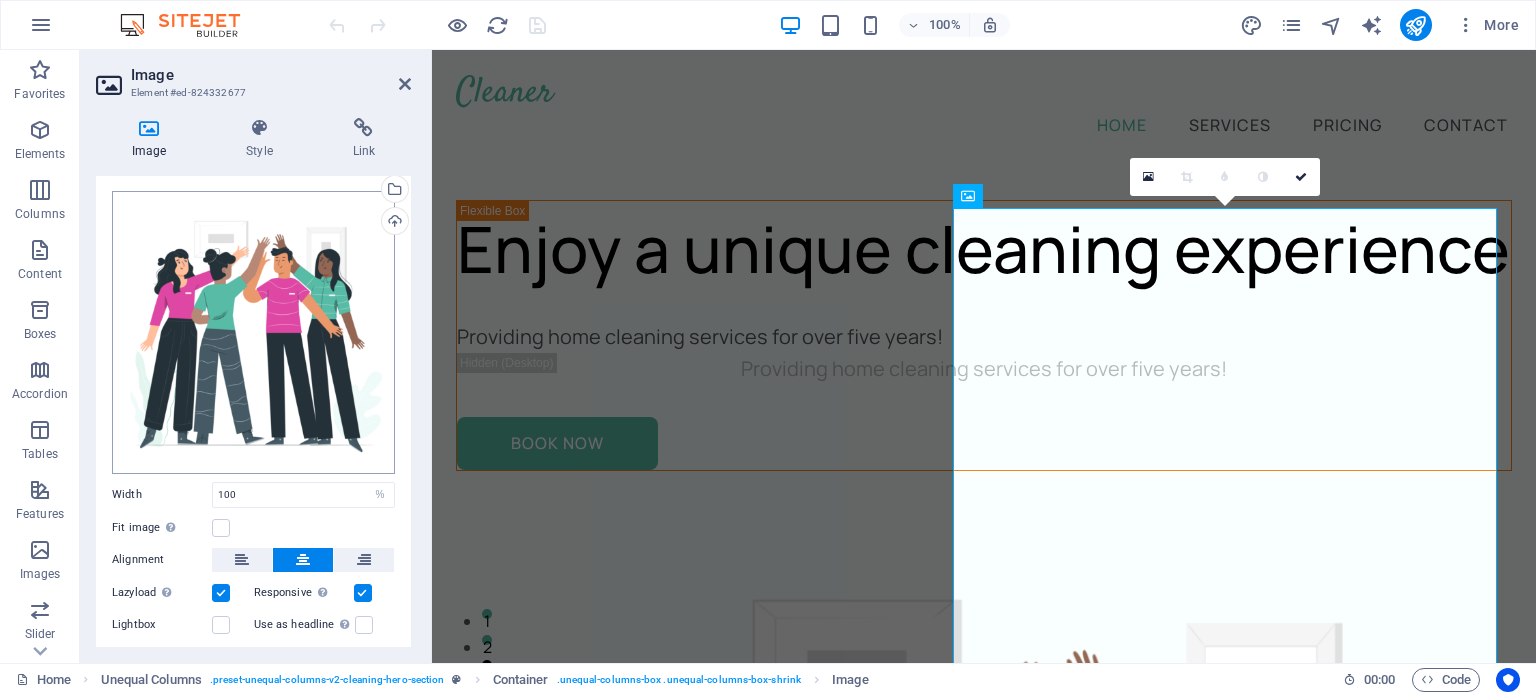 scroll, scrollTop: 0, scrollLeft: 0, axis: both 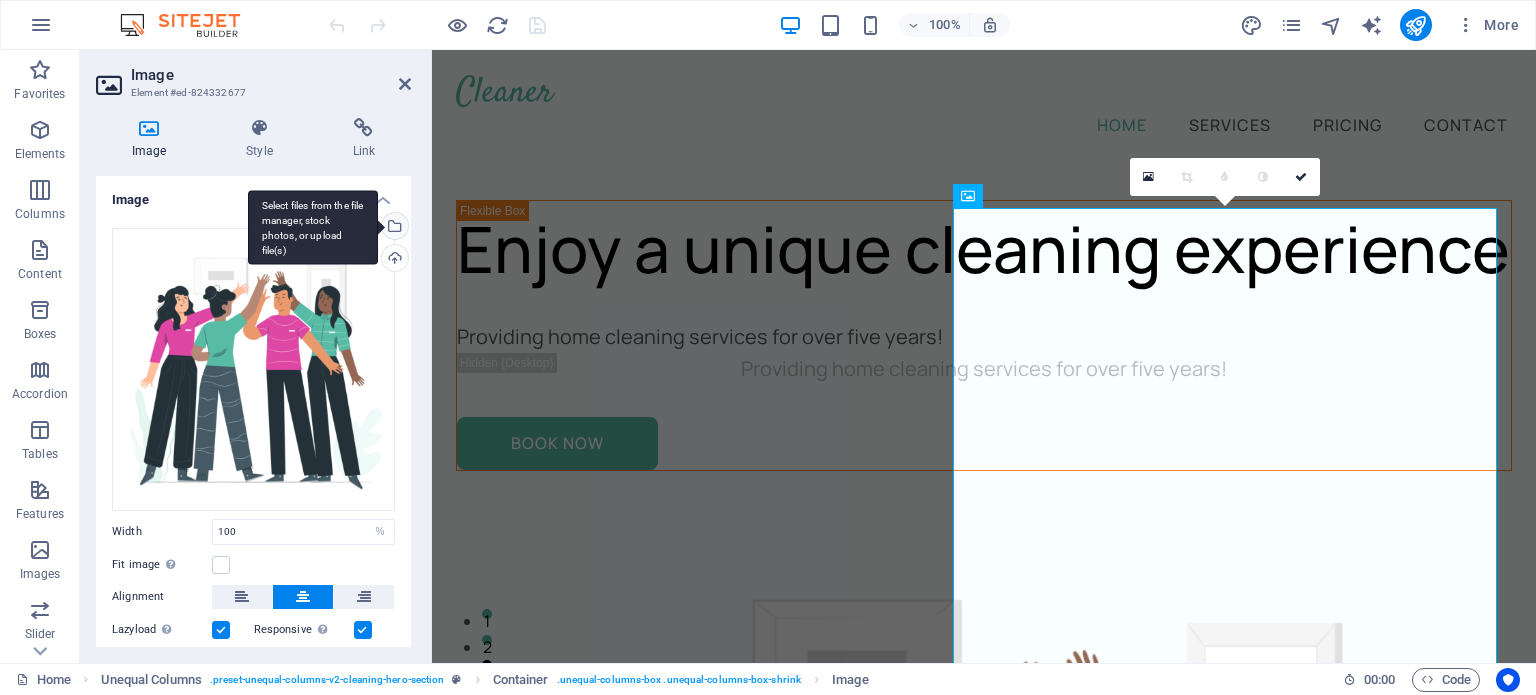 click on "Select files from the file manager, stock photos, or upload file(s)" at bounding box center [393, 228] 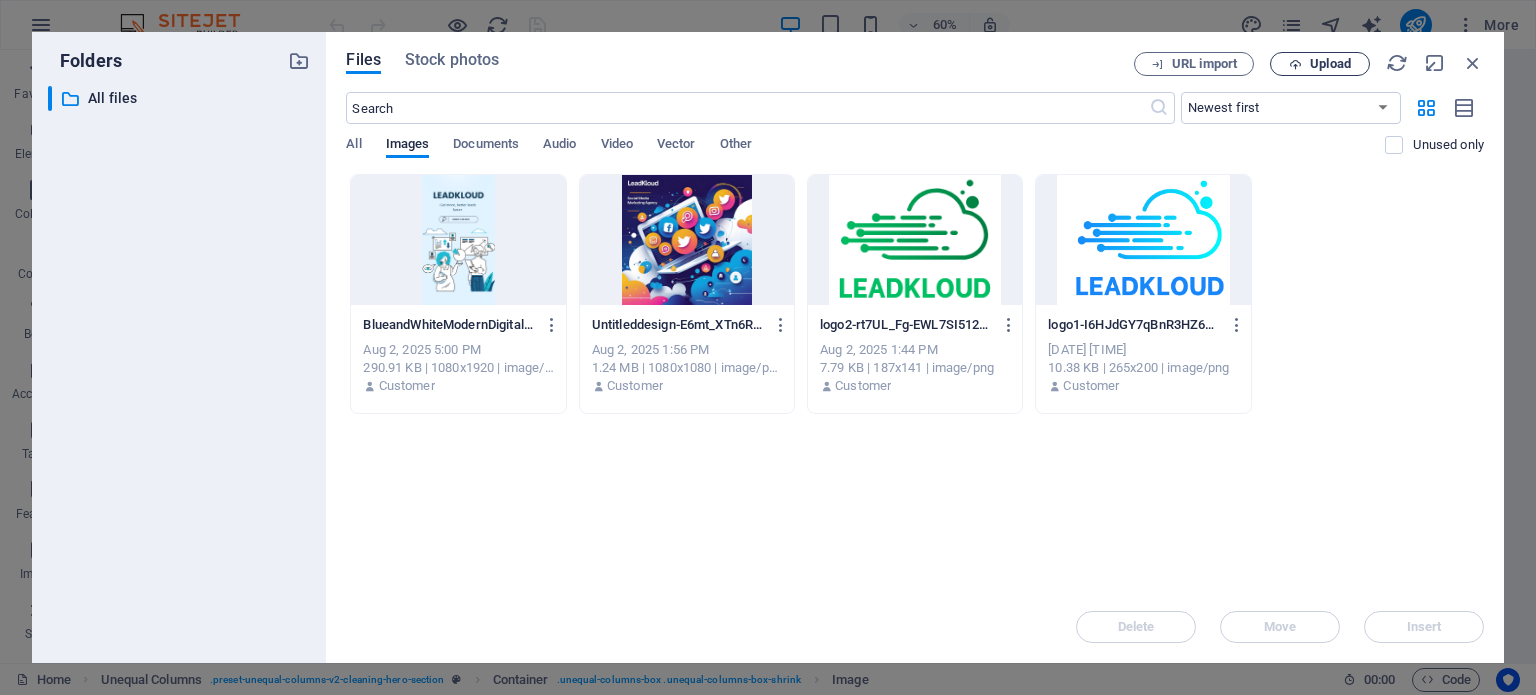 click on "Upload" at bounding box center (1320, 64) 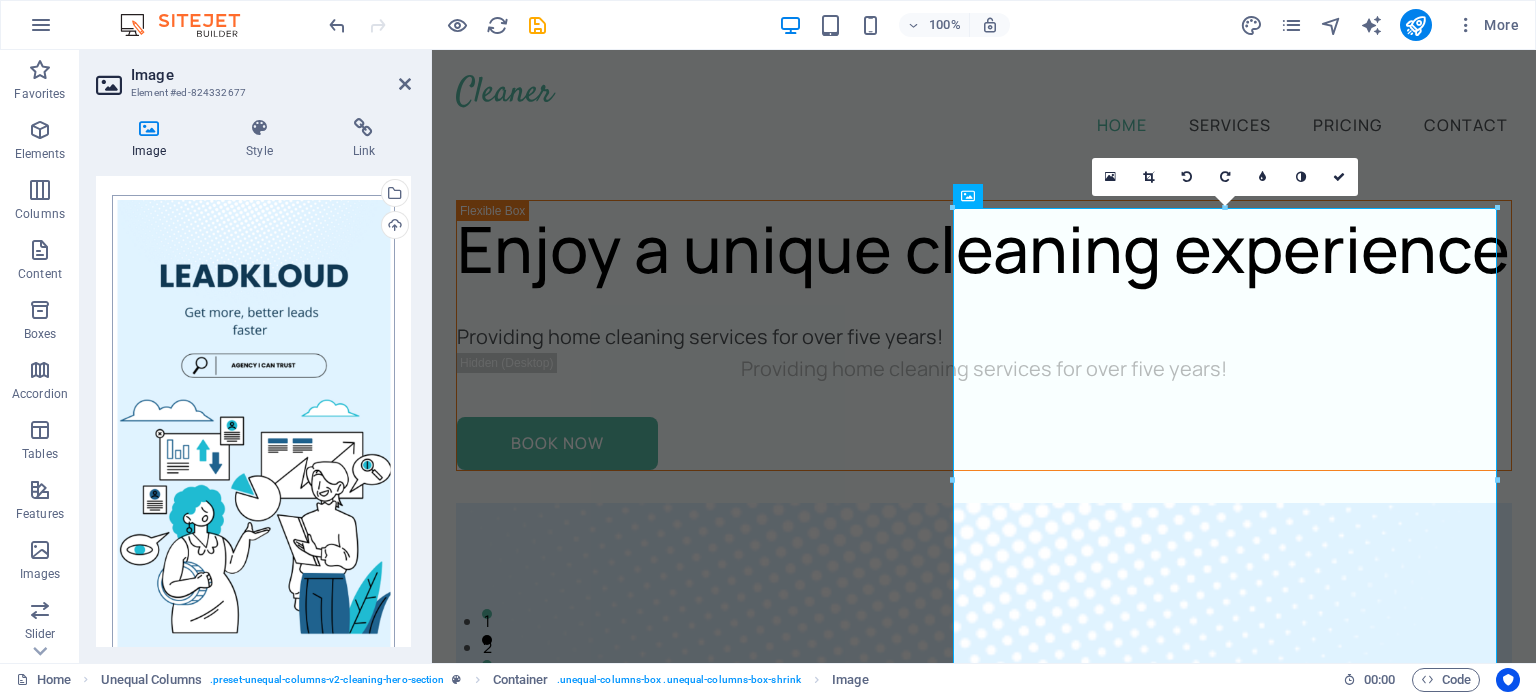 scroll, scrollTop: 0, scrollLeft: 0, axis: both 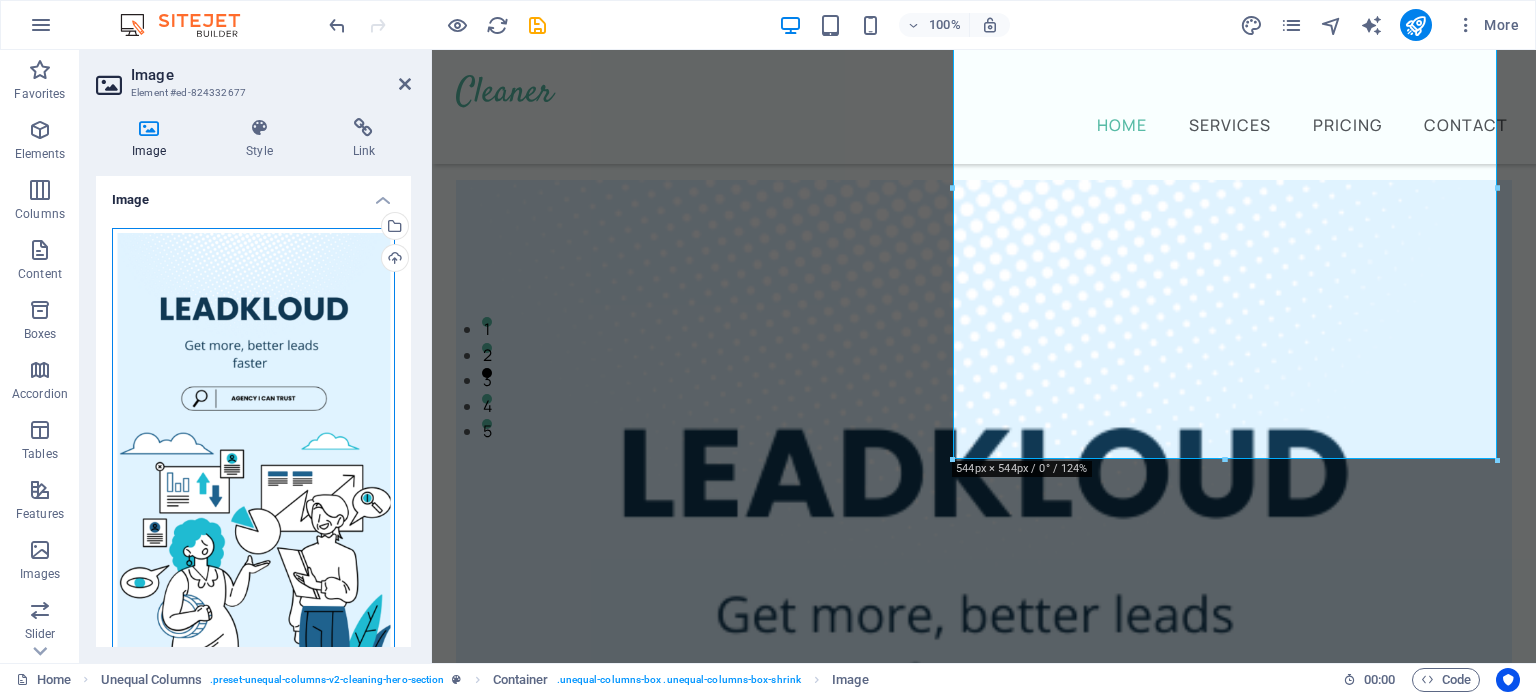 click on "Drag files here, click to choose files or select files from Files or our free stock photos & videos" at bounding box center (253, 475) 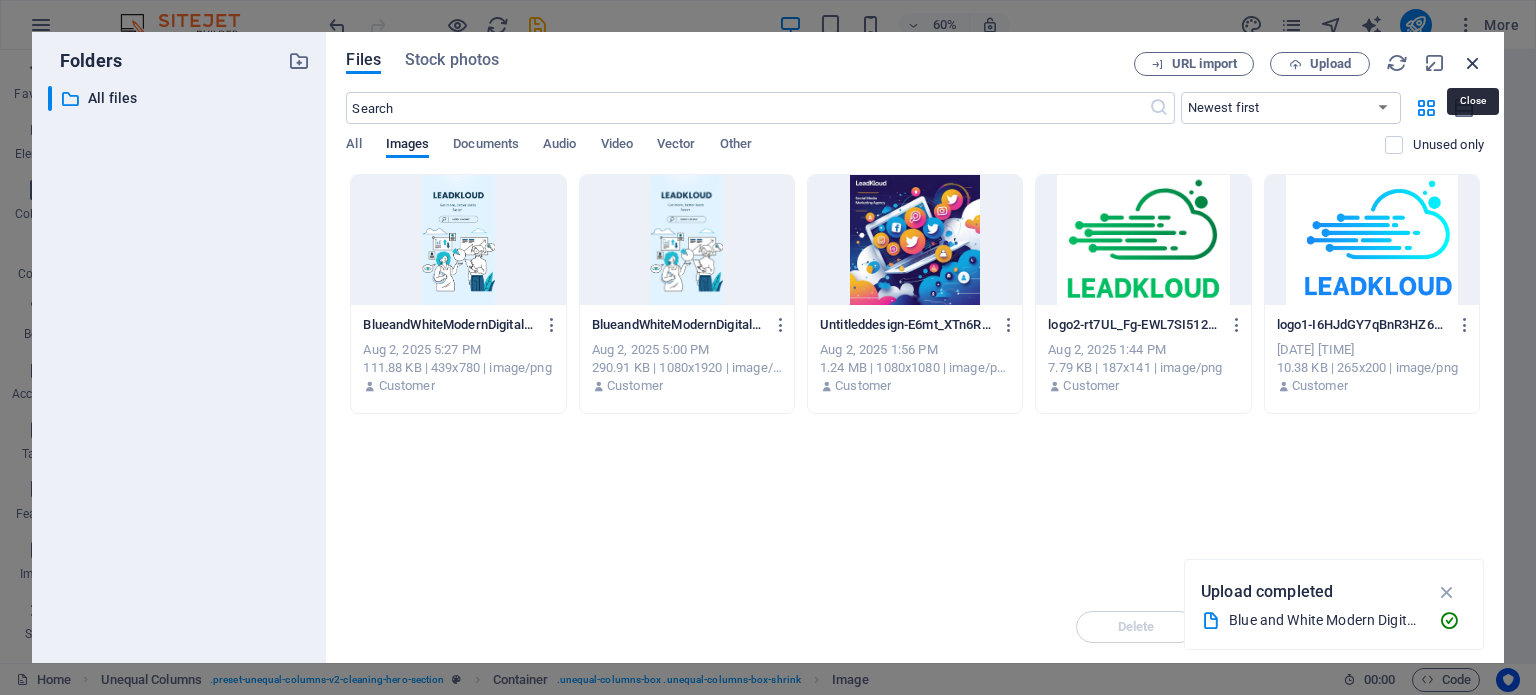 drag, startPoint x: 1475, startPoint y: 68, endPoint x: 1039, endPoint y: 1, distance: 441.1179 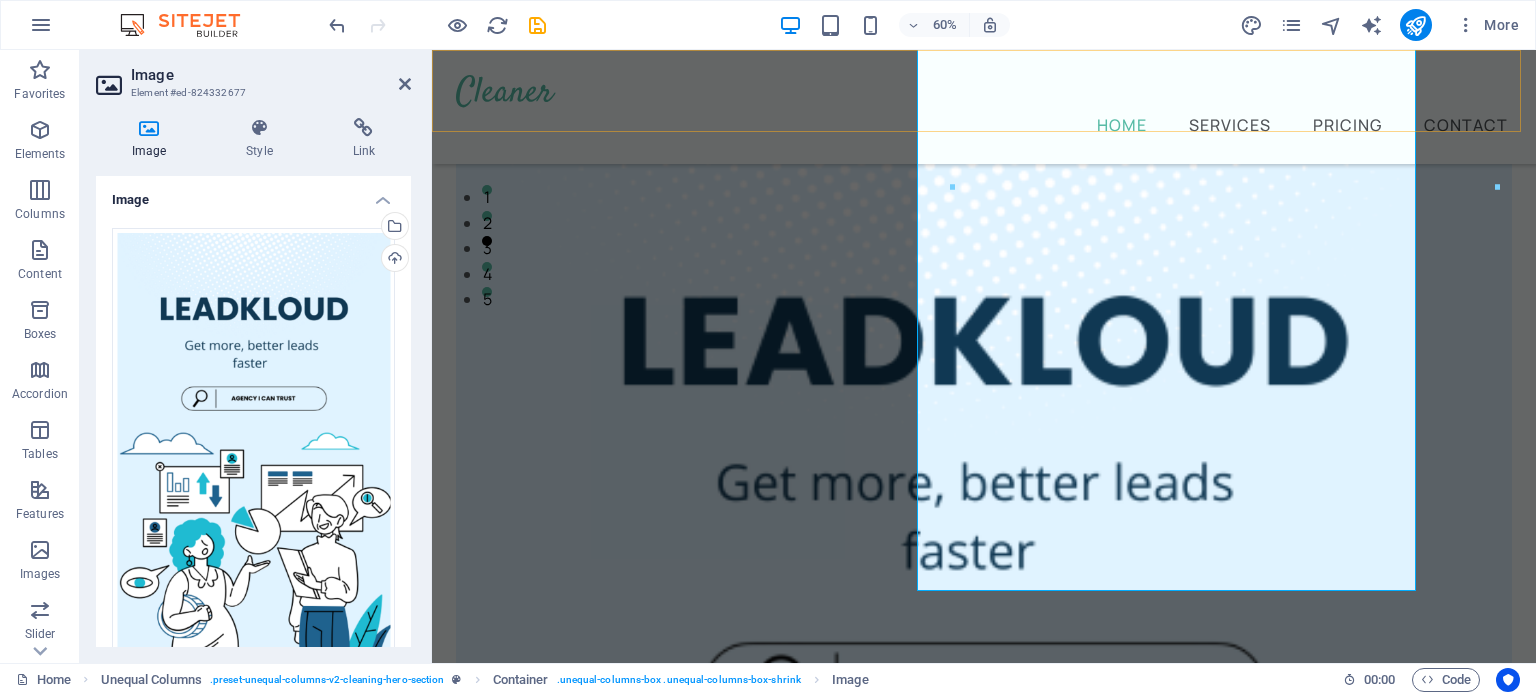 scroll, scrollTop: 464, scrollLeft: 0, axis: vertical 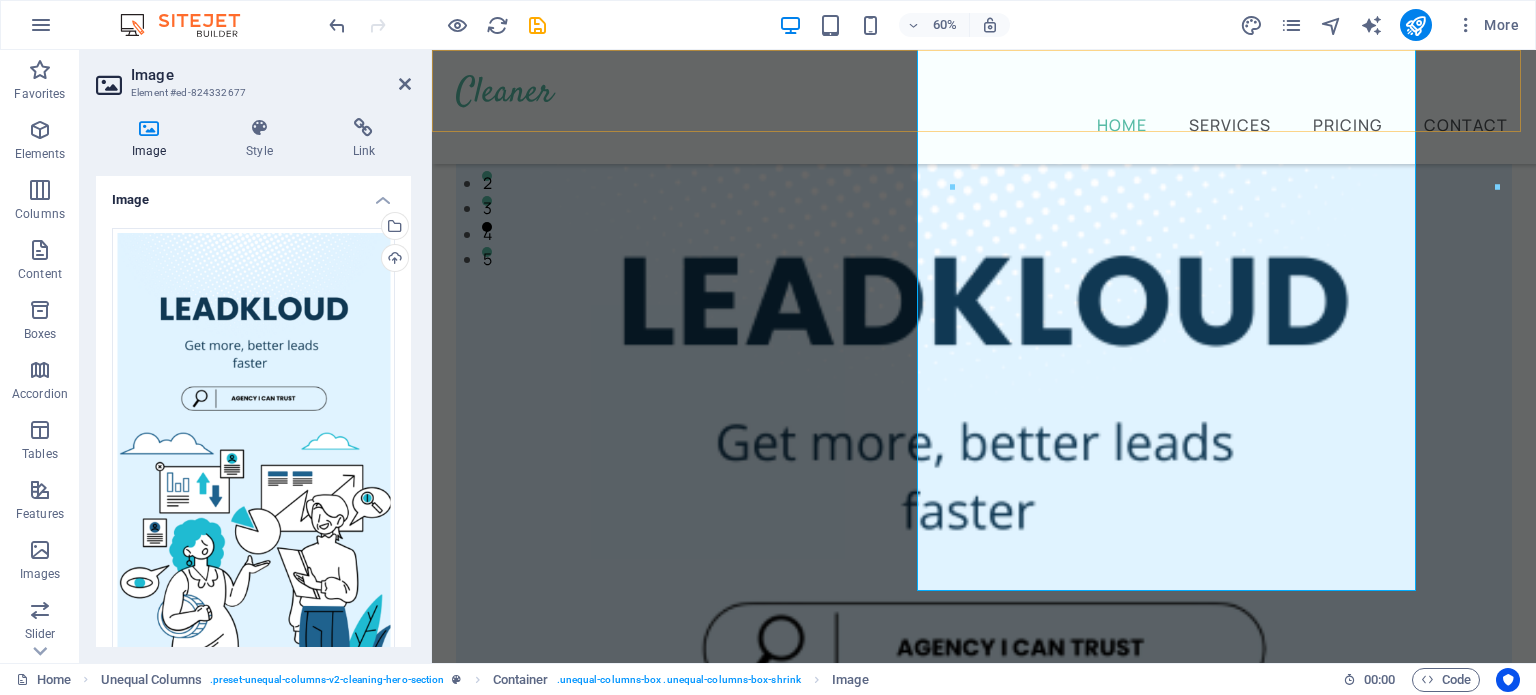 click on "Home Services Pricing Contact" at bounding box center (984, 107) 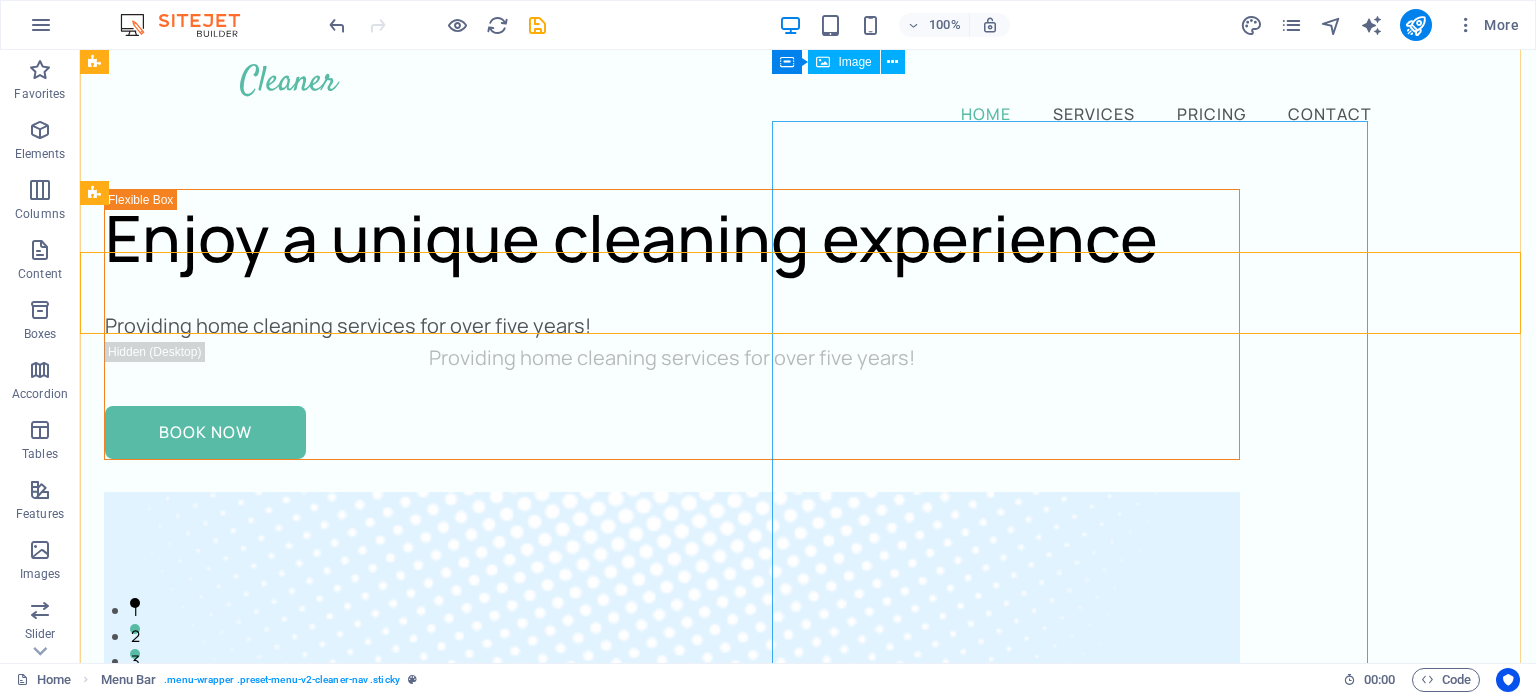 scroll, scrollTop: 0, scrollLeft: 0, axis: both 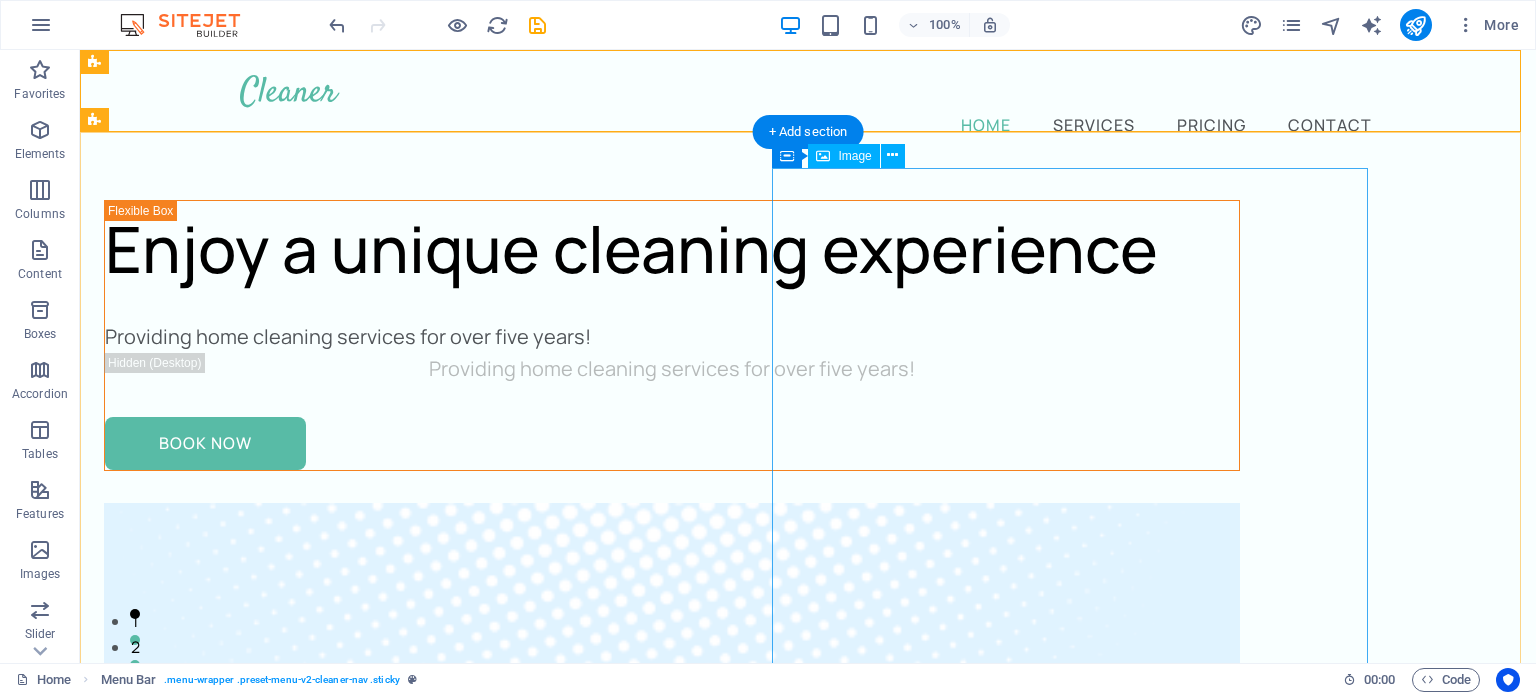 click at bounding box center [672, 1512] 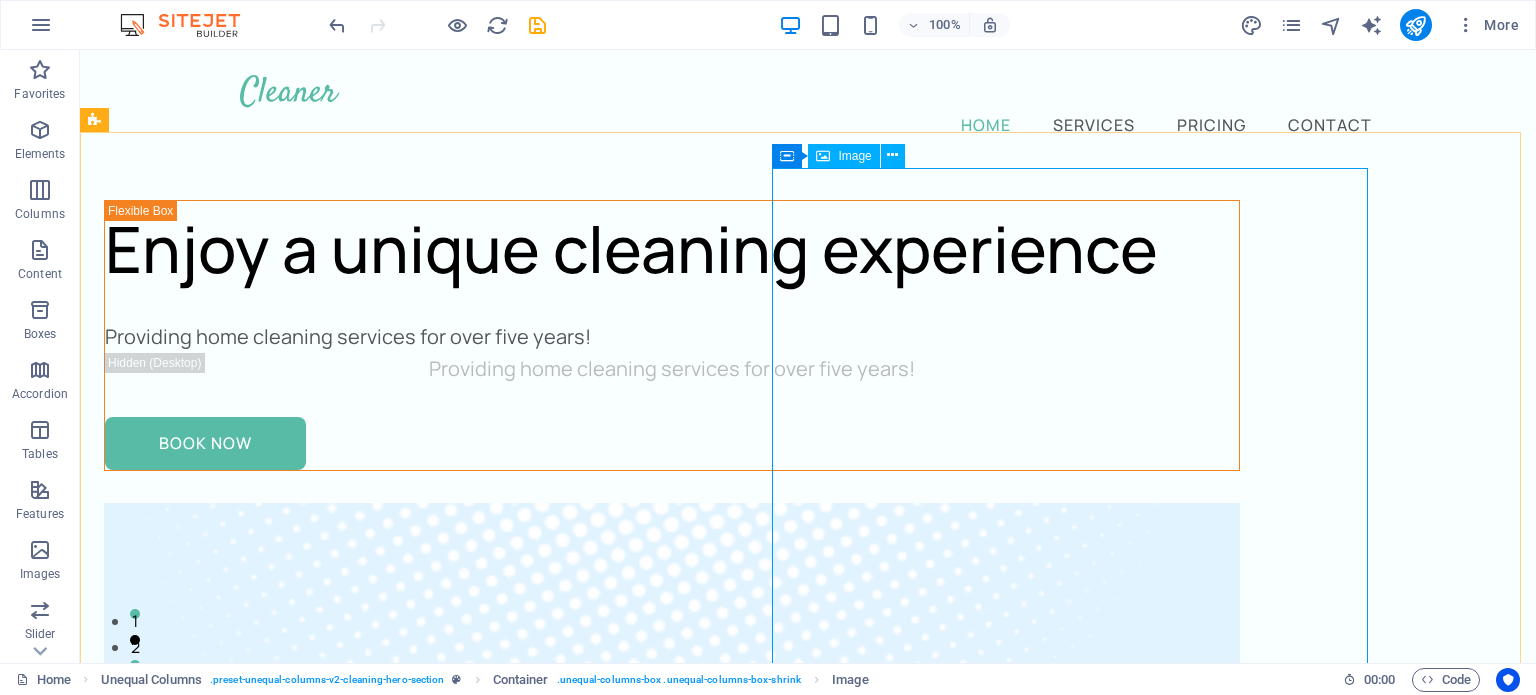 click on "Image" at bounding box center (854, 156) 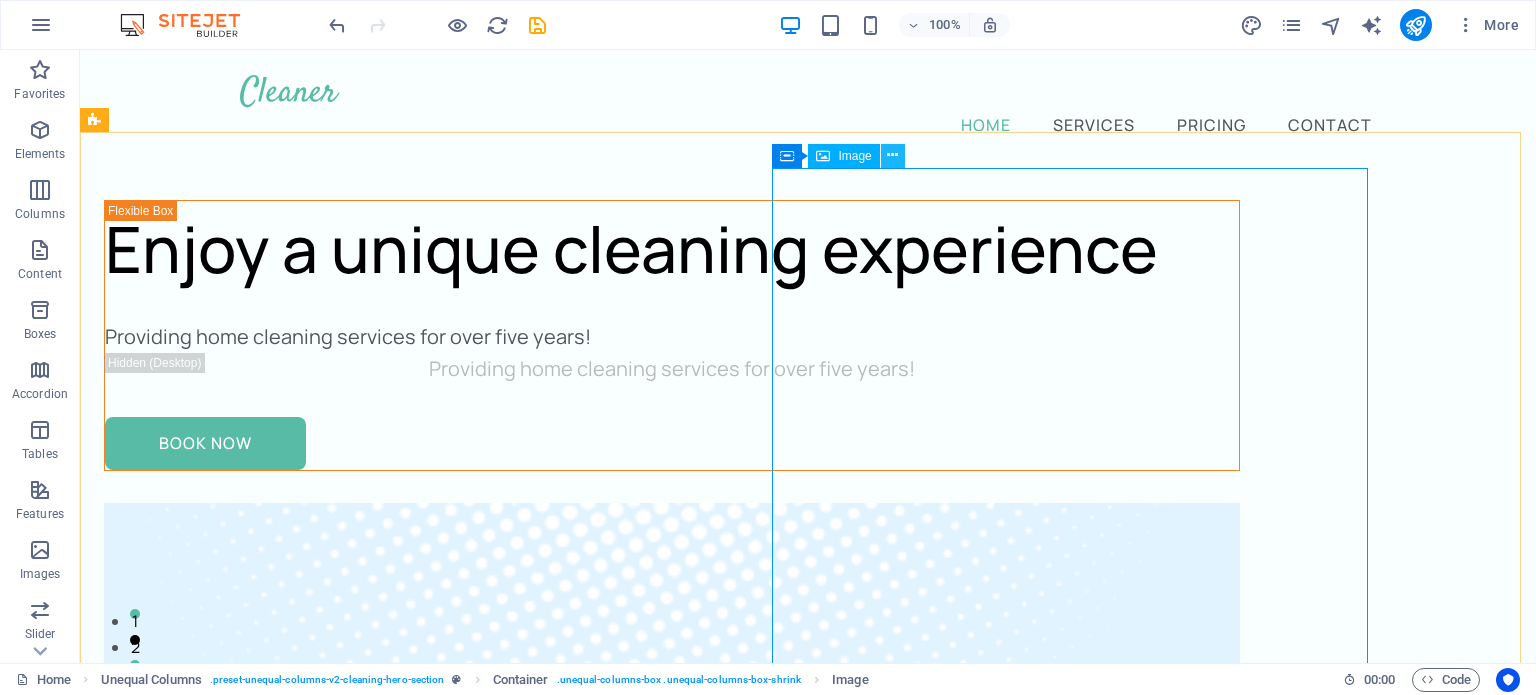click at bounding box center (892, 155) 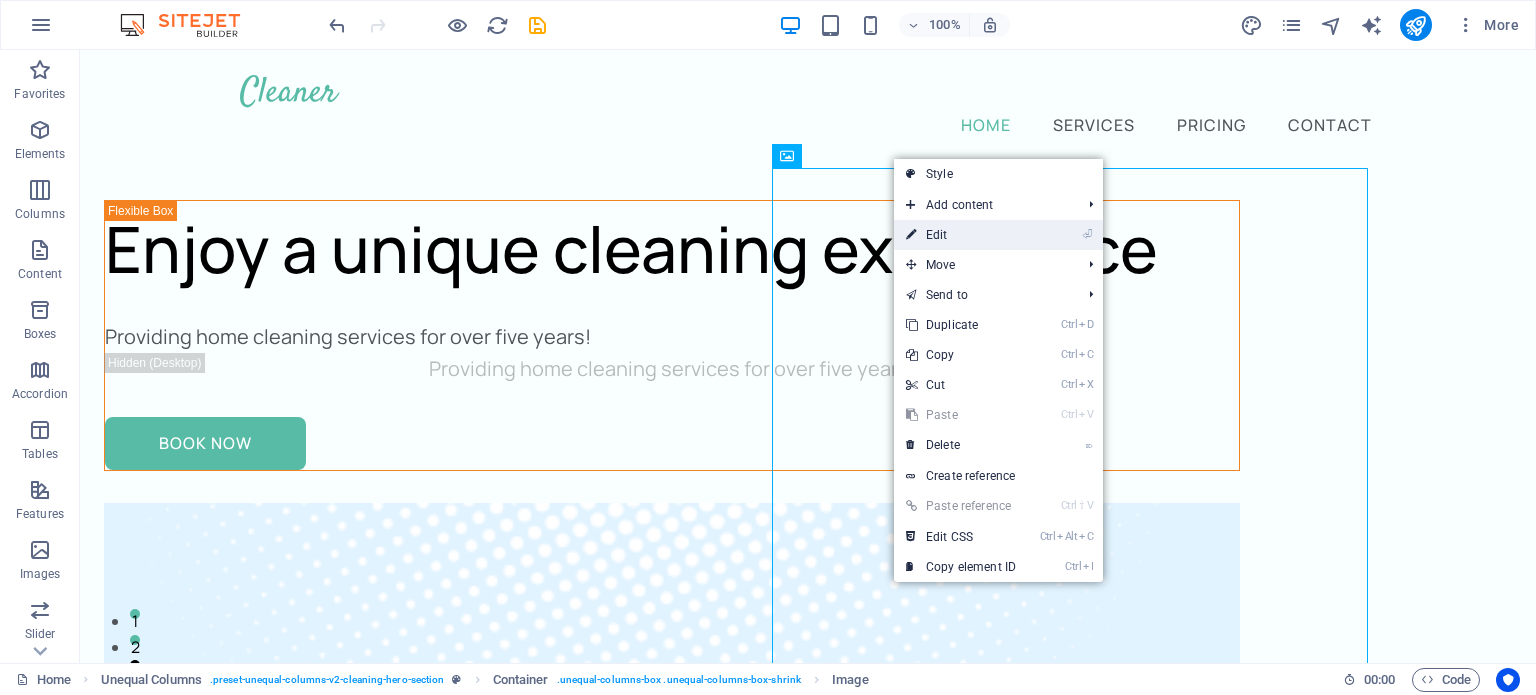 click on "⏎  Edit" at bounding box center (961, 235) 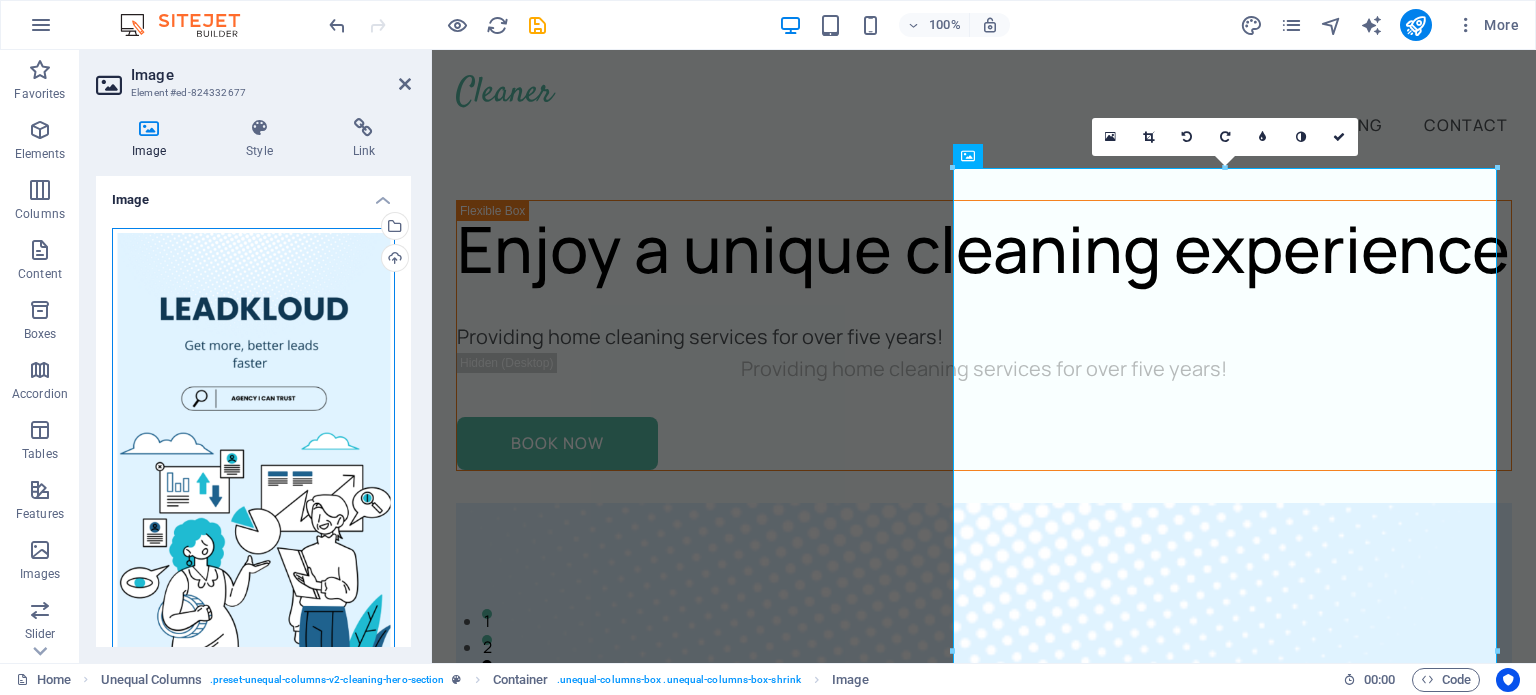 click on "Drag files here, click to choose files or select files from Files or our free stock photos & videos" at bounding box center (253, 475) 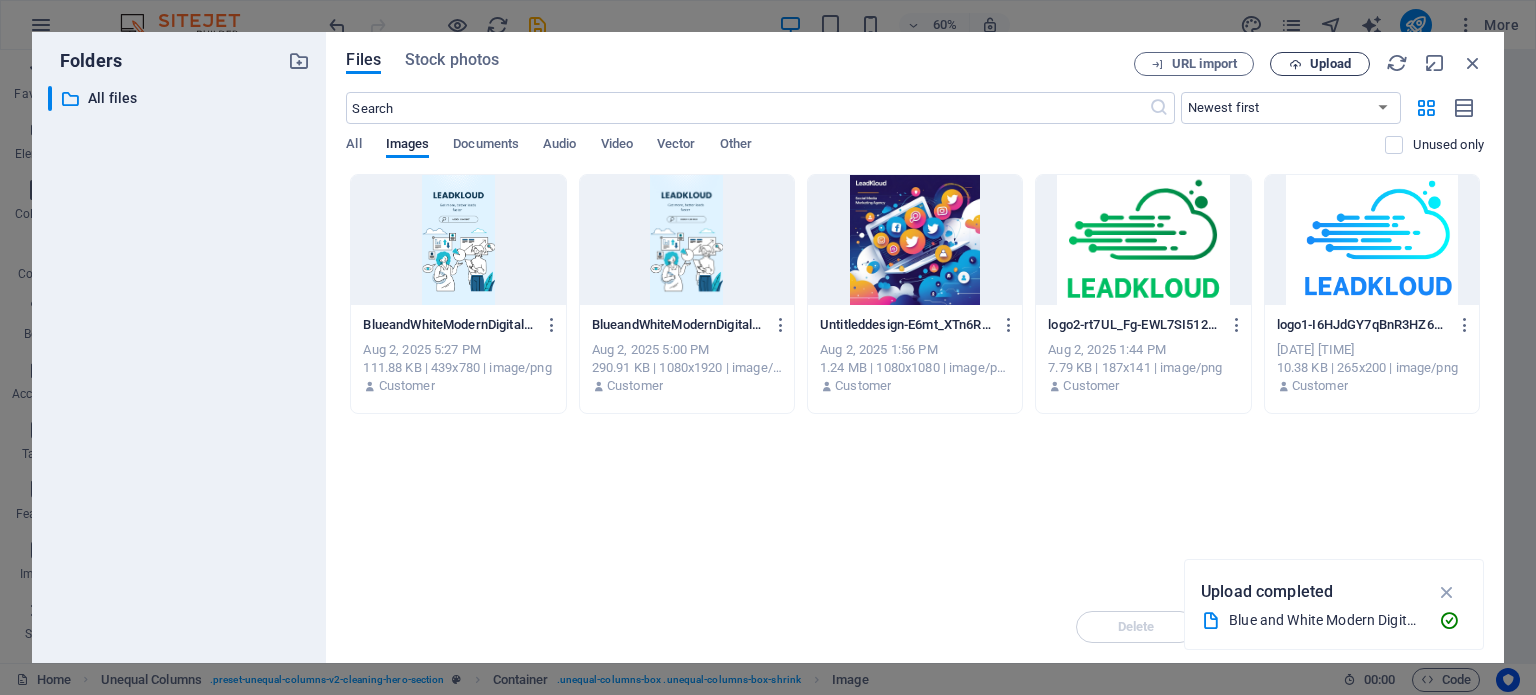 click at bounding box center (1295, 64) 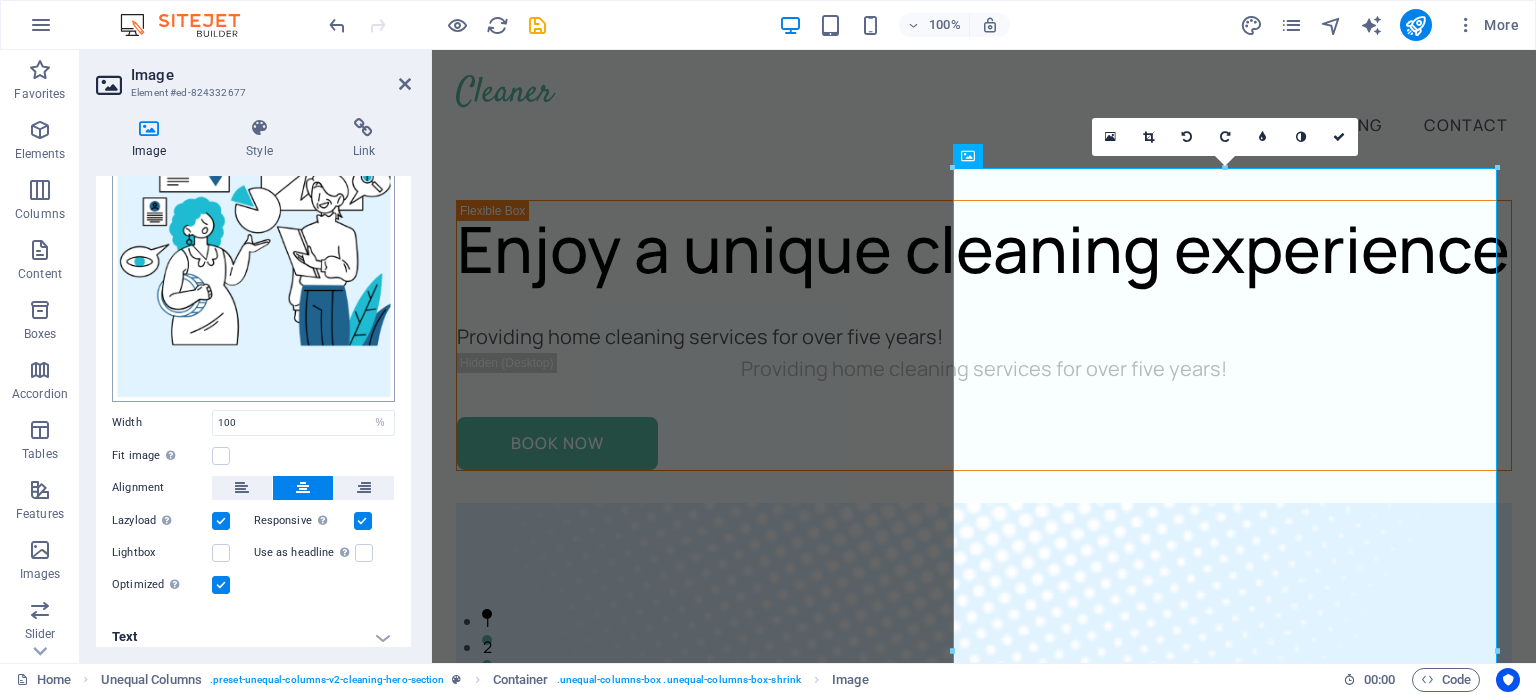 scroll, scrollTop: 0, scrollLeft: 0, axis: both 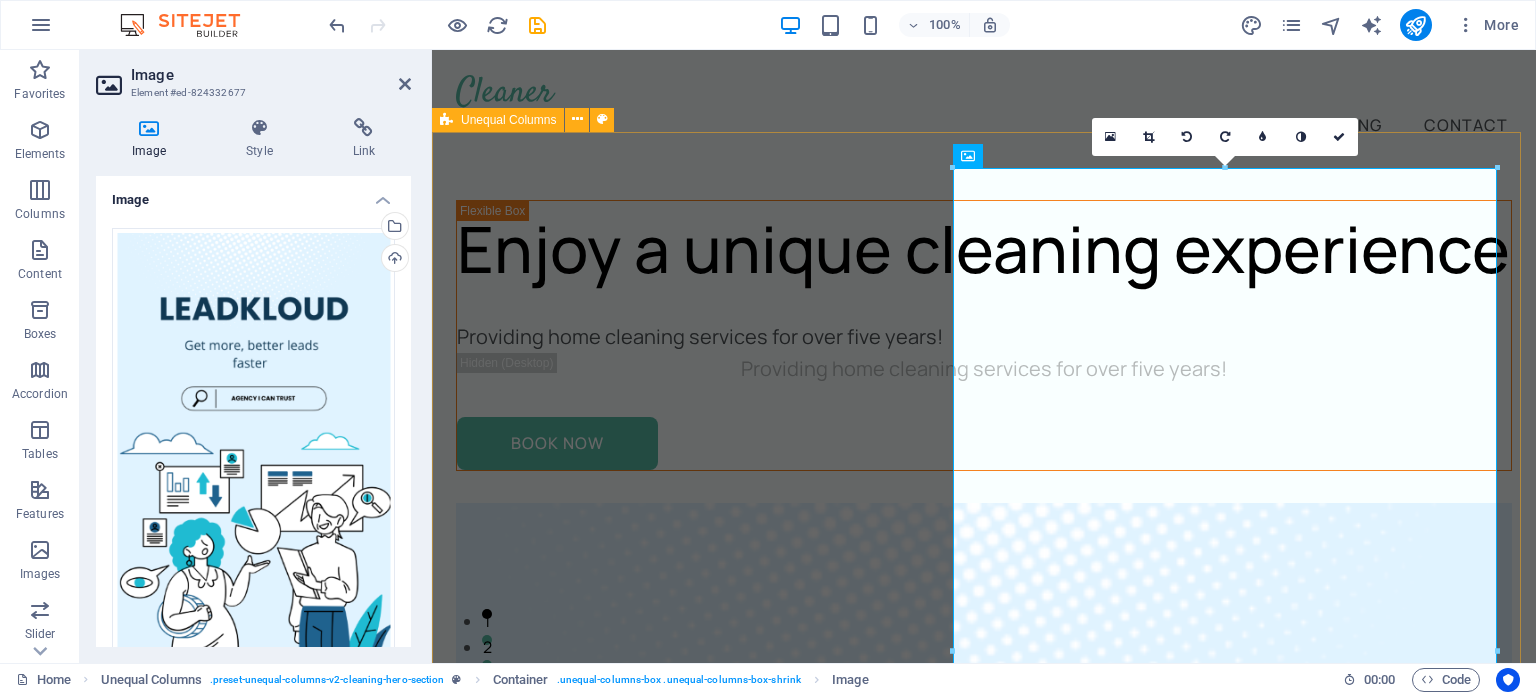 click on "Enjoy a unique cleaning experience Providing home cleaning services for over five years! Providing home cleaning services for over five years! Book Now" at bounding box center [984, 1304] 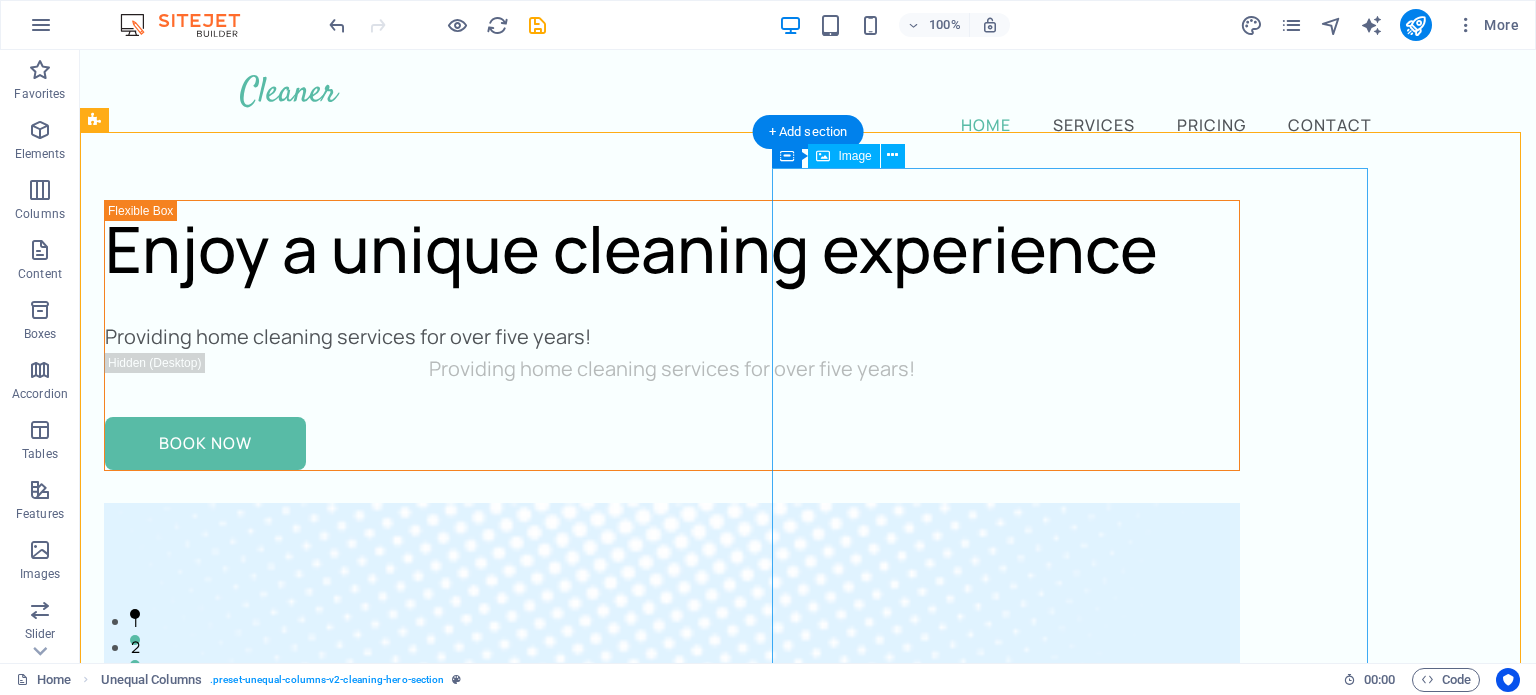 click at bounding box center (672, 1513) 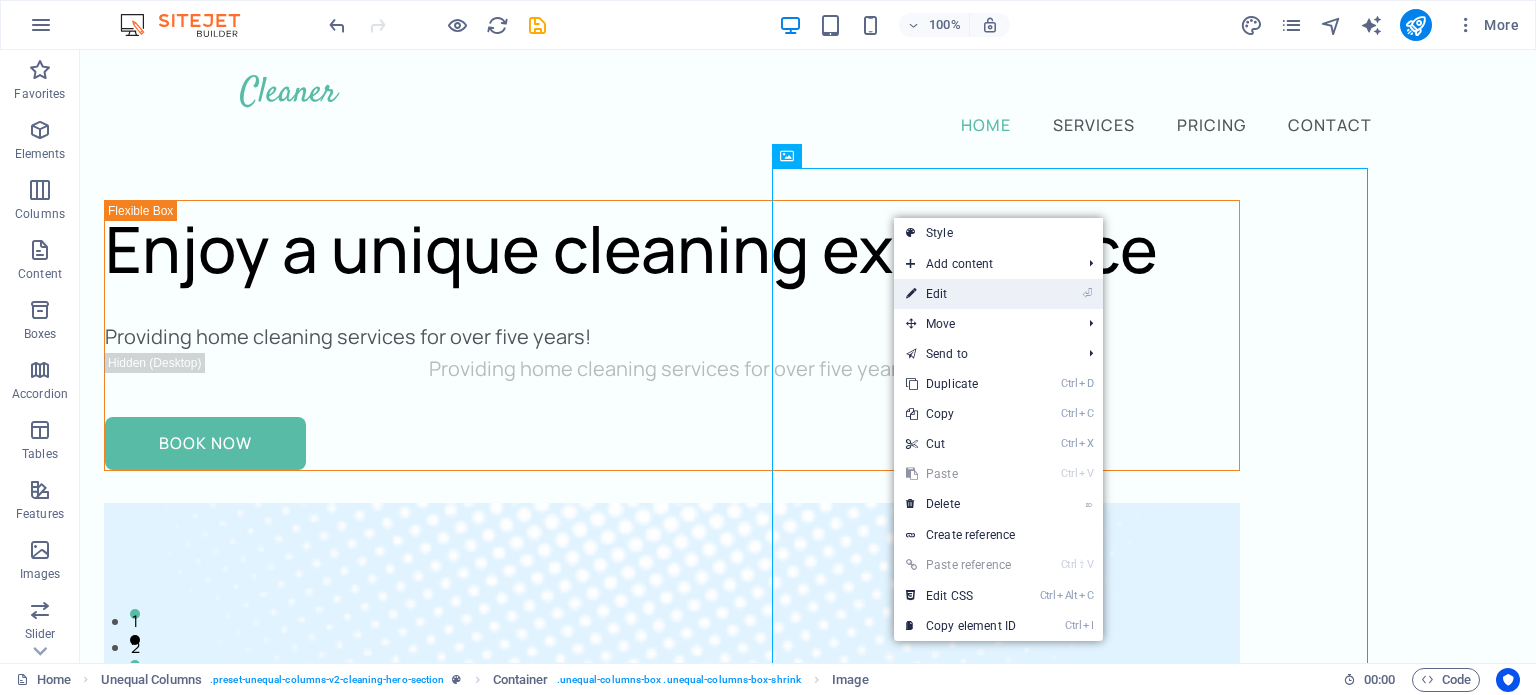 click on "⏎  Edit" at bounding box center (961, 294) 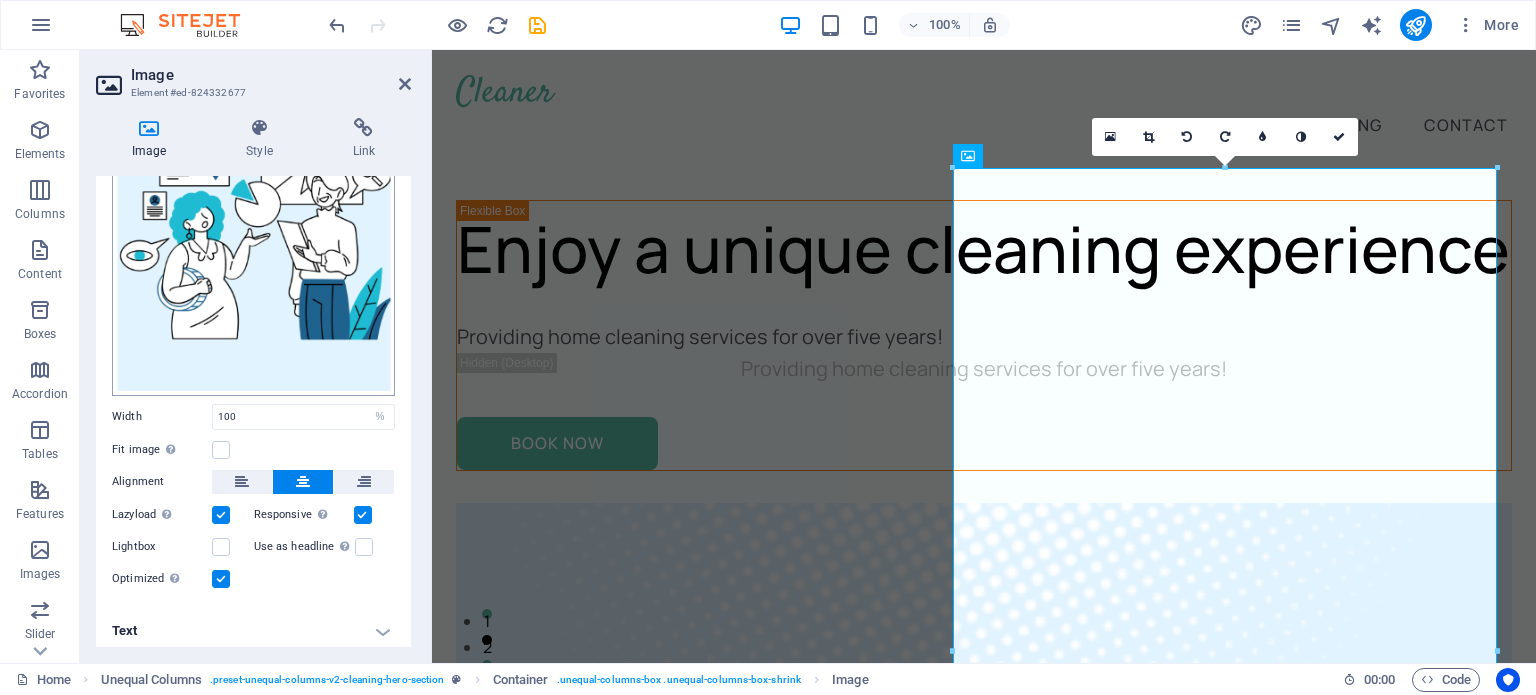 scroll, scrollTop: 0, scrollLeft: 0, axis: both 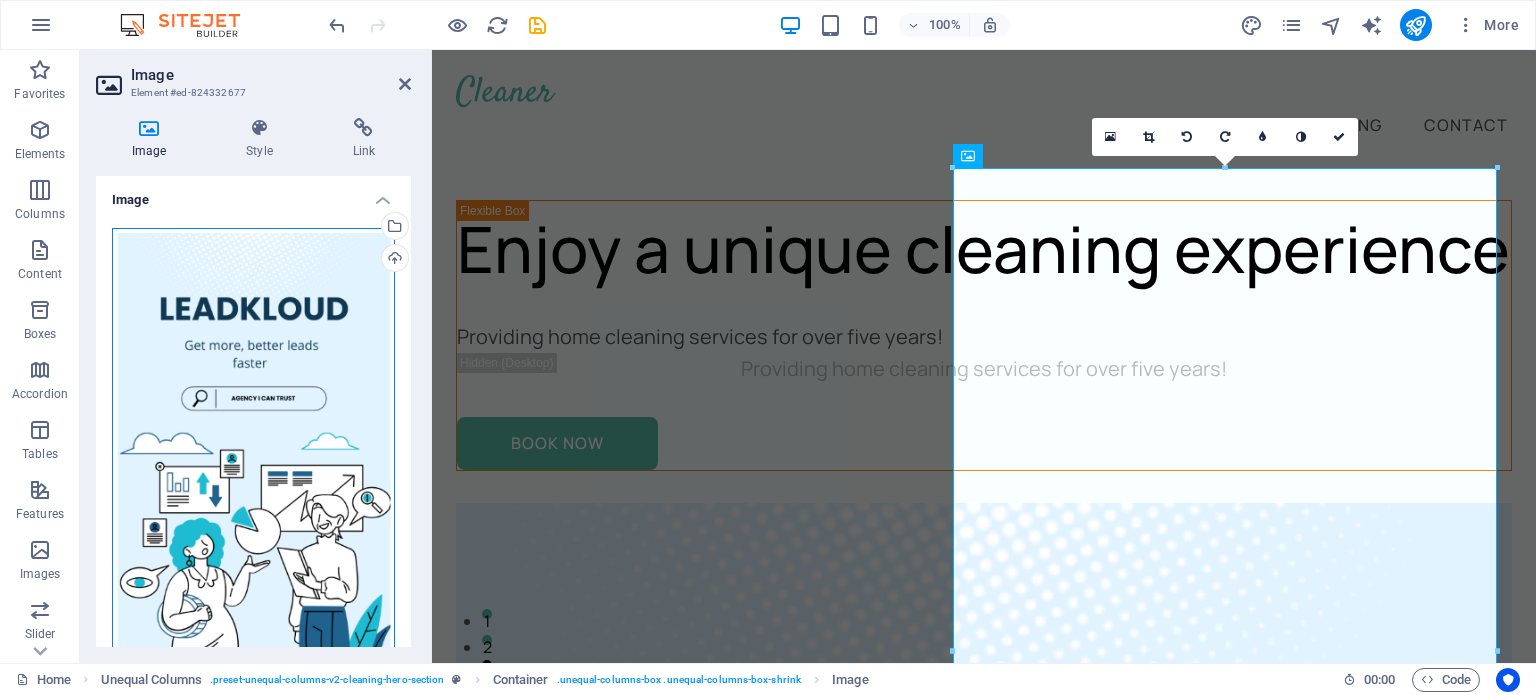 click on "Drag files here, click to choose files or select files from Files or our free stock photos & videos" at bounding box center [253, 475] 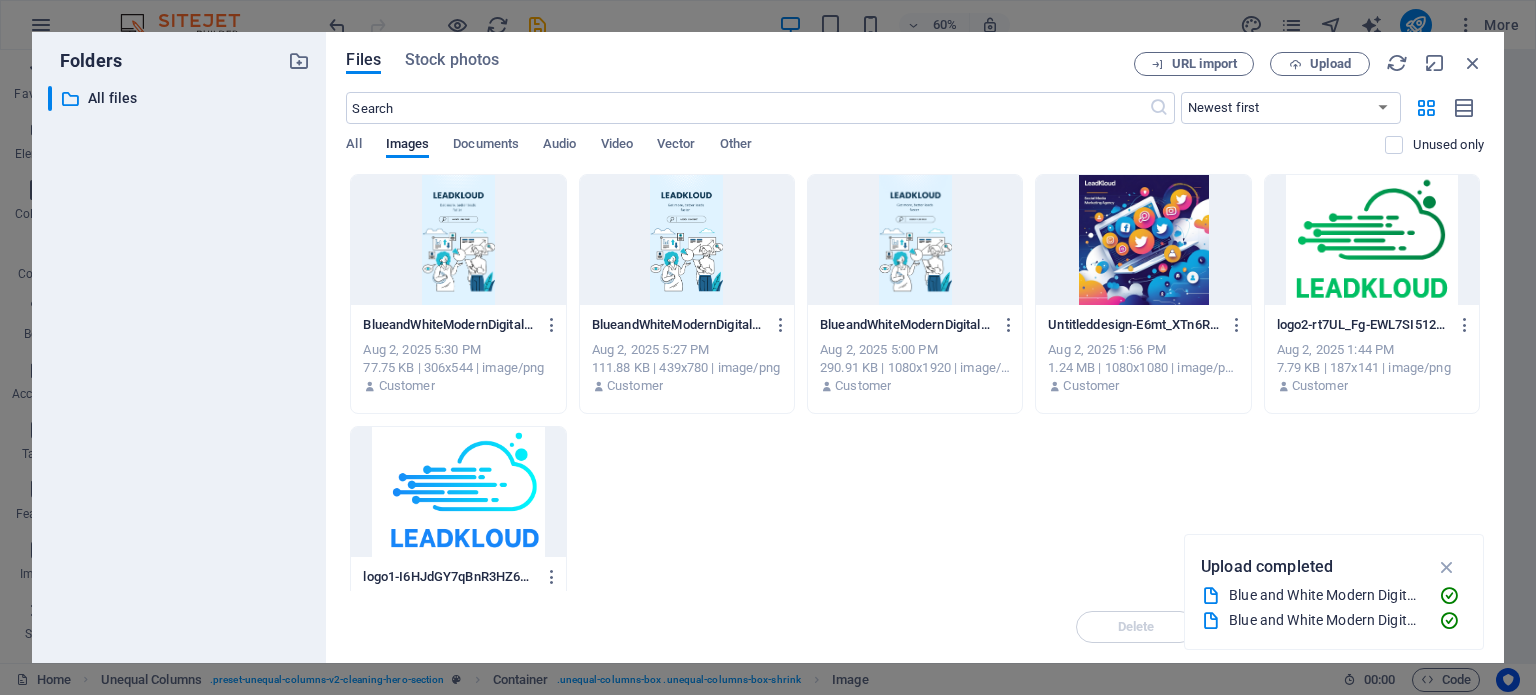 click on "Customer" at bounding box center (458, 386) 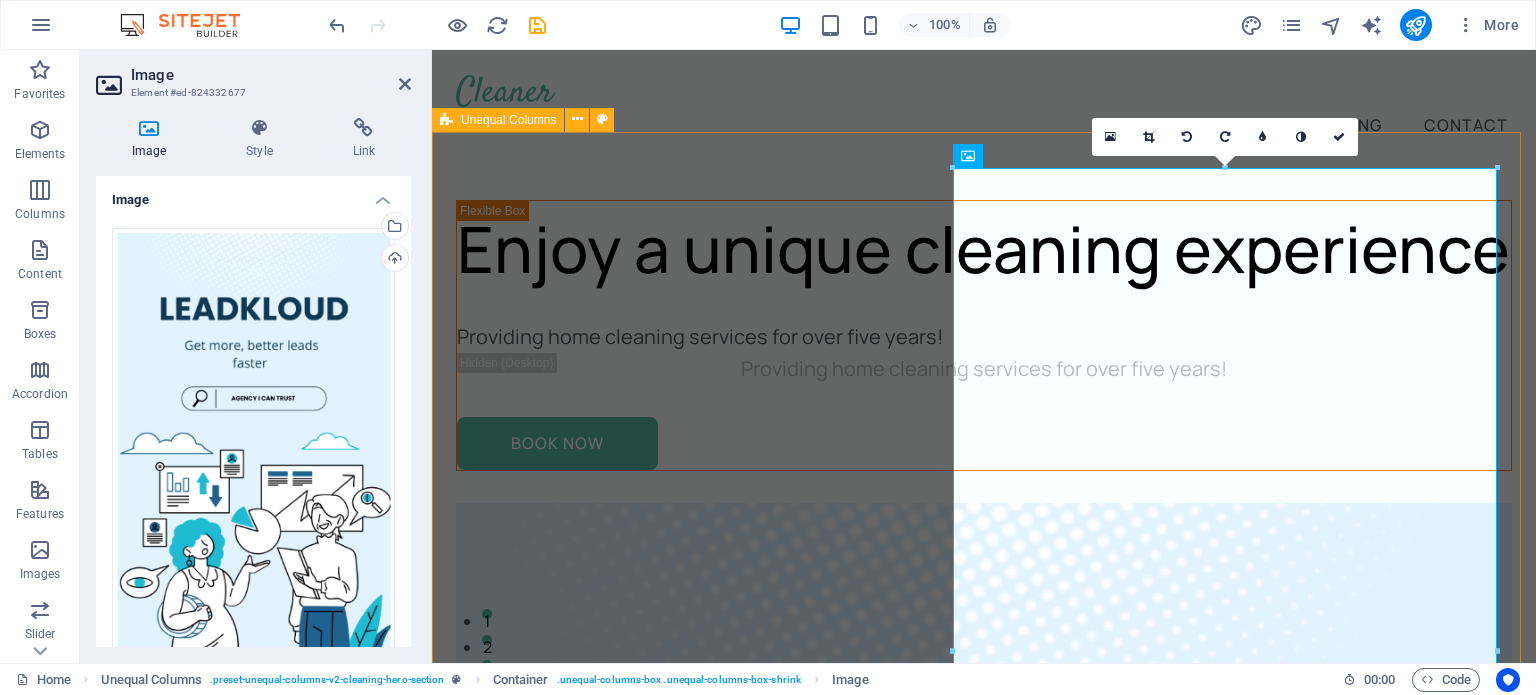 click on "Enjoy a unique cleaning experience Providing home cleaning services for over five years! Providing home cleaning services for over five years! Book Now" at bounding box center [984, 1304] 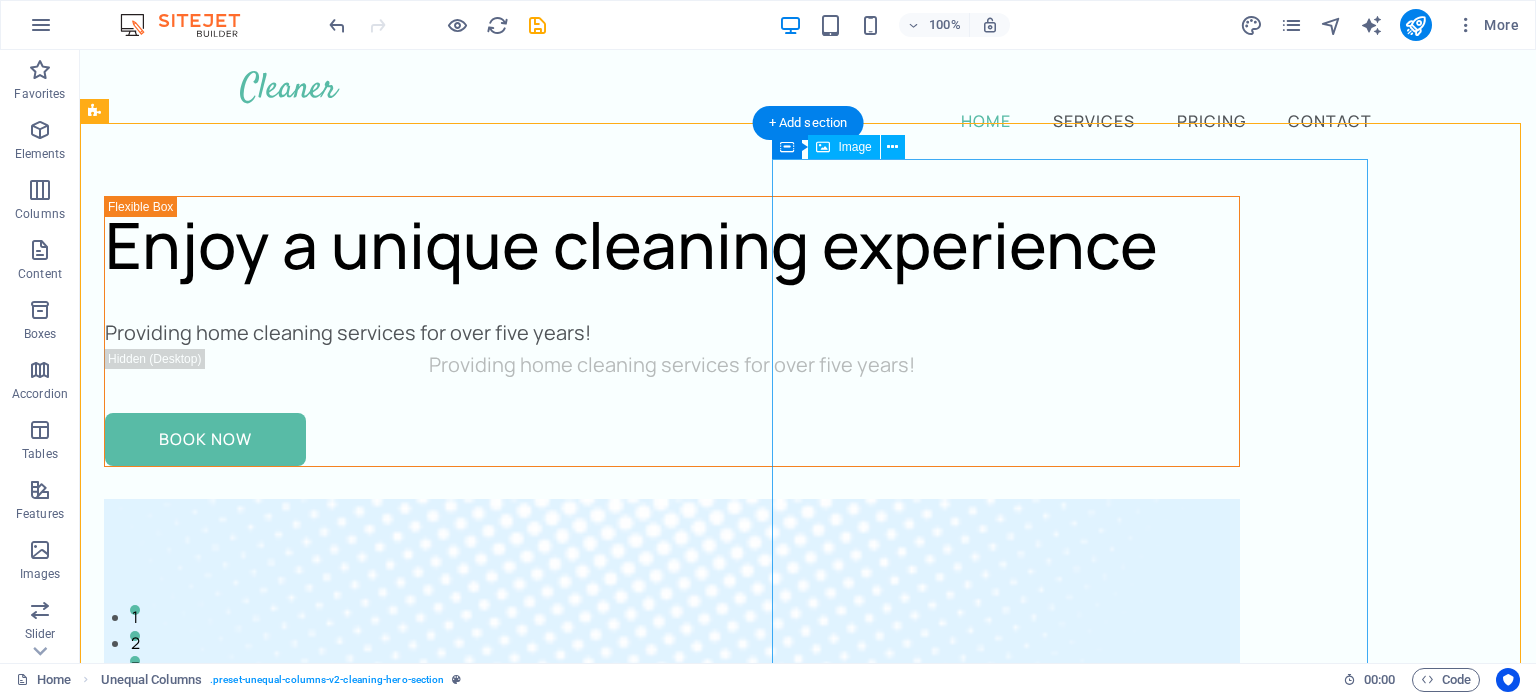 scroll, scrollTop: 0, scrollLeft: 0, axis: both 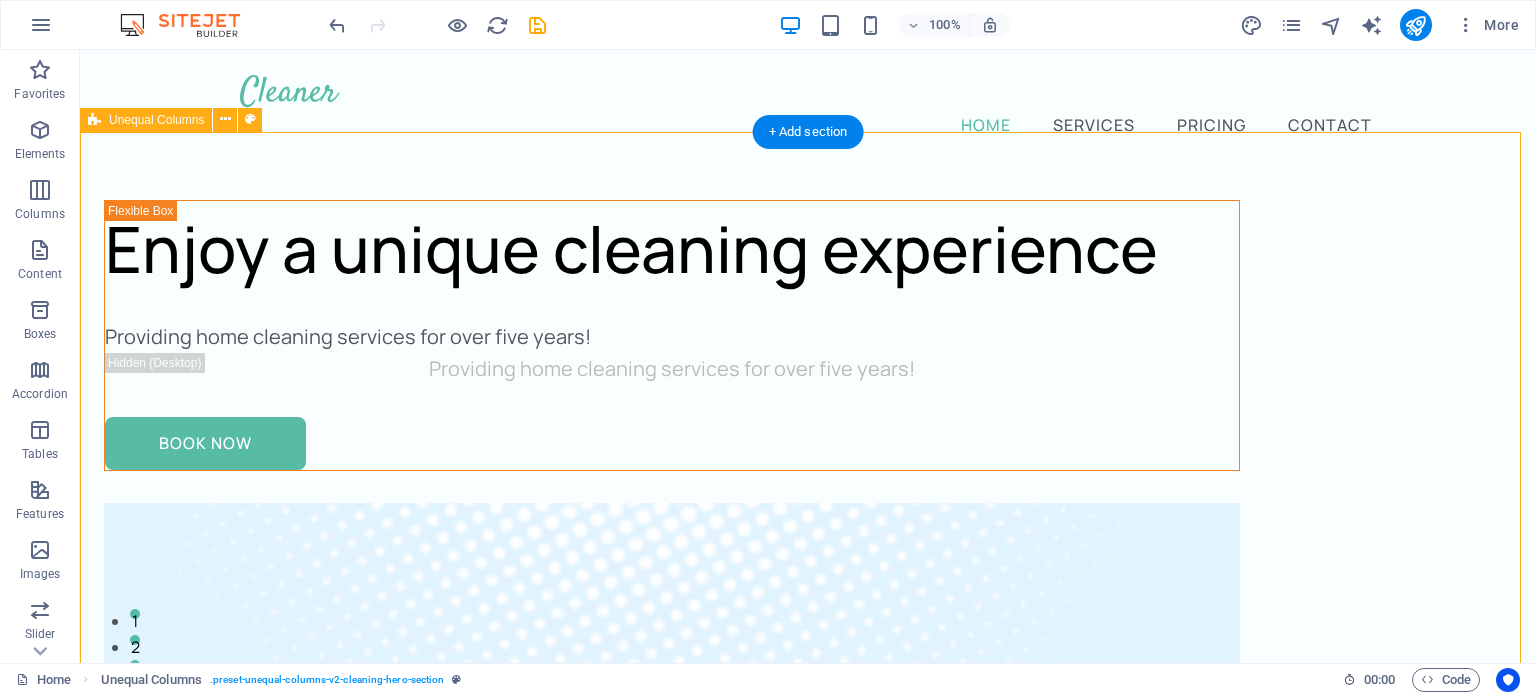 click on "Enjoy a unique cleaning experience Providing home cleaning services for over five years! Providing home cleaning services for over five years! Book Now" at bounding box center [808, 1375] 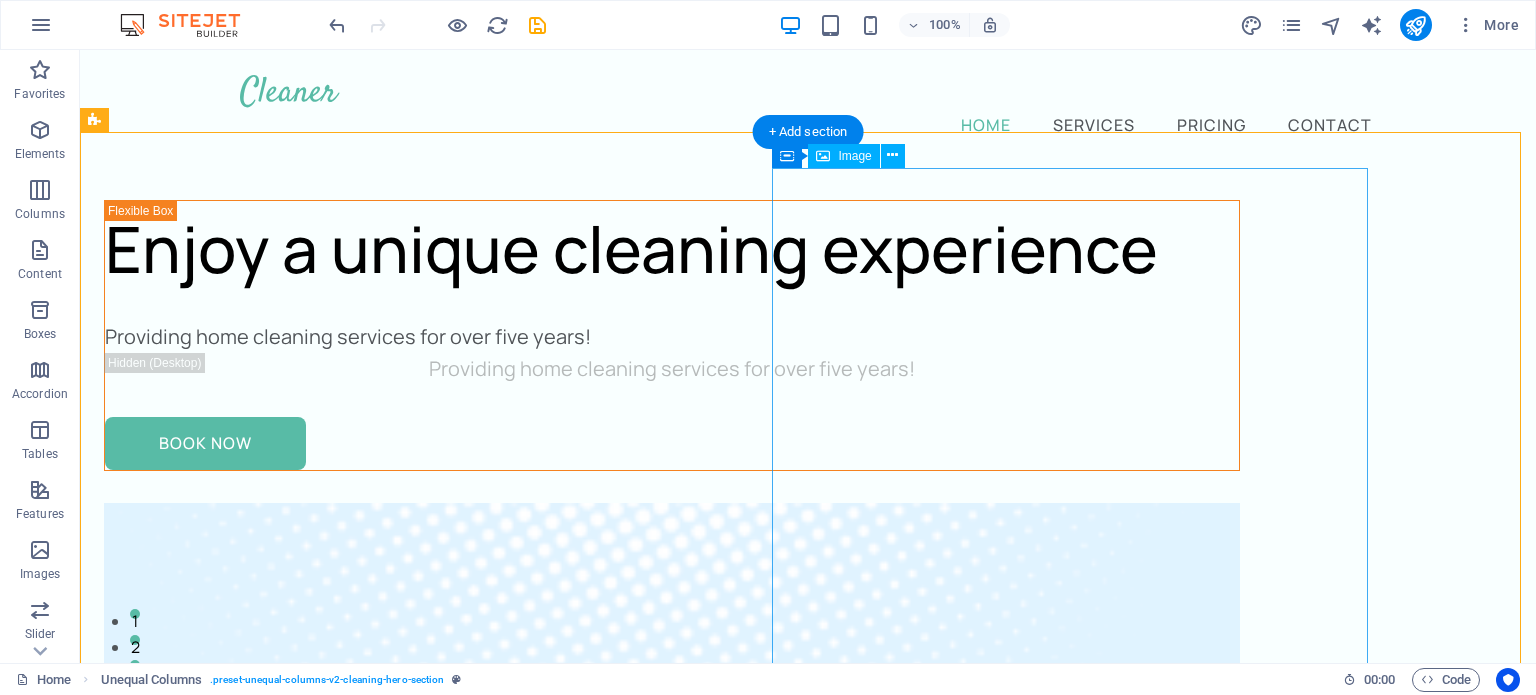 click at bounding box center [672, 1513] 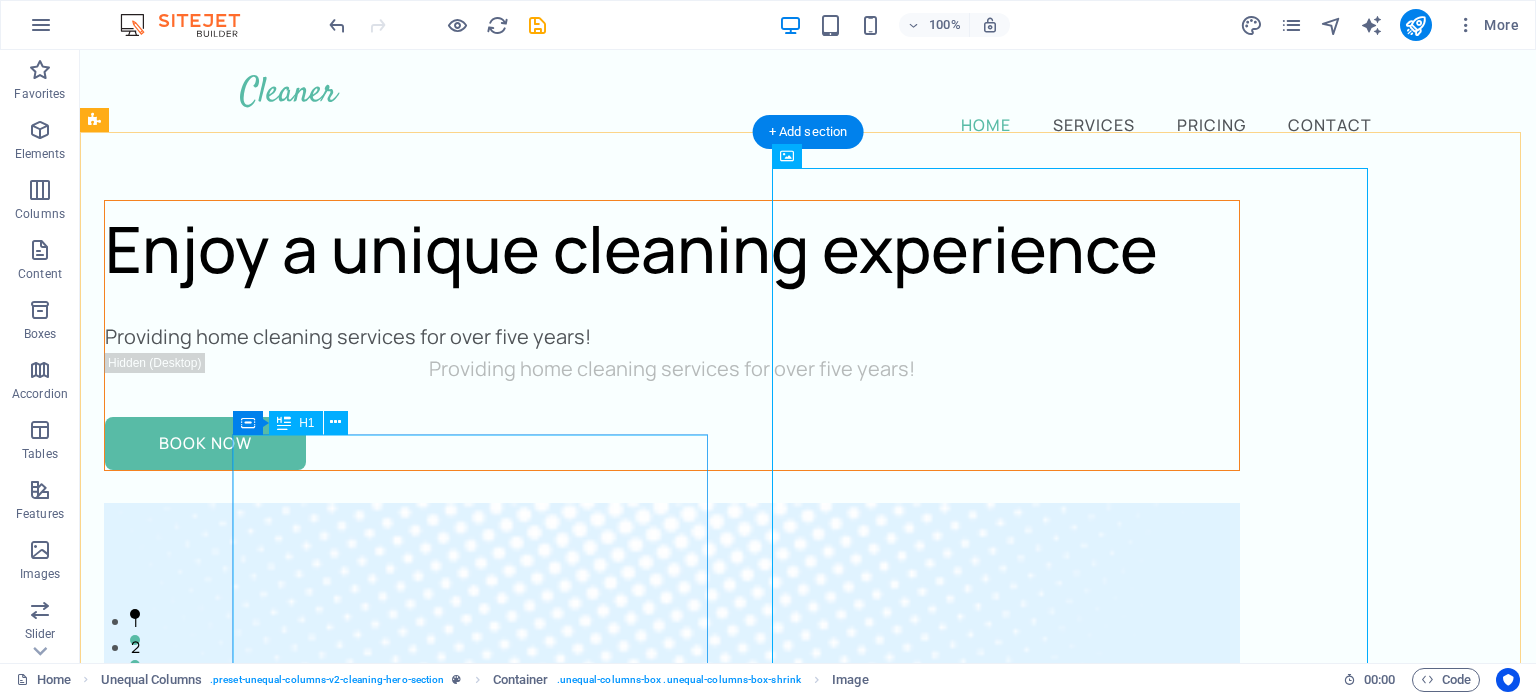 click on "Enjoy a unique cleaning experience" at bounding box center (672, 249) 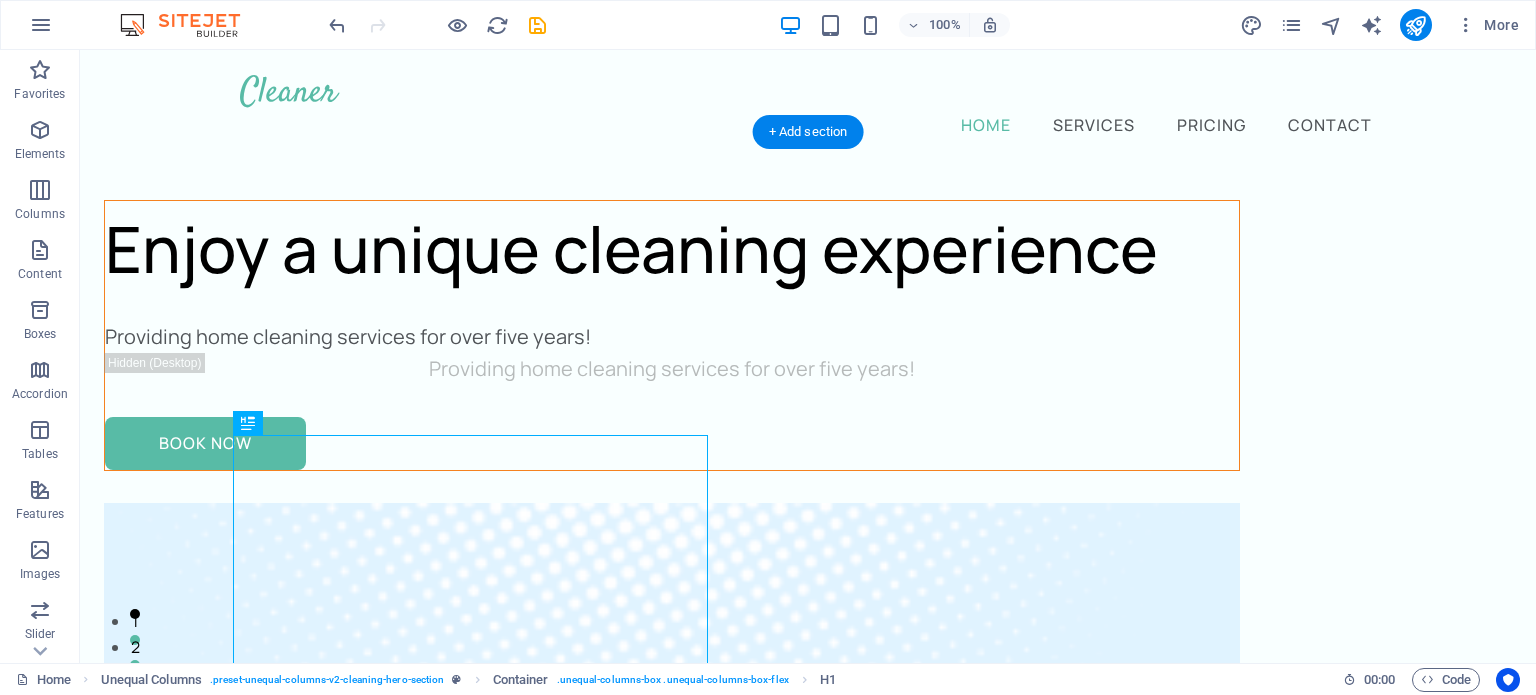 click on "Enjoy a unique cleaning experience" at bounding box center (672, 249) 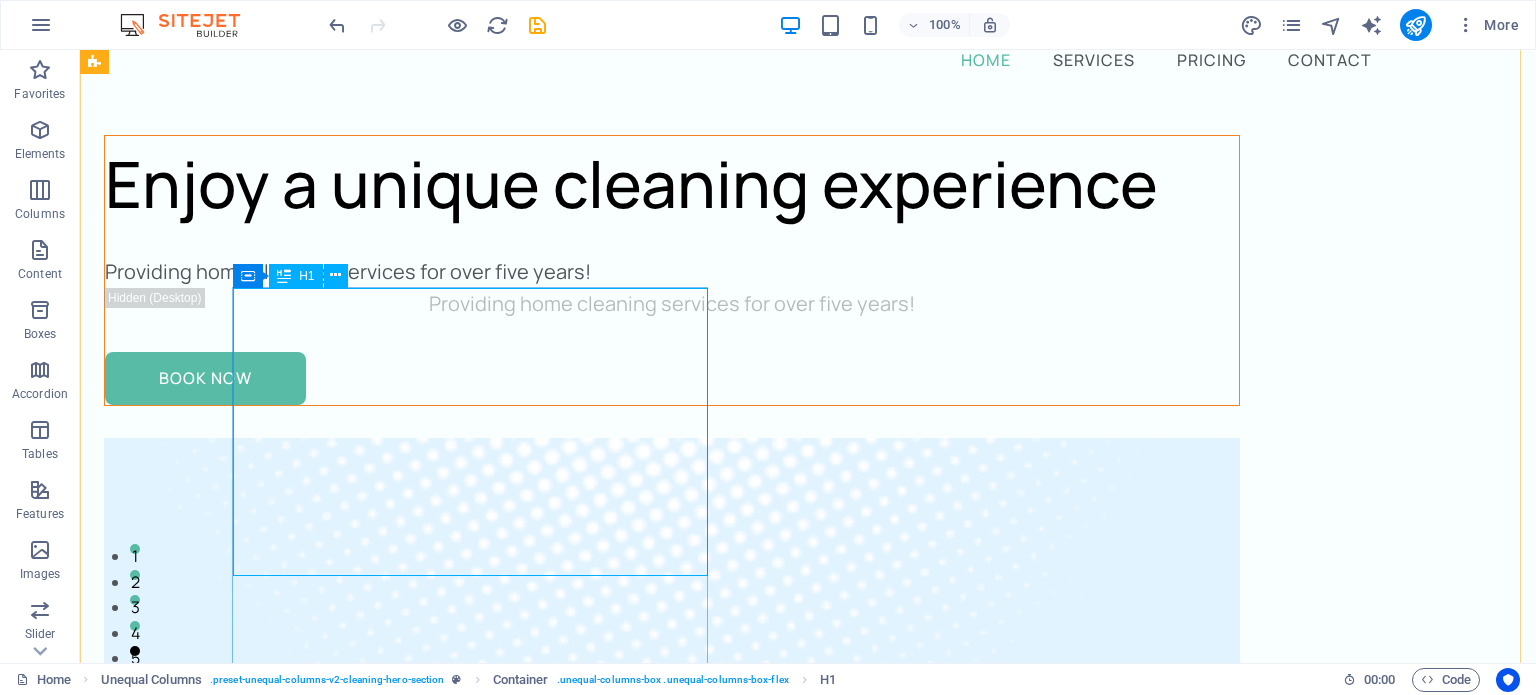 scroll, scrollTop: 0, scrollLeft: 0, axis: both 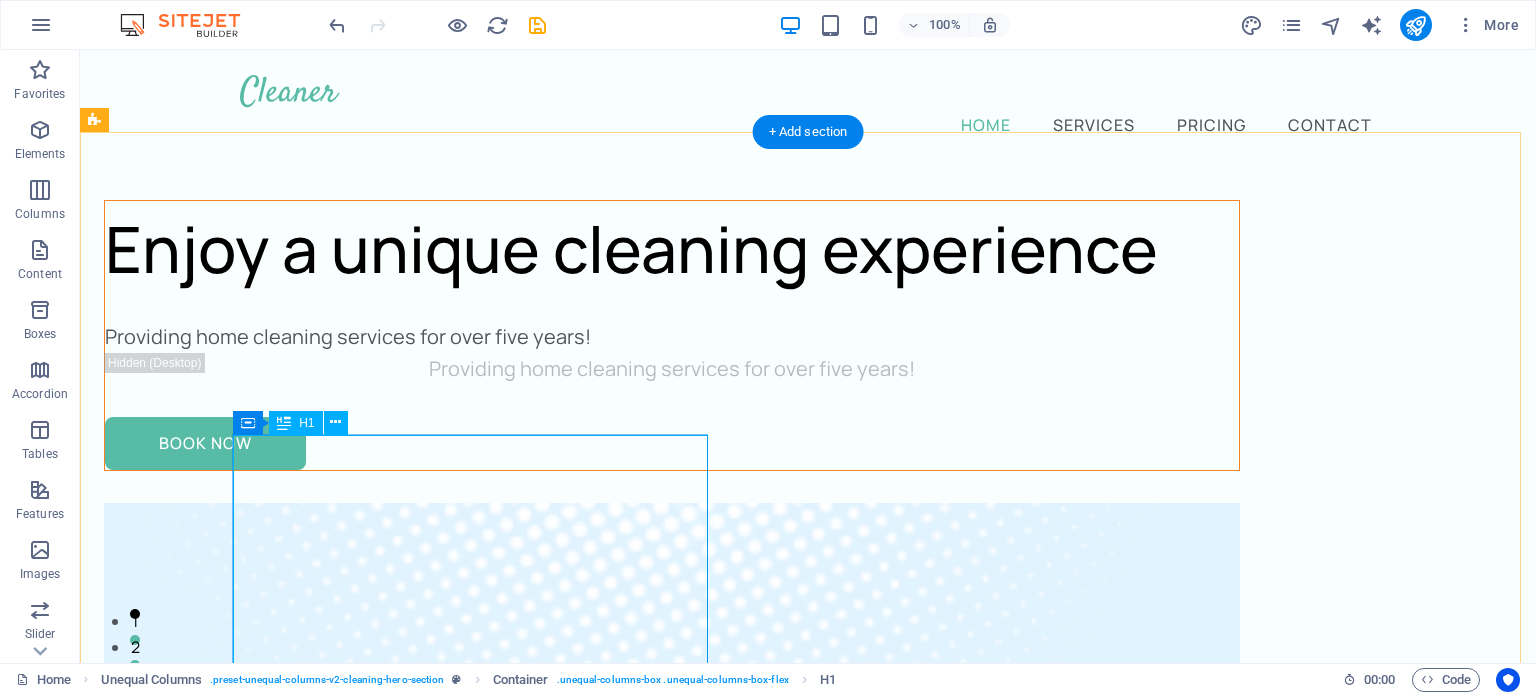click on "Enjoy a unique cleaning experience" at bounding box center [672, 249] 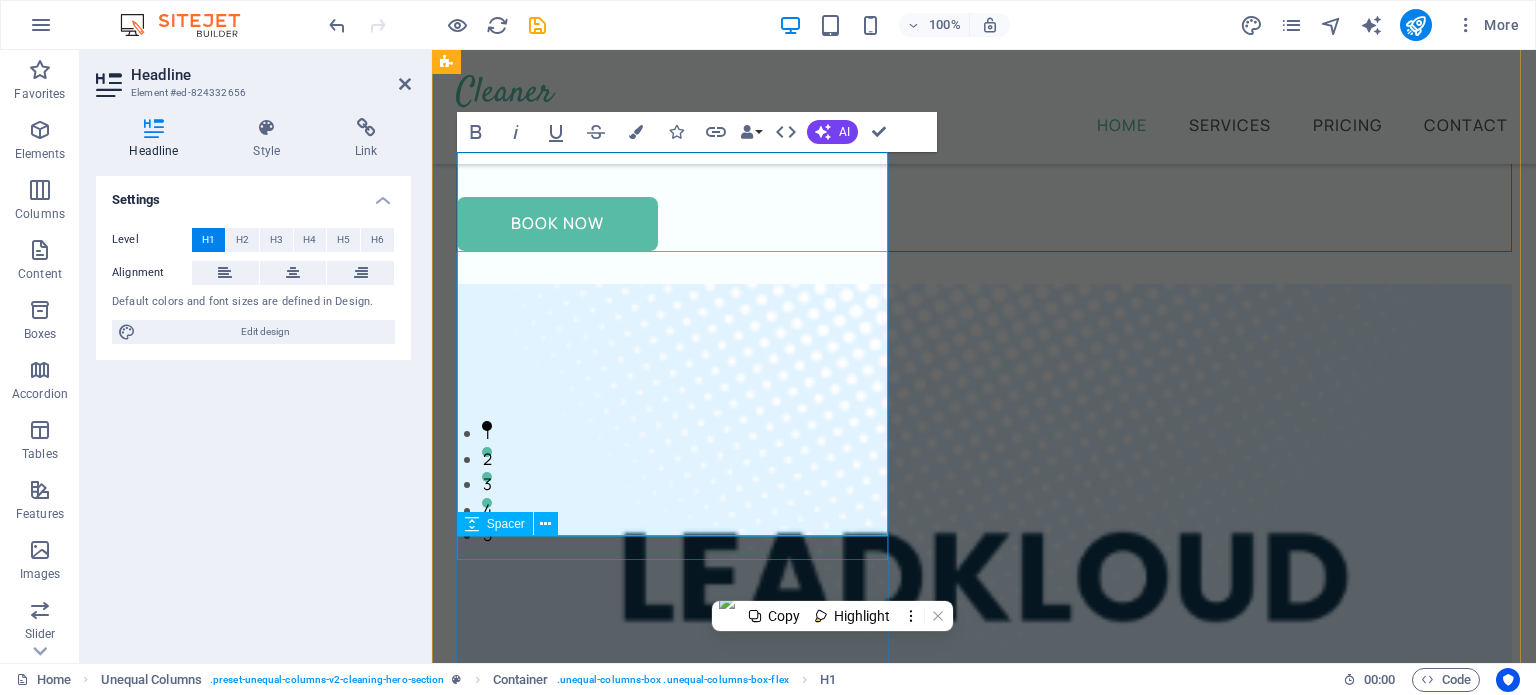 scroll, scrollTop: 332, scrollLeft: 0, axis: vertical 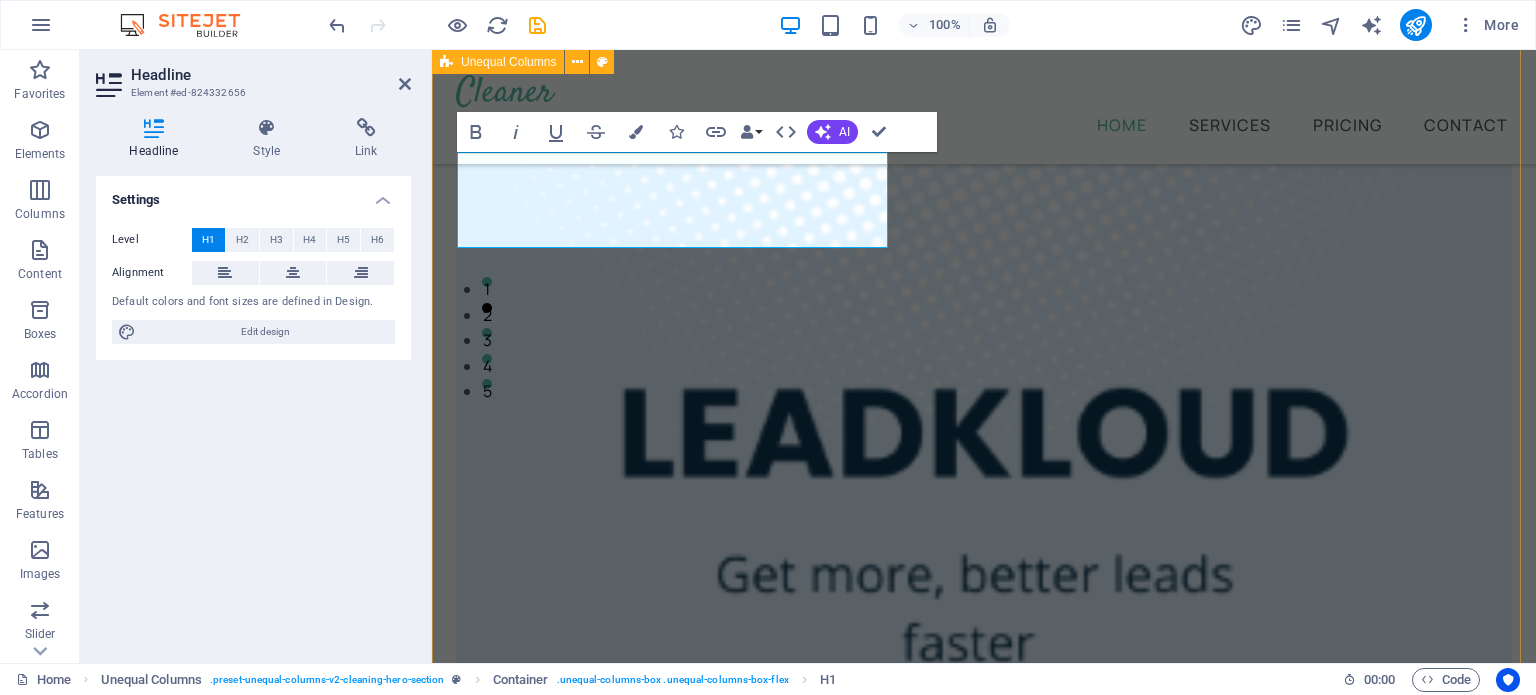 type 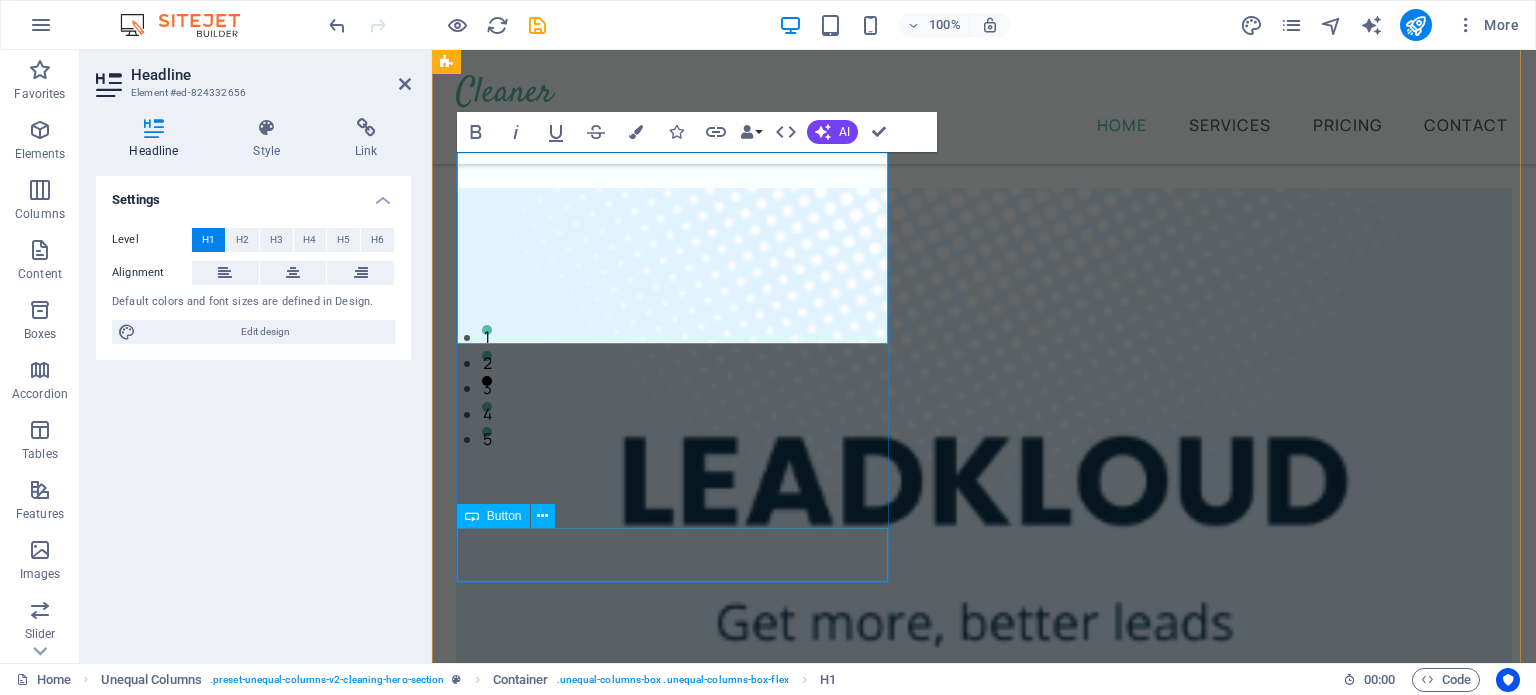 scroll, scrollTop: 236, scrollLeft: 0, axis: vertical 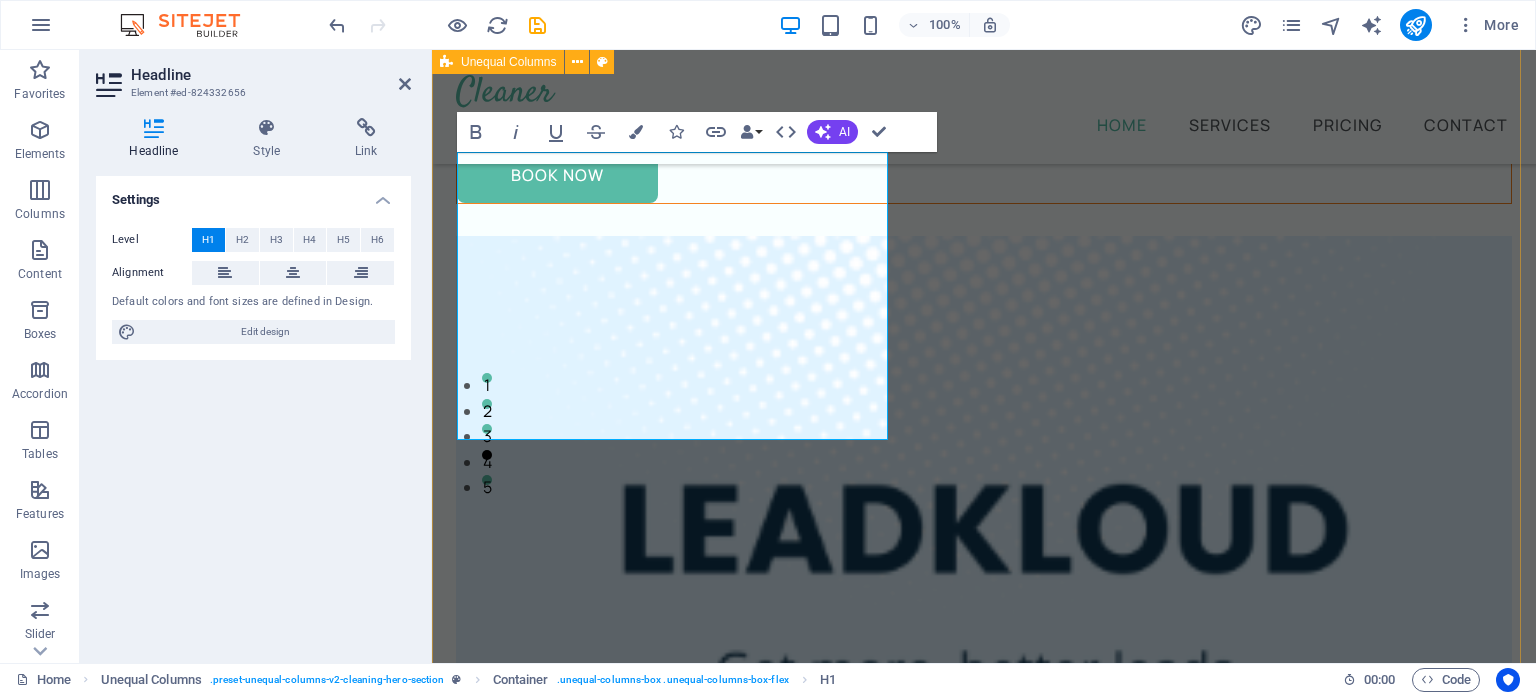 click on "Quality leads at your fingertips Providing home cleaning services for over five years! Providing home cleaning services for over five years! Book Now" at bounding box center [984, 995] 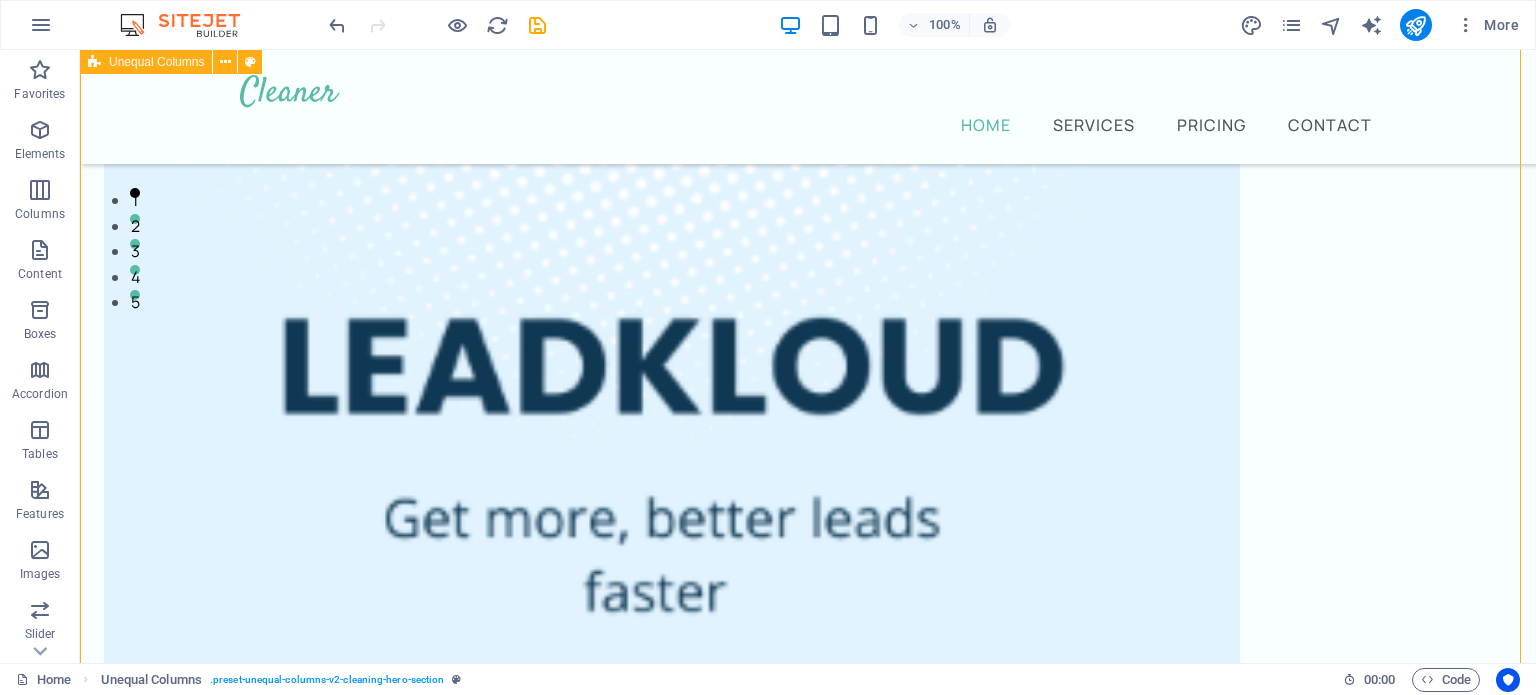 scroll, scrollTop: 436, scrollLeft: 0, axis: vertical 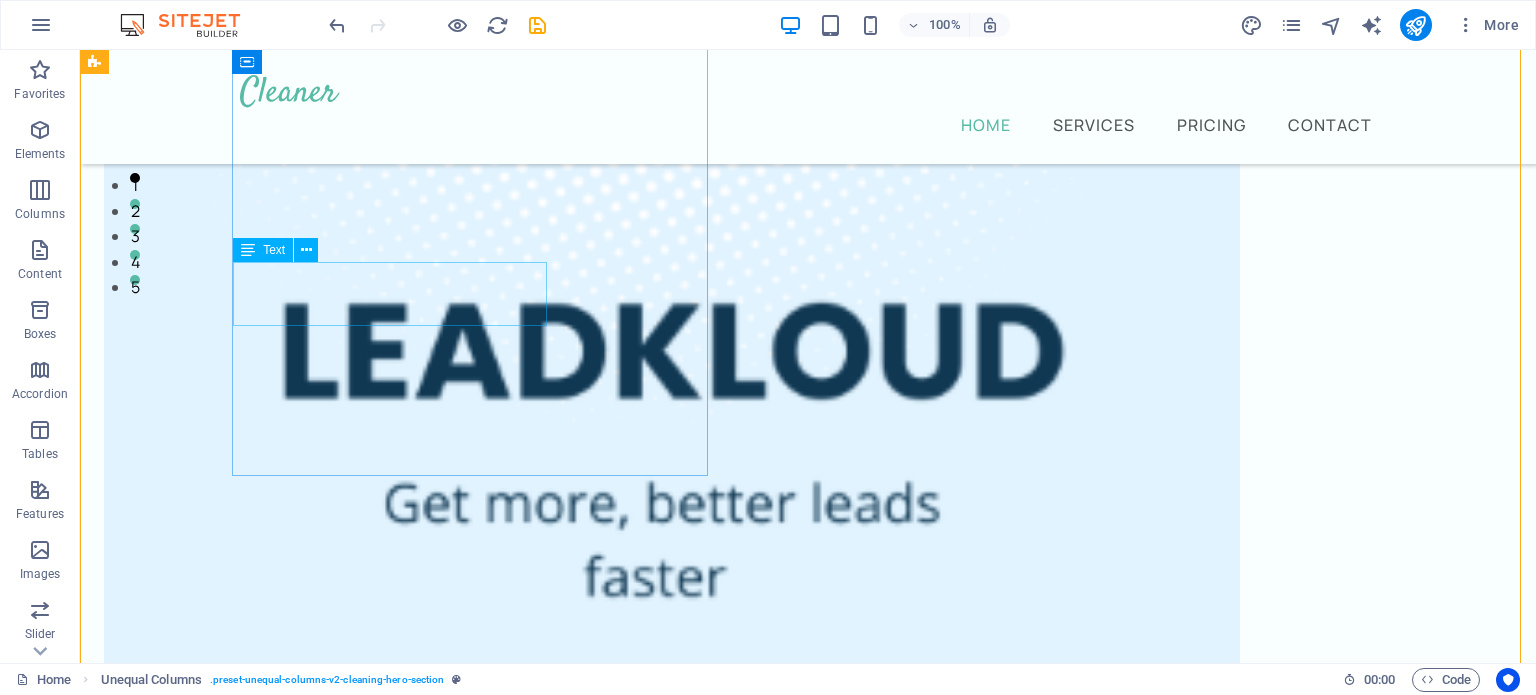click on "Providing home cleaning services for over five years!" at bounding box center (672, -131) 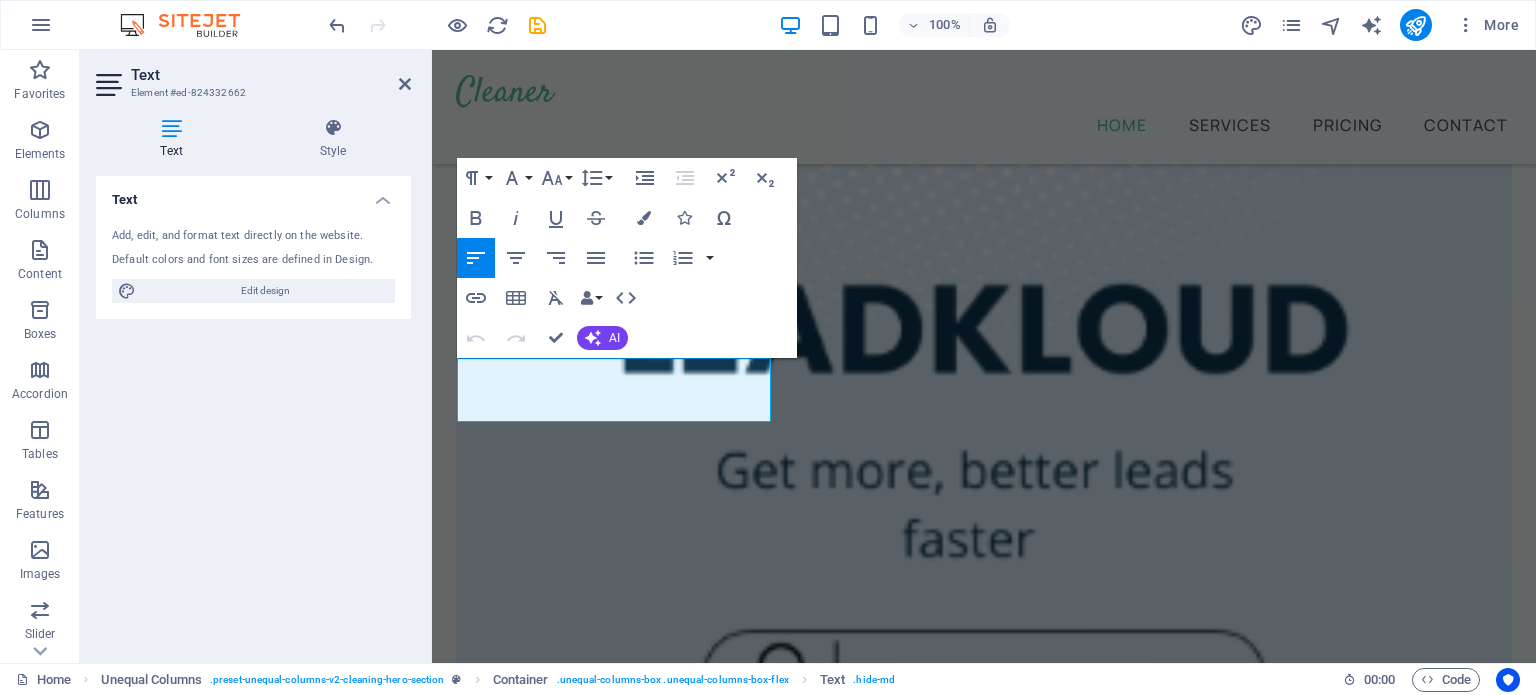 click on "Text Element #ed-824332662 Text Style Text Add, edit, and format text directly on the website. Default colors and font sizes are defined in Design. Edit design Alignment Left aligned Centered Right aligned Unequal Columns Element
Container   H1   Unequal Columns   Unequal Columns   Container   Container   Image   Container   Menu   Menu Bar   Button   Text   Text   Spacer   Logo Paragraph Format Normal Heading 1 Heading 2 Heading 3 Heading 4 Heading 5 Heading 6 Code Font Family Arial Georgia Impact Tahoma Times New Roman Verdana Manrope Font Size 8 9 10 11 12 14 18 24 30 36 48 60 72 96 Line Height Default Single 1.15 1.5 Double Increase Indent Decrease Indent Superscript Subscript Bold Italic Underline Strikethrough Colors Icons Special Characters Align Left Align Center Align Right Align Justify Unordered List   Default Circle Disc Square    Ordered List   Default Lower Alpha Lower Greek Lower Roman Upper Alpha Upper Roman    Insert Link Insert Table Clear Formatting Data Bindings Company" at bounding box center [808, 356] 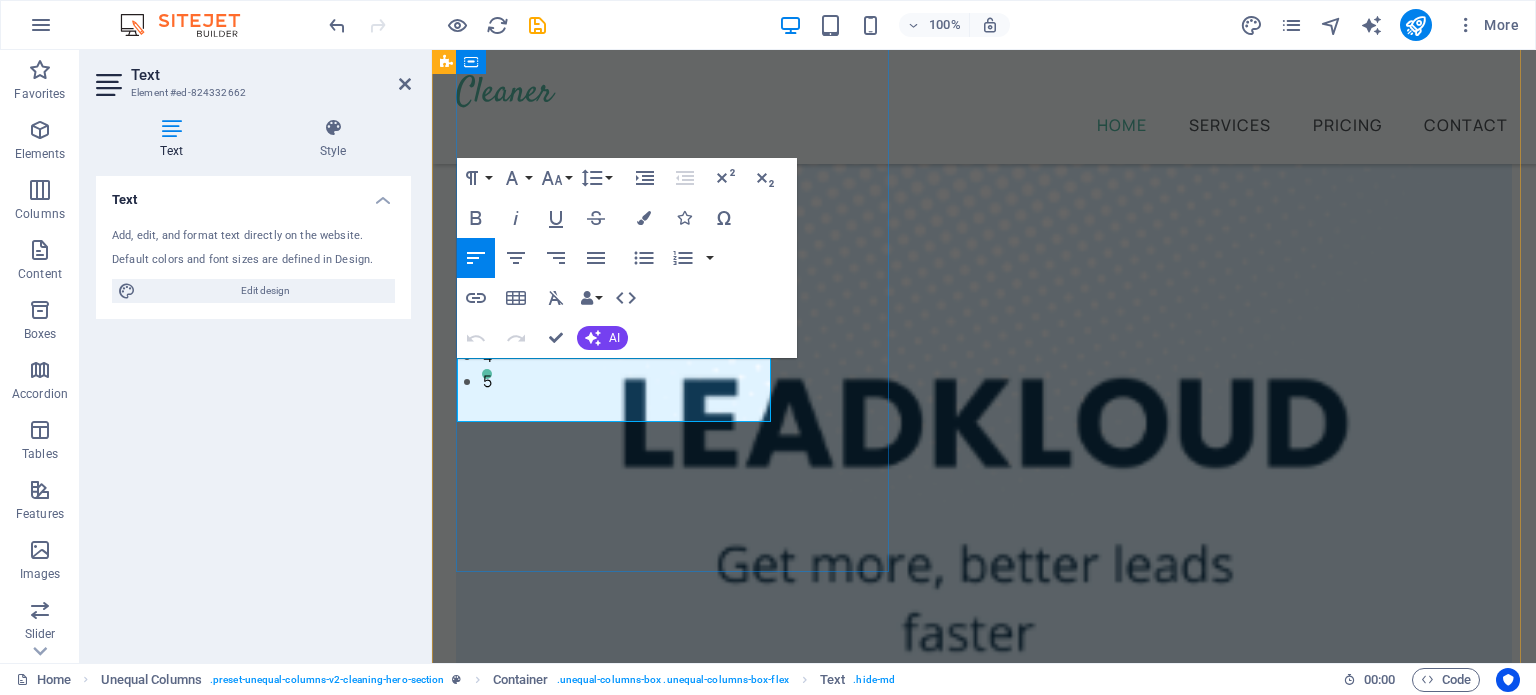 click on "Providing home cleaning services for over five years!" at bounding box center [984, -37] 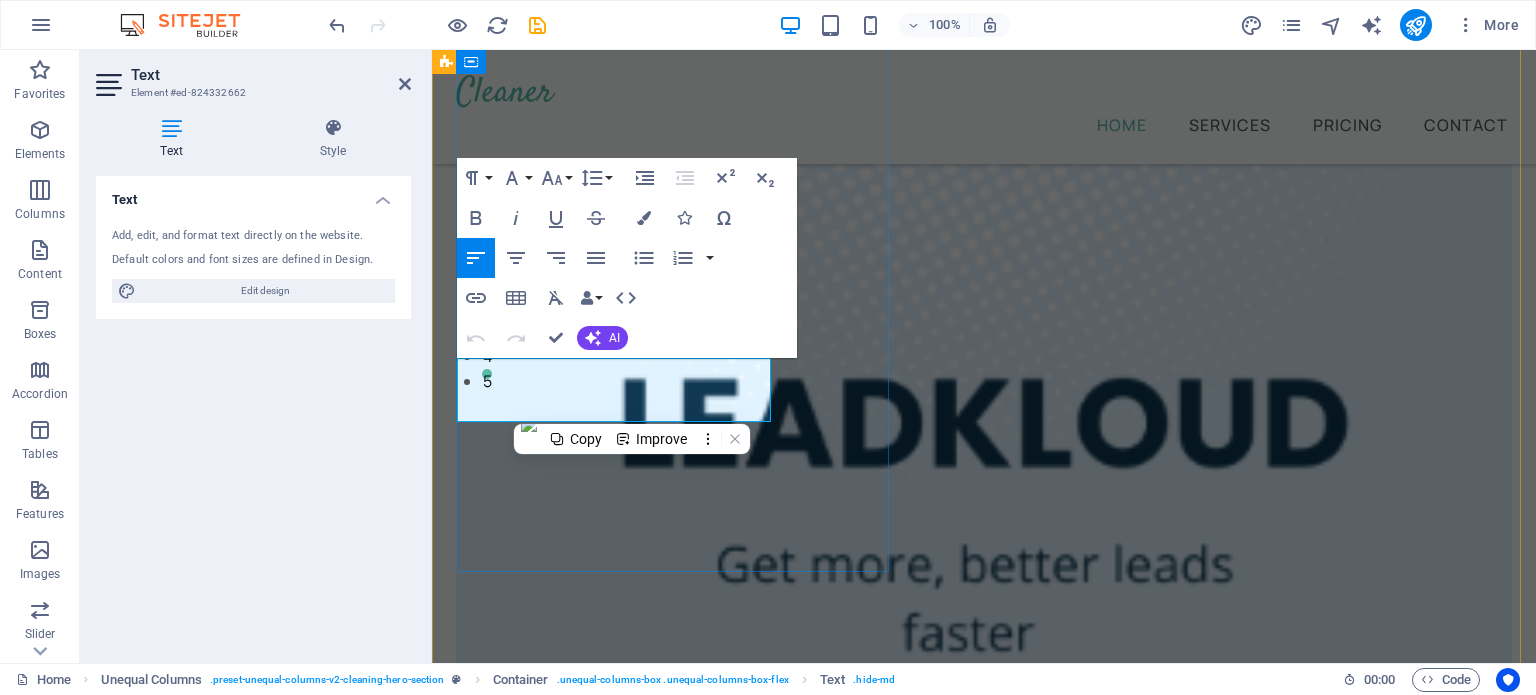 scroll, scrollTop: 358, scrollLeft: 0, axis: vertical 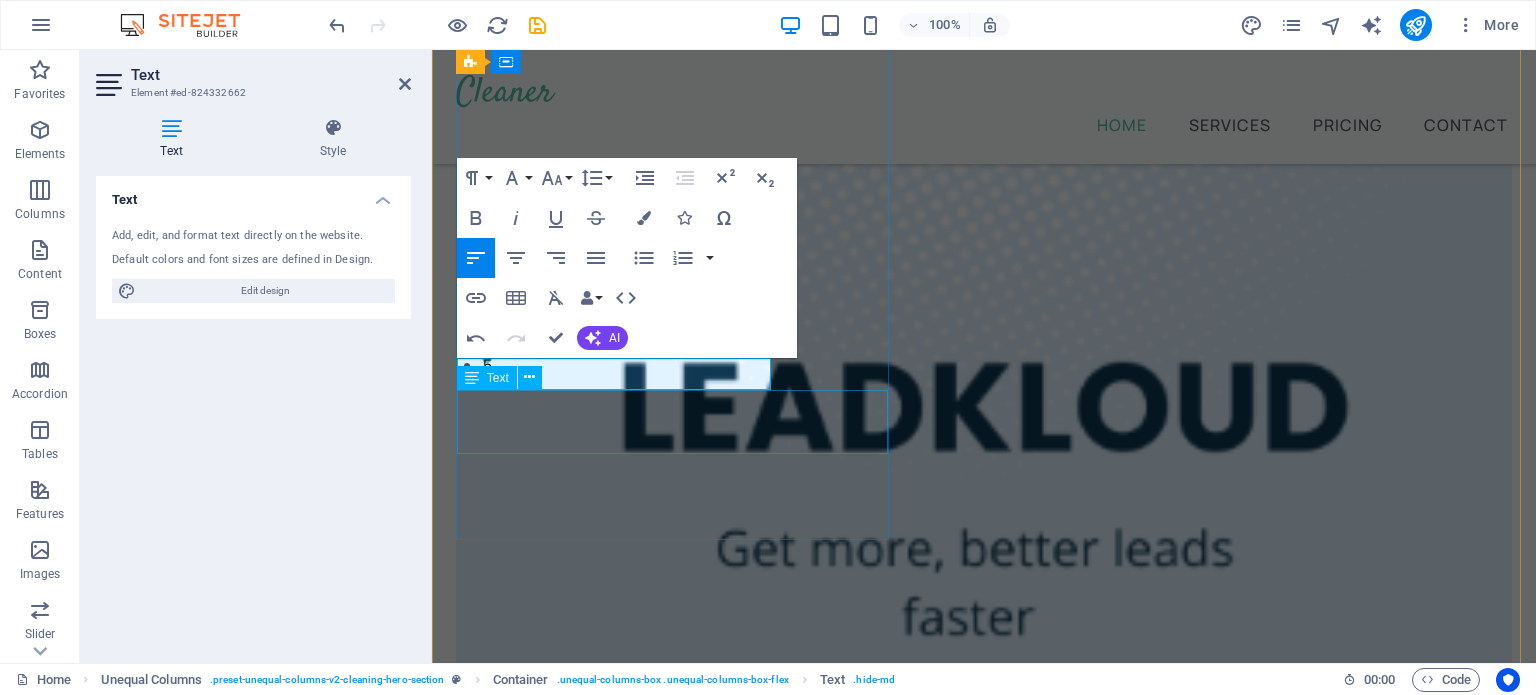 type 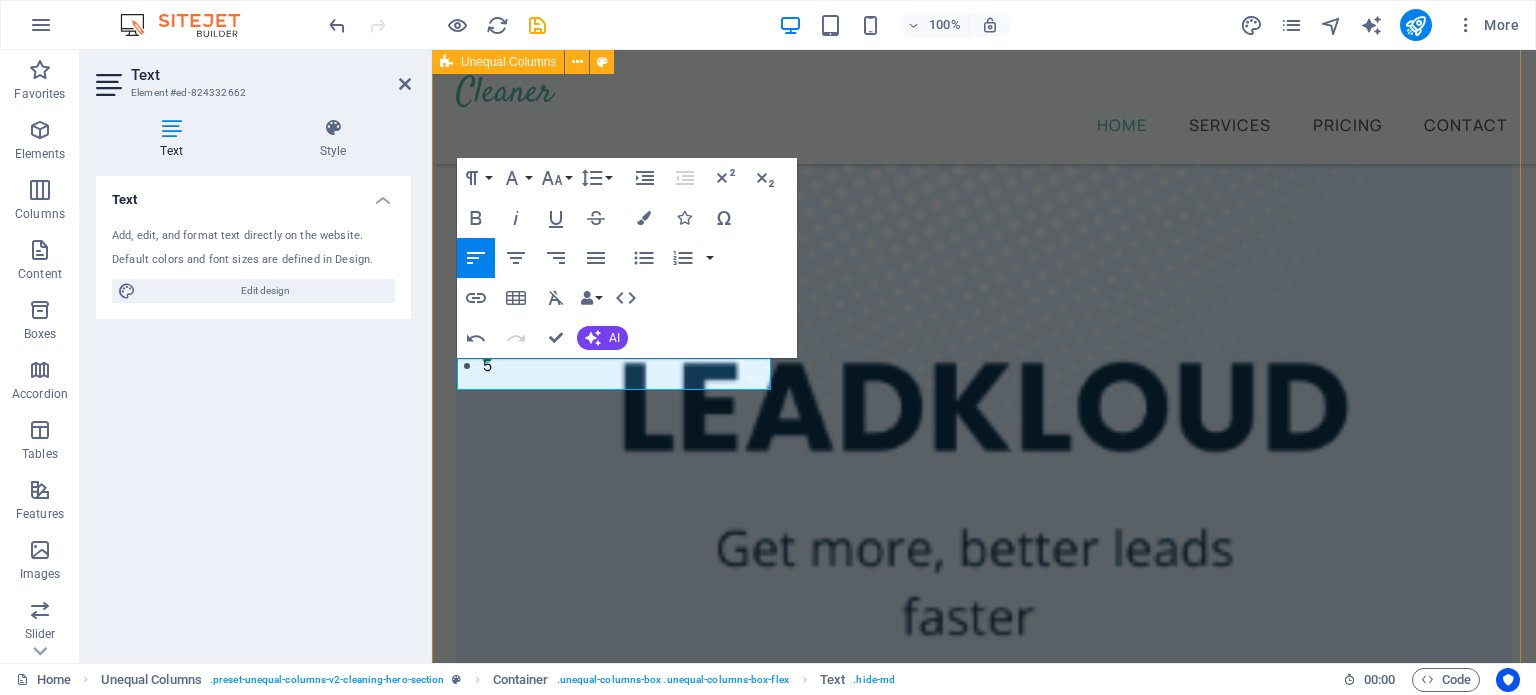 click on "Quality leads at your fingertips ​Oopen to acquiring new clients Providing home cleaning services for over five years! Book Now" at bounding box center (984, 873) 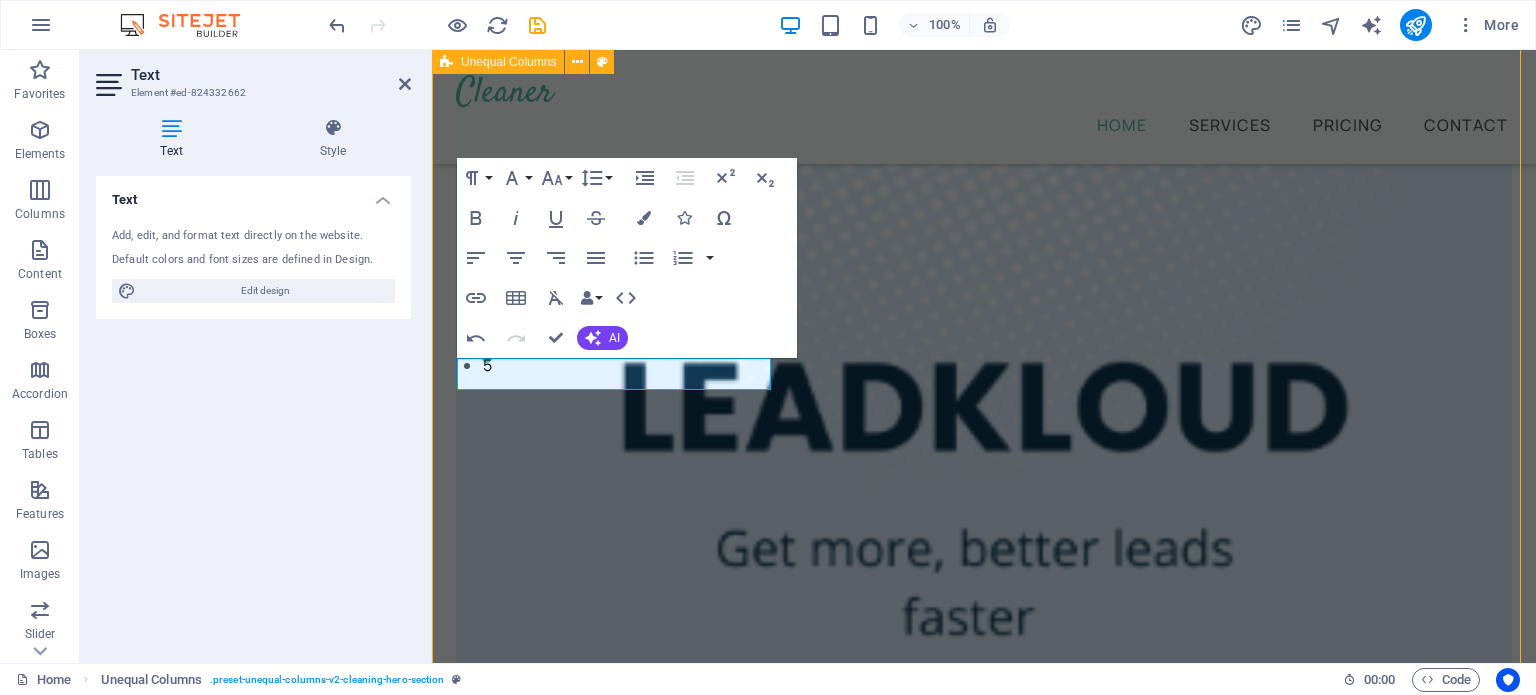 scroll, scrollTop: 452, scrollLeft: 0, axis: vertical 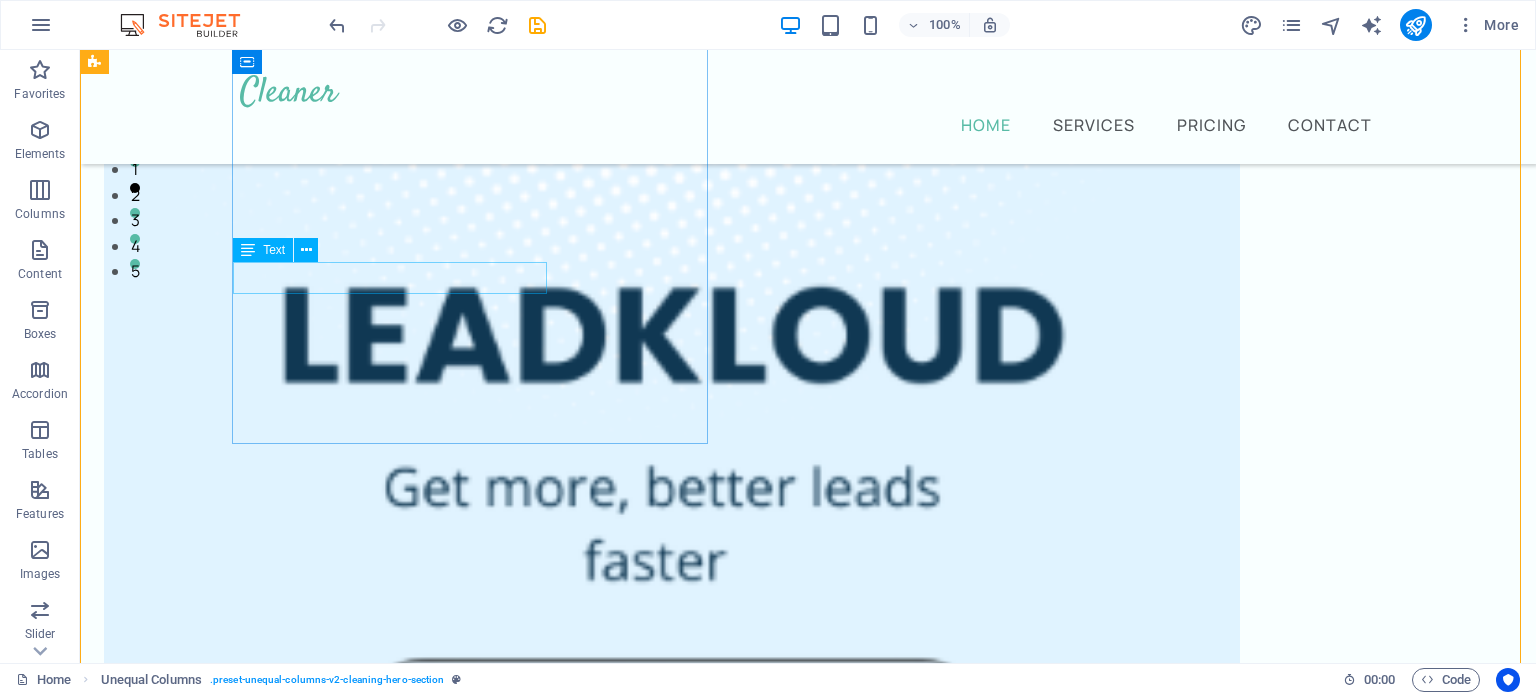 click on "Oopen to acquiring new clients" at bounding box center [672, -147] 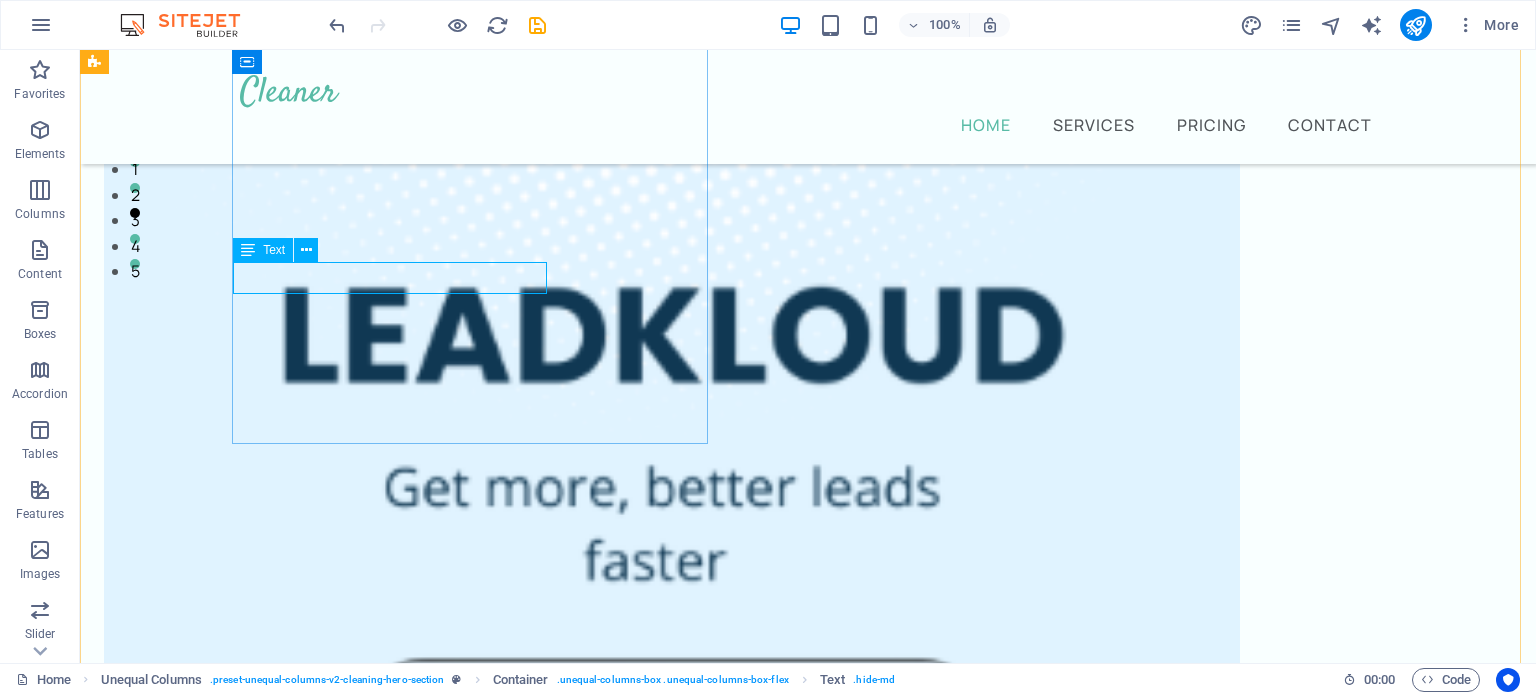 click on "Oopen to acquiring new clients" at bounding box center [672, -147] 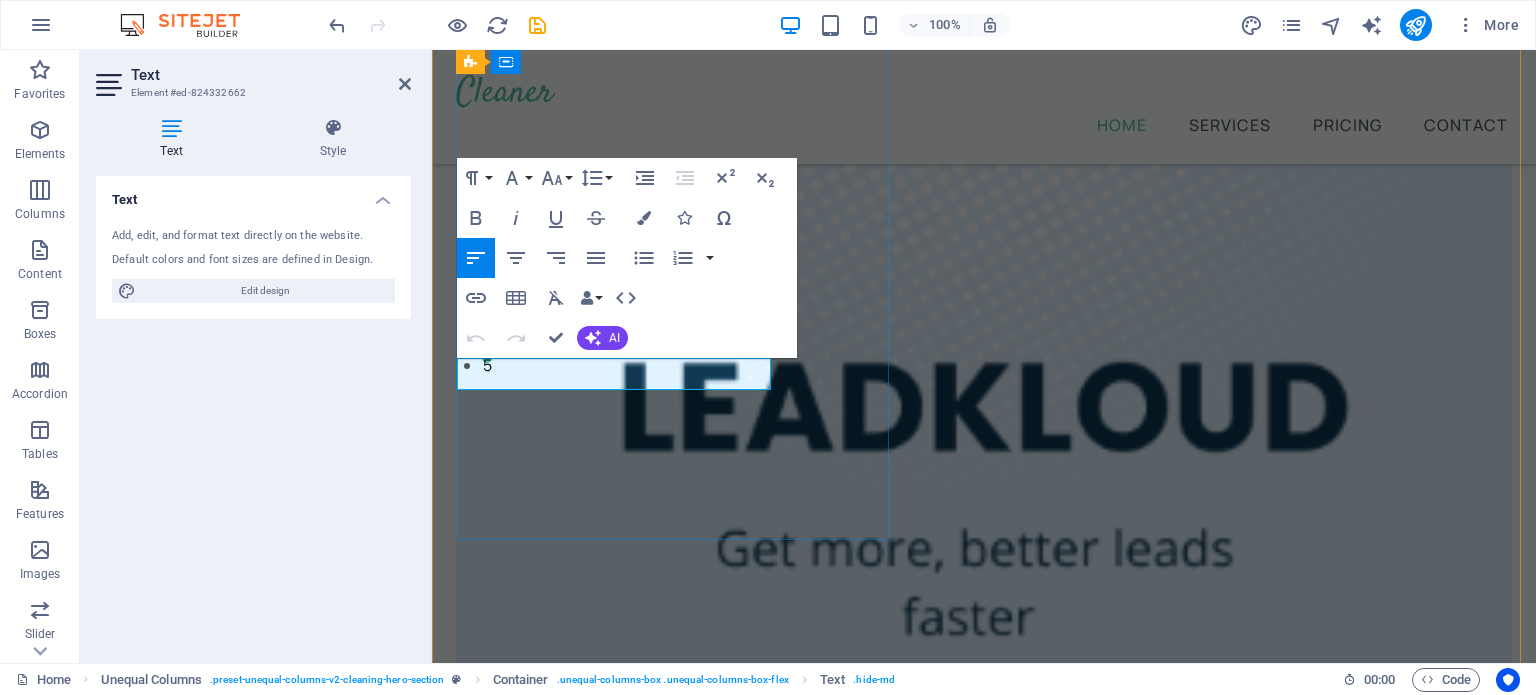 click on "Oopen to acquiring new clients" at bounding box center [984, -53] 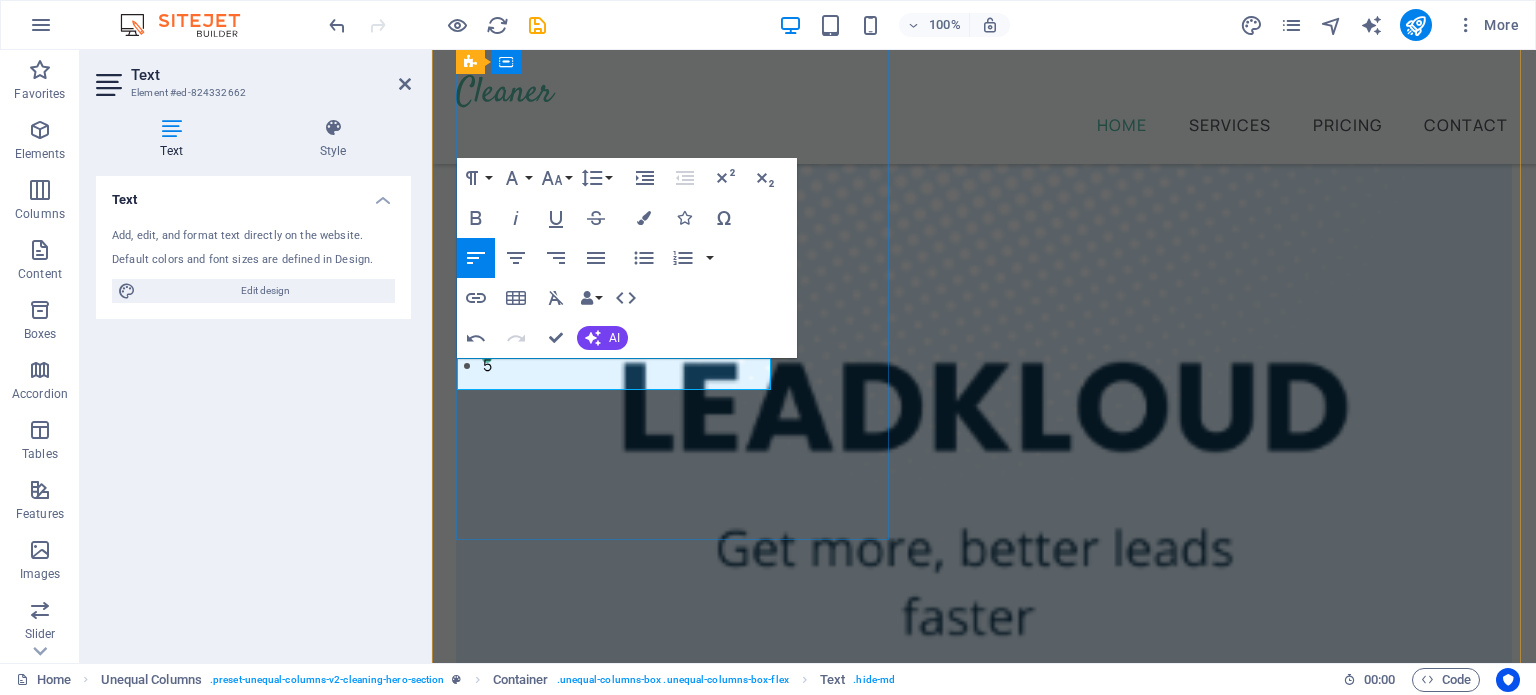 click on "Open to acquiring new clients" at bounding box center [984, -53] 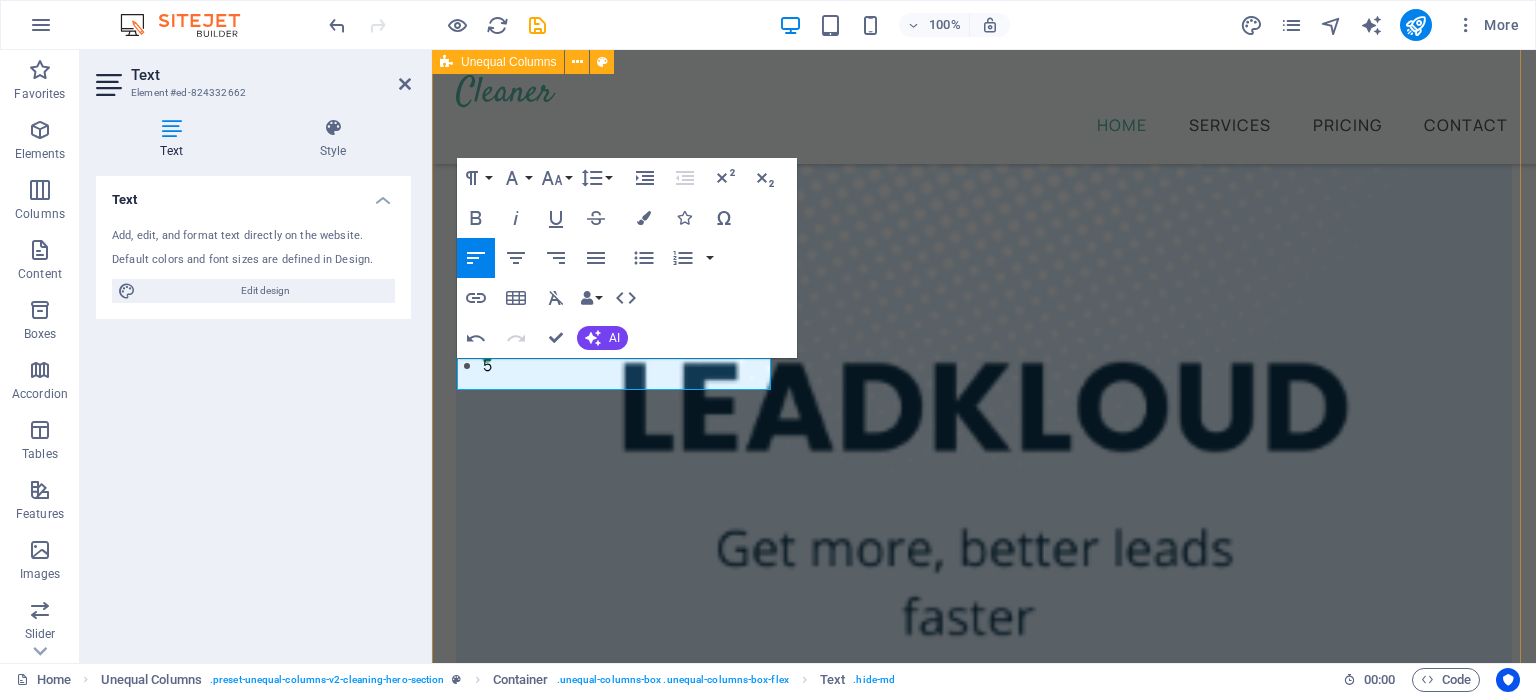 click on "Quality leads at your fingertips Open to acquiring new clients? Providing home cleaning services for over five years! Book Now" at bounding box center (984, 873) 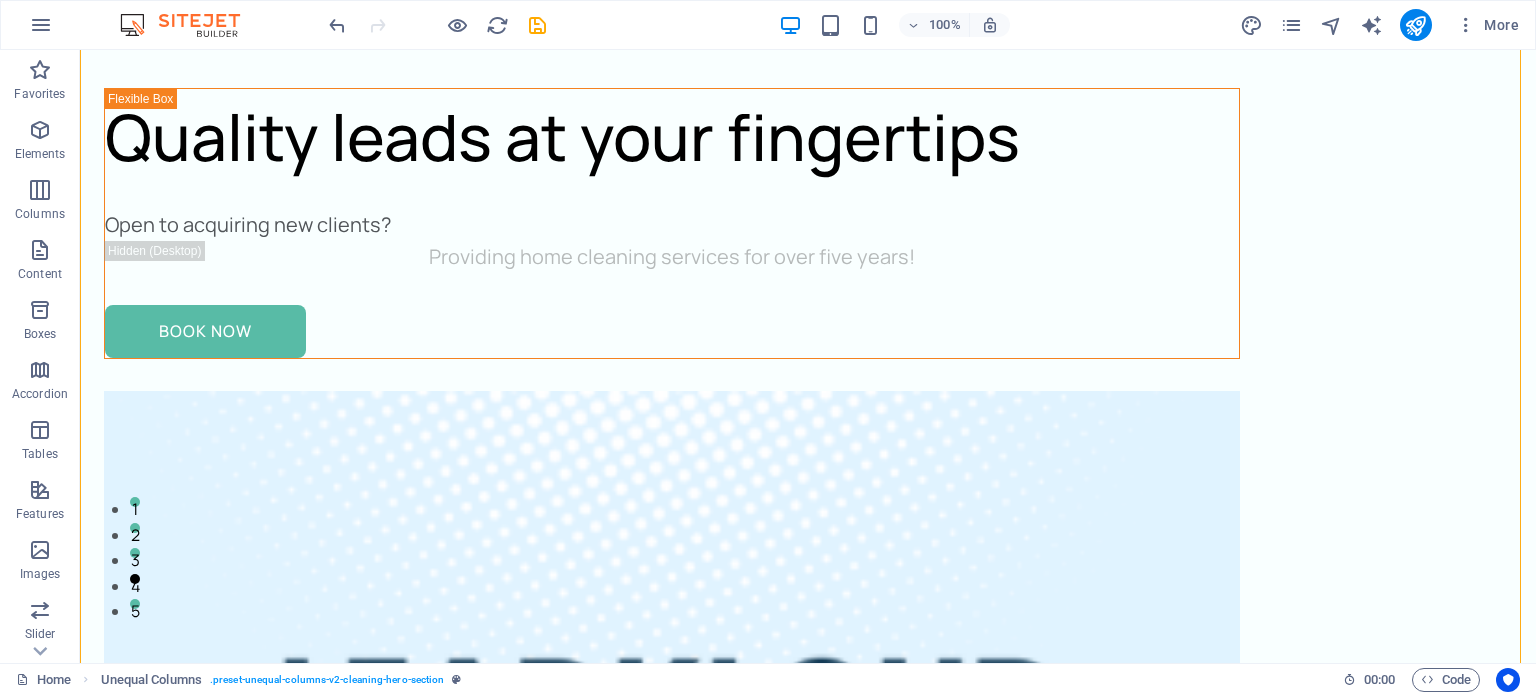 scroll, scrollTop: 115, scrollLeft: 0, axis: vertical 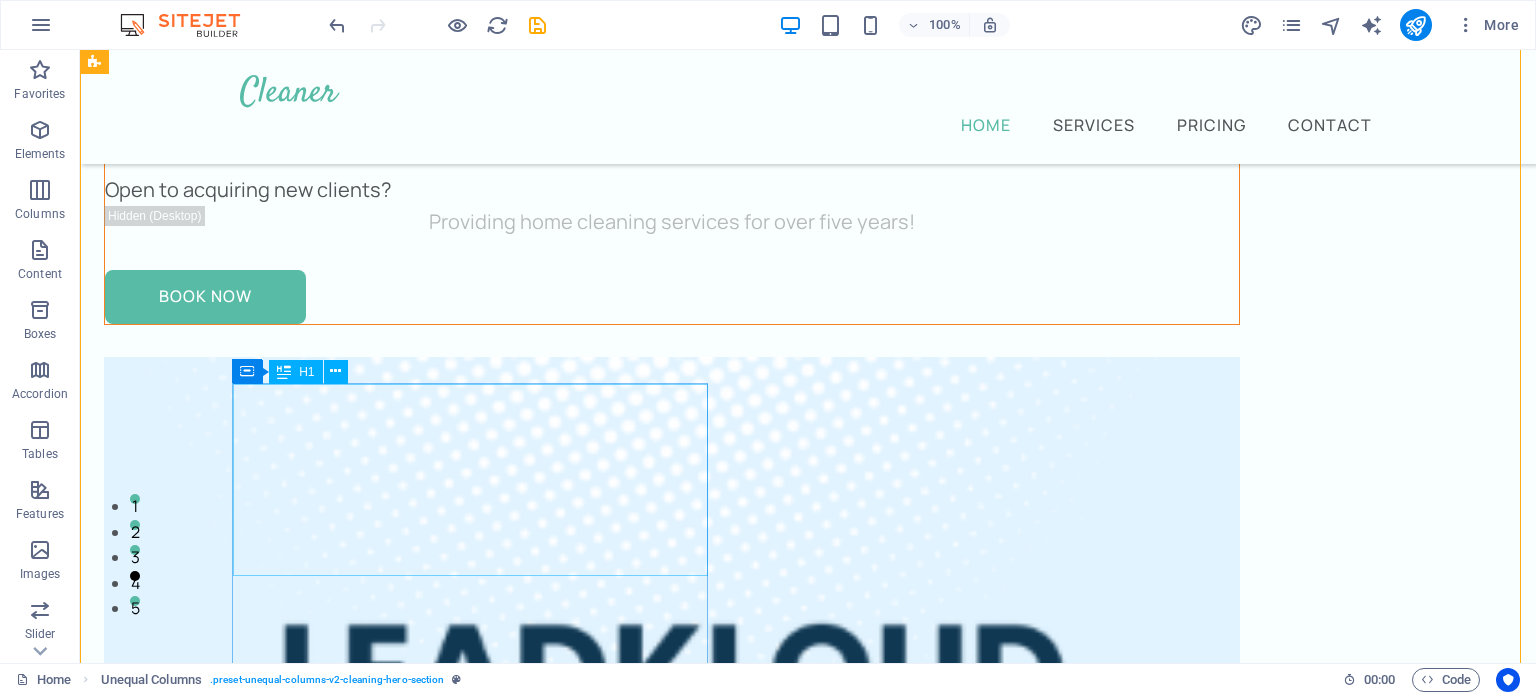 click on "Quality leads at your fingertips" at bounding box center [672, 102] 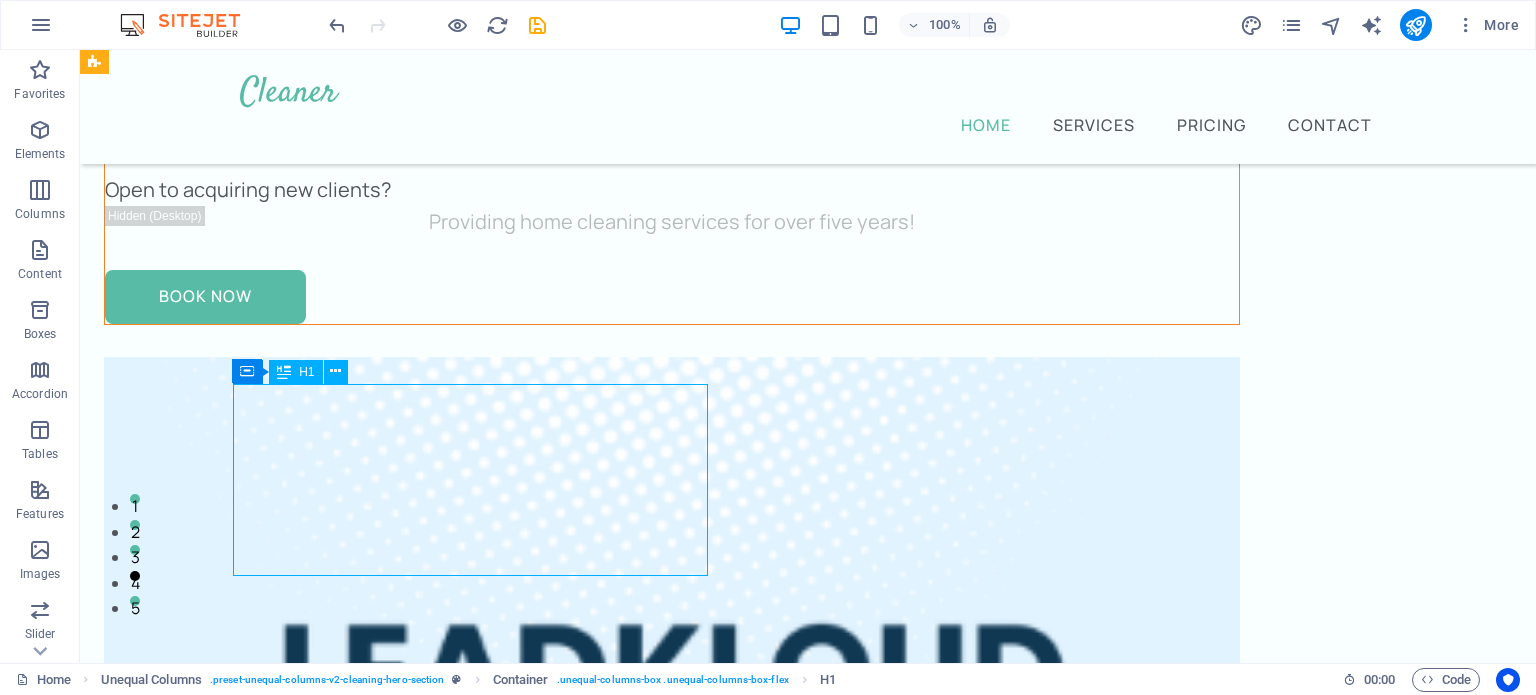click on "Quality leads at your fingertips" at bounding box center [672, 102] 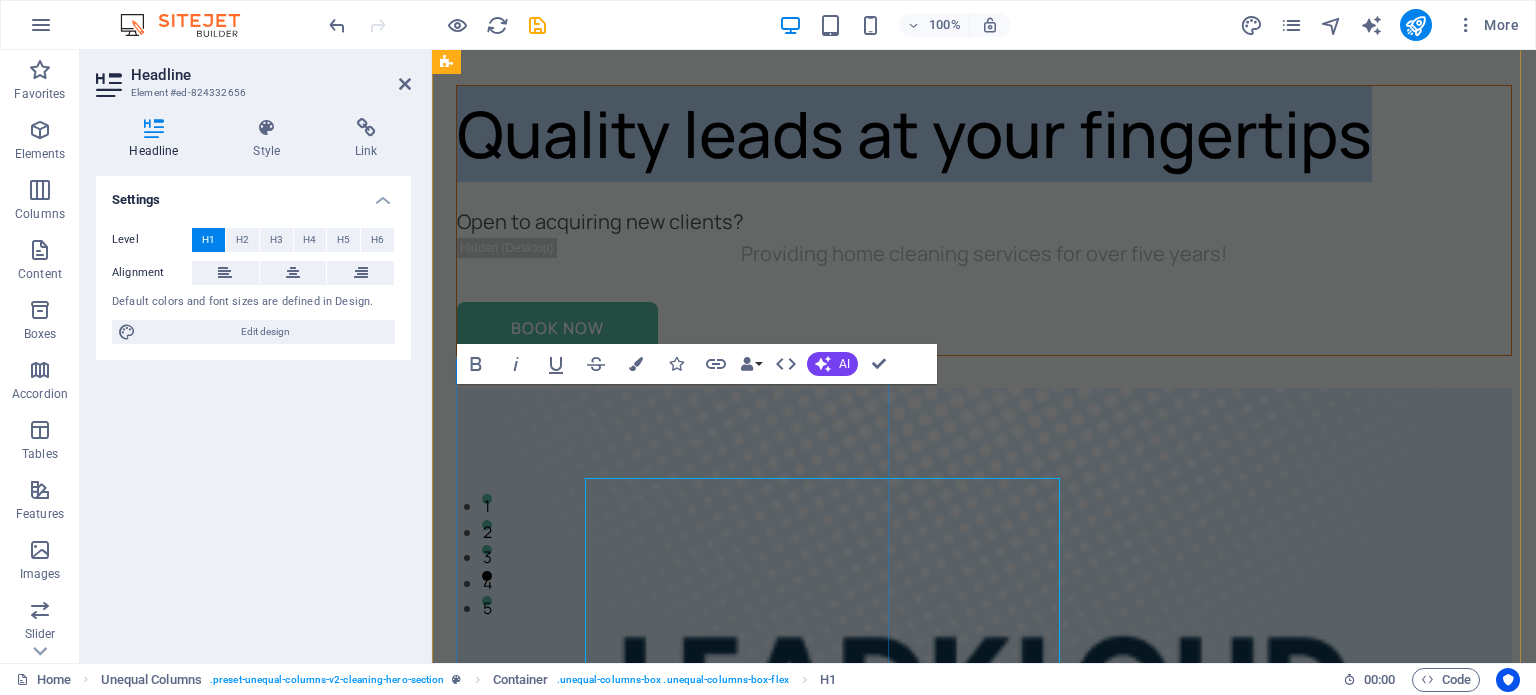 scroll, scrollTop: 20, scrollLeft: 0, axis: vertical 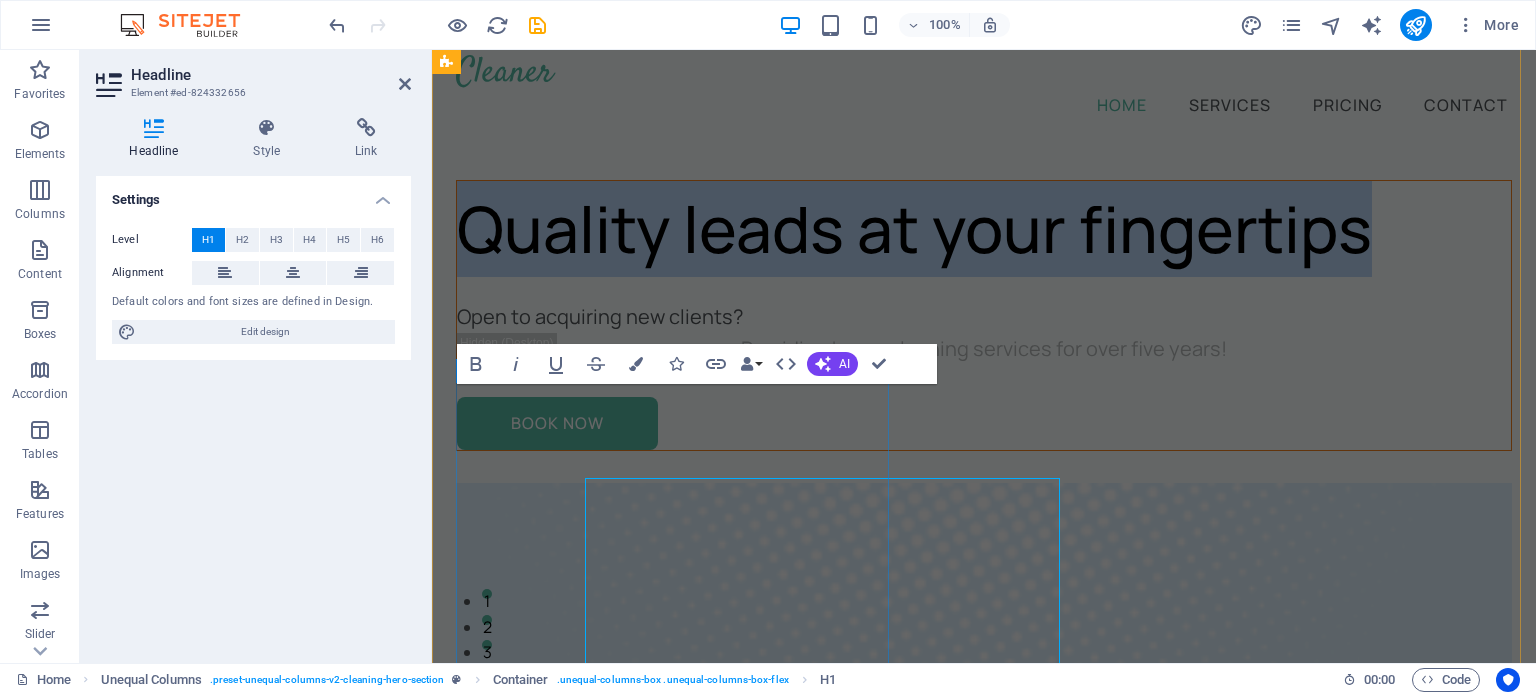 click on "Quality leads at your fingertips Open to acquiring new clients? Providing home cleaning services for over five years! Book Now" at bounding box center [984, 316] 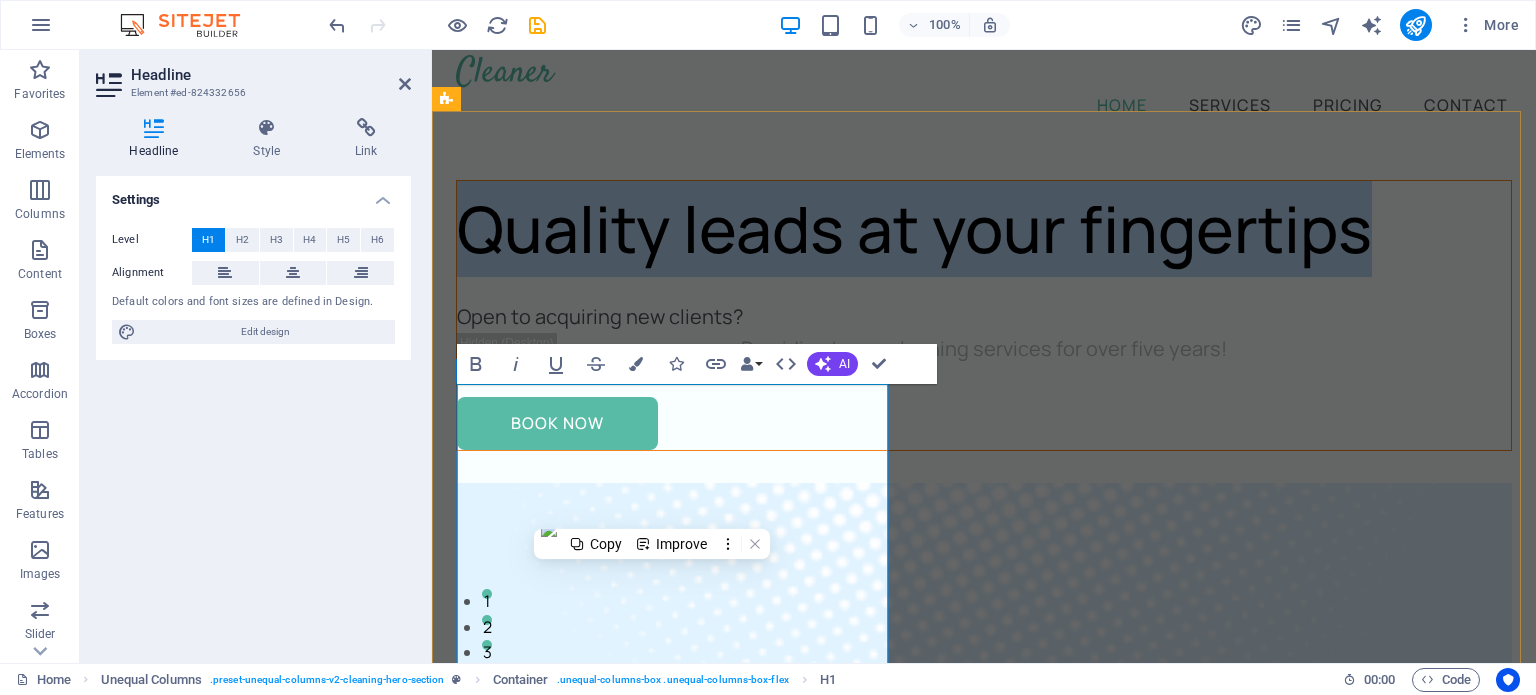 click on "Quality leads at your fingertips" at bounding box center [984, 229] 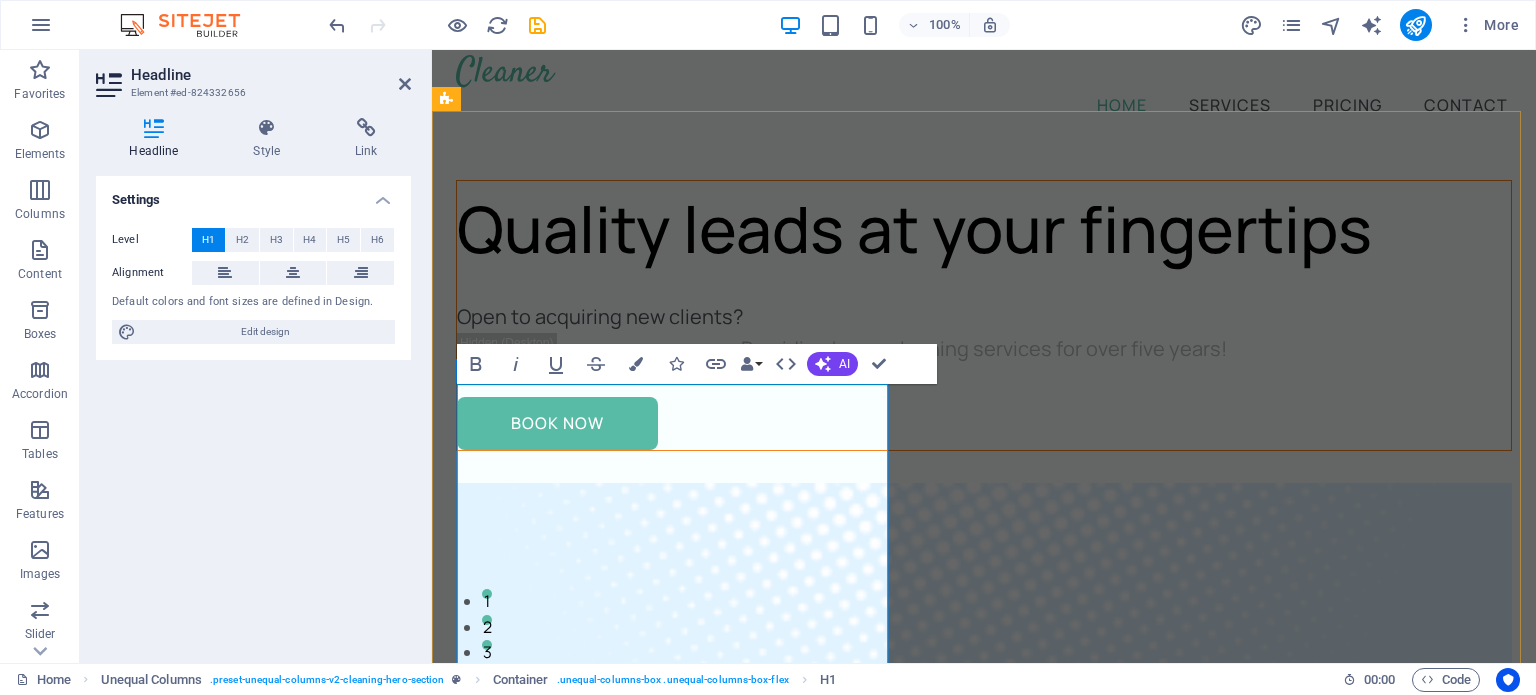type 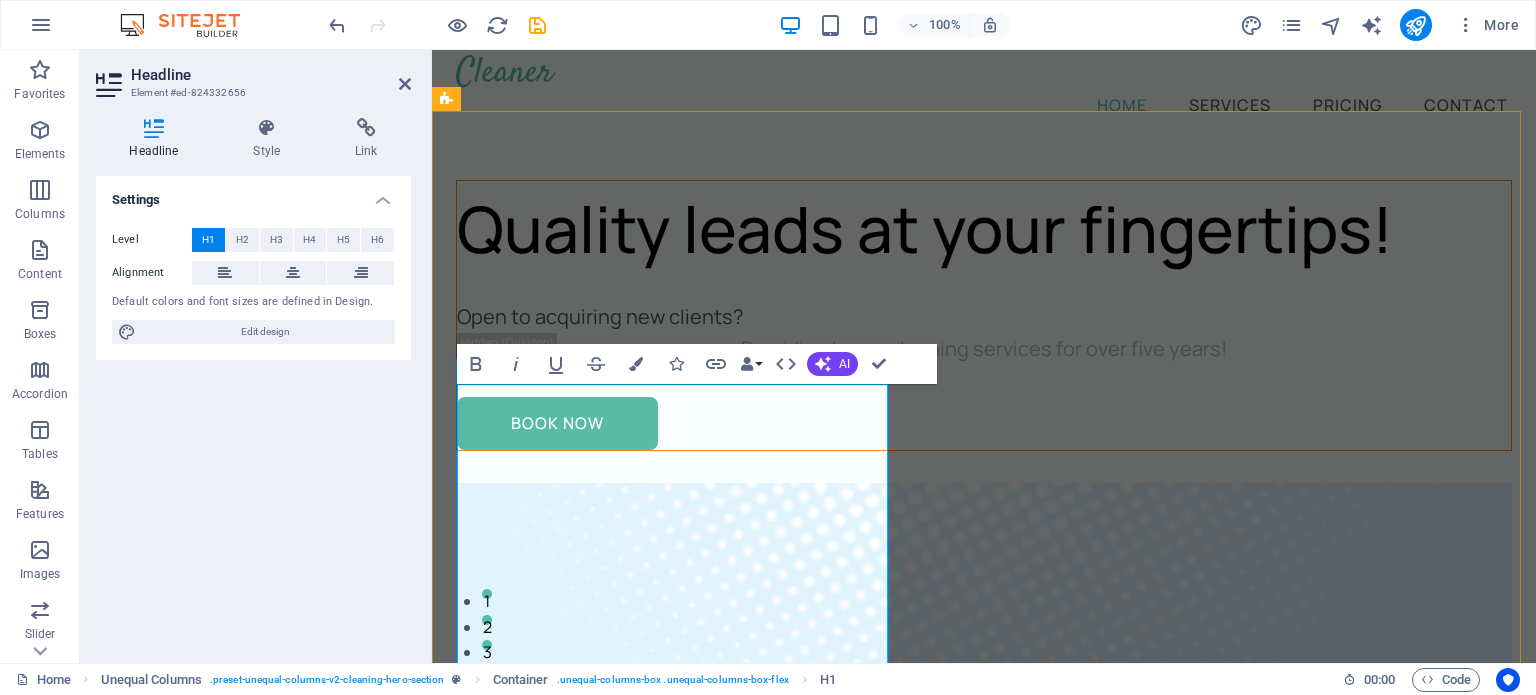 scroll, scrollTop: 24, scrollLeft: 0, axis: vertical 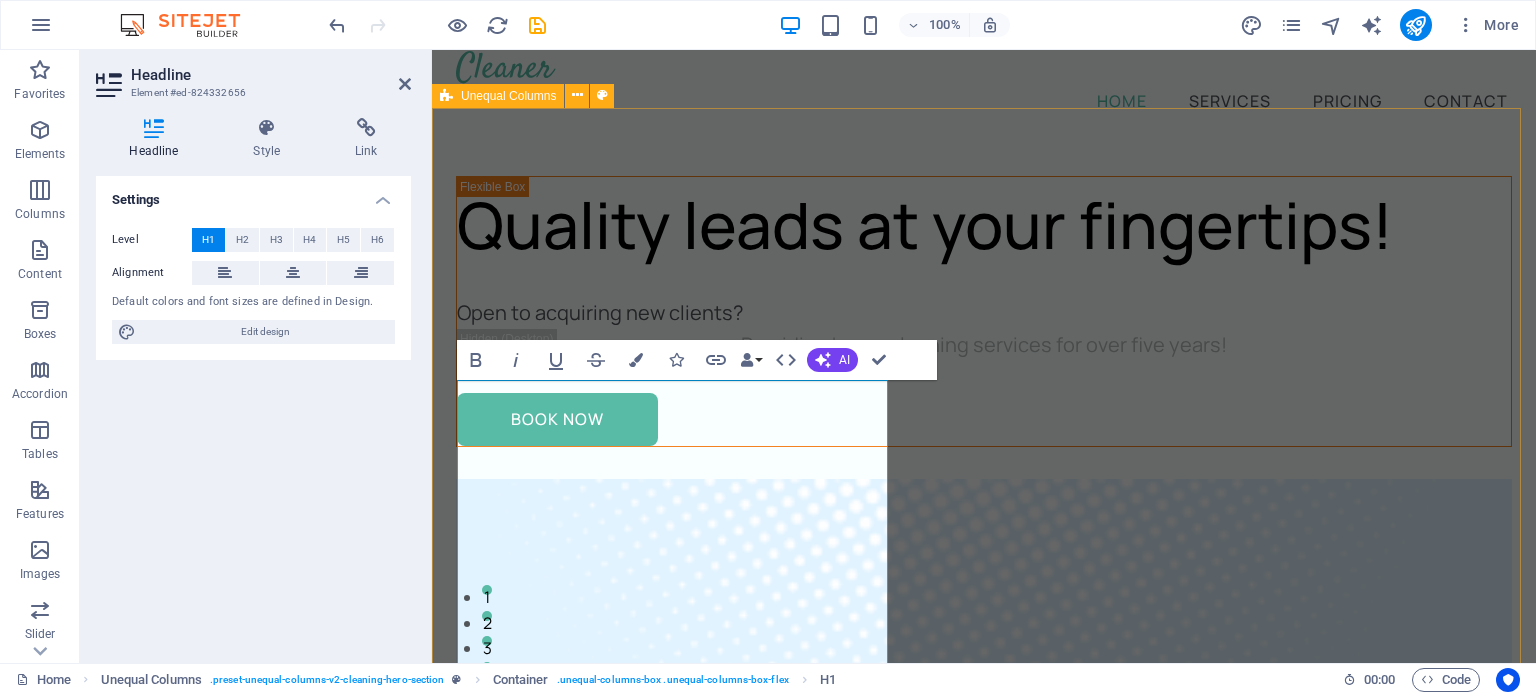 click on "Quality leads at your fingertips! Open to acquiring new clients? Providing home cleaning services for over five years! Book Now" at bounding box center [984, 1280] 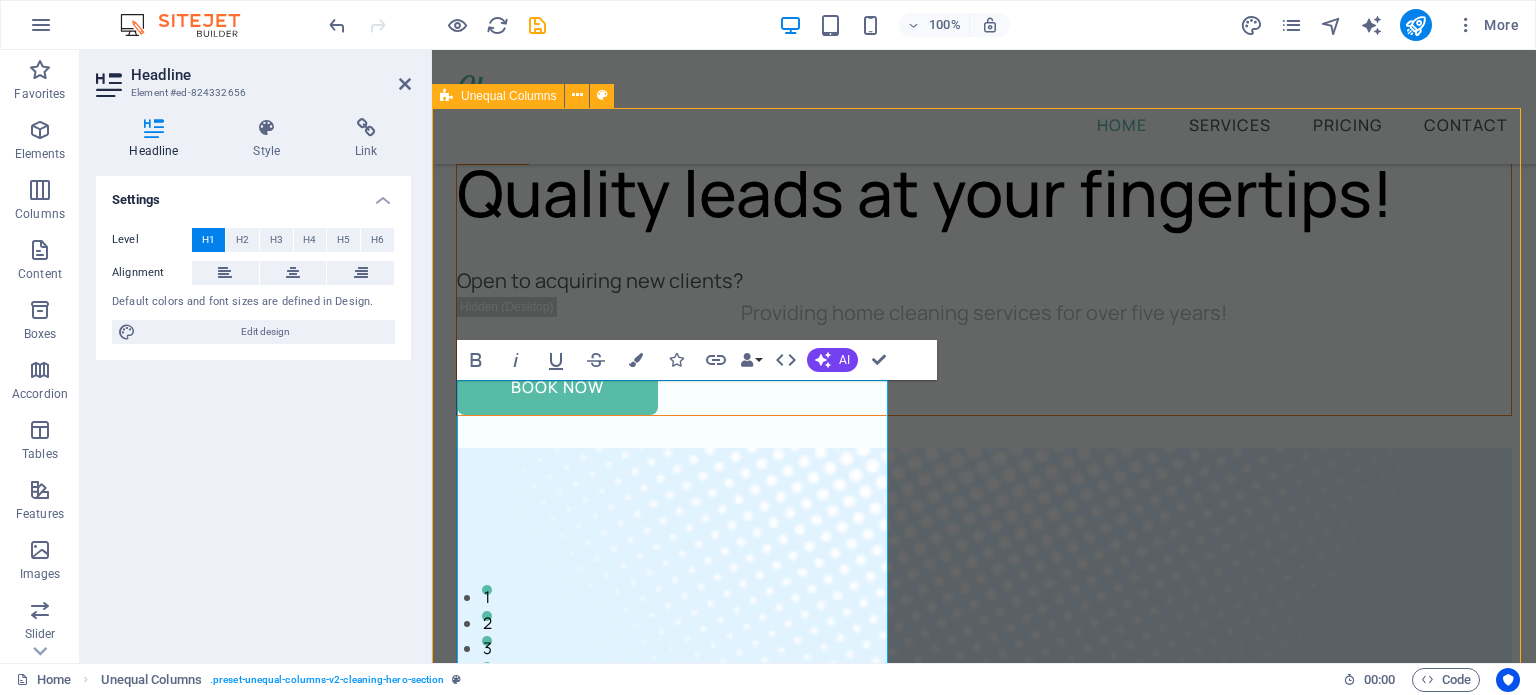 scroll, scrollTop: 118, scrollLeft: 0, axis: vertical 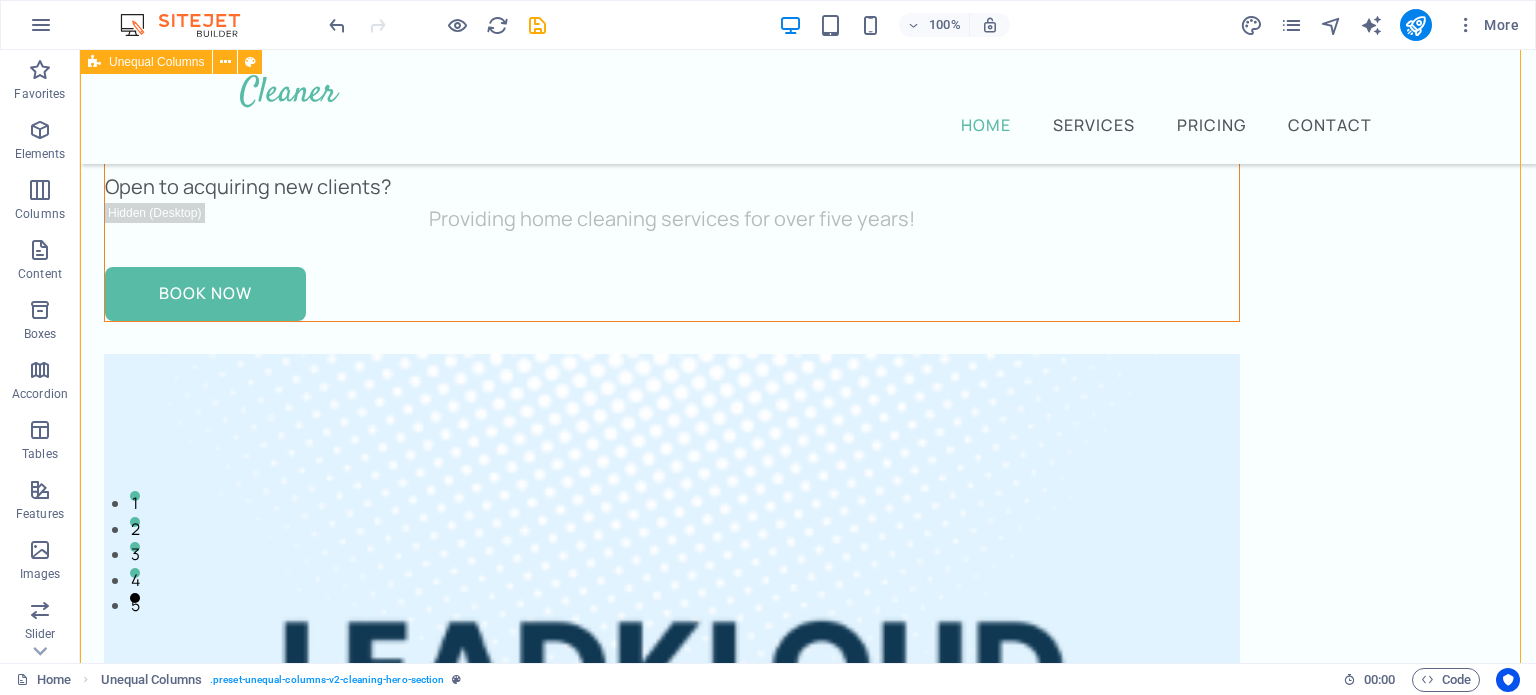 click on "Quality leads at your fingertips! Open to acquiring new clients? Providing home cleaning services for over five years! Book Now" at bounding box center [808, 1184] 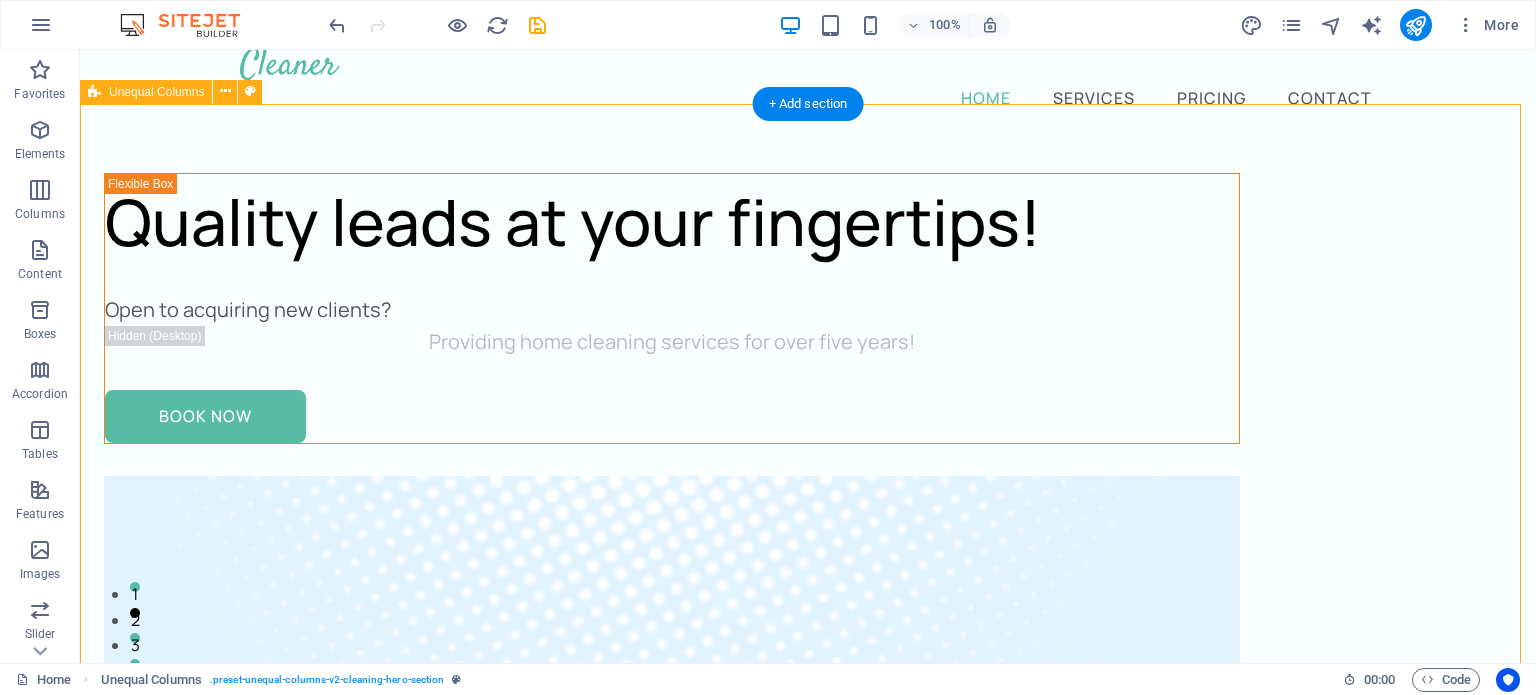 scroll, scrollTop: 28, scrollLeft: 0, axis: vertical 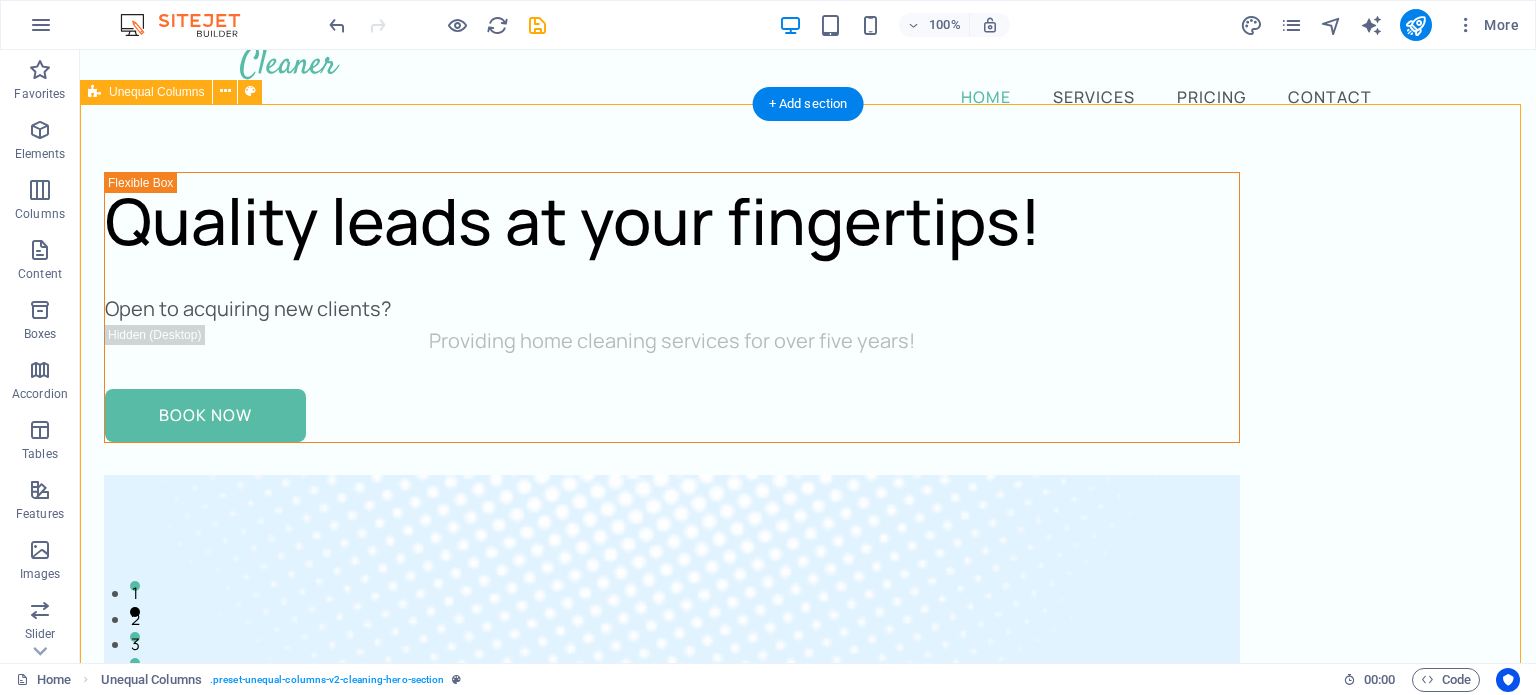 click on "Quality leads at your fingertips! Open to acquiring new clients? Providing home cleaning services for over five years! Book Now" at bounding box center (808, 1347) 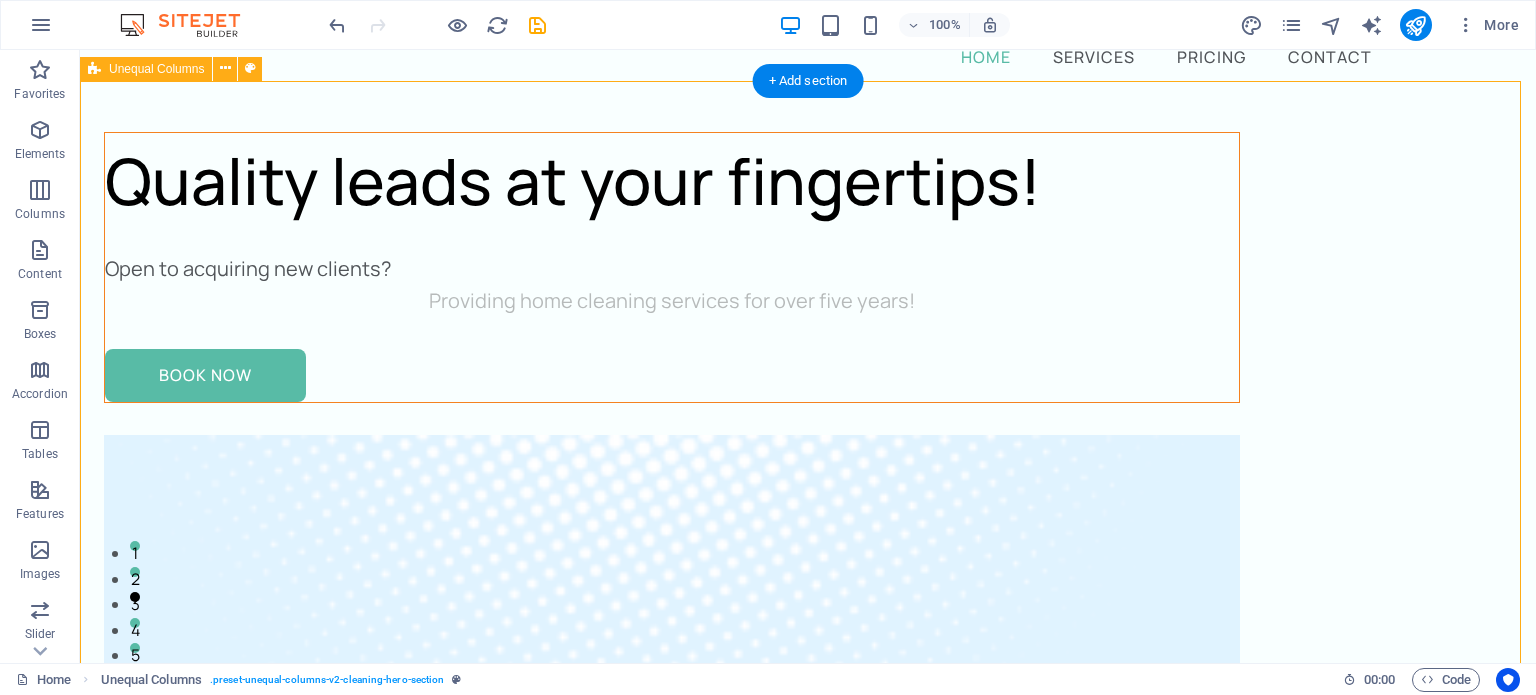 scroll, scrollTop: 81, scrollLeft: 0, axis: vertical 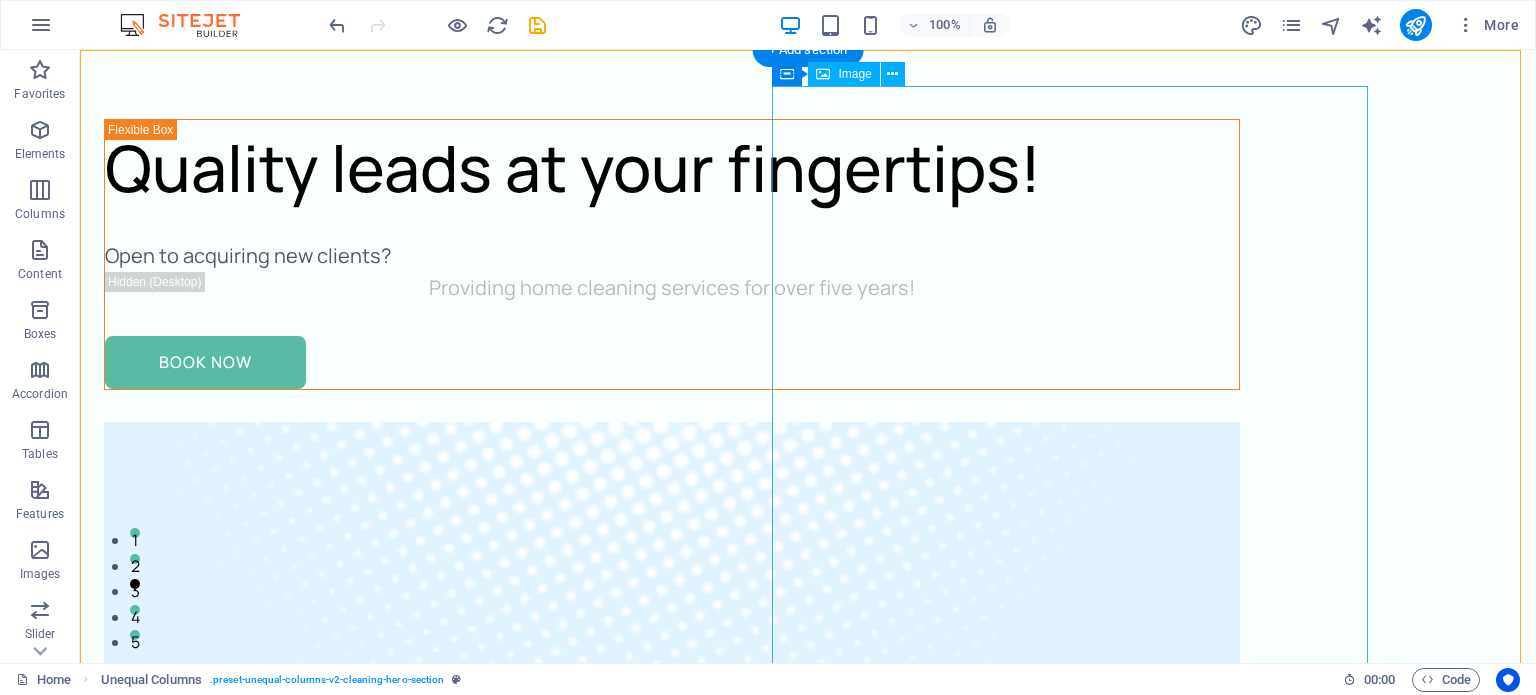 click at bounding box center [672, 1432] 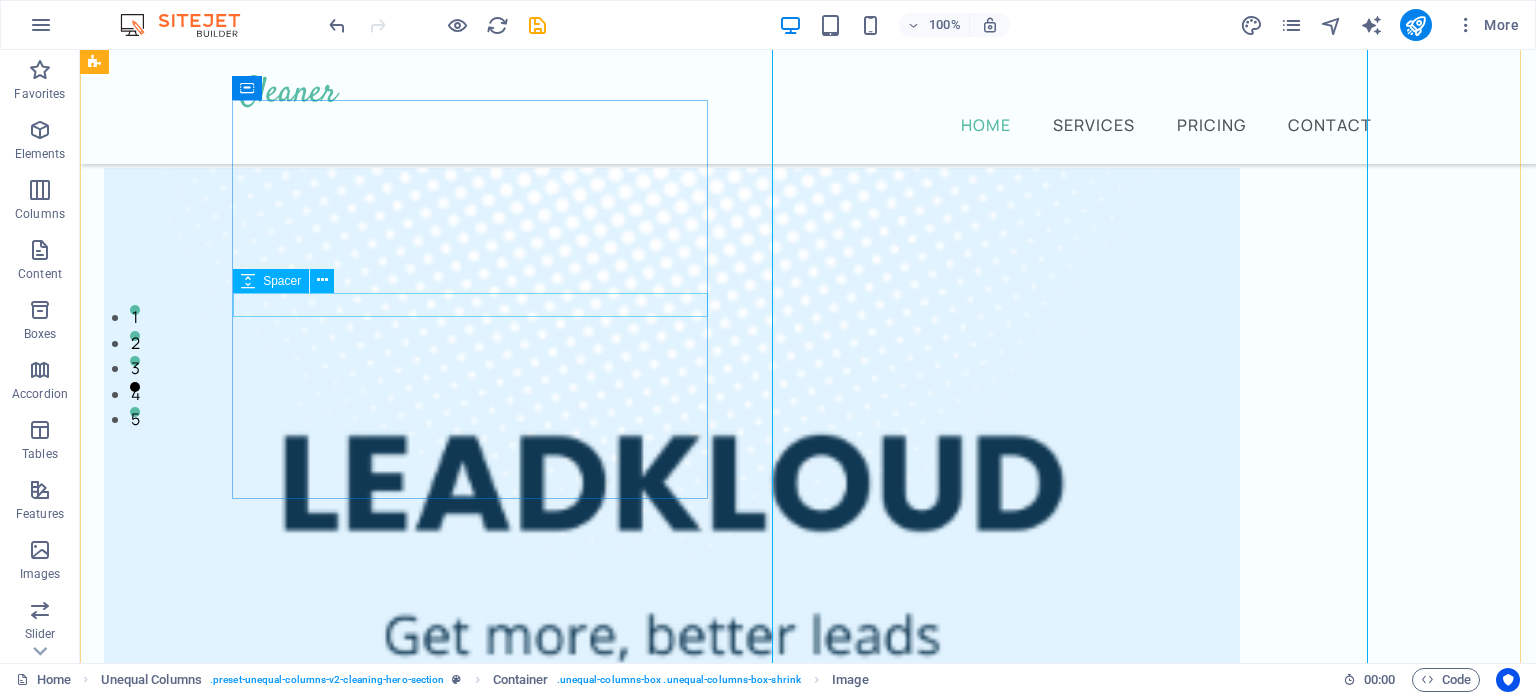 scroll, scrollTop: 408, scrollLeft: 0, axis: vertical 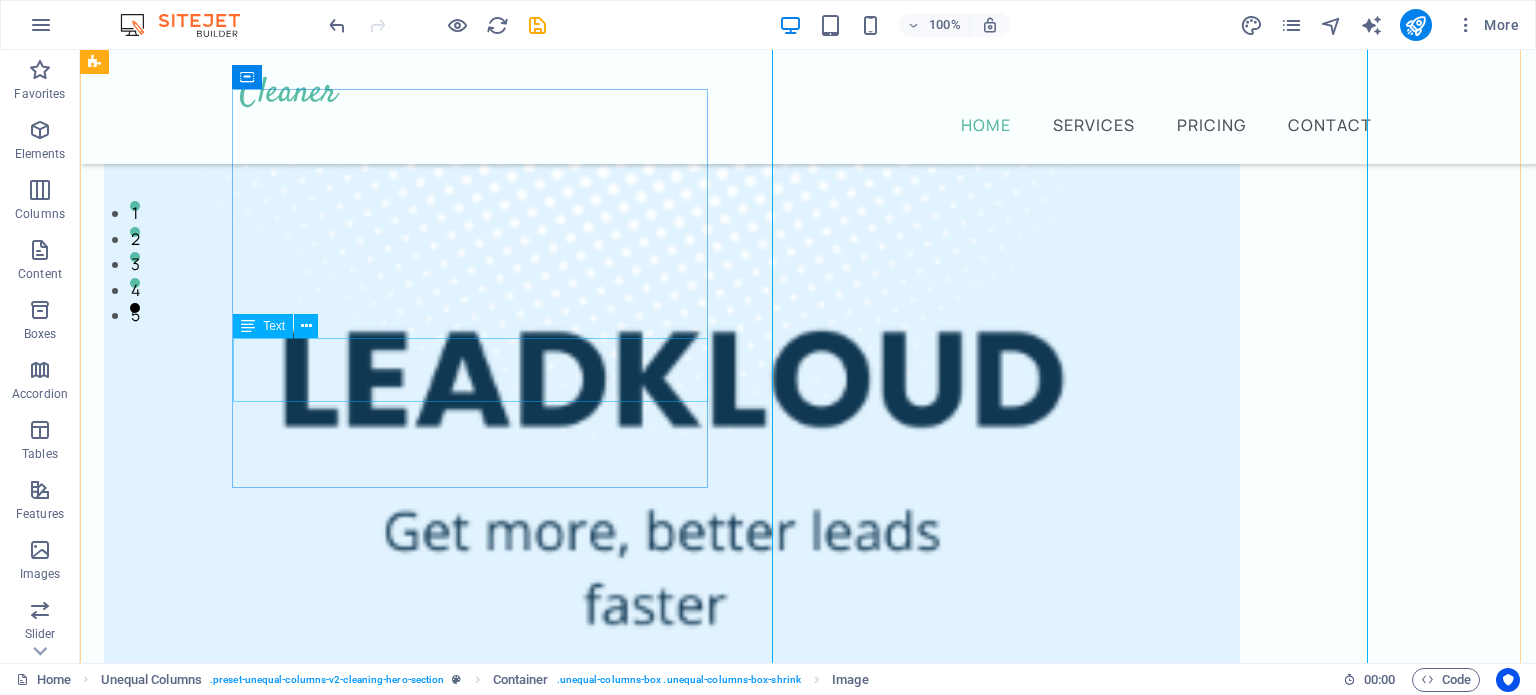 click on "Providing home cleaning services for over five years!" at bounding box center (672, -71) 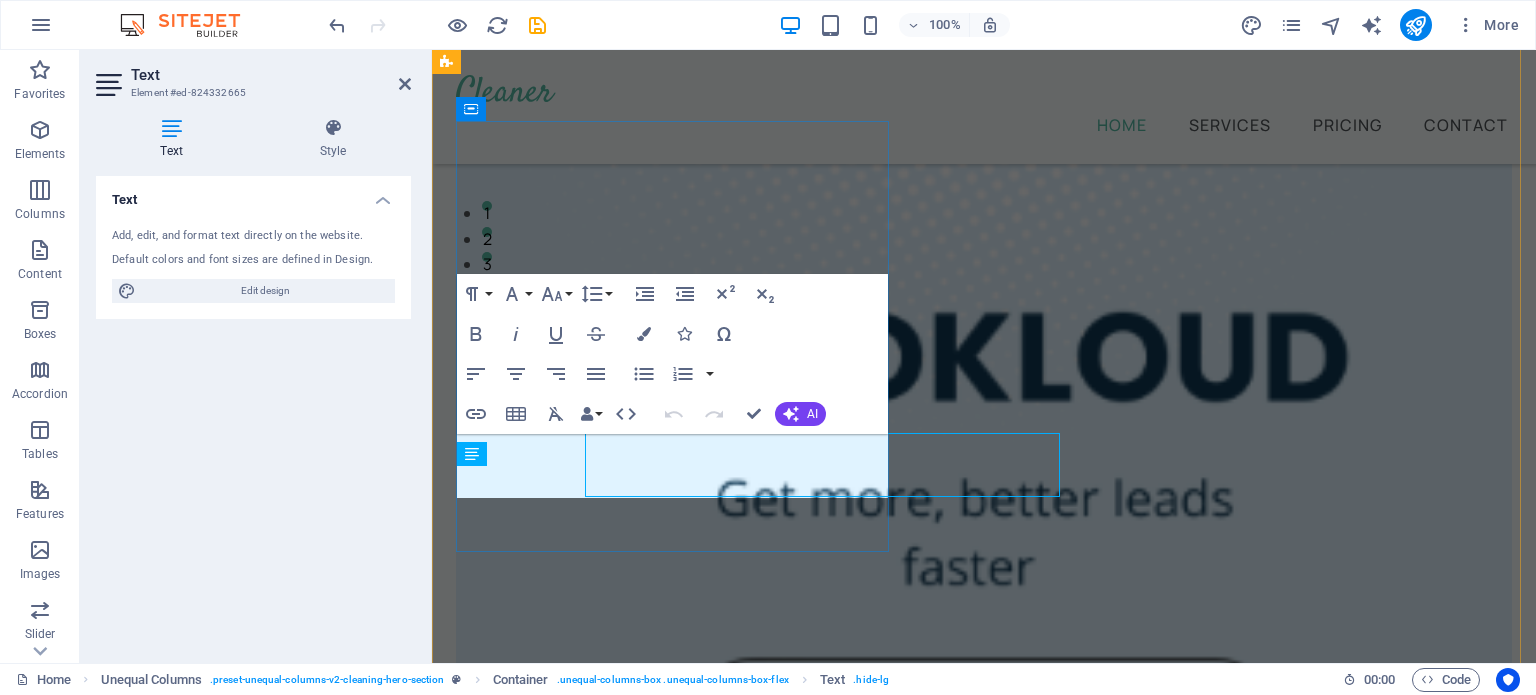 click at bounding box center [984, -131] 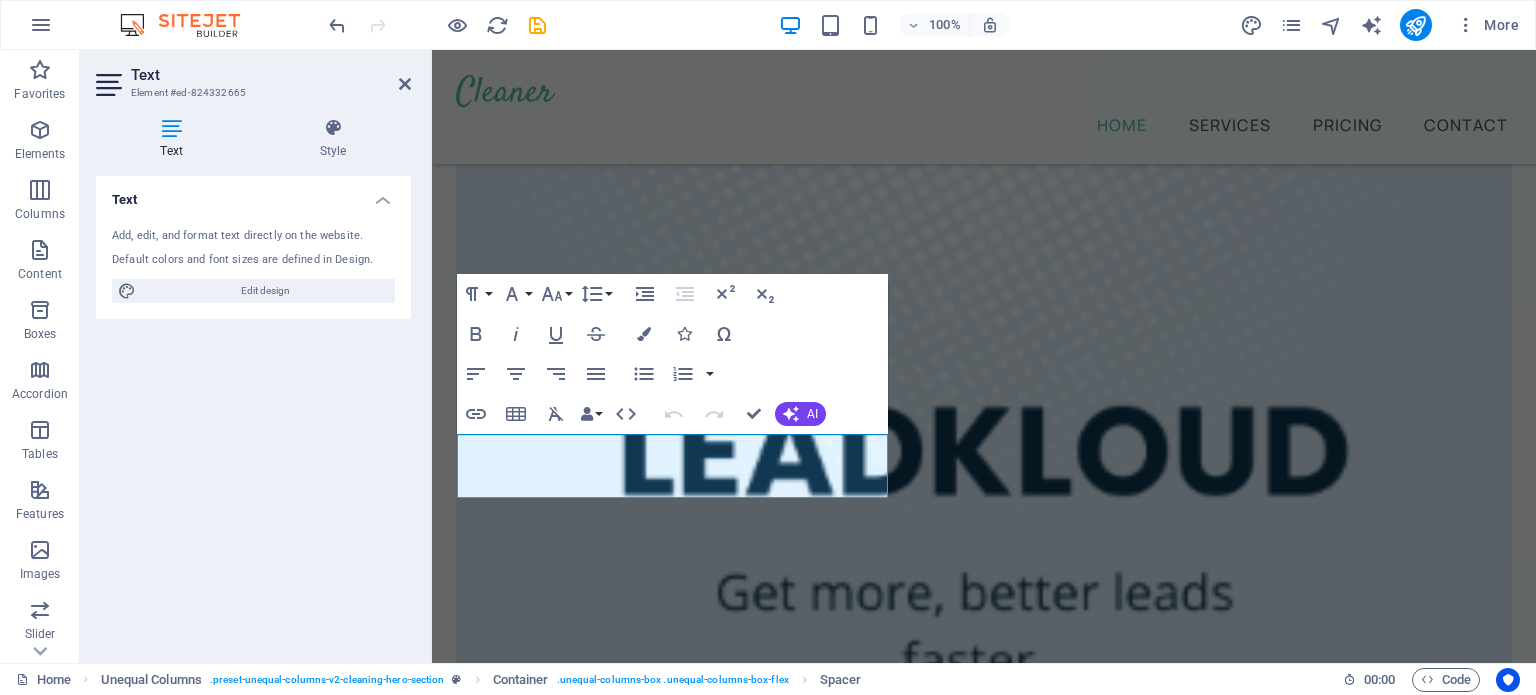 scroll, scrollTop: 408, scrollLeft: 0, axis: vertical 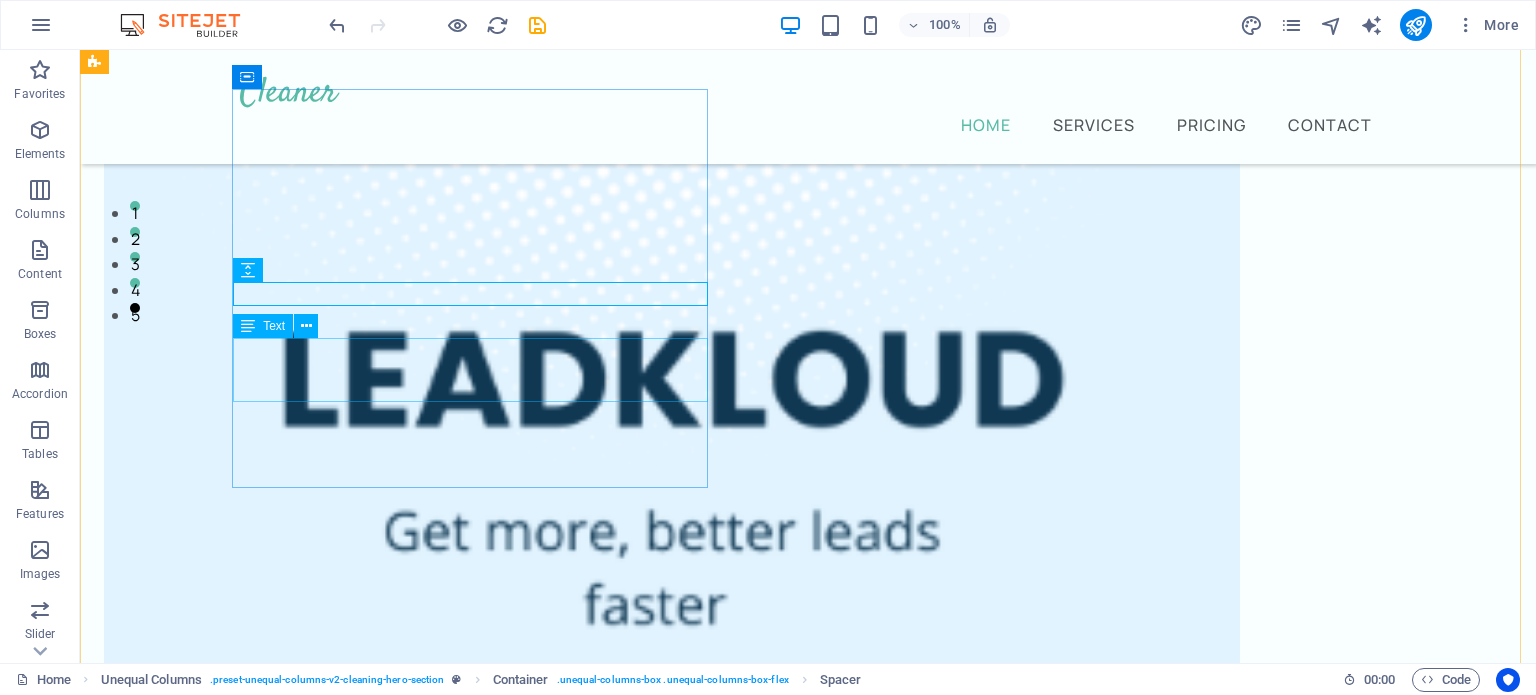 click on "Providing home cleaning services for over five years!" at bounding box center (672, -71) 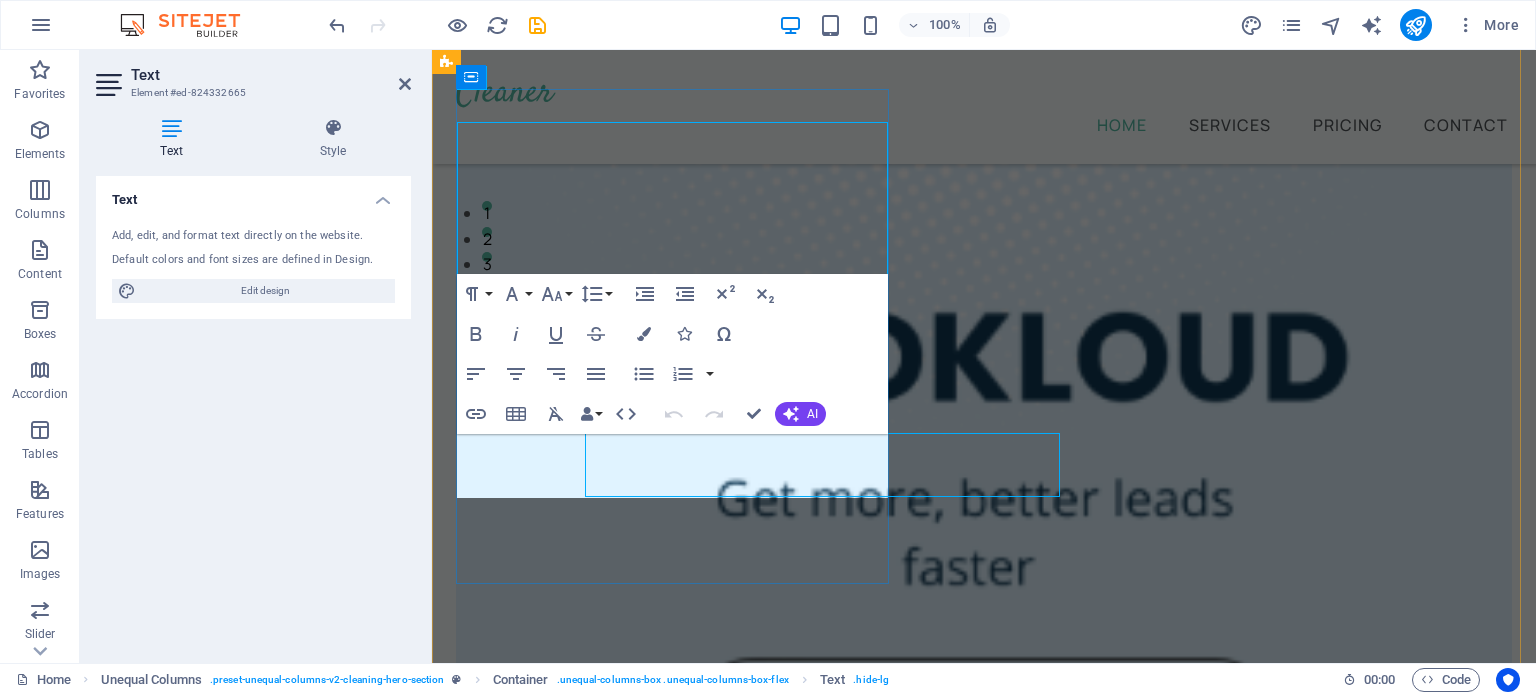 click on "Providing home cleaning services for over five years!" at bounding box center (984, -71) 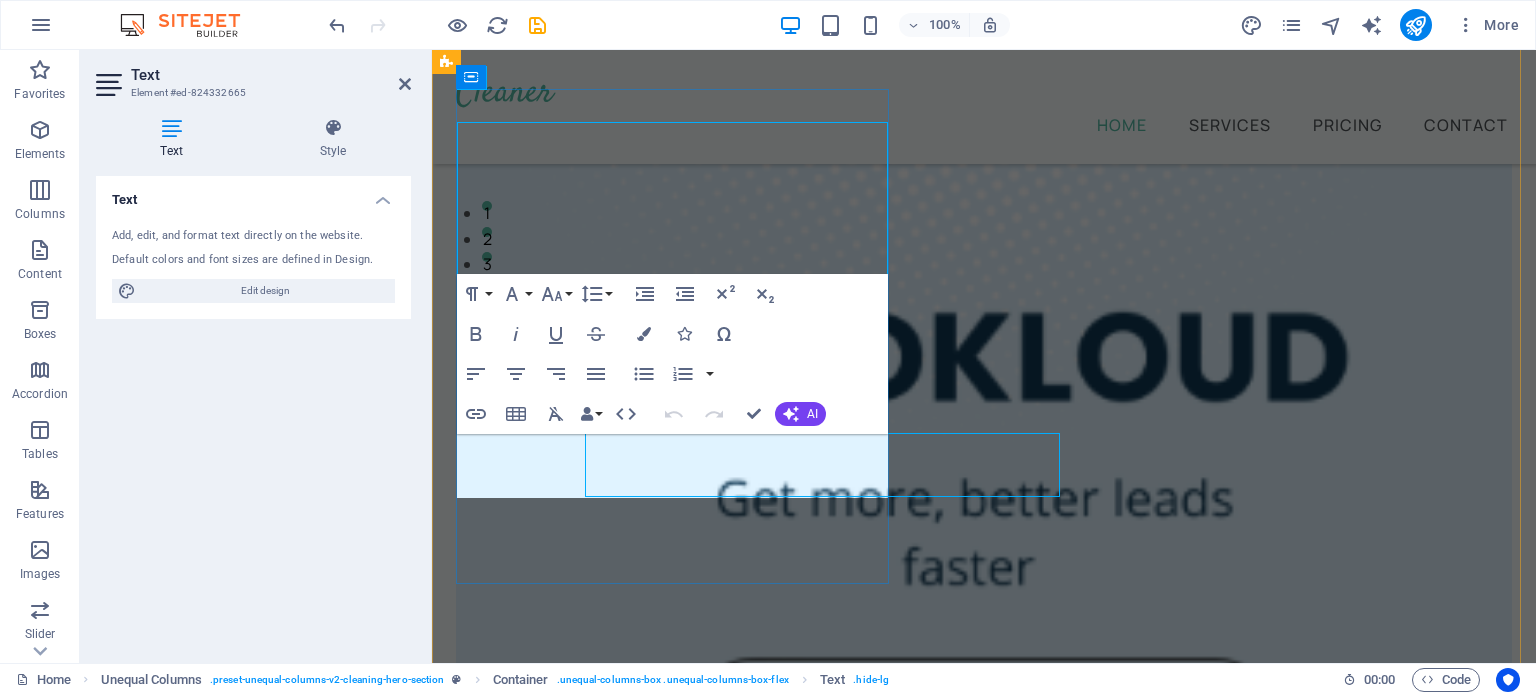 click on "Providing home cleaning services for over five years!" at bounding box center (984, -71) 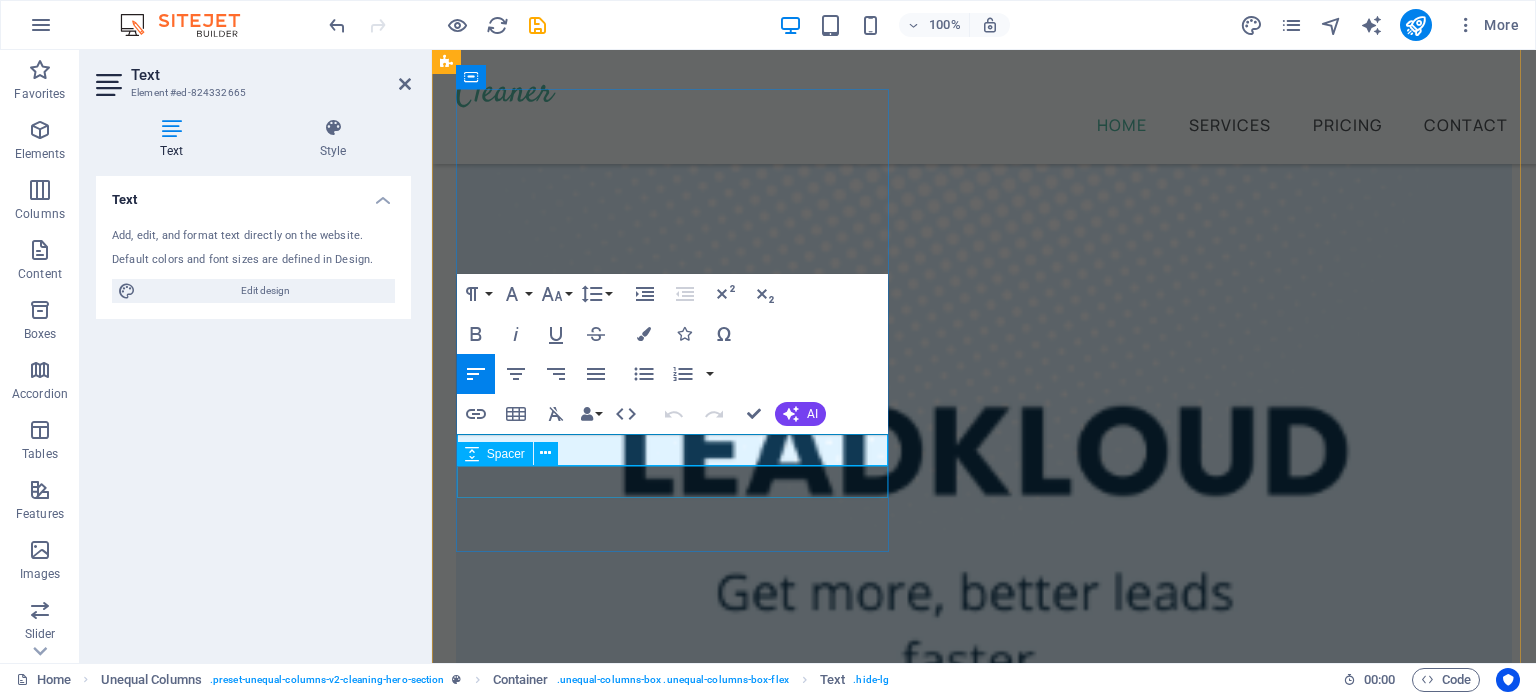 type 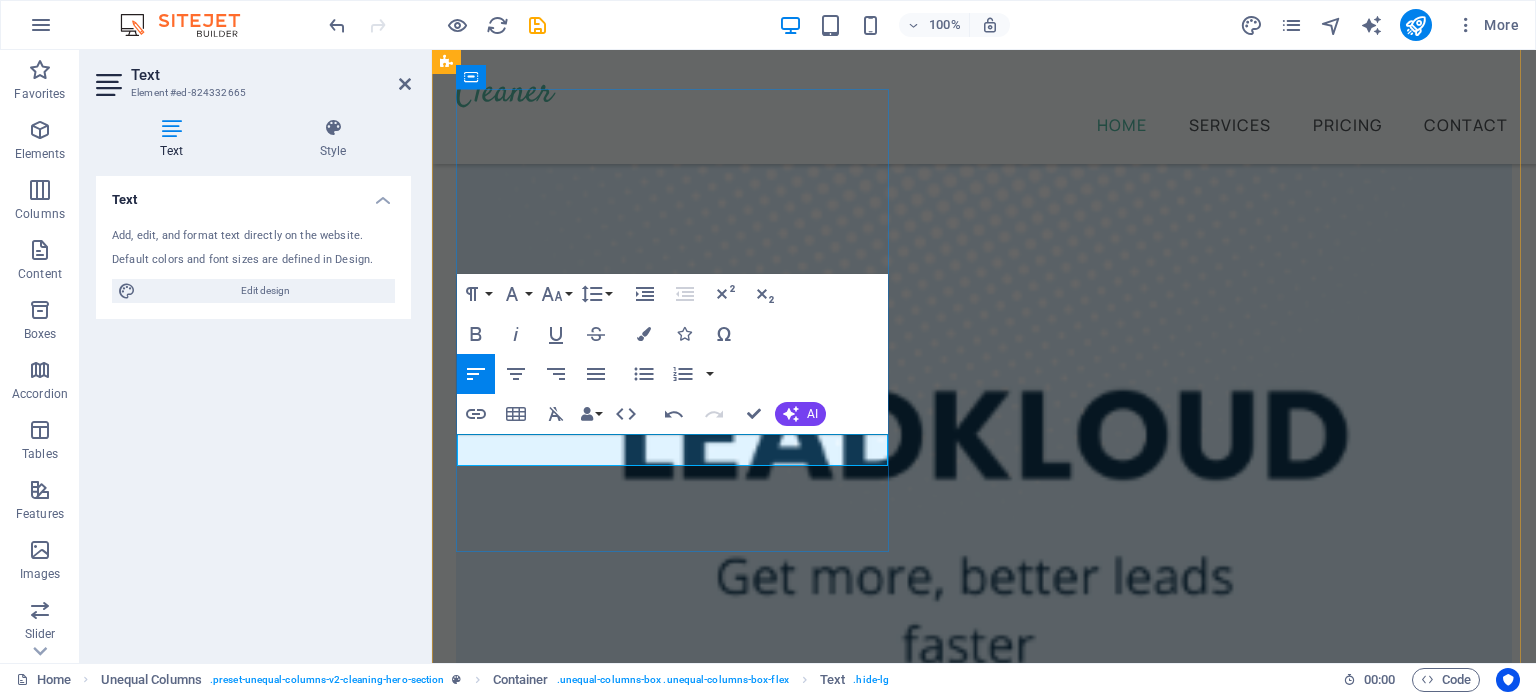 click on "You are" at bounding box center (984, 7) 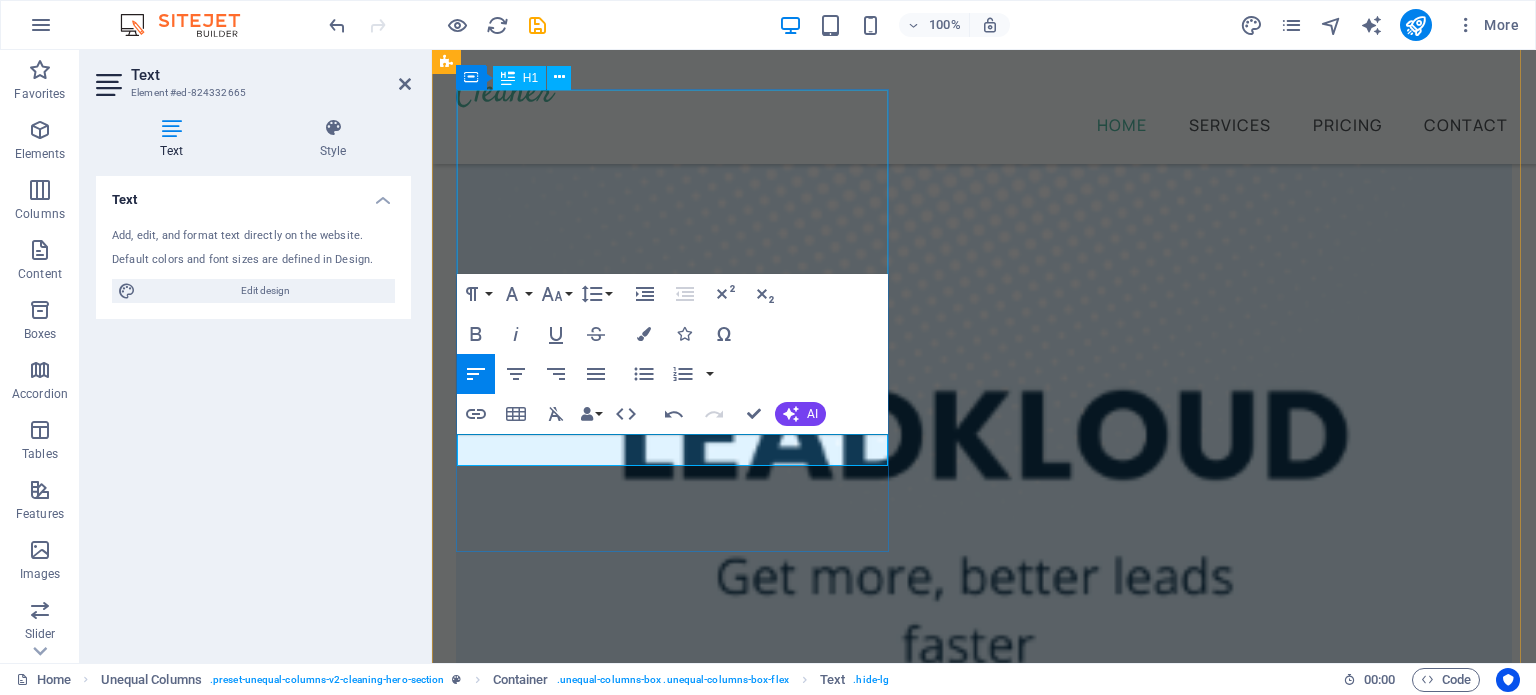 click on "Quality leads at your fingertips!" at bounding box center (984, -113) 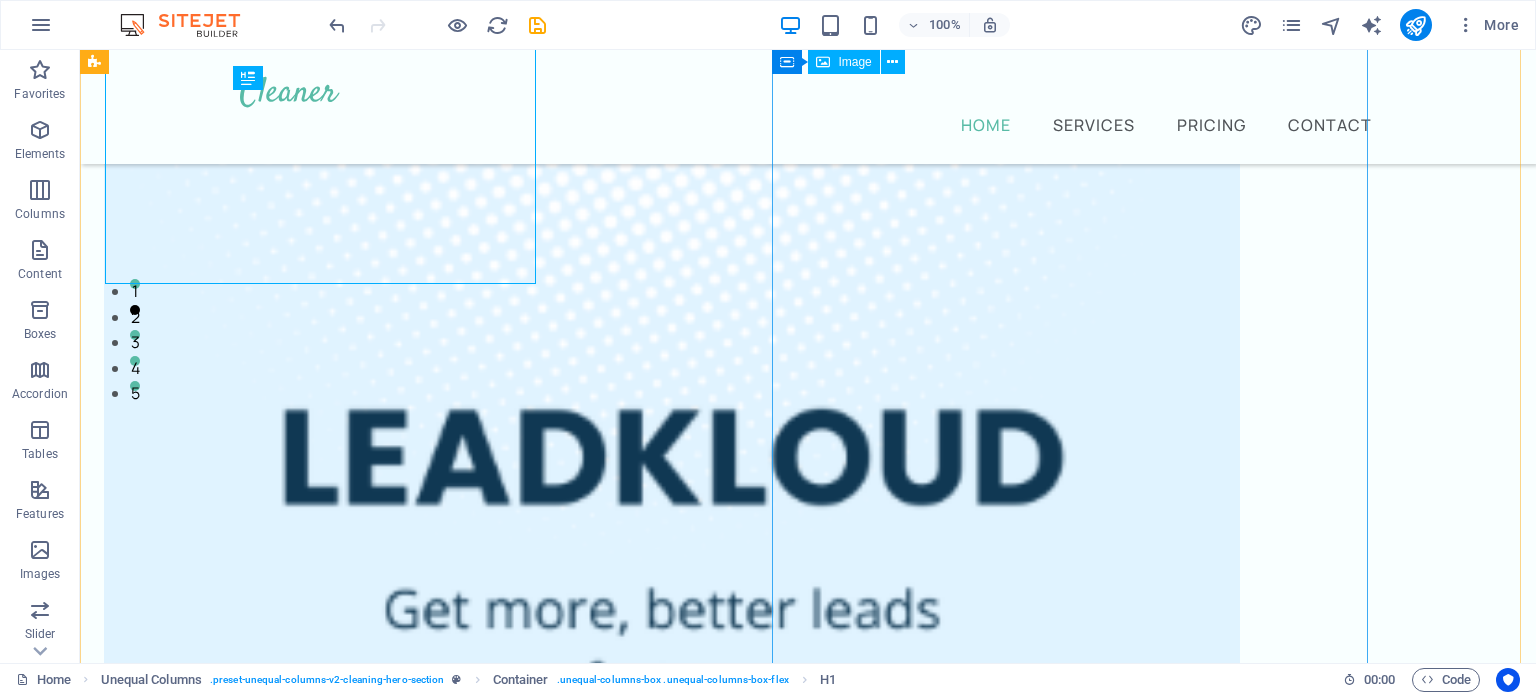 scroll, scrollTop: 424, scrollLeft: 0, axis: vertical 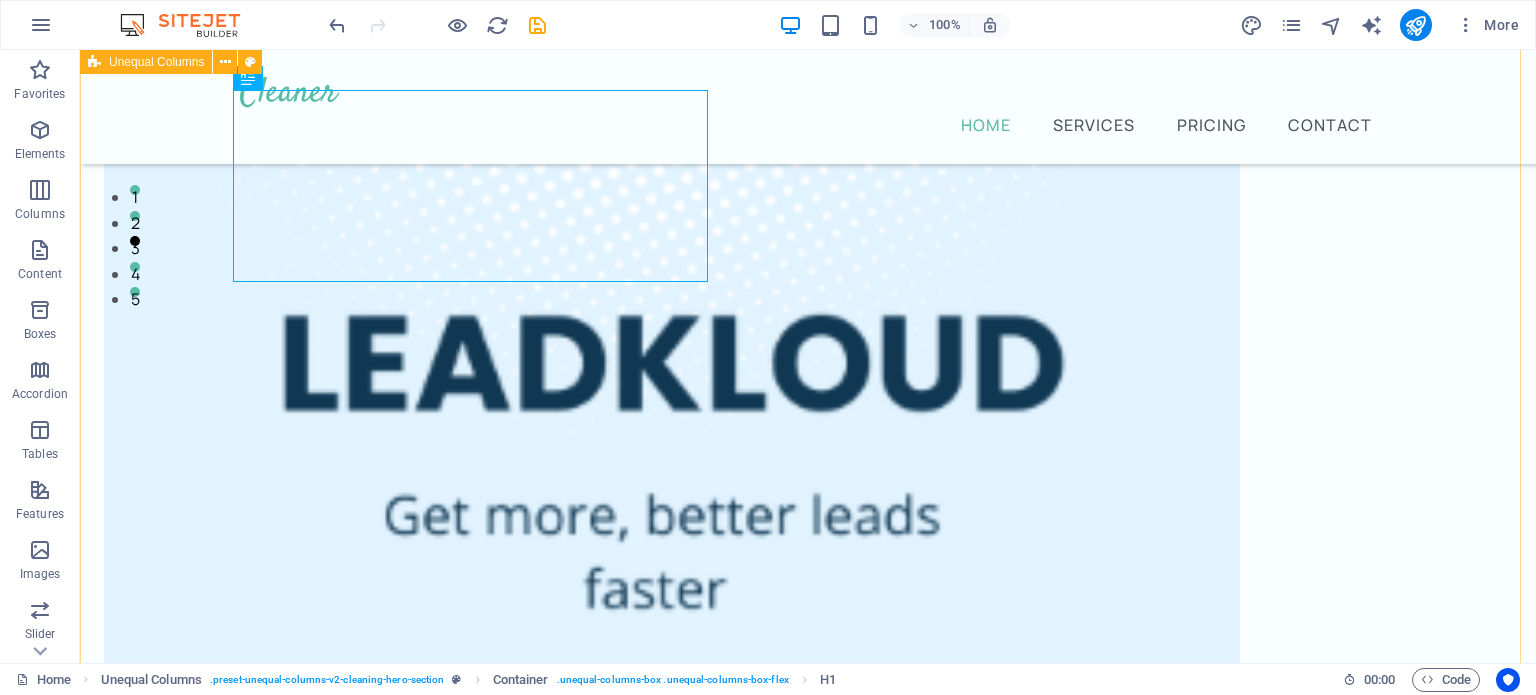 click on "Quality leads at your fingertips! Open to acquiring new clients? You are in the right place!  Book Now" at bounding box center (808, 878) 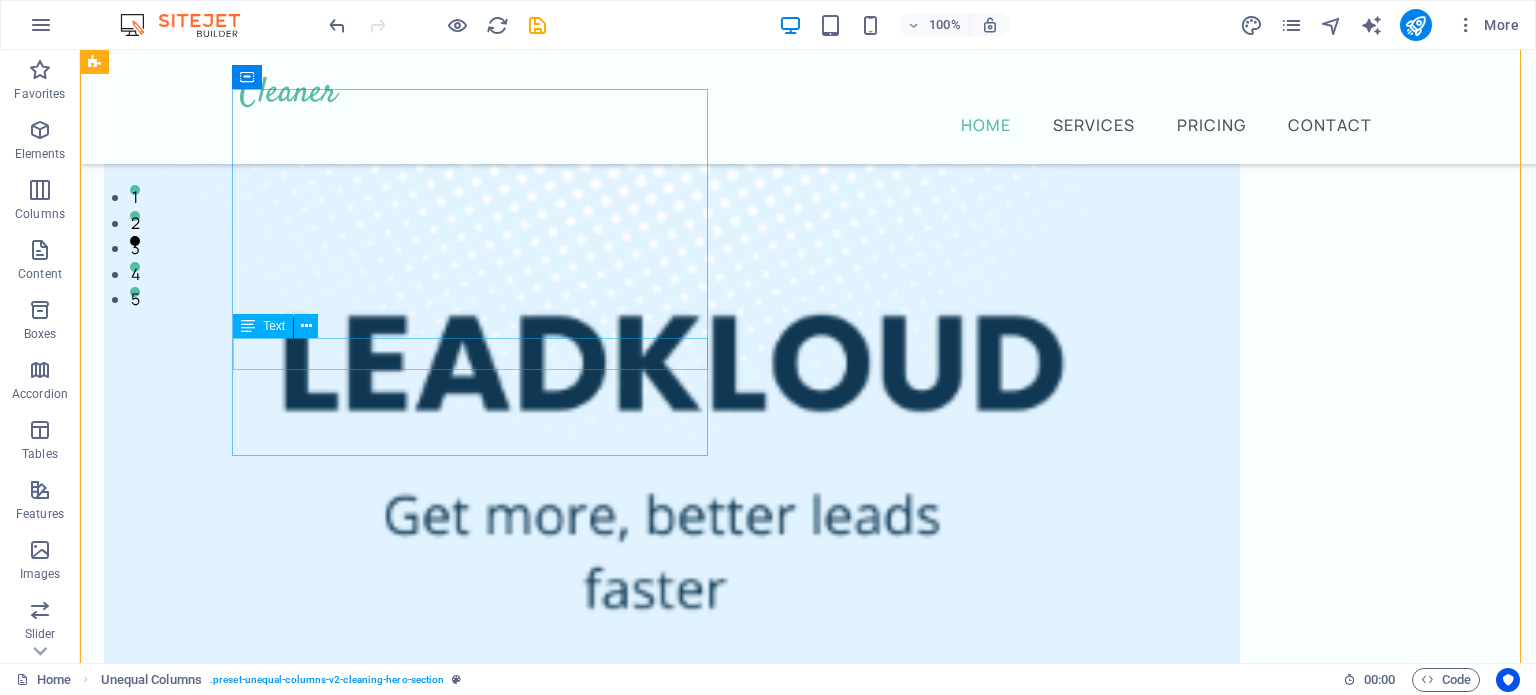 click on "You are in the right place!" at bounding box center (672, -87) 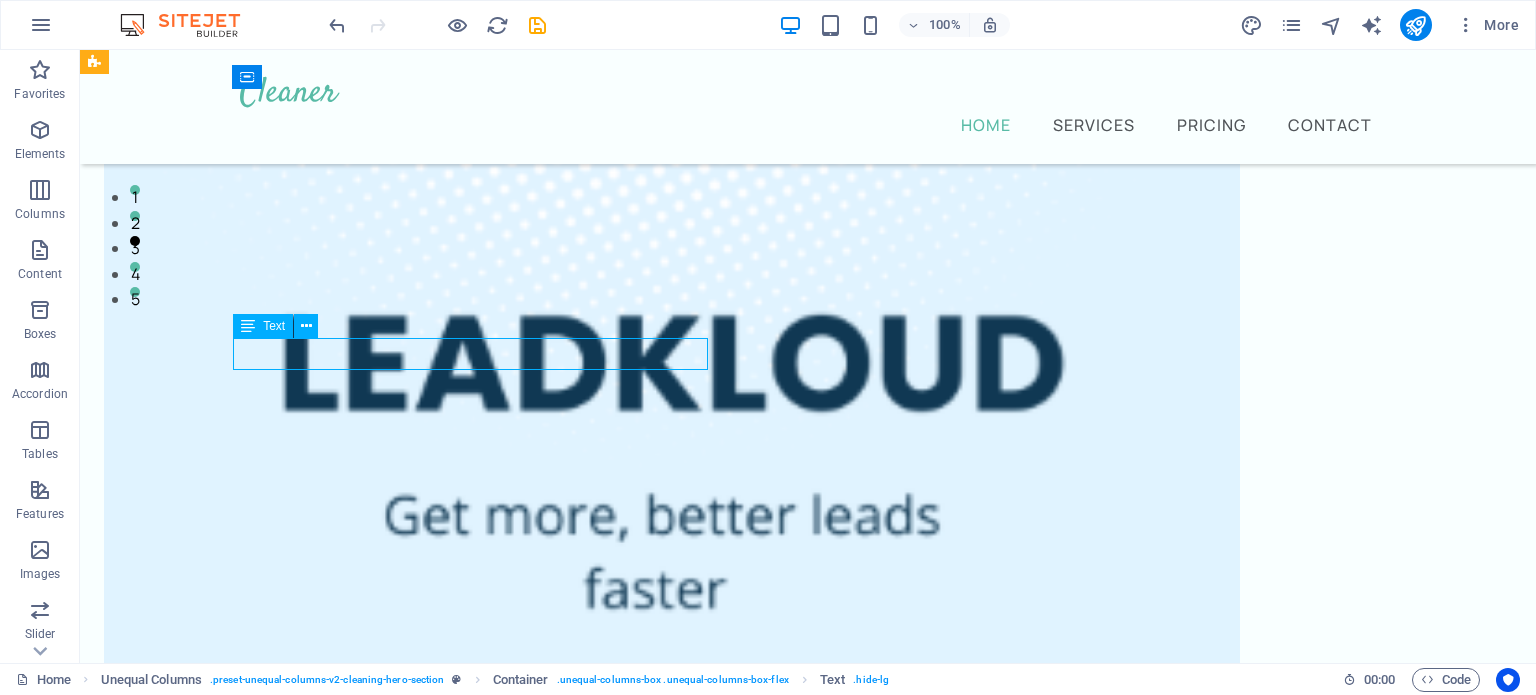 click on "You are in the right place!" at bounding box center (672, -87) 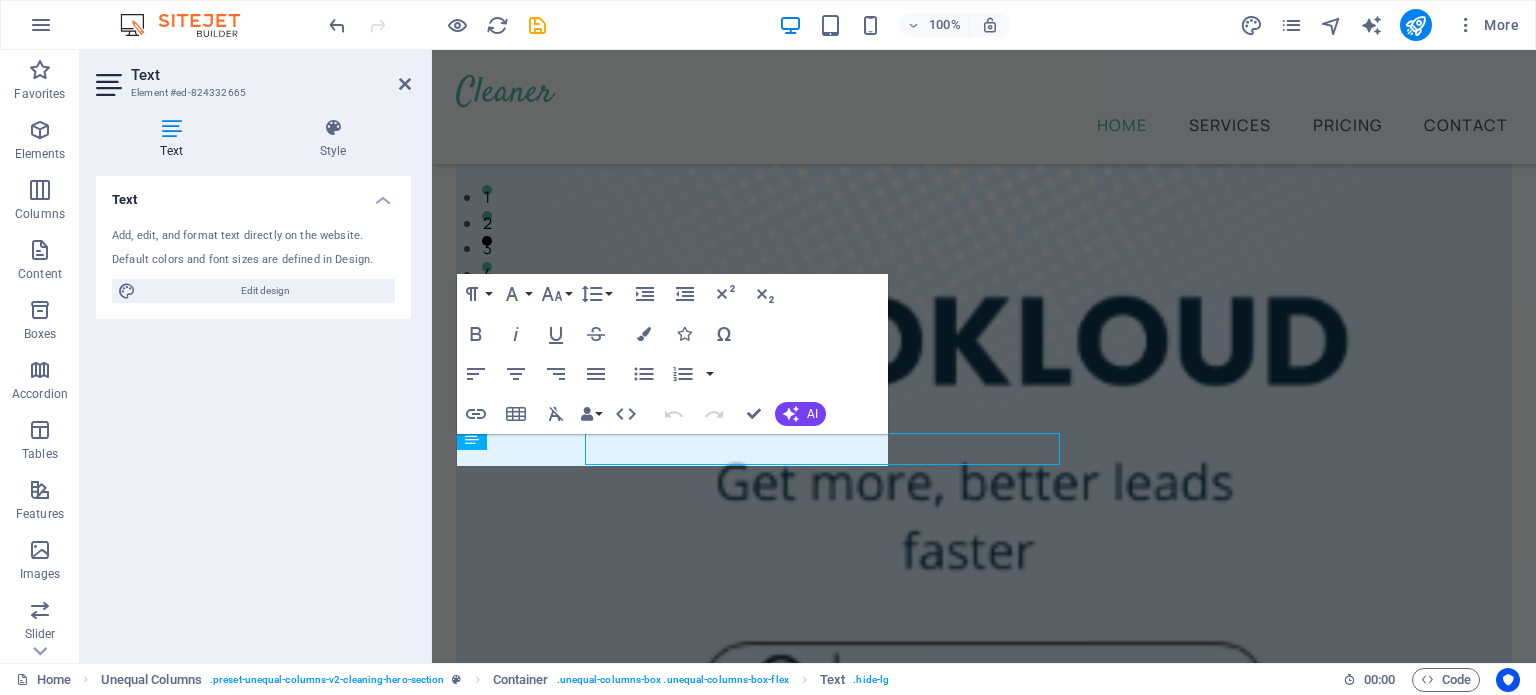 scroll, scrollTop: 330, scrollLeft: 0, axis: vertical 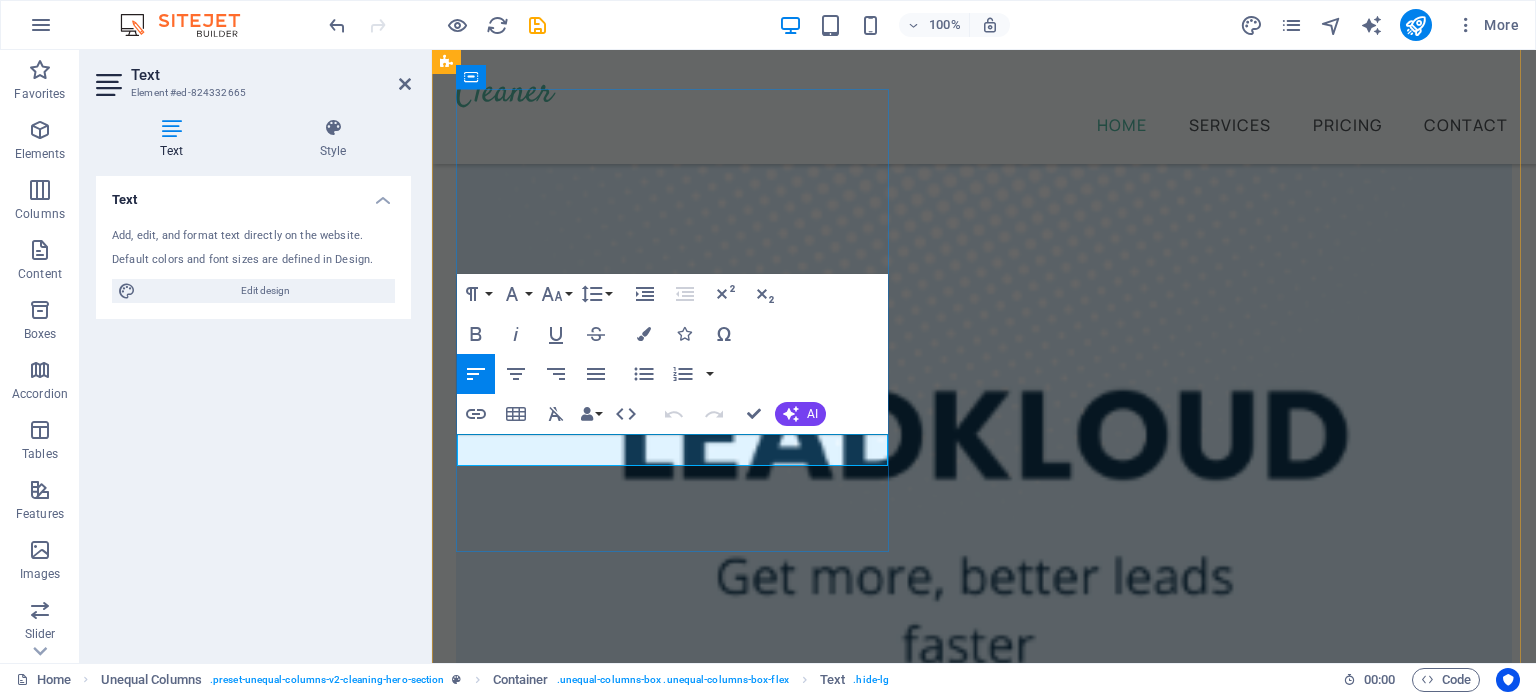 click on "You are in the right place!" at bounding box center [984, 7] 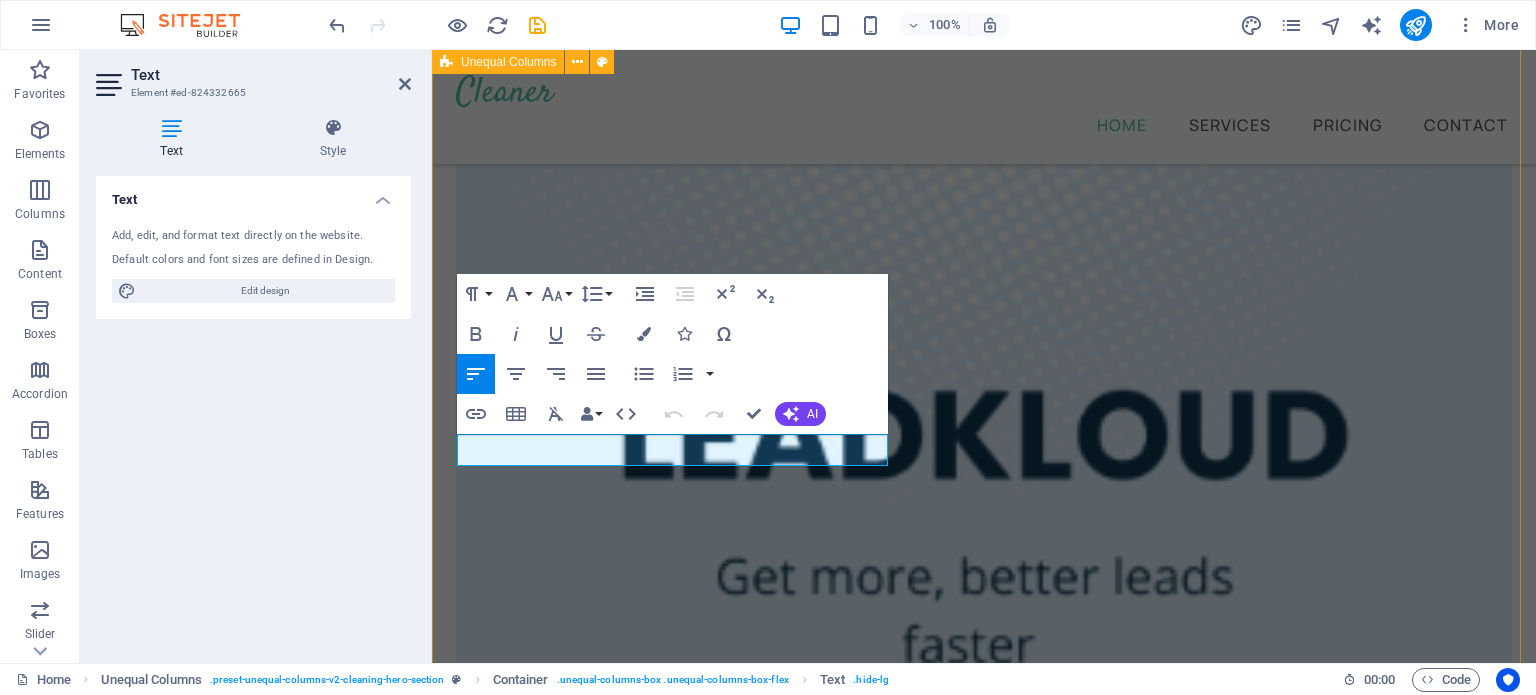click on "Quality leads at your fingertips! Open to acquiring new clients? You are in the right place!  Book Now" at bounding box center (984, 901) 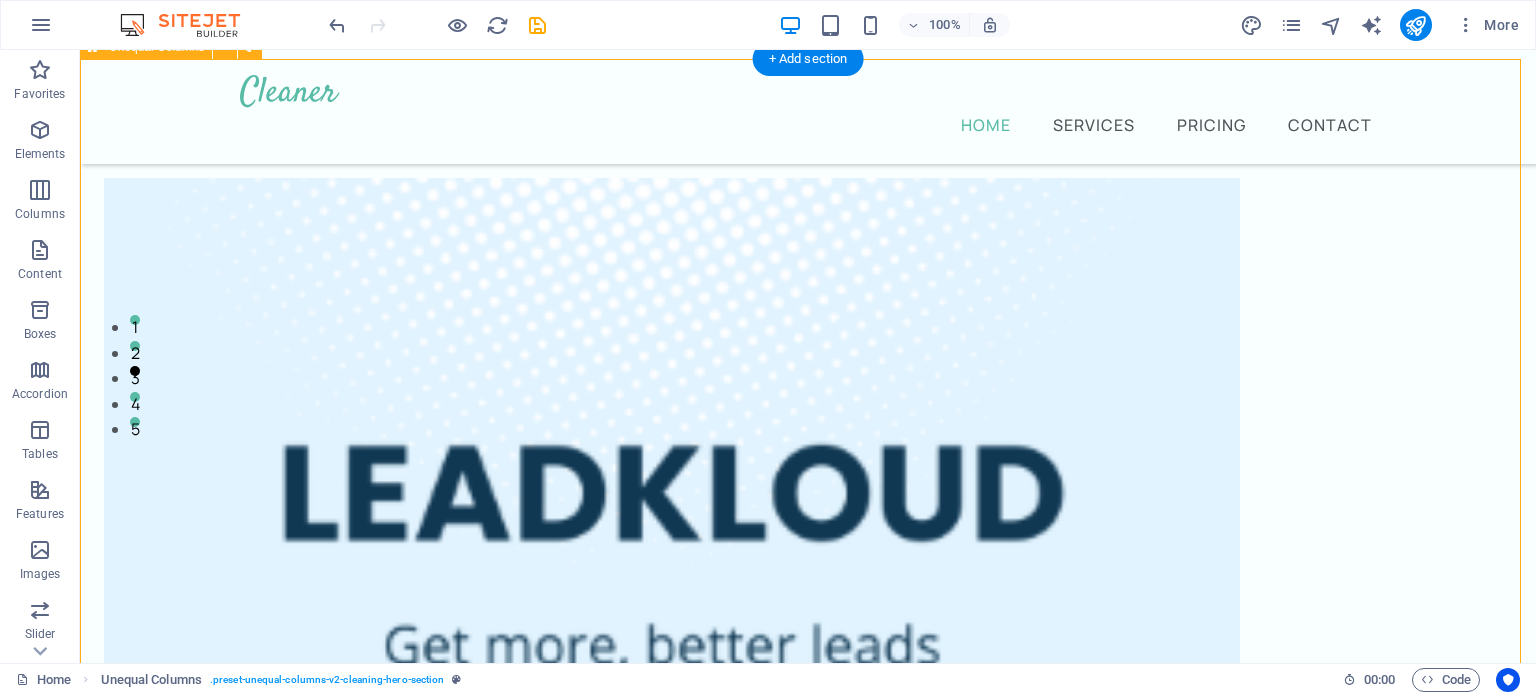 scroll, scrollTop: 363, scrollLeft: 0, axis: vertical 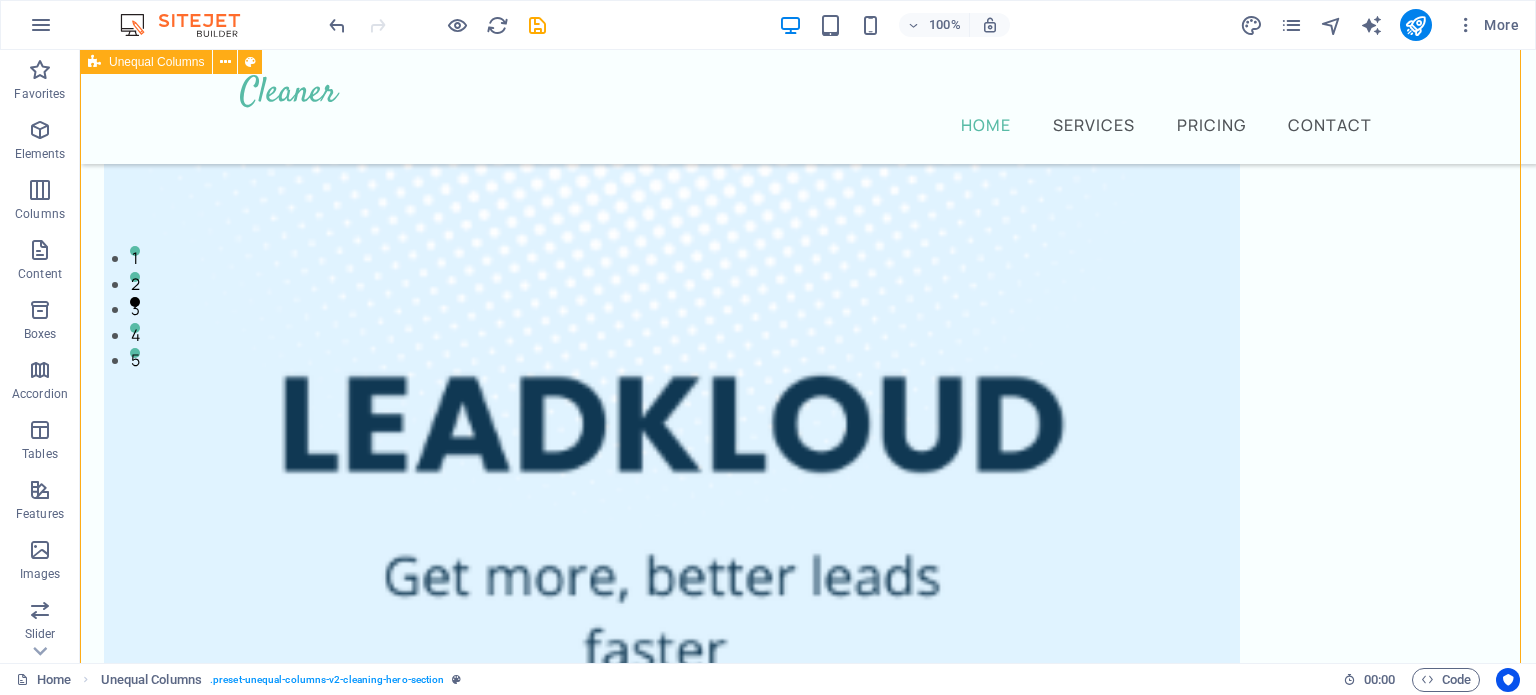 click on "Quality leads at your fingertips! Open to acquiring new clients? You are in the right place!  Book Now" at bounding box center [808, 939] 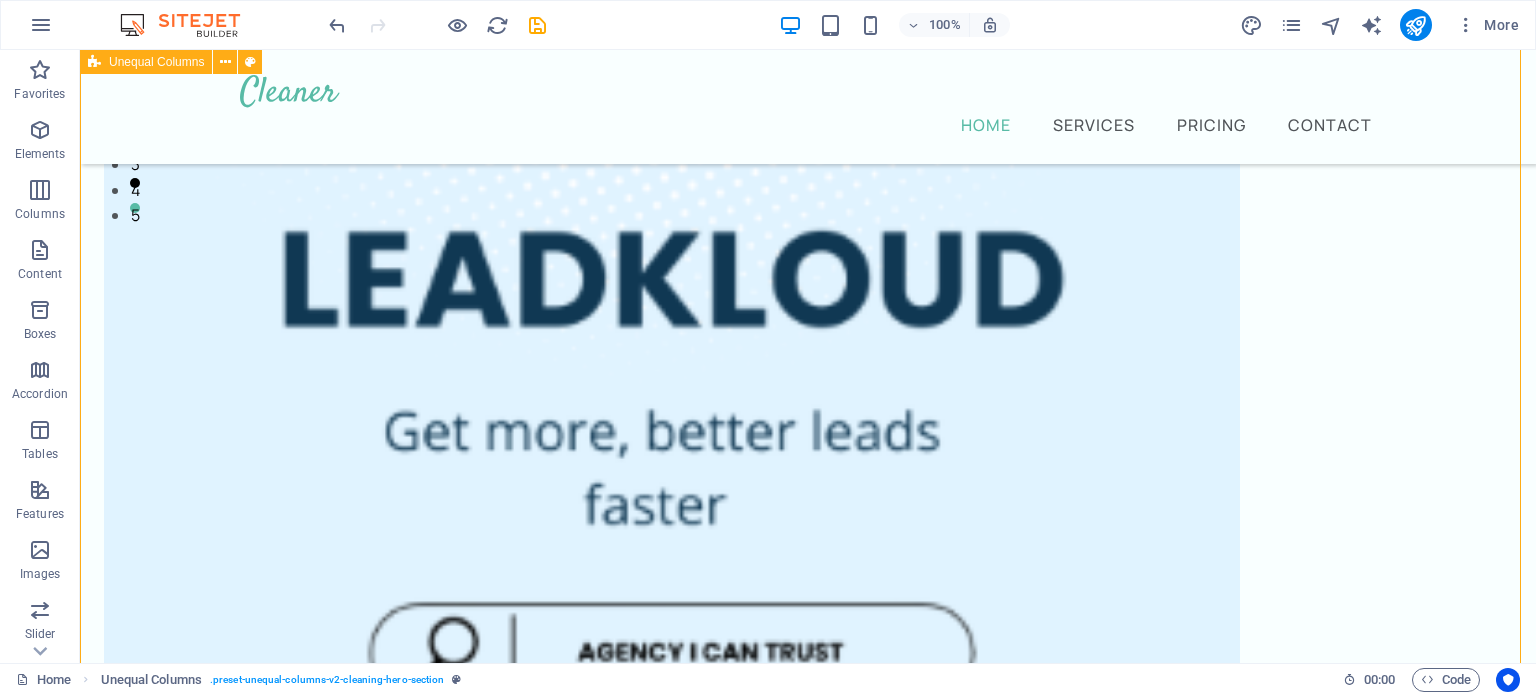 scroll, scrollTop: 0, scrollLeft: 0, axis: both 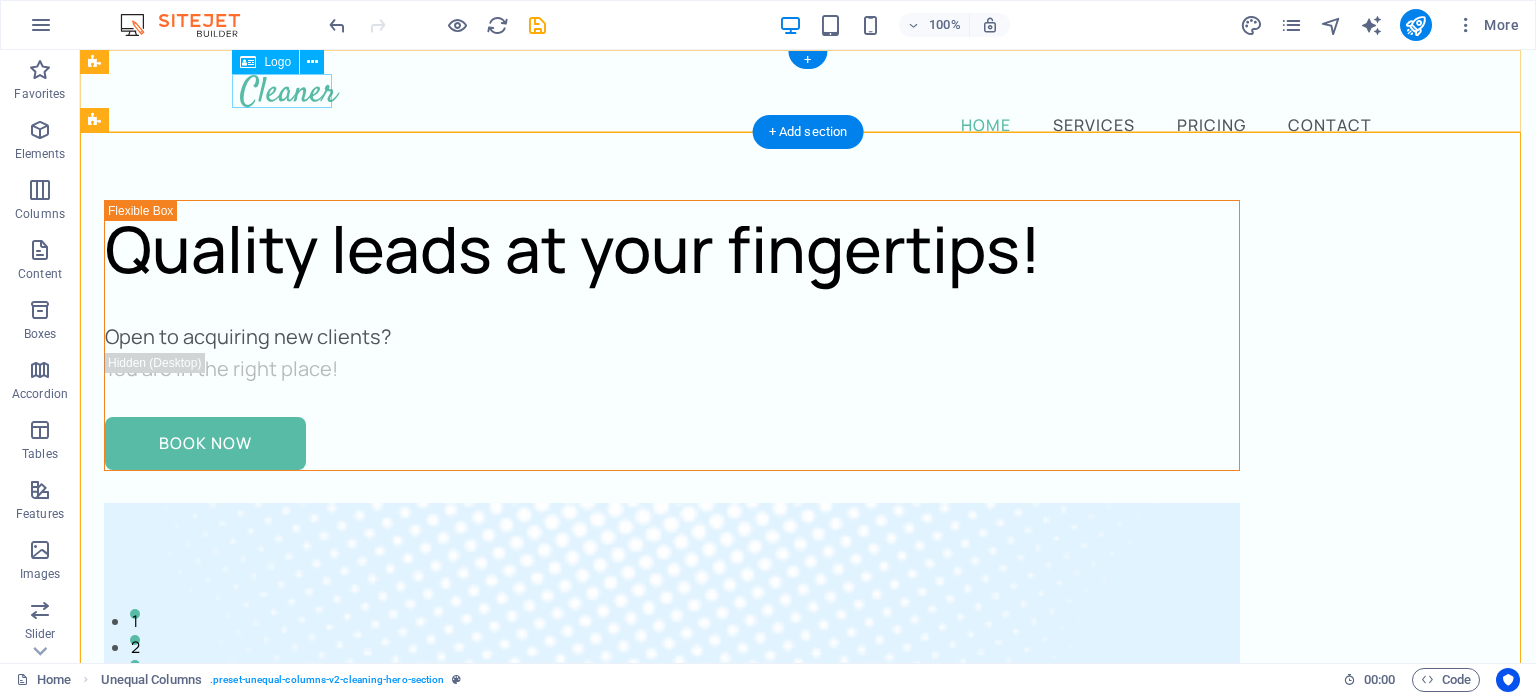 click at bounding box center (808, 91) 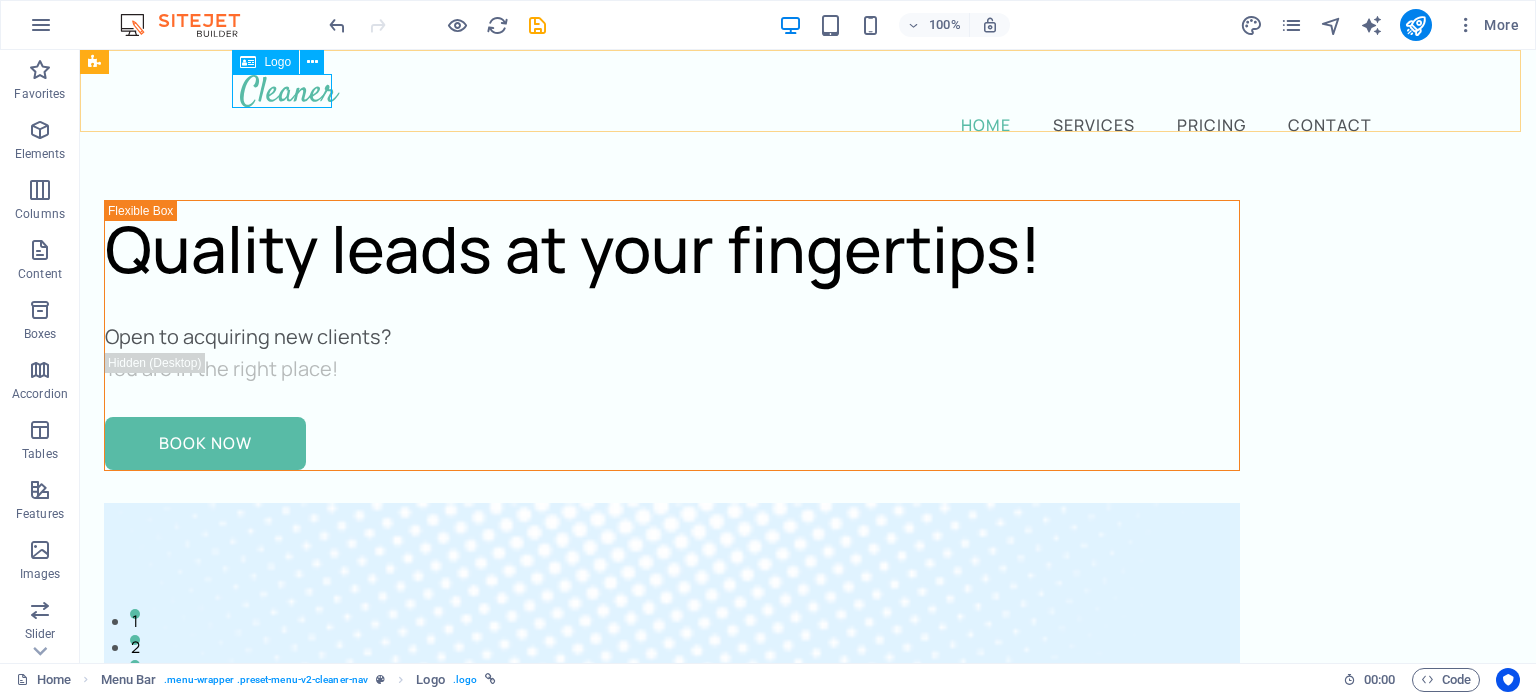 click on "Logo" at bounding box center (277, 62) 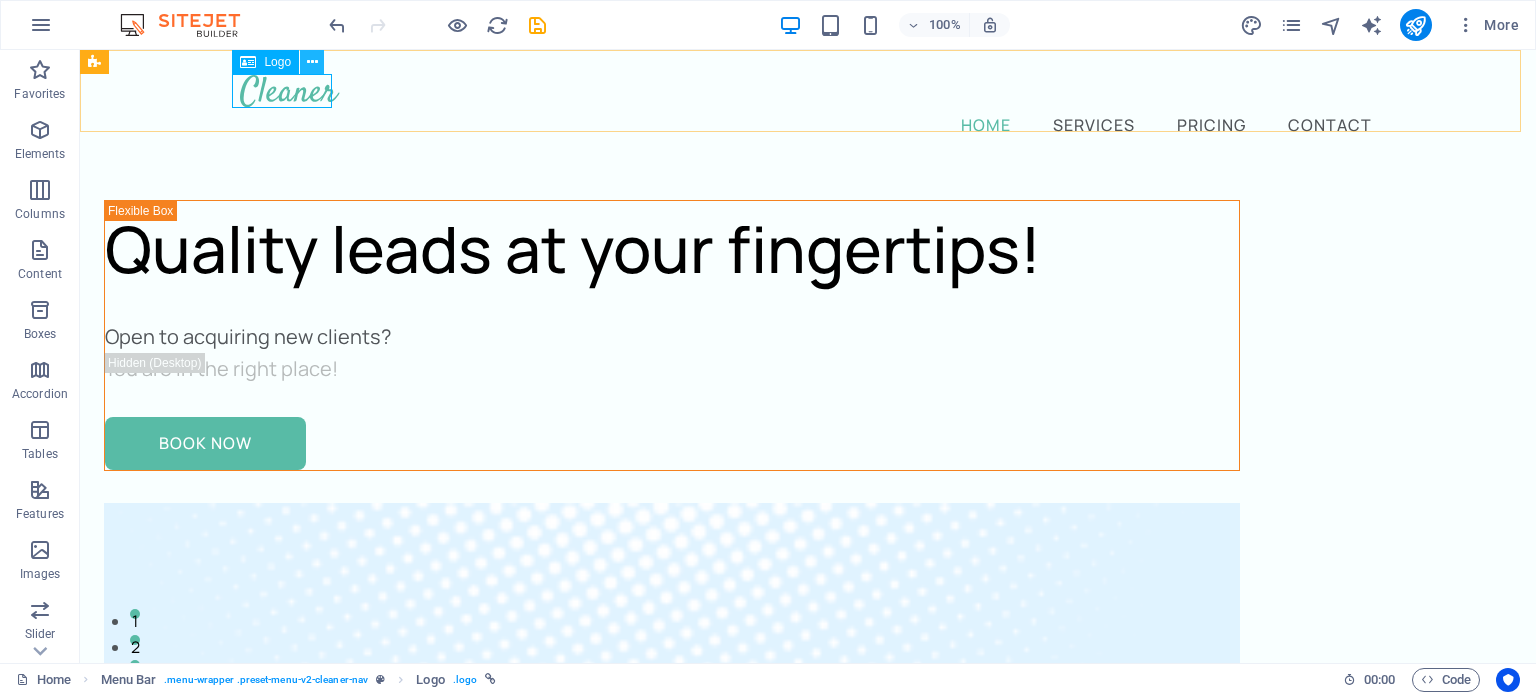 click at bounding box center (312, 62) 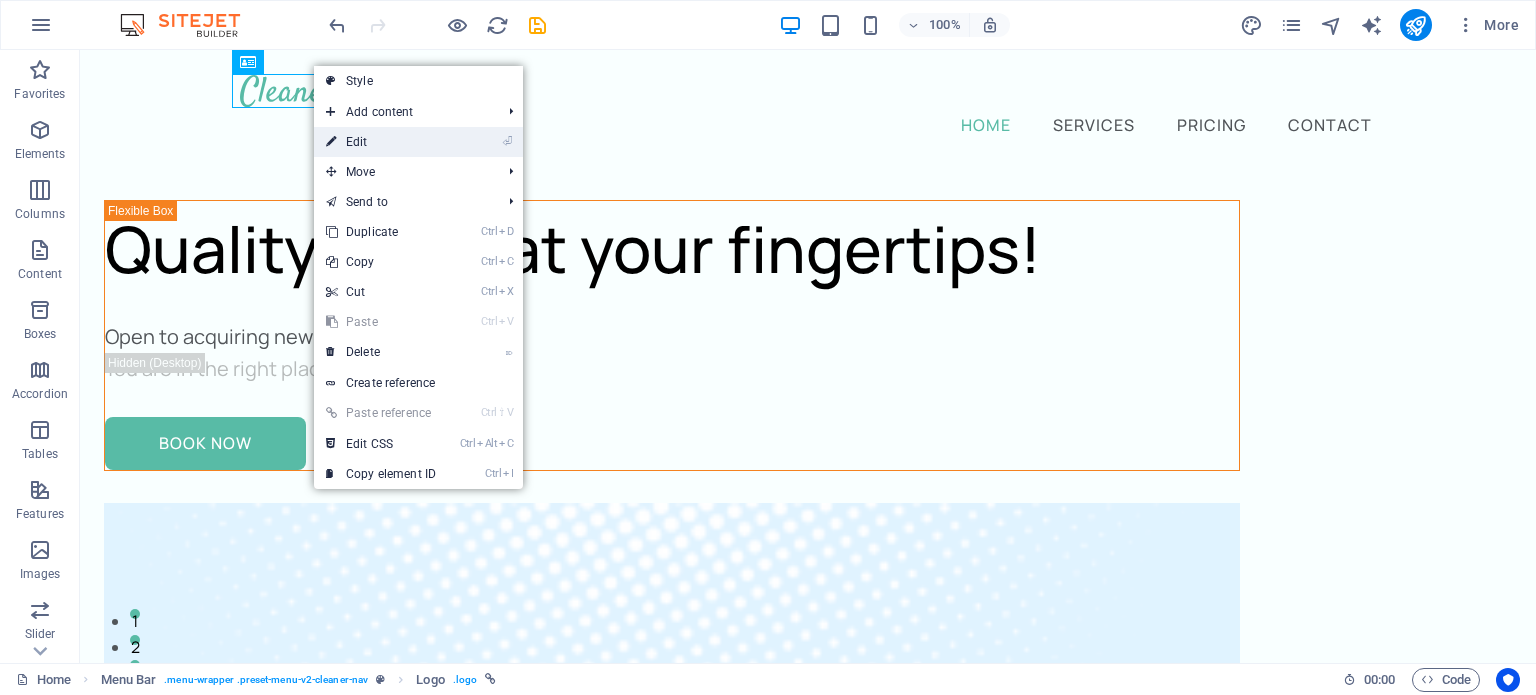 click on "⏎  Edit" at bounding box center (418, 142) 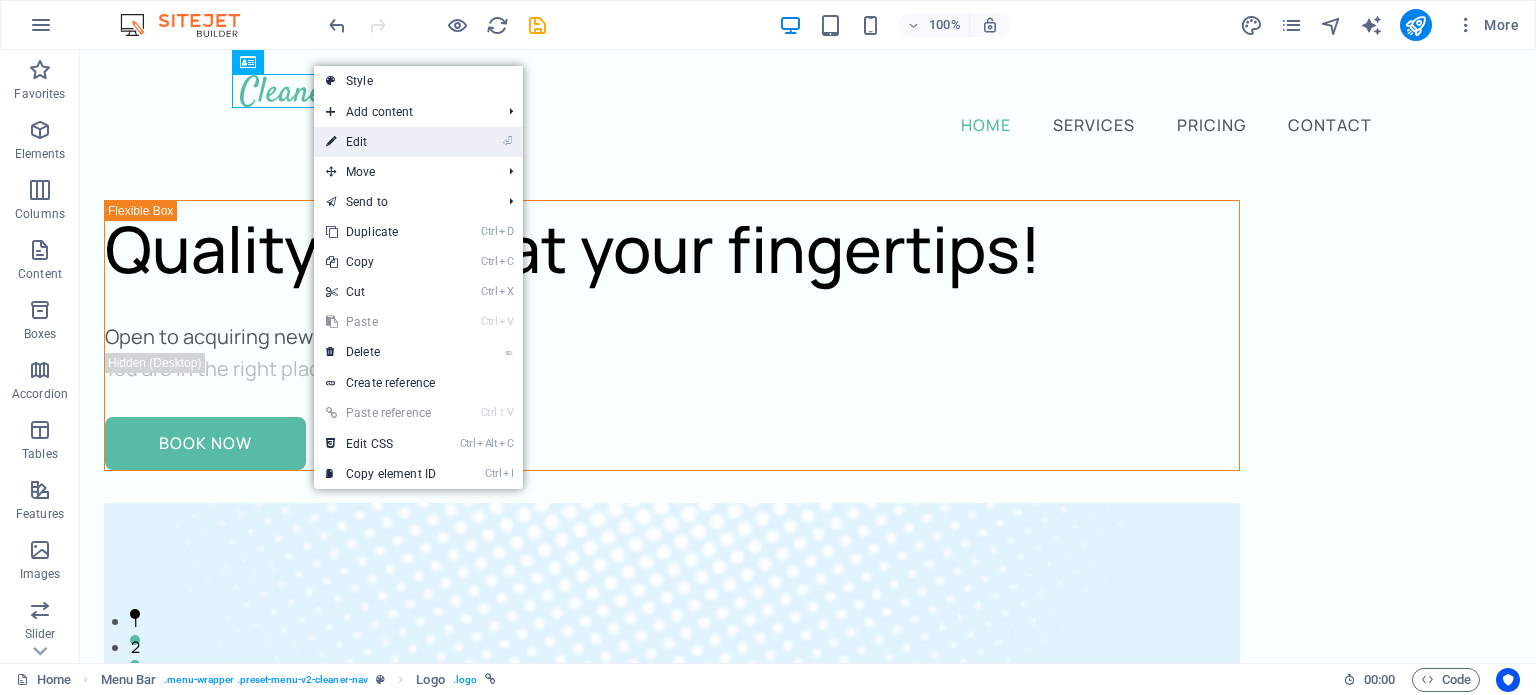 click on "⏎  Edit" at bounding box center [418, 142] 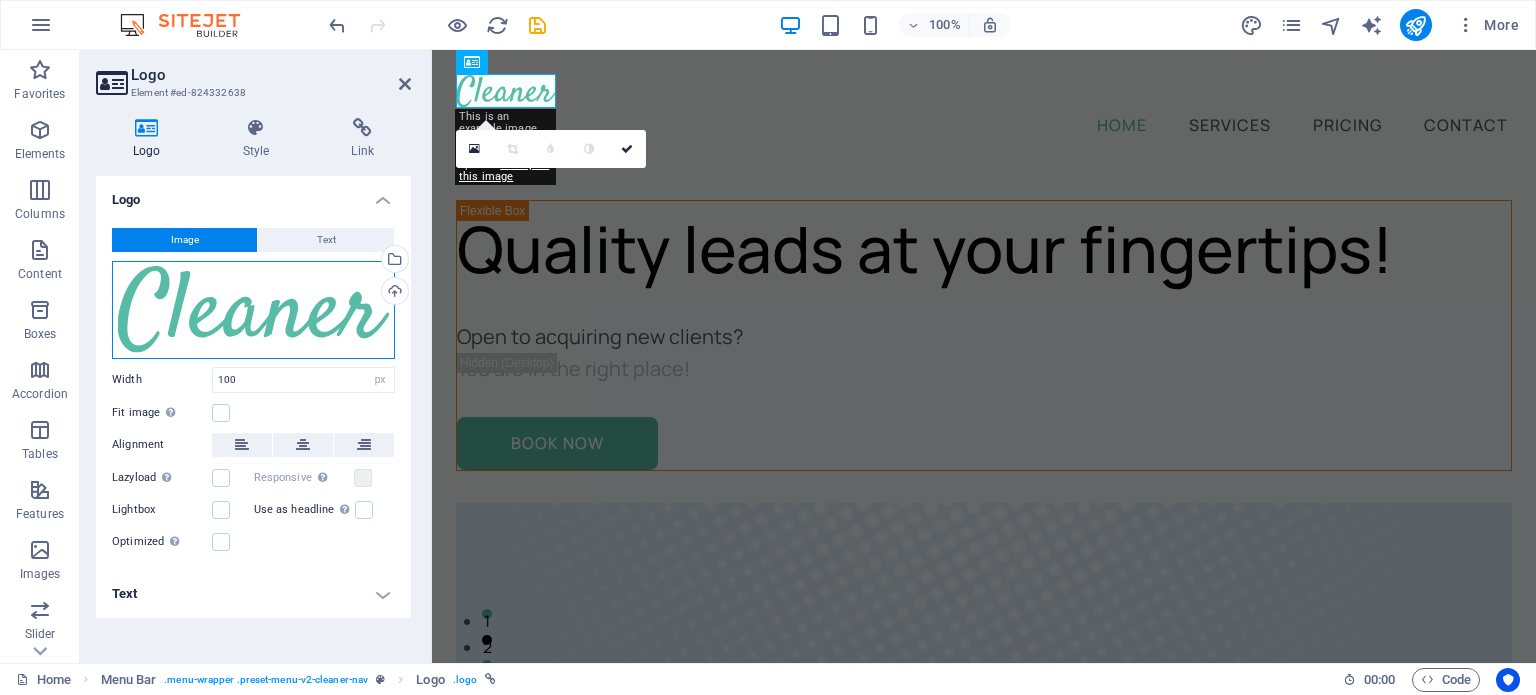 click on "Drag files here, click to choose files or select files from Files or our free stock photos & videos" at bounding box center [253, 310] 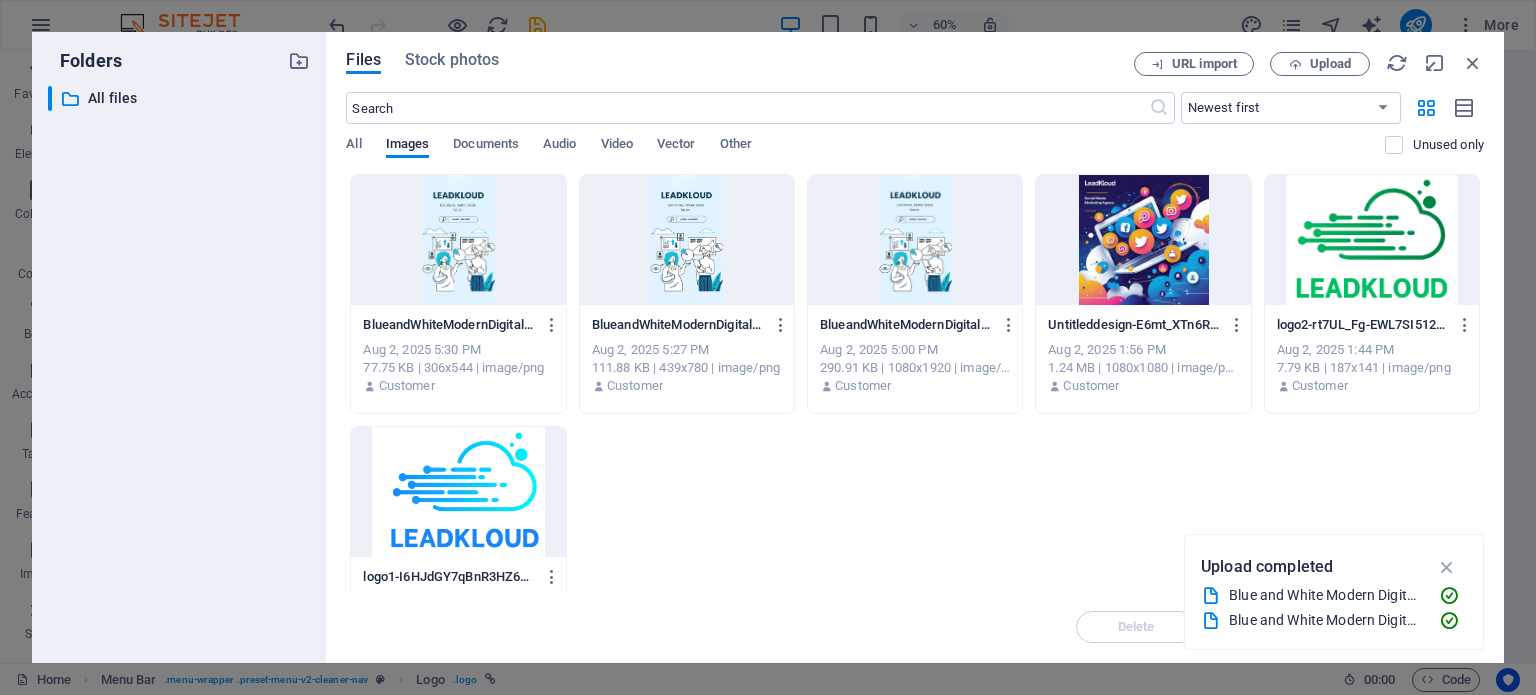 click at bounding box center (458, 492) 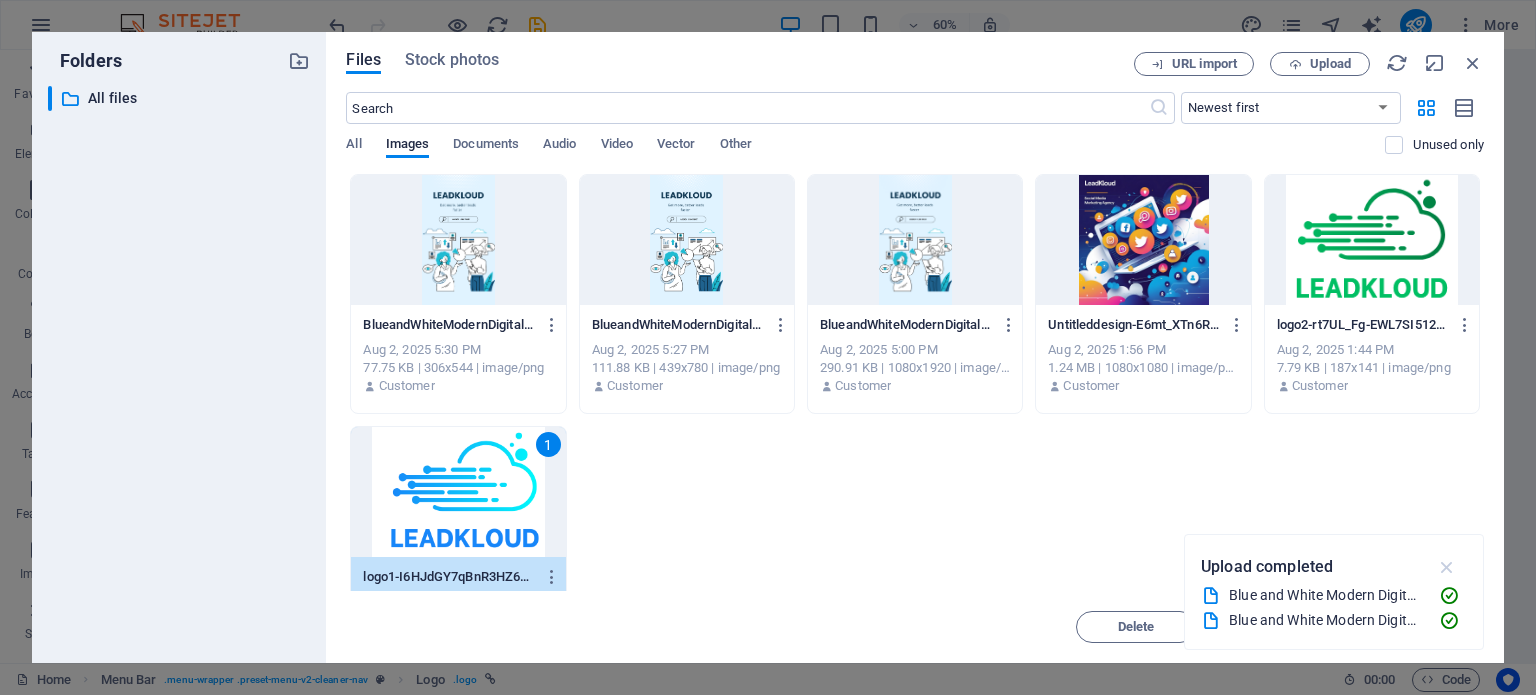 click at bounding box center (1447, 567) 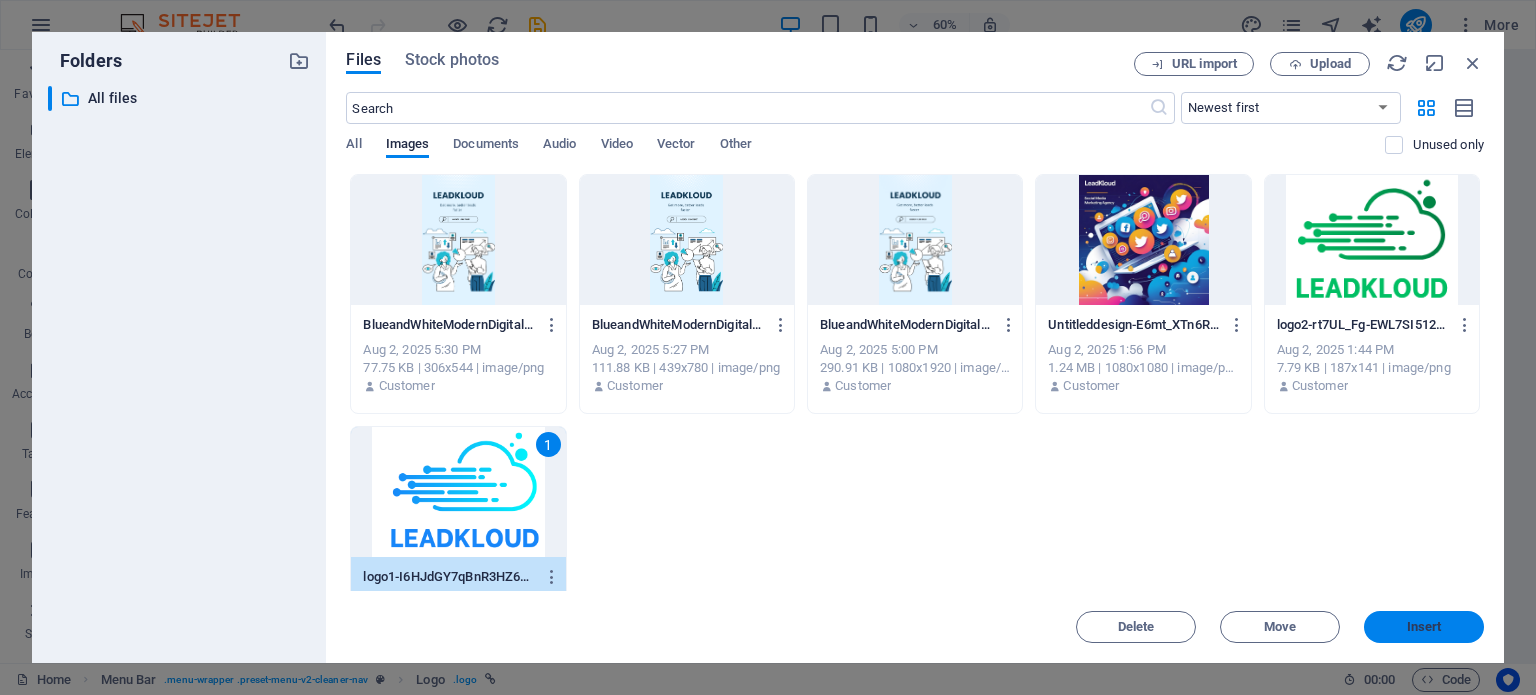 click on "Insert" at bounding box center (1424, 627) 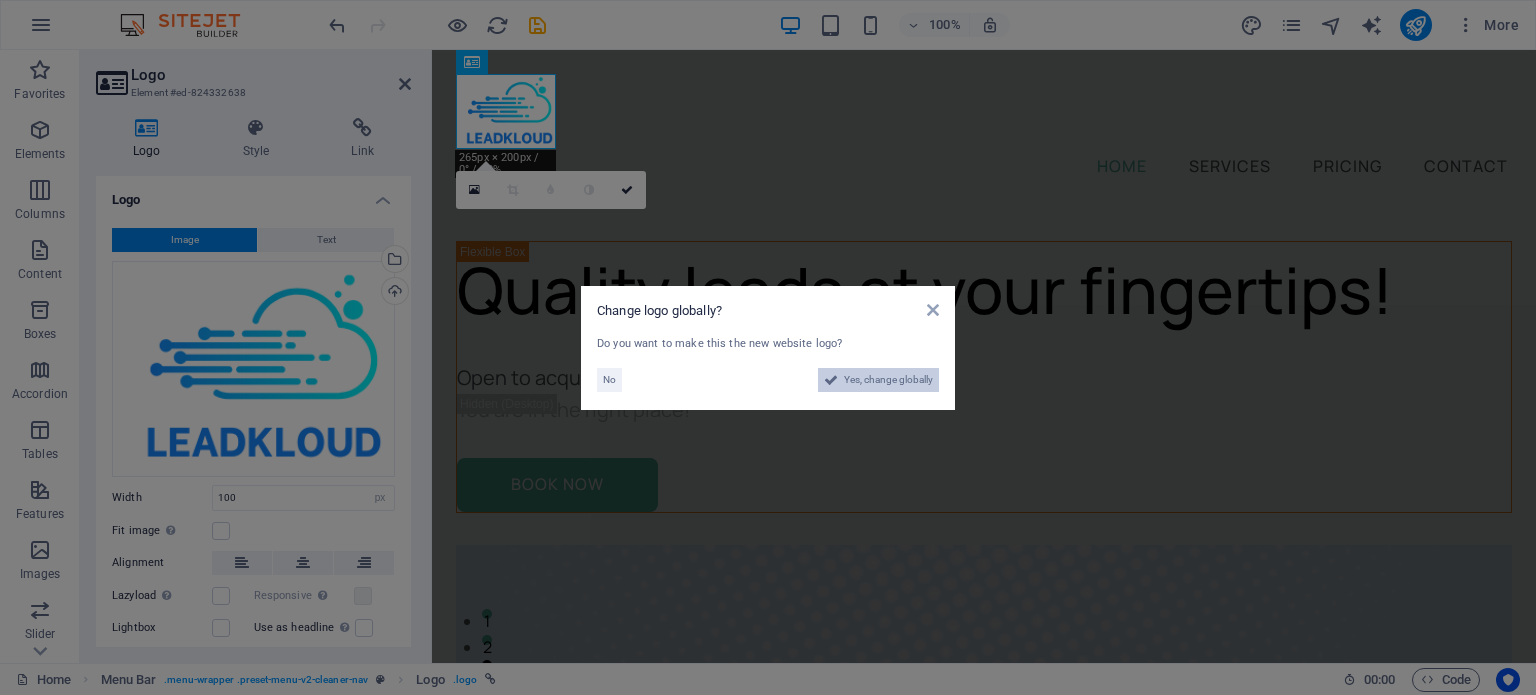 click on "Yes, change globally" at bounding box center [888, 380] 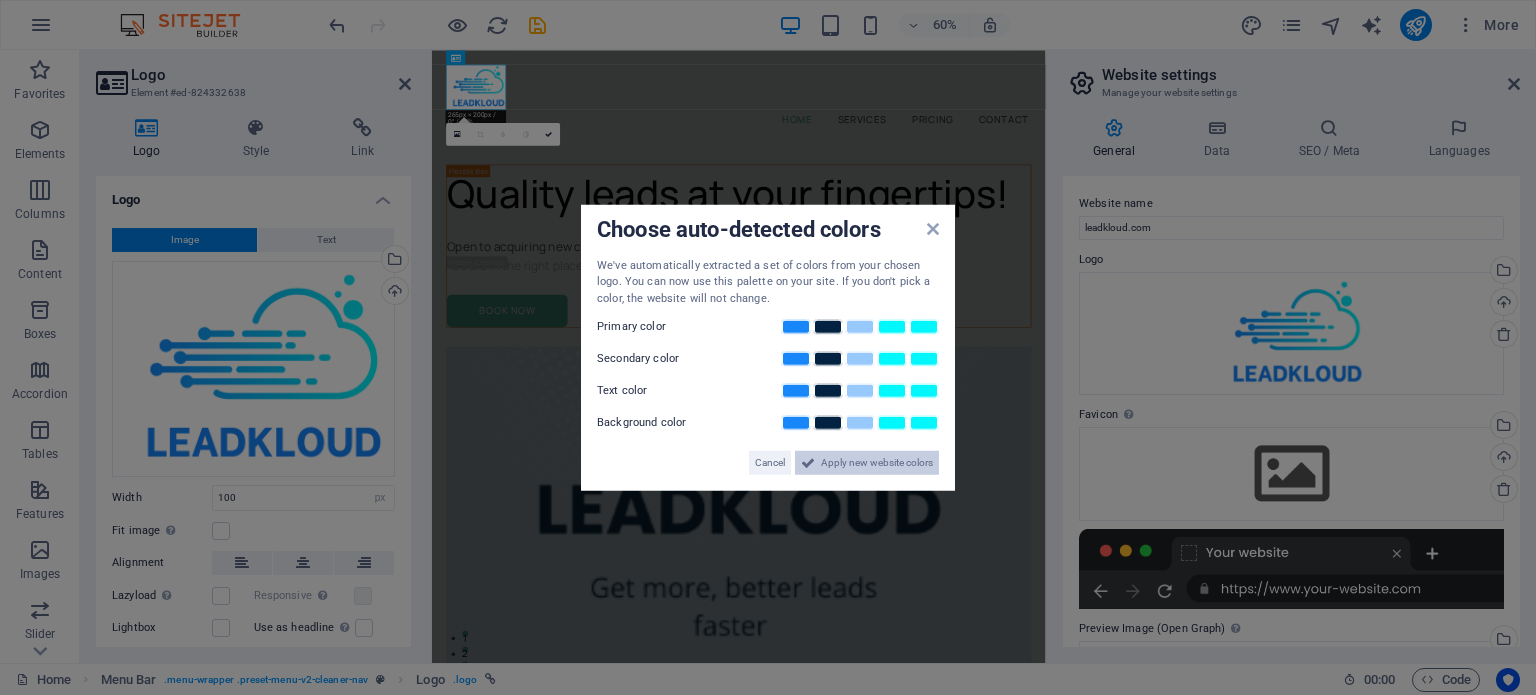 click on "Apply new website colors" at bounding box center [877, 463] 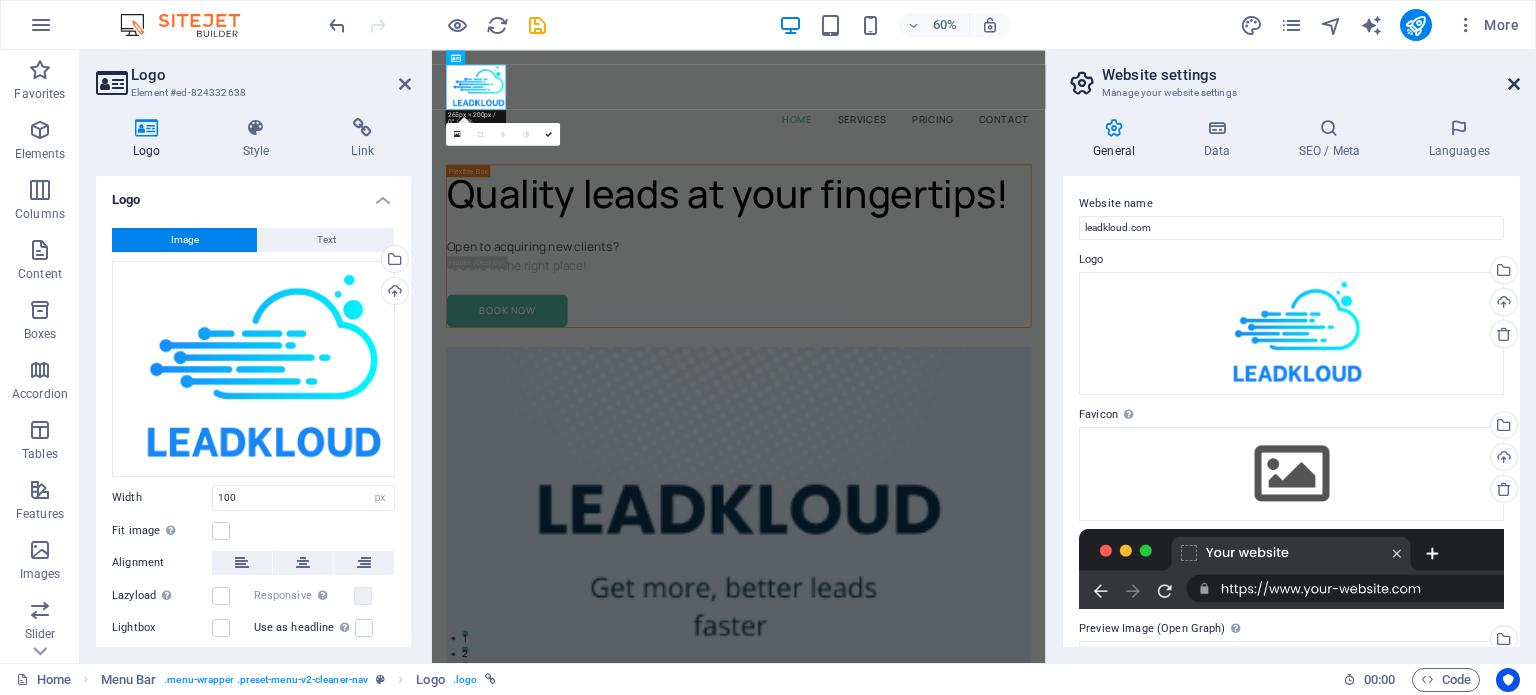 click at bounding box center [1514, 84] 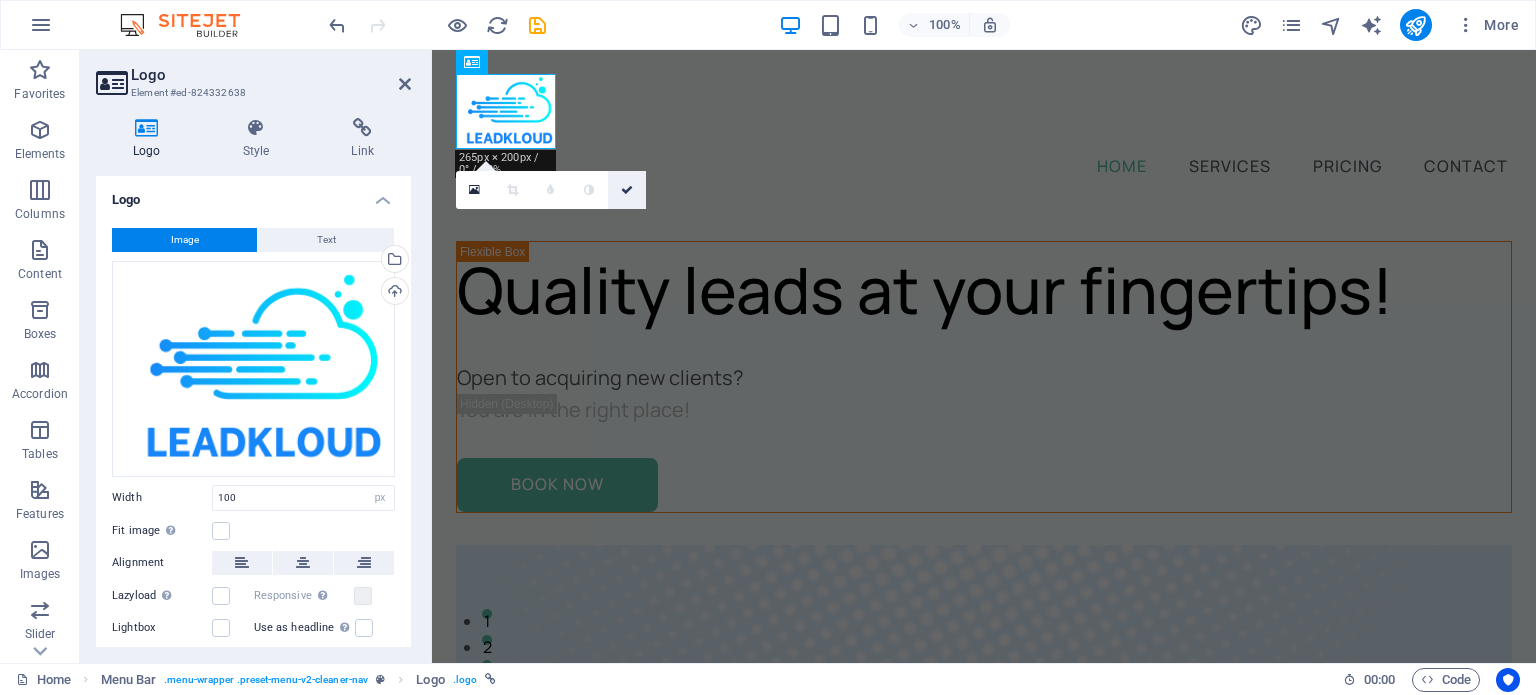 click at bounding box center [627, 190] 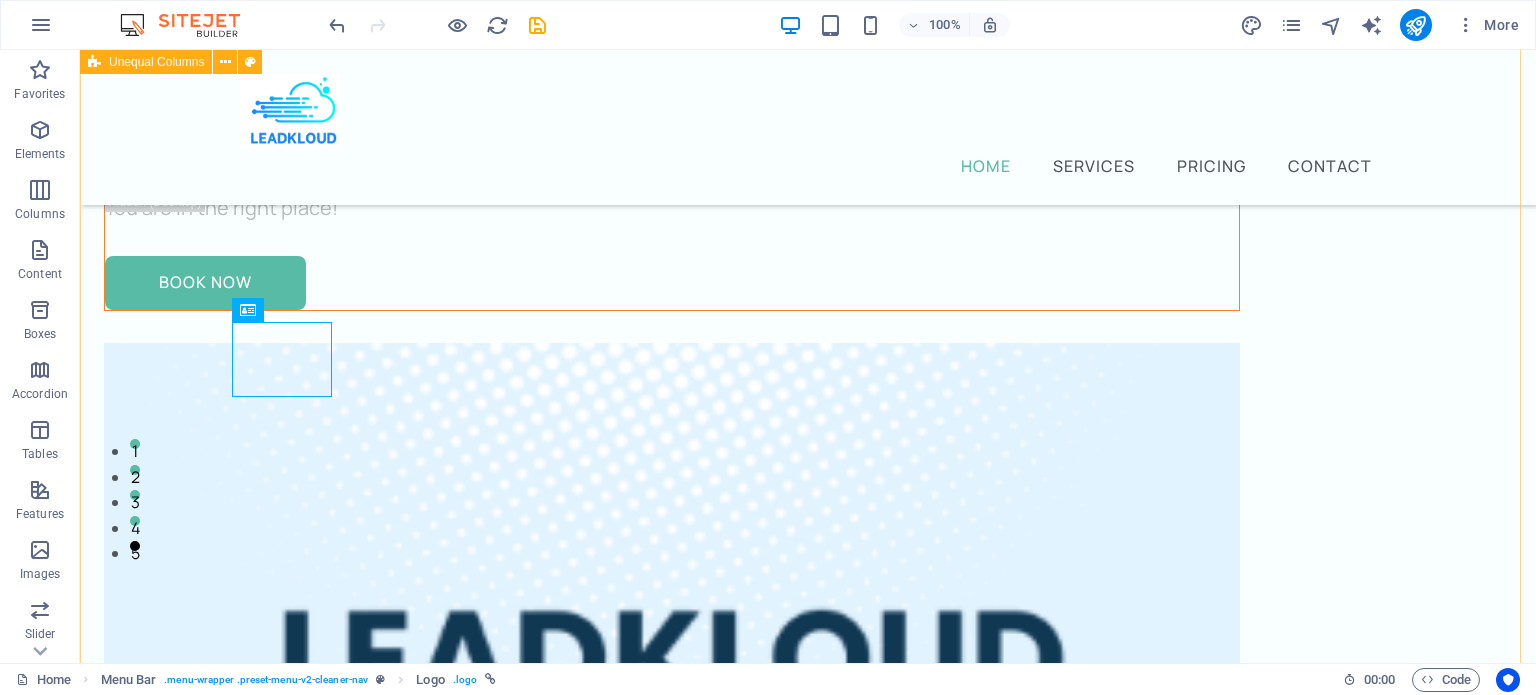 scroll, scrollTop: 160, scrollLeft: 0, axis: vertical 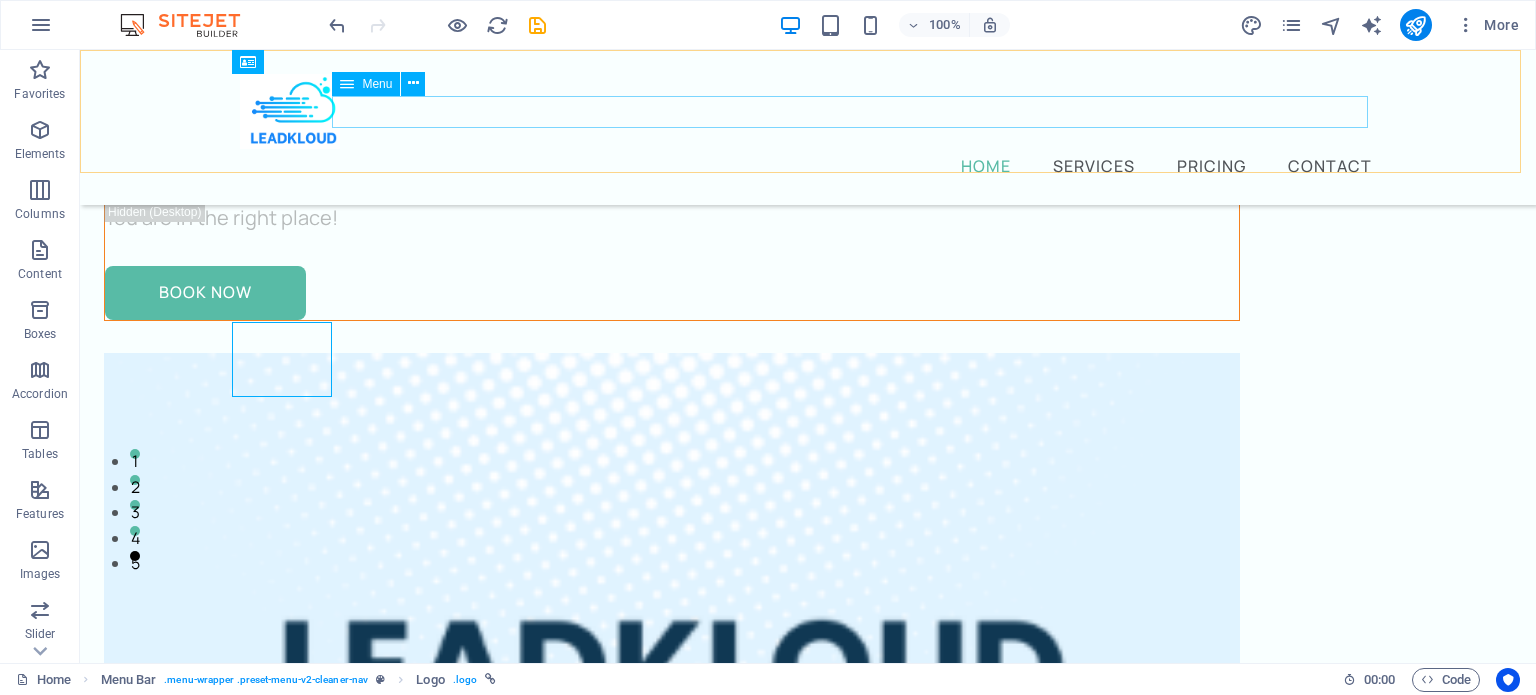 click on "Home Services Pricing Contact" at bounding box center [808, 165] 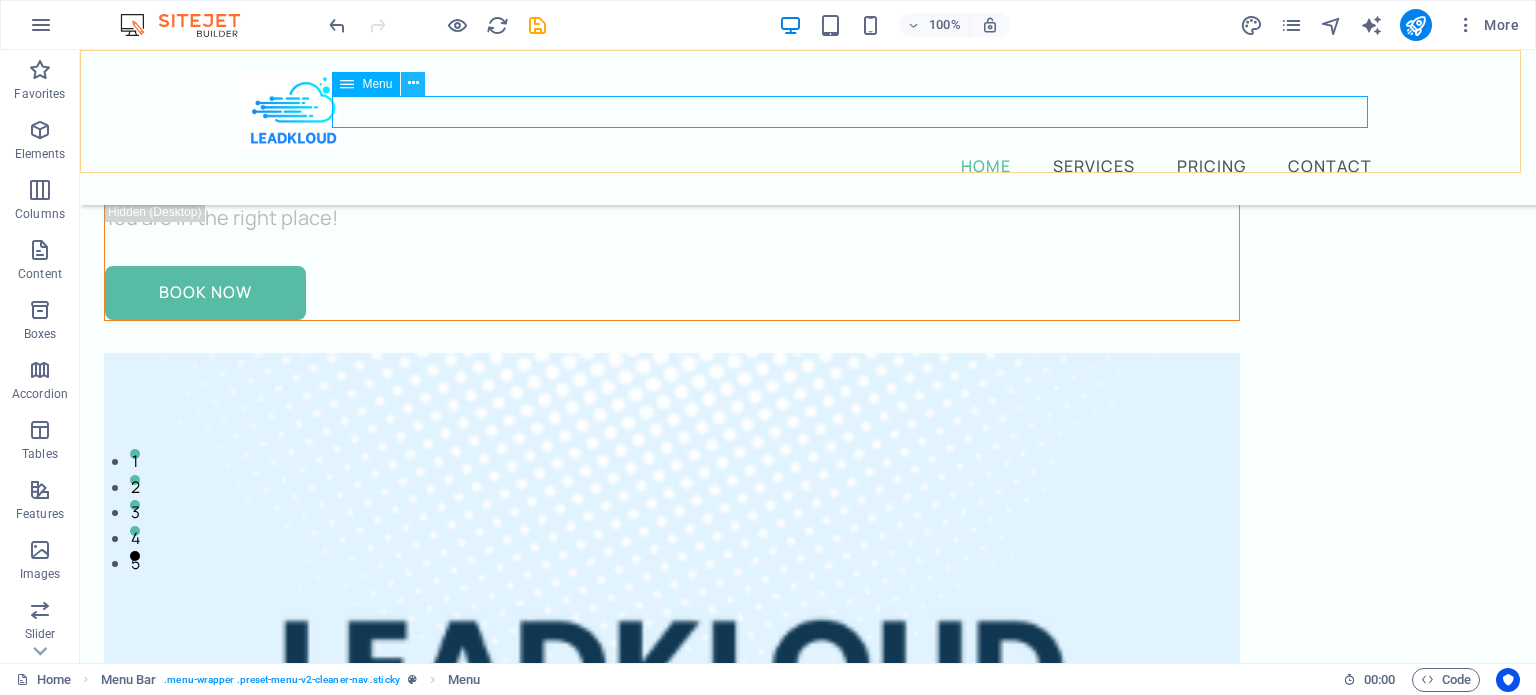 click at bounding box center (413, 83) 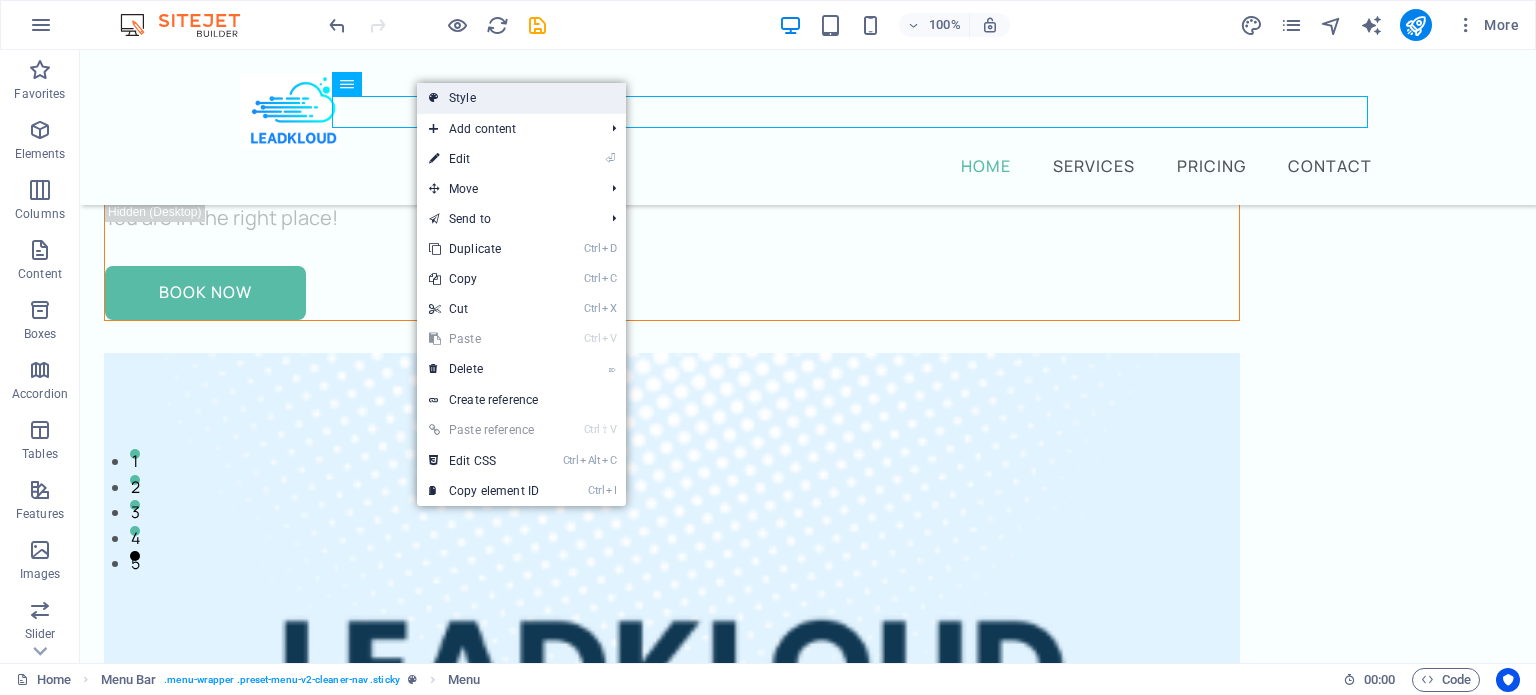 click on "Style" at bounding box center [521, 98] 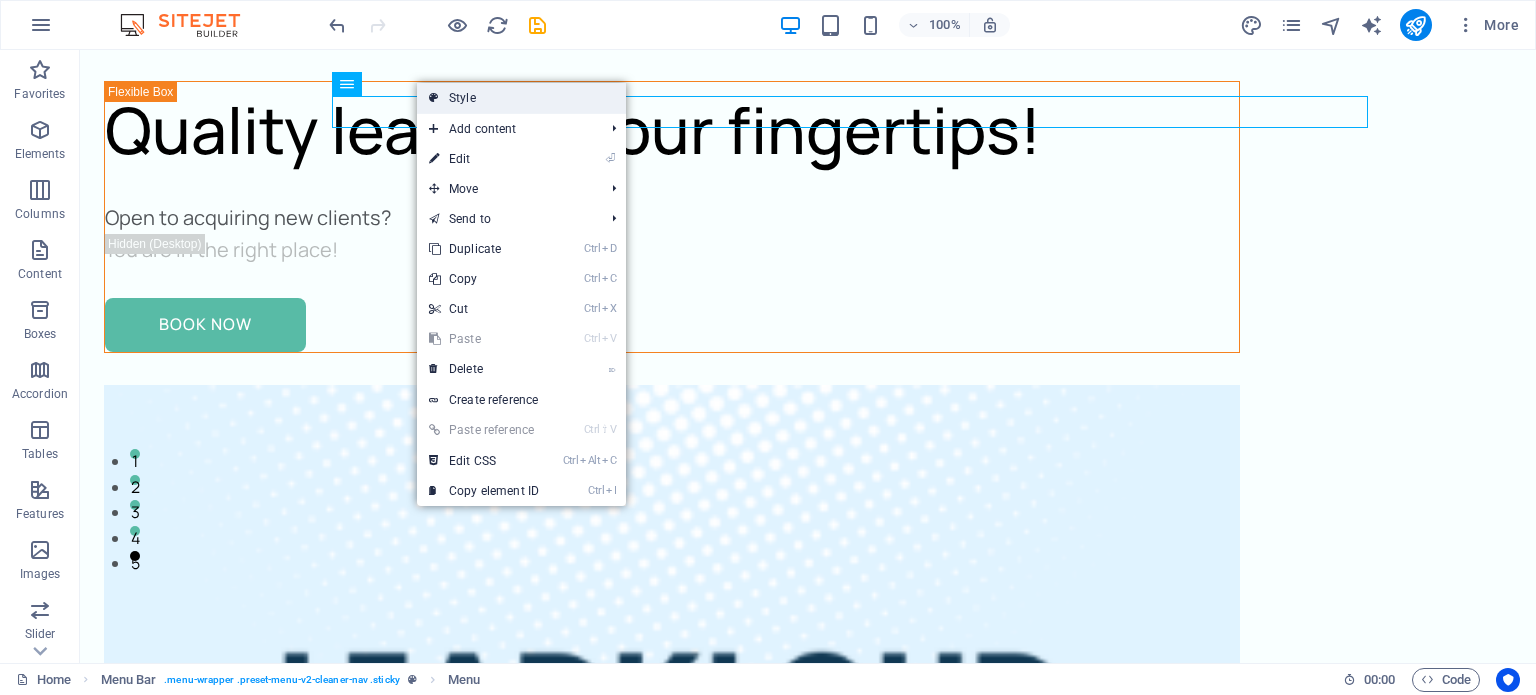 select on "px" 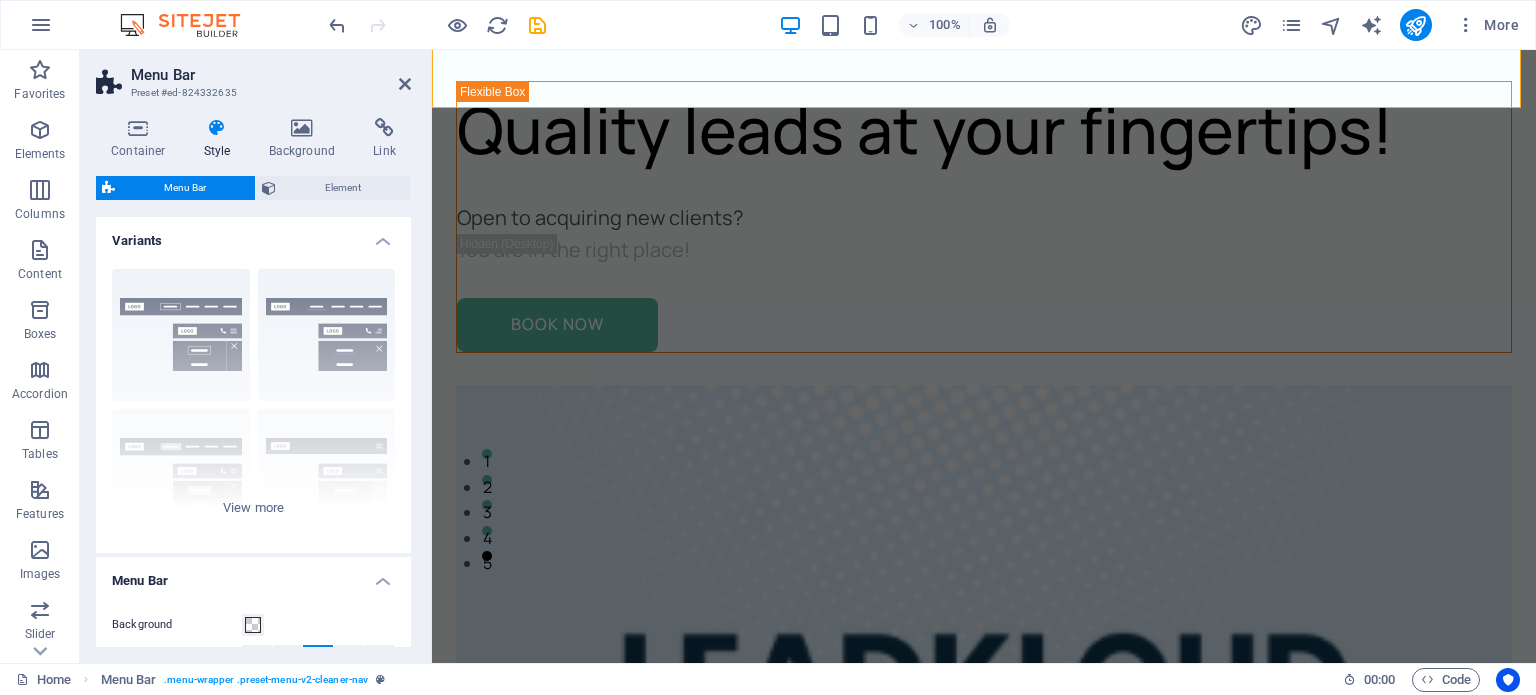 scroll, scrollTop: 65, scrollLeft: 0, axis: vertical 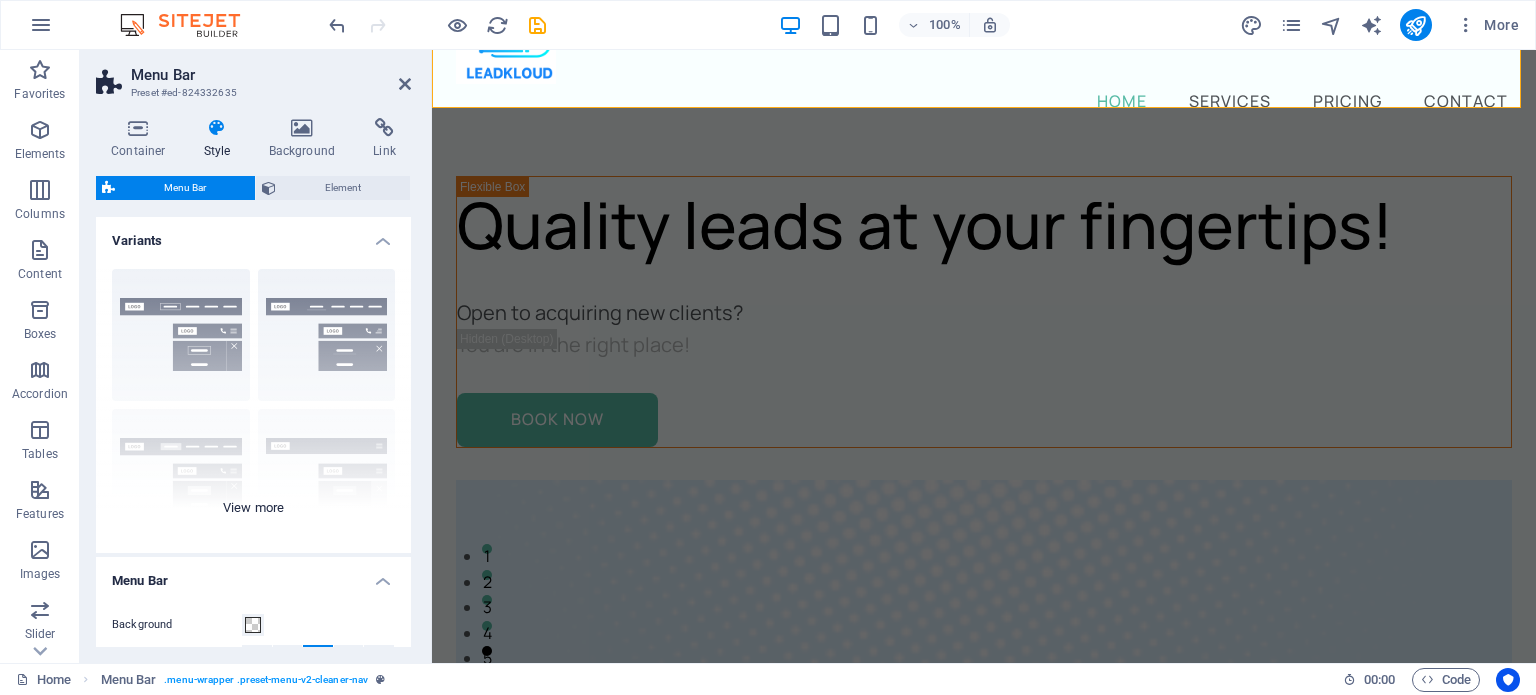 click on "Border Centered Default Fixed Loki Trigger Wide XXL" at bounding box center (253, 403) 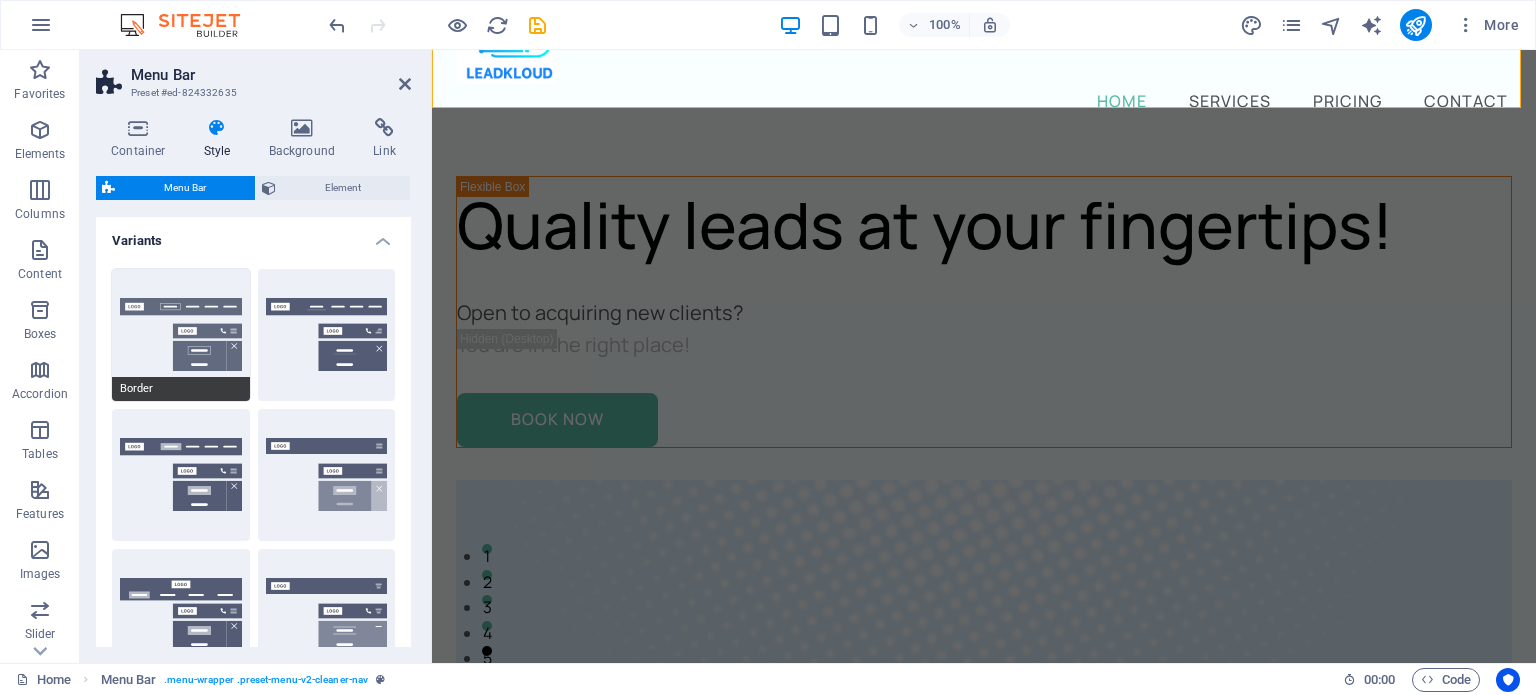 click on "Border" at bounding box center (181, 335) 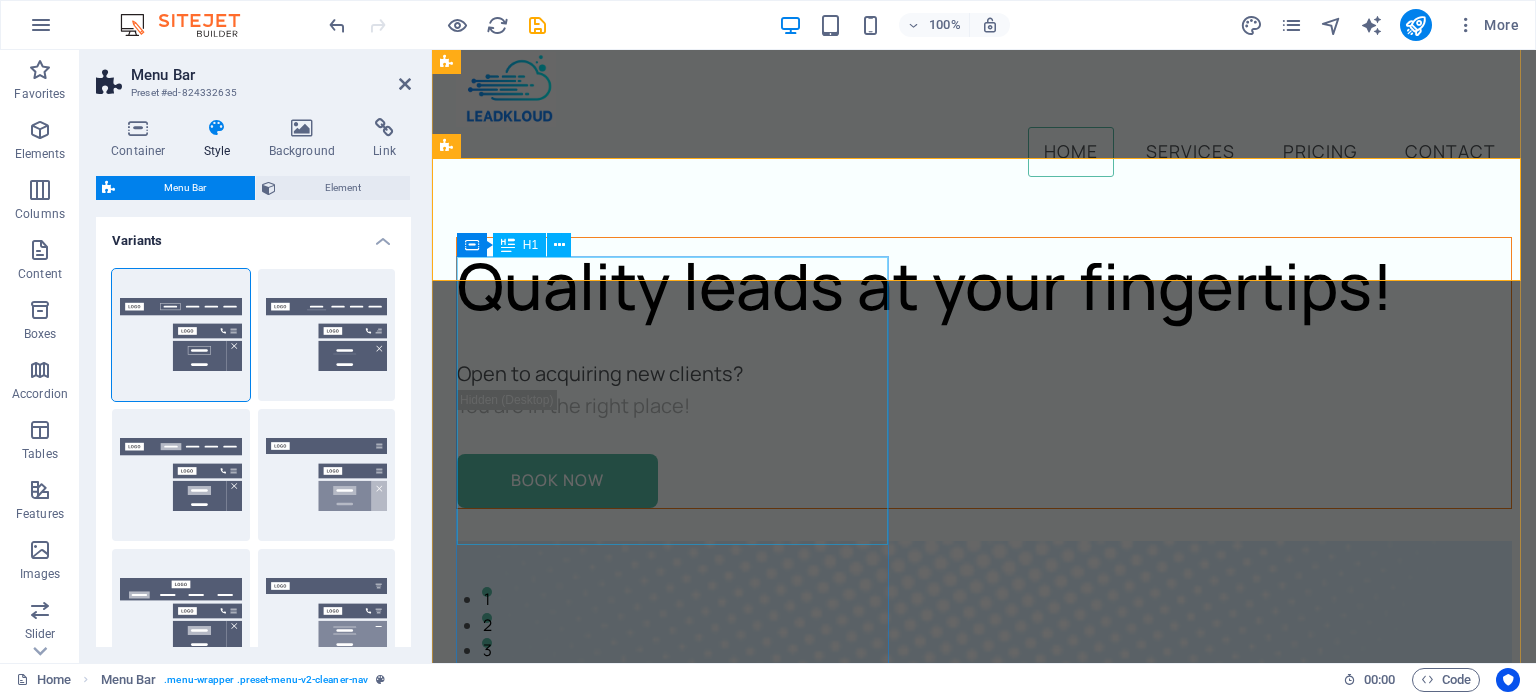 scroll, scrollTop: 0, scrollLeft: 0, axis: both 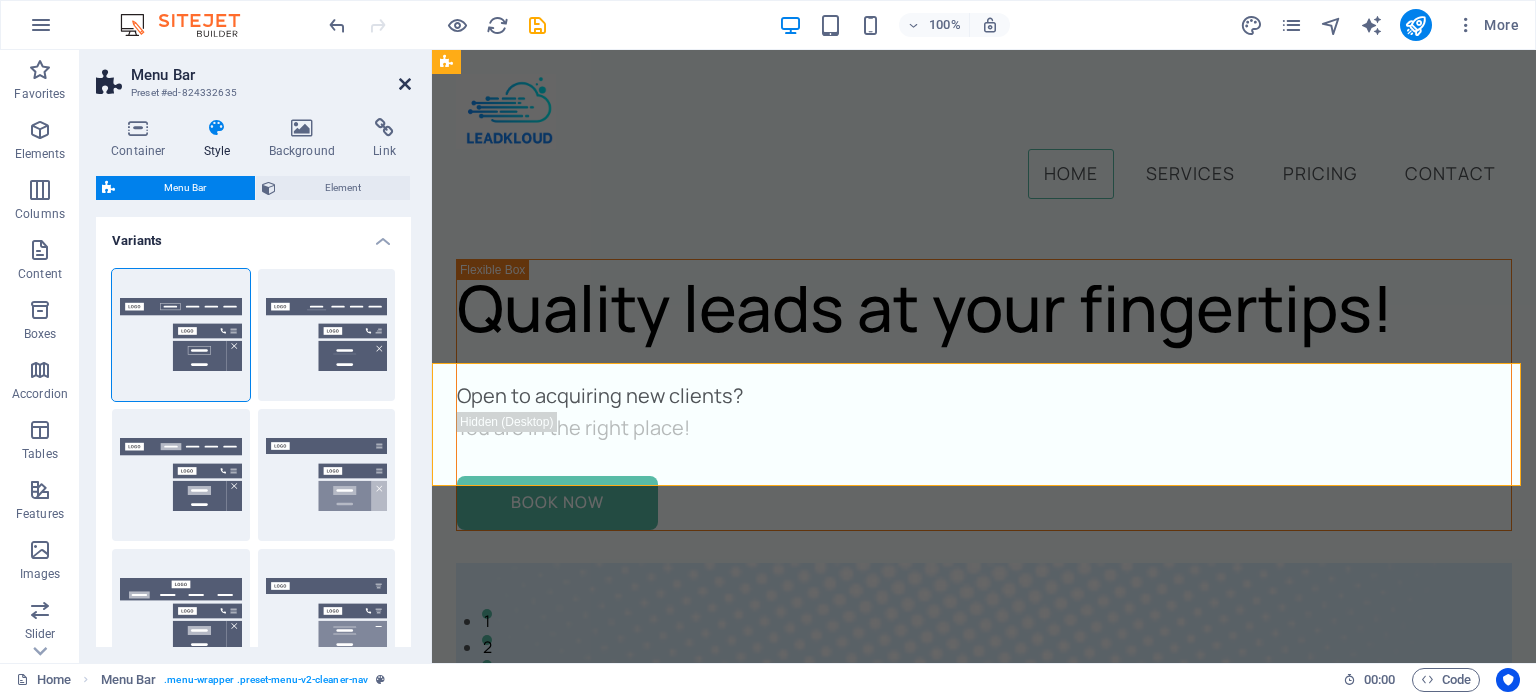 click at bounding box center [405, 84] 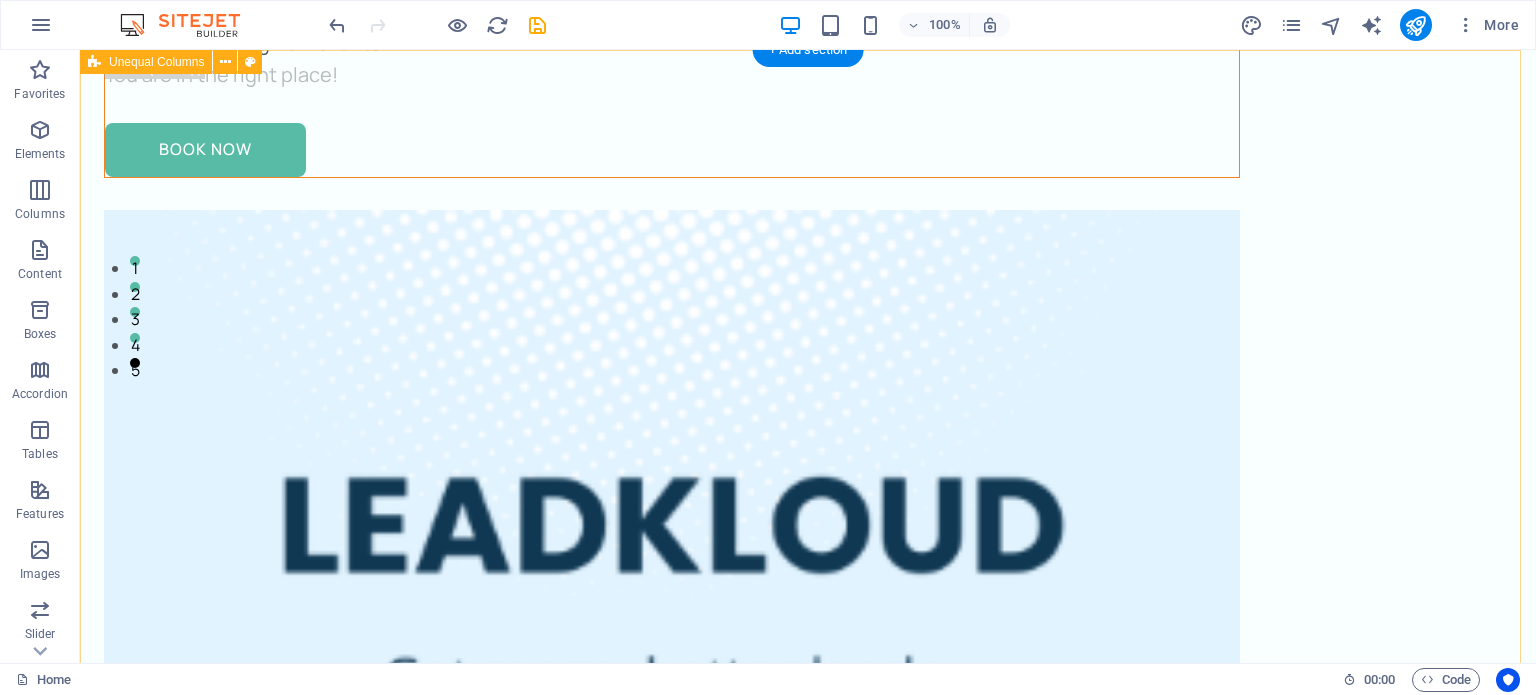scroll, scrollTop: 0, scrollLeft: 0, axis: both 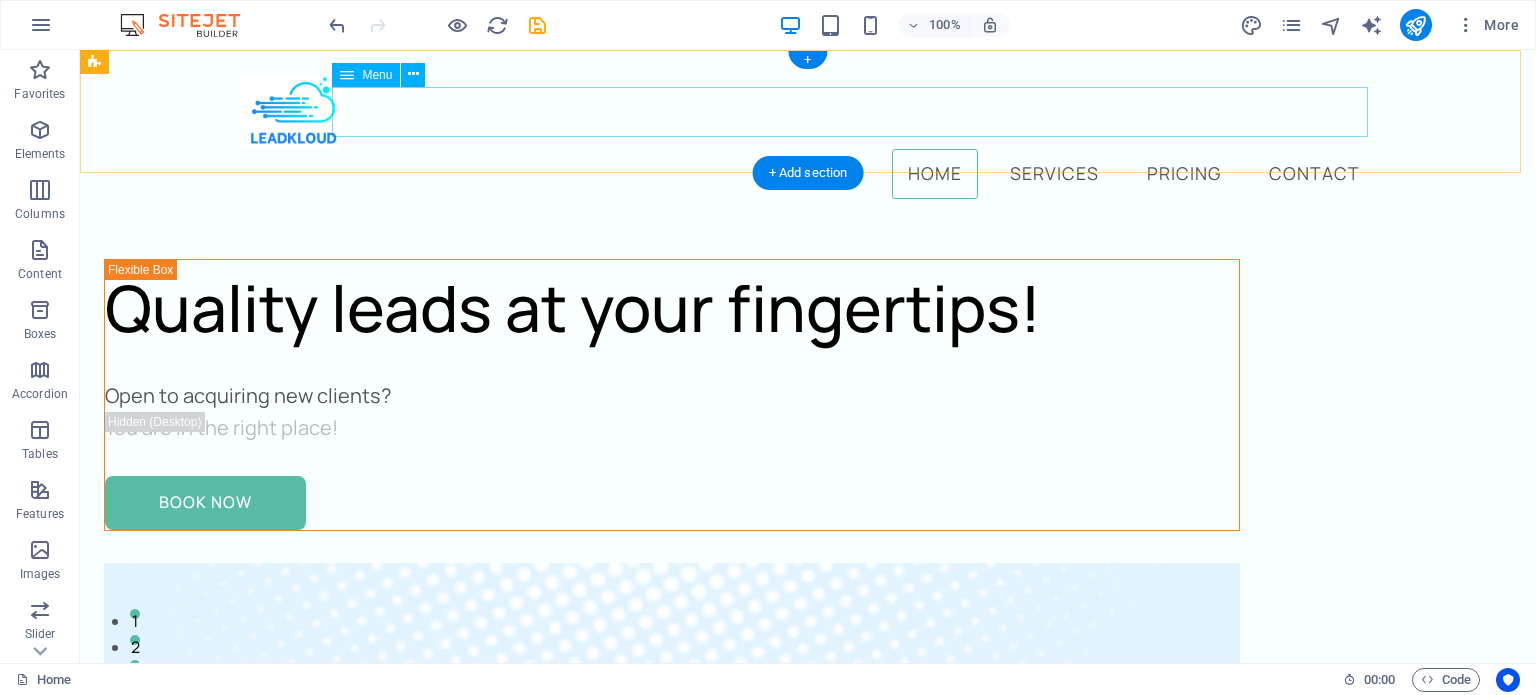 click on "Home Services Pricing Contact" at bounding box center (808, 174) 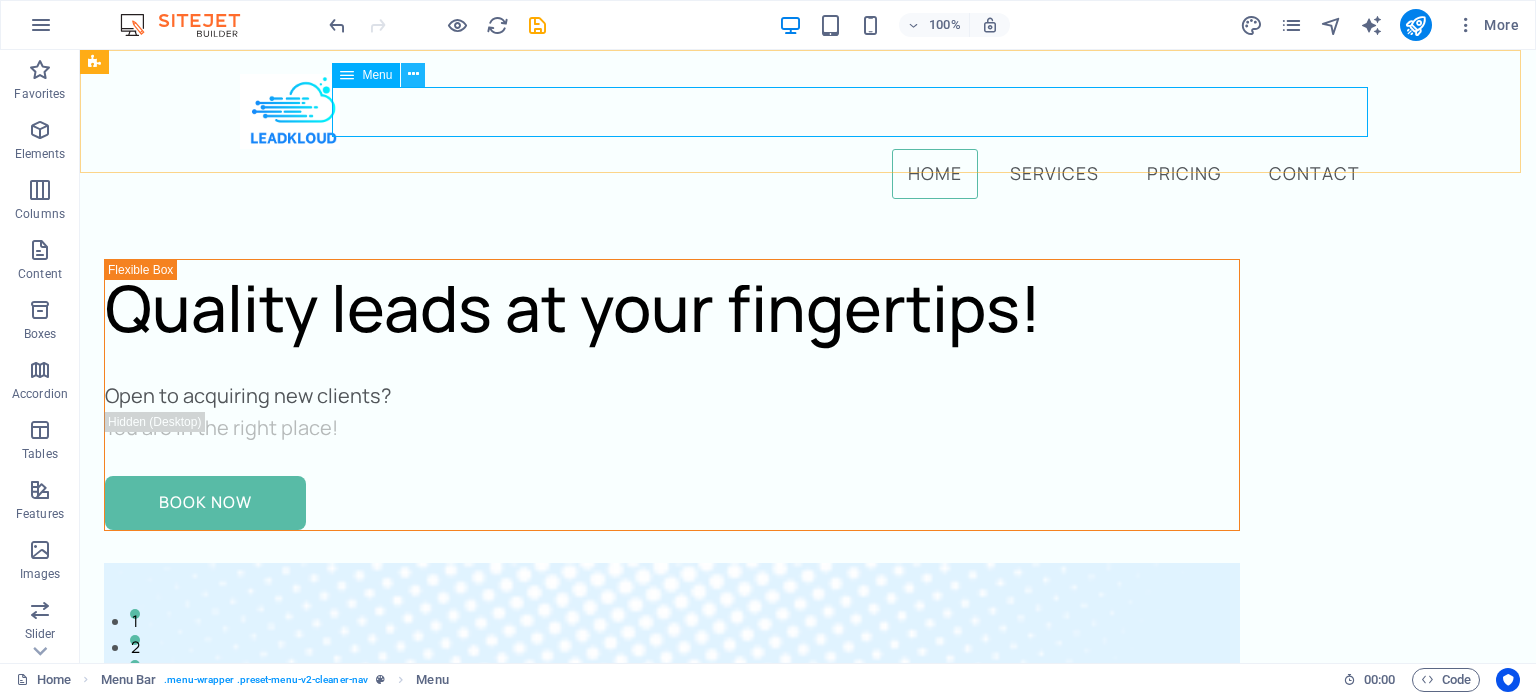 click at bounding box center [413, 74] 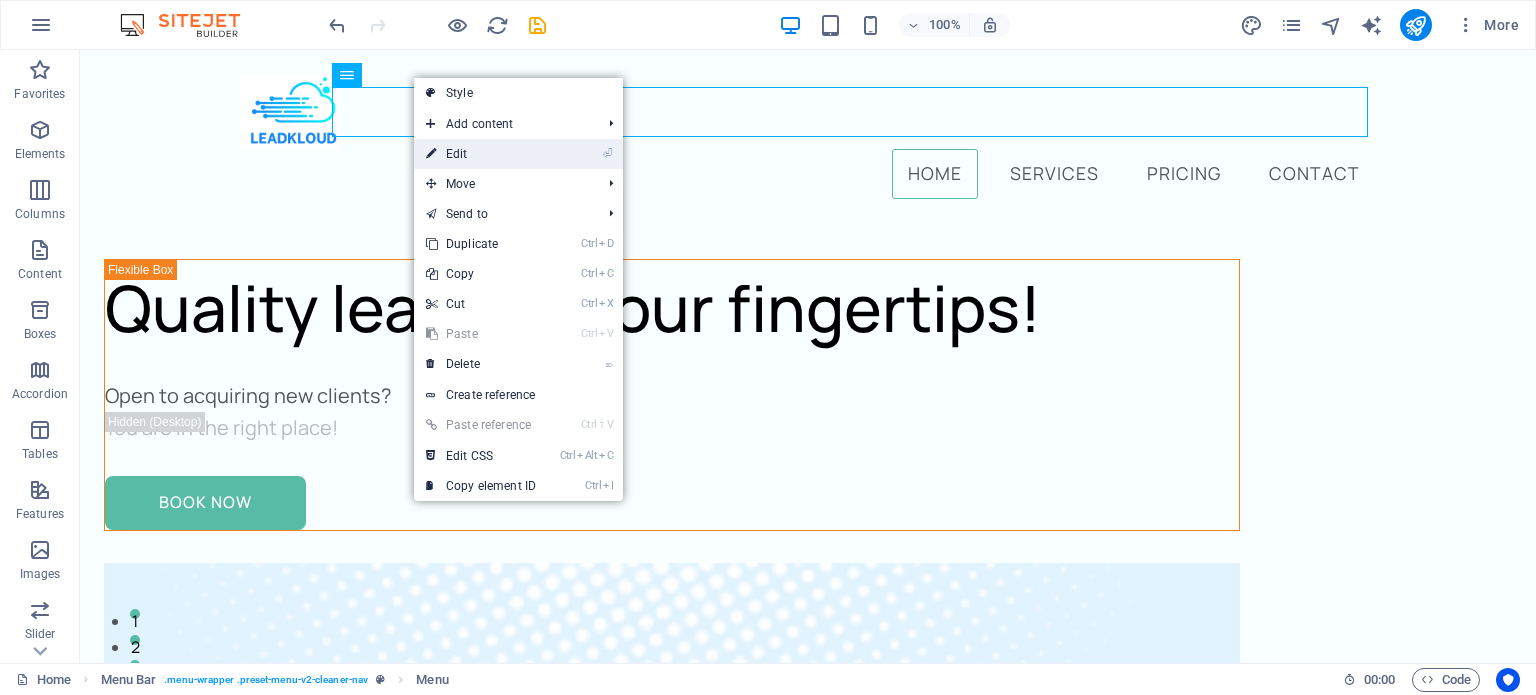 click on "⏎  Edit" at bounding box center [481, 154] 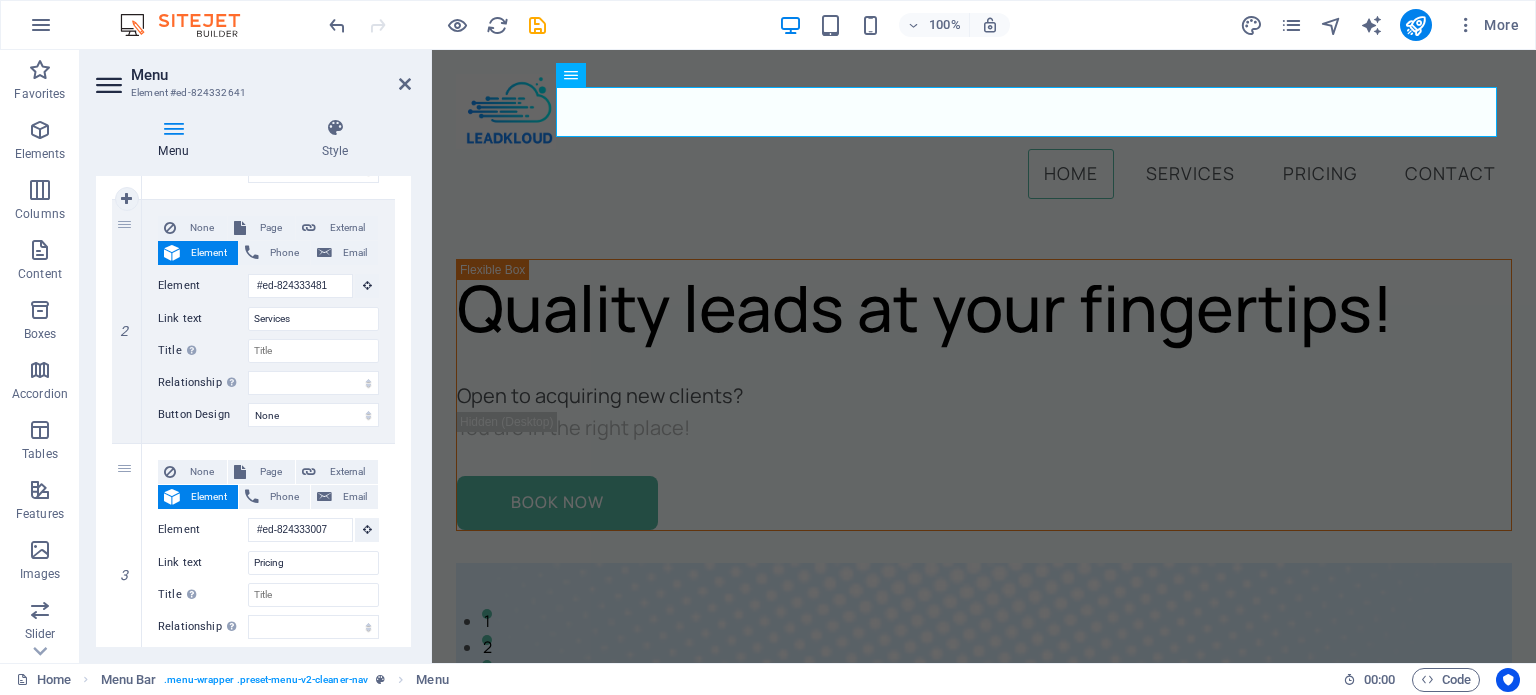scroll, scrollTop: 0, scrollLeft: 0, axis: both 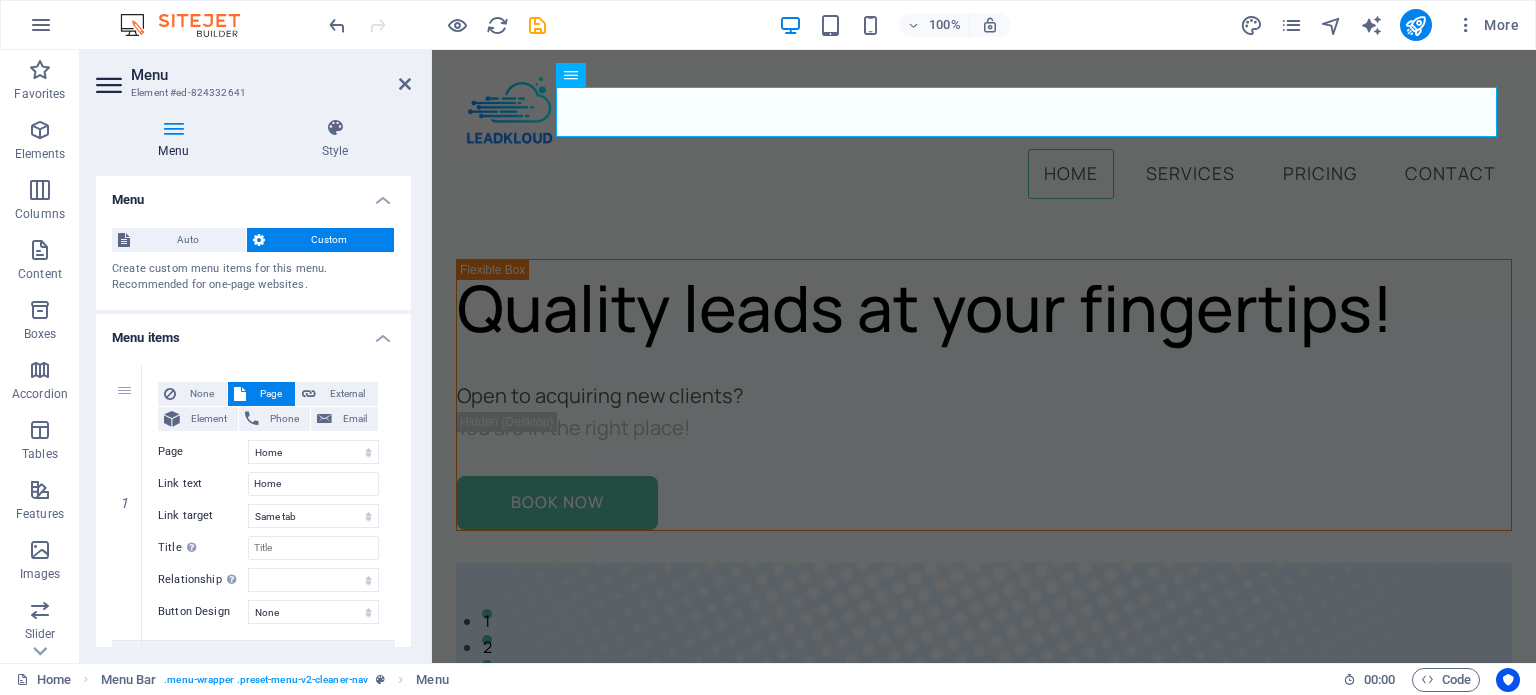 click at bounding box center (173, 128) 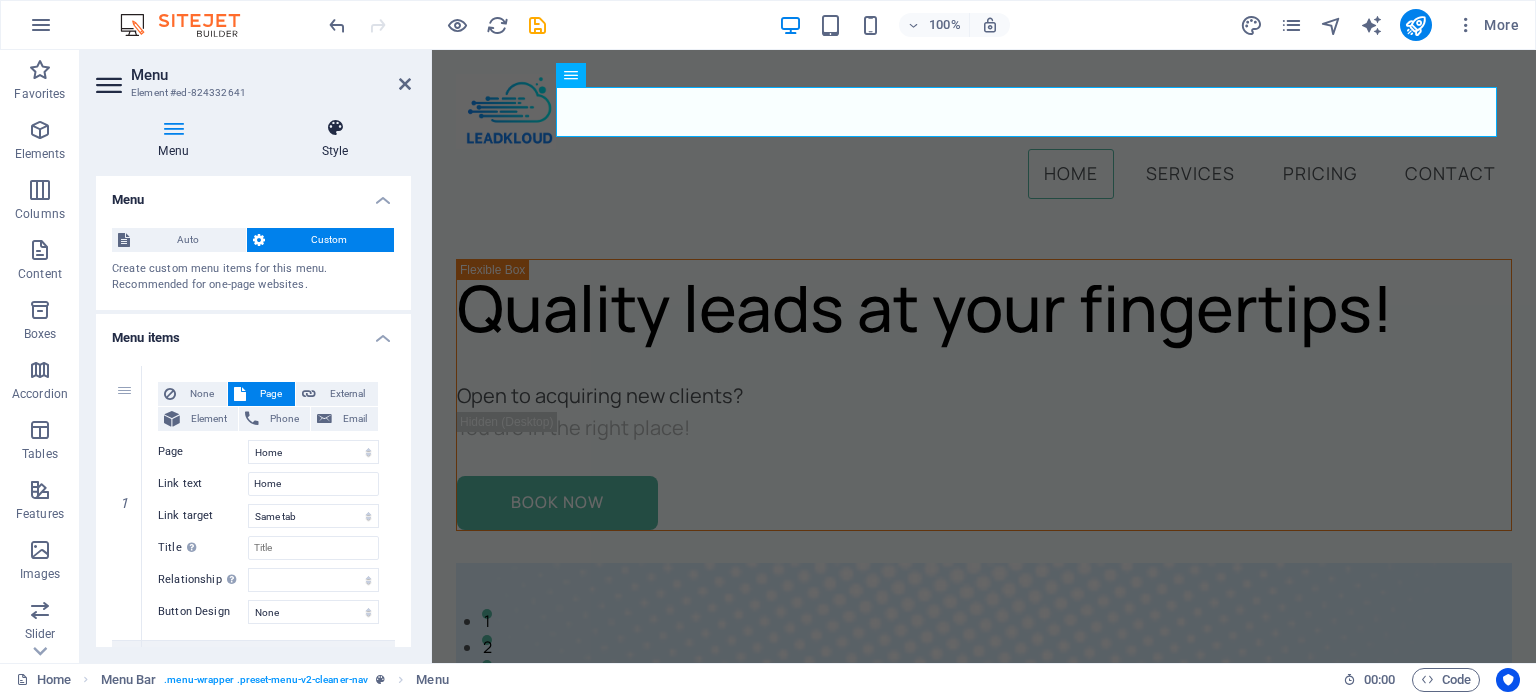 click on "Style" at bounding box center (335, 139) 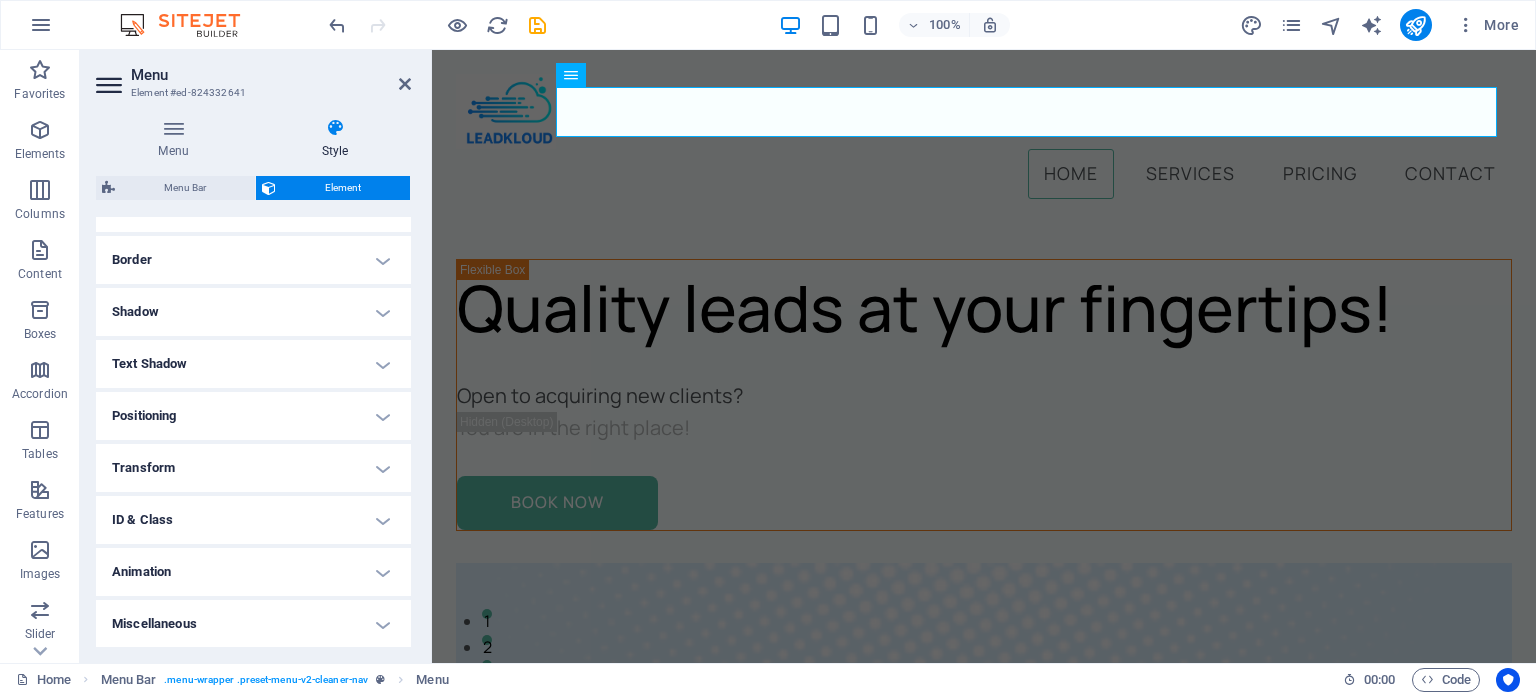 scroll, scrollTop: 0, scrollLeft: 0, axis: both 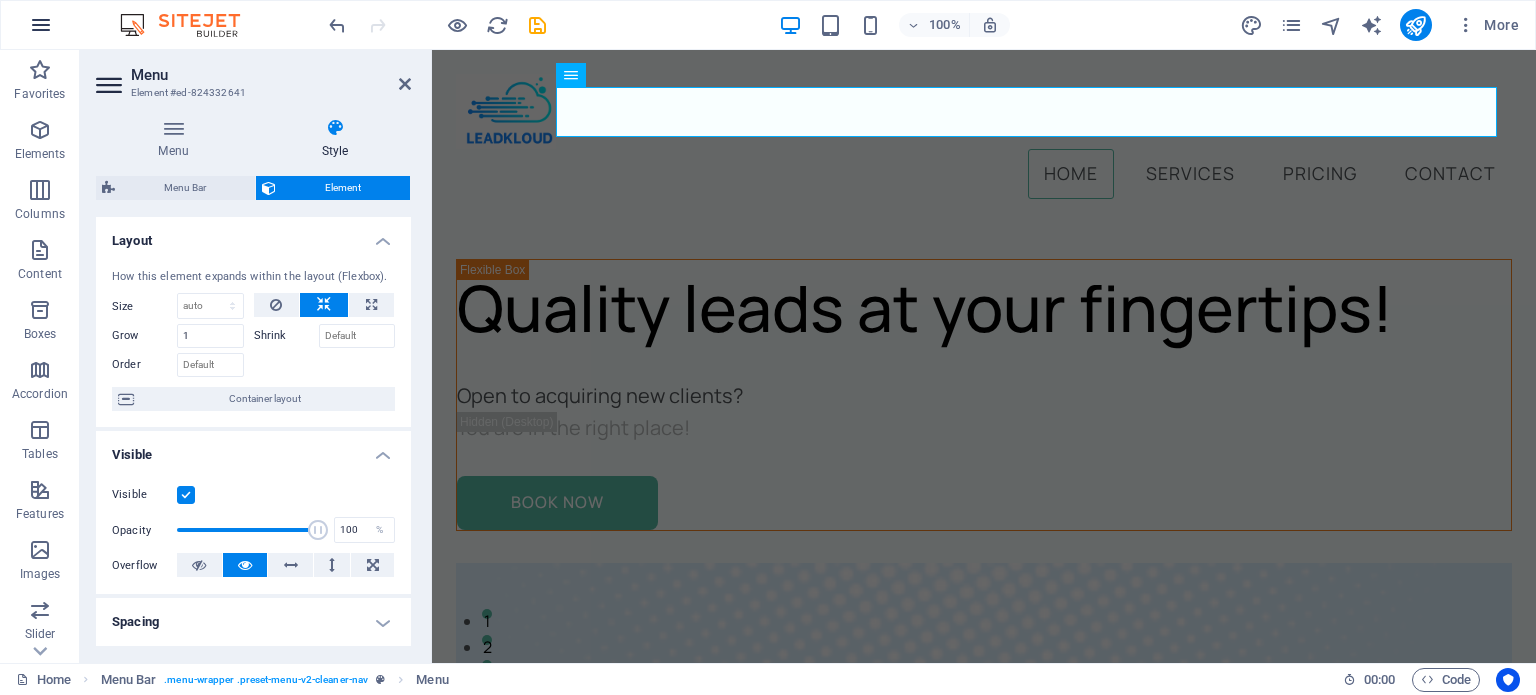 click at bounding box center [41, 25] 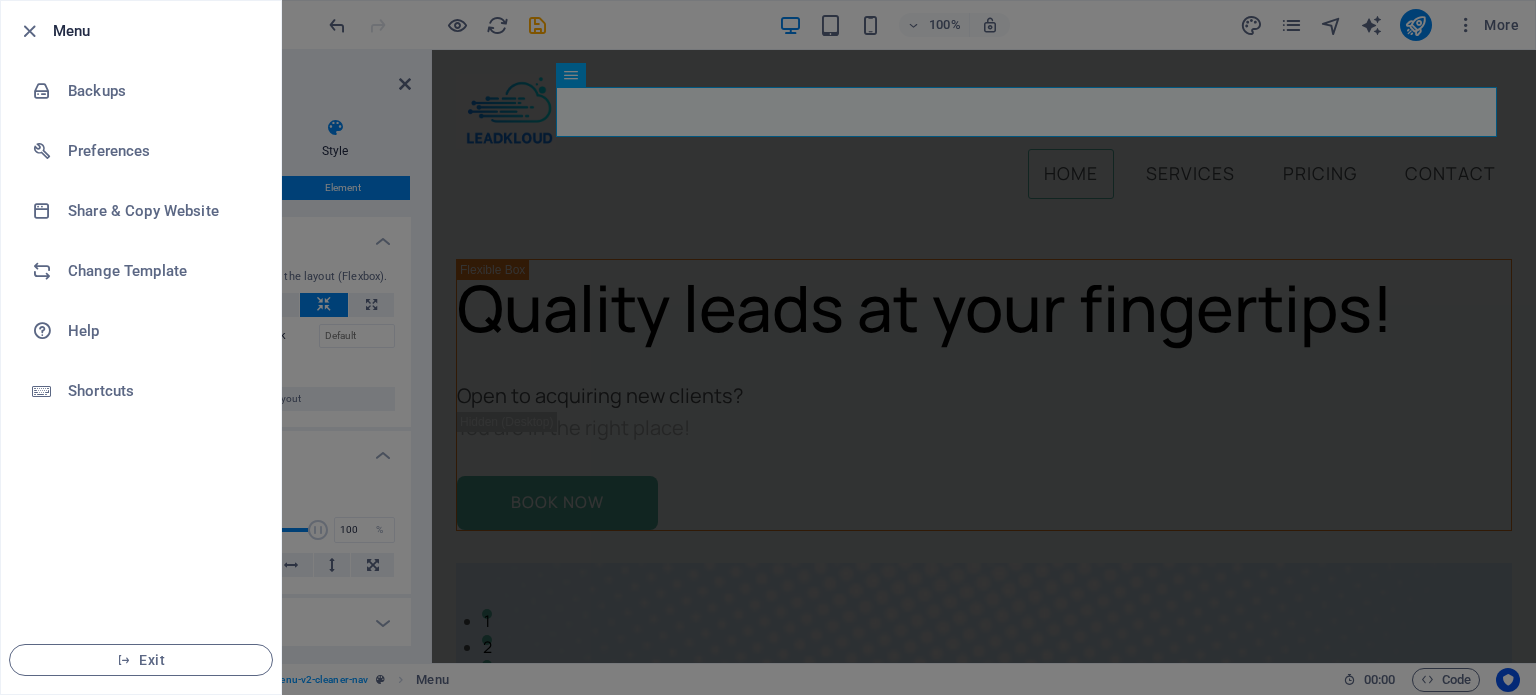 click at bounding box center (768, 347) 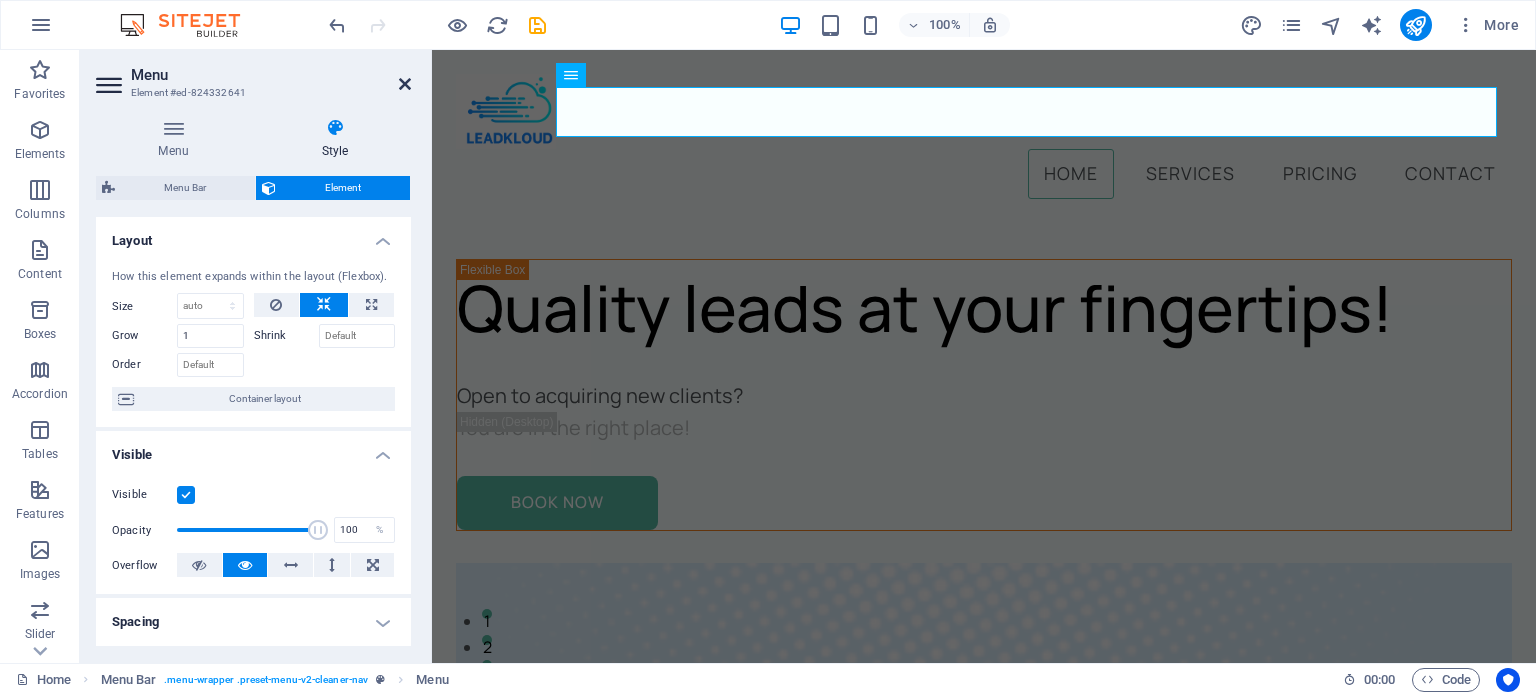click at bounding box center (405, 84) 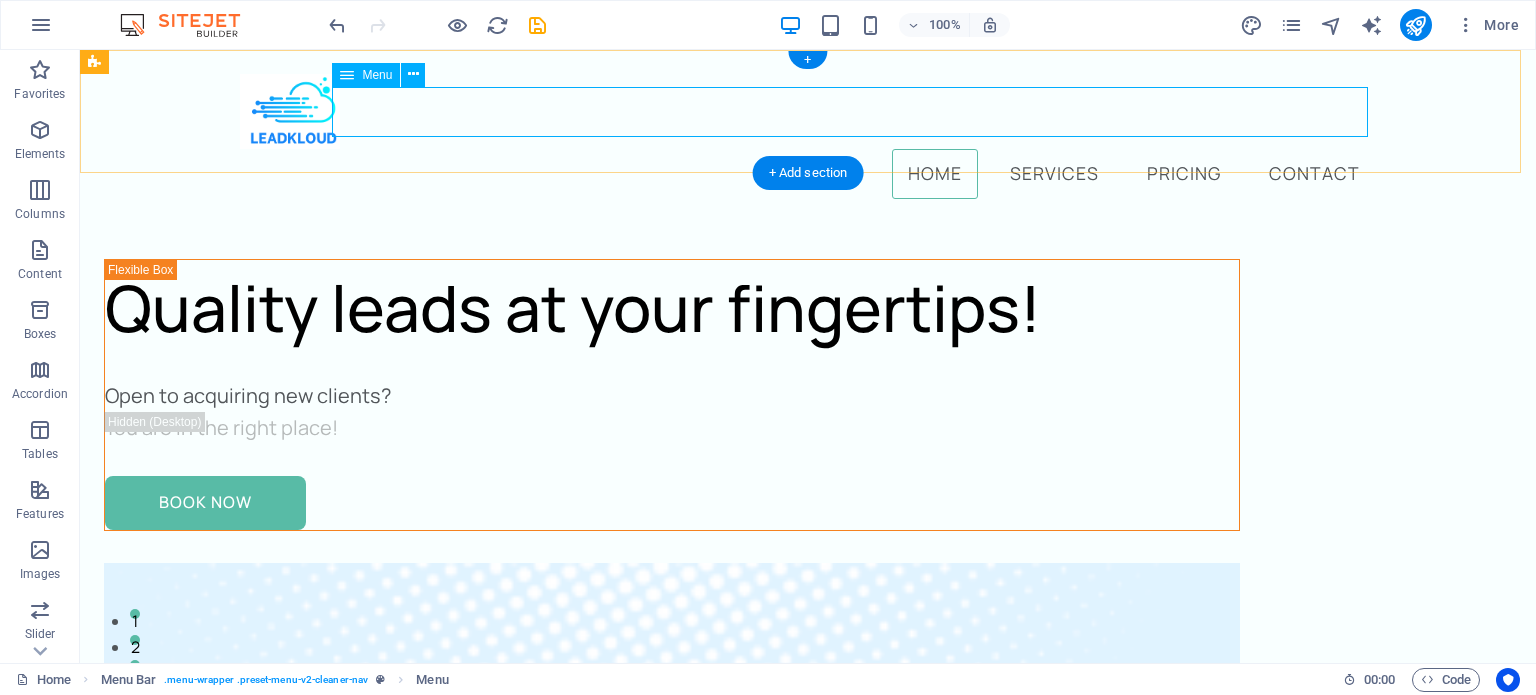 click on "Home Services Pricing Contact" at bounding box center (808, 174) 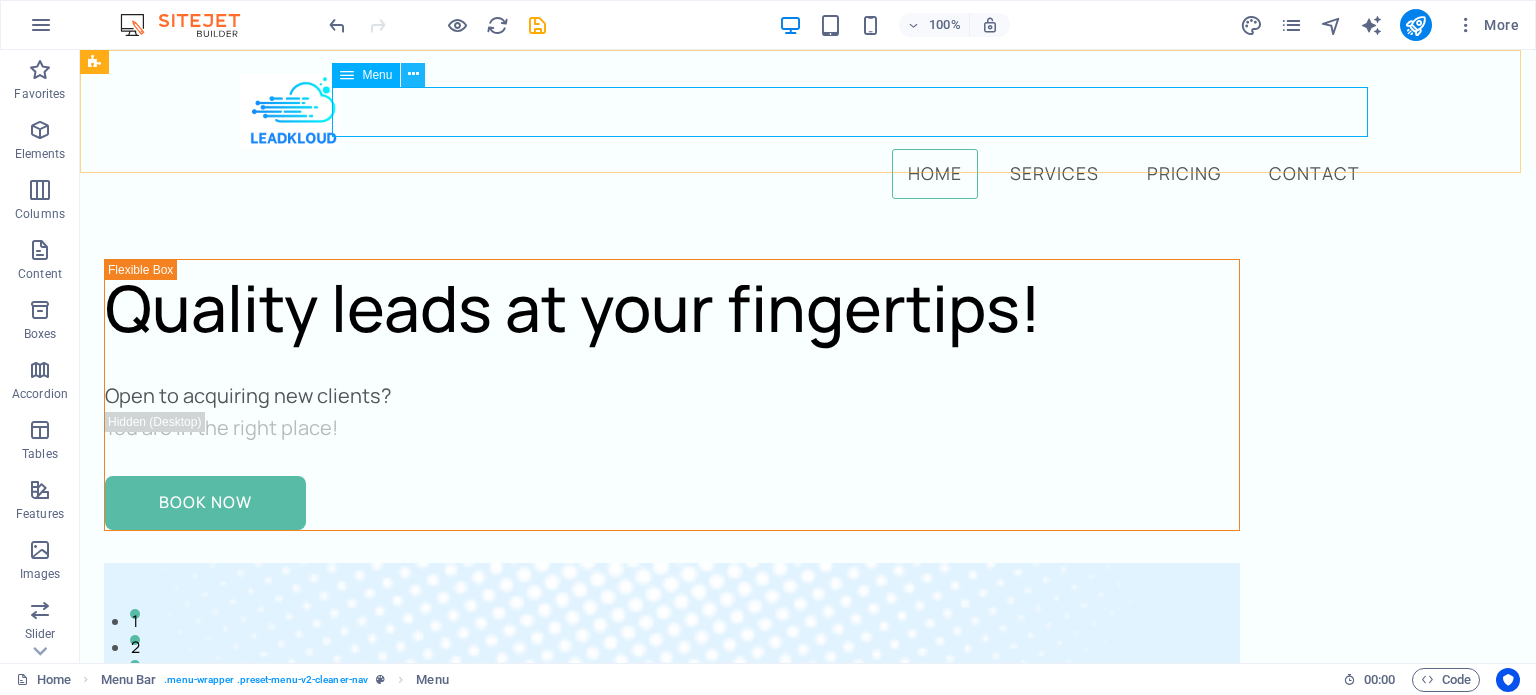 click at bounding box center [413, 74] 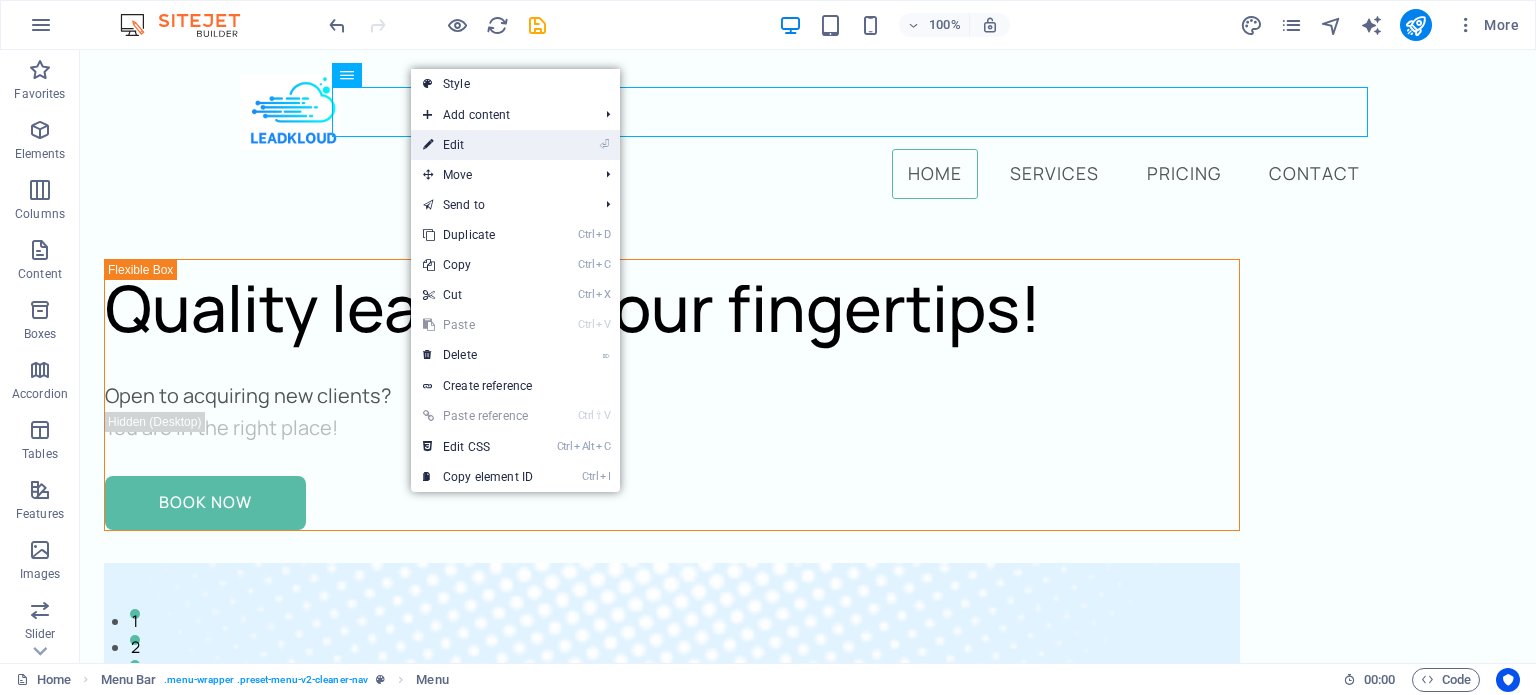 click on "⏎  Edit" at bounding box center (478, 145) 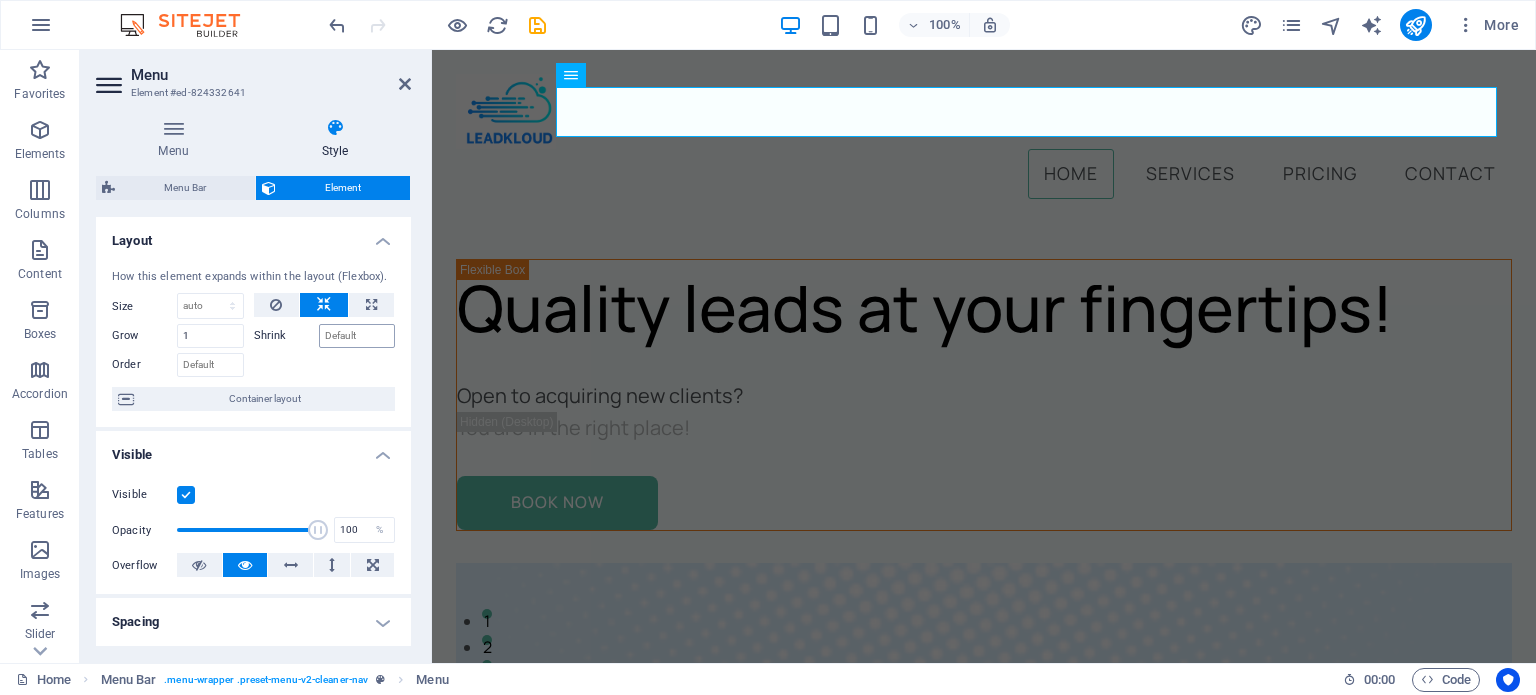 scroll, scrollTop: 414, scrollLeft: 0, axis: vertical 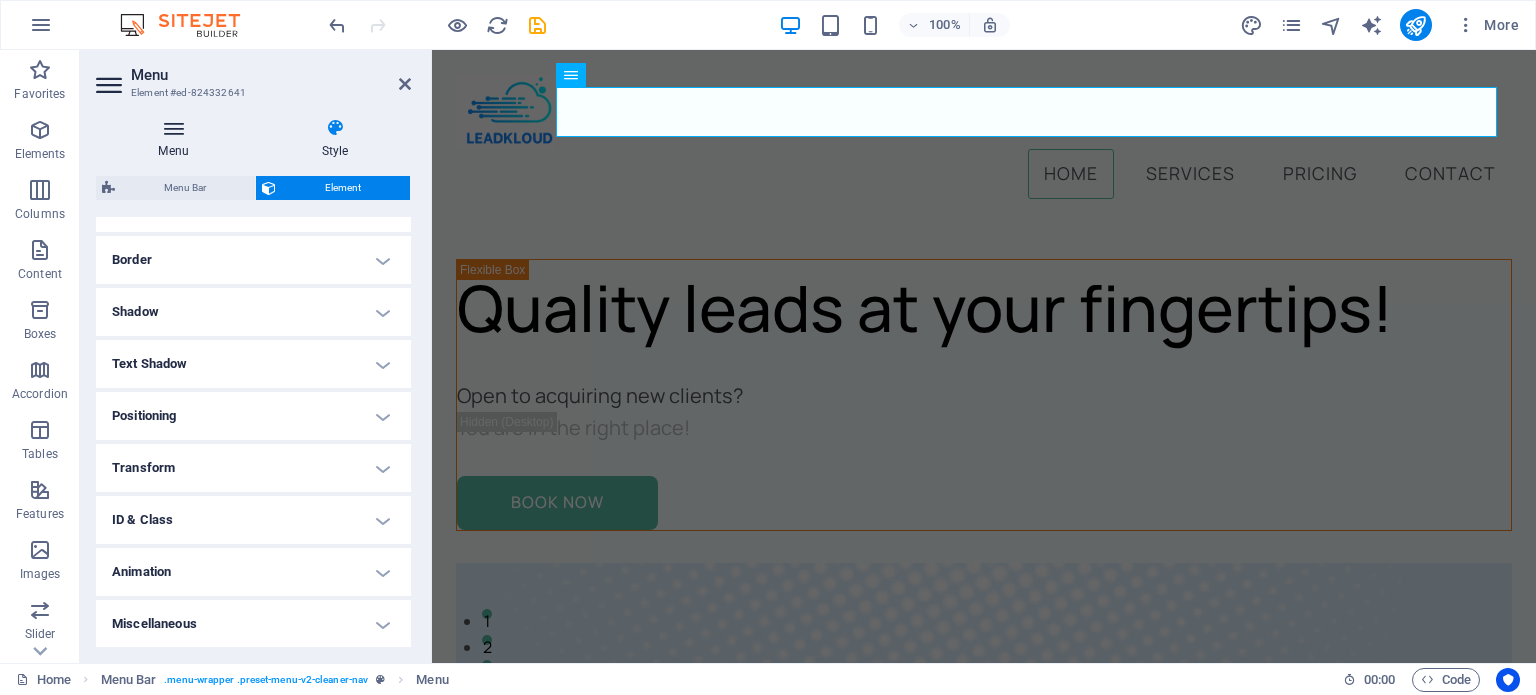 click at bounding box center [173, 128] 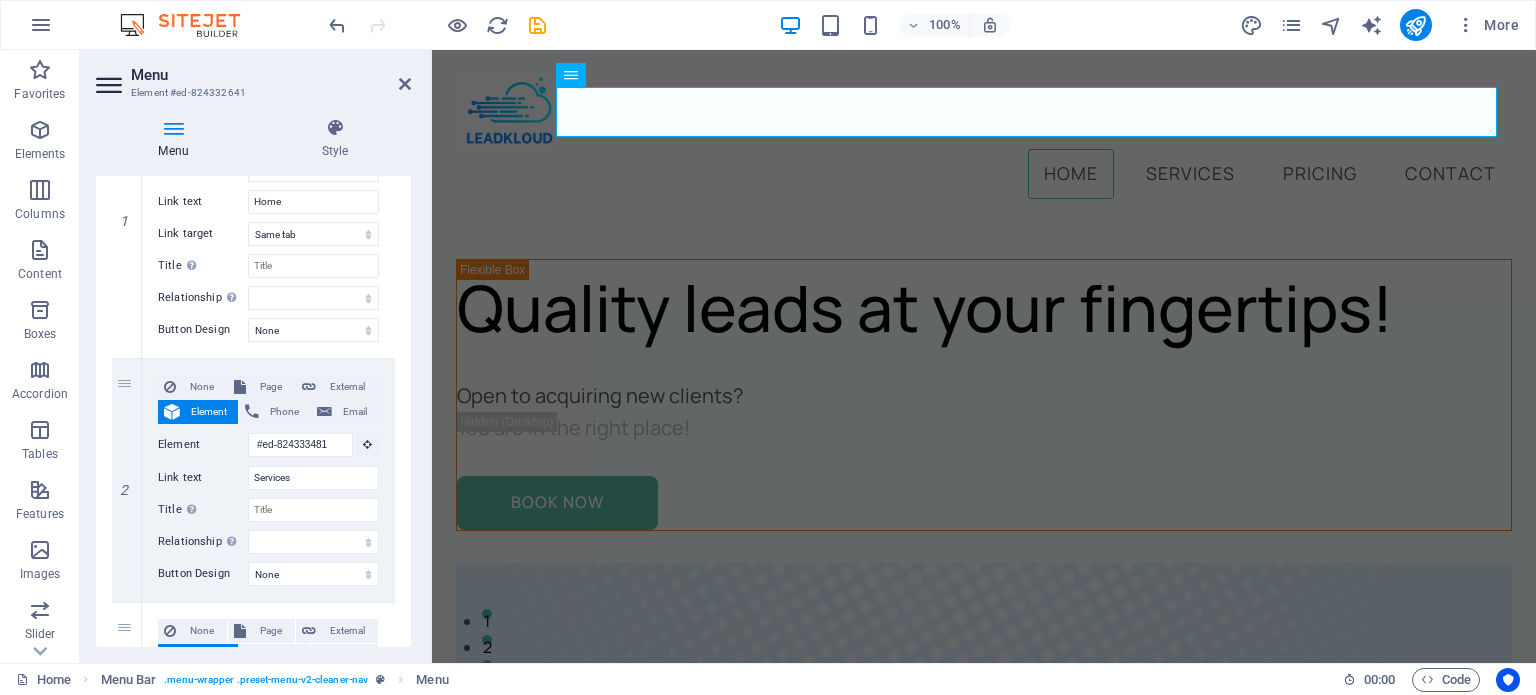 scroll, scrollTop: 0, scrollLeft: 0, axis: both 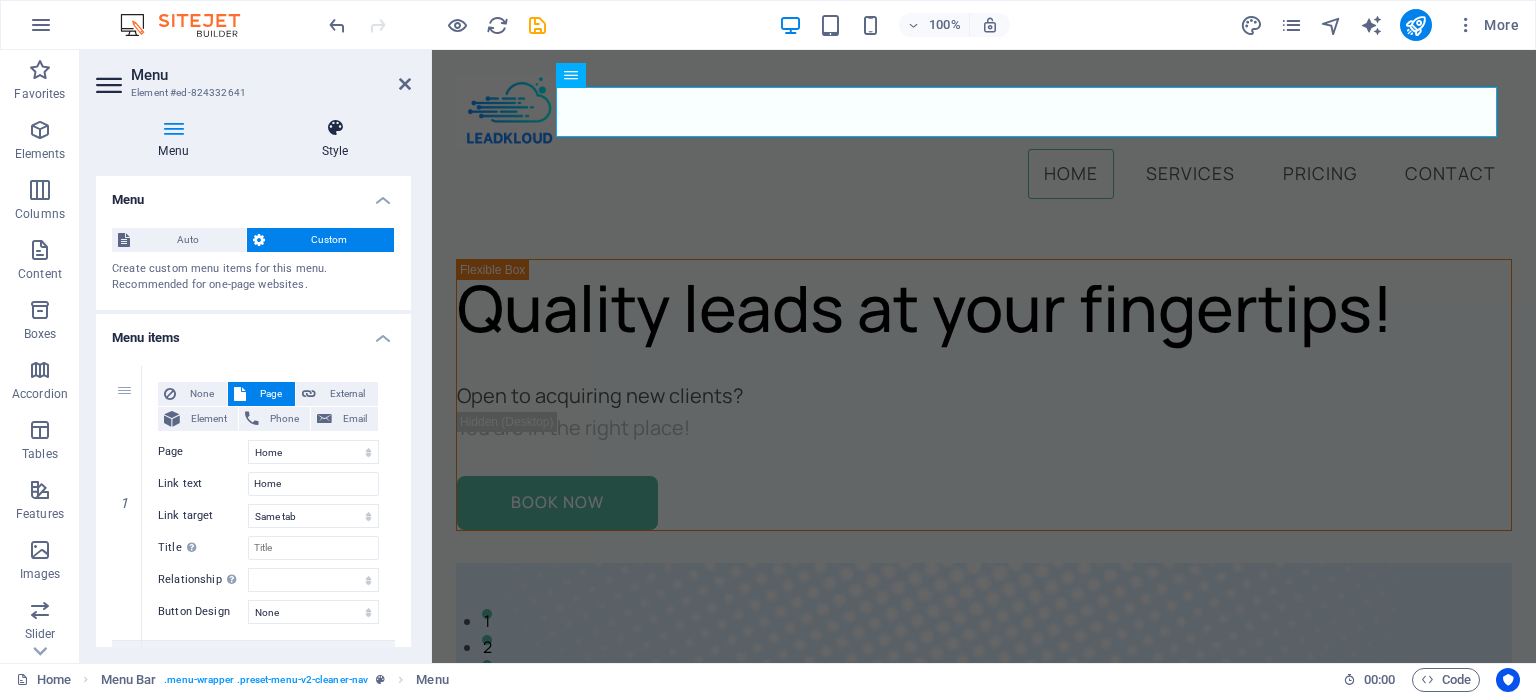 click at bounding box center (335, 128) 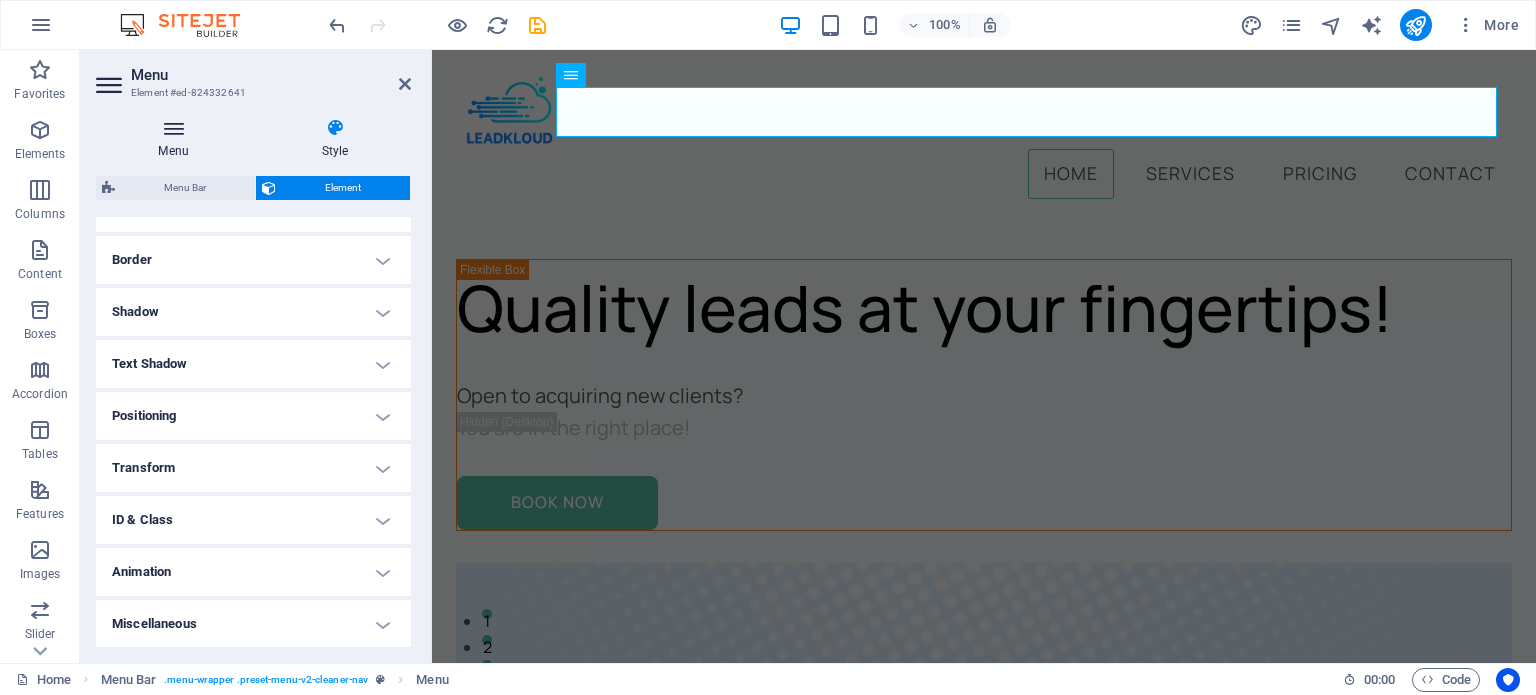 click on "Menu" at bounding box center (177, 139) 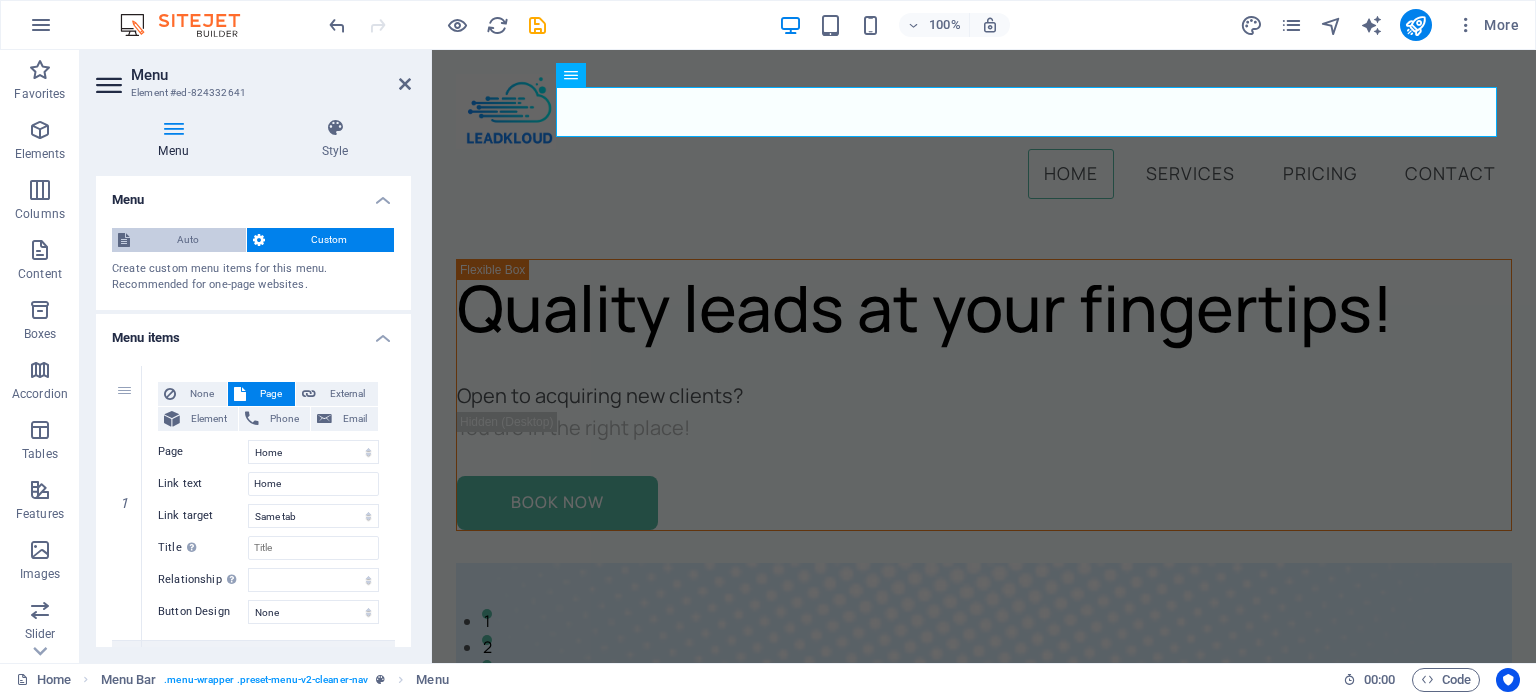 click on "Auto" at bounding box center [188, 240] 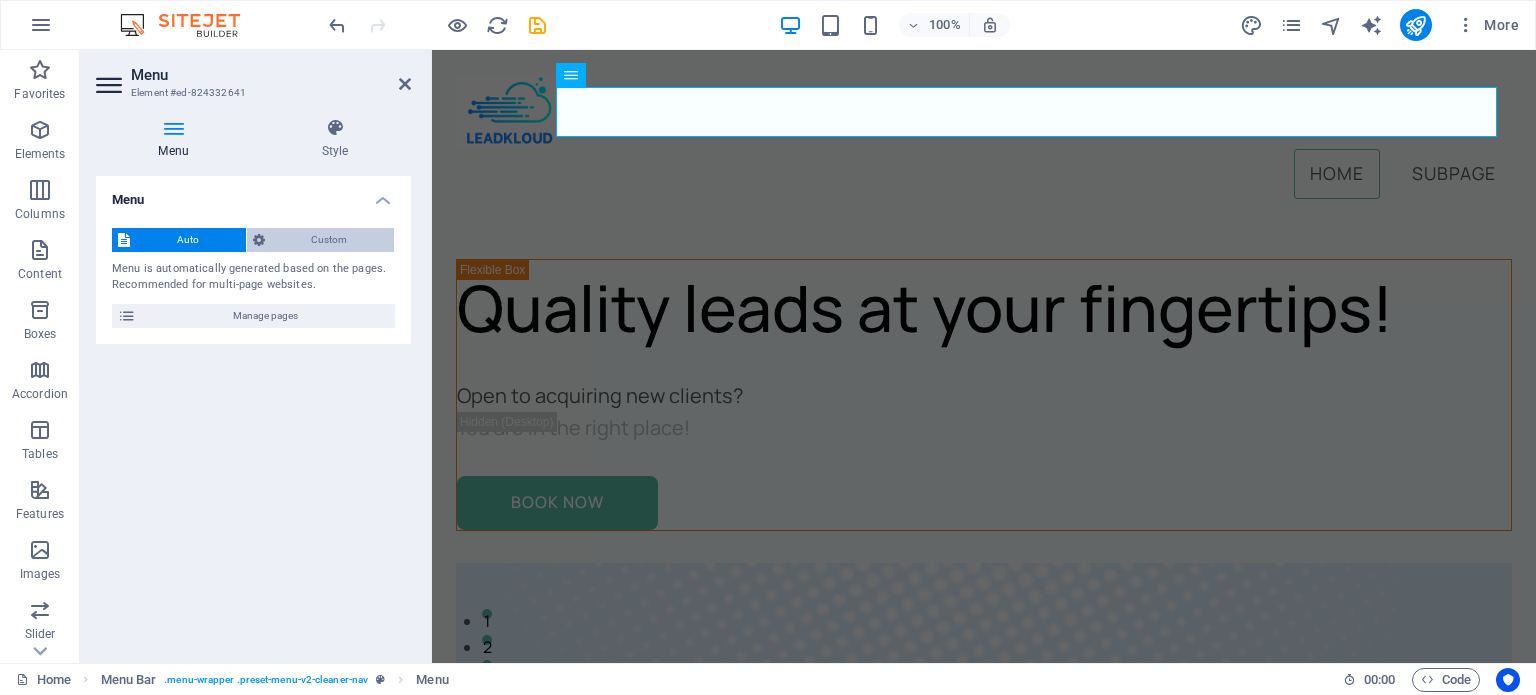 click on "Custom" at bounding box center [330, 240] 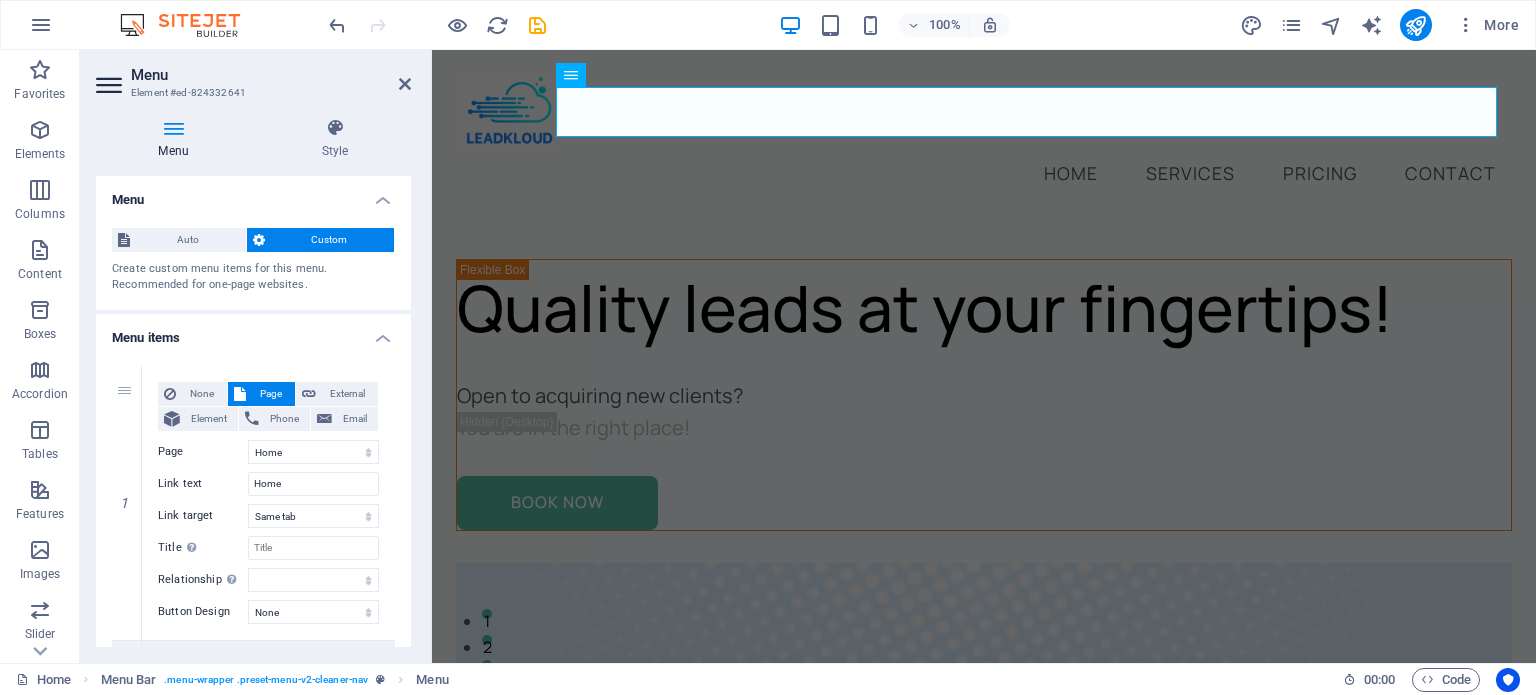click at bounding box center [173, 128] 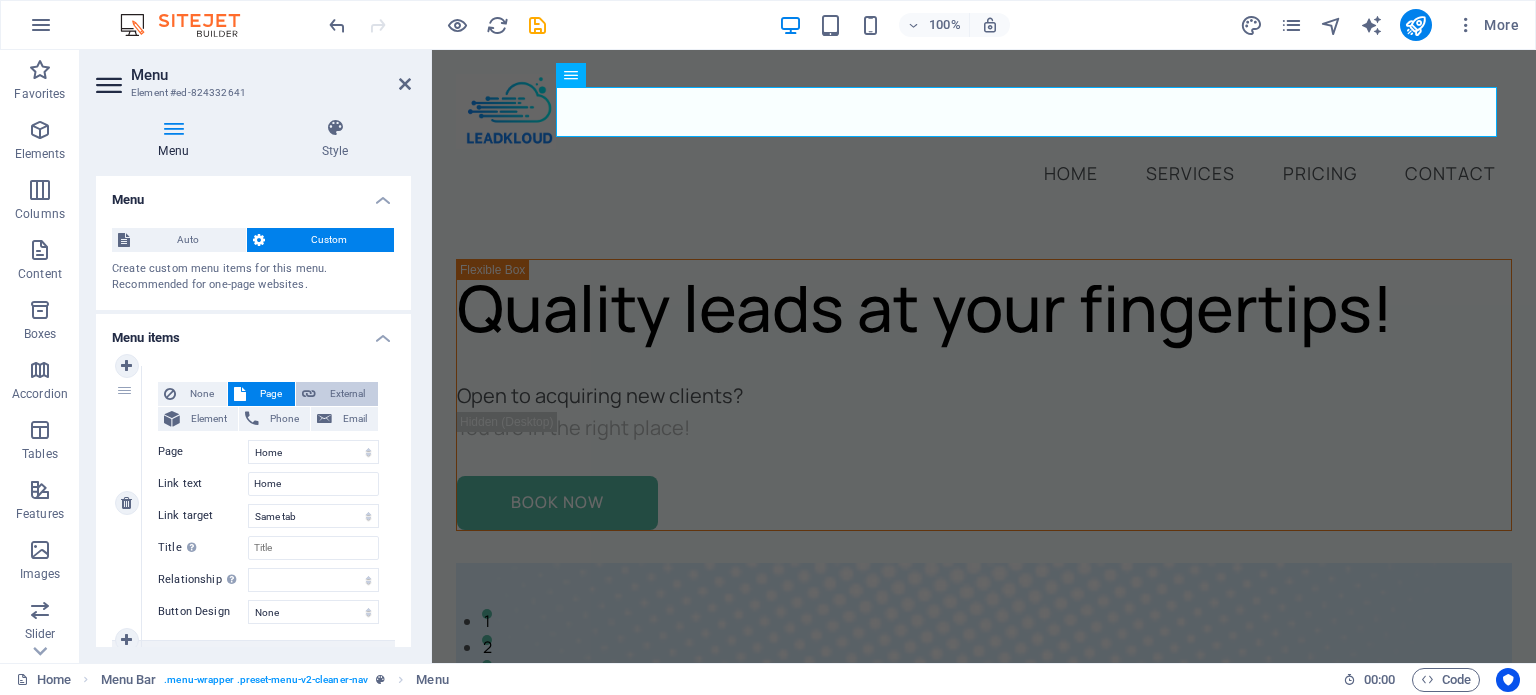 click on "External" at bounding box center [347, 394] 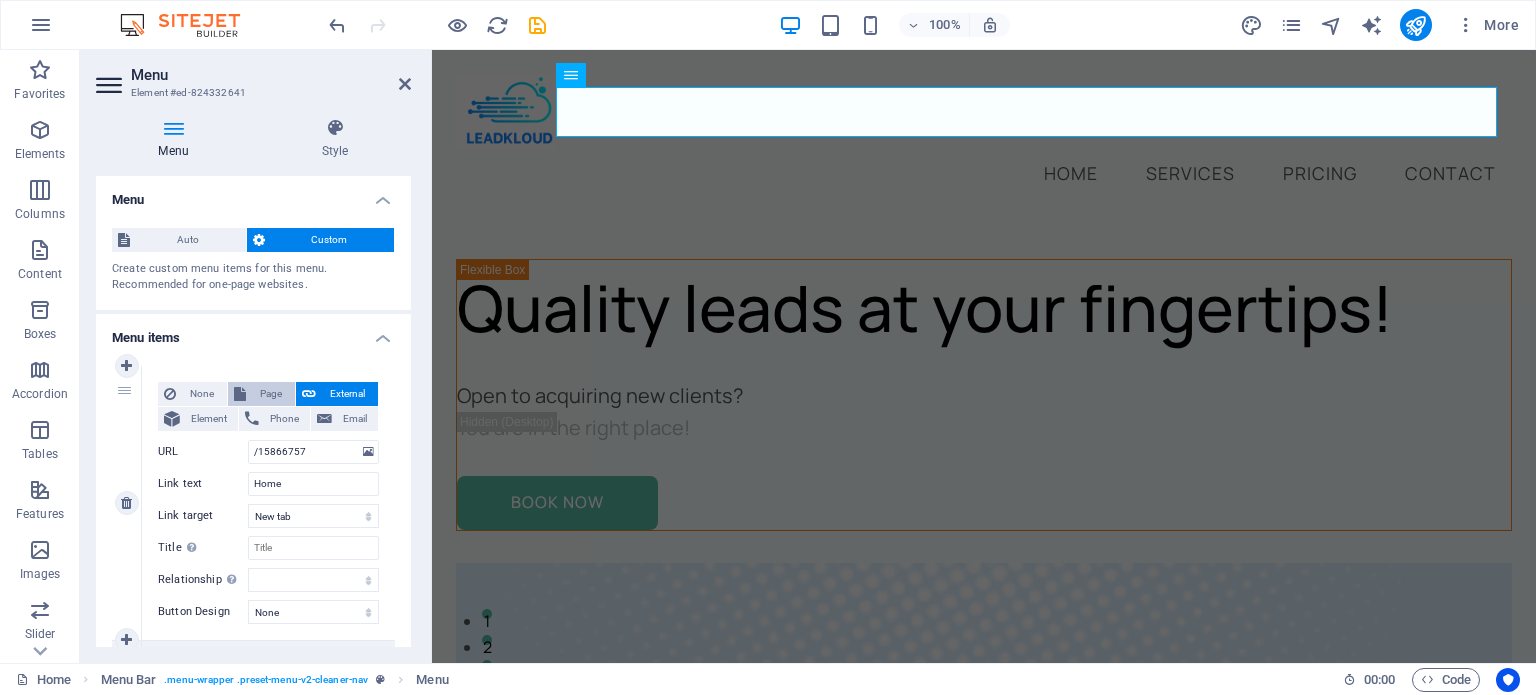 click on "Page" at bounding box center [270, 394] 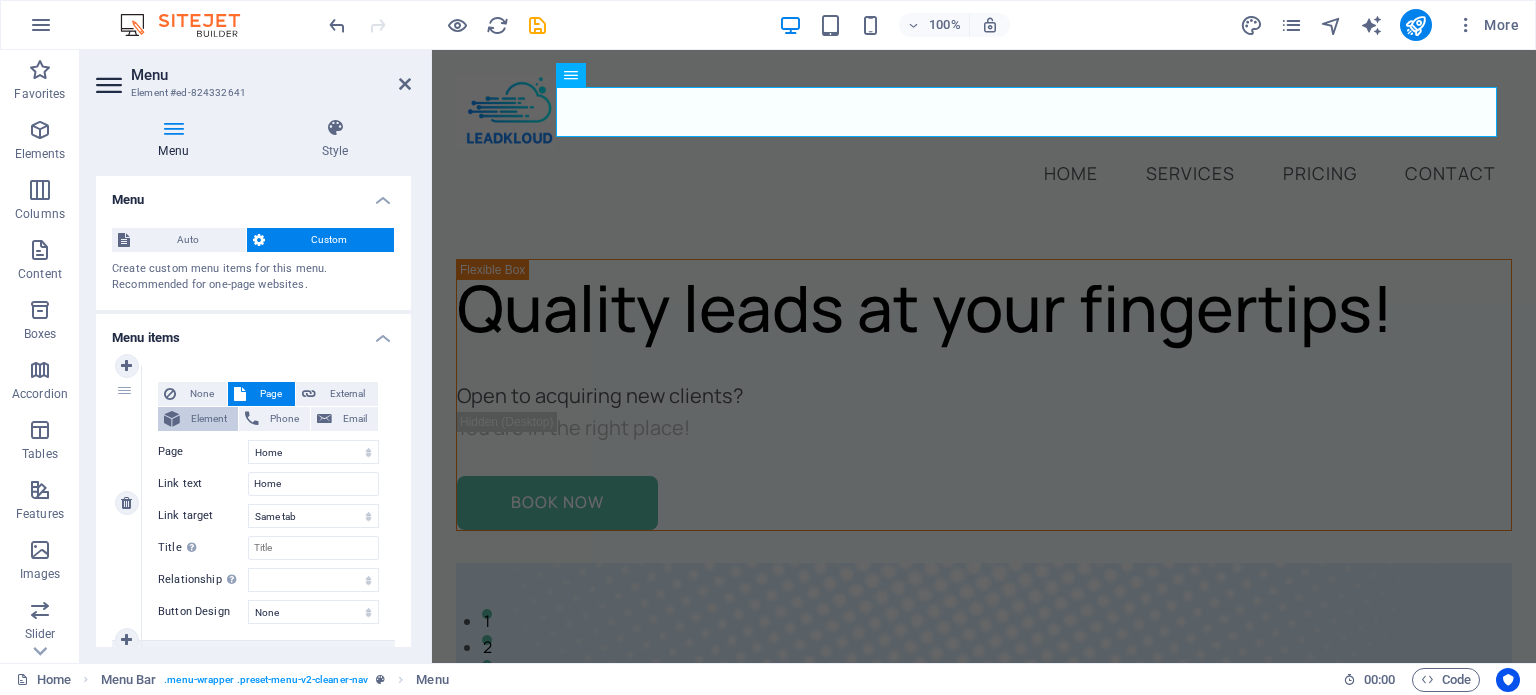 click on "Element" at bounding box center [209, 419] 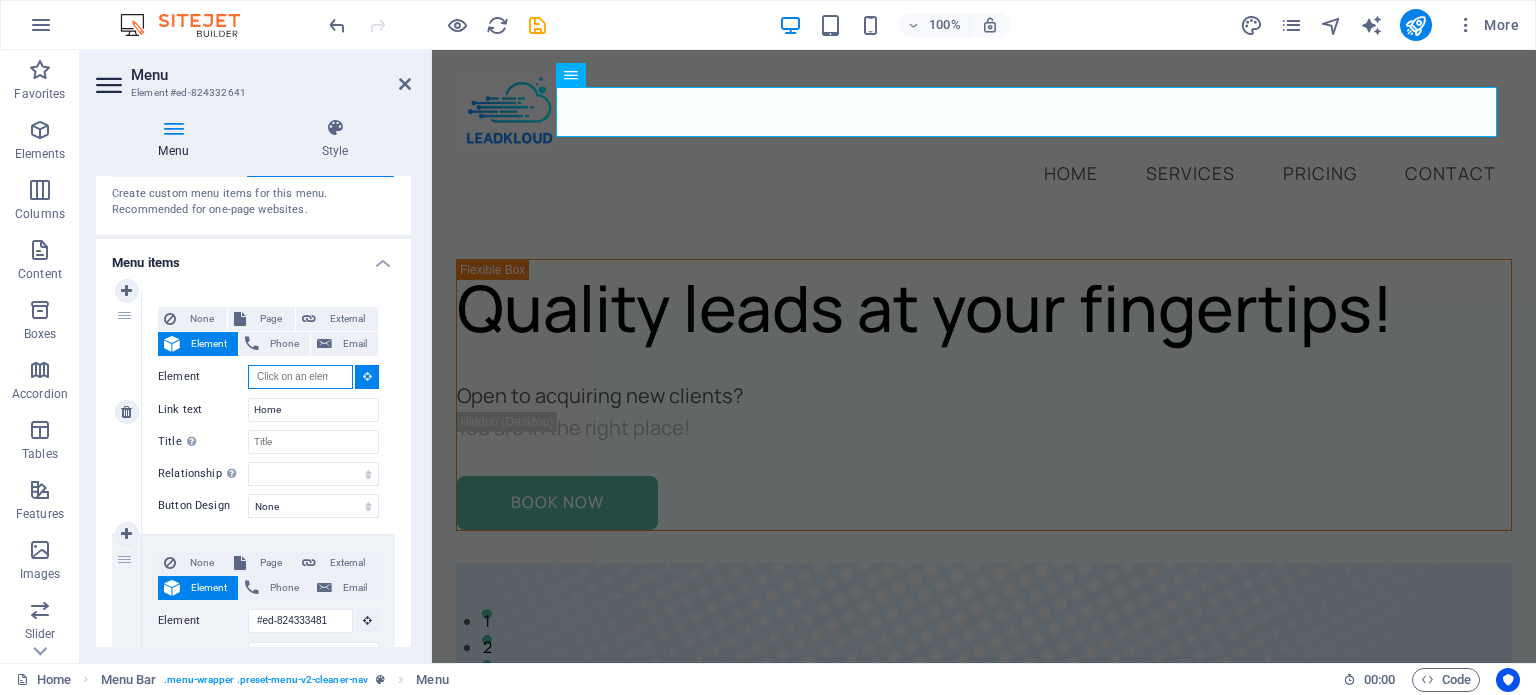 scroll, scrollTop: 0, scrollLeft: 0, axis: both 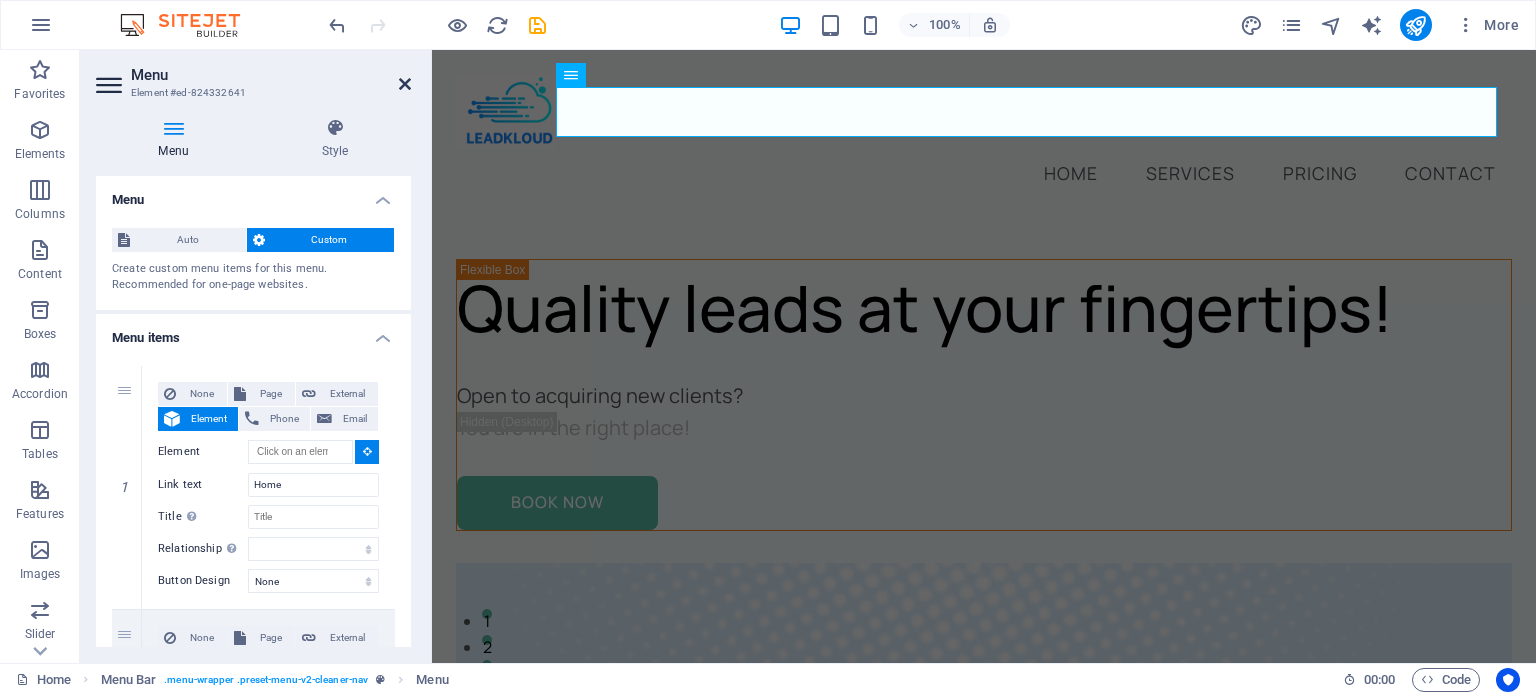 click at bounding box center (405, 84) 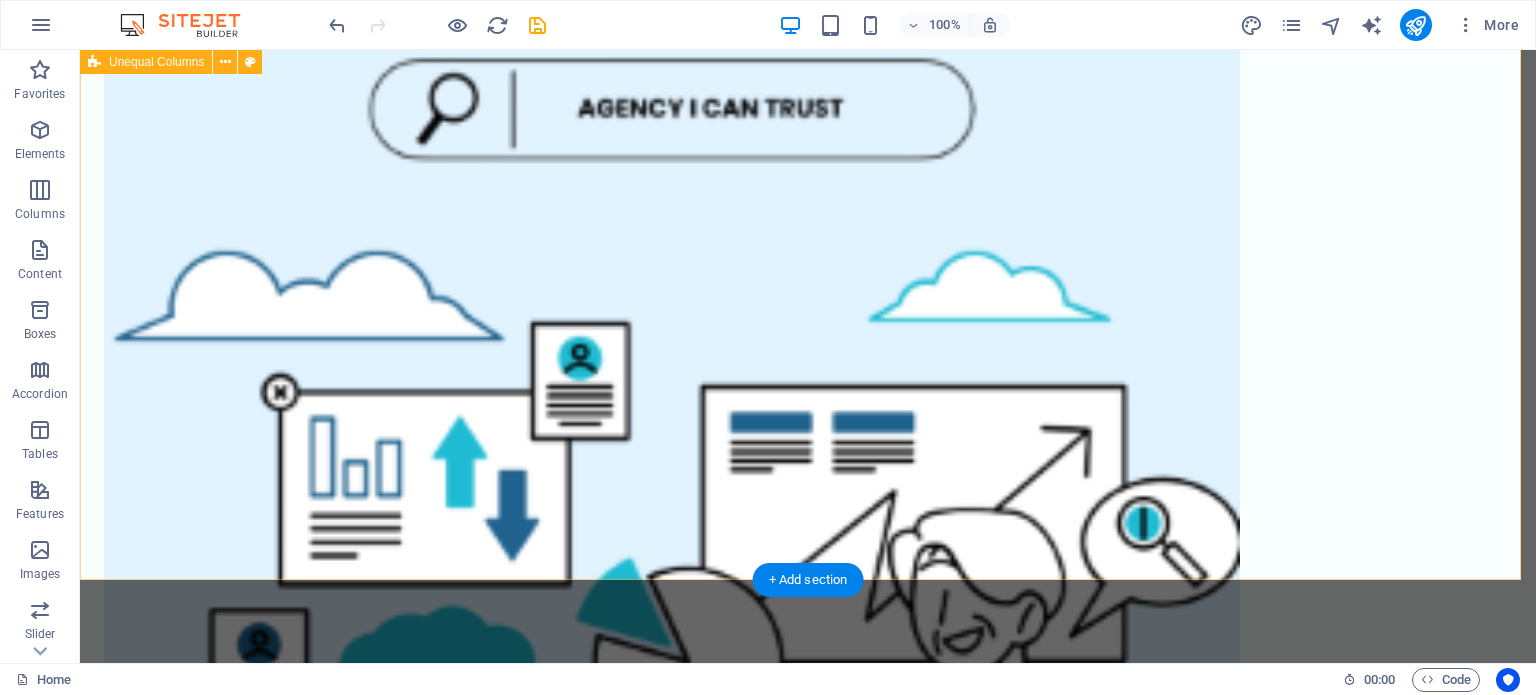 scroll, scrollTop: 0, scrollLeft: 0, axis: both 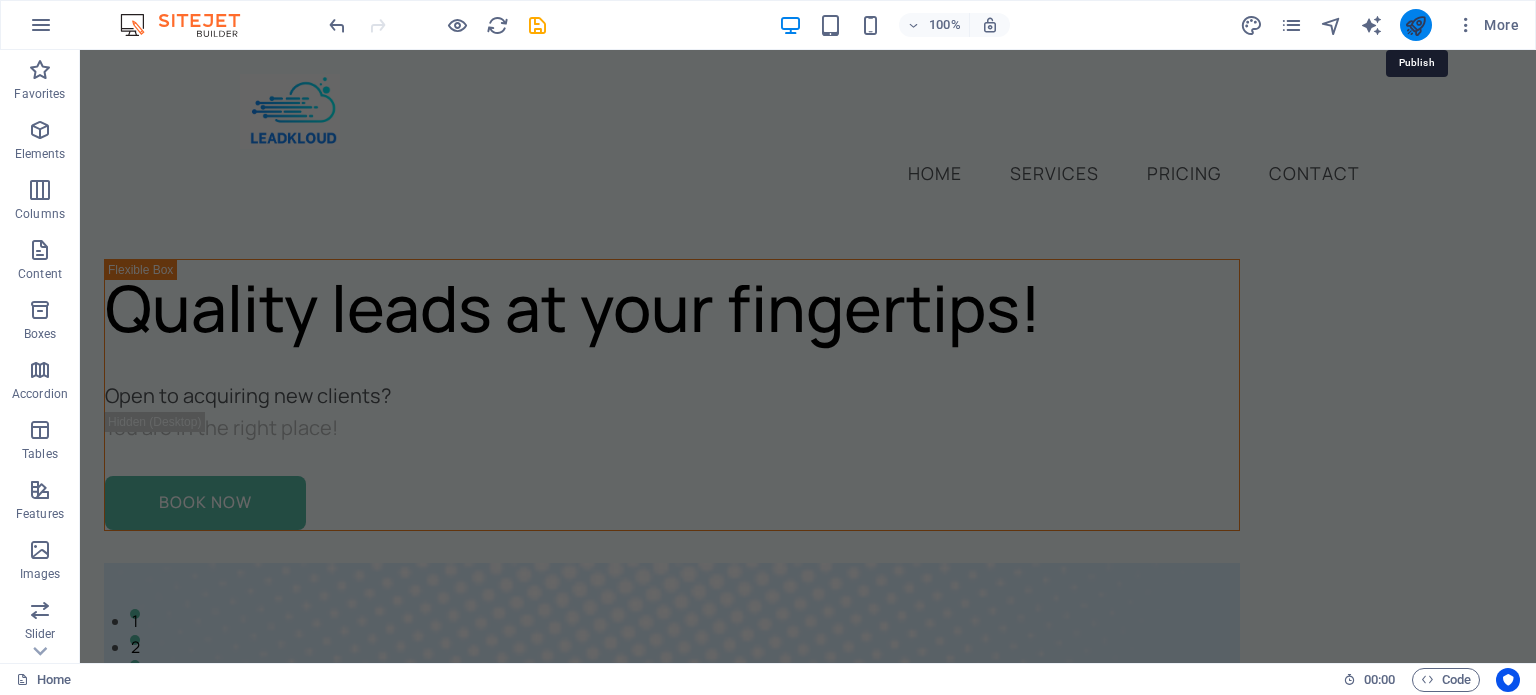 click at bounding box center [1415, 25] 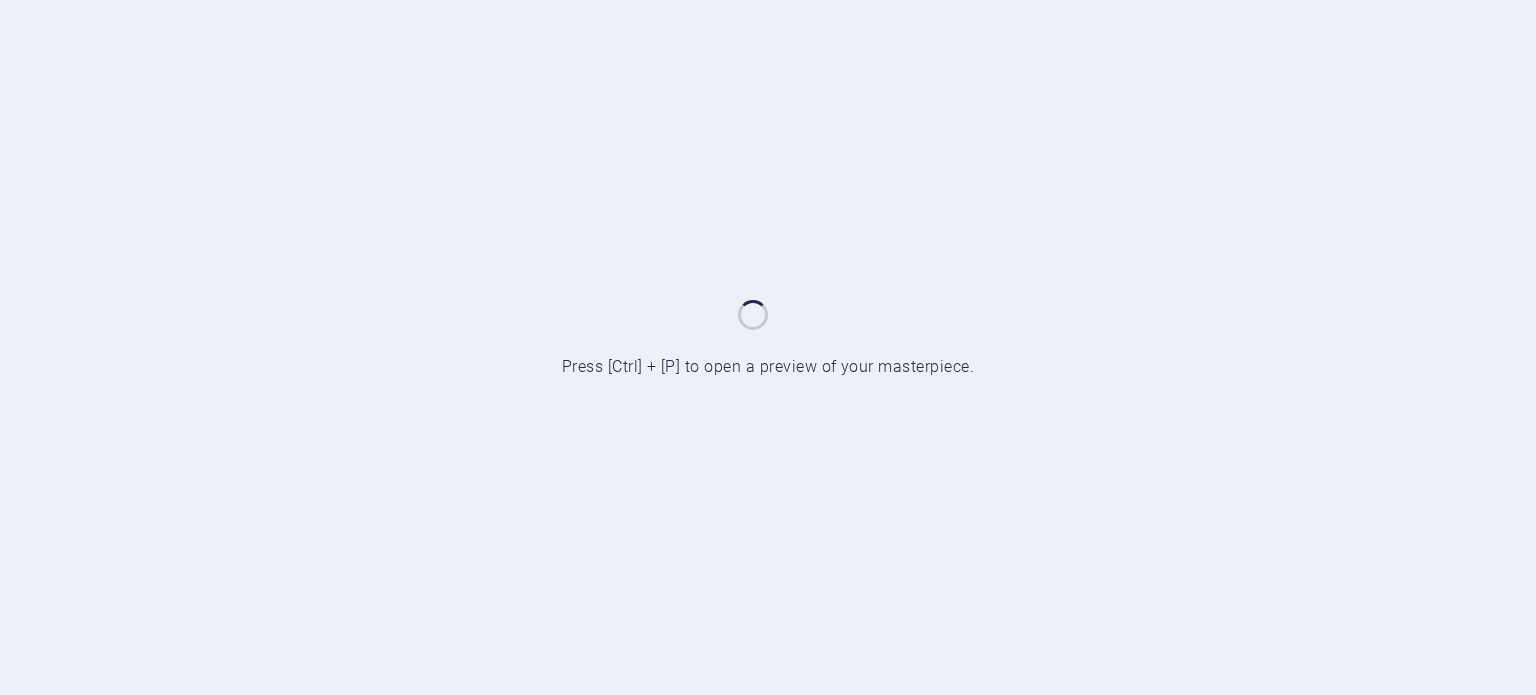 scroll, scrollTop: 0, scrollLeft: 0, axis: both 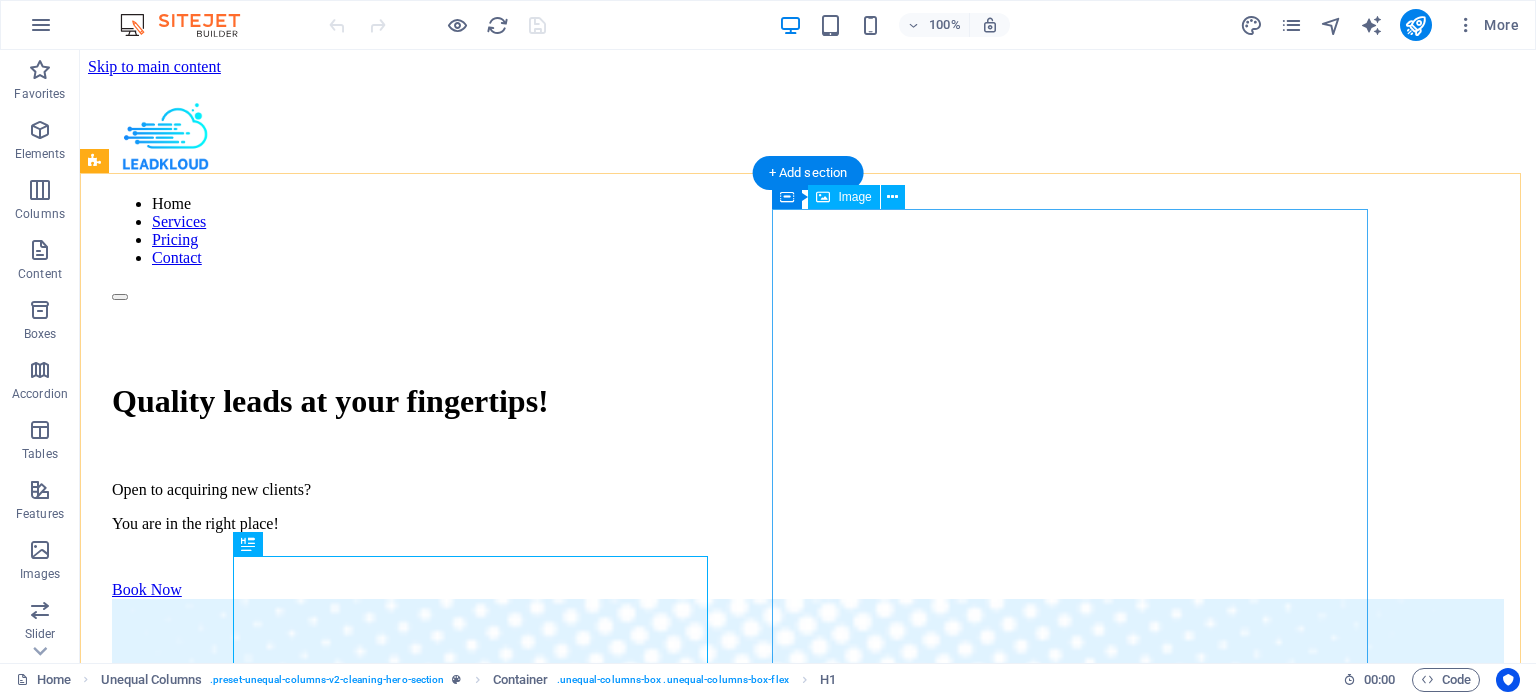 click at bounding box center (808, 1838) 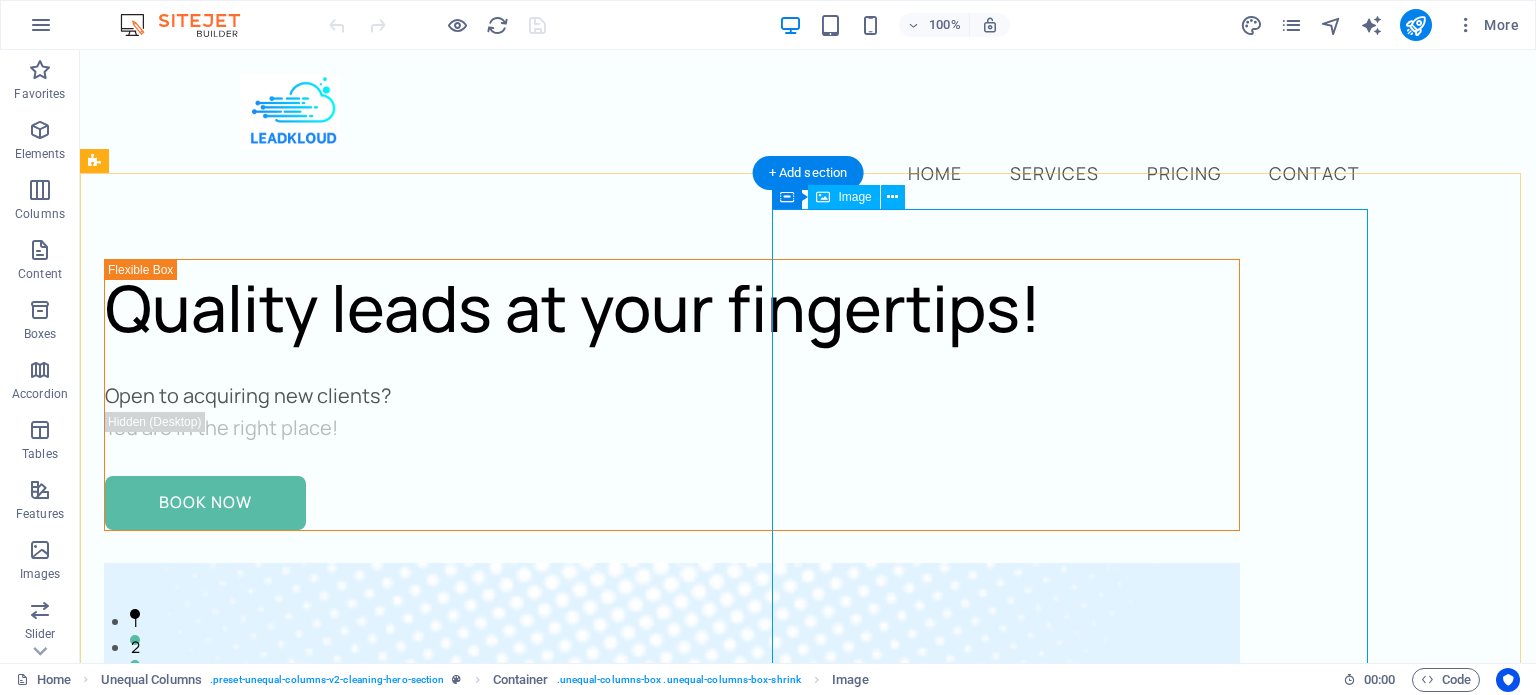 click at bounding box center (672, 1573) 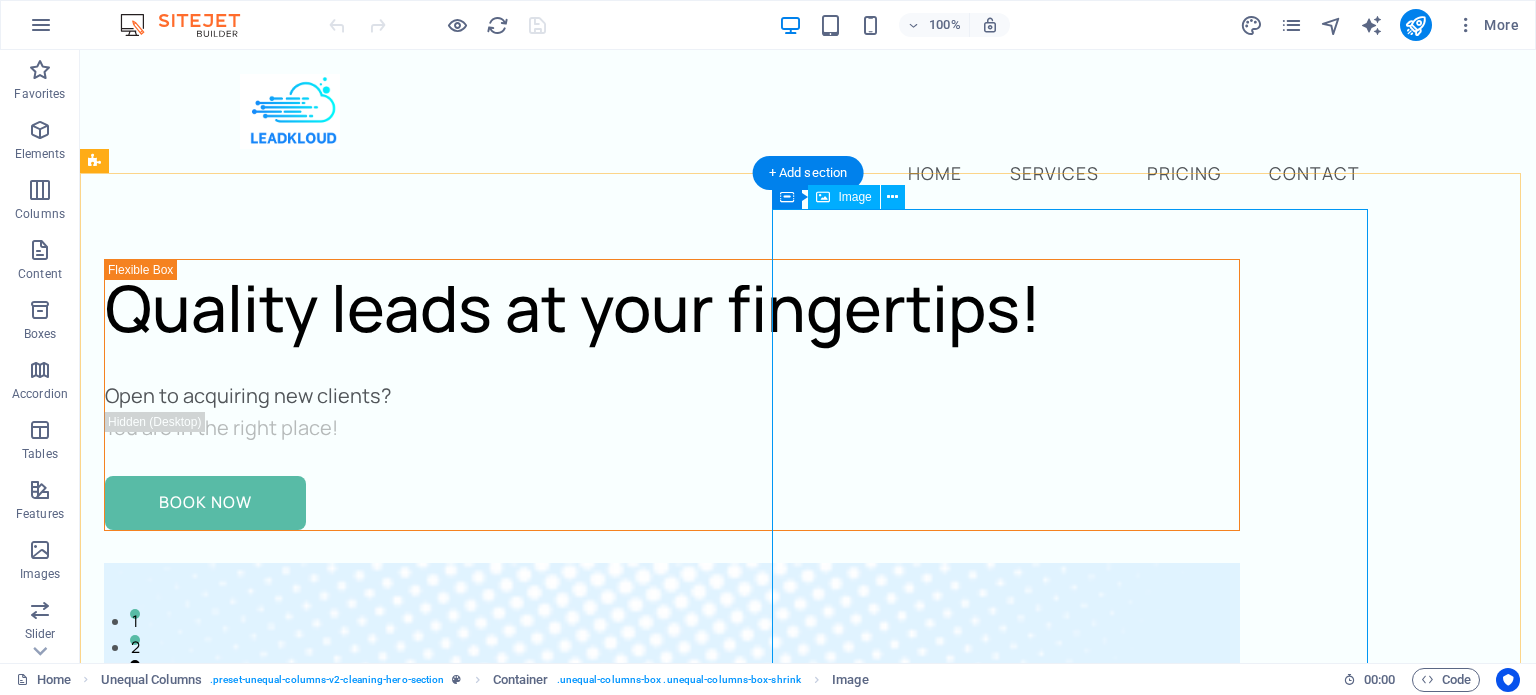click at bounding box center [672, 1573] 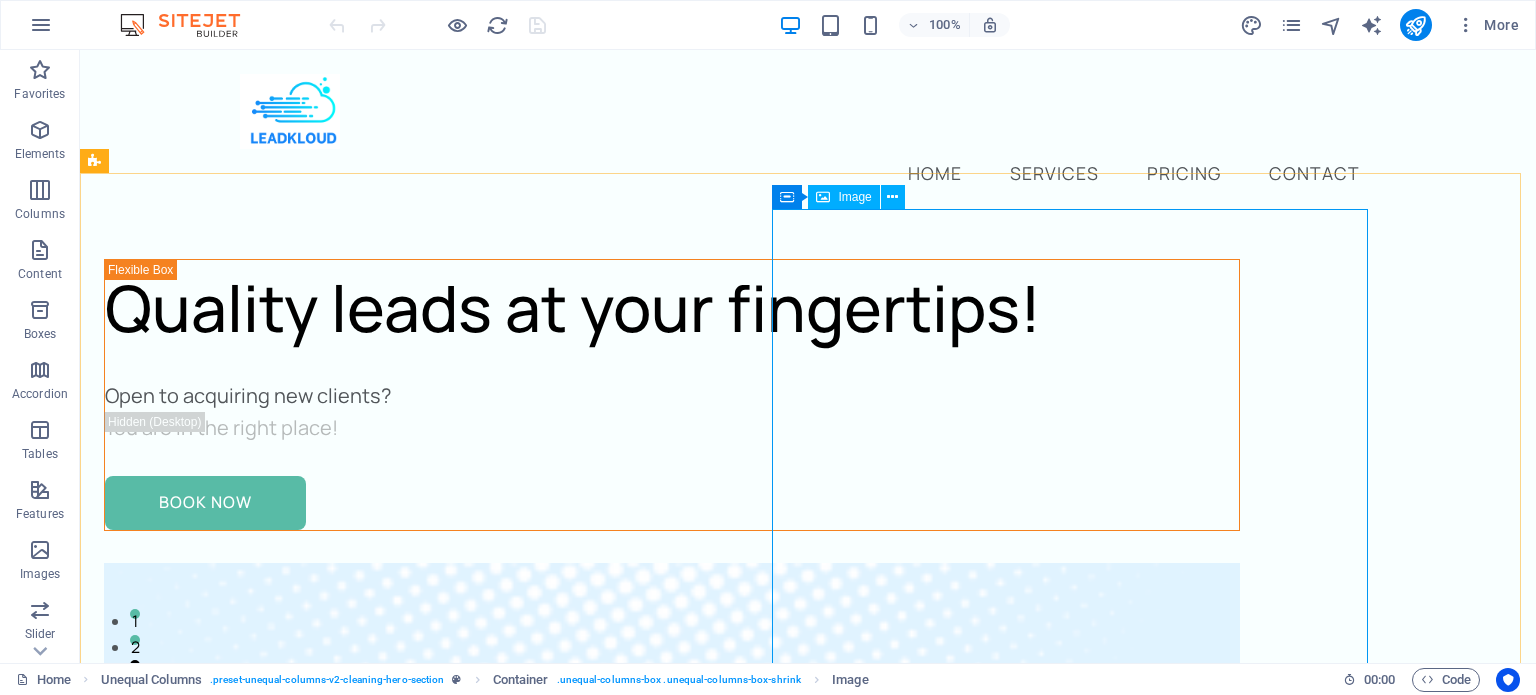 click on "Image" at bounding box center (854, 197) 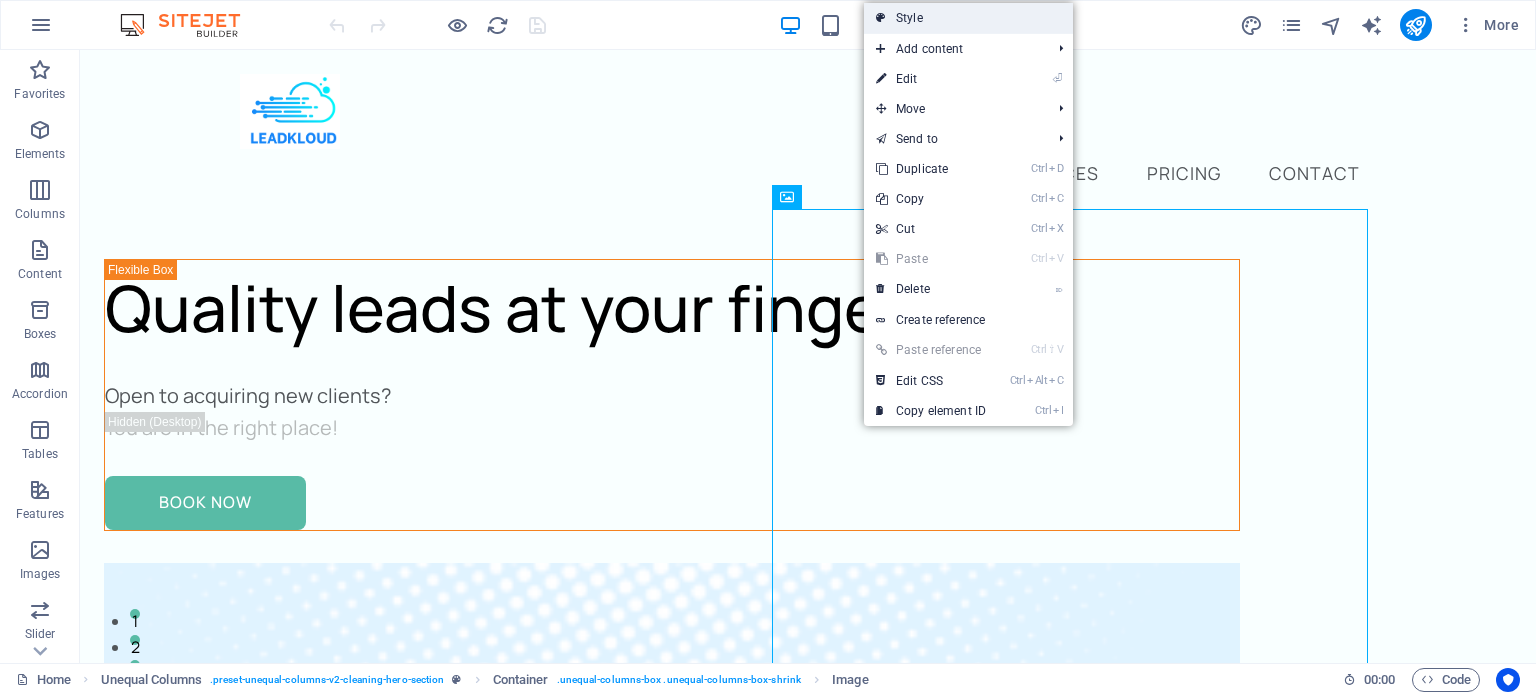 click on "Style" at bounding box center (968, 18) 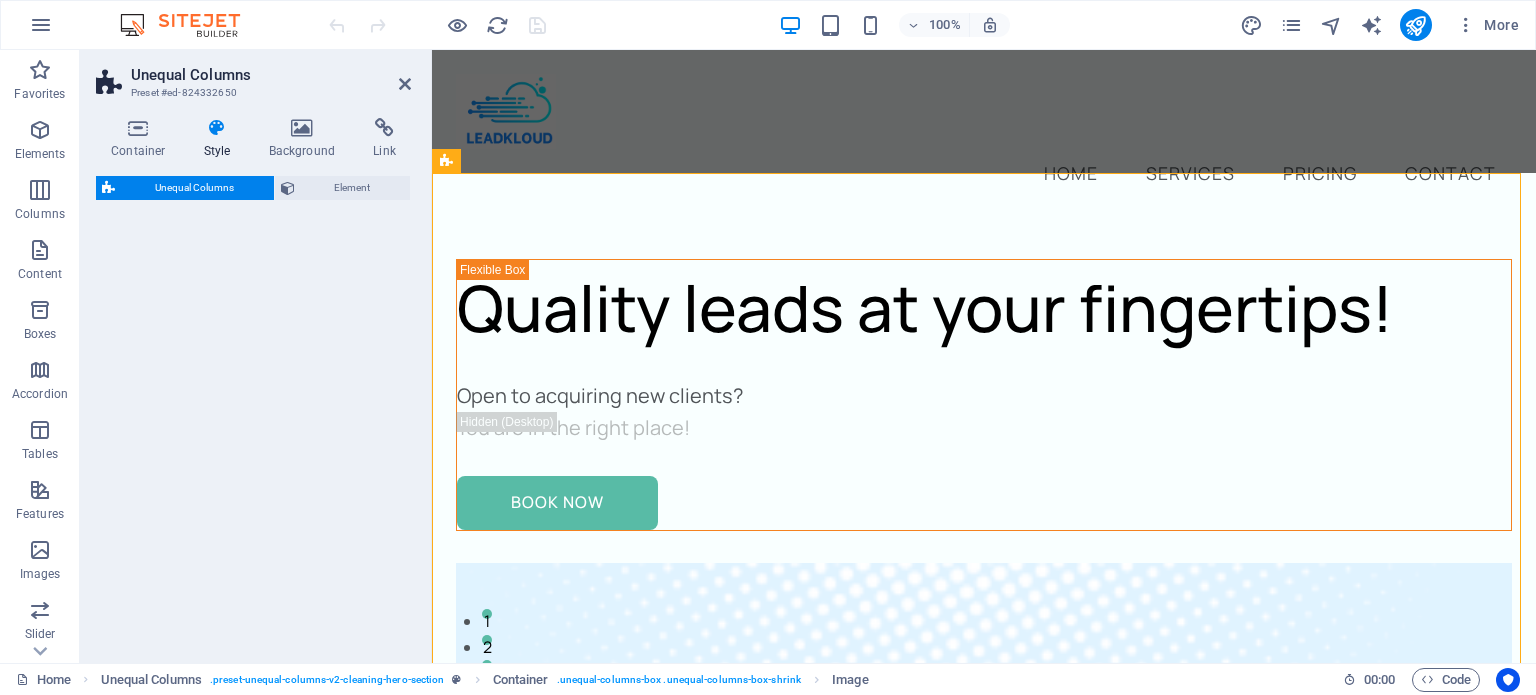 select on "%" 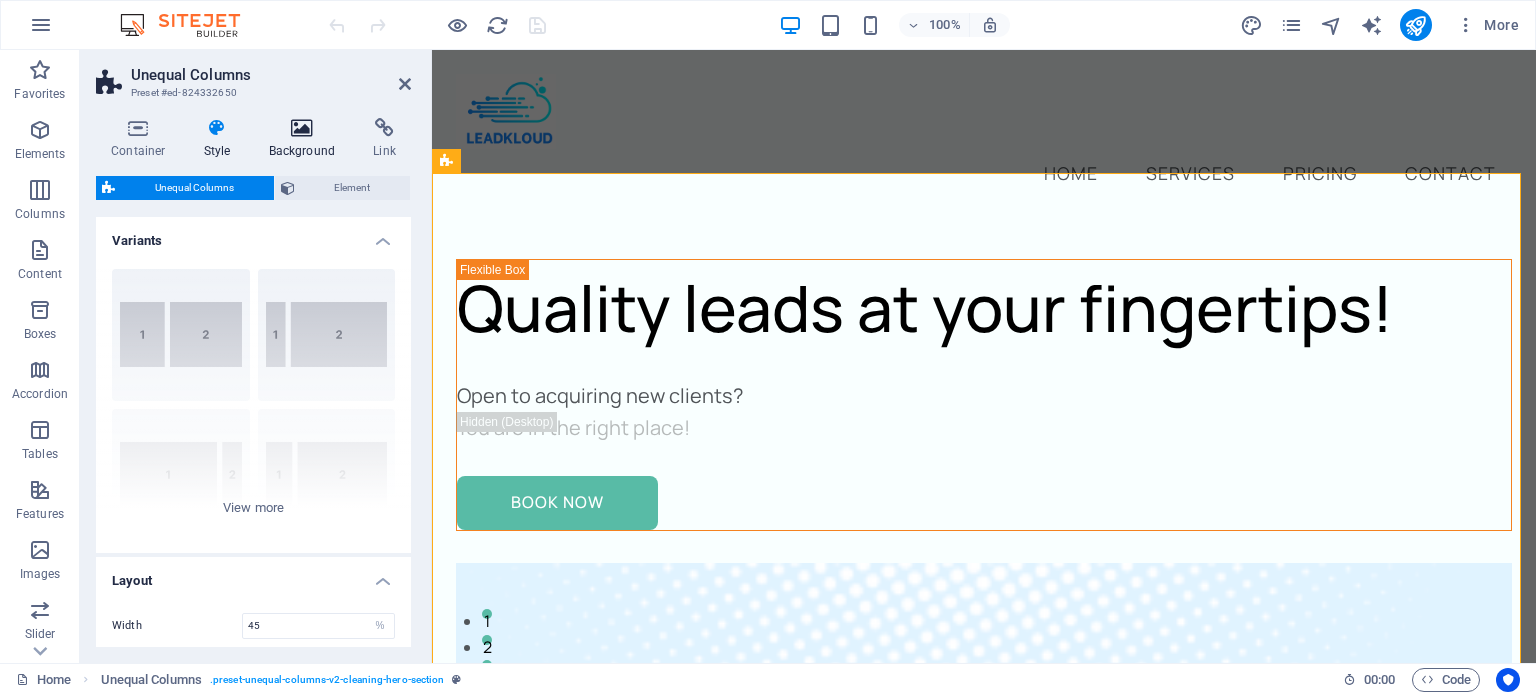click on "Background" at bounding box center [306, 139] 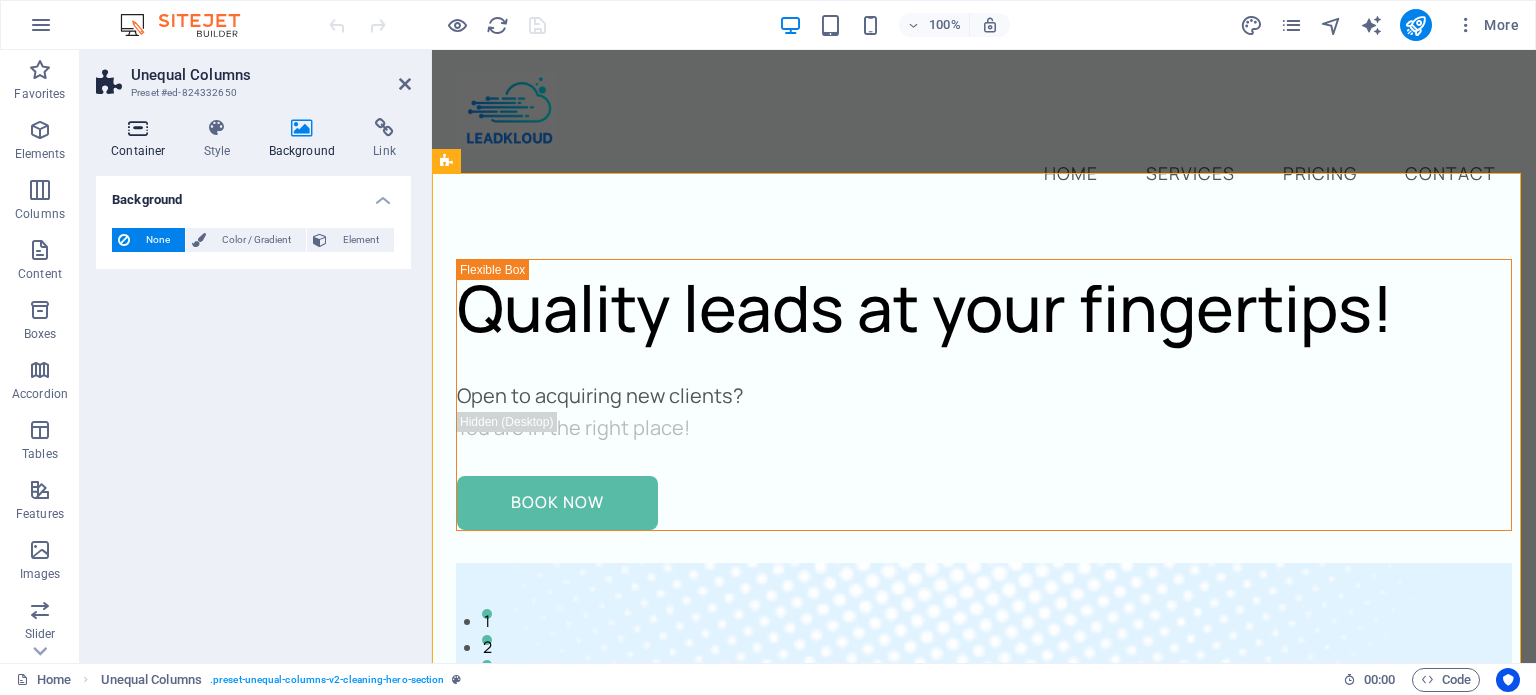 click at bounding box center (138, 128) 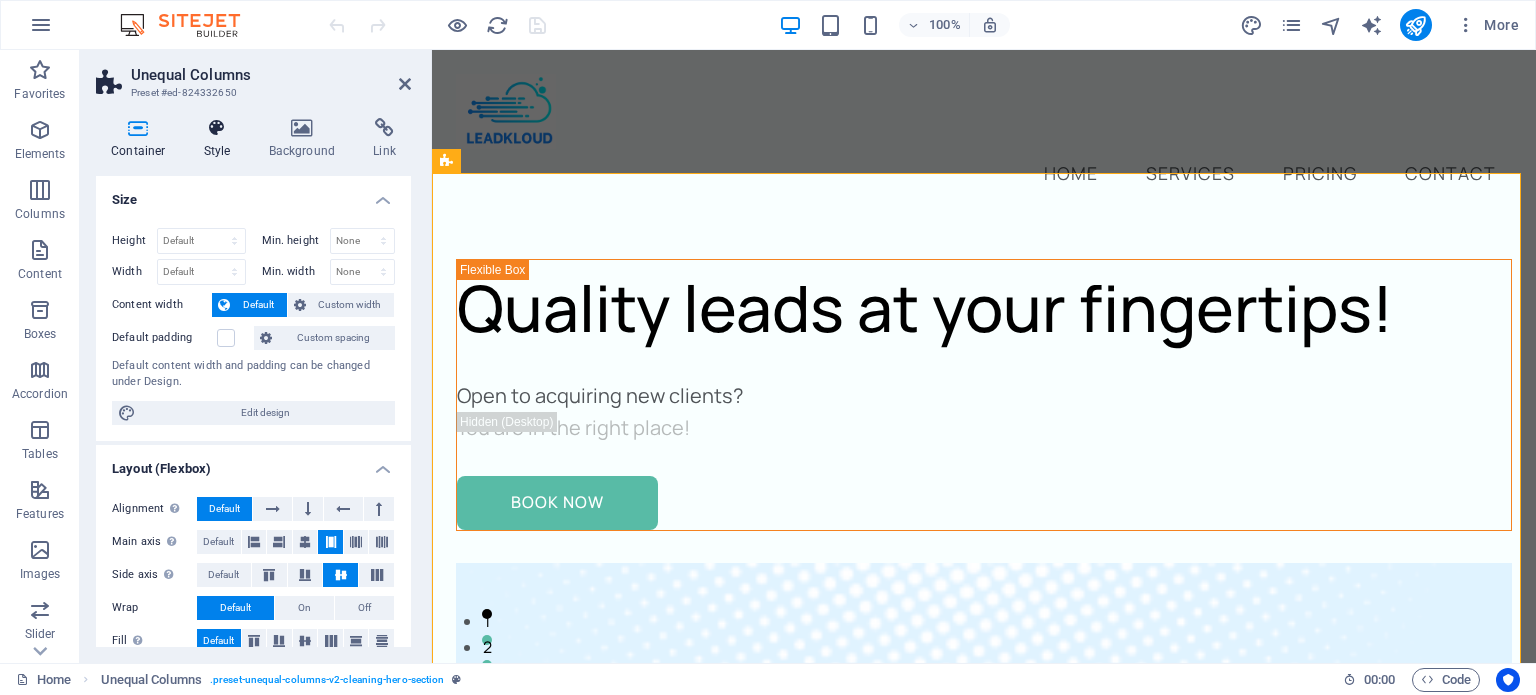 click at bounding box center [217, 128] 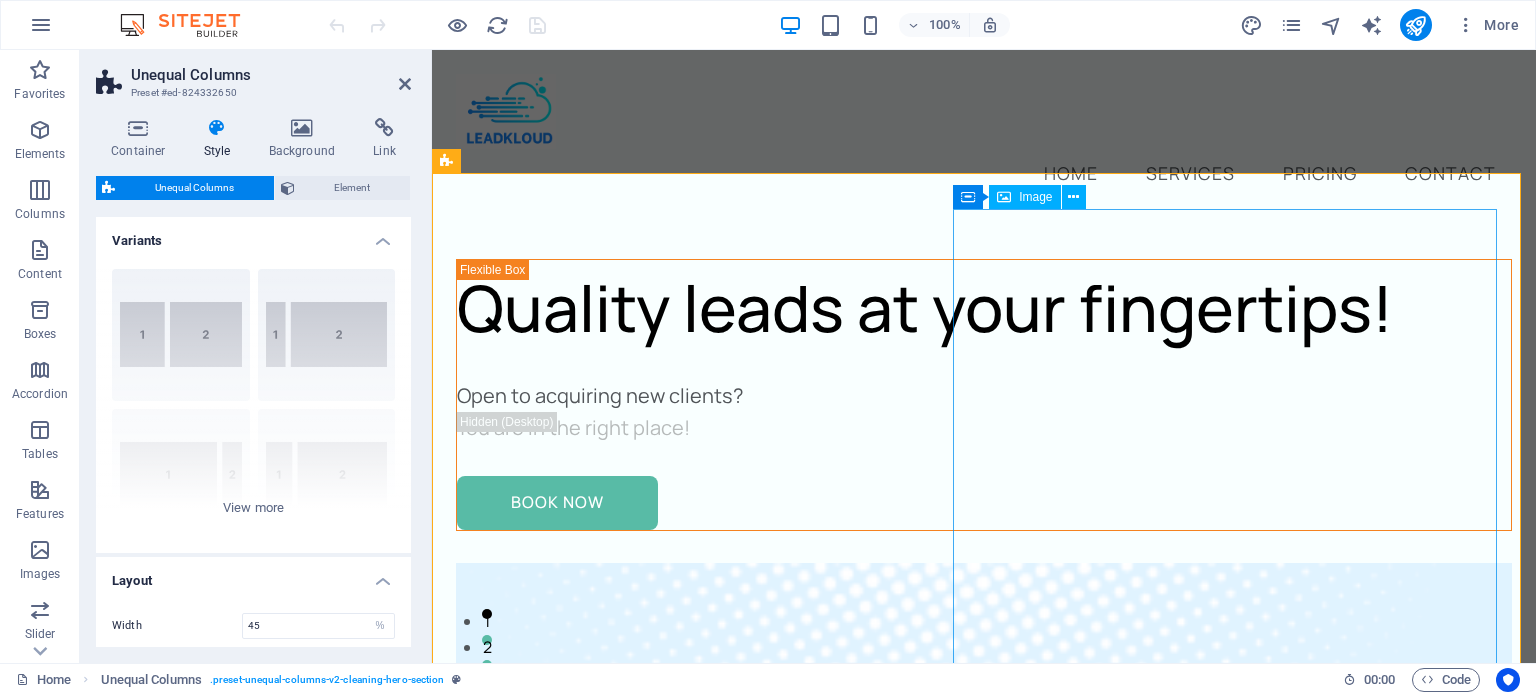 click at bounding box center (984, 1501) 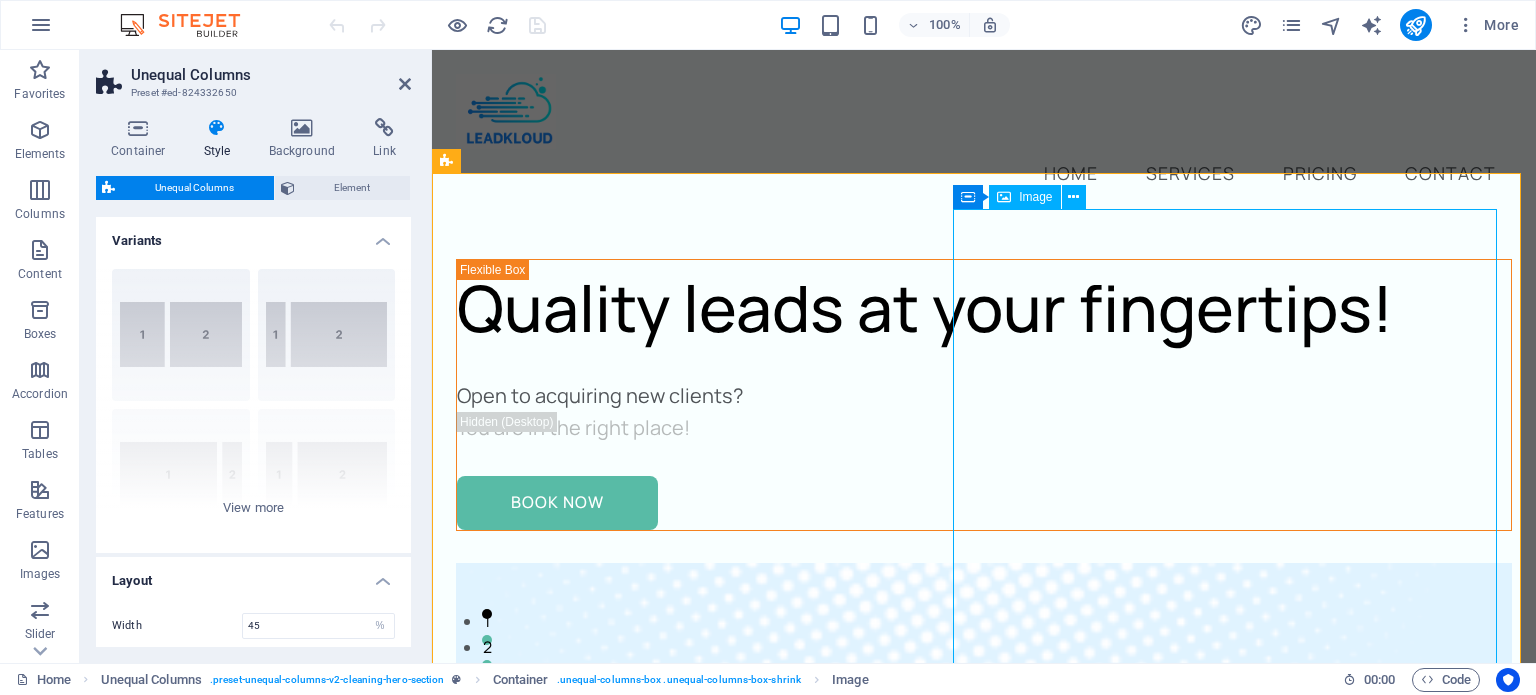 click at bounding box center [984, 1501] 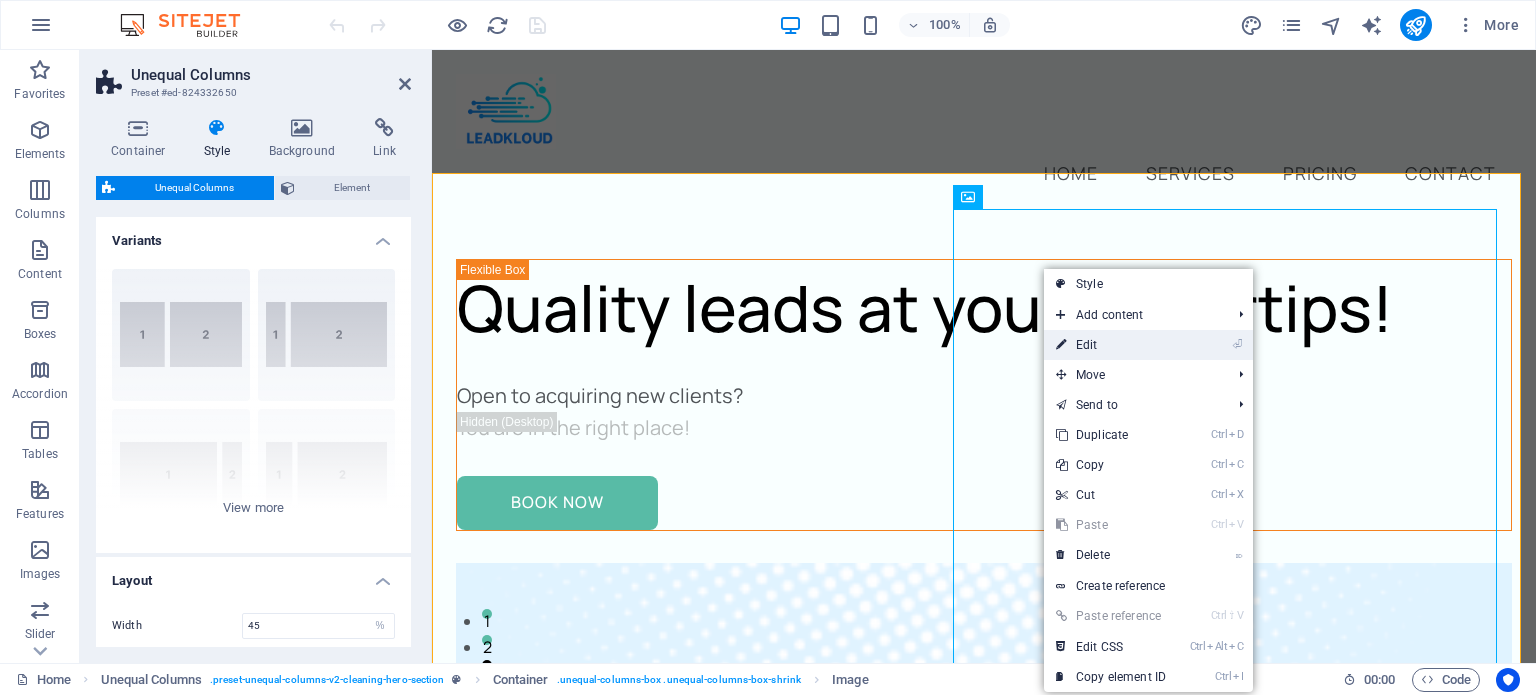 click on "⏎  Edit" at bounding box center (1111, 345) 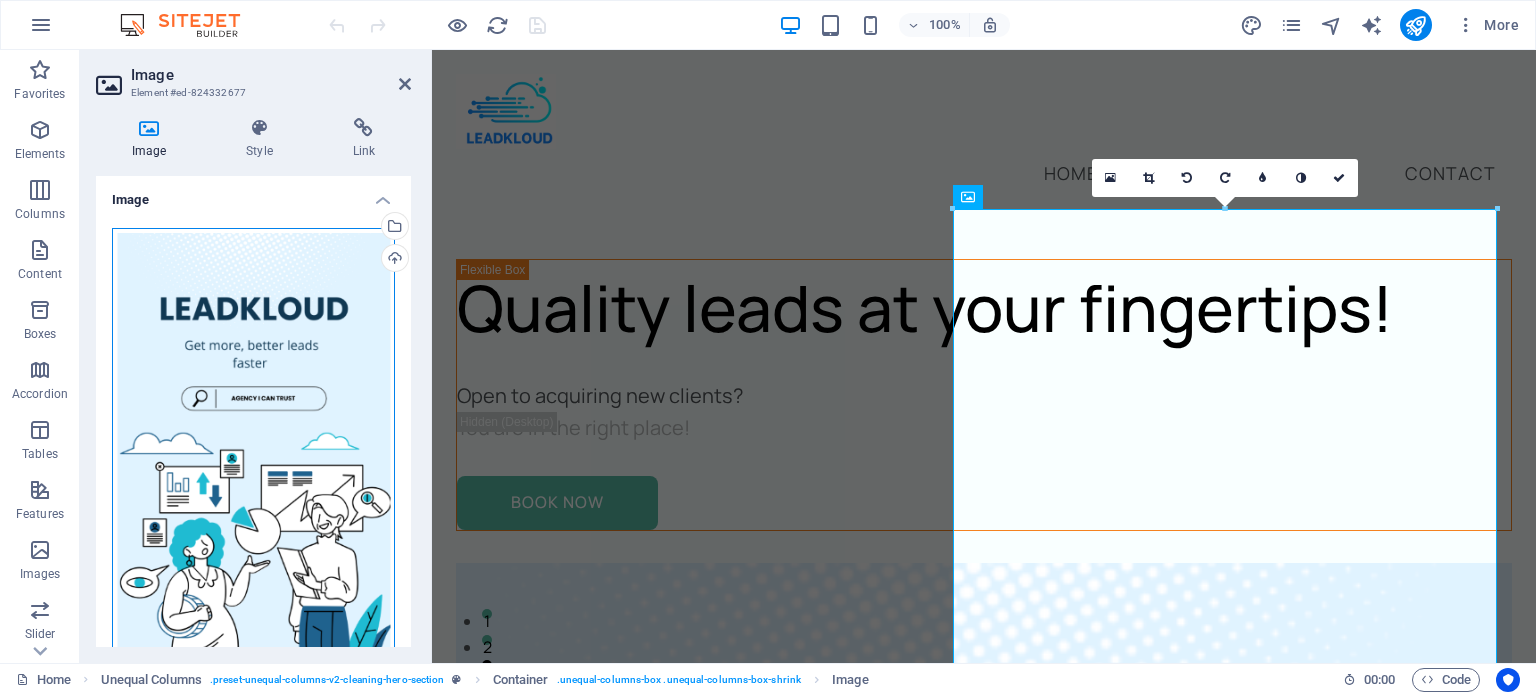 click on "Drag files here, click to choose files or select files from Files or our free stock photos & videos" at bounding box center [253, 475] 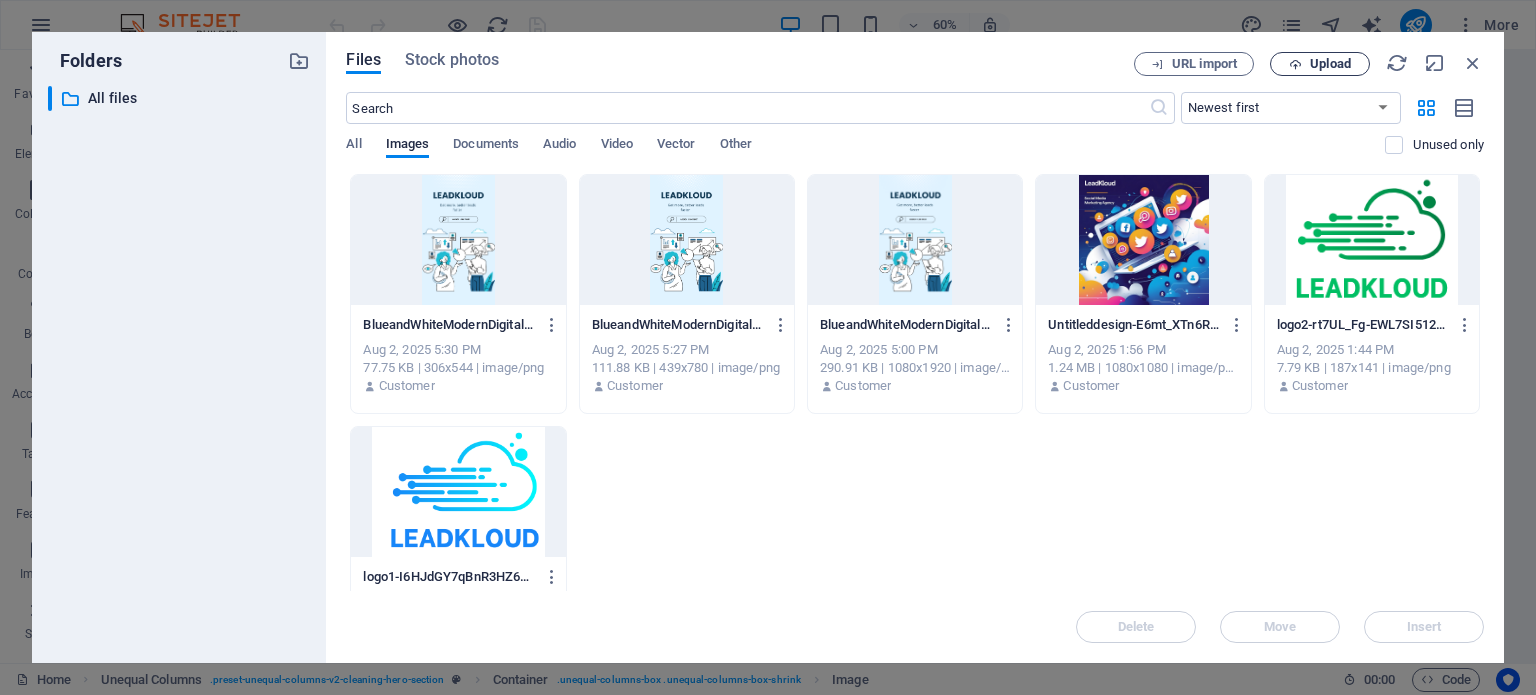 click at bounding box center (1295, 64) 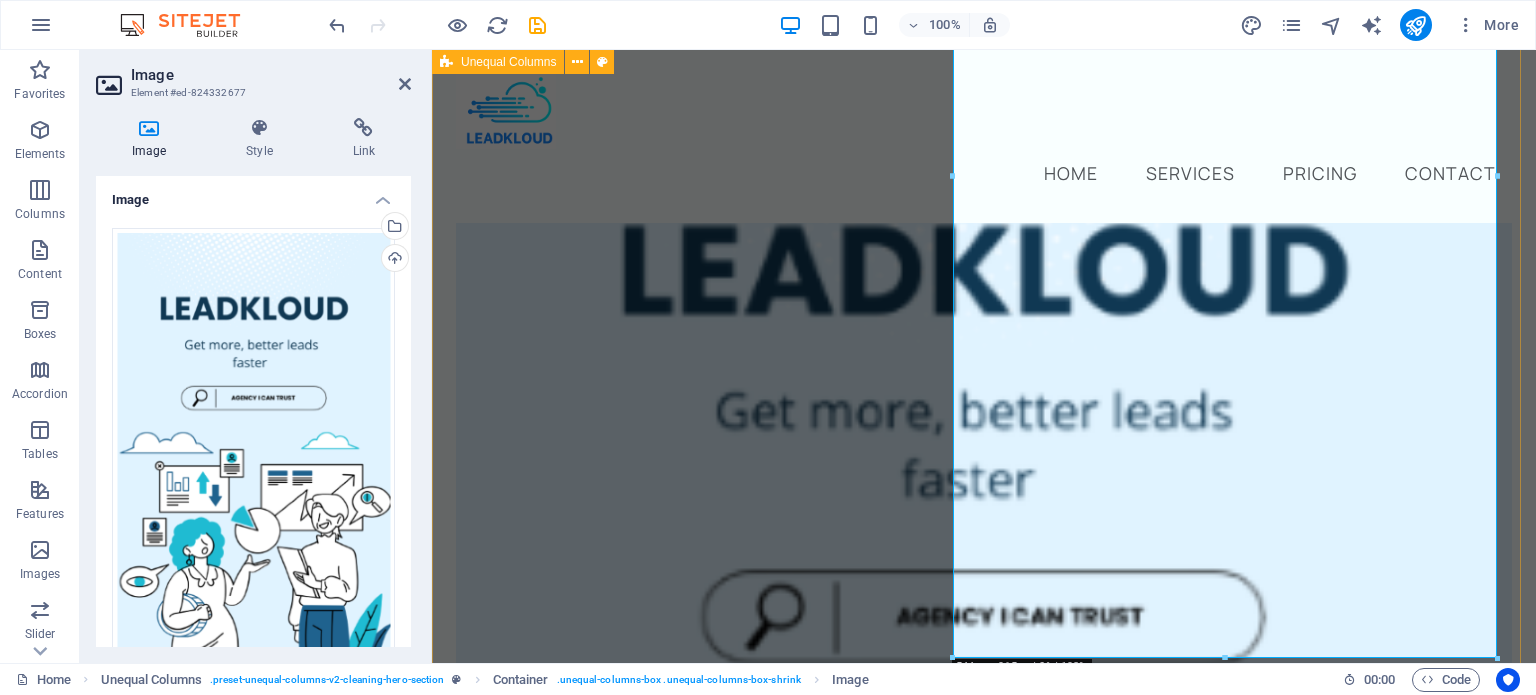 scroll, scrollTop: 501, scrollLeft: 0, axis: vertical 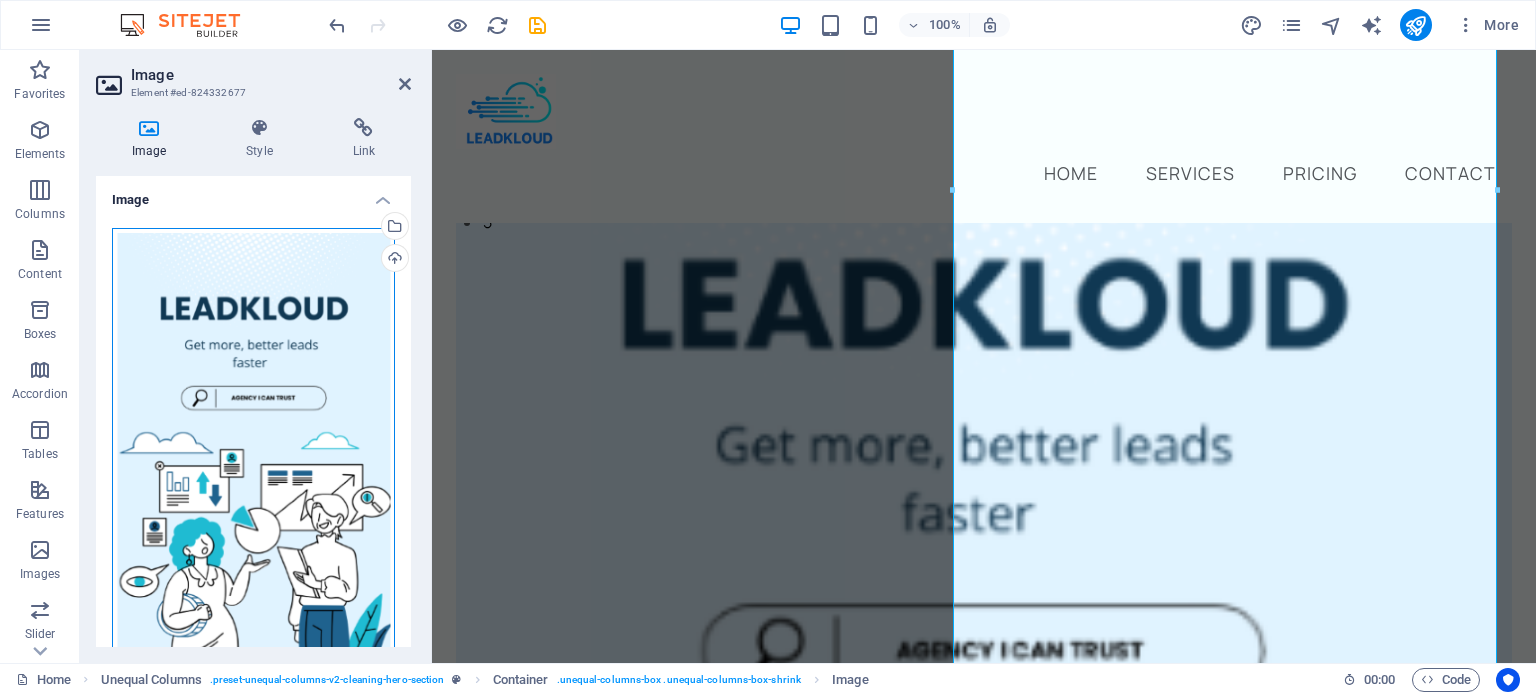 click on "Drag files here, click to choose files or select files from Files or our free stock photos & videos" at bounding box center [253, 475] 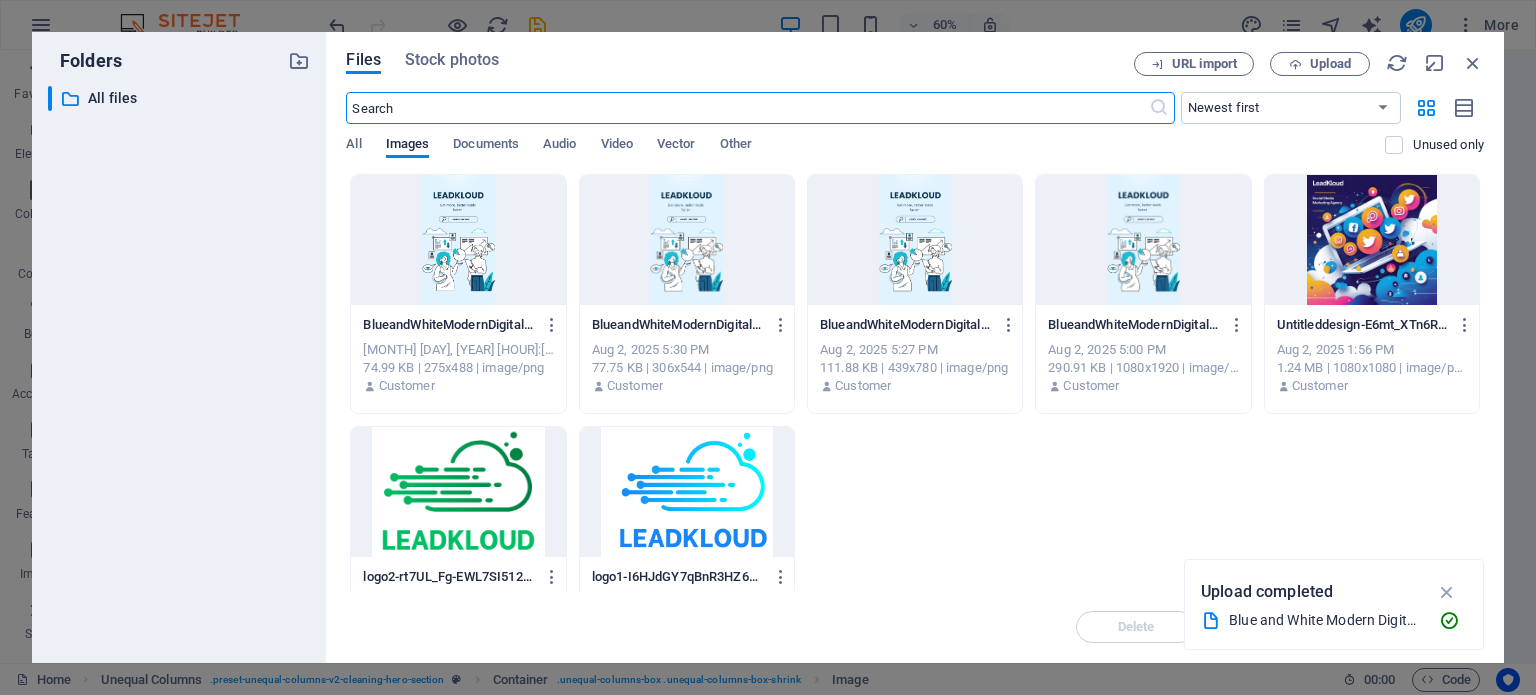 scroll, scrollTop: 461, scrollLeft: 0, axis: vertical 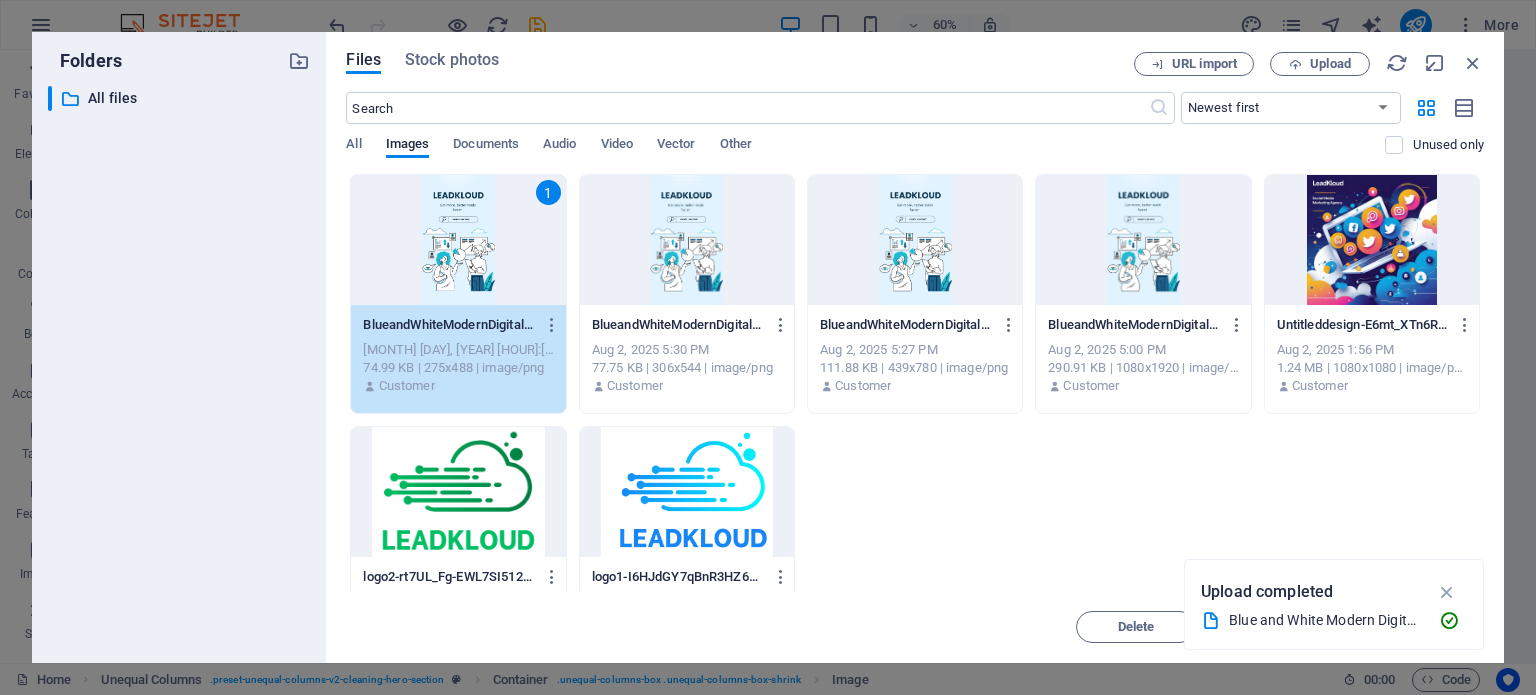 click on "1" at bounding box center [458, 240] 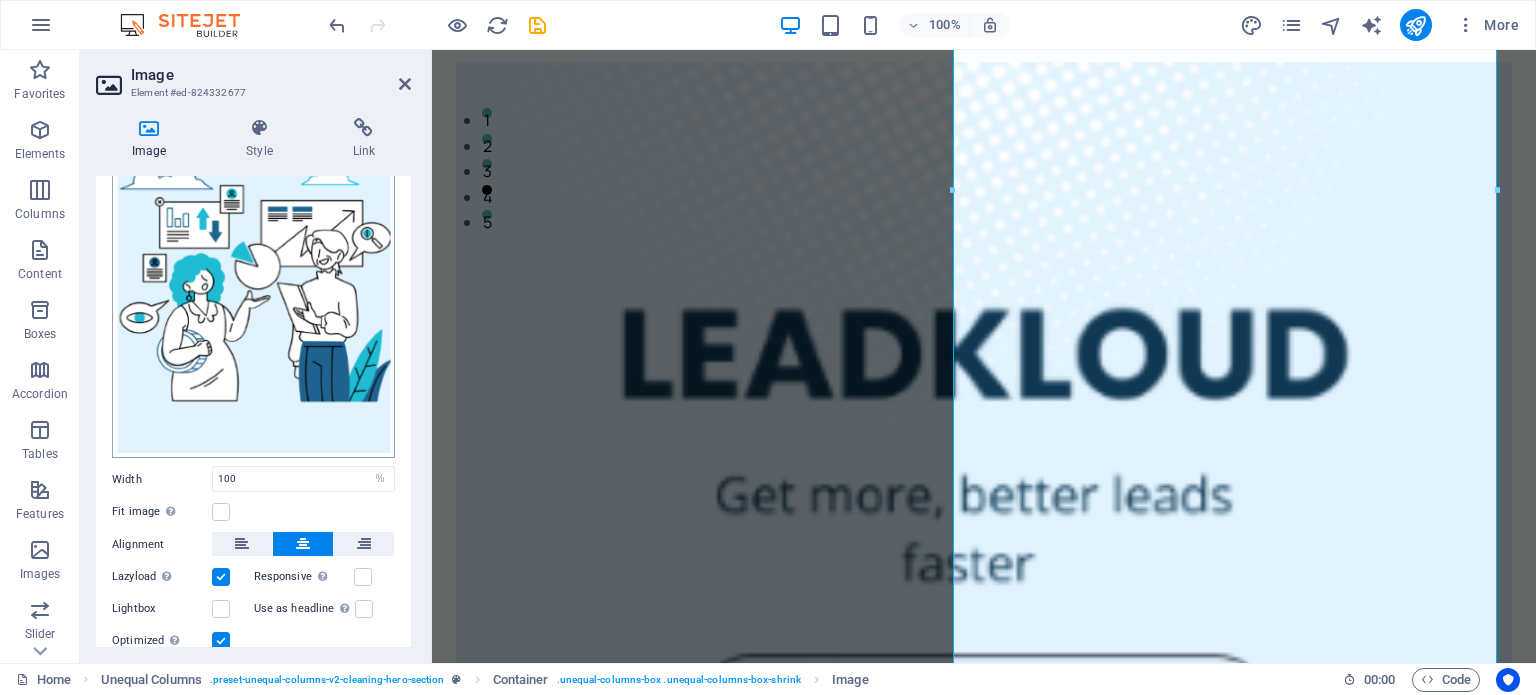 scroll, scrollTop: 241, scrollLeft: 0, axis: vertical 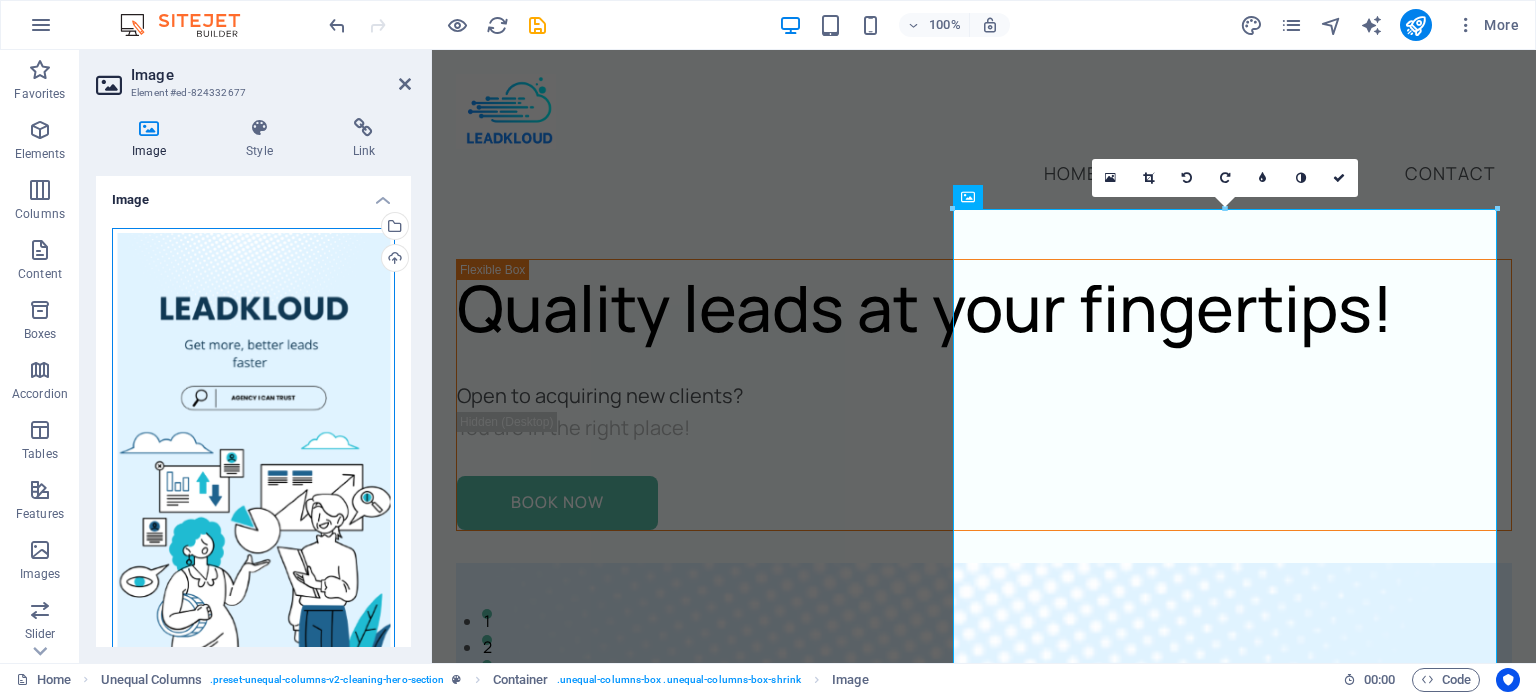 click on "Drag files here, click to choose files or select files from Files or our free stock photos & videos" at bounding box center (253, 475) 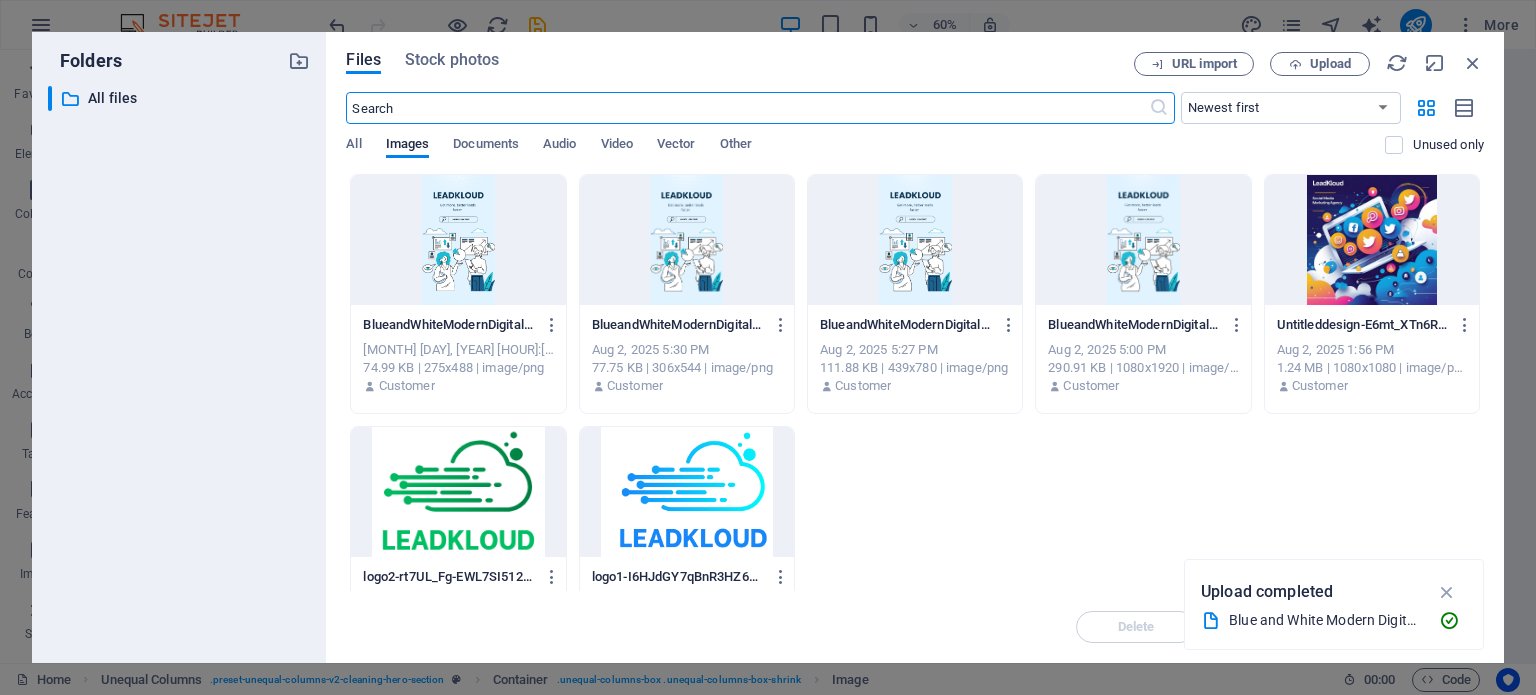 click at bounding box center (458, 240) 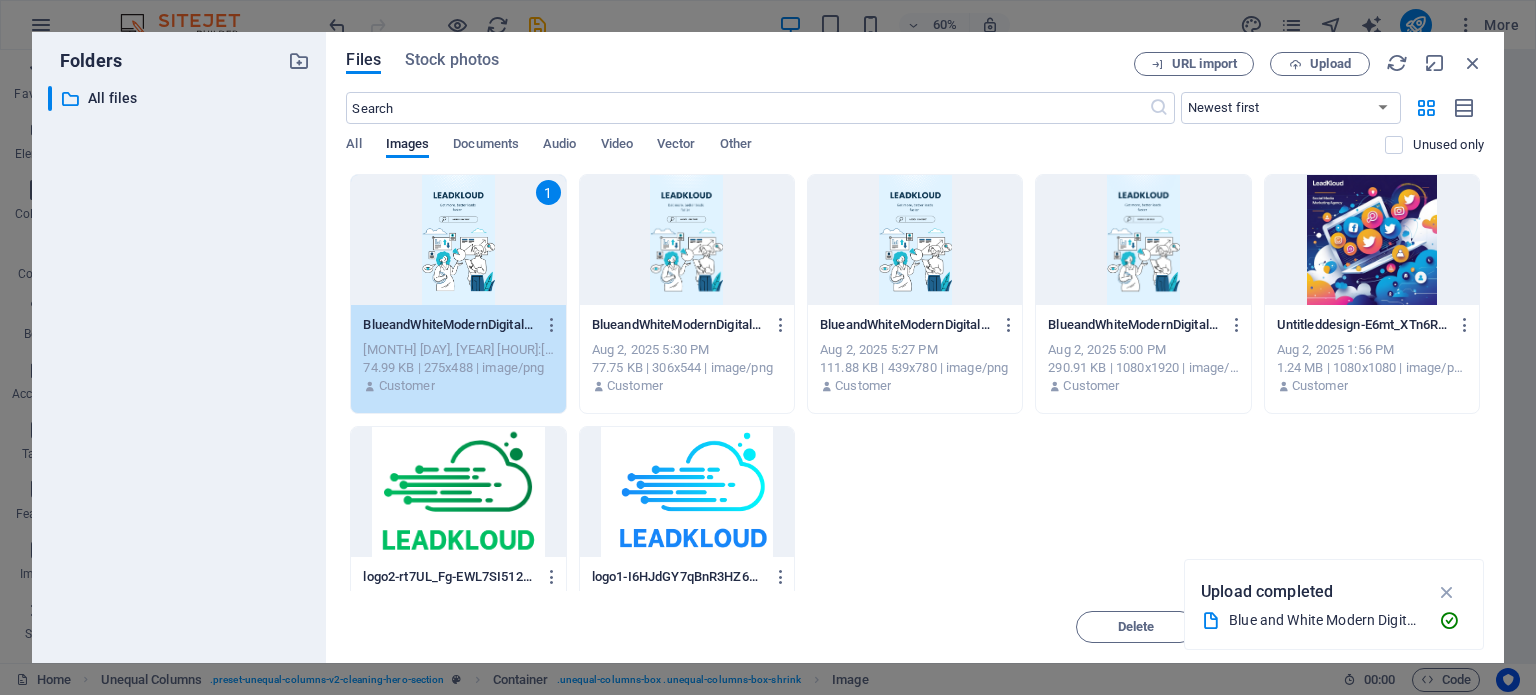 click on "1" at bounding box center (458, 240) 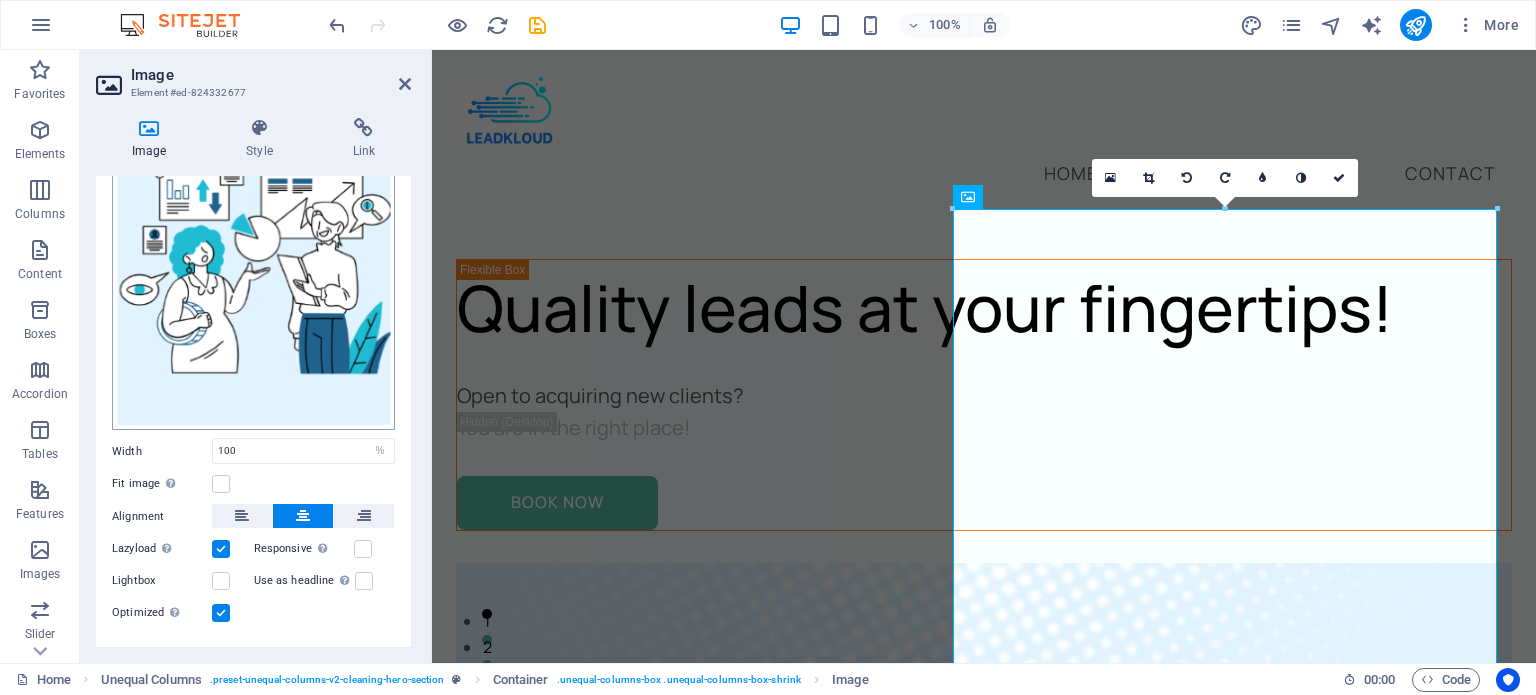 scroll, scrollTop: 293, scrollLeft: 0, axis: vertical 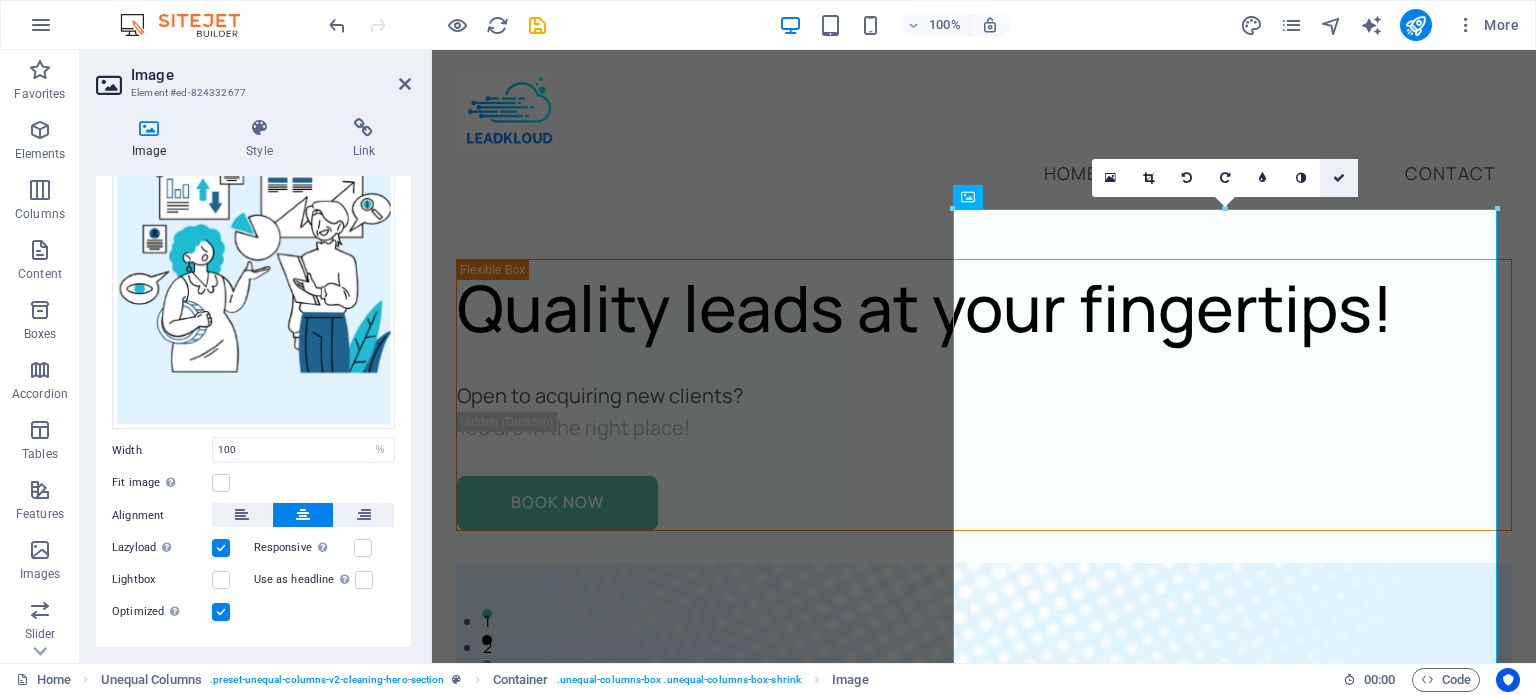 click at bounding box center [1339, 178] 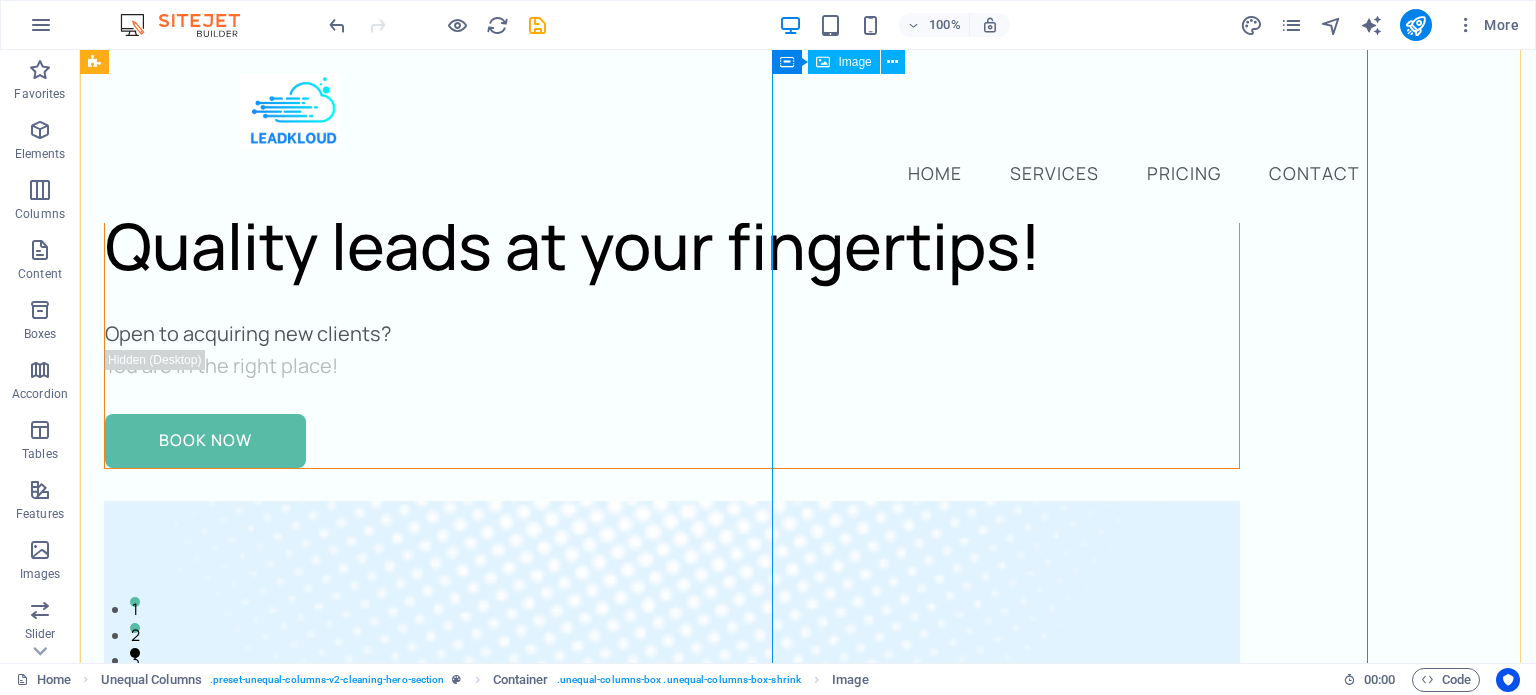 scroll, scrollTop: 0, scrollLeft: 0, axis: both 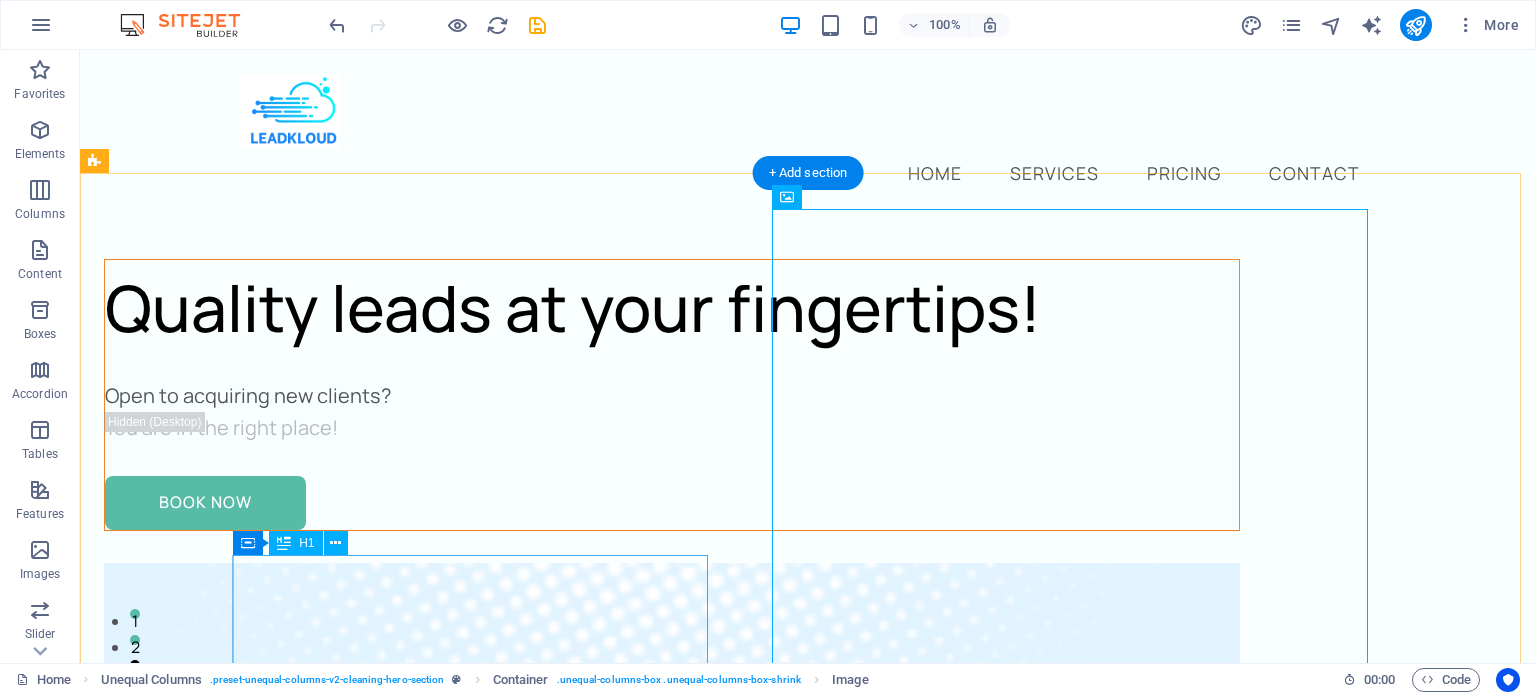click on "Quality leads at your fingertips!" at bounding box center [672, 308] 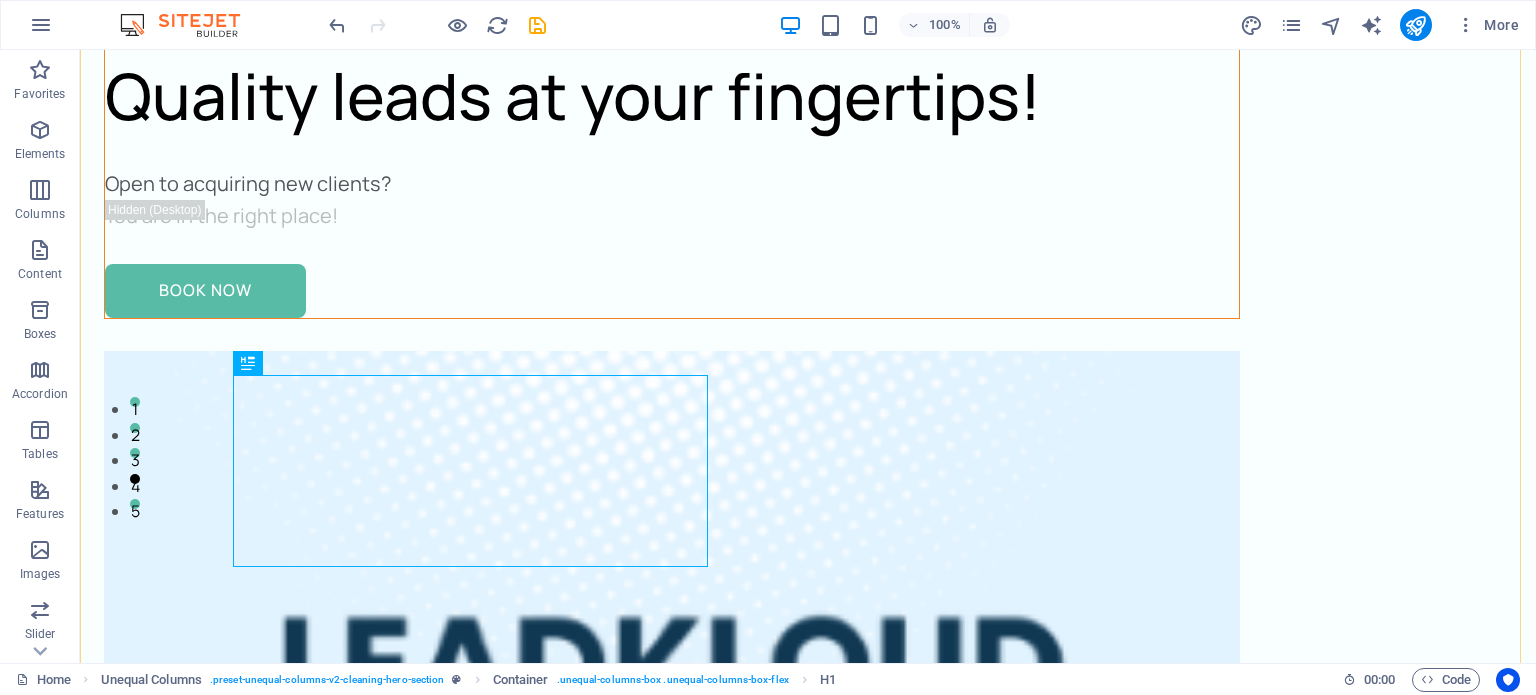 scroll, scrollTop: 218, scrollLeft: 0, axis: vertical 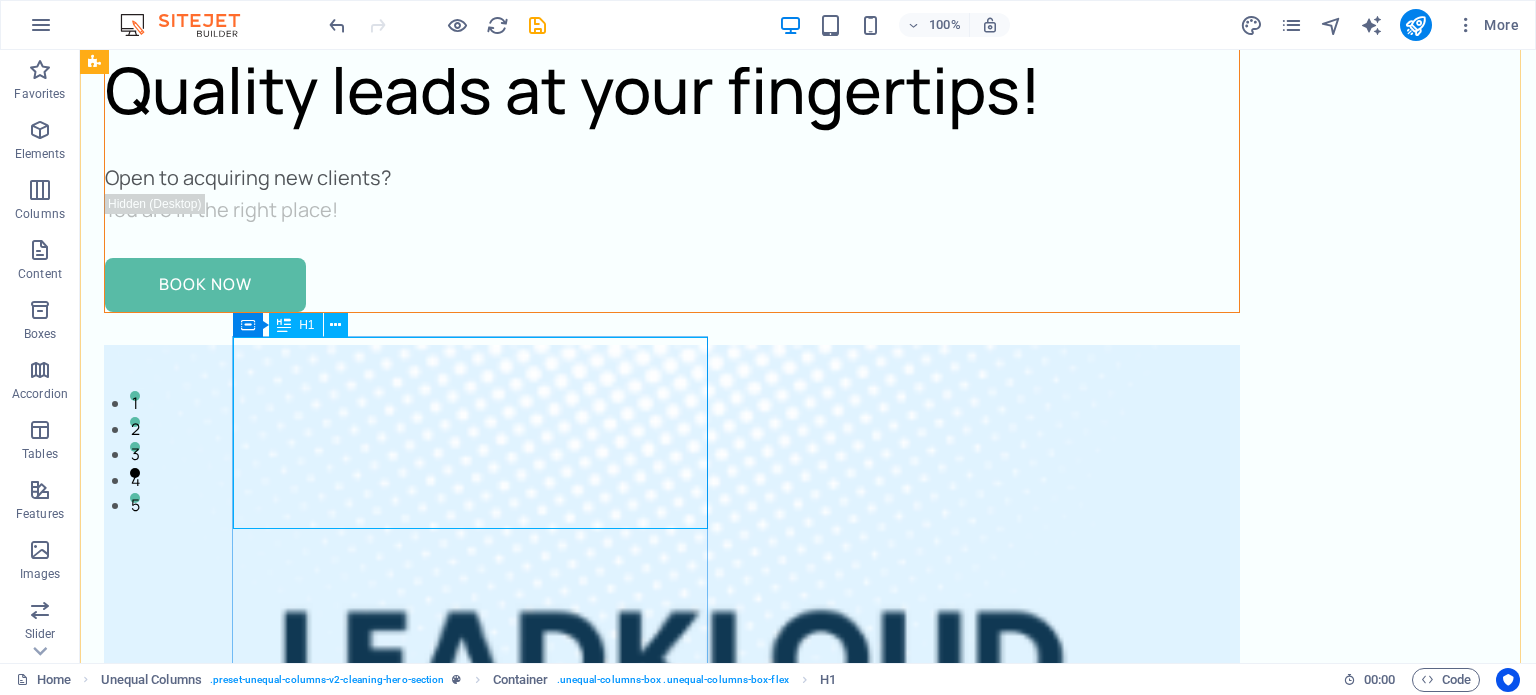 click on "Quality leads at your fingertips!" at bounding box center (672, 90) 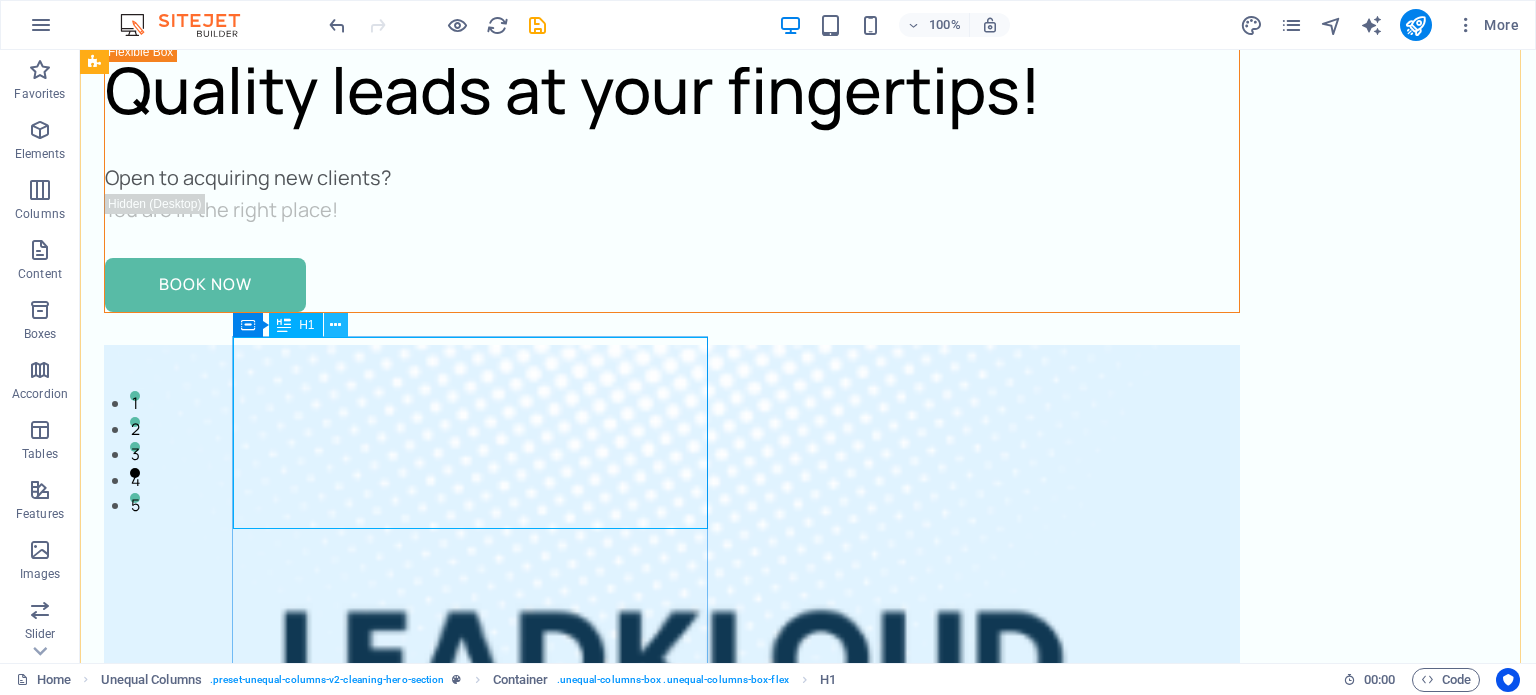 click at bounding box center [335, 325] 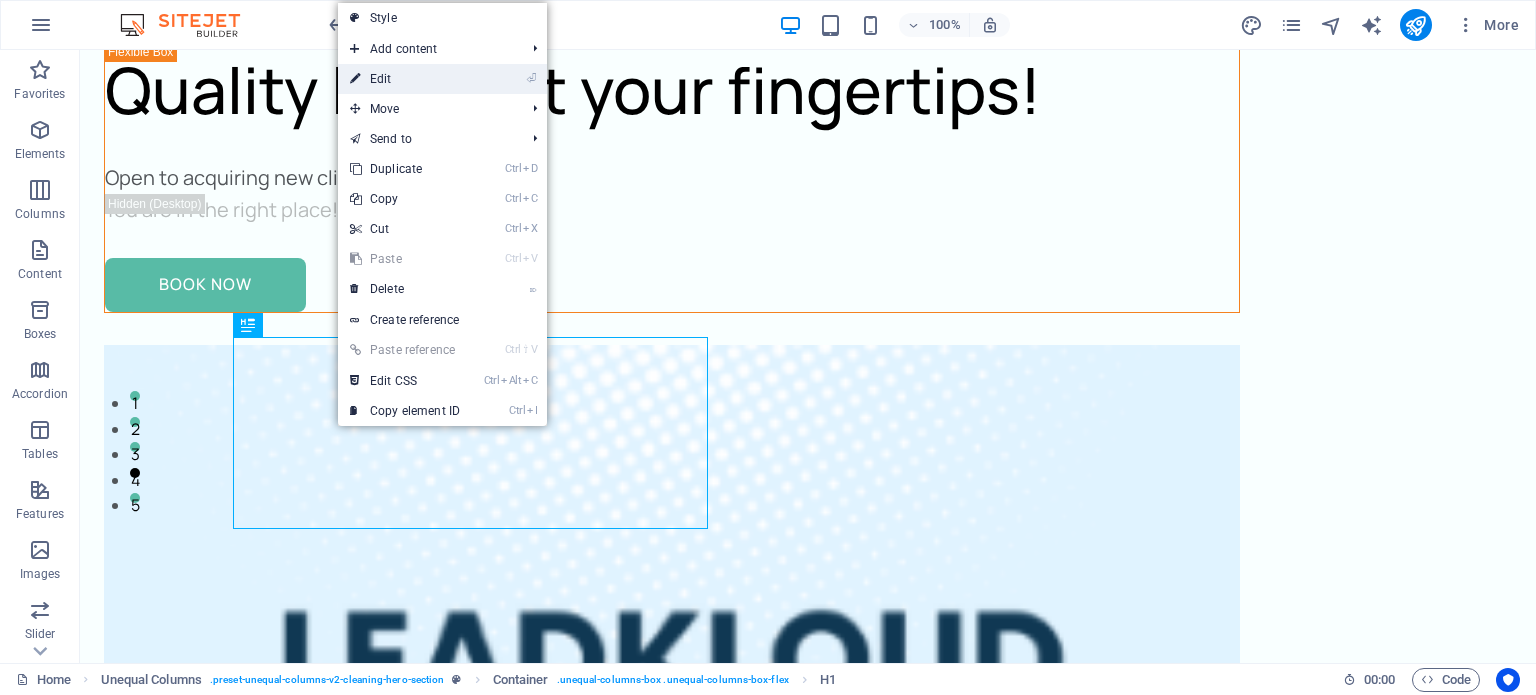 click on "⏎  Edit" at bounding box center (405, 79) 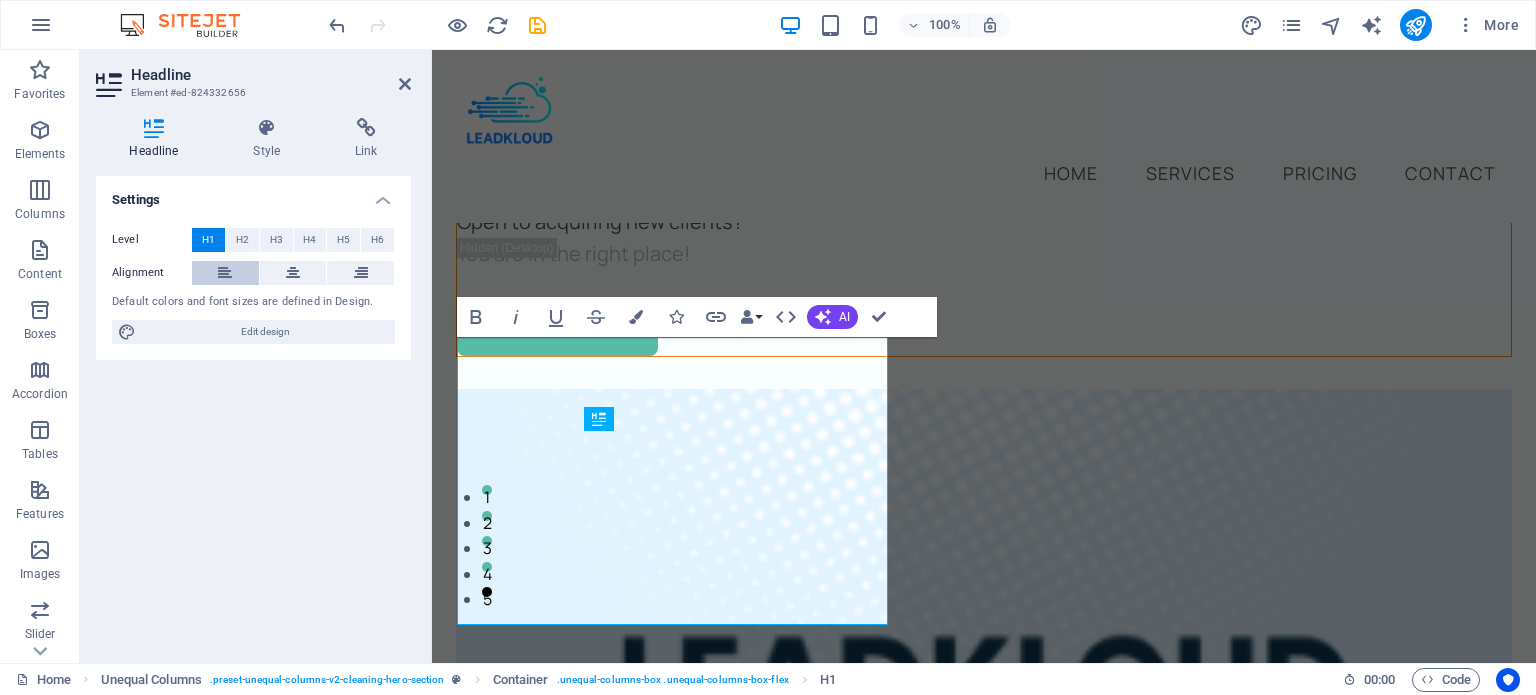 click at bounding box center [225, 273] 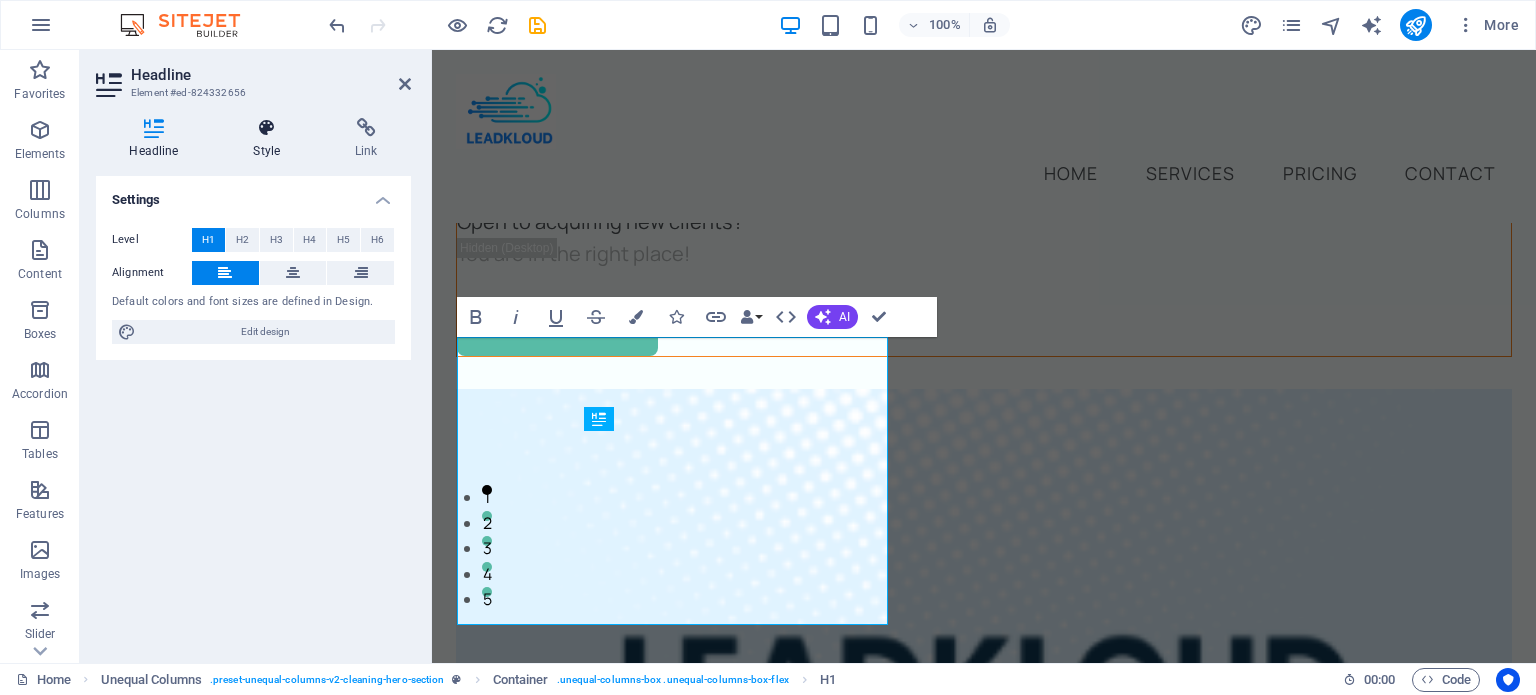 click on "Style" at bounding box center (271, 139) 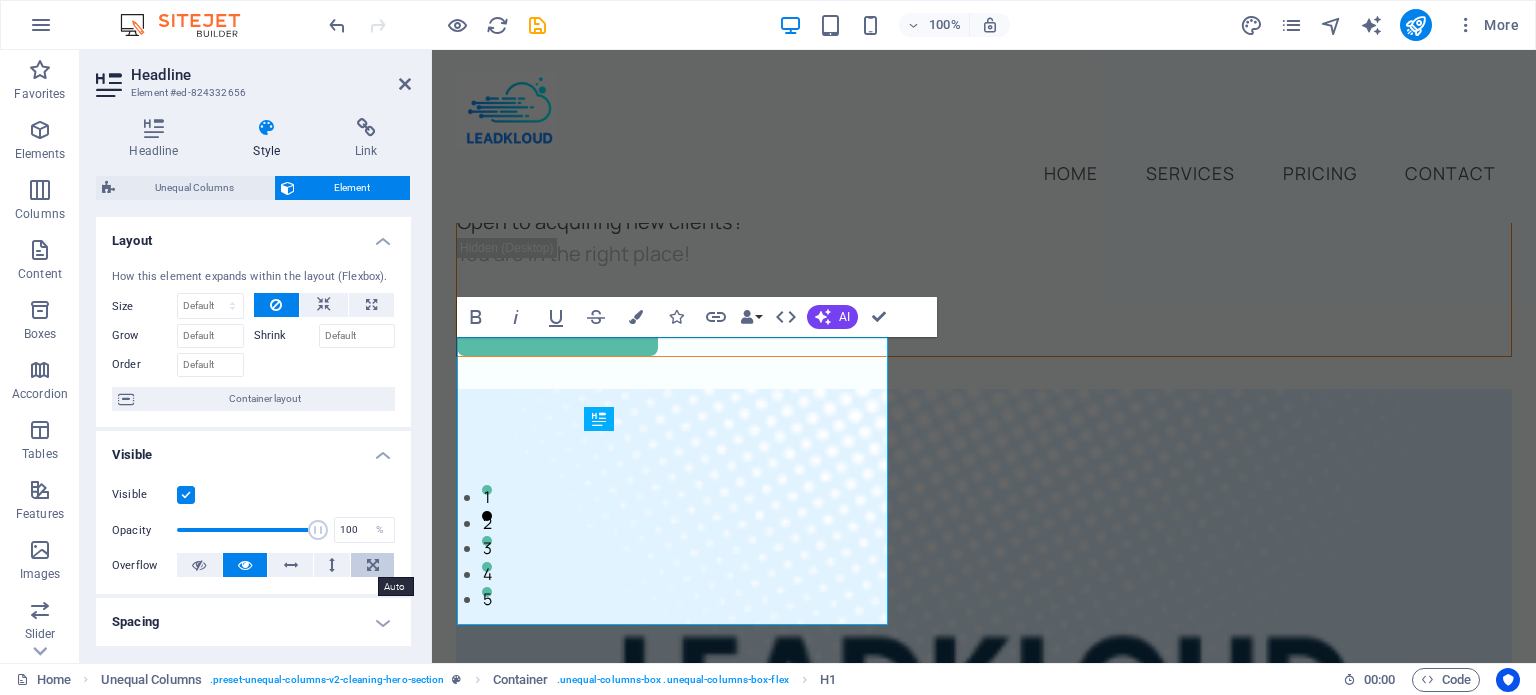 click at bounding box center [372, 565] 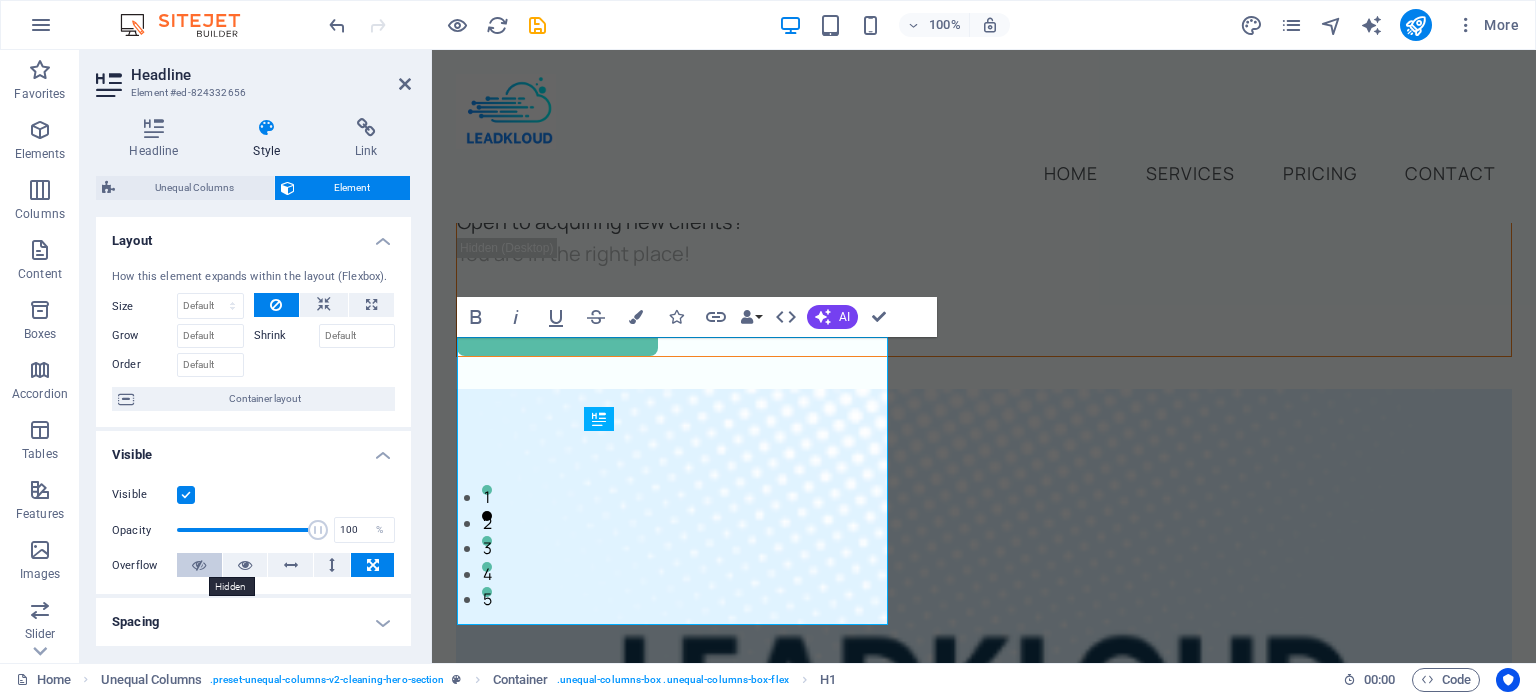 click at bounding box center (199, 565) 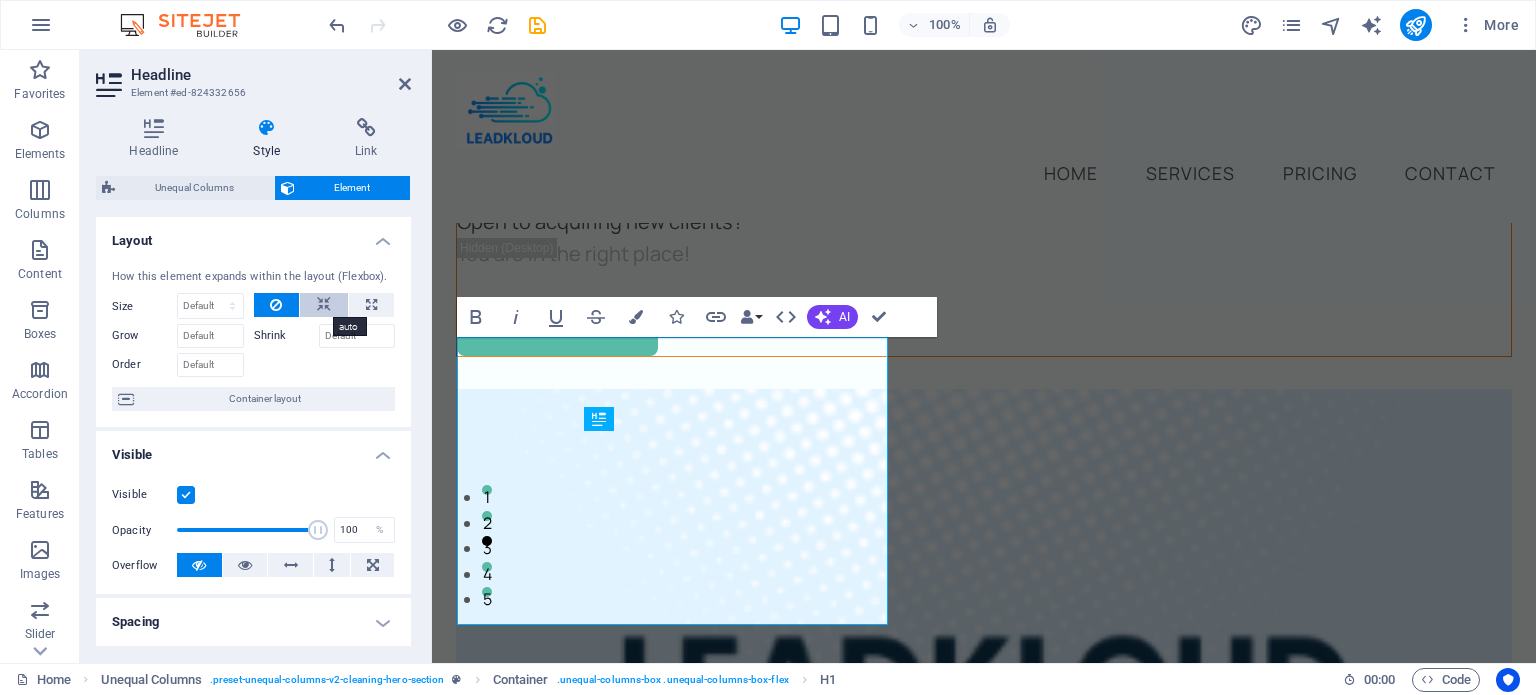 click at bounding box center [324, 305] 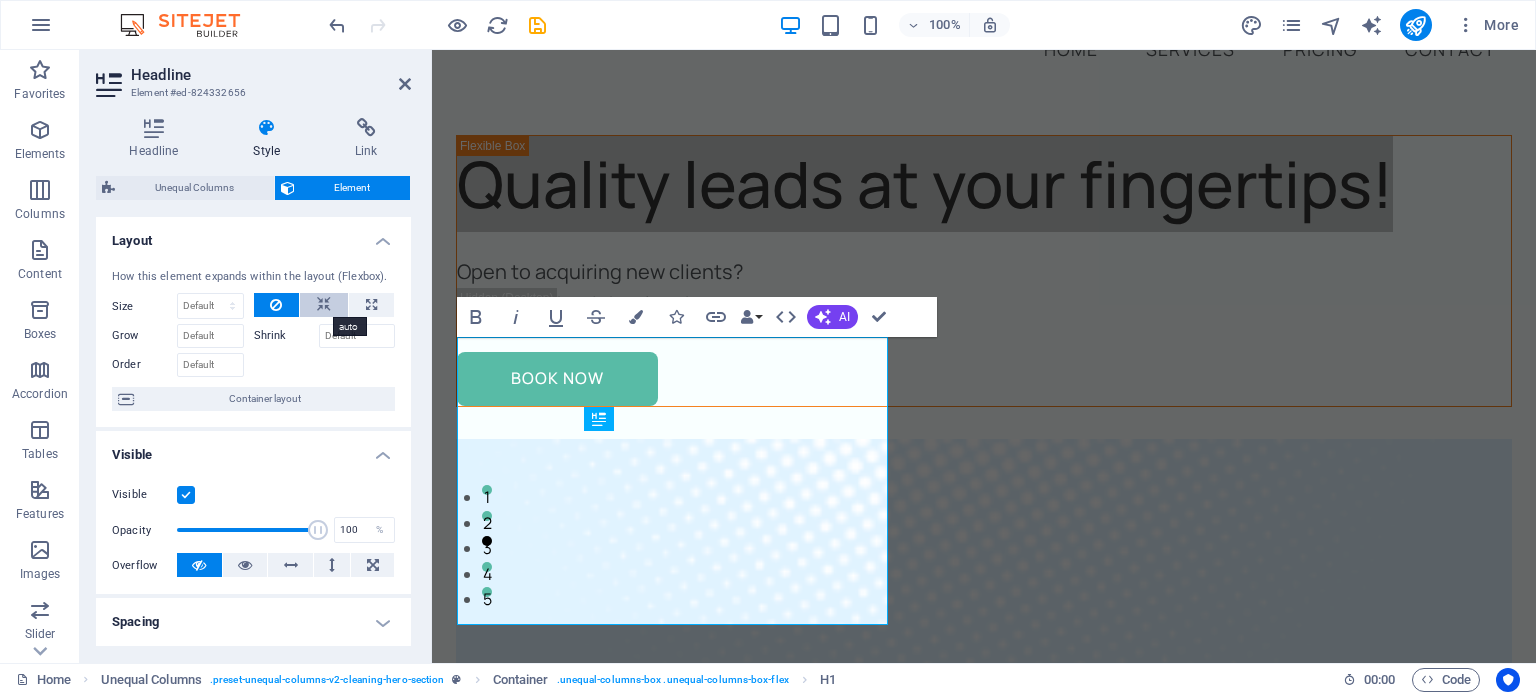 scroll, scrollTop: 220, scrollLeft: 0, axis: vertical 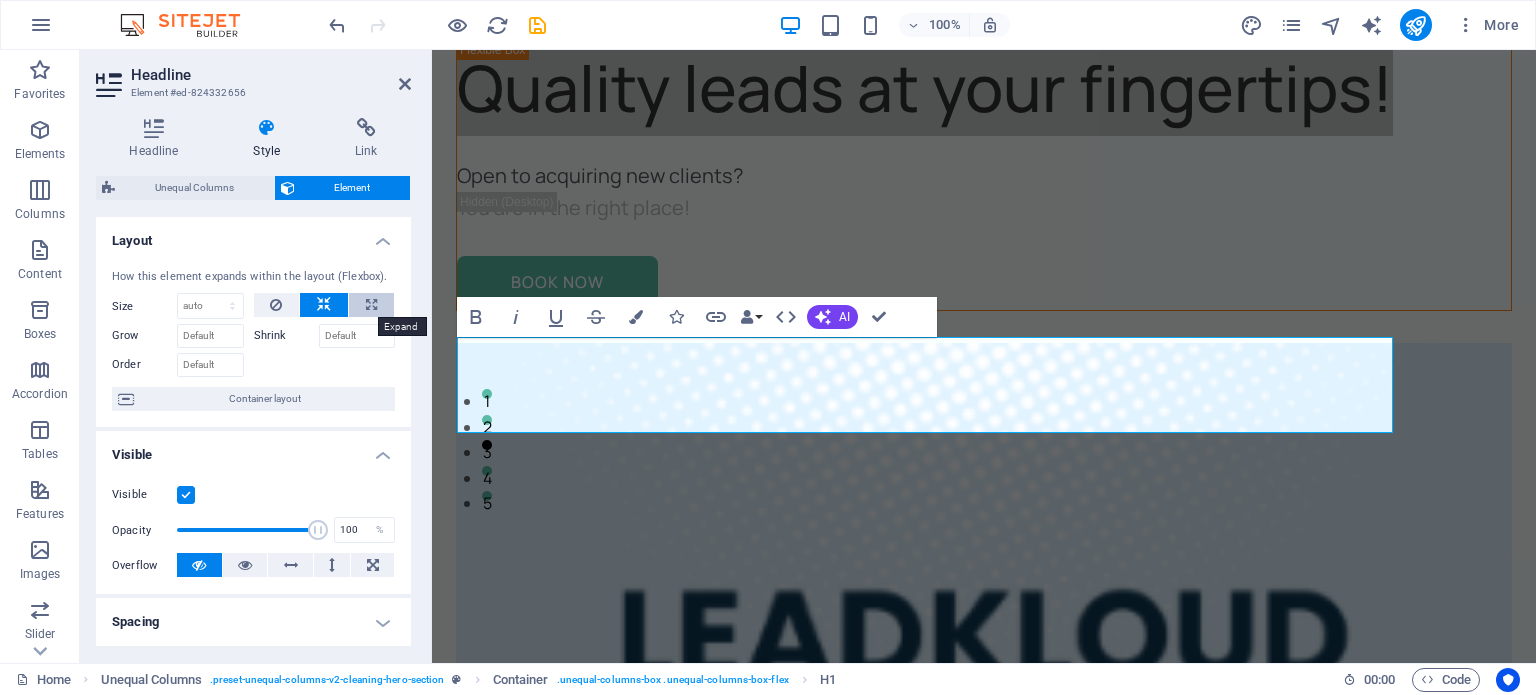 click at bounding box center (371, 305) 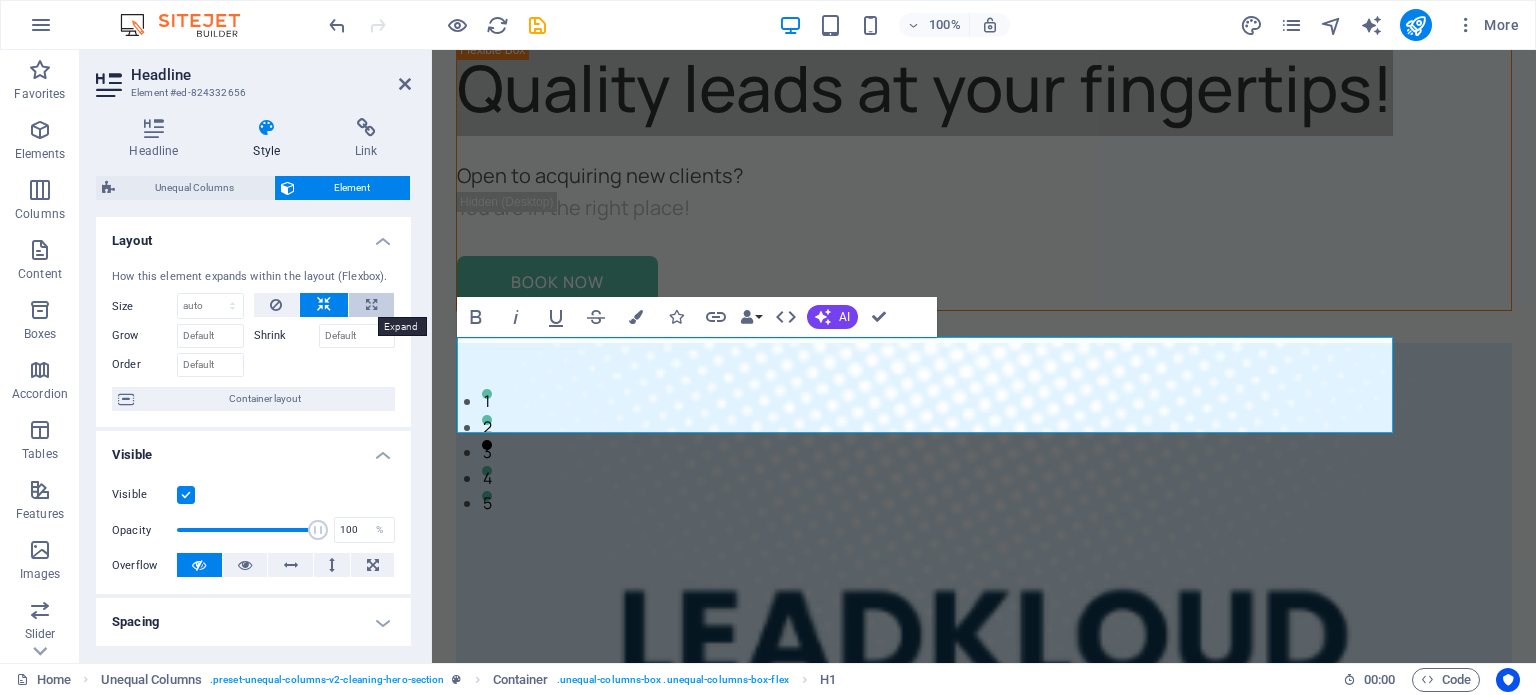 select on "%" 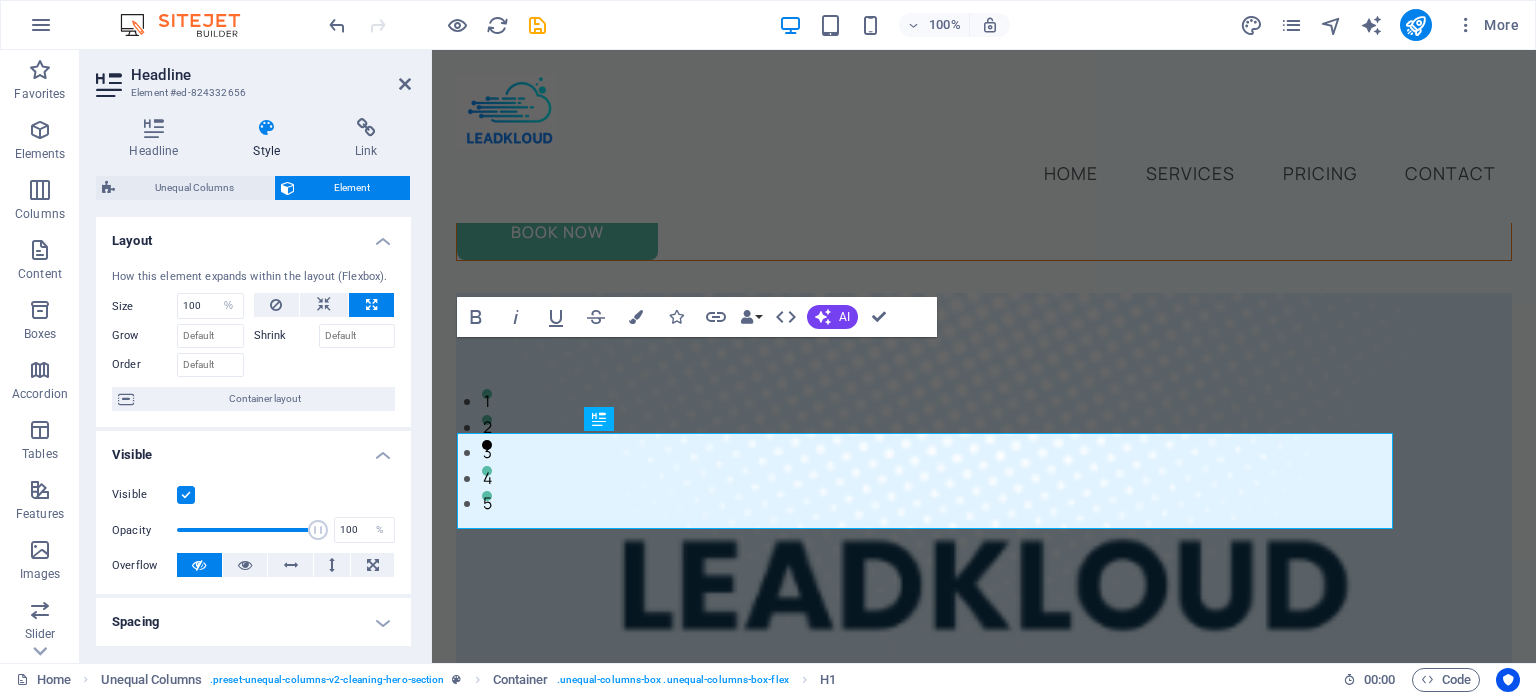 scroll, scrollTop: 124, scrollLeft: 0, axis: vertical 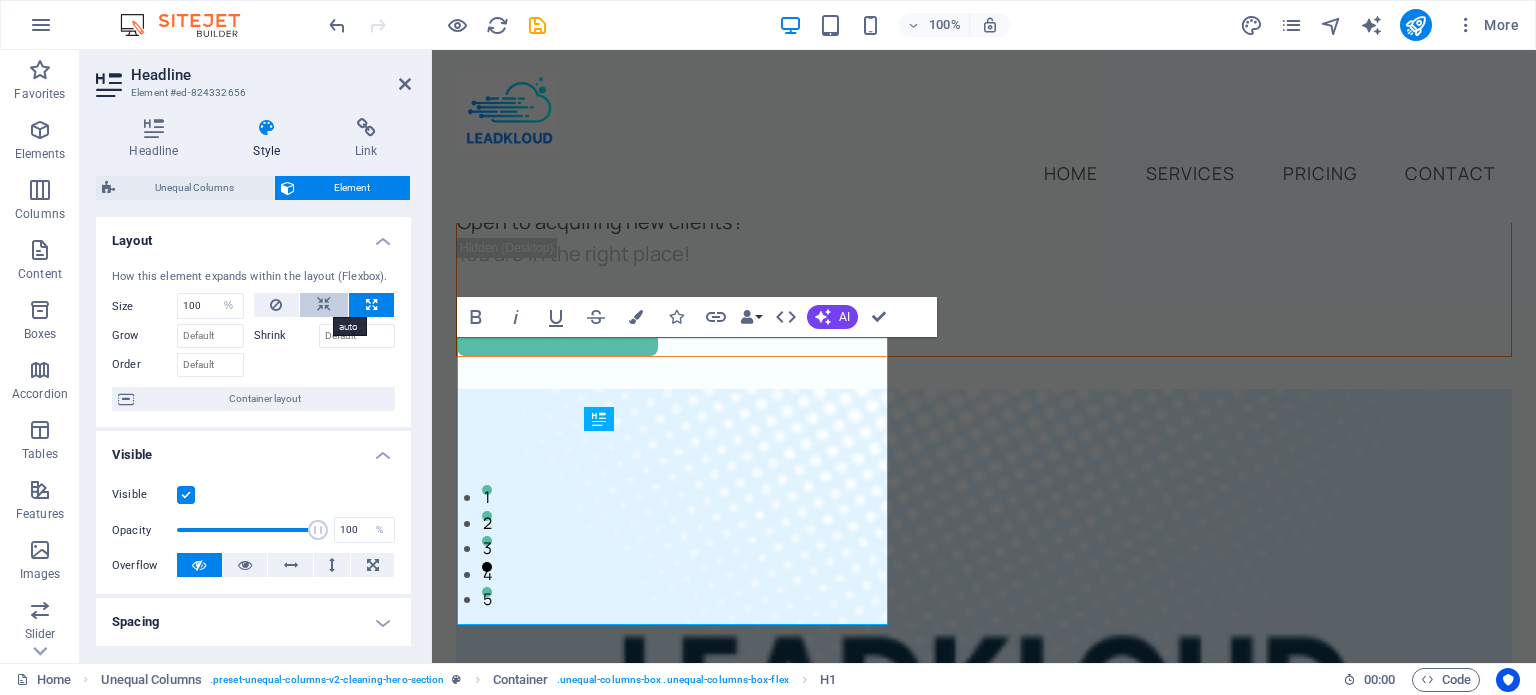 click at bounding box center (324, 305) 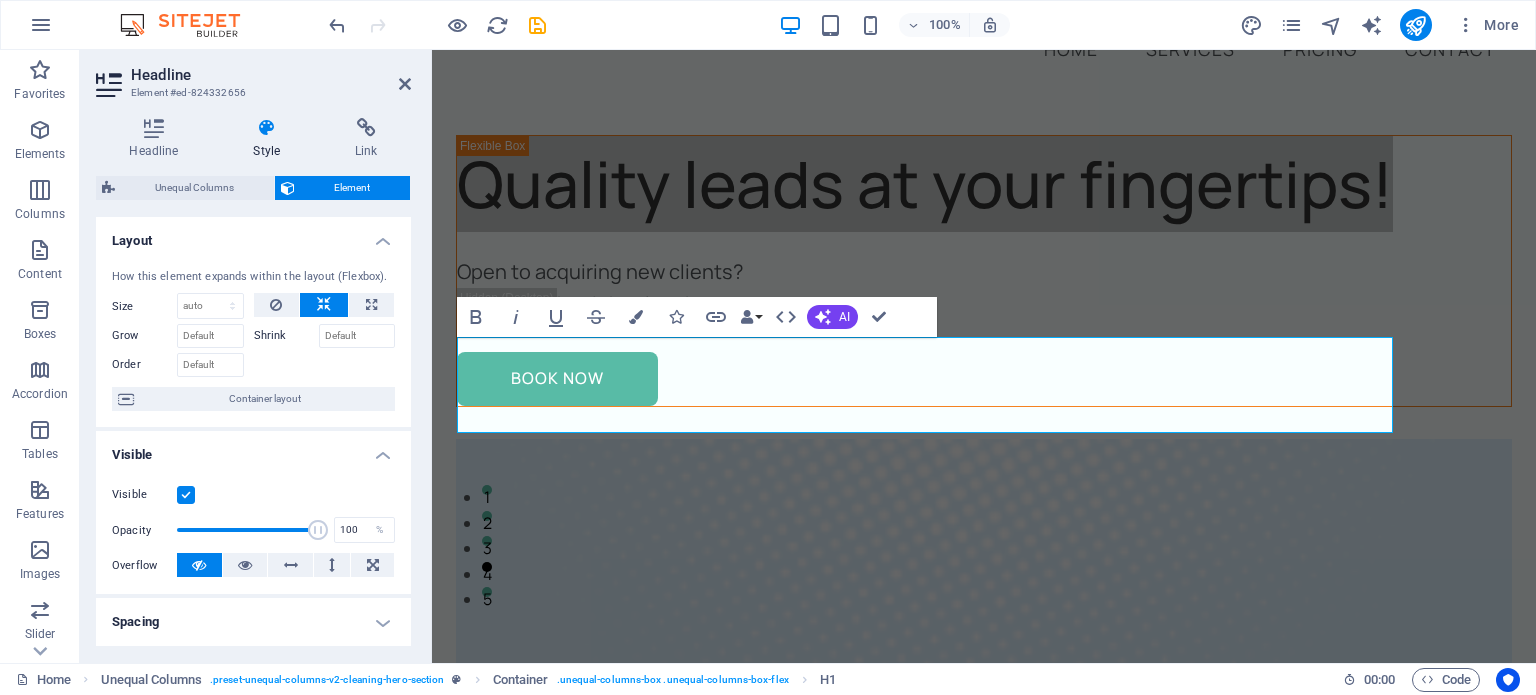 scroll, scrollTop: 220, scrollLeft: 0, axis: vertical 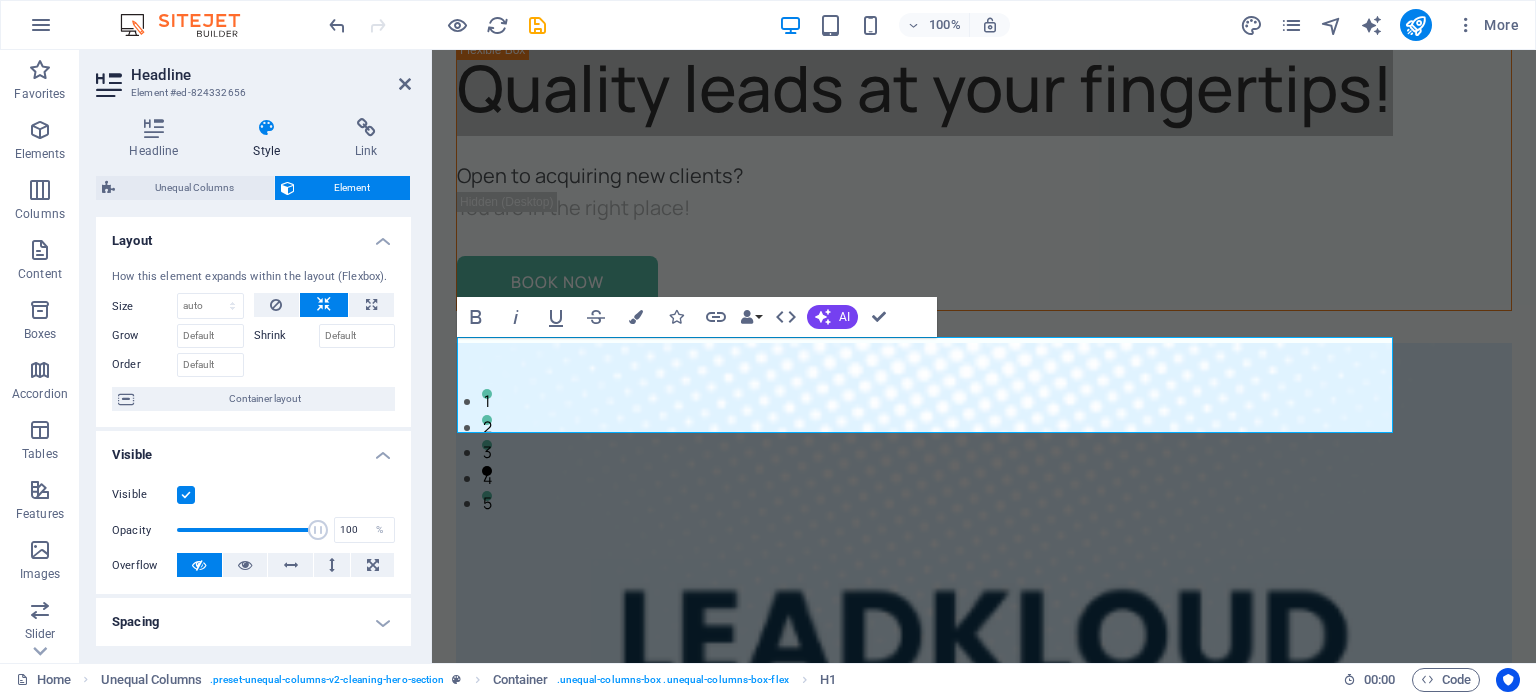 click at bounding box center (324, 305) 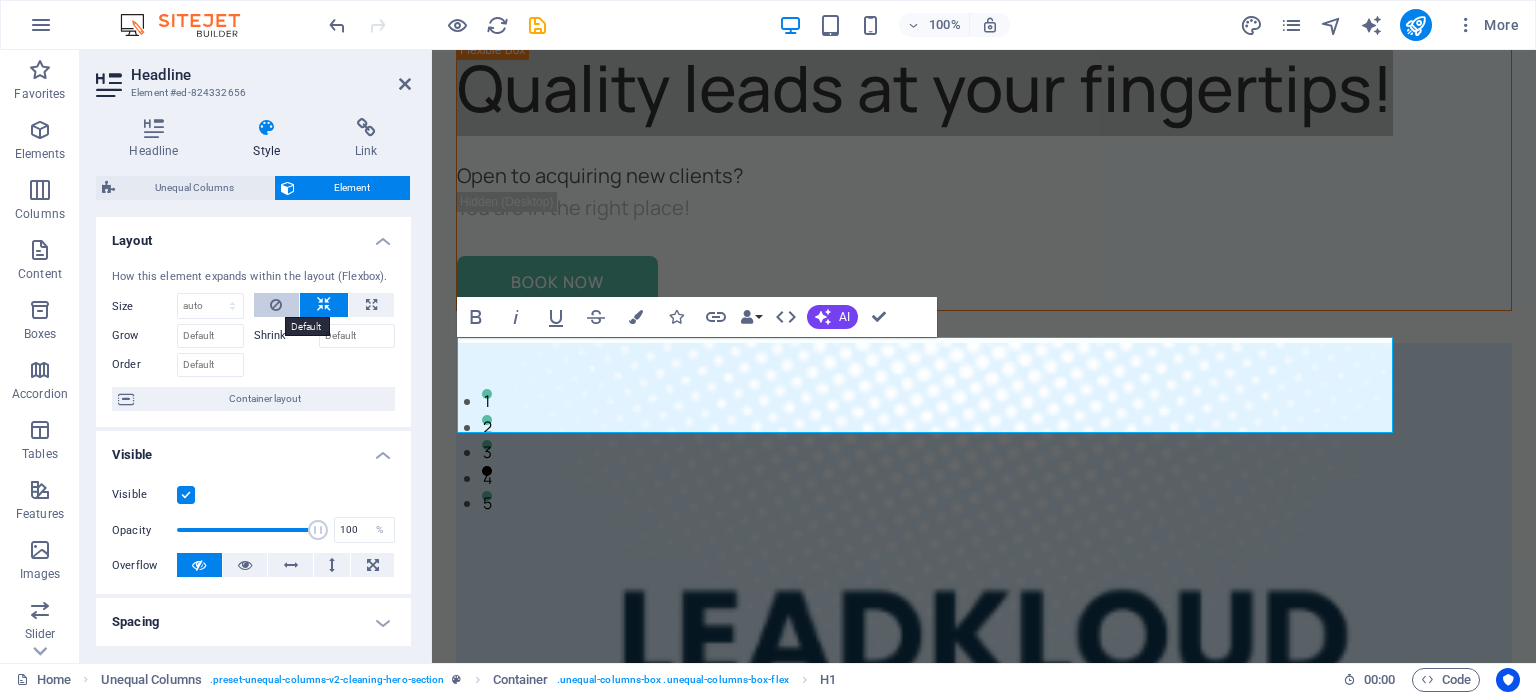 click at bounding box center [277, 305] 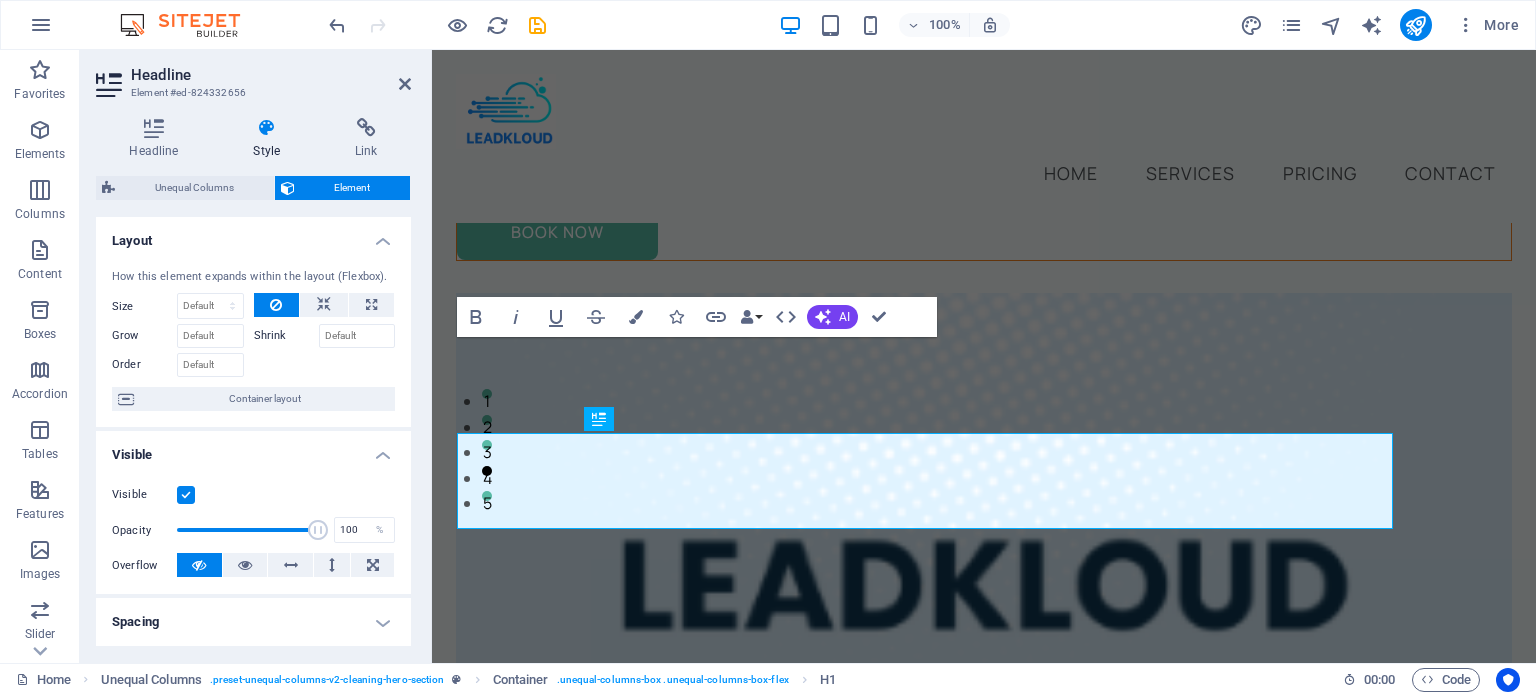 scroll, scrollTop: 124, scrollLeft: 0, axis: vertical 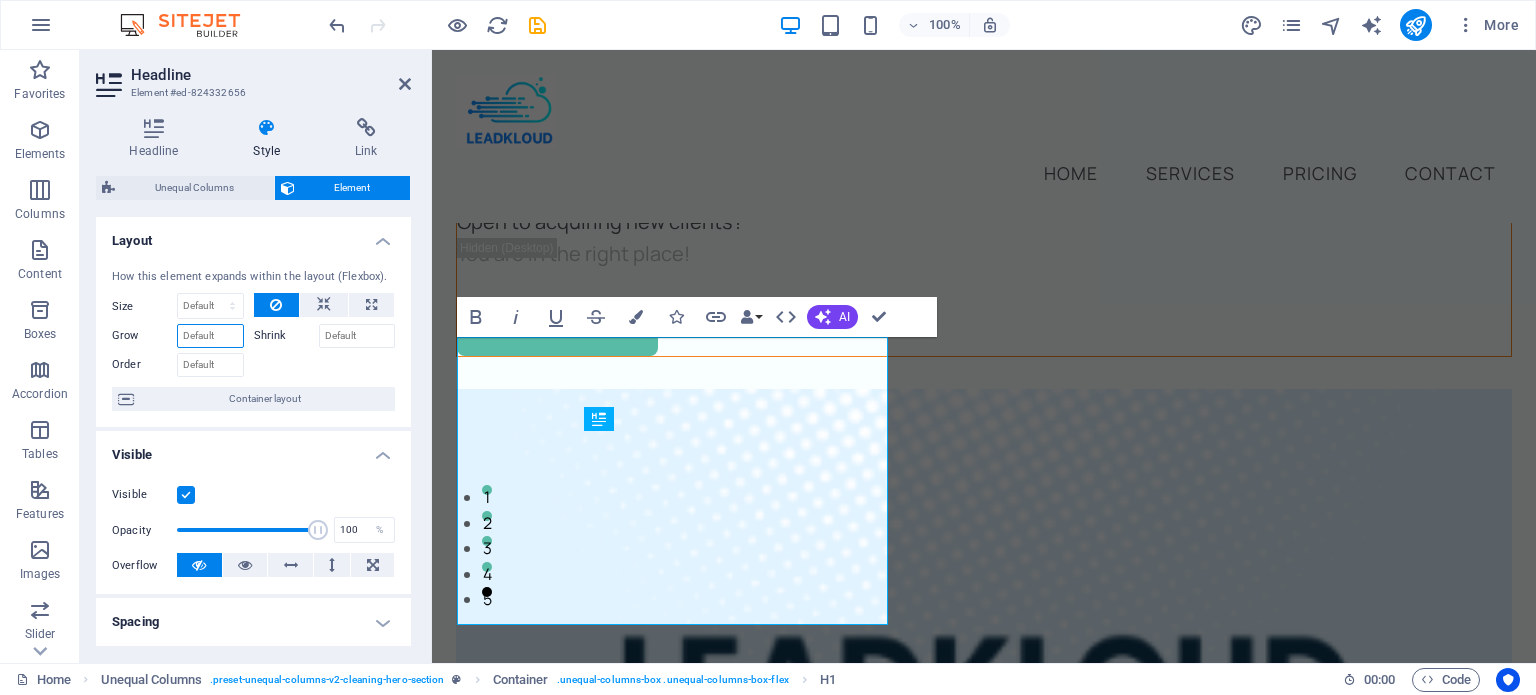click on "Grow" at bounding box center [210, 336] 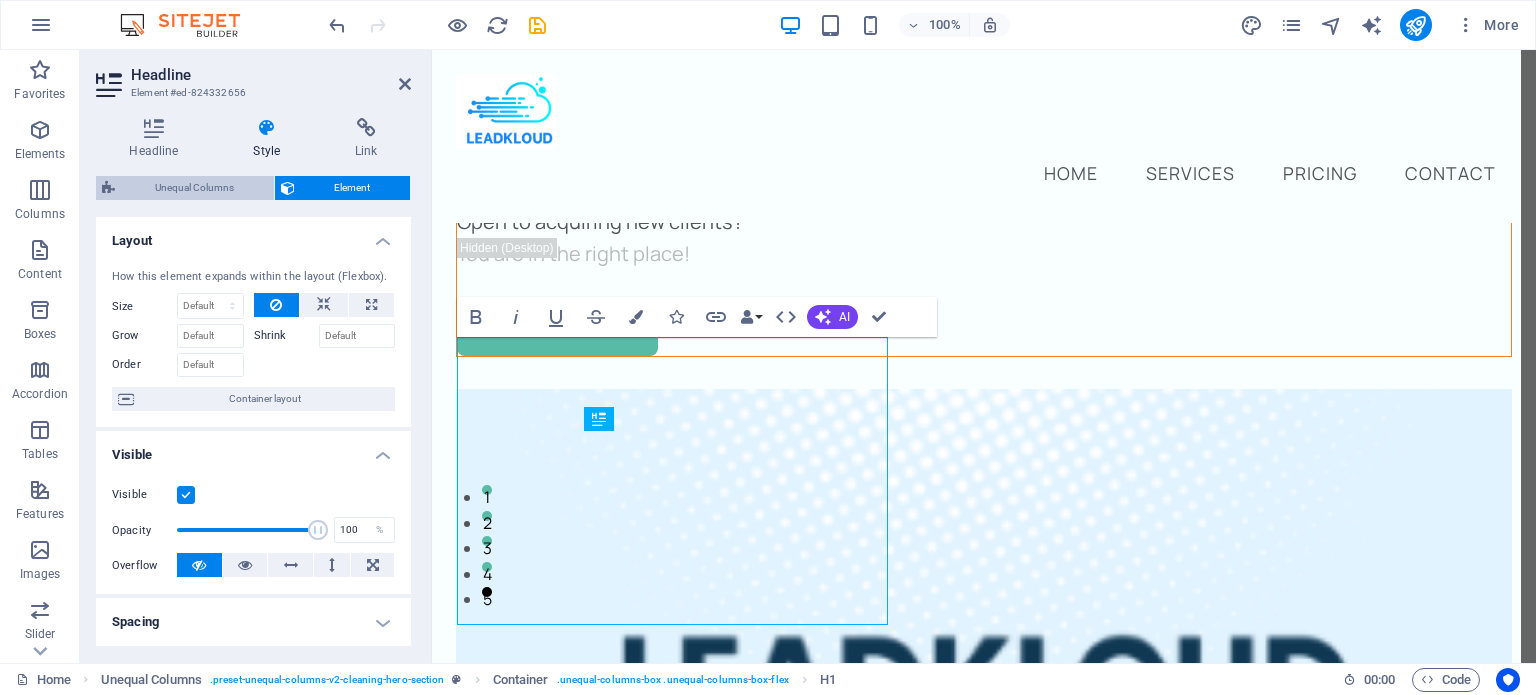 click on "Unequal Columns" at bounding box center (194, 188) 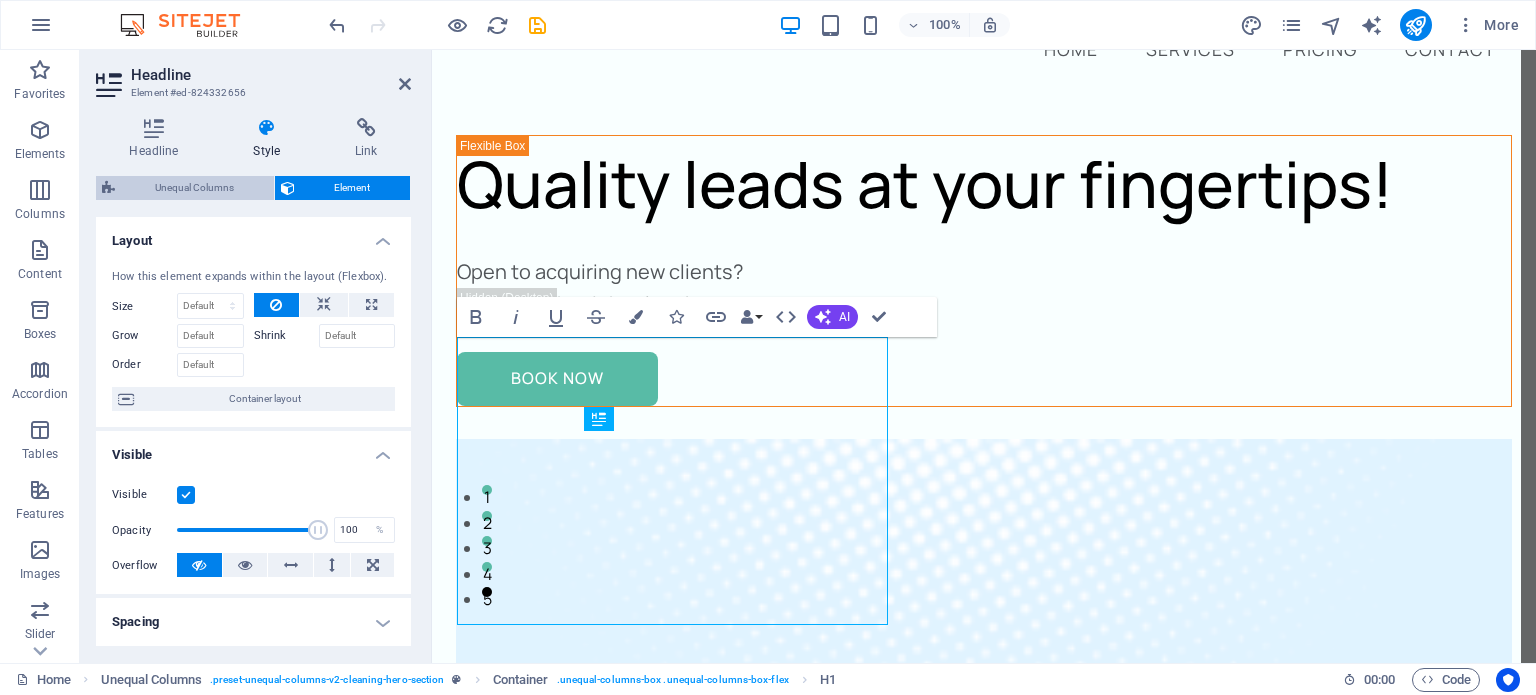 select on "%" 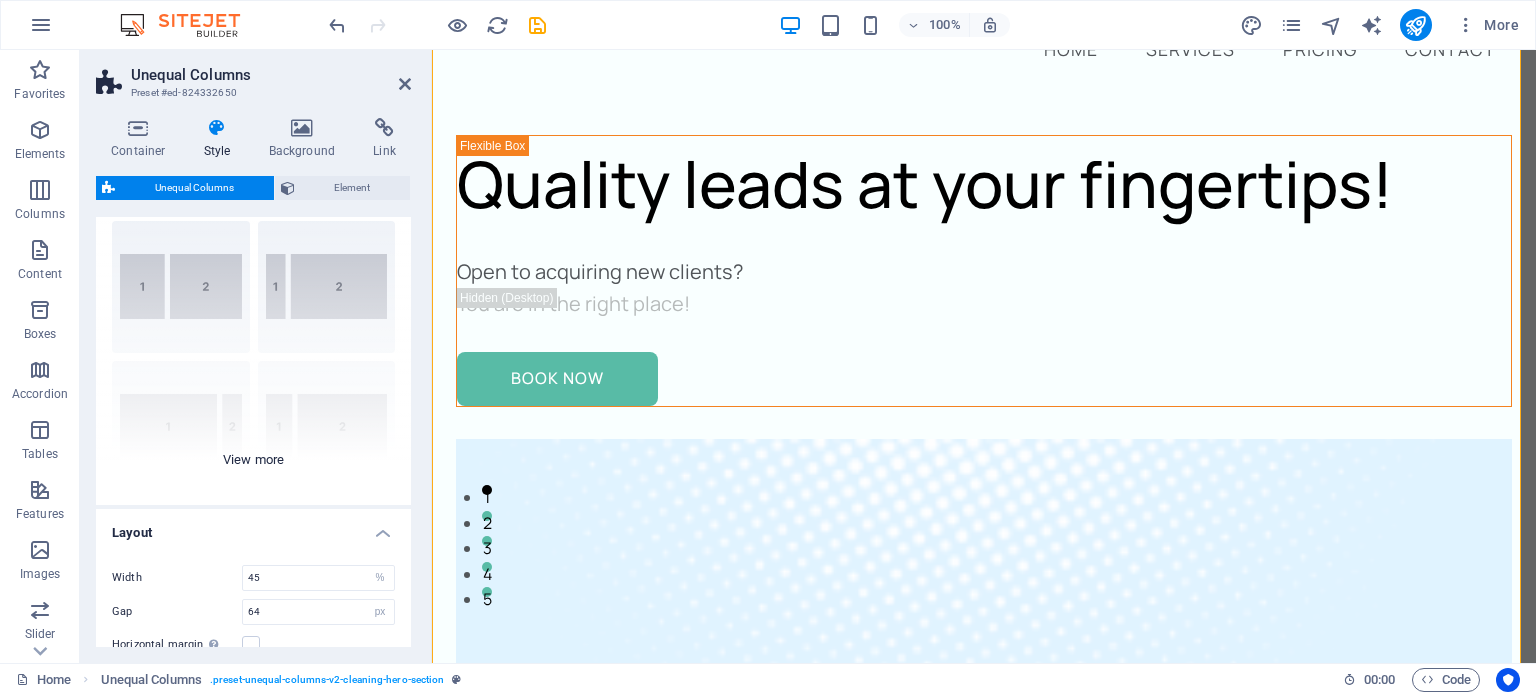 scroll, scrollTop: 52, scrollLeft: 0, axis: vertical 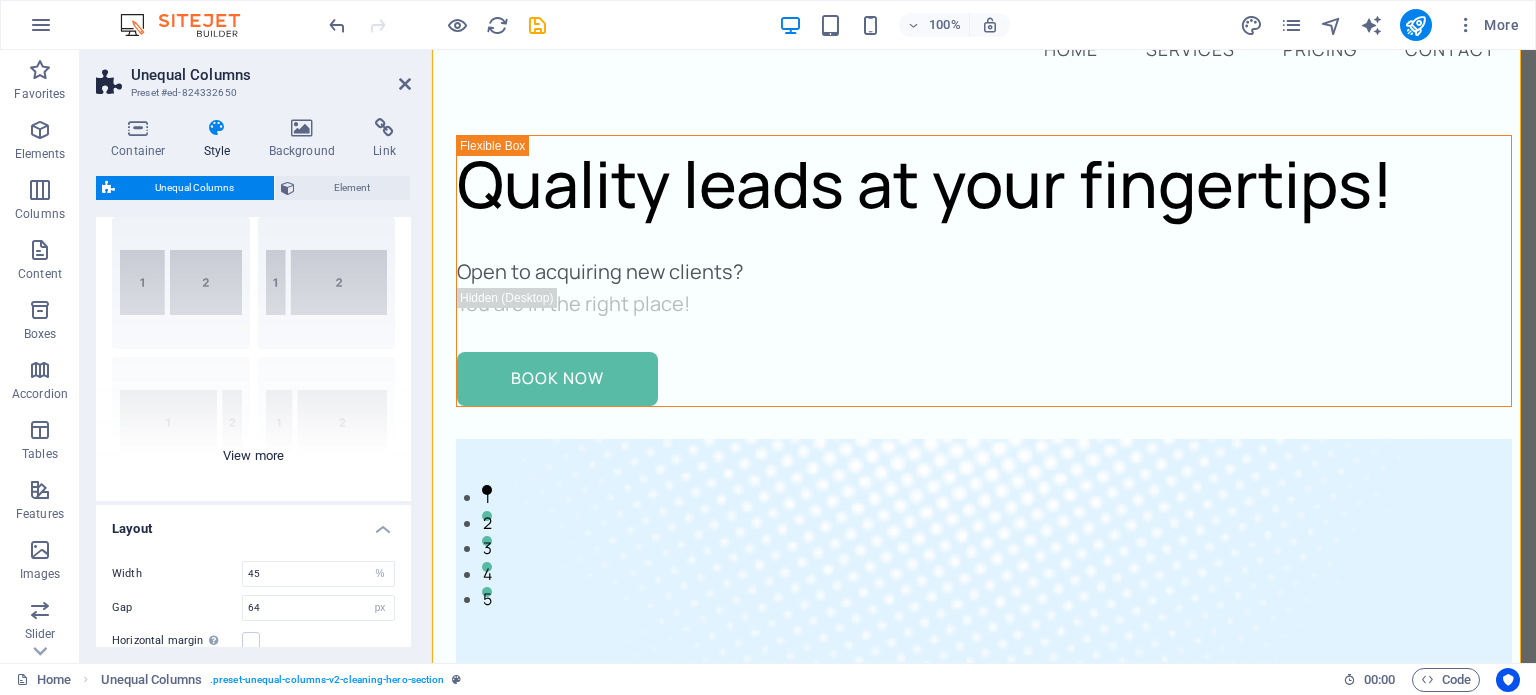 click on "40-60 20-80 80-20 30-70 70-30 Default" at bounding box center [253, 351] 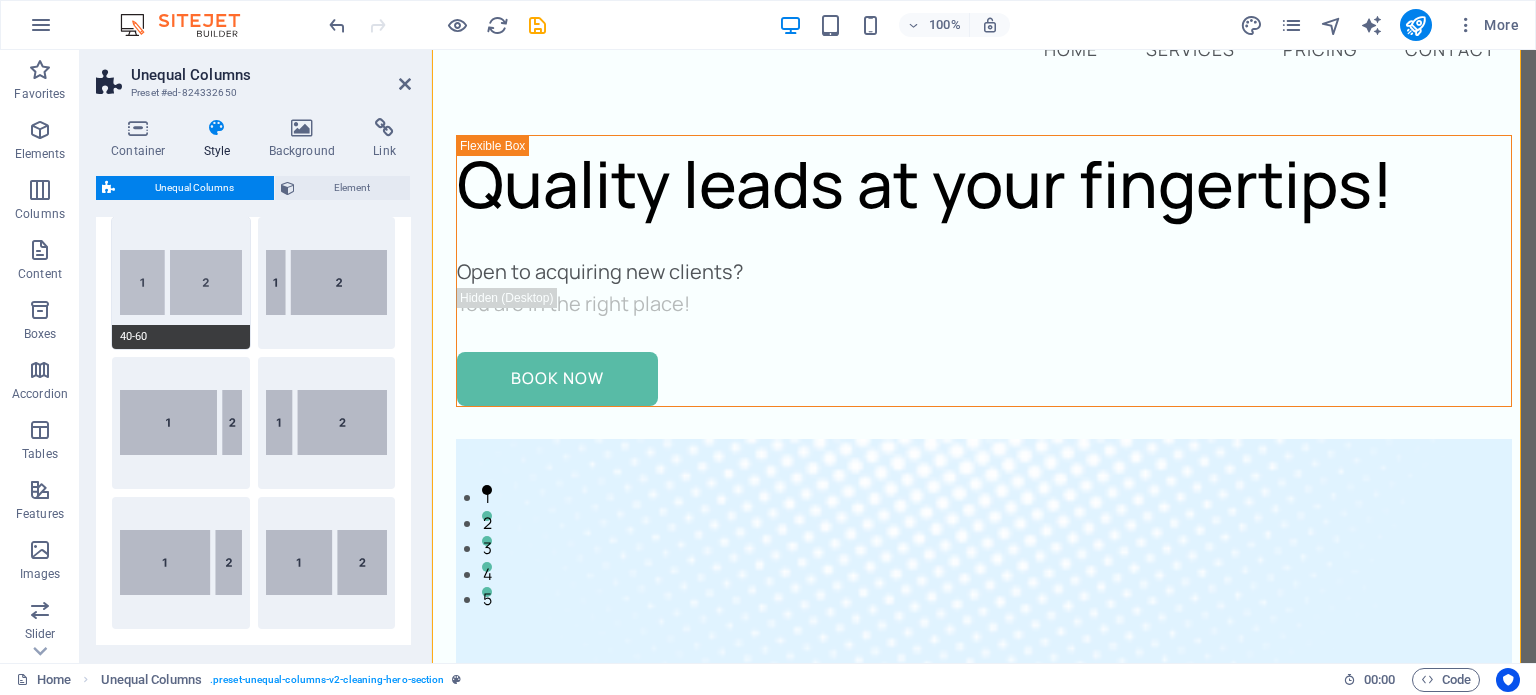 click on "40-60" at bounding box center [181, 283] 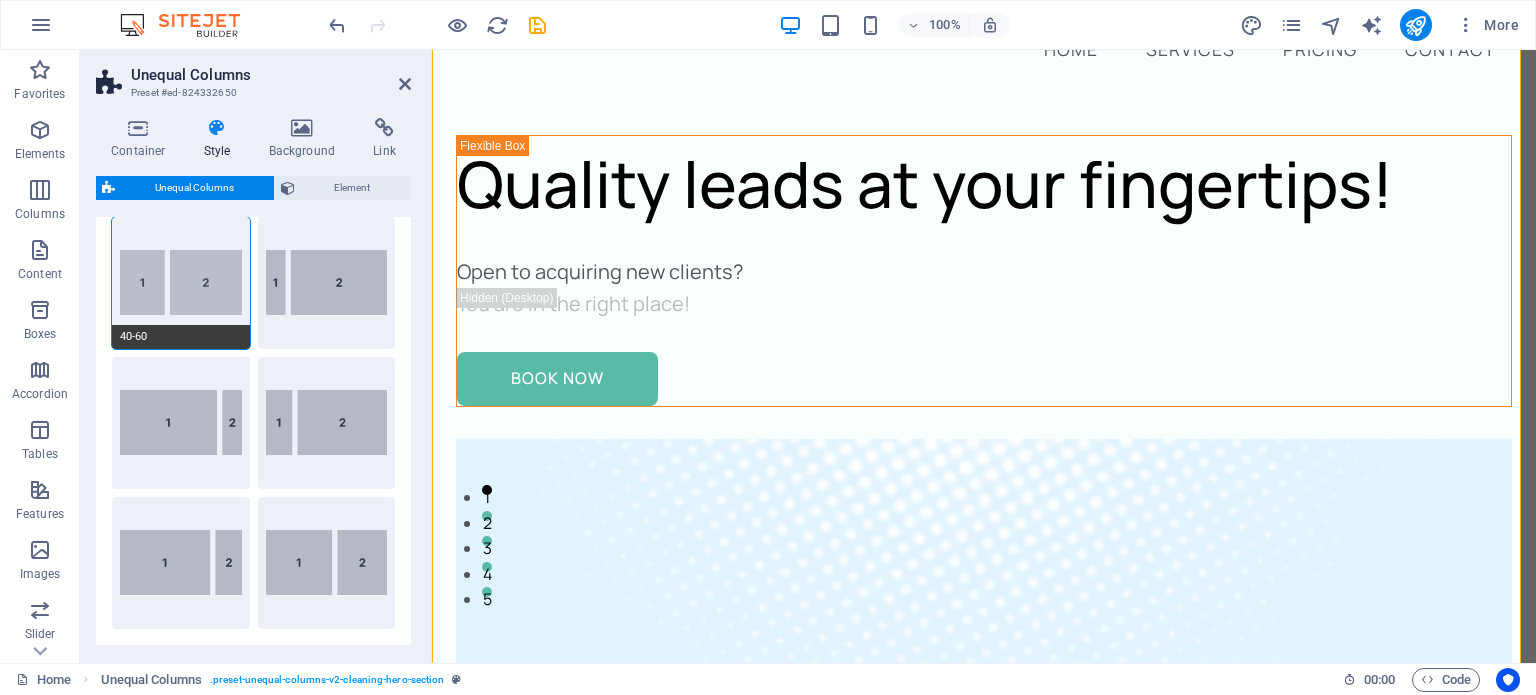 type on "40" 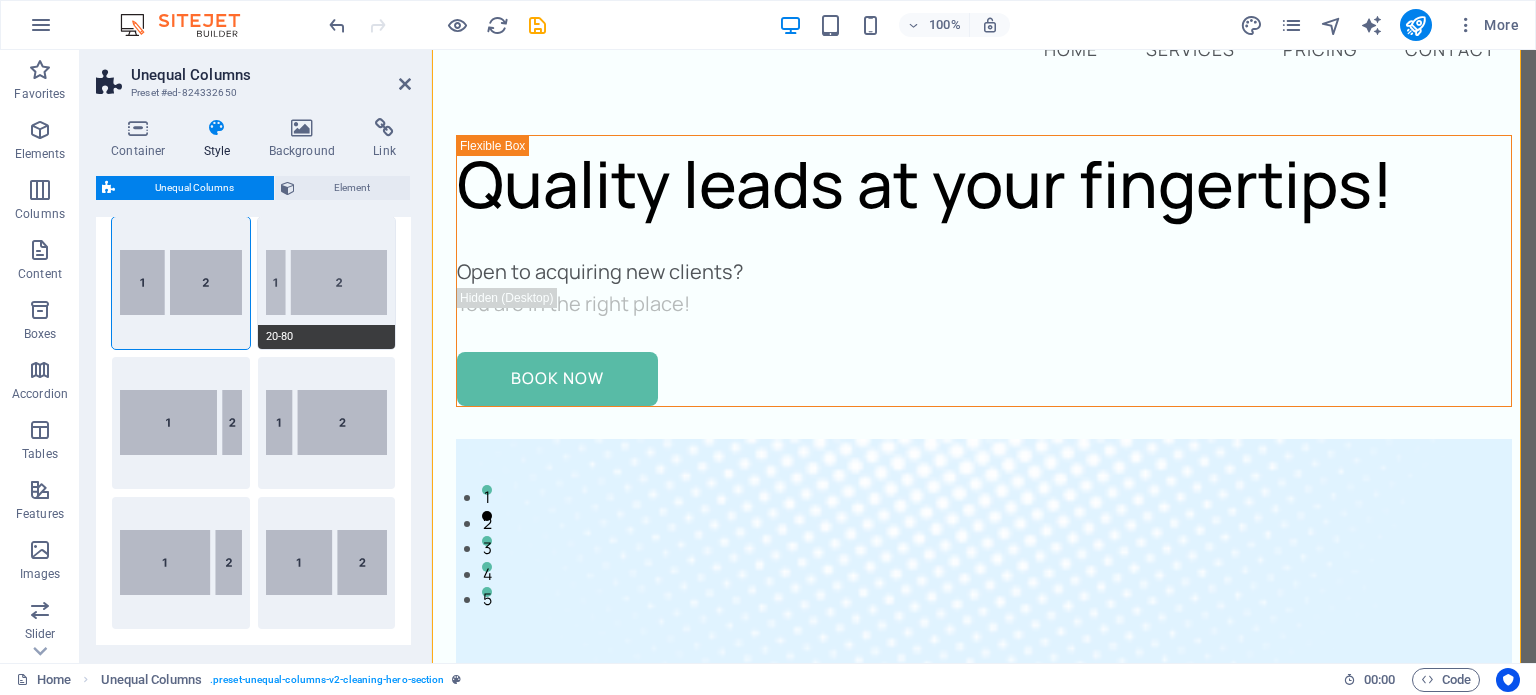 click on "20-80" at bounding box center [327, 283] 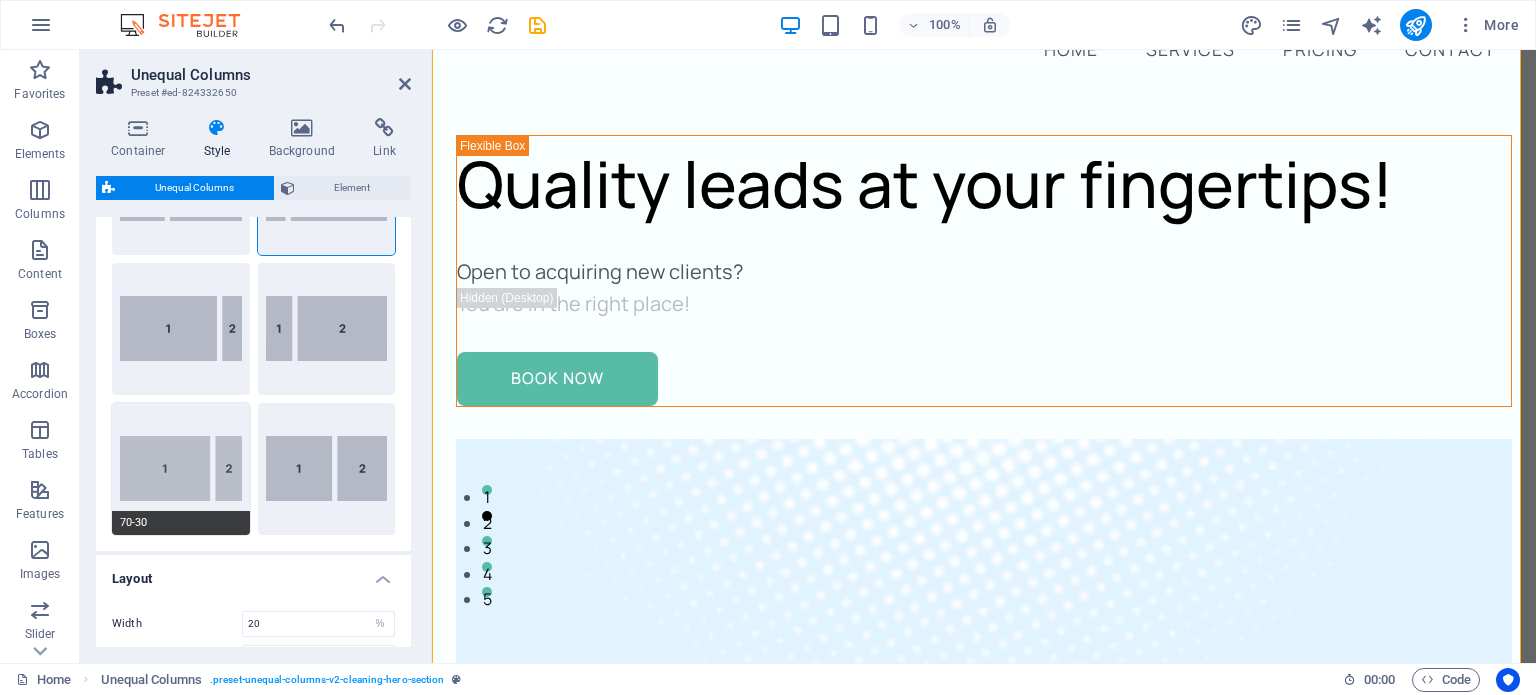scroll, scrollTop: 352, scrollLeft: 0, axis: vertical 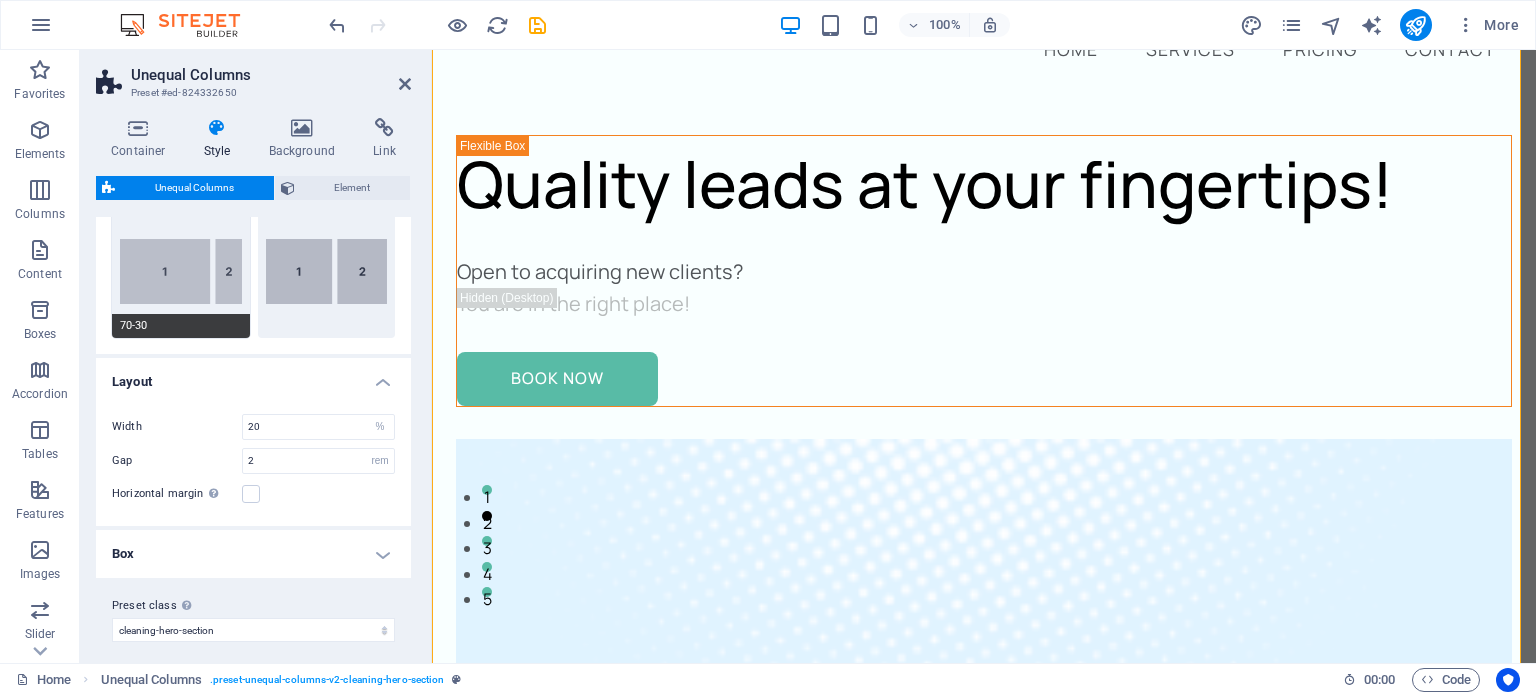 type on "64" 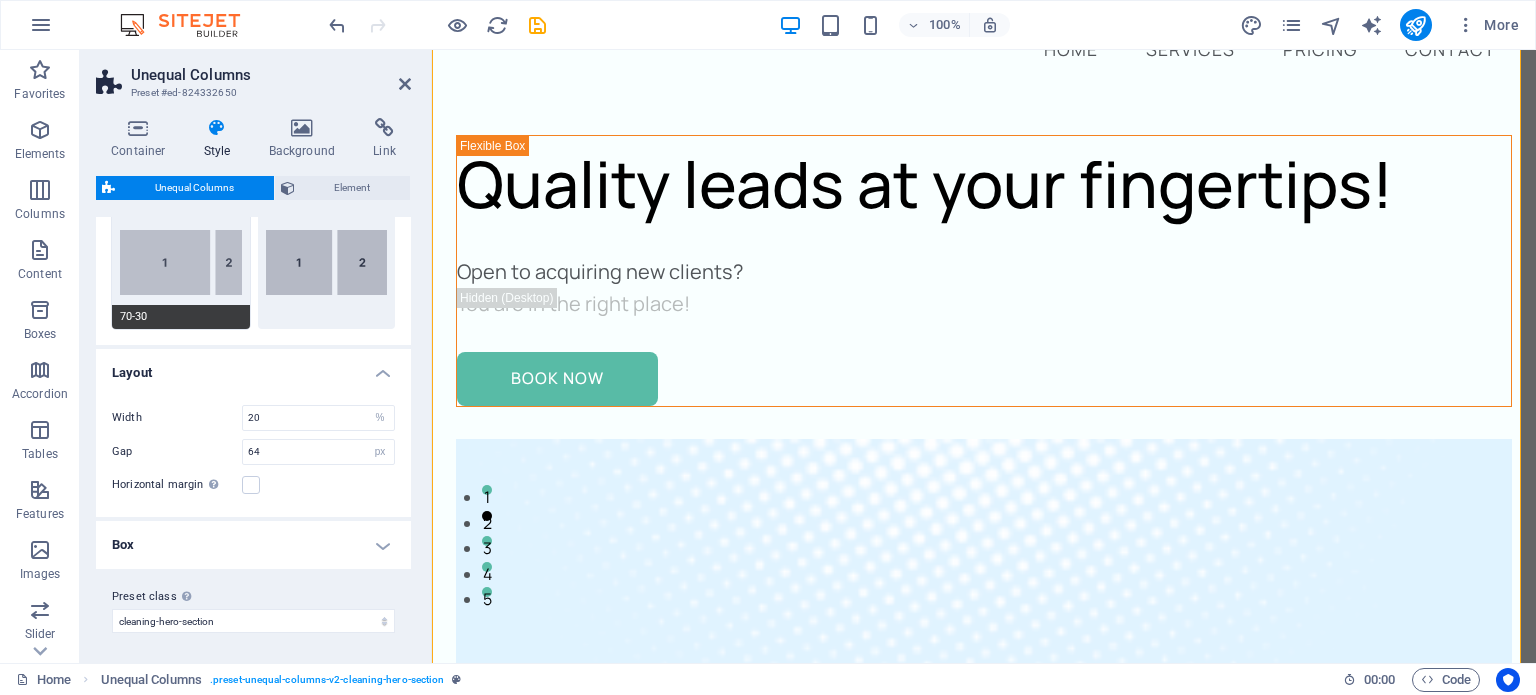 scroll, scrollTop: 214, scrollLeft: 0, axis: vertical 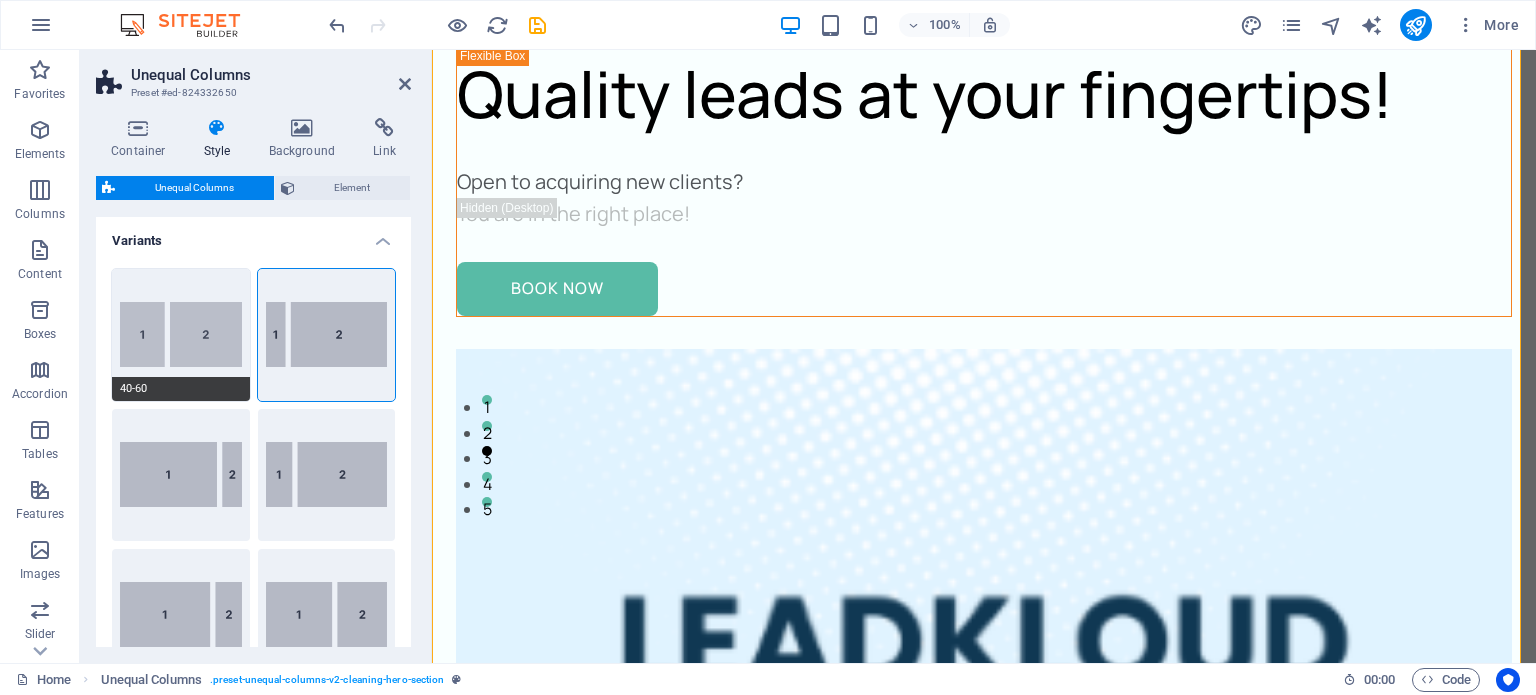 click on "40-60" at bounding box center (181, 335) 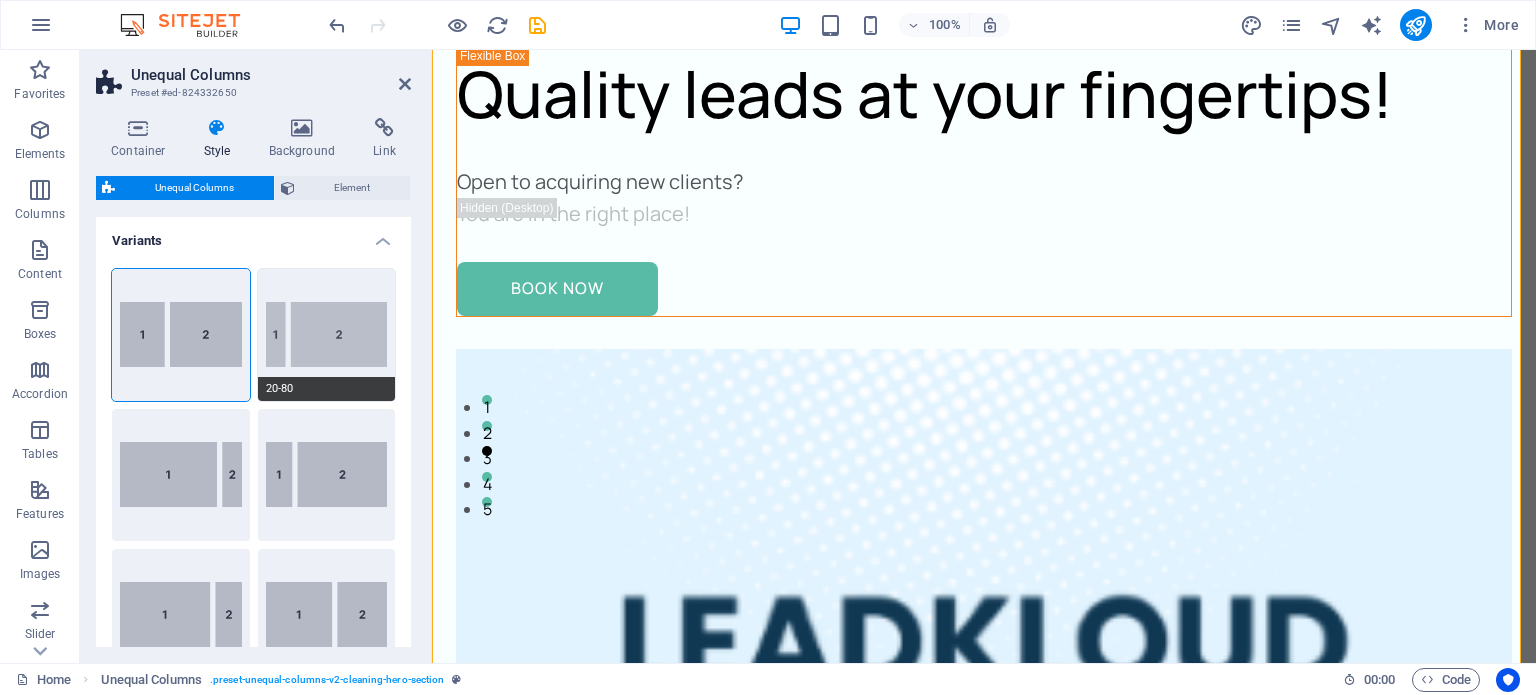 type on "64" 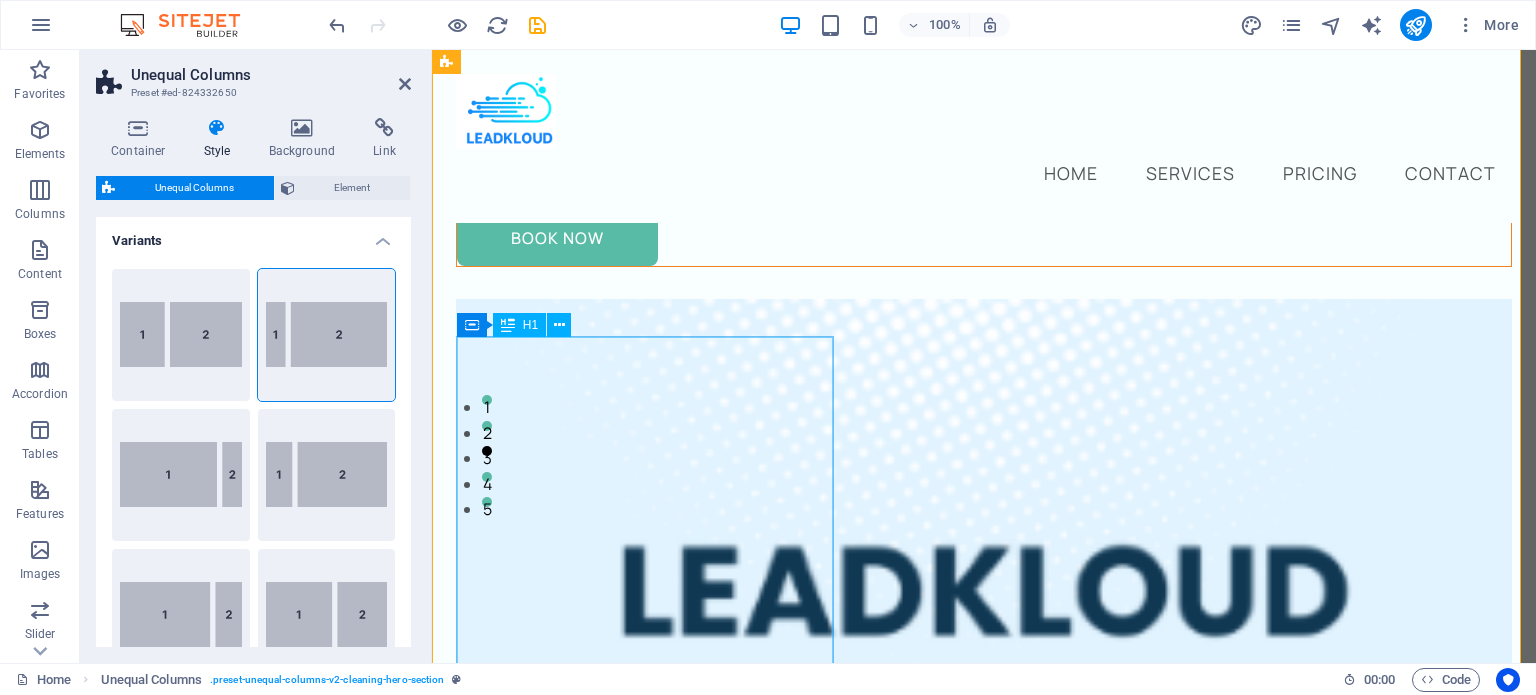 type on "20" 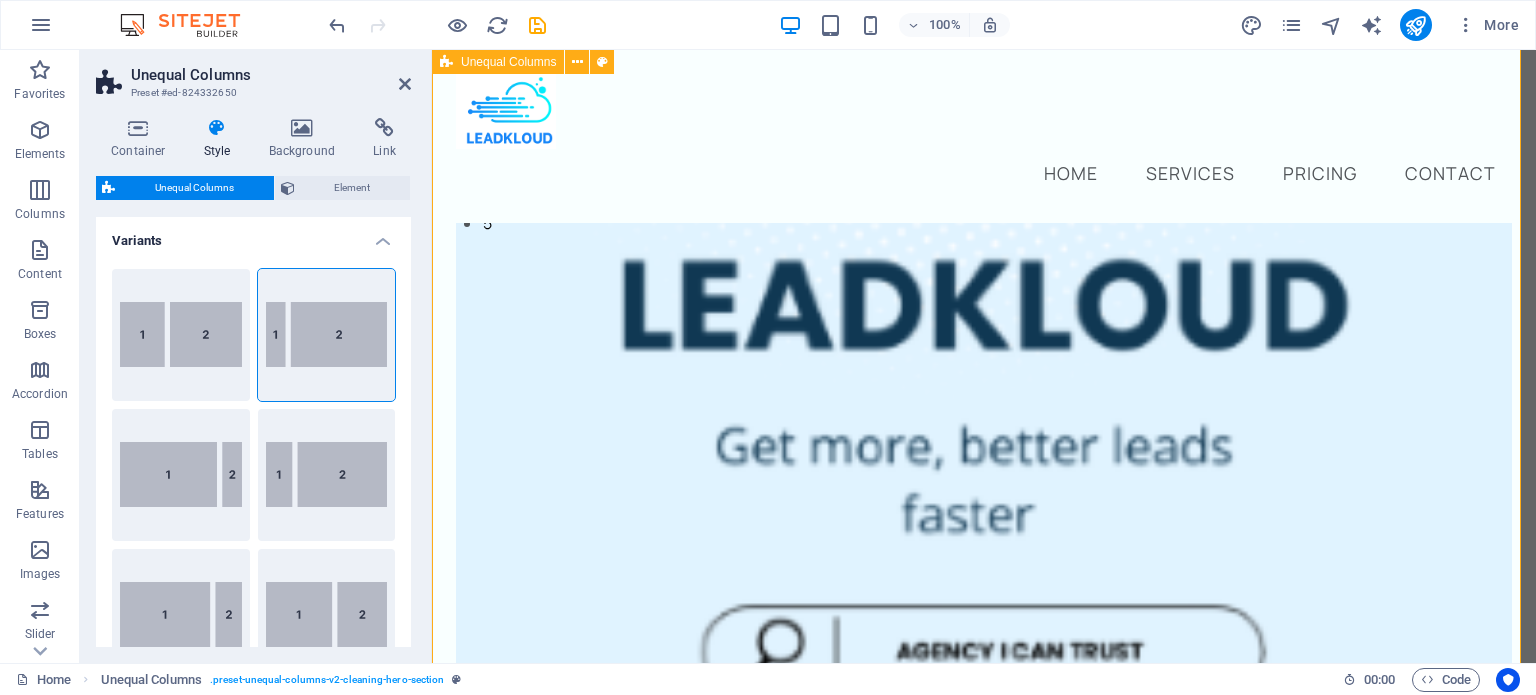 type on "64" 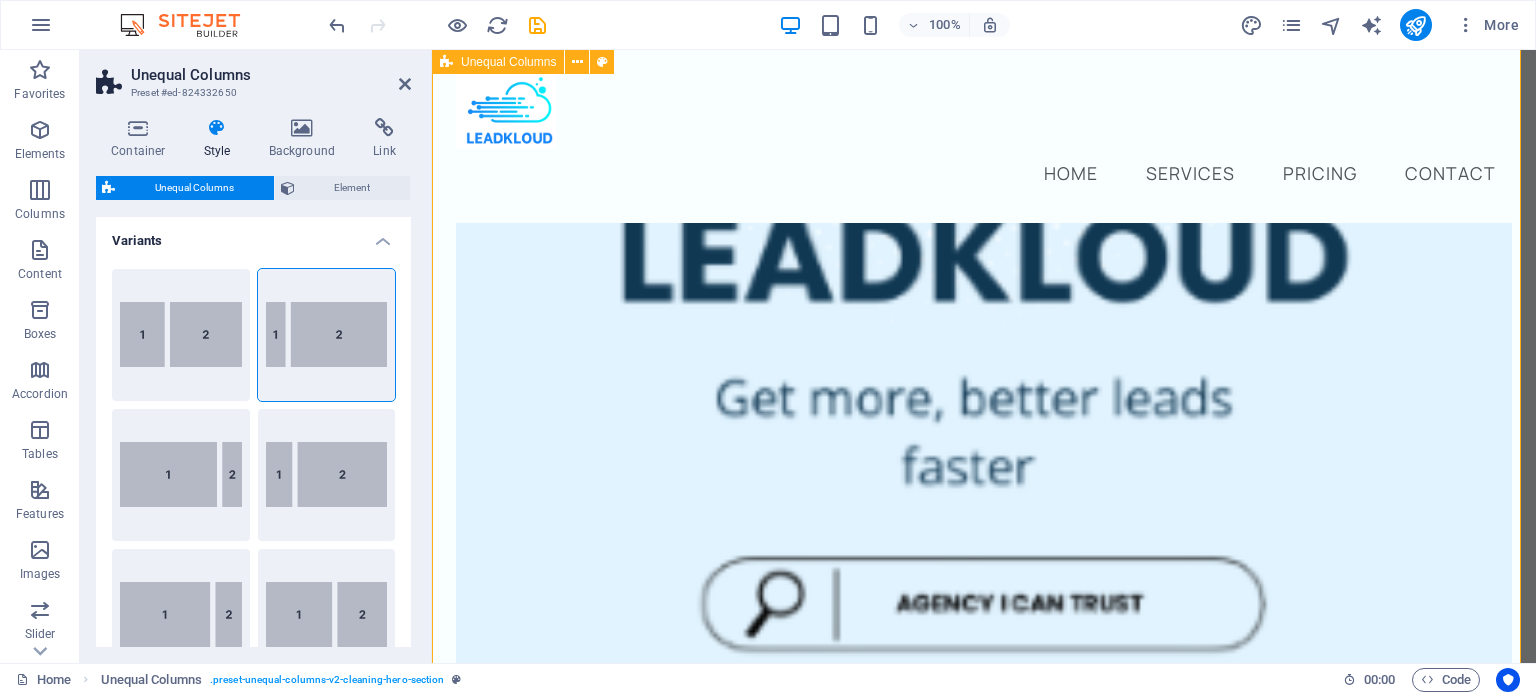 scroll, scrollTop: 544, scrollLeft: 0, axis: vertical 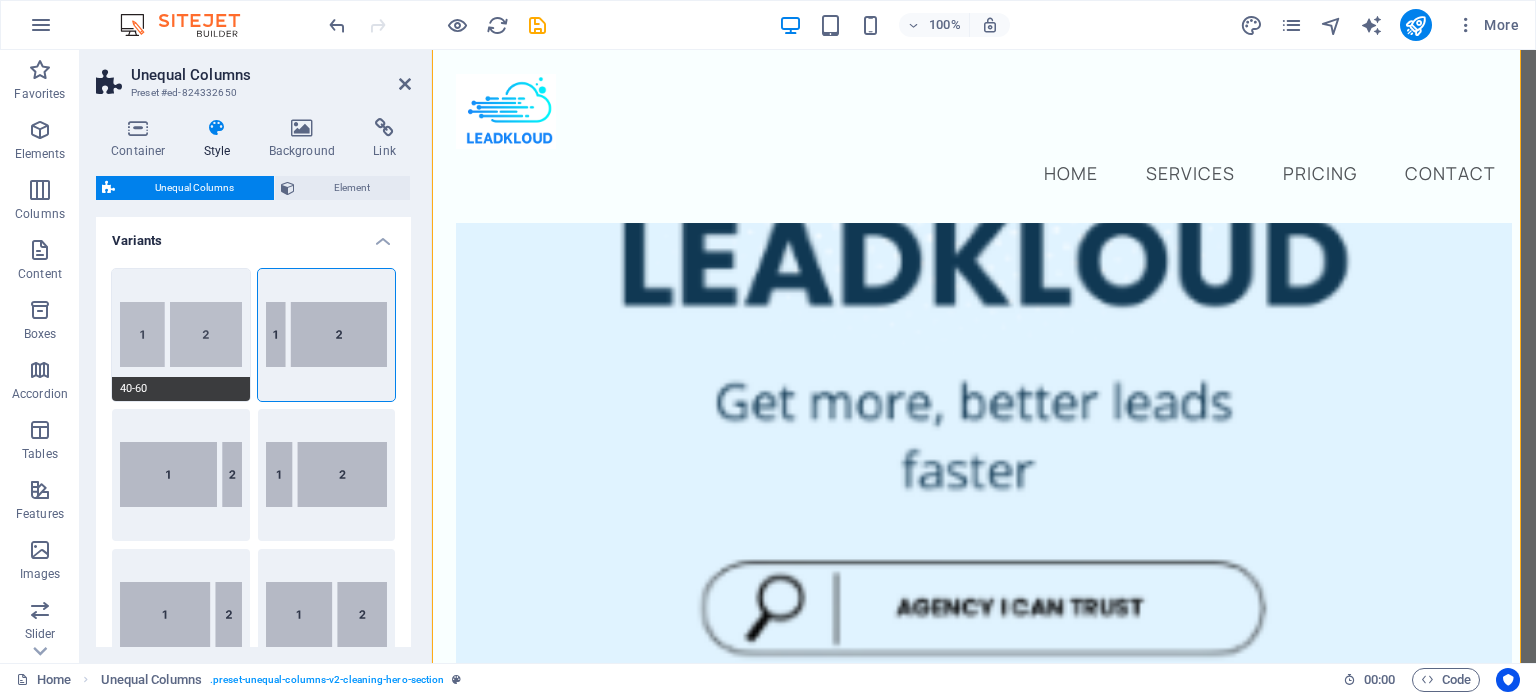 click on "40-60" at bounding box center [181, 335] 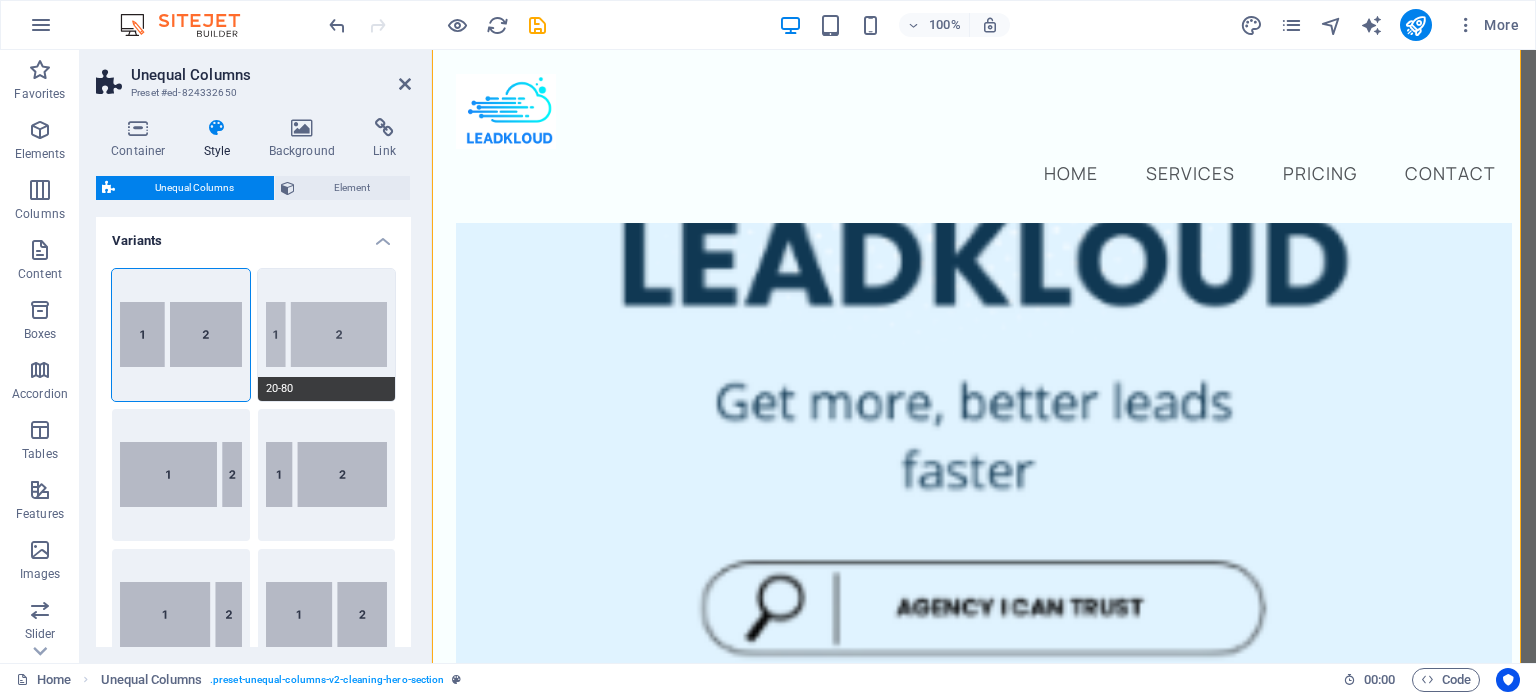click on "20-80" at bounding box center (327, 335) 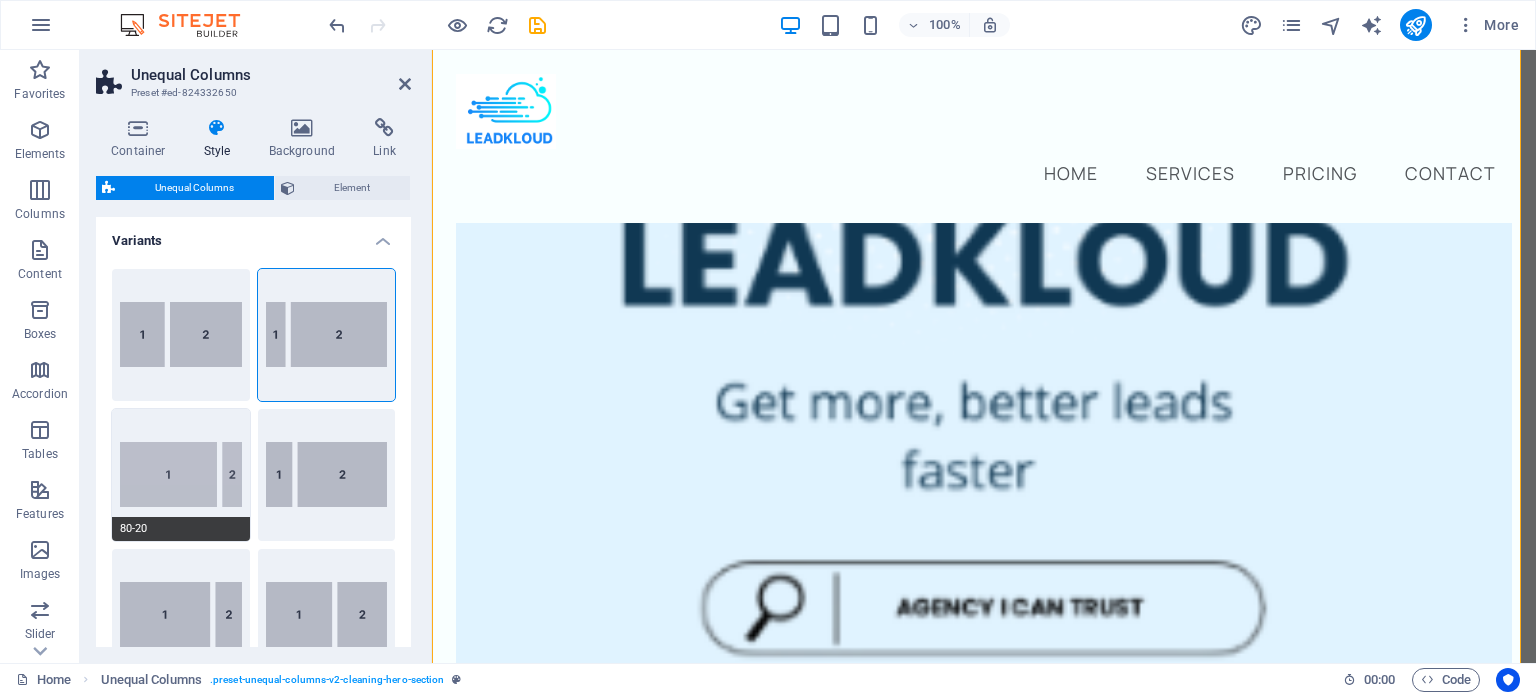 type on "64" 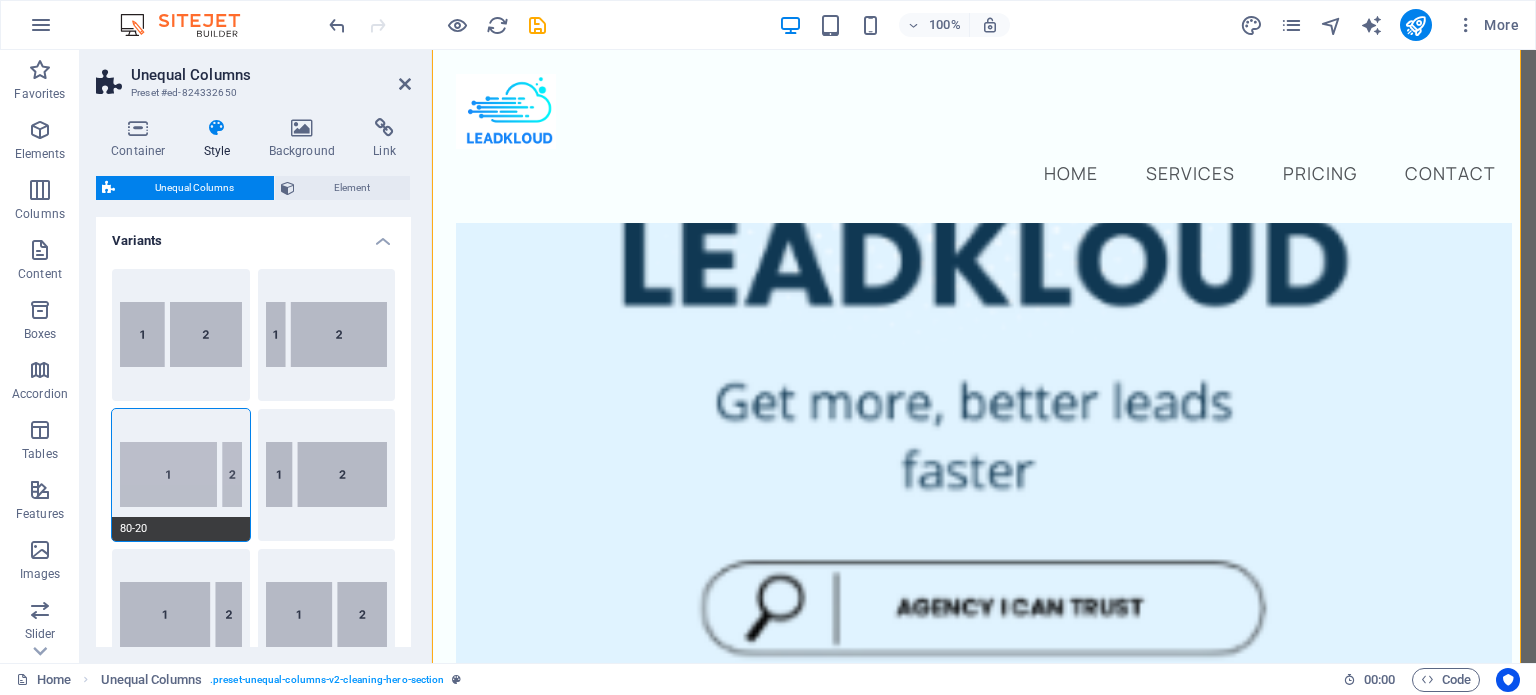 scroll, scrollTop: 454, scrollLeft: 0, axis: vertical 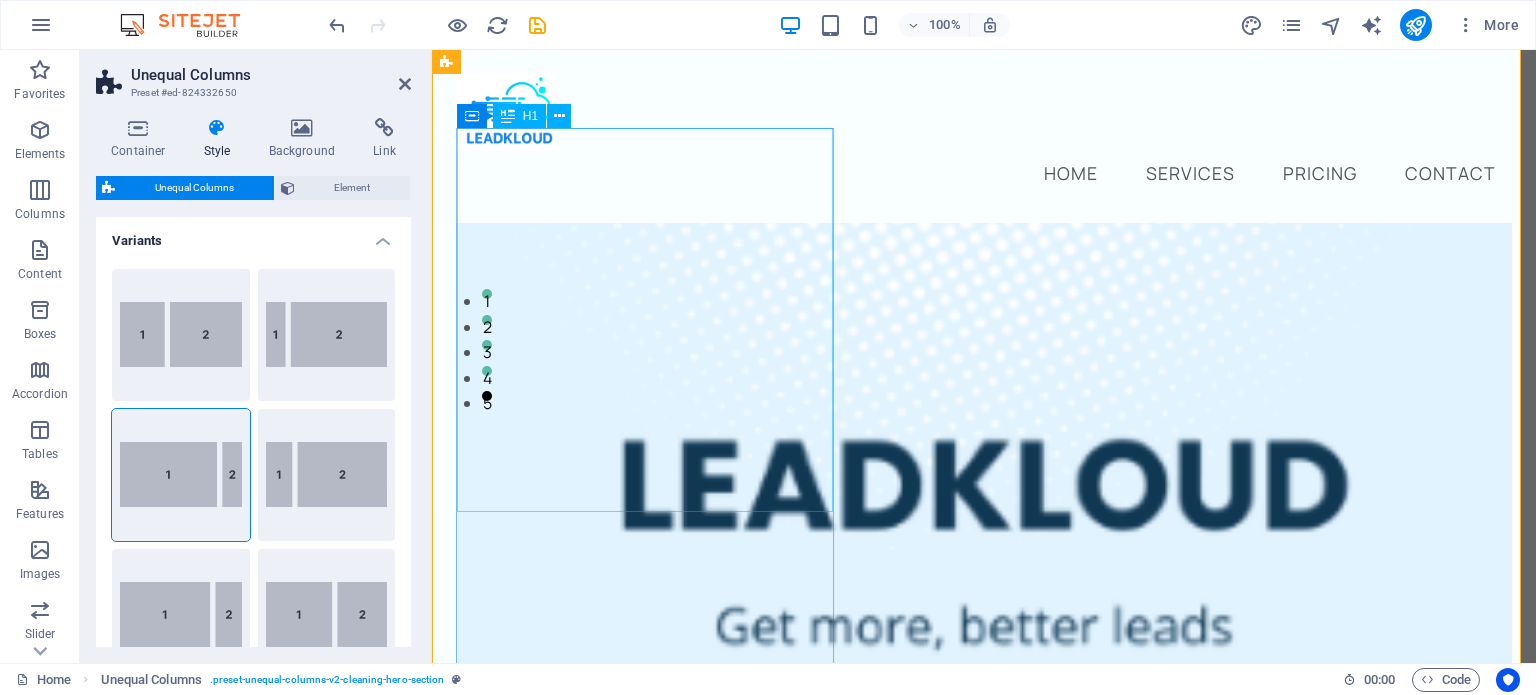 type on "64" 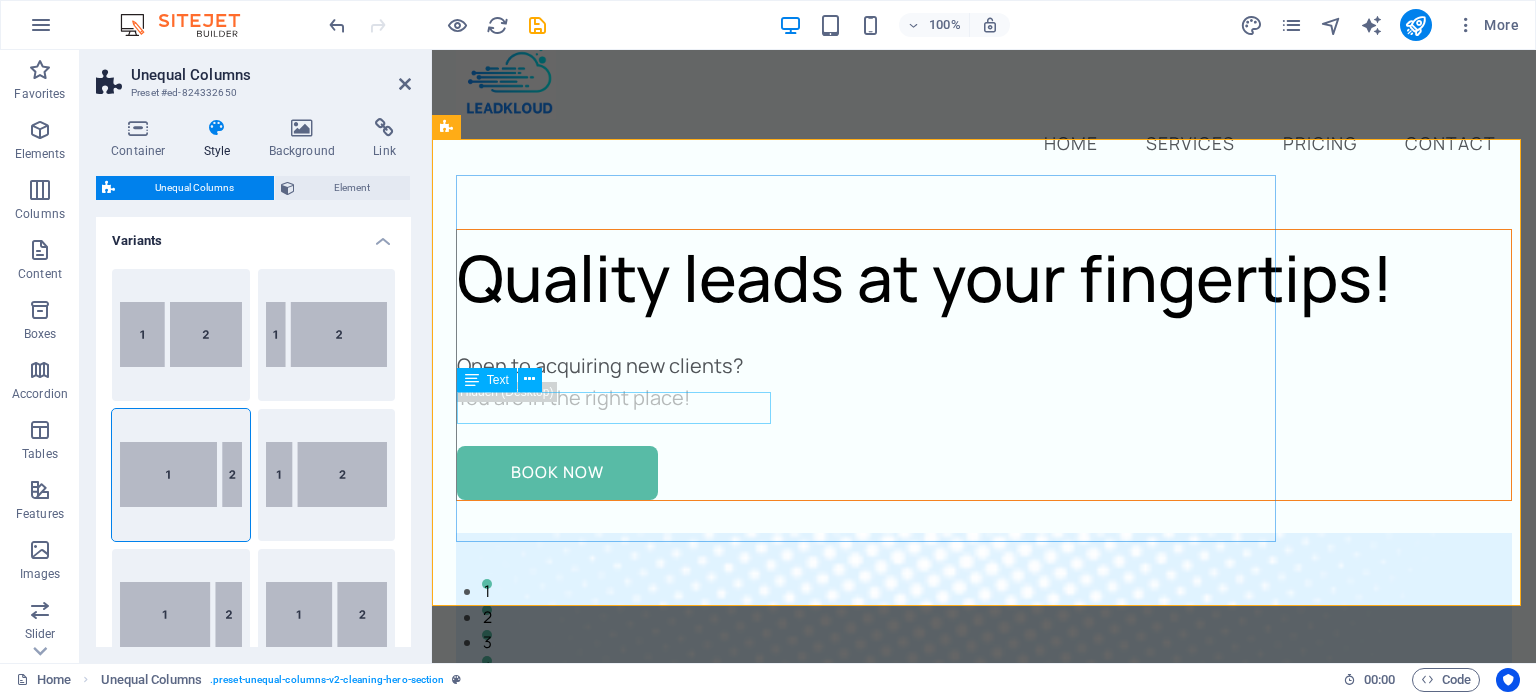 scroll, scrollTop: 19, scrollLeft: 0, axis: vertical 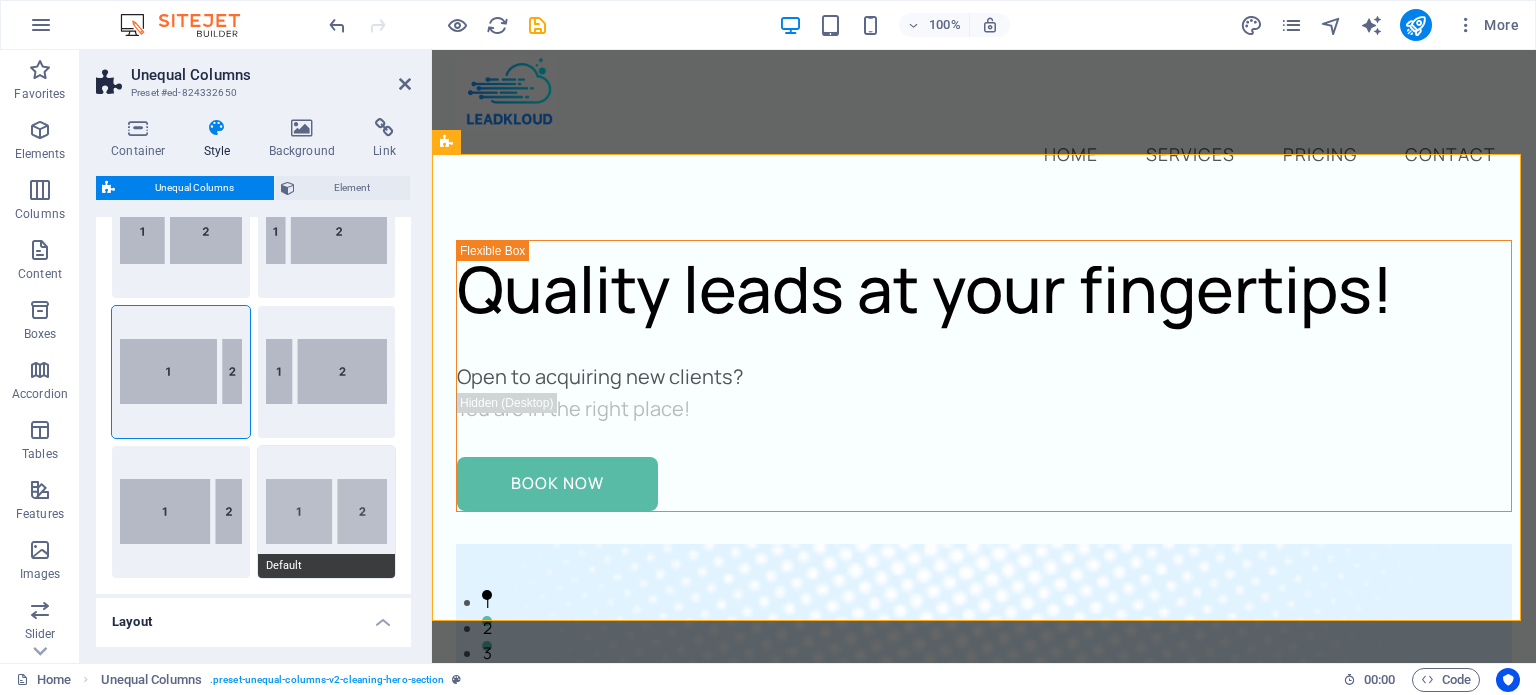 click on "Default" at bounding box center [327, 512] 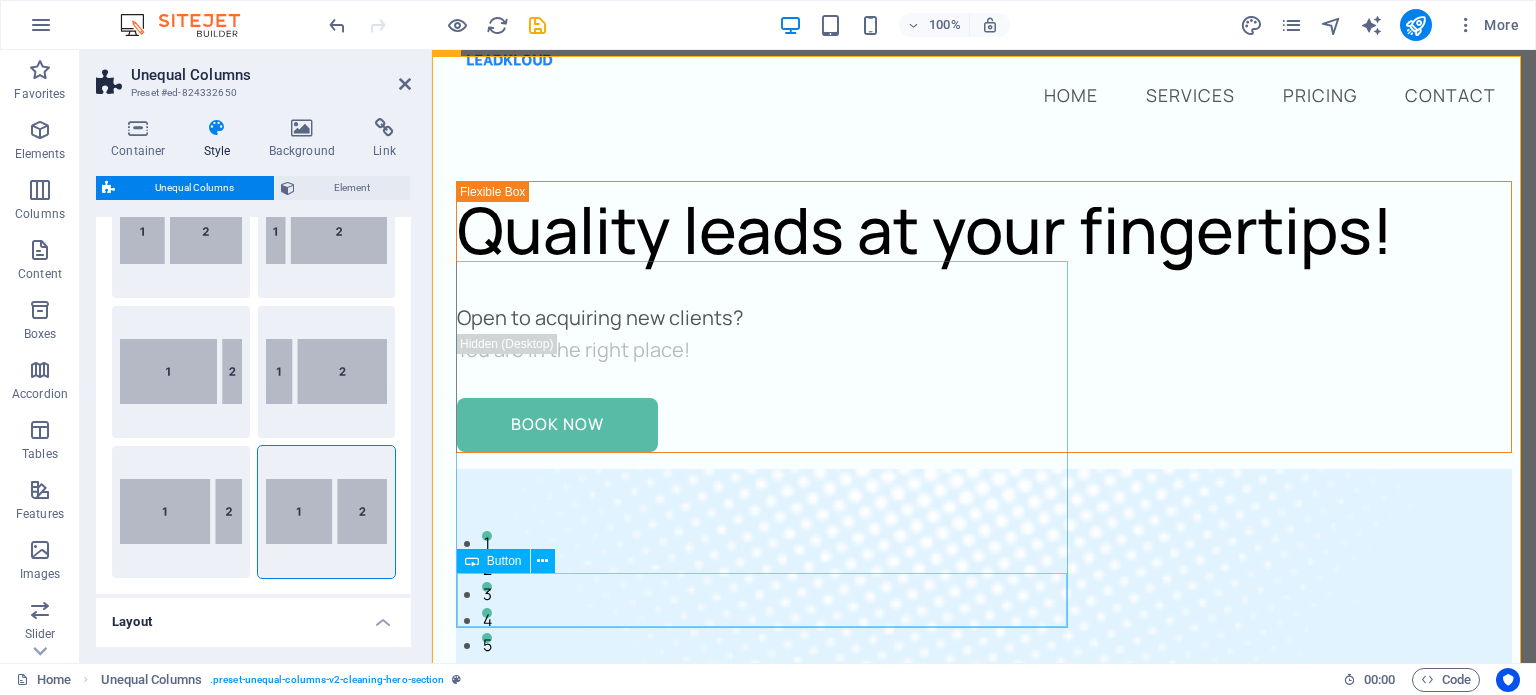 scroll, scrollTop: 0, scrollLeft: 0, axis: both 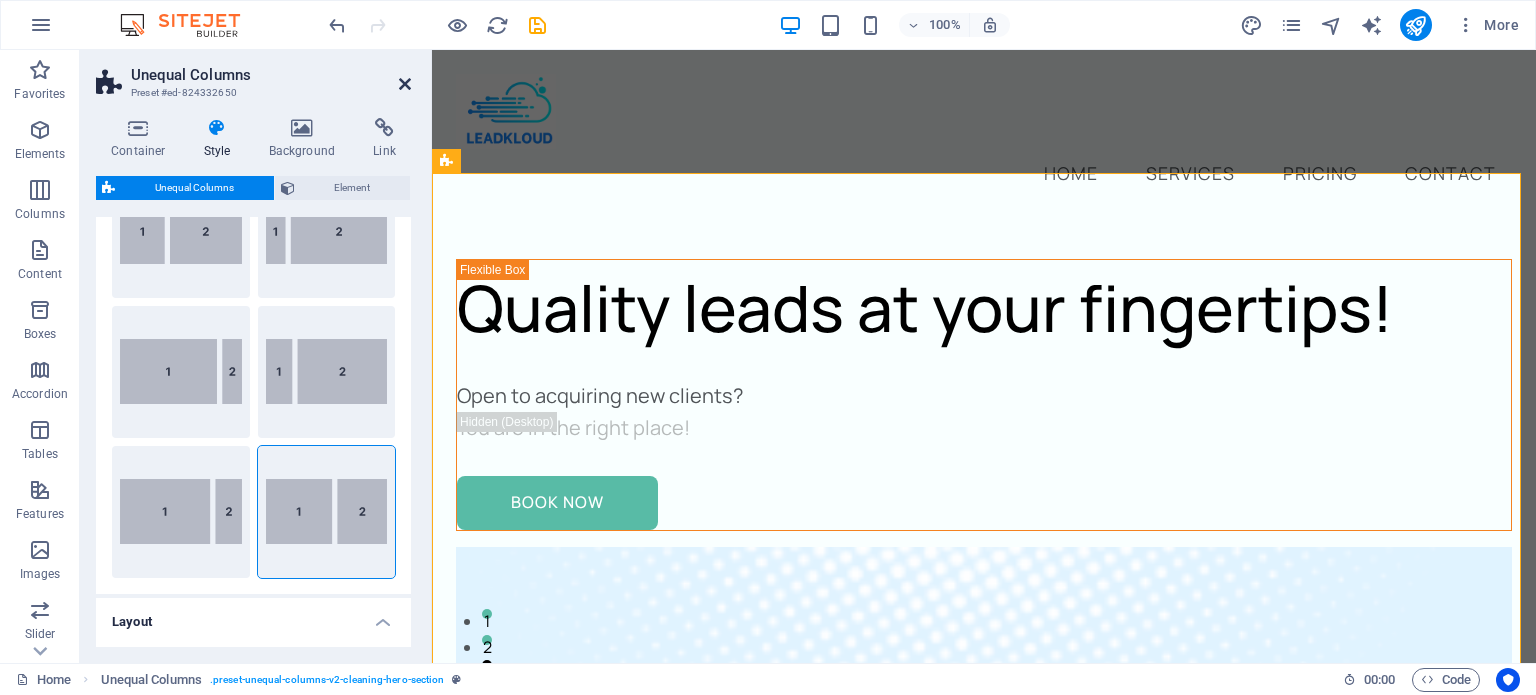 click at bounding box center [405, 84] 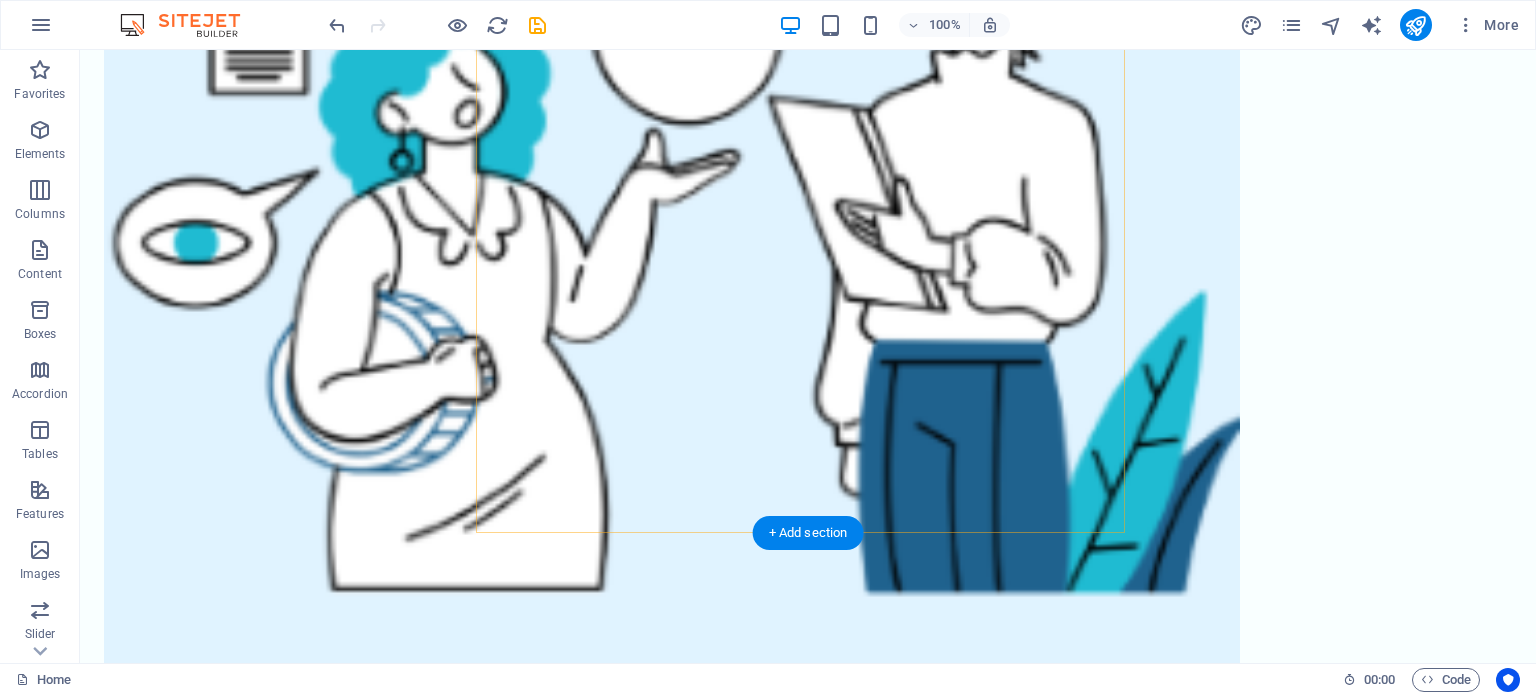 scroll, scrollTop: 1896, scrollLeft: 0, axis: vertical 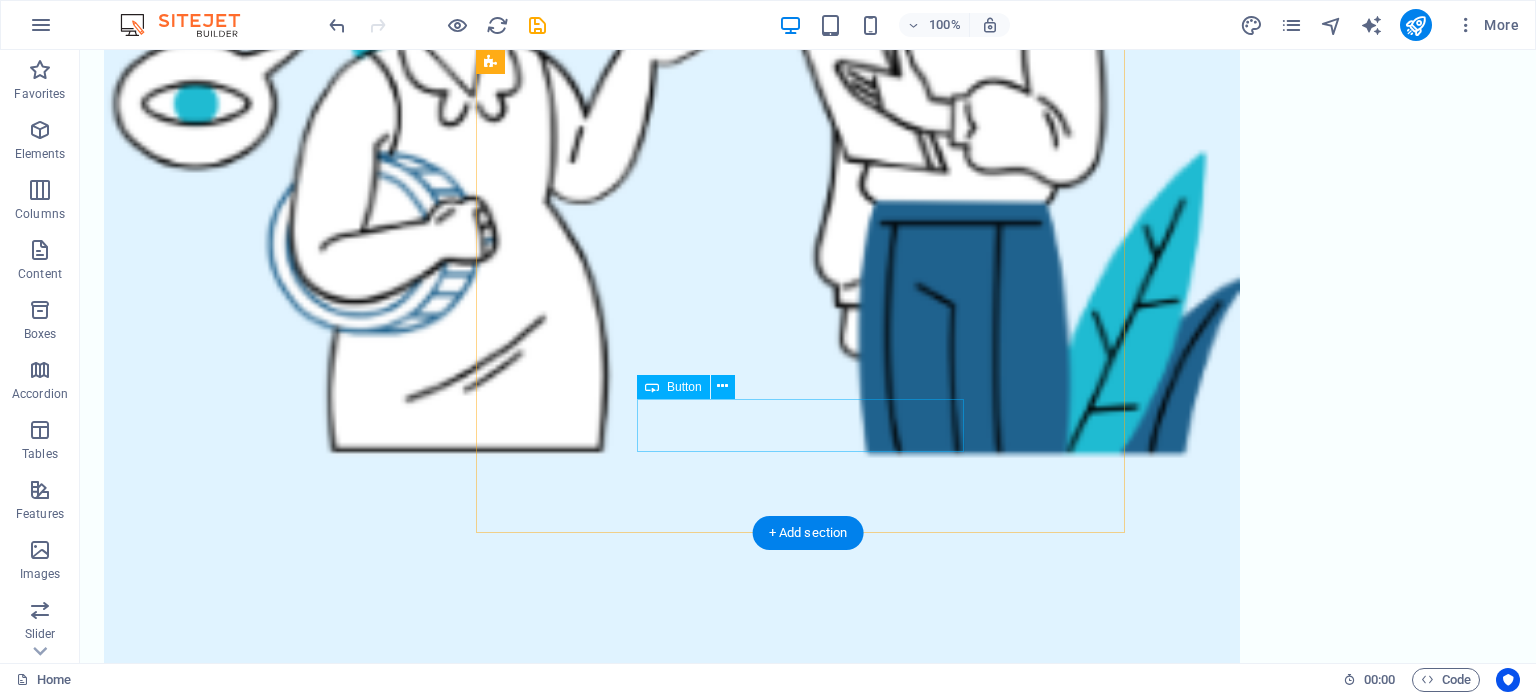 click on "Book Now" at bounding box center (807, 3080) 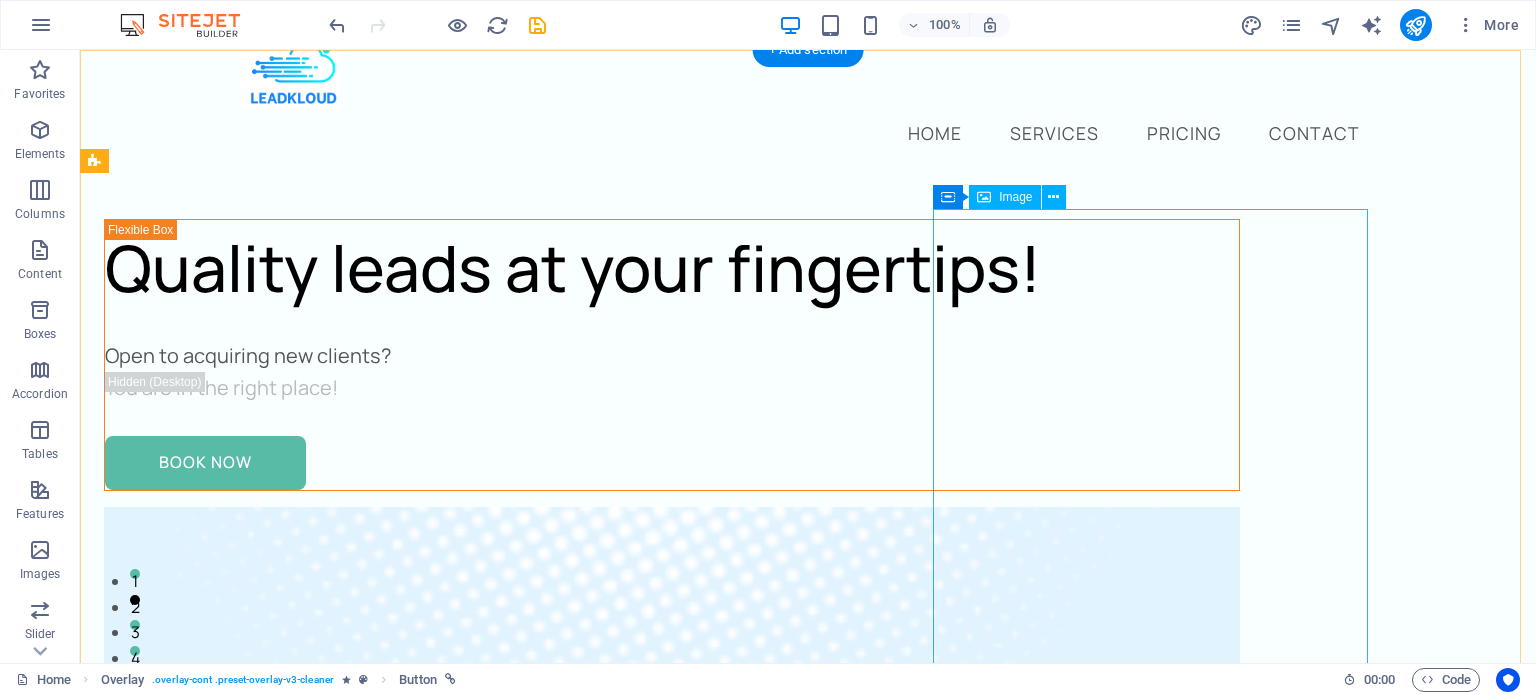 scroll, scrollTop: 0, scrollLeft: 0, axis: both 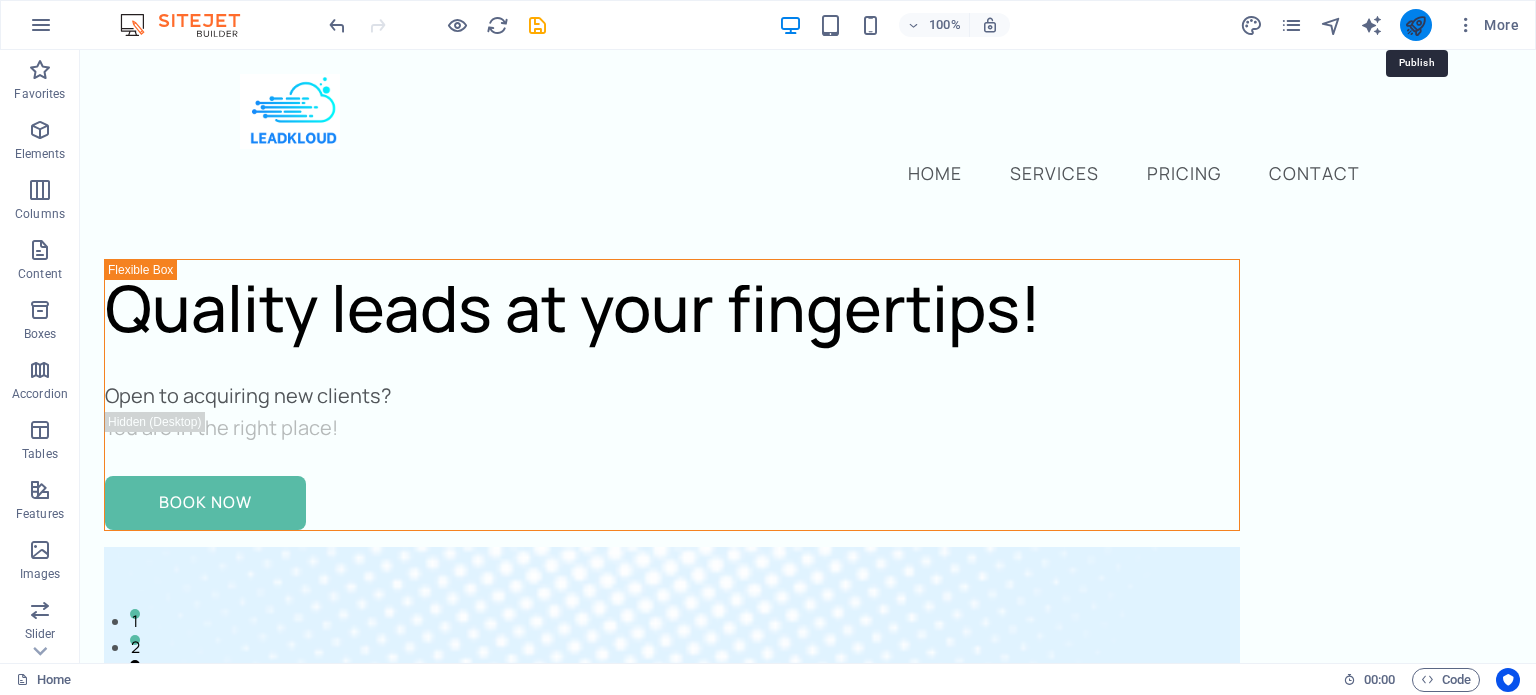 click at bounding box center [1415, 25] 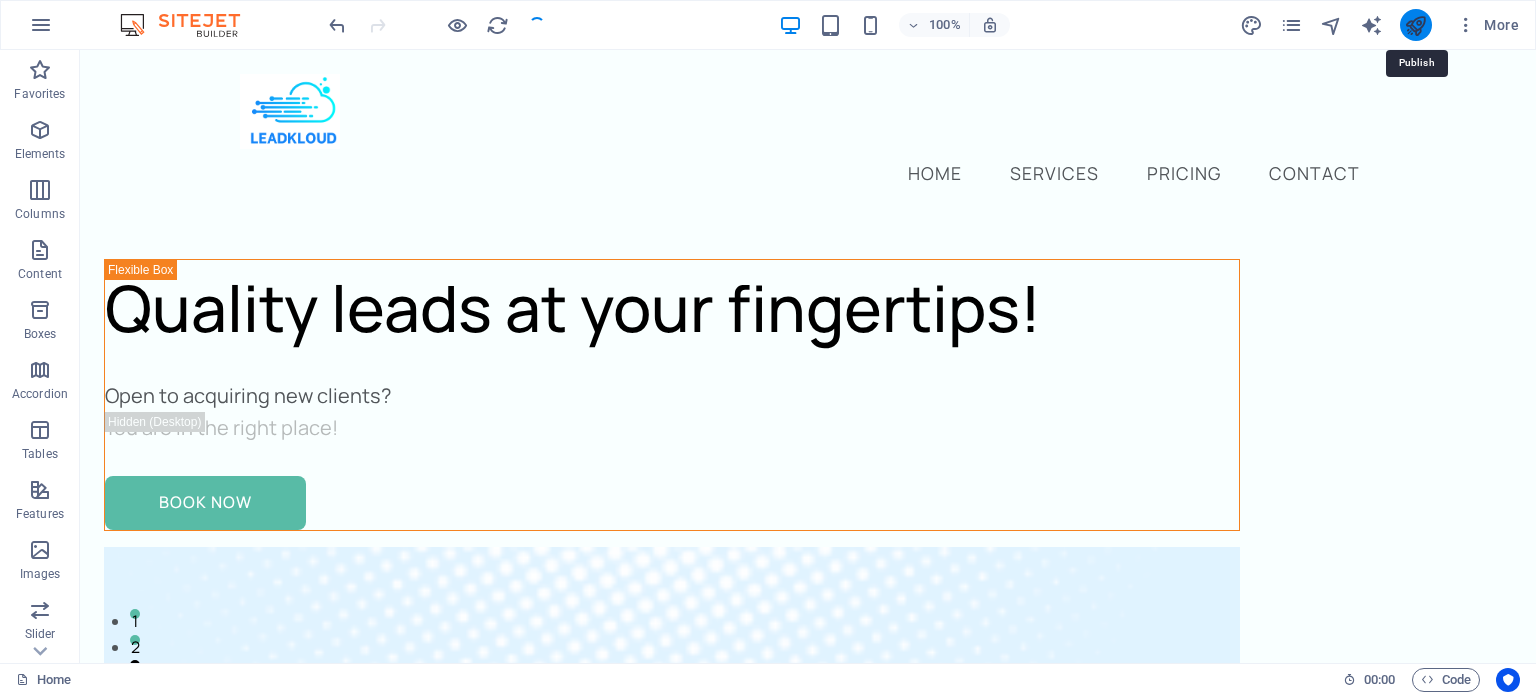 click at bounding box center (1415, 25) 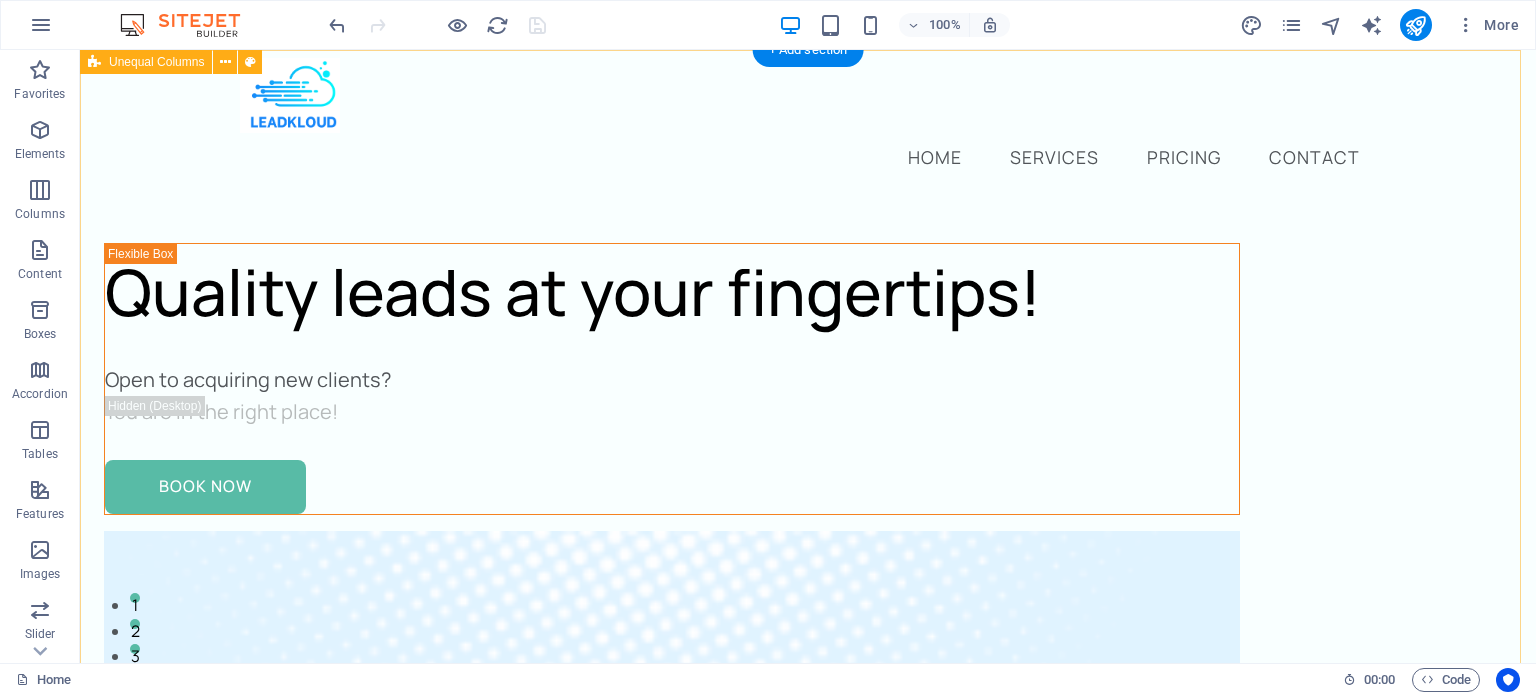 scroll, scrollTop: 0, scrollLeft: 0, axis: both 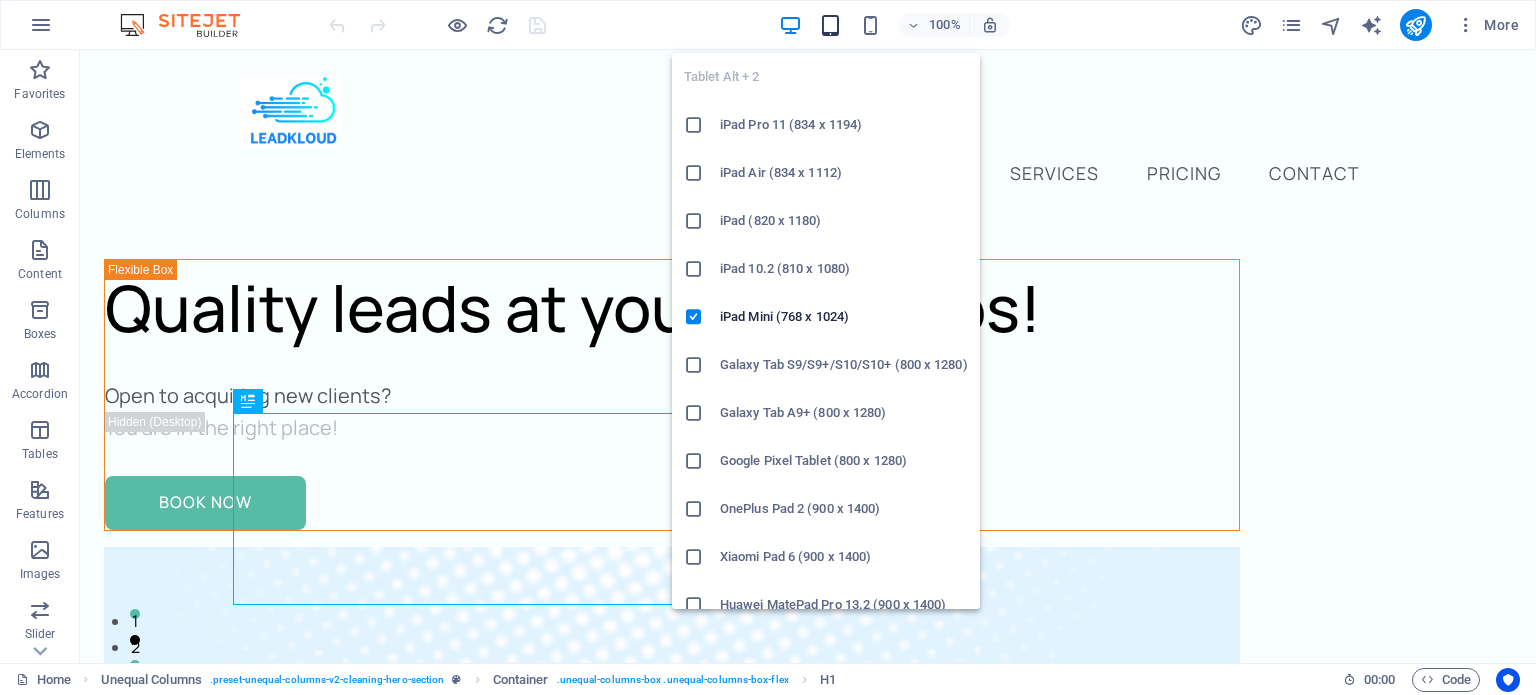 click at bounding box center [830, 25] 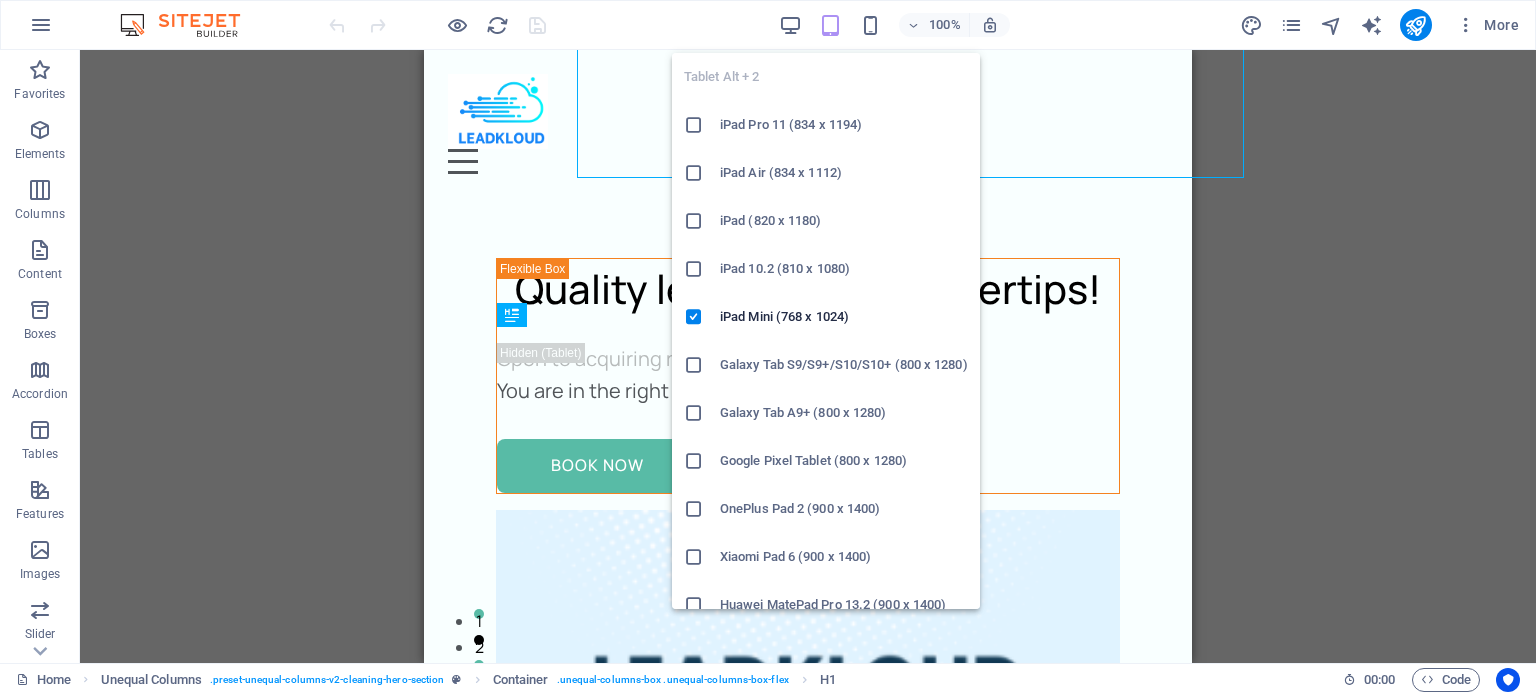 scroll, scrollTop: 427, scrollLeft: 0, axis: vertical 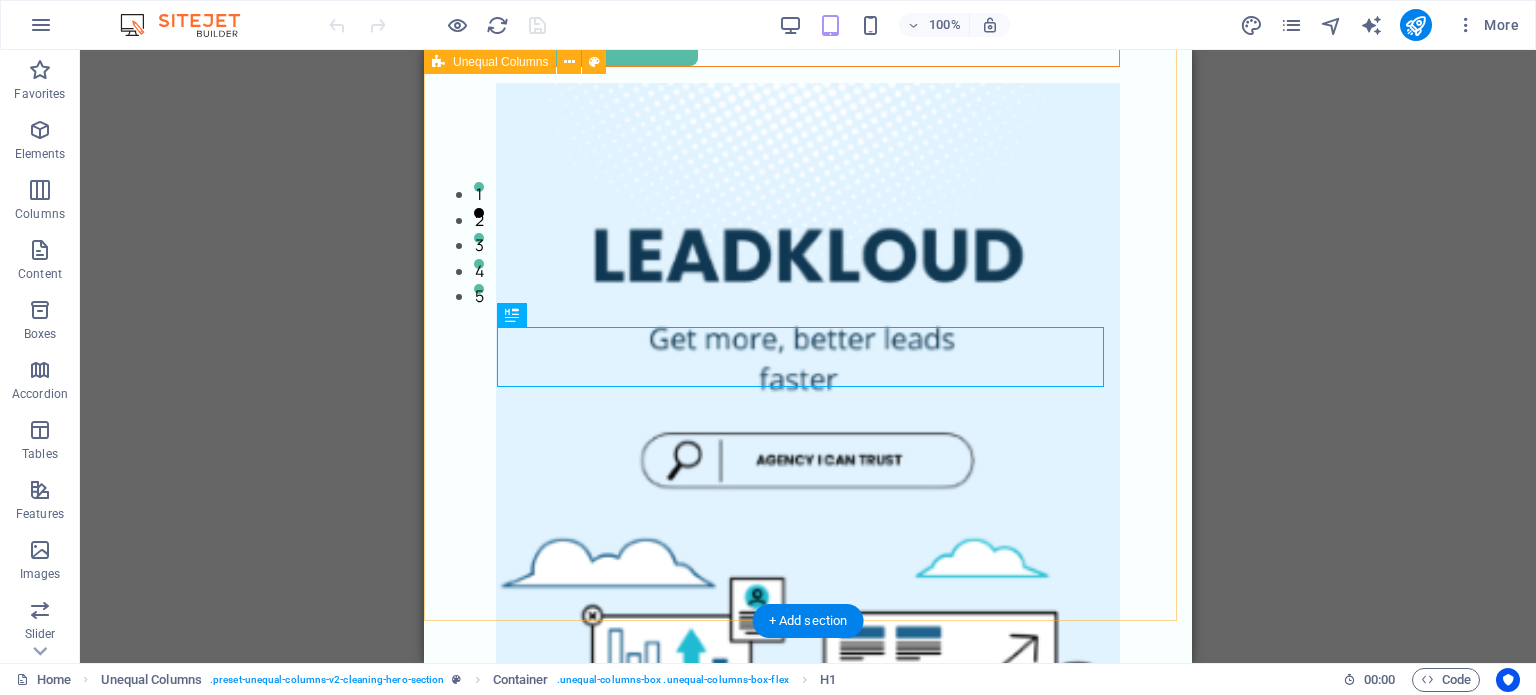 click on "Quality leads at your fingertips! Open to acquiring new clients? You are in the right place!  Book Now" at bounding box center (808, 510) 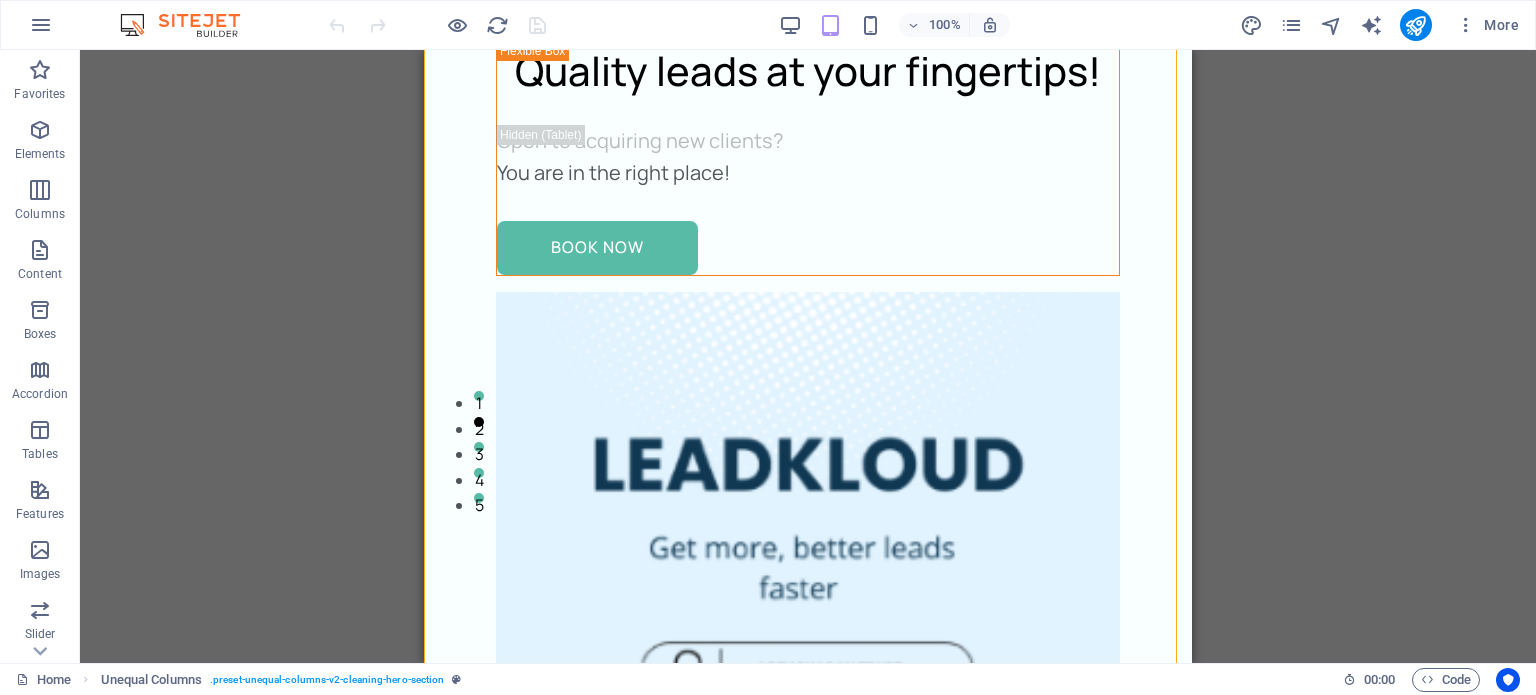 scroll, scrollTop: 0, scrollLeft: 0, axis: both 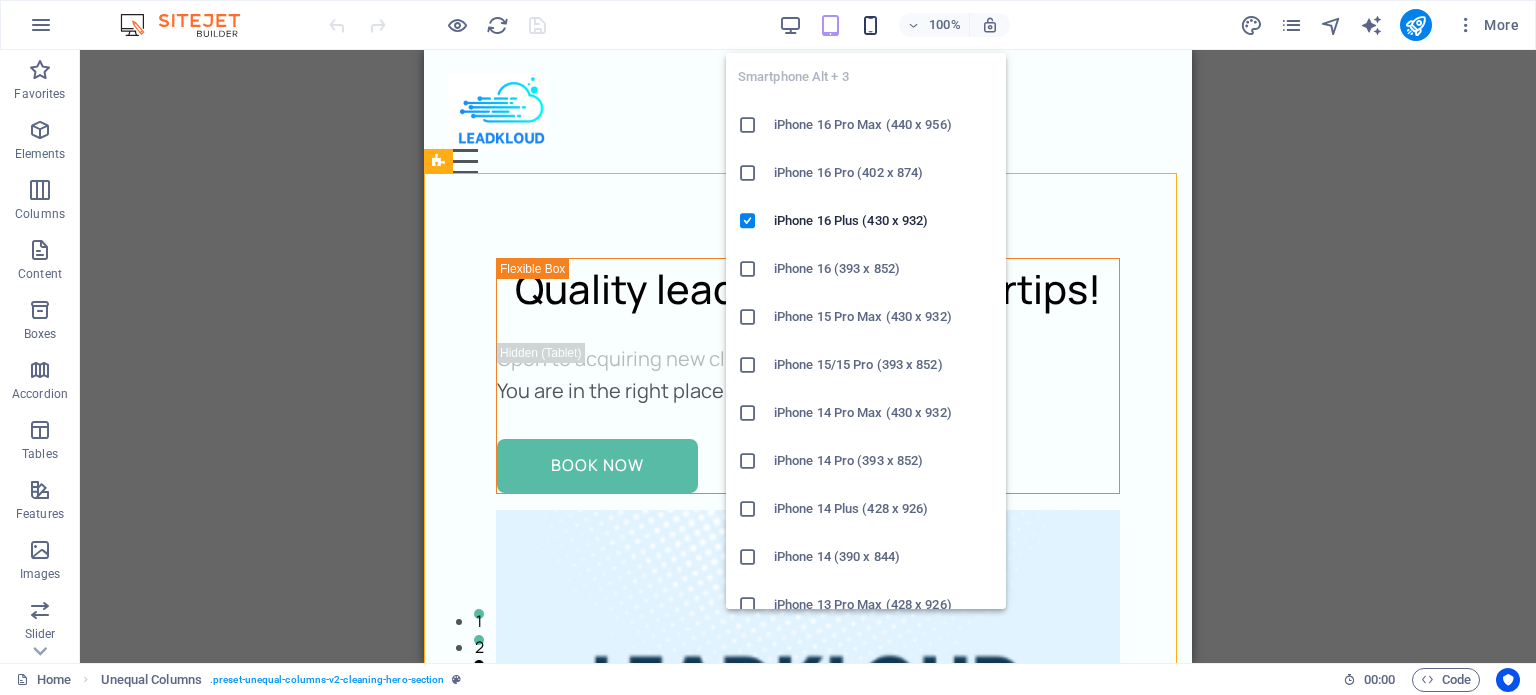 click at bounding box center (870, 25) 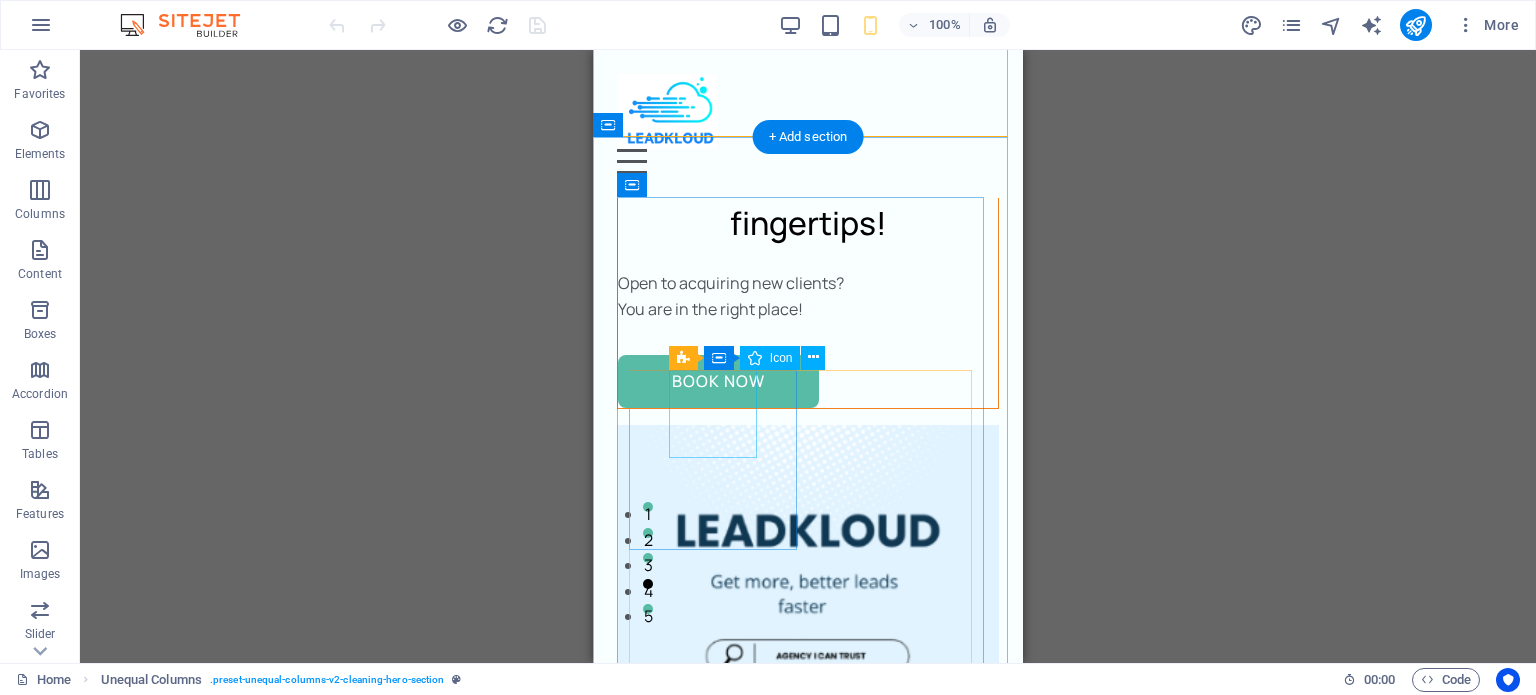 scroll, scrollTop: 0, scrollLeft: 0, axis: both 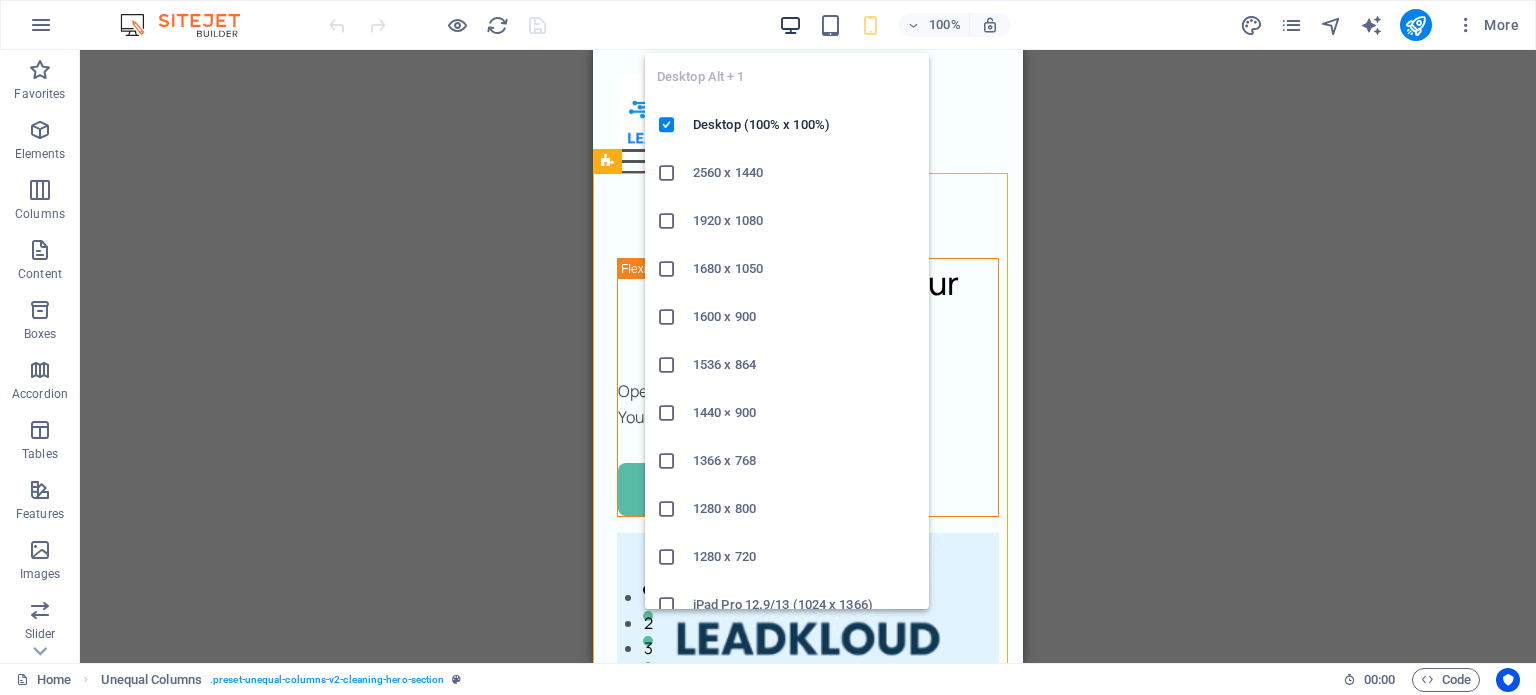 click at bounding box center [790, 25] 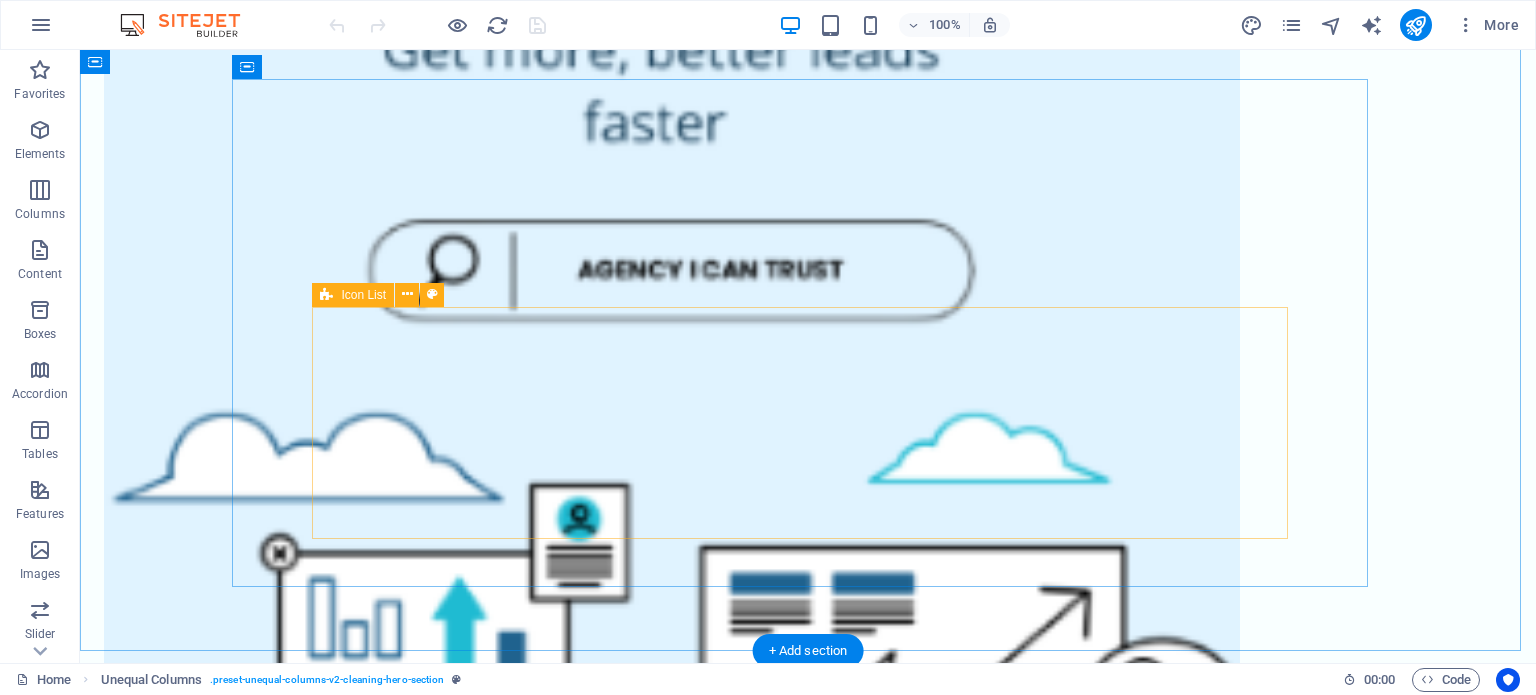 scroll, scrollTop: 1061, scrollLeft: 0, axis: vertical 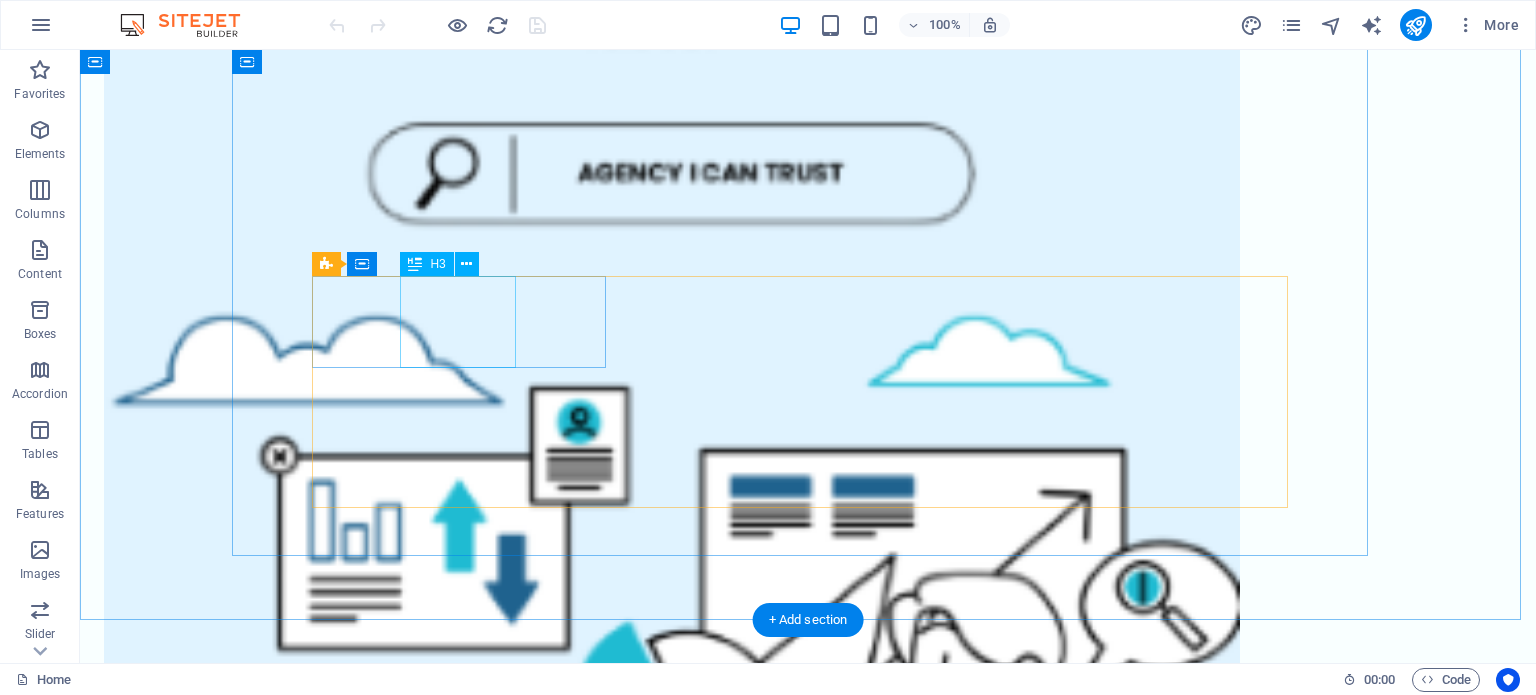 click on "Home Cleaning" at bounding box center [799, 1992] 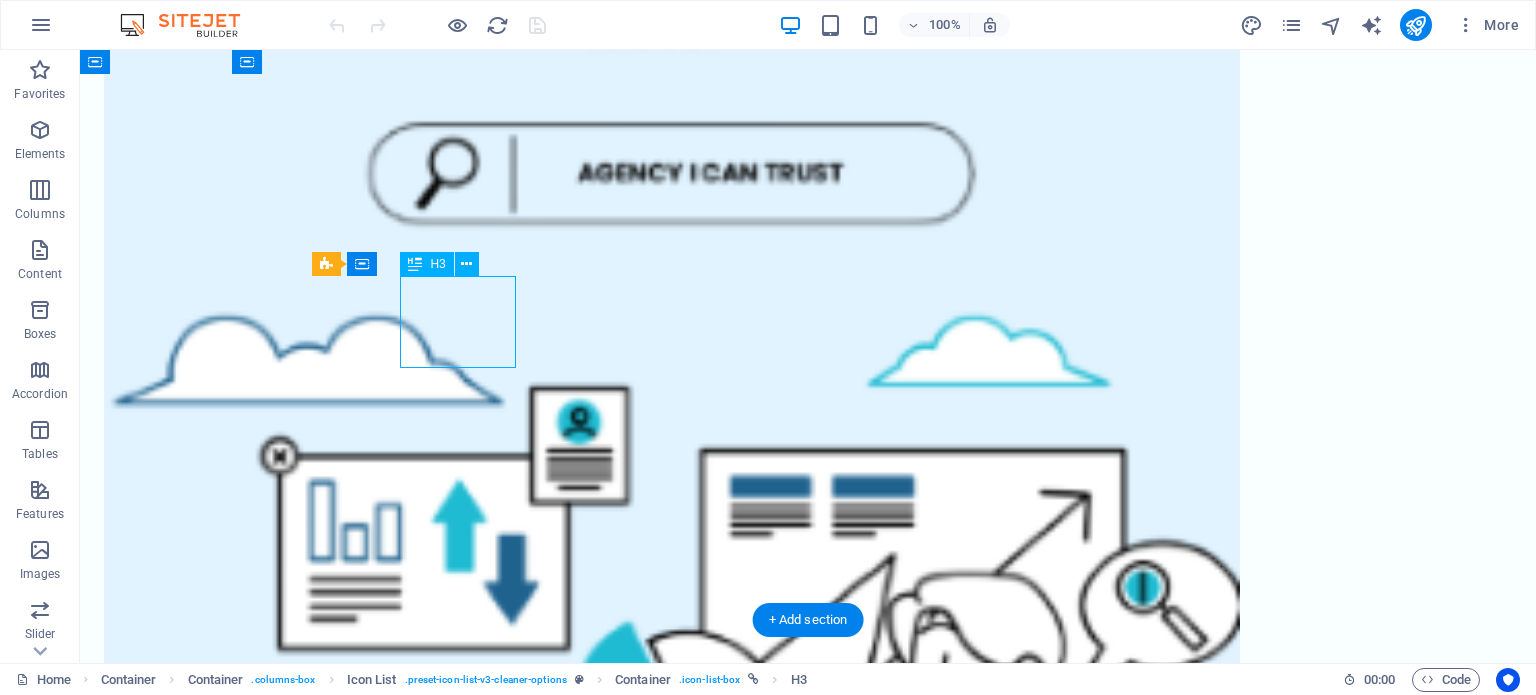 click on "Home Cleaning" at bounding box center (799, 1992) 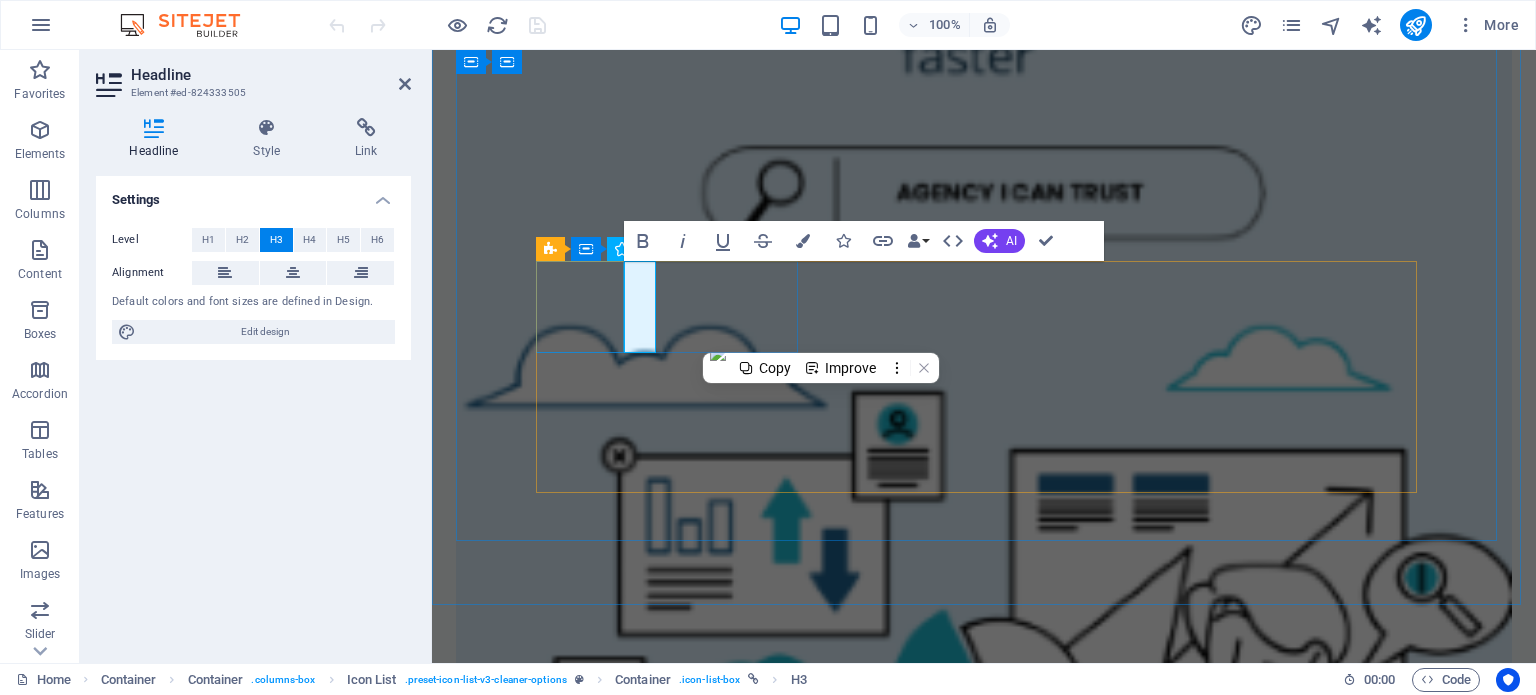 scroll, scrollTop: 1008, scrollLeft: 0, axis: vertical 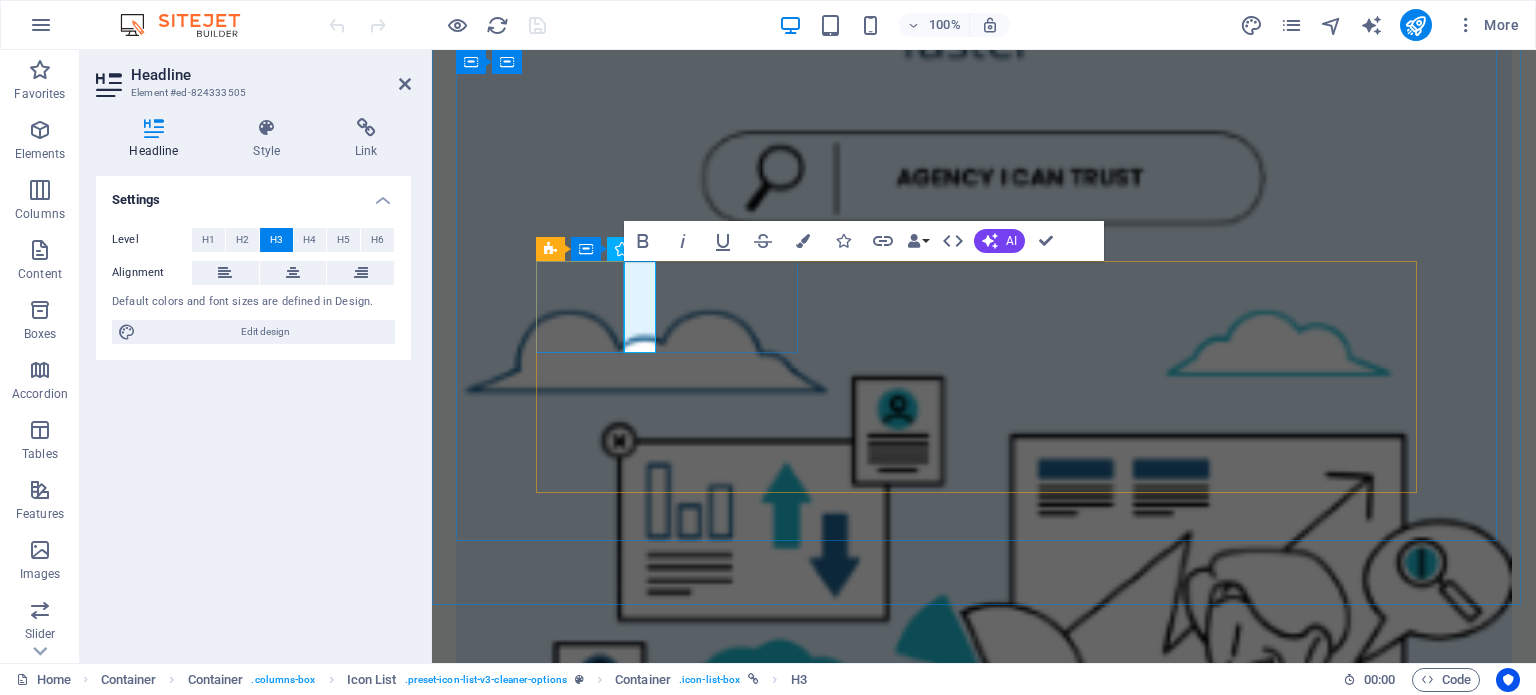 type 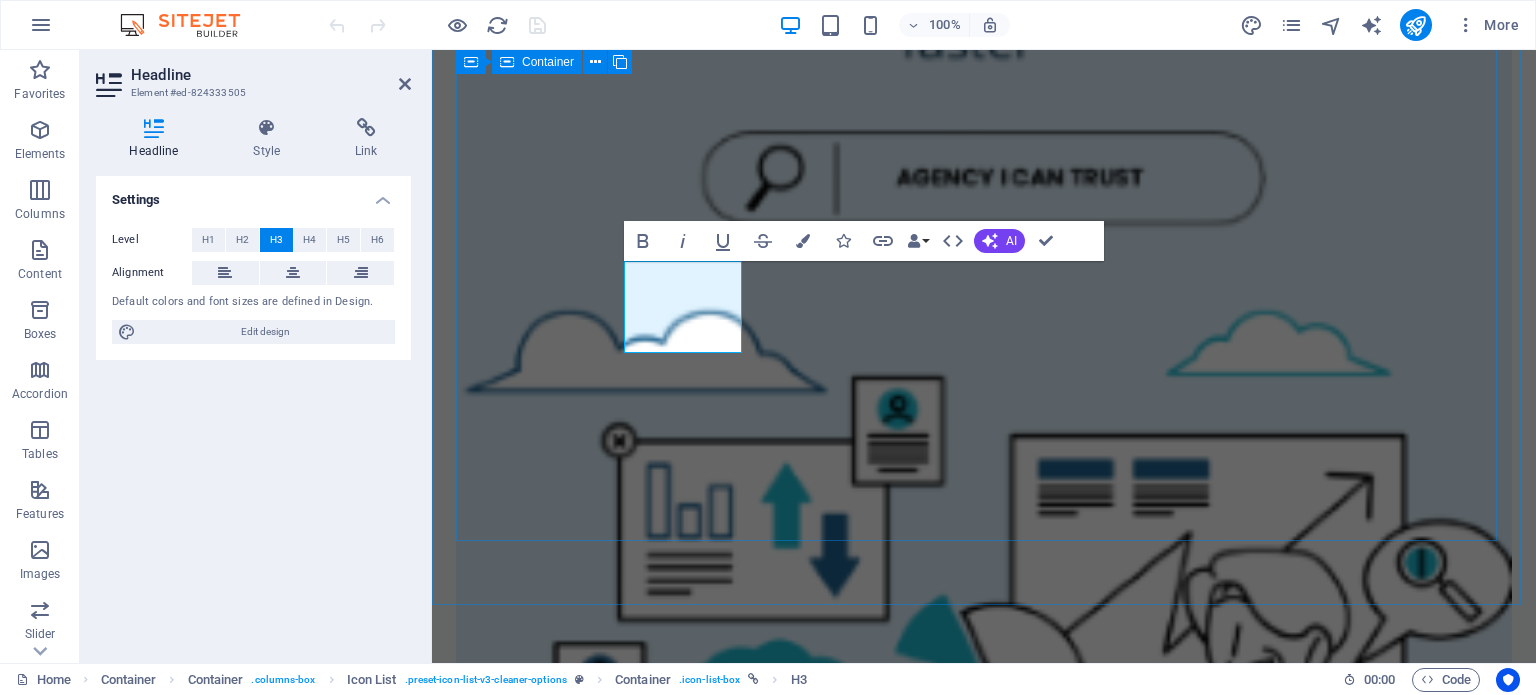 click on "Our professional services We offer several cleaning options you can choose from Meta ads Office Cleaning Window Cleaning Carpet Cleaning Laundry Service Furniture Sanitizing" at bounding box center [984, 2312] 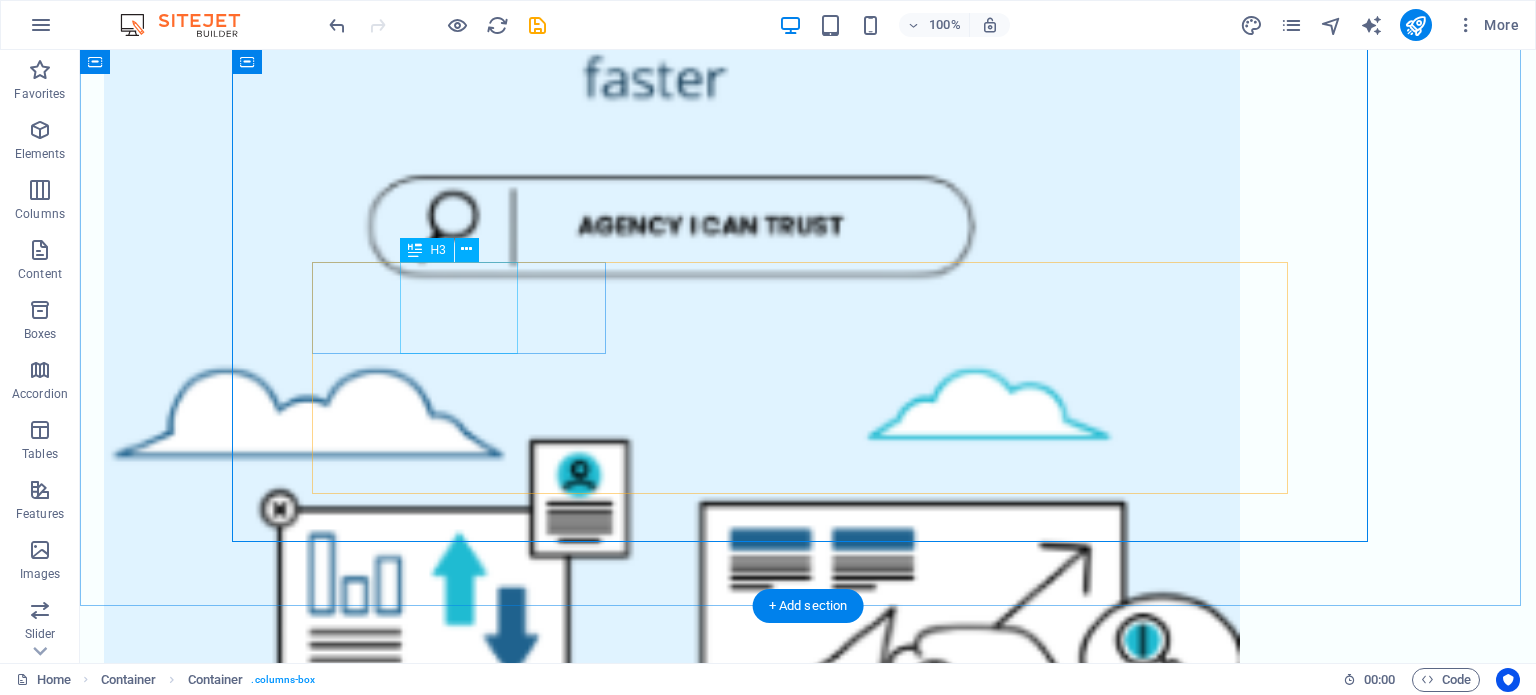 scroll, scrollTop: 1076, scrollLeft: 0, axis: vertical 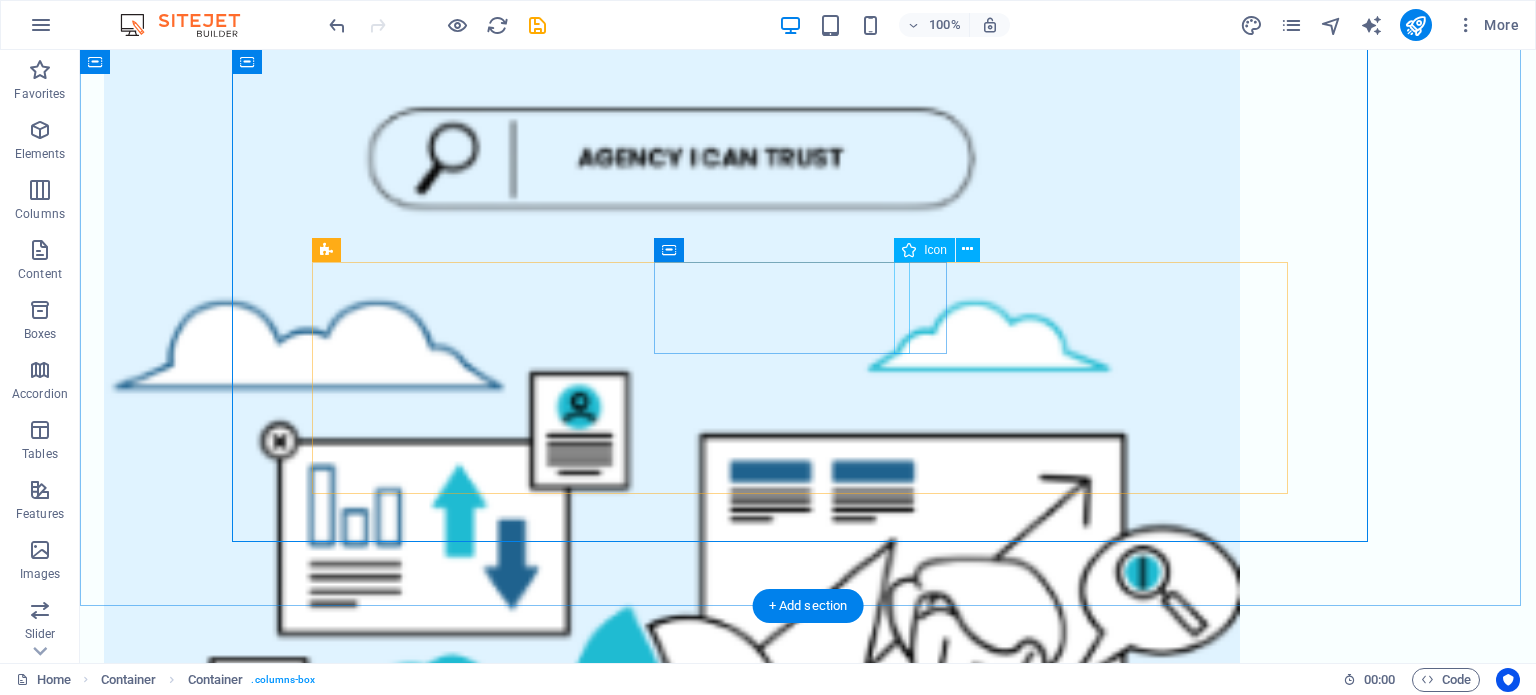 click at bounding box center [808, 2221] 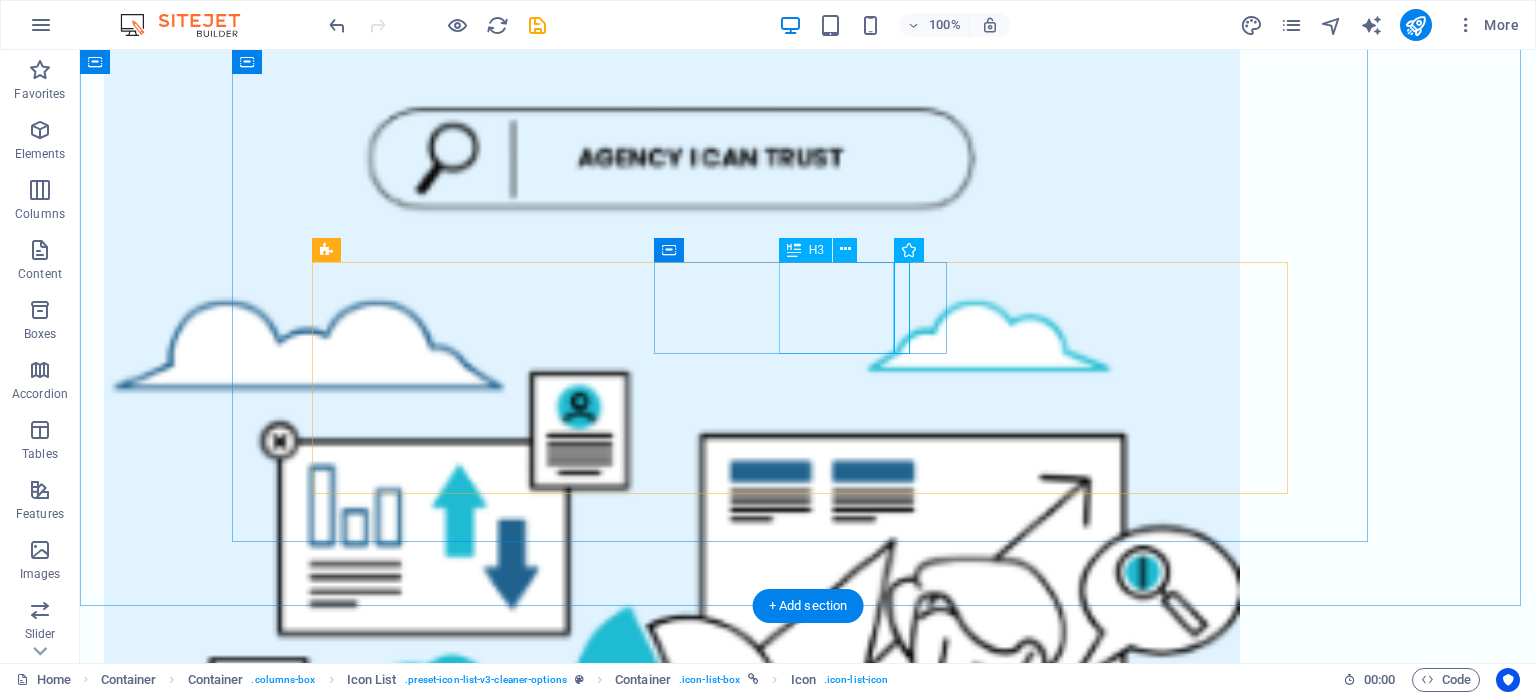 click on "Office  Cleaning" at bounding box center (799, 2167) 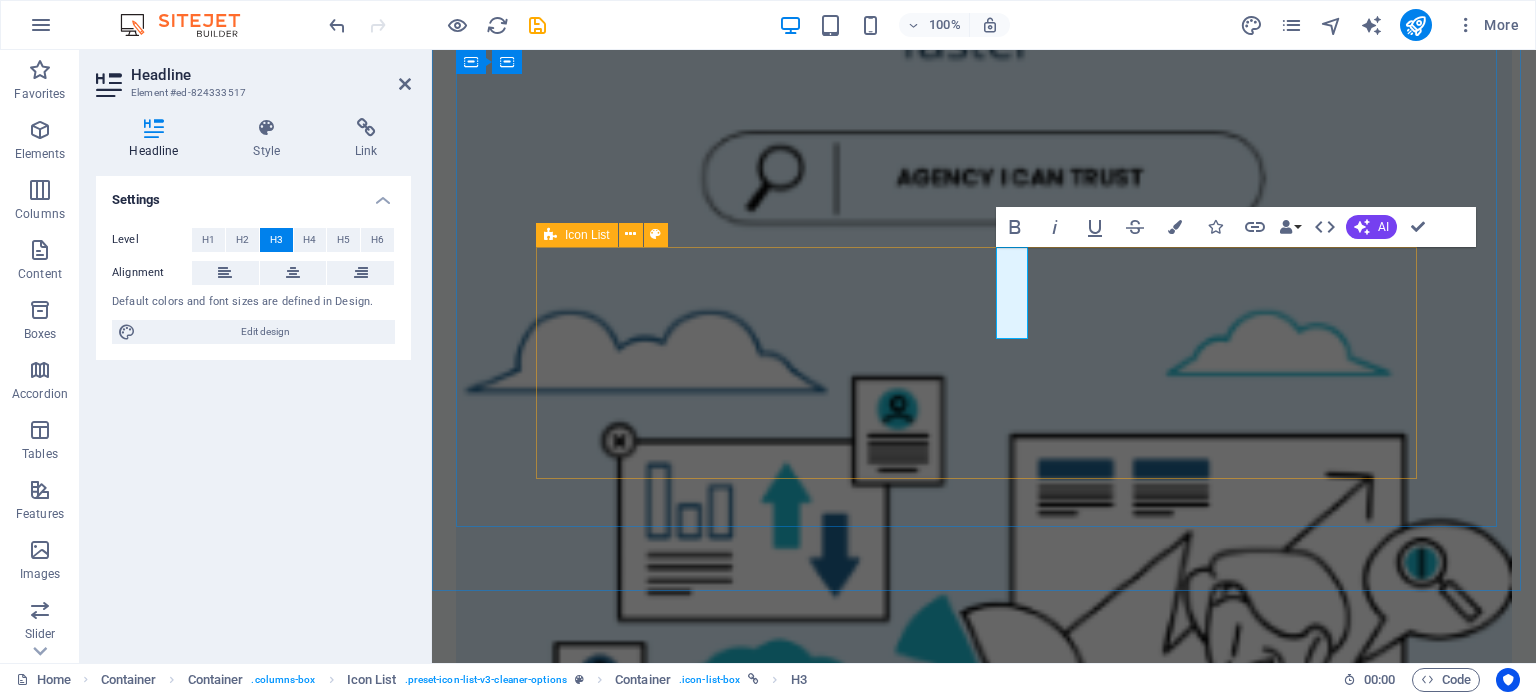 scroll, scrollTop: 1023, scrollLeft: 0, axis: vertical 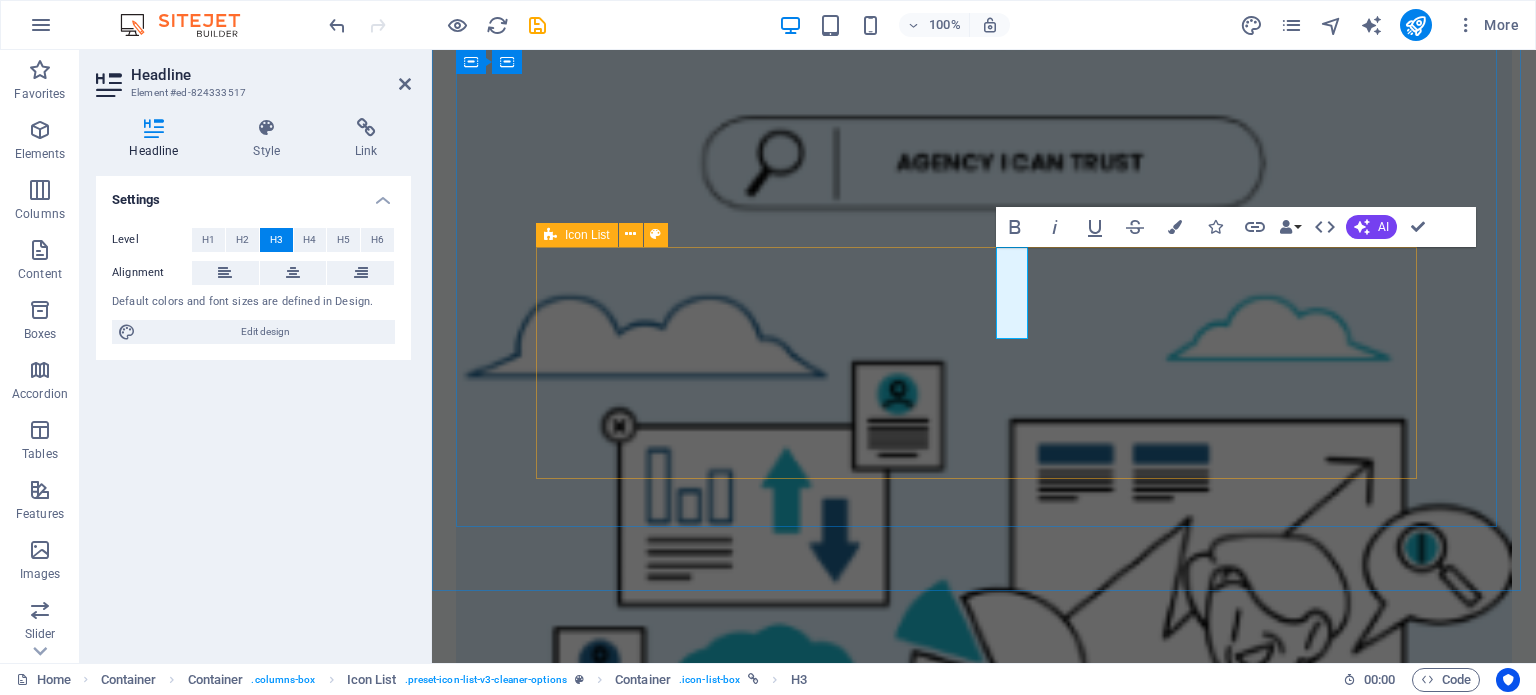 type 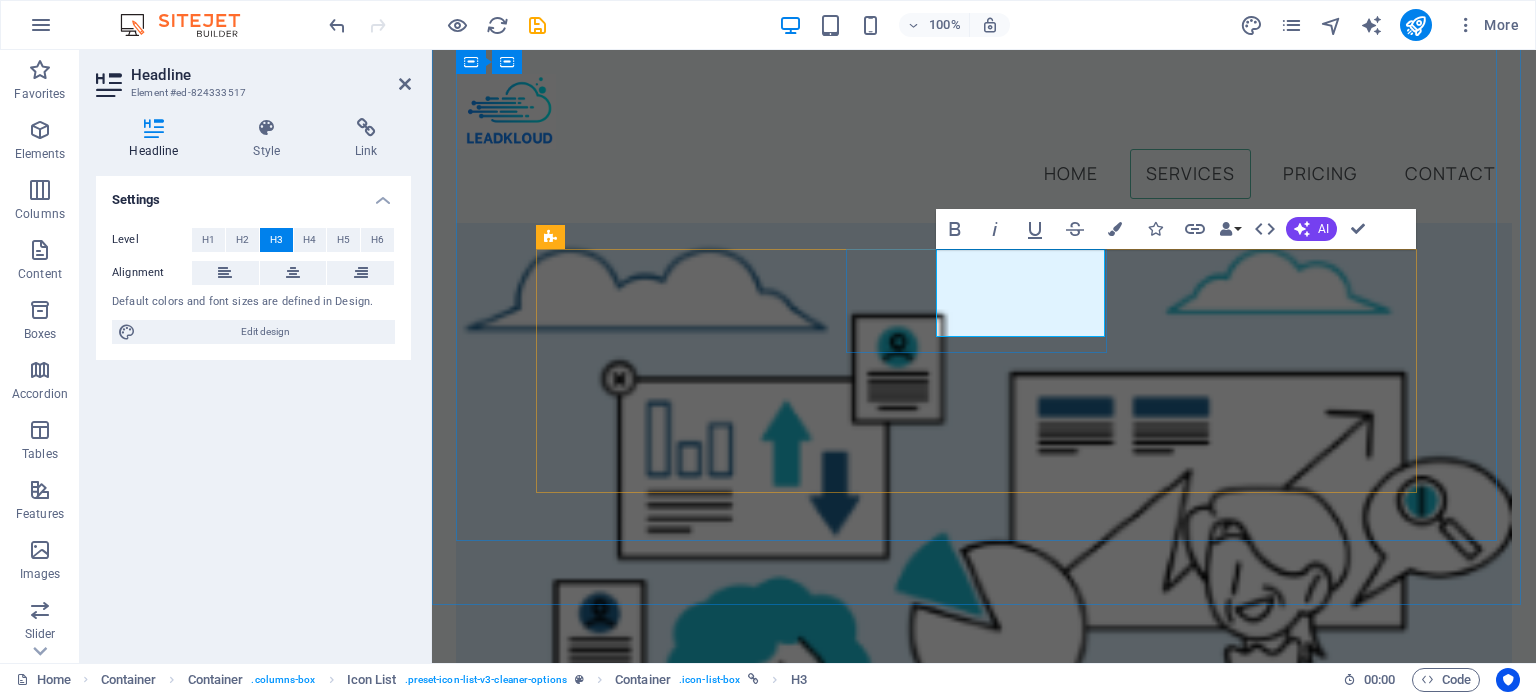scroll, scrollTop: 1096, scrollLeft: 0, axis: vertical 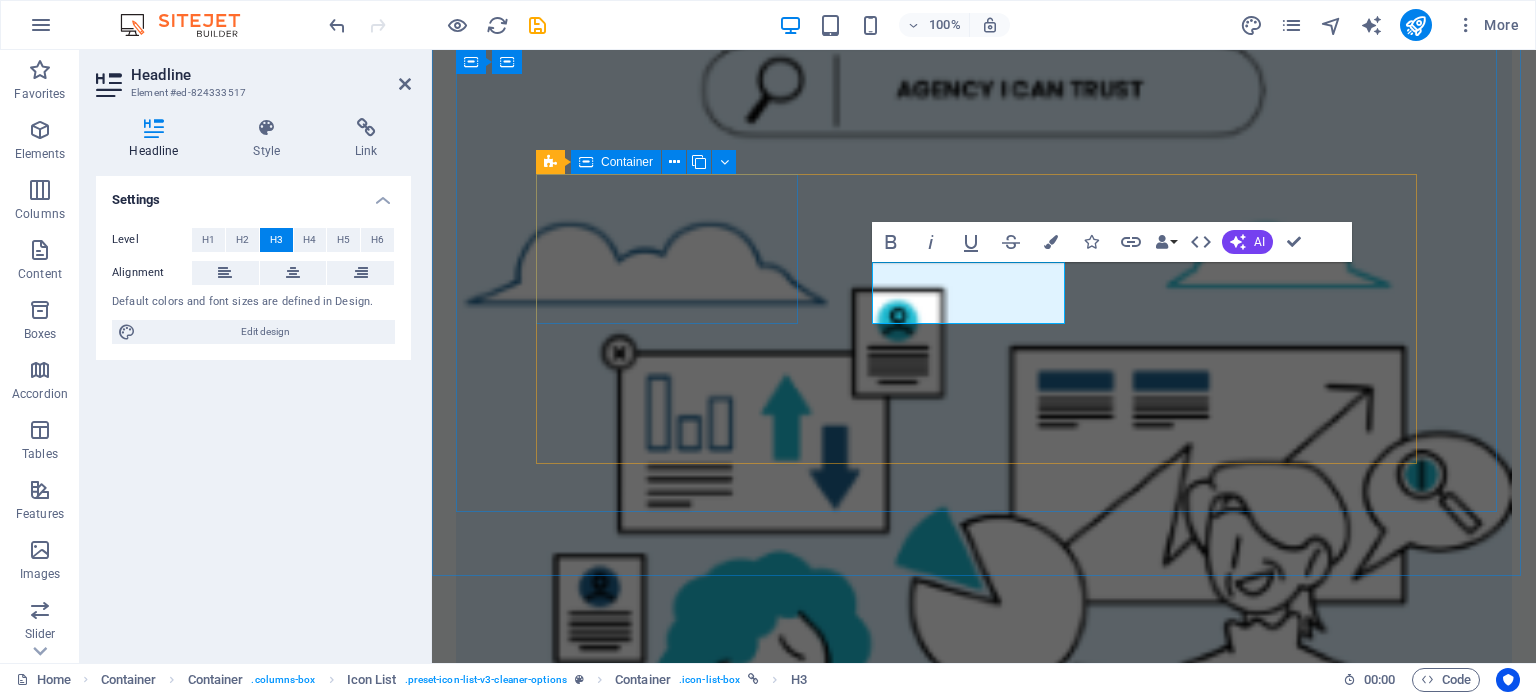 click on "Meta ads" at bounding box center (984, 1764) 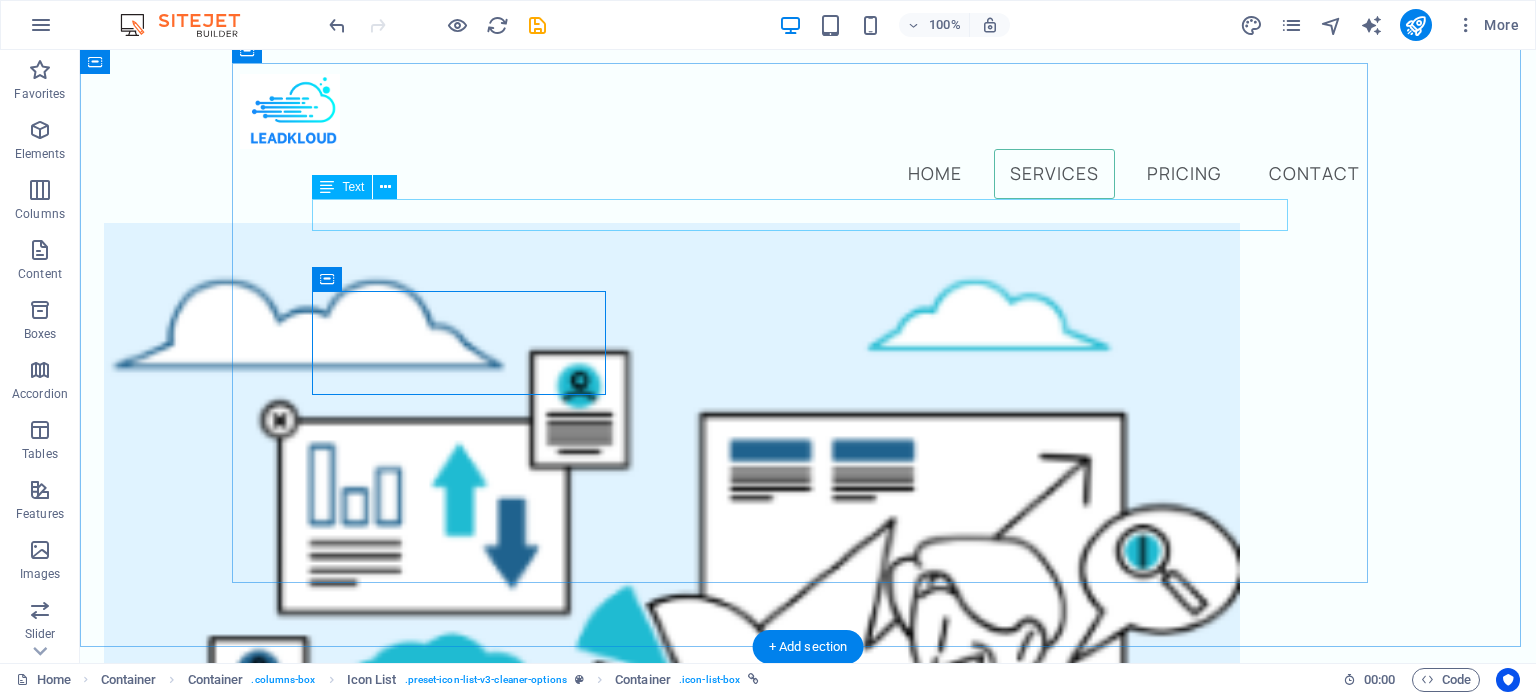 scroll, scrollTop: 1046, scrollLeft: 0, axis: vertical 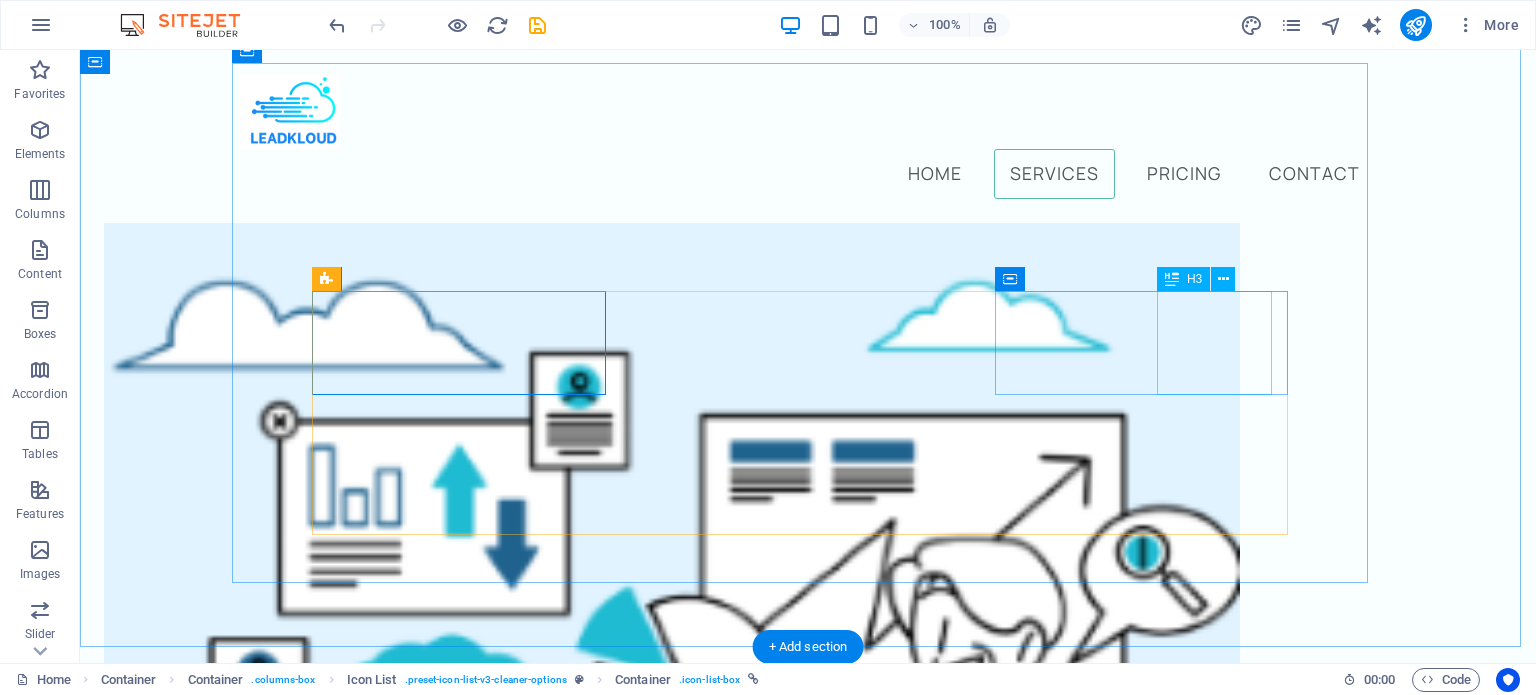 click on "Window Cleaning" at bounding box center (799, 2337) 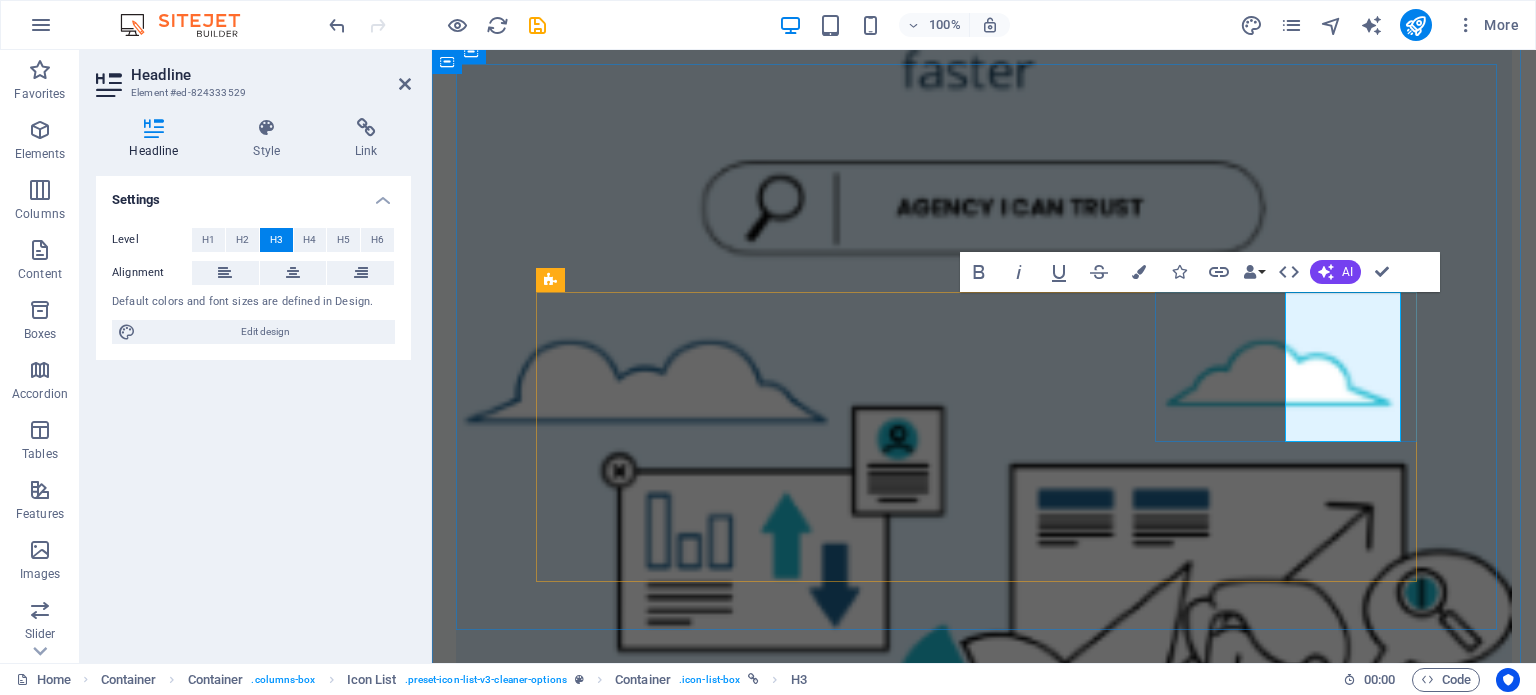 scroll, scrollTop: 993, scrollLeft: 0, axis: vertical 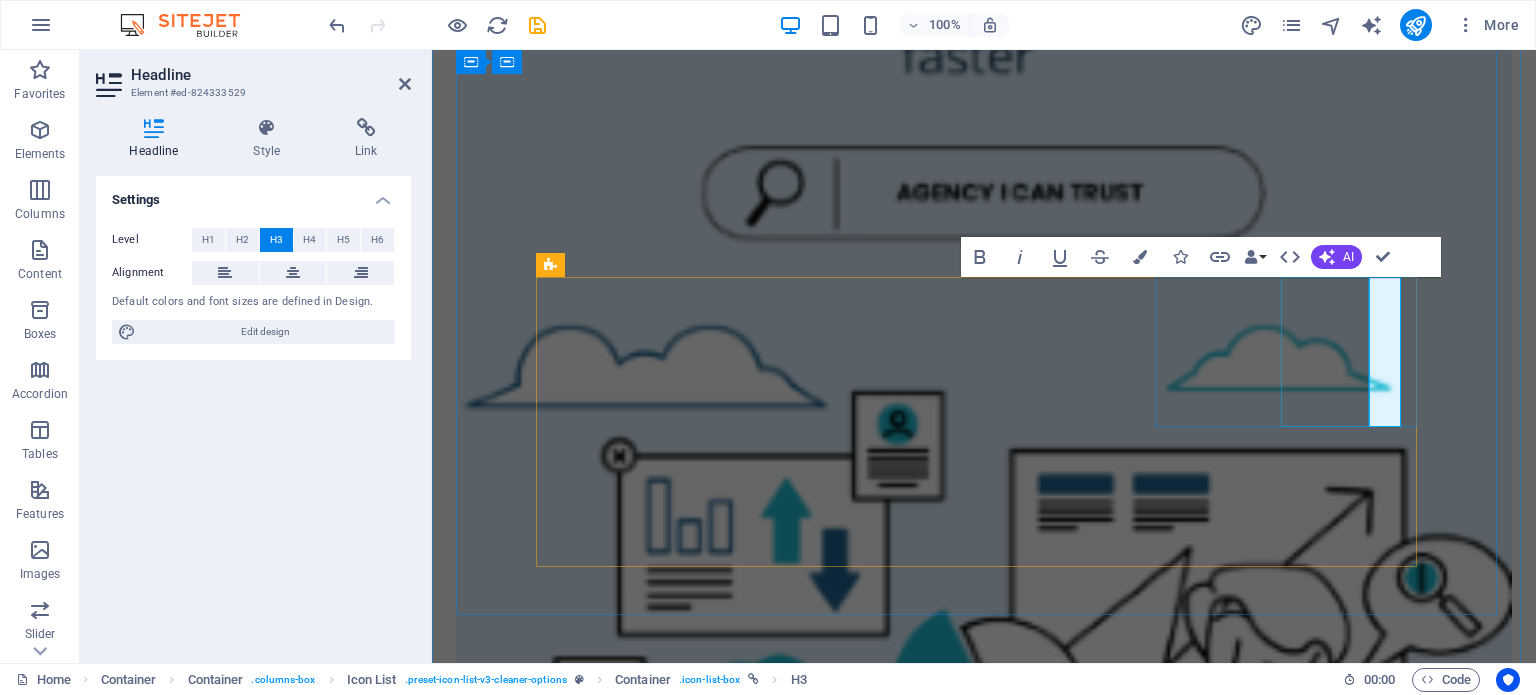 type 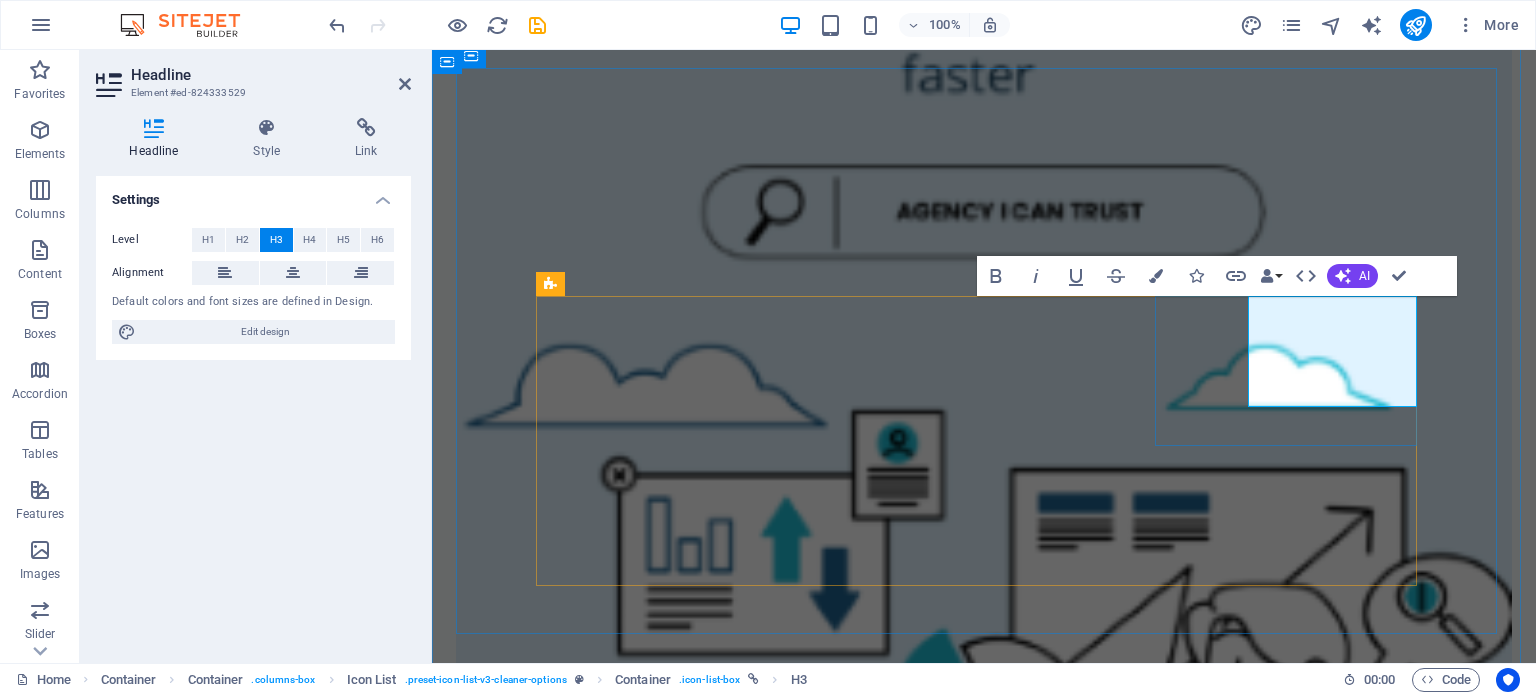 scroll, scrollTop: 1037, scrollLeft: 0, axis: vertical 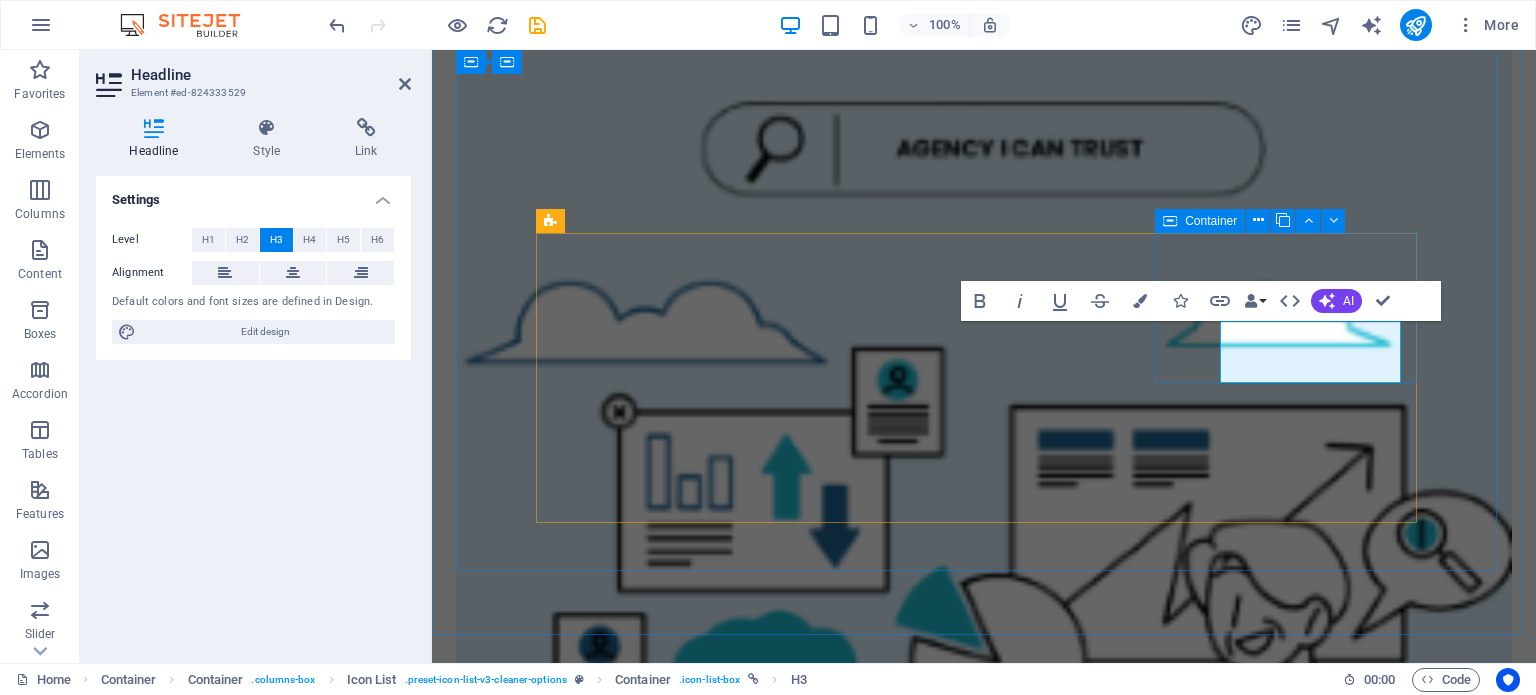 click on "email marketing" at bounding box center (984, 2203) 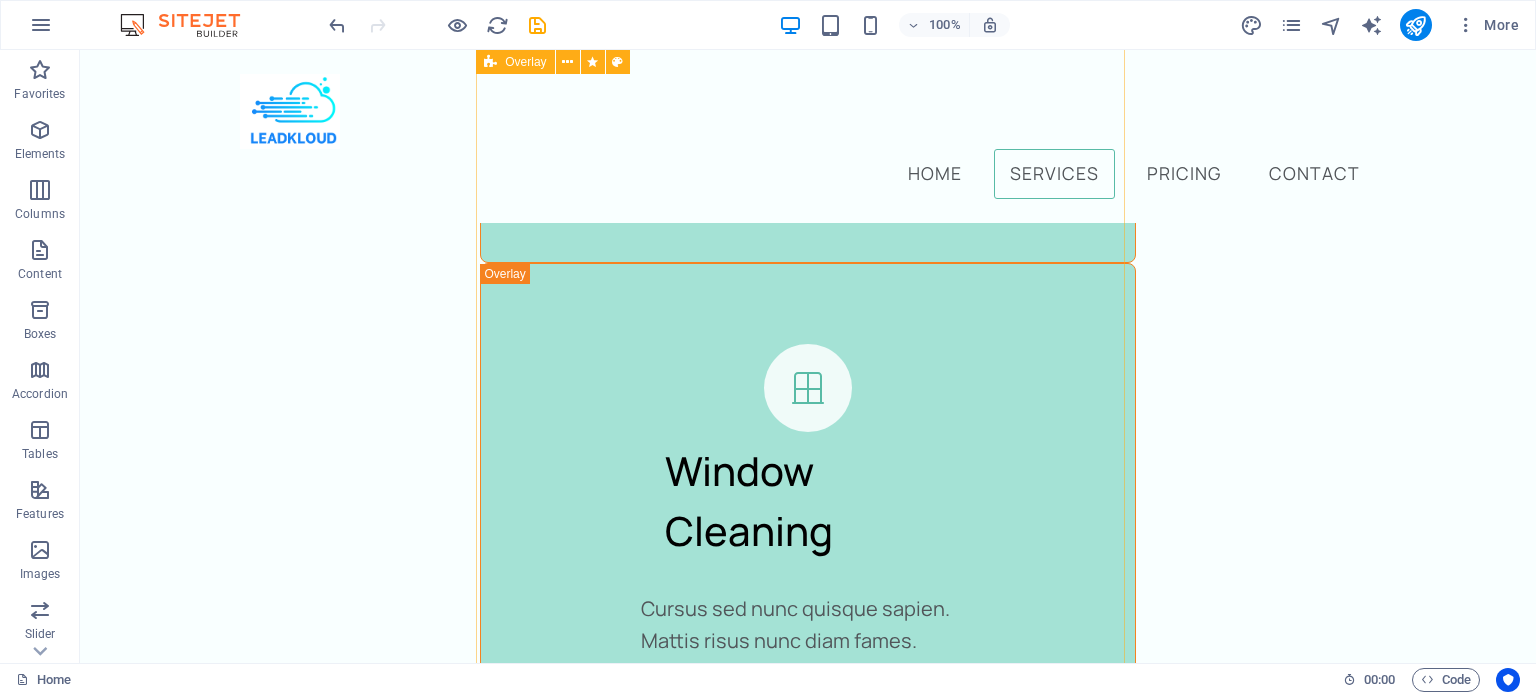 scroll, scrollTop: 5436, scrollLeft: 0, axis: vertical 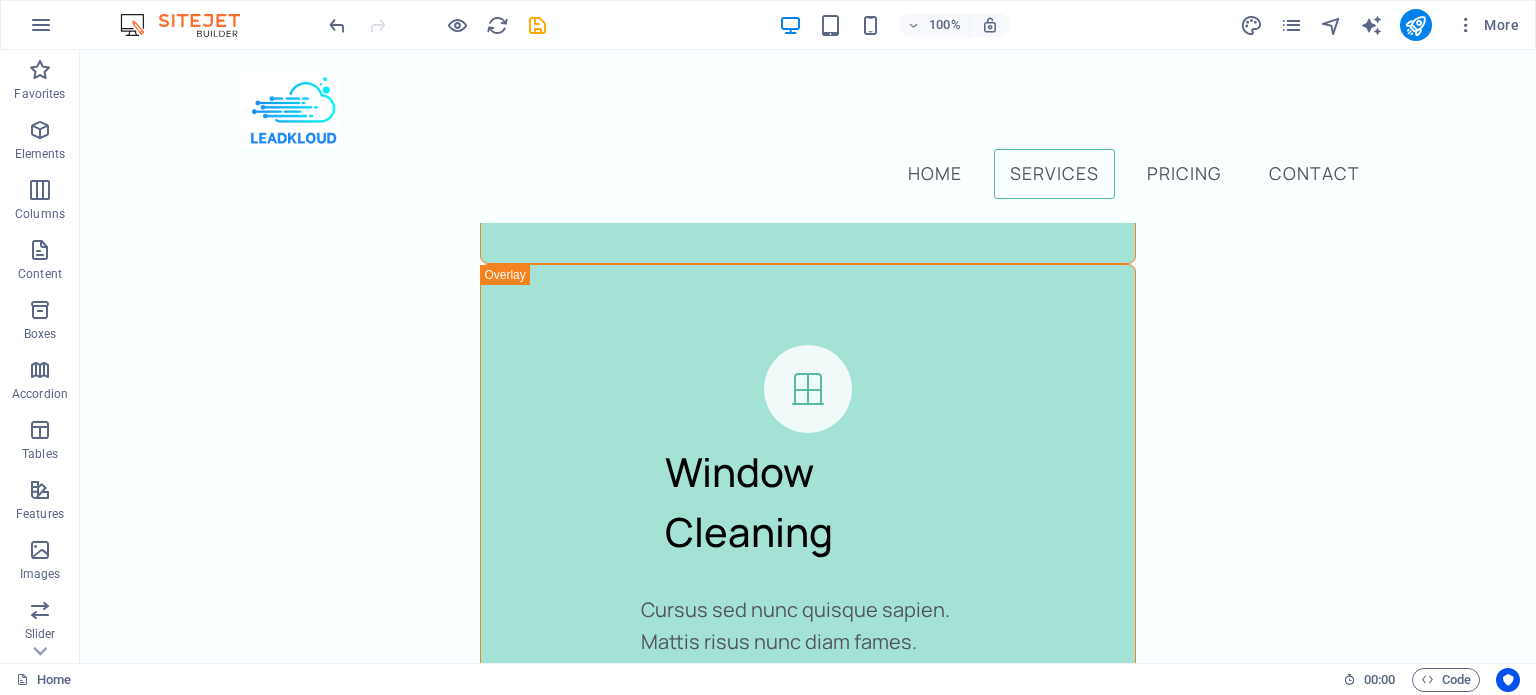 drag, startPoint x: 1456, startPoint y: 410, endPoint x: 370, endPoint y: 432, distance: 1086.2228 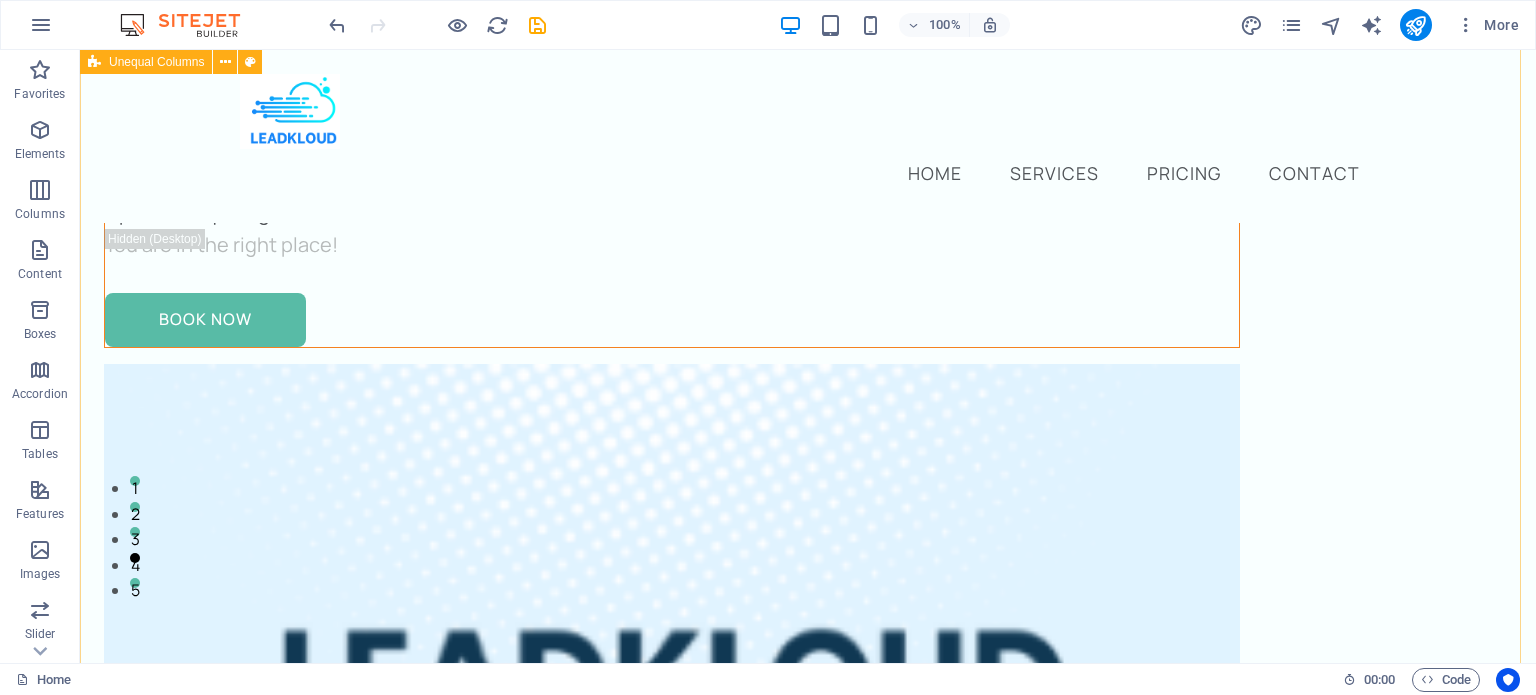 scroll, scrollTop: 0, scrollLeft: 0, axis: both 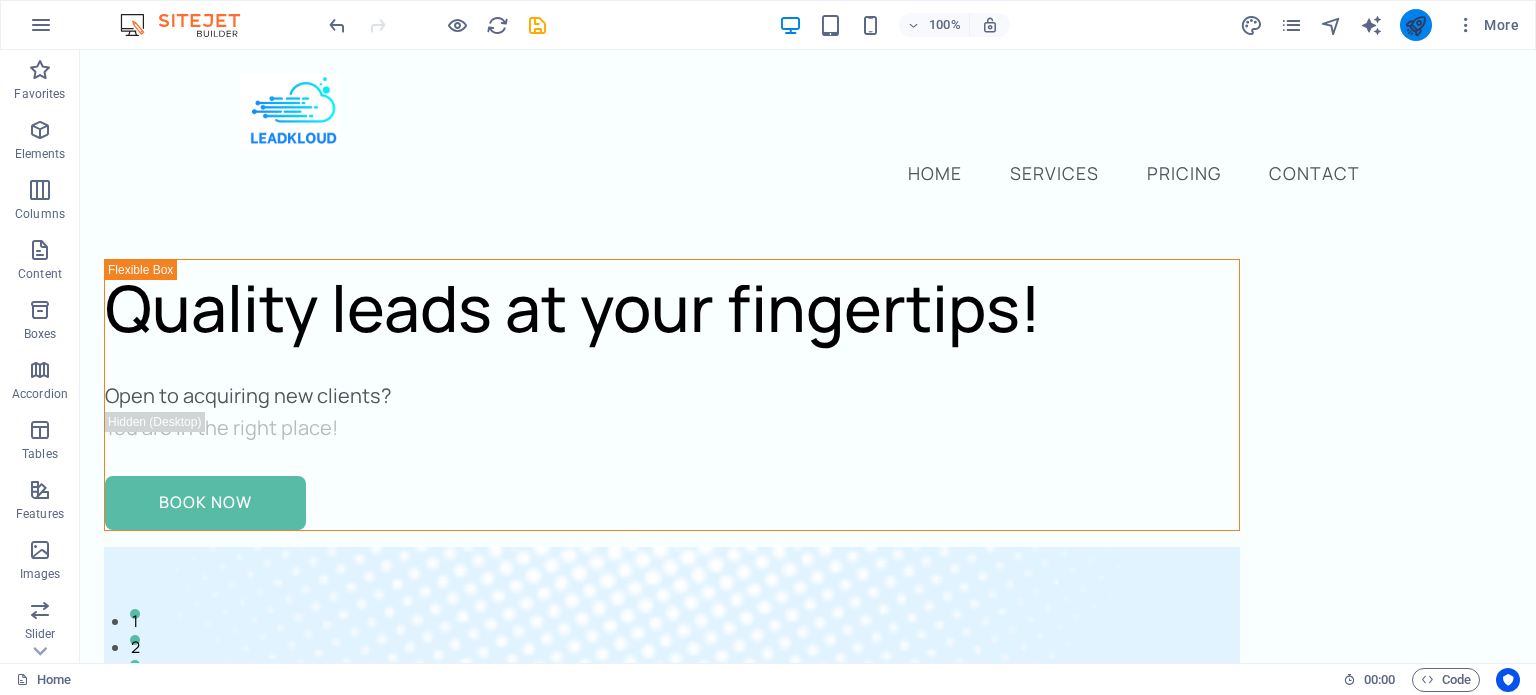 click at bounding box center (1416, 25) 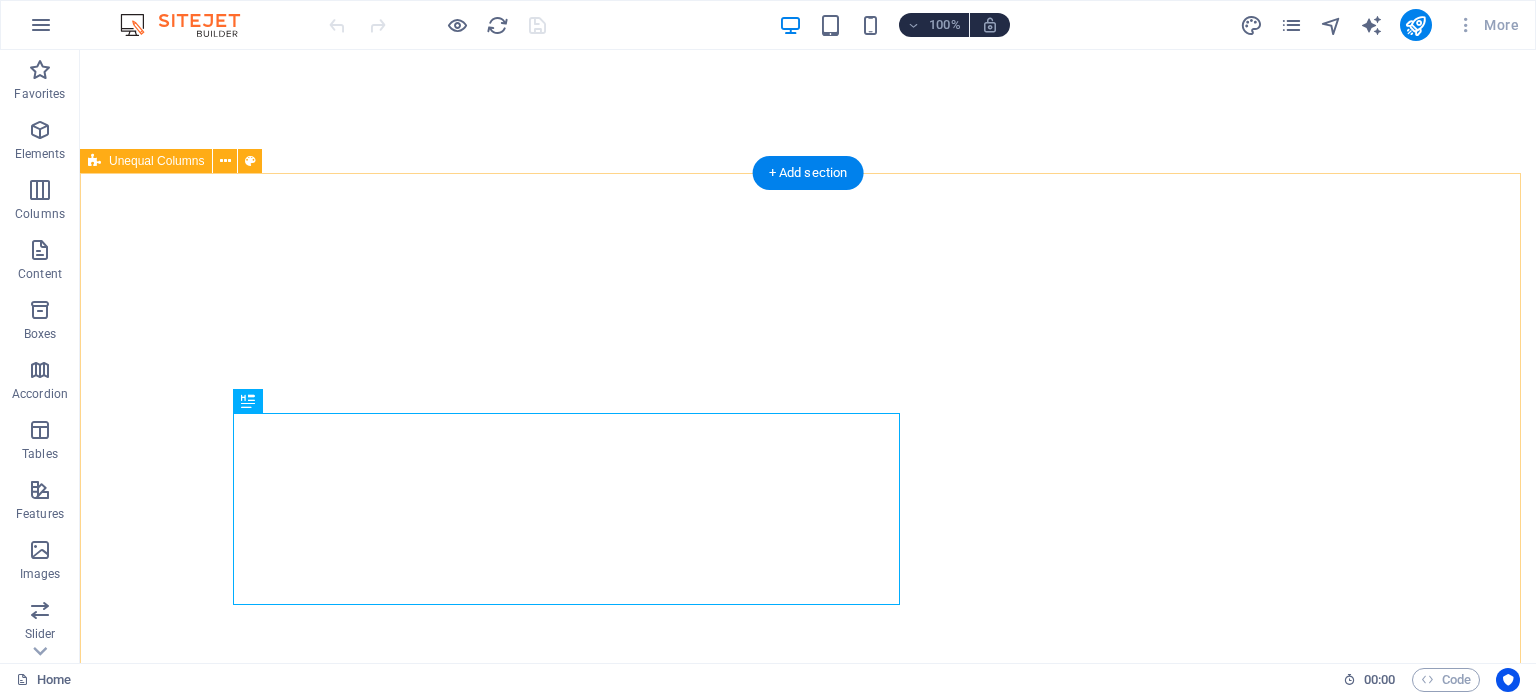 scroll, scrollTop: 0, scrollLeft: 0, axis: both 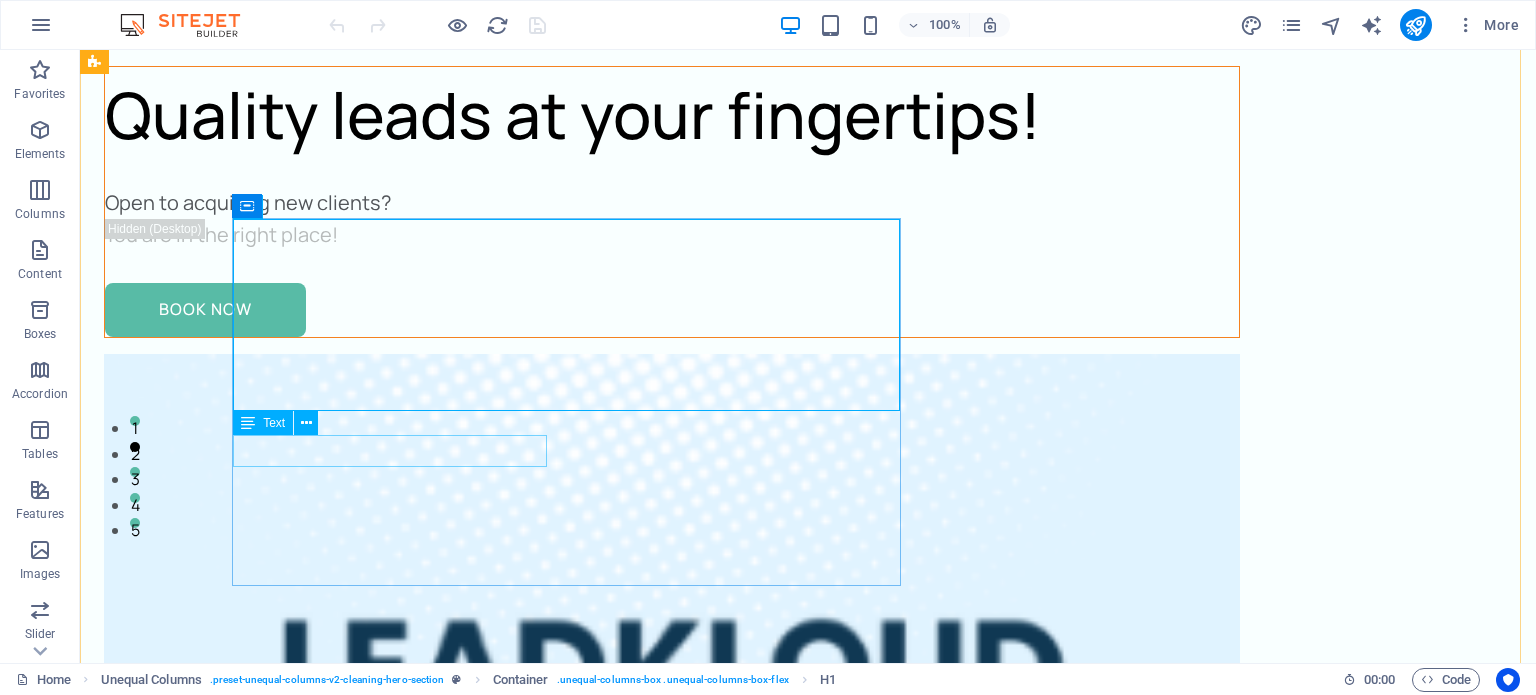 click on "Open to acquiring new clients?" at bounding box center [672, 203] 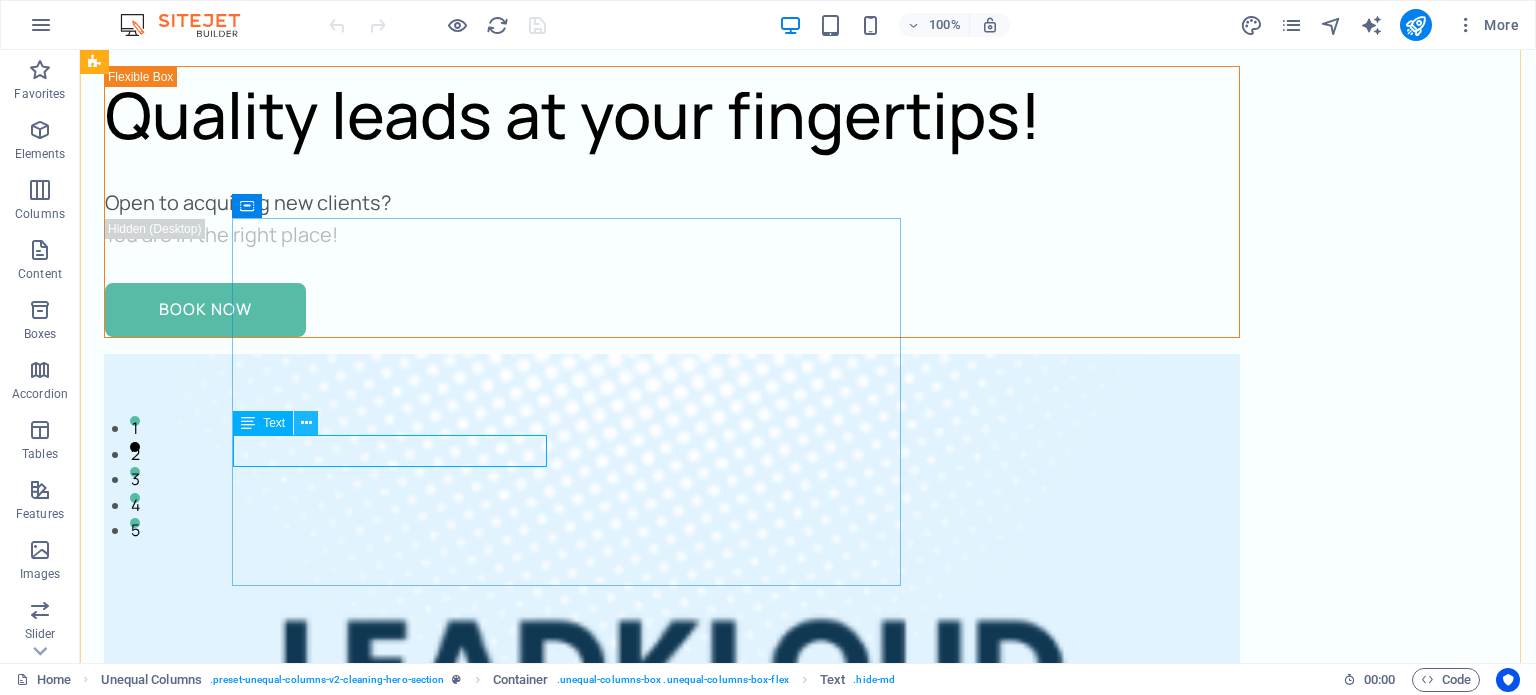 click at bounding box center [306, 423] 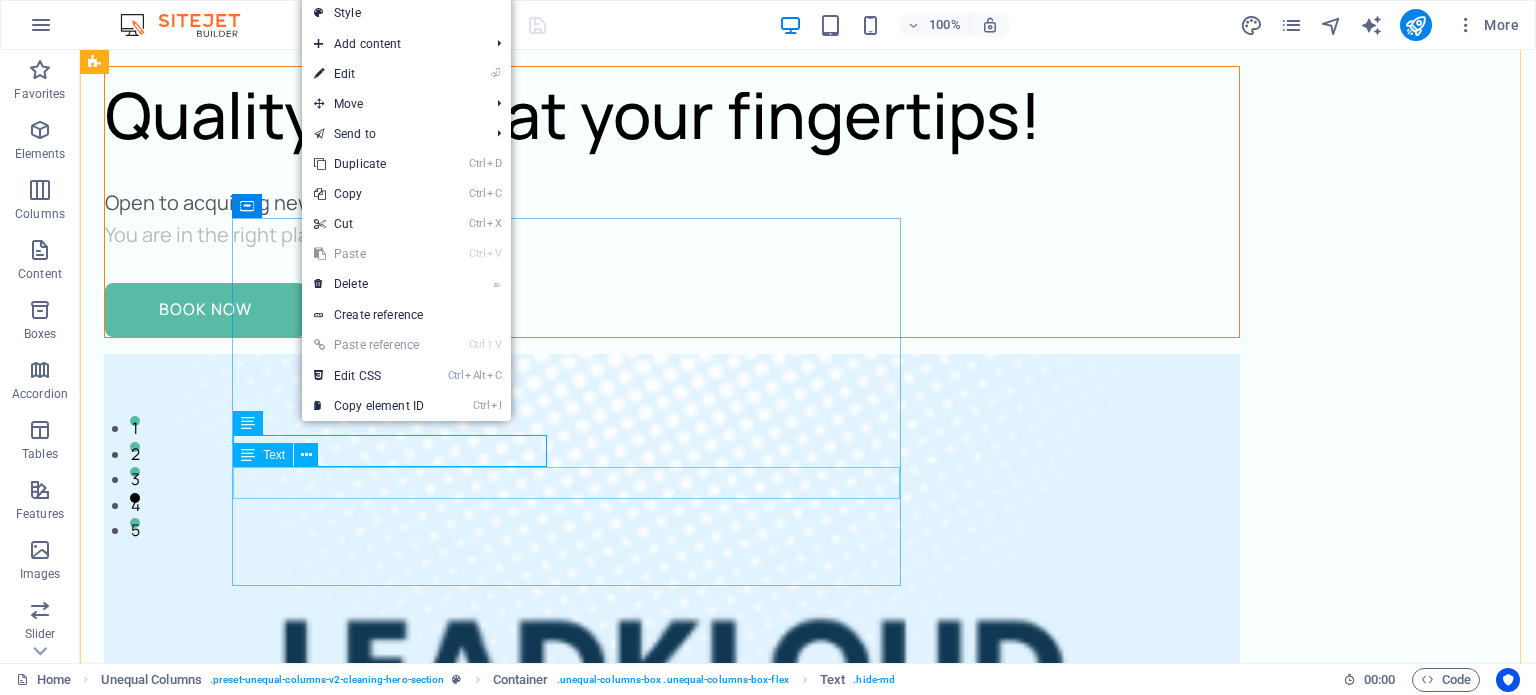 click on "You are in the right place!" at bounding box center (672, 235) 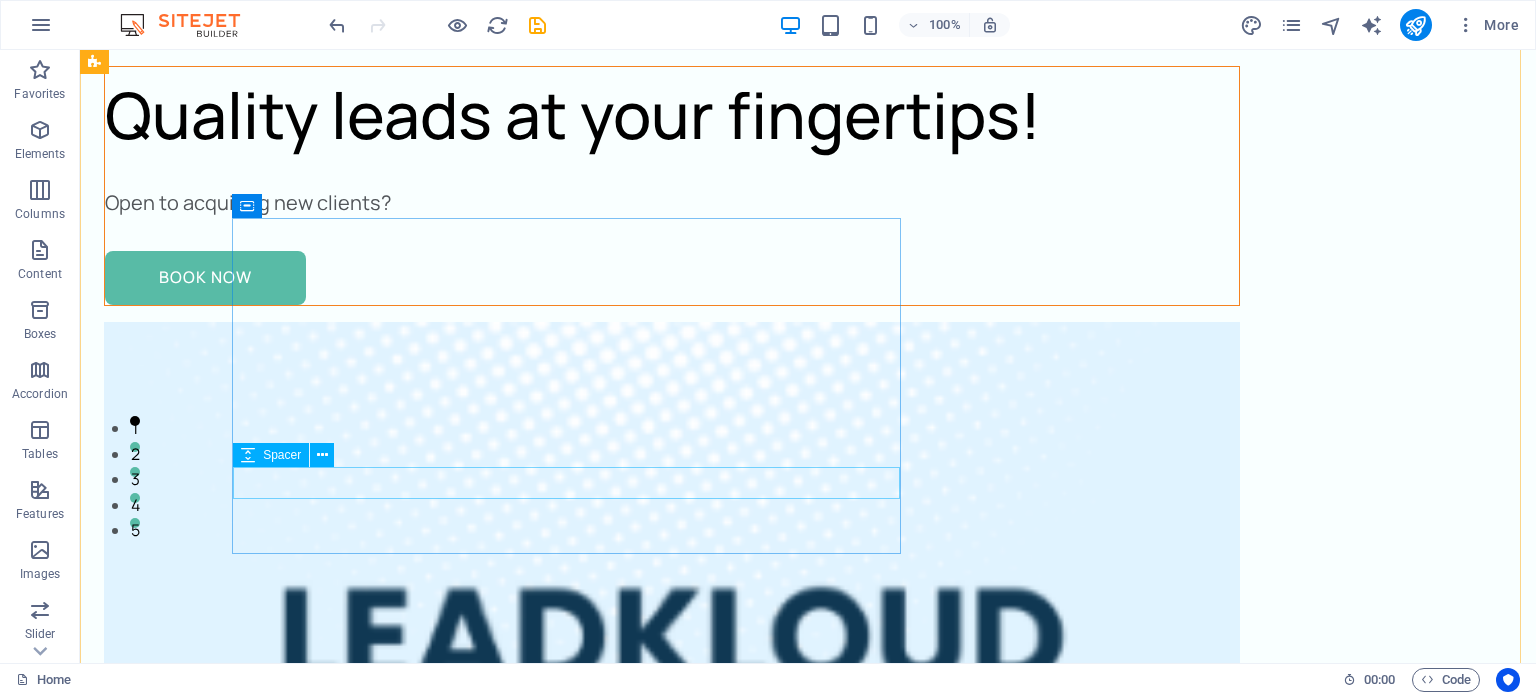 scroll, scrollTop: 209, scrollLeft: 0, axis: vertical 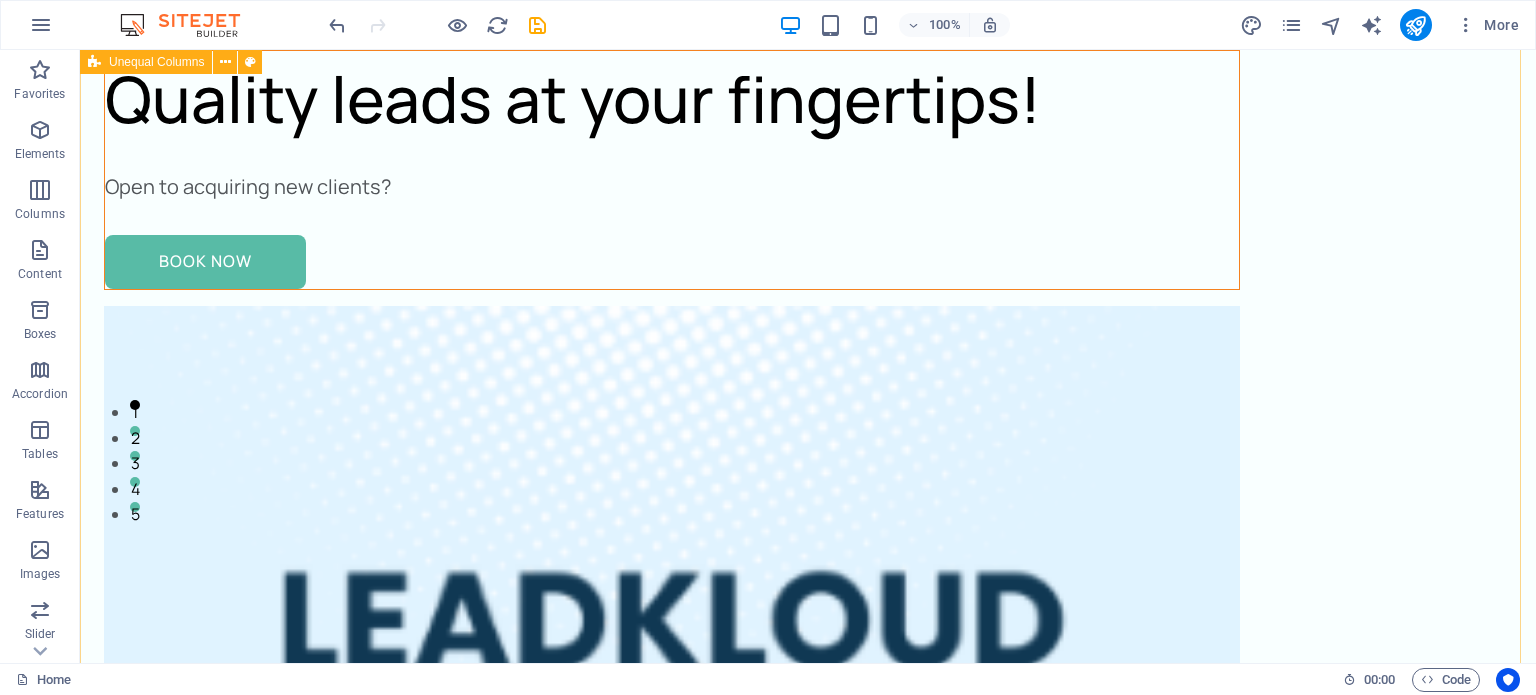 click on "Quality leads at your fingertips! Open to acquiring new clients? Book Now" at bounding box center [808, 1199] 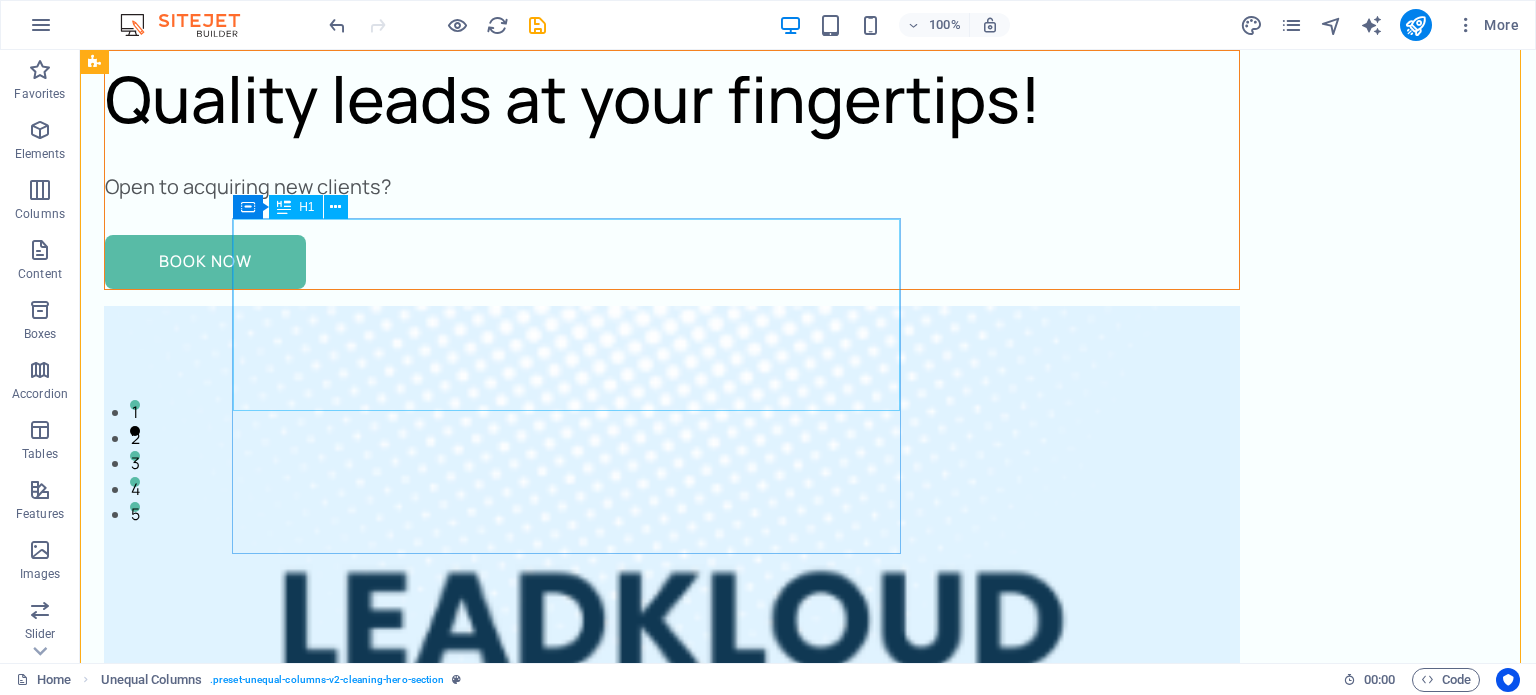 scroll, scrollTop: 0, scrollLeft: 0, axis: both 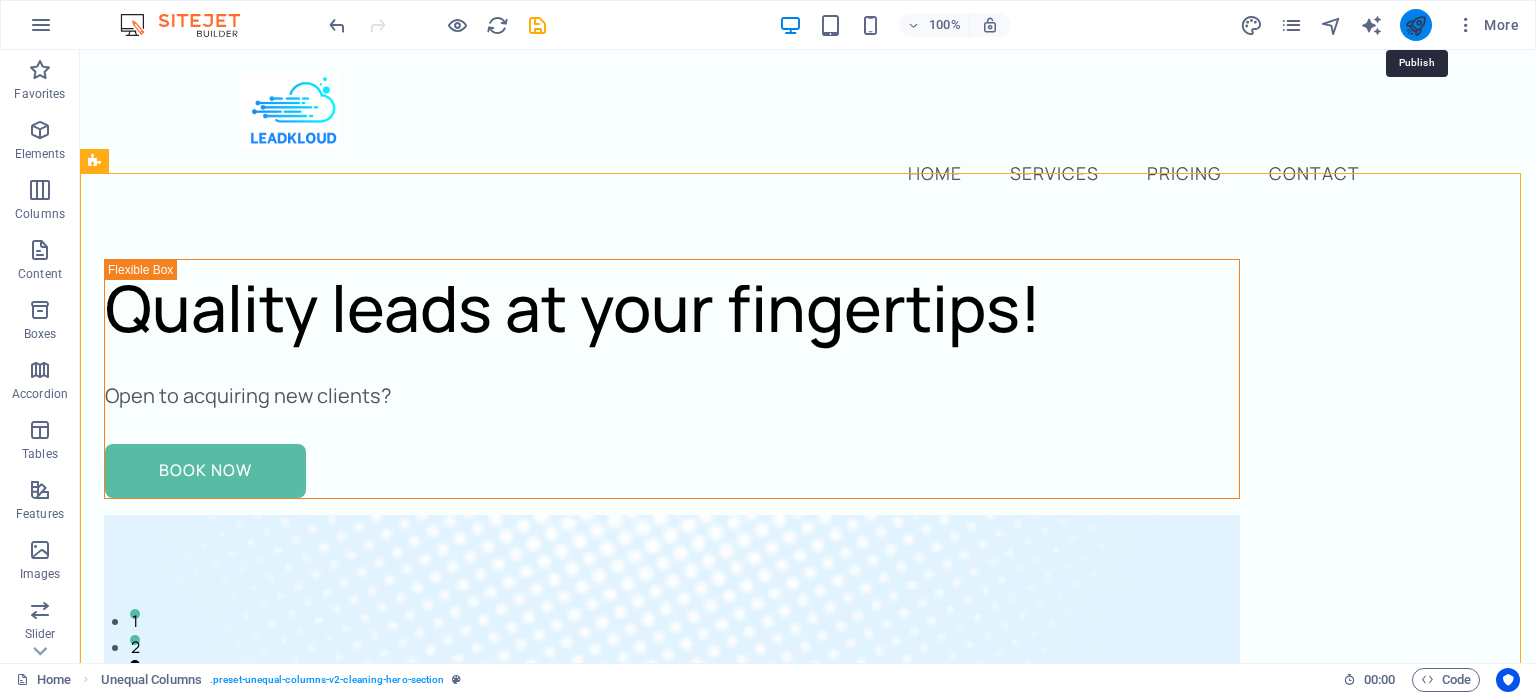 click at bounding box center (1415, 25) 